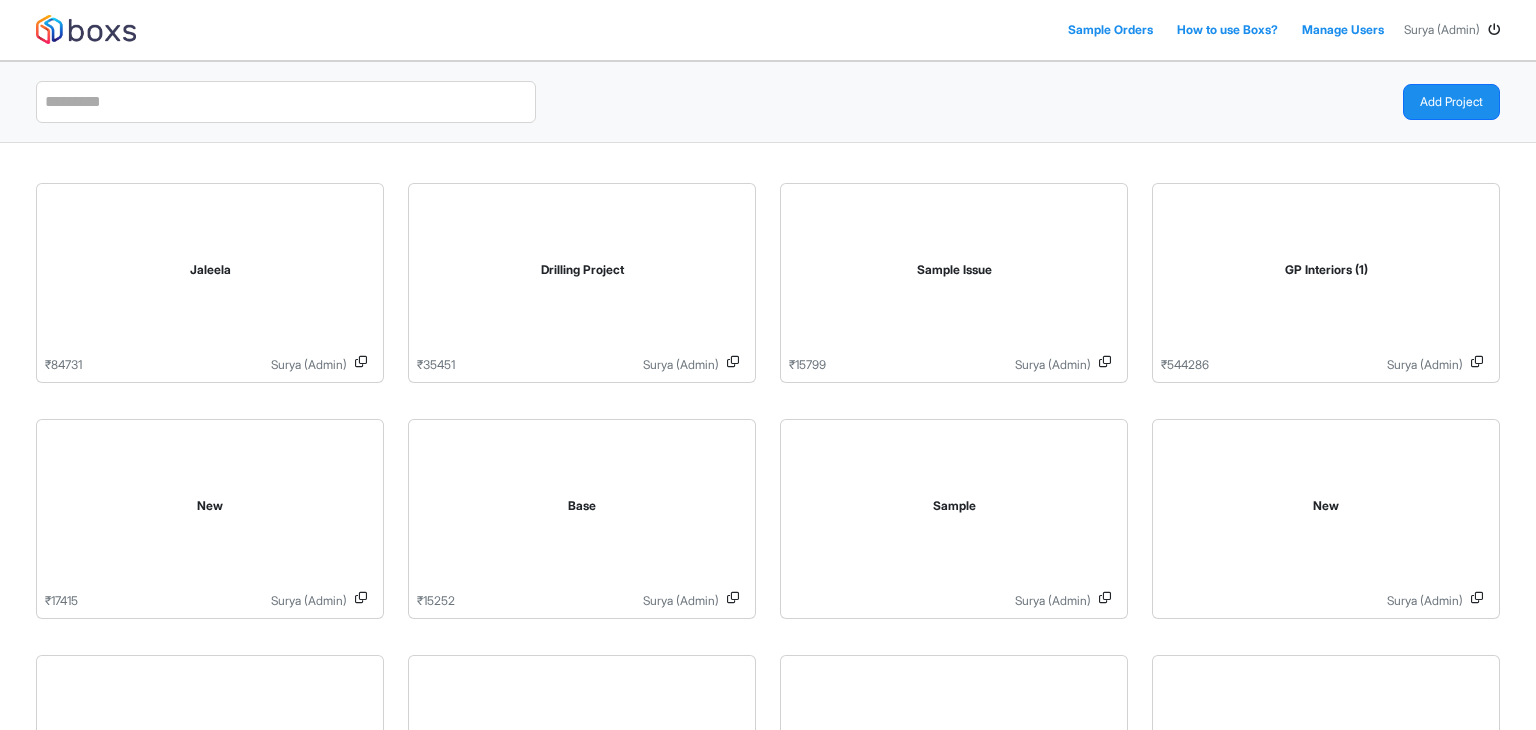 scroll, scrollTop: 0, scrollLeft: 0, axis: both 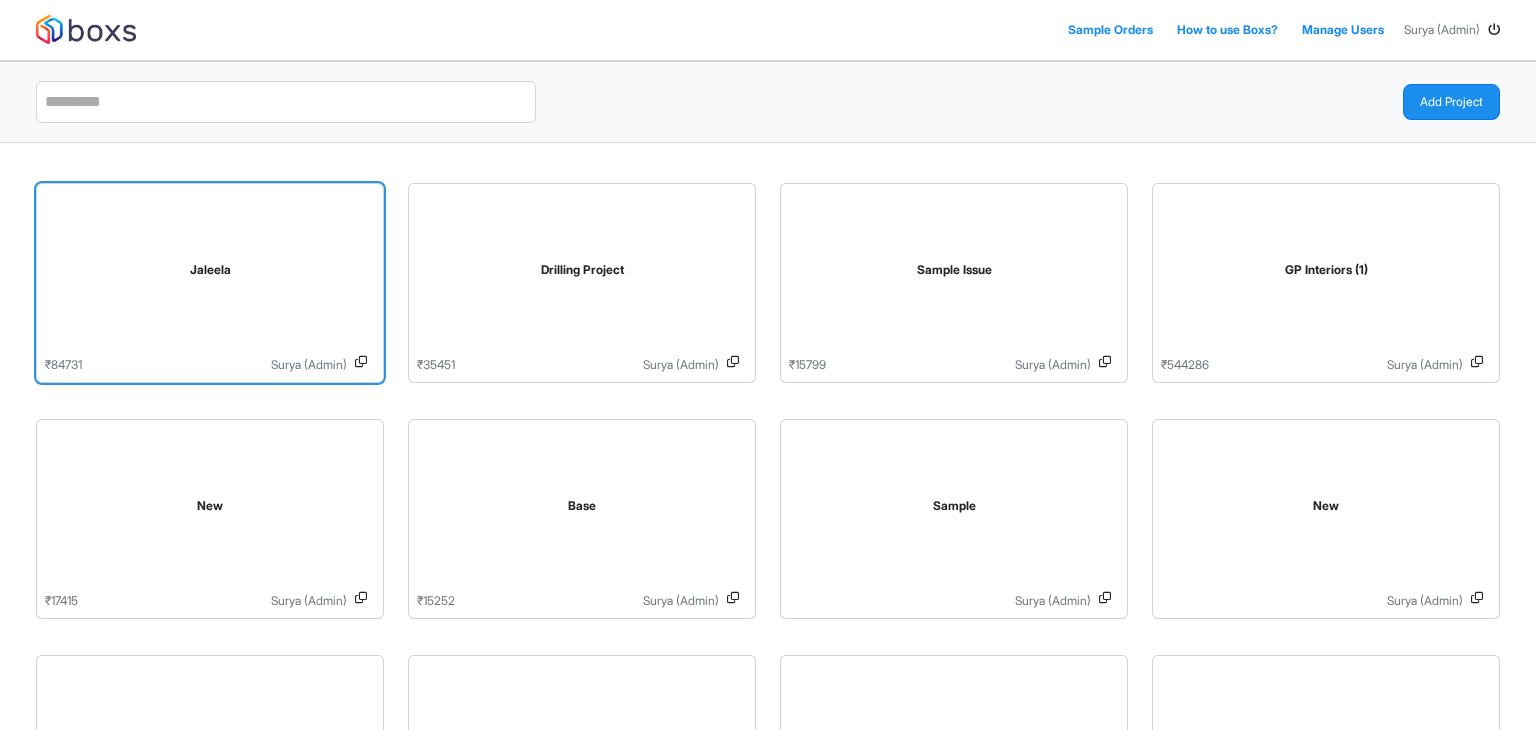 click on "Jaleela" at bounding box center (210, 274) 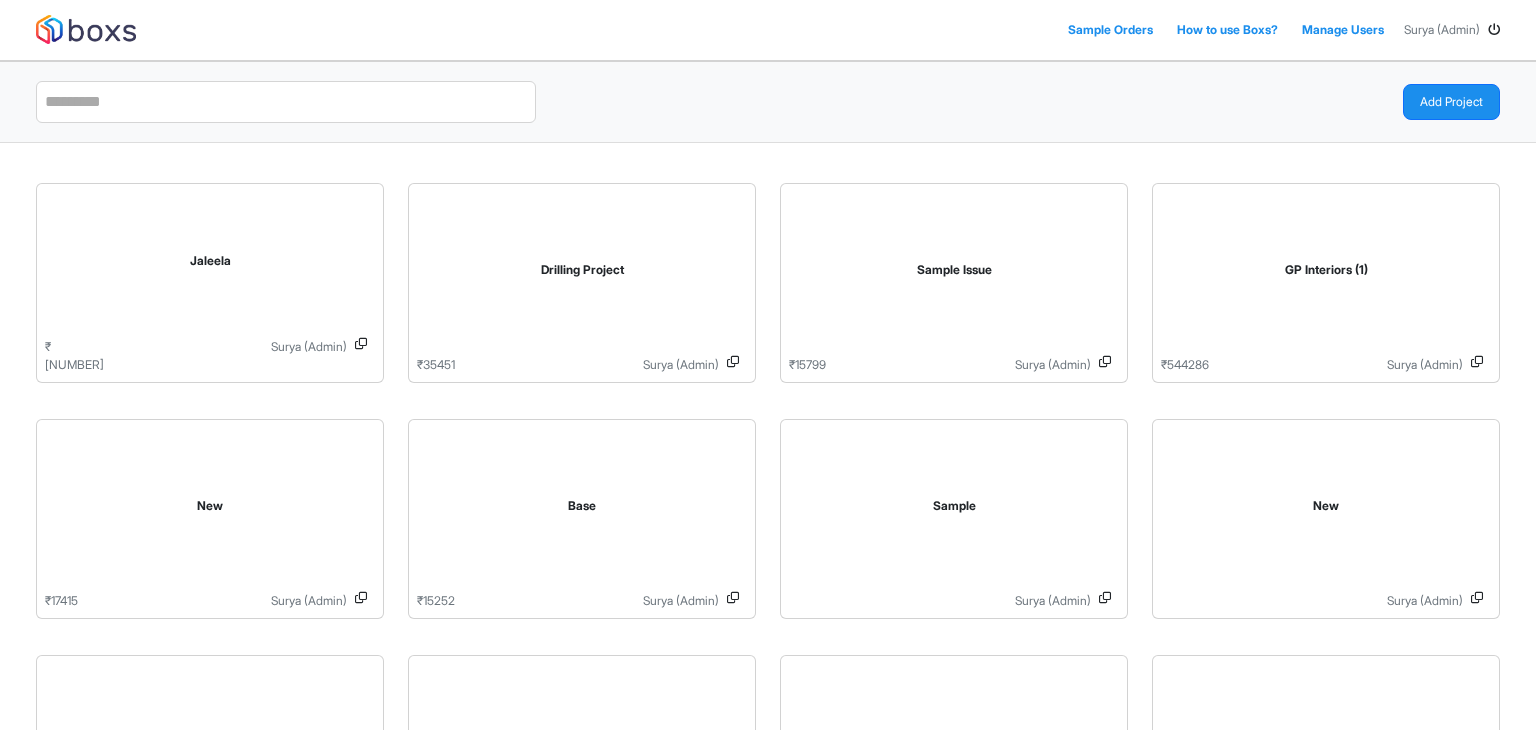 scroll, scrollTop: 0, scrollLeft: 0, axis: both 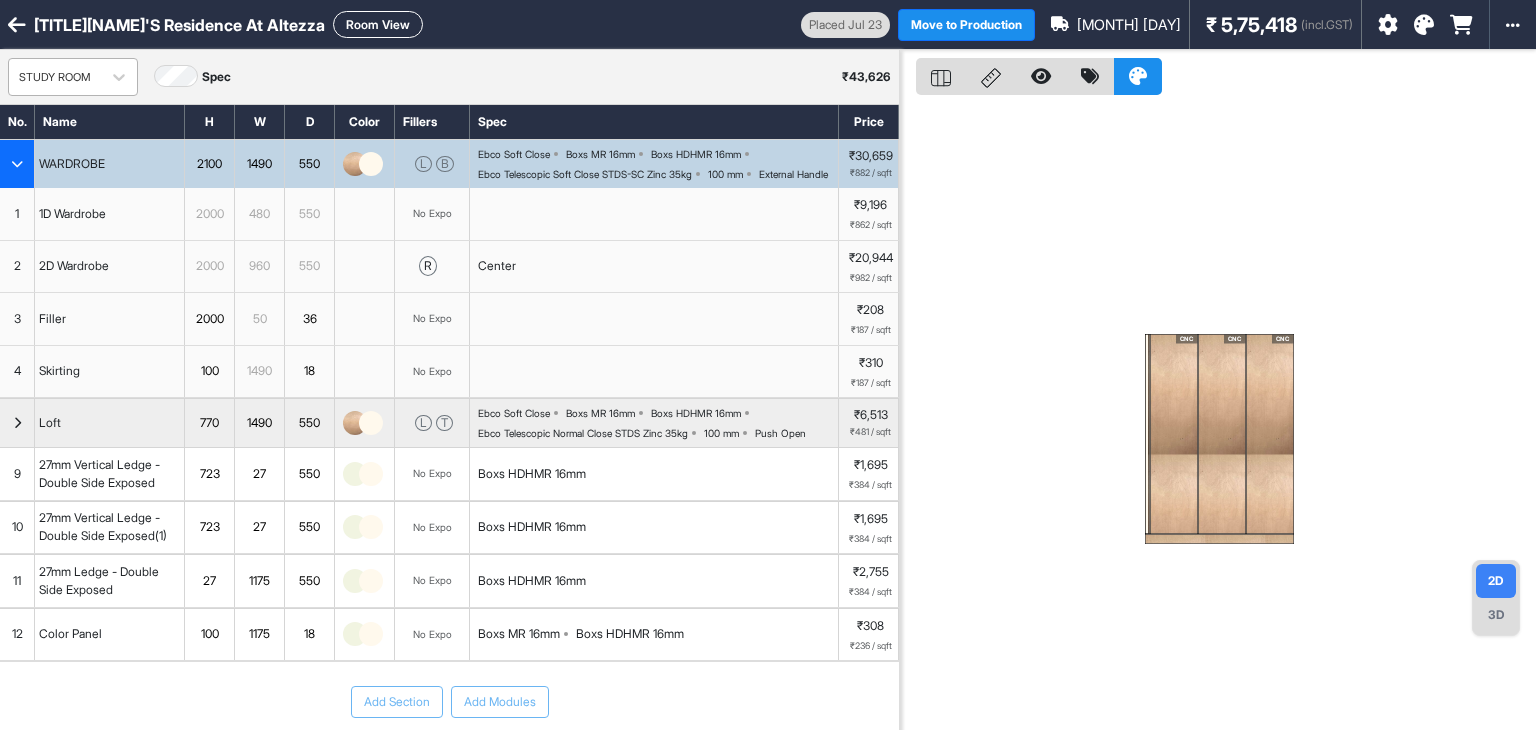 click on "STUDY ROOM" at bounding box center (55, 77) 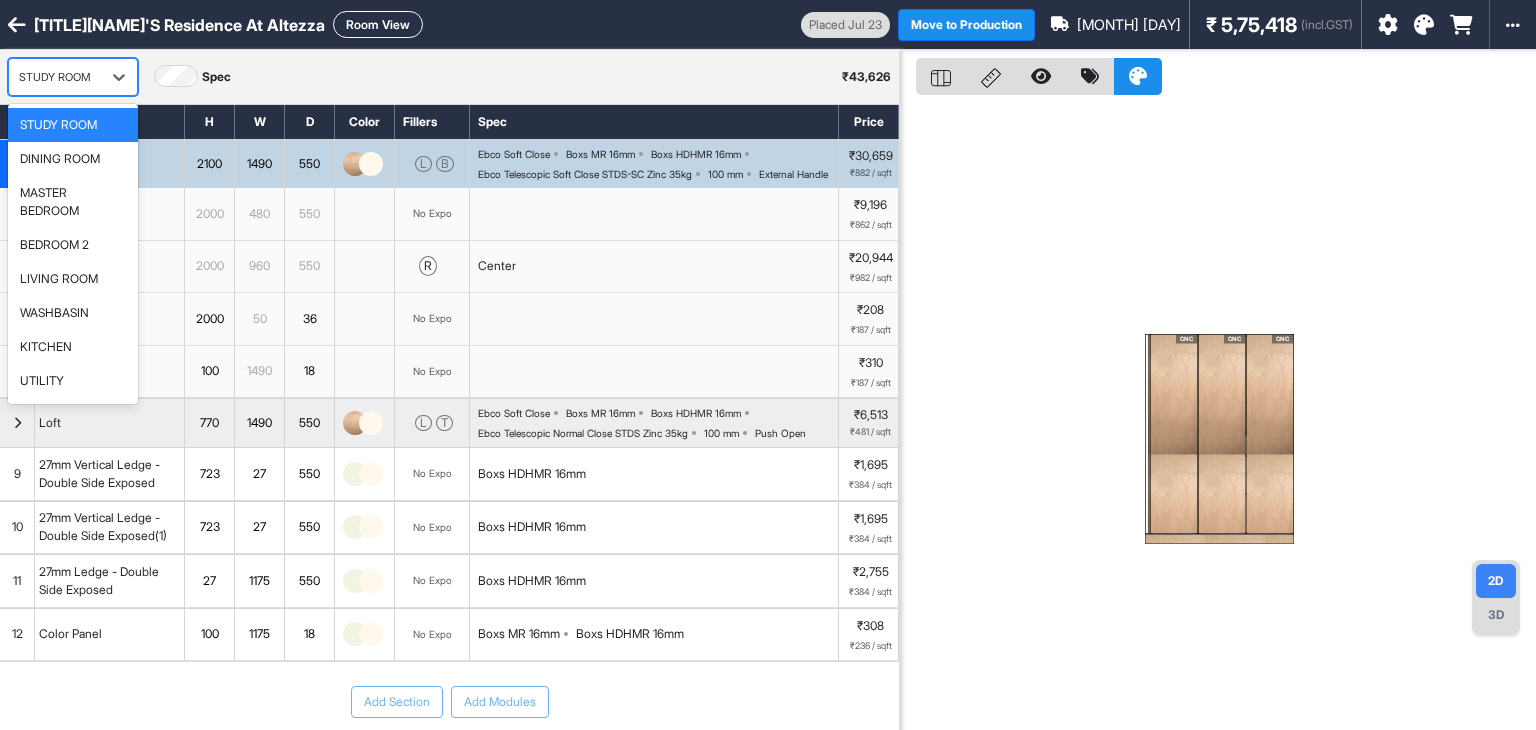 click on "STUDY ROOM" at bounding box center [55, 77] 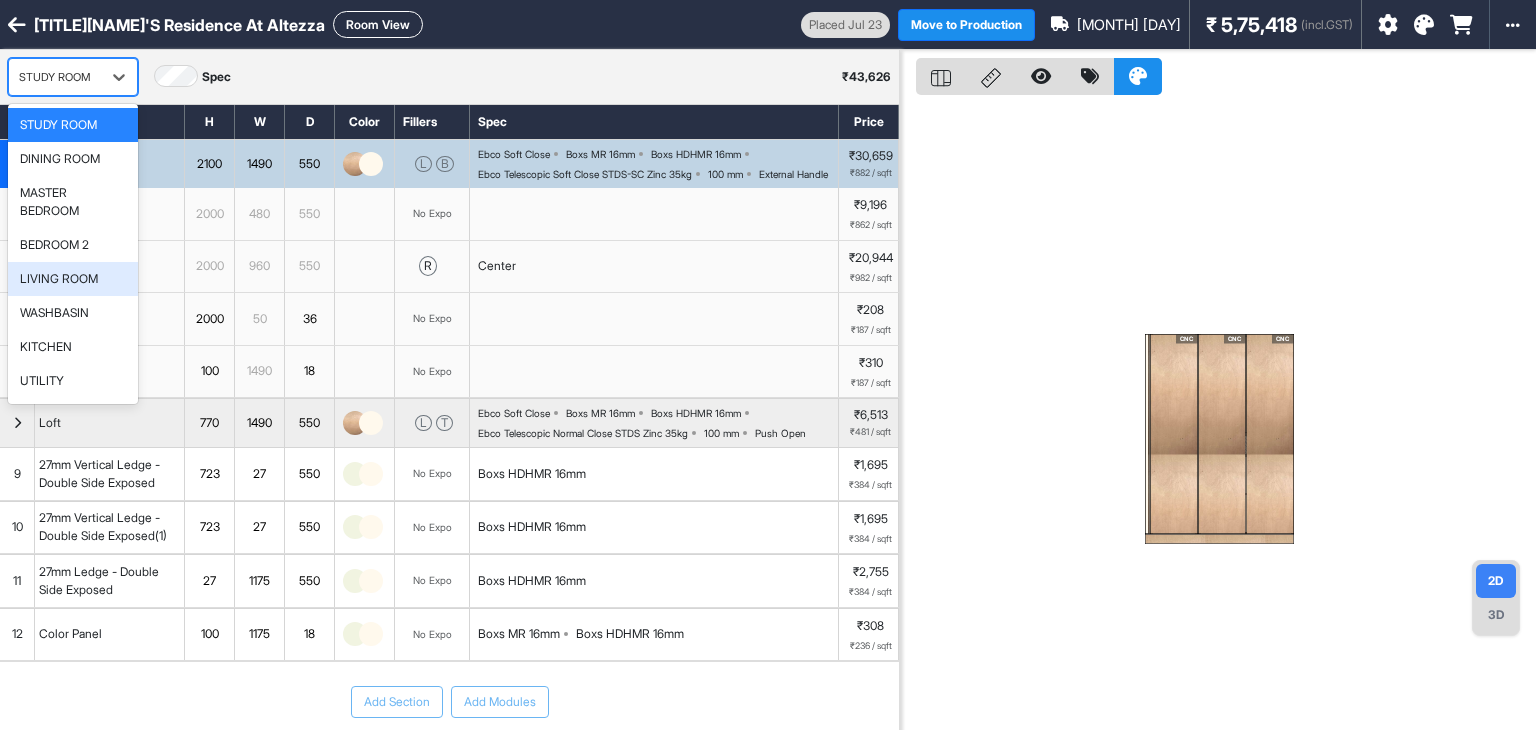 click on "LIVING ROOM" at bounding box center [59, 279] 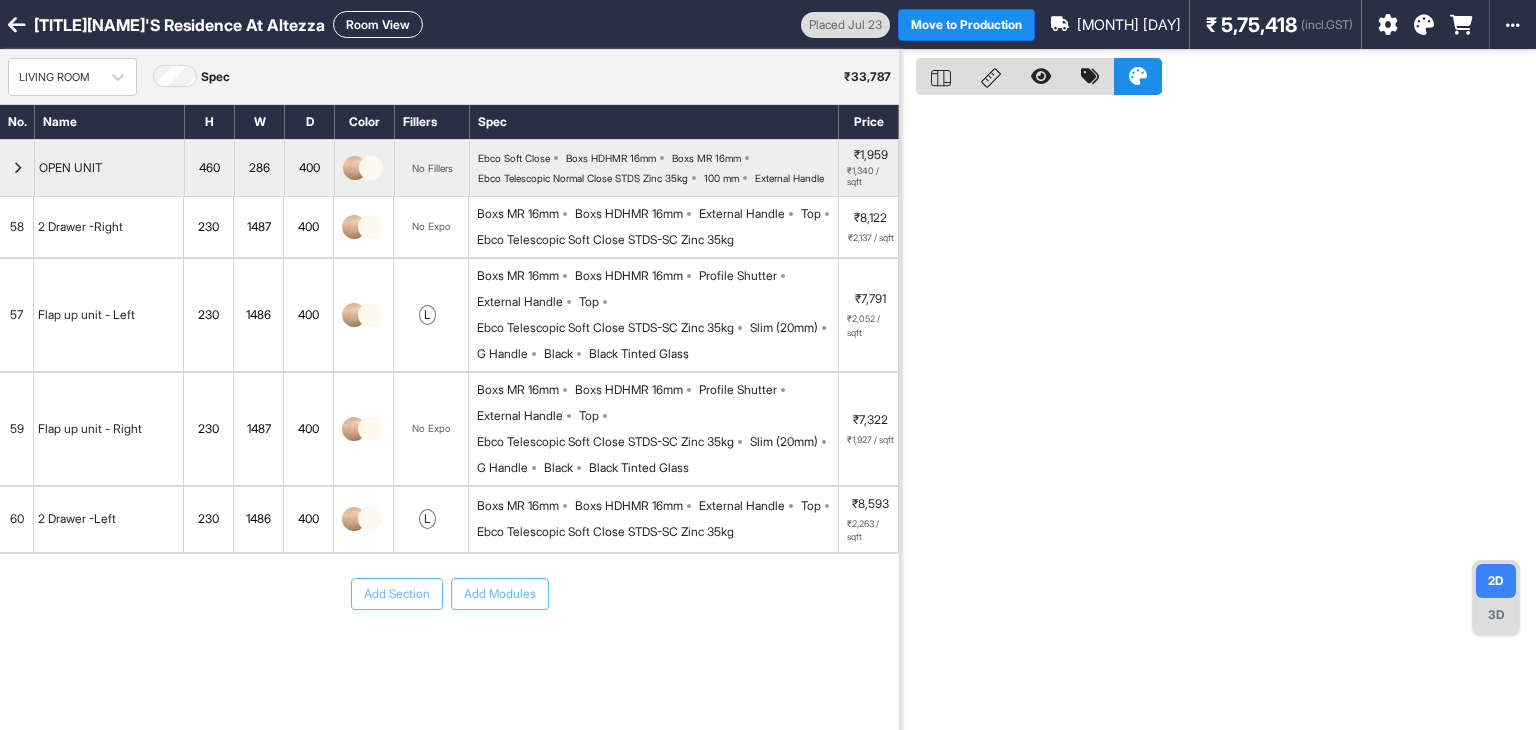 click on "Room View" at bounding box center (378, 24) 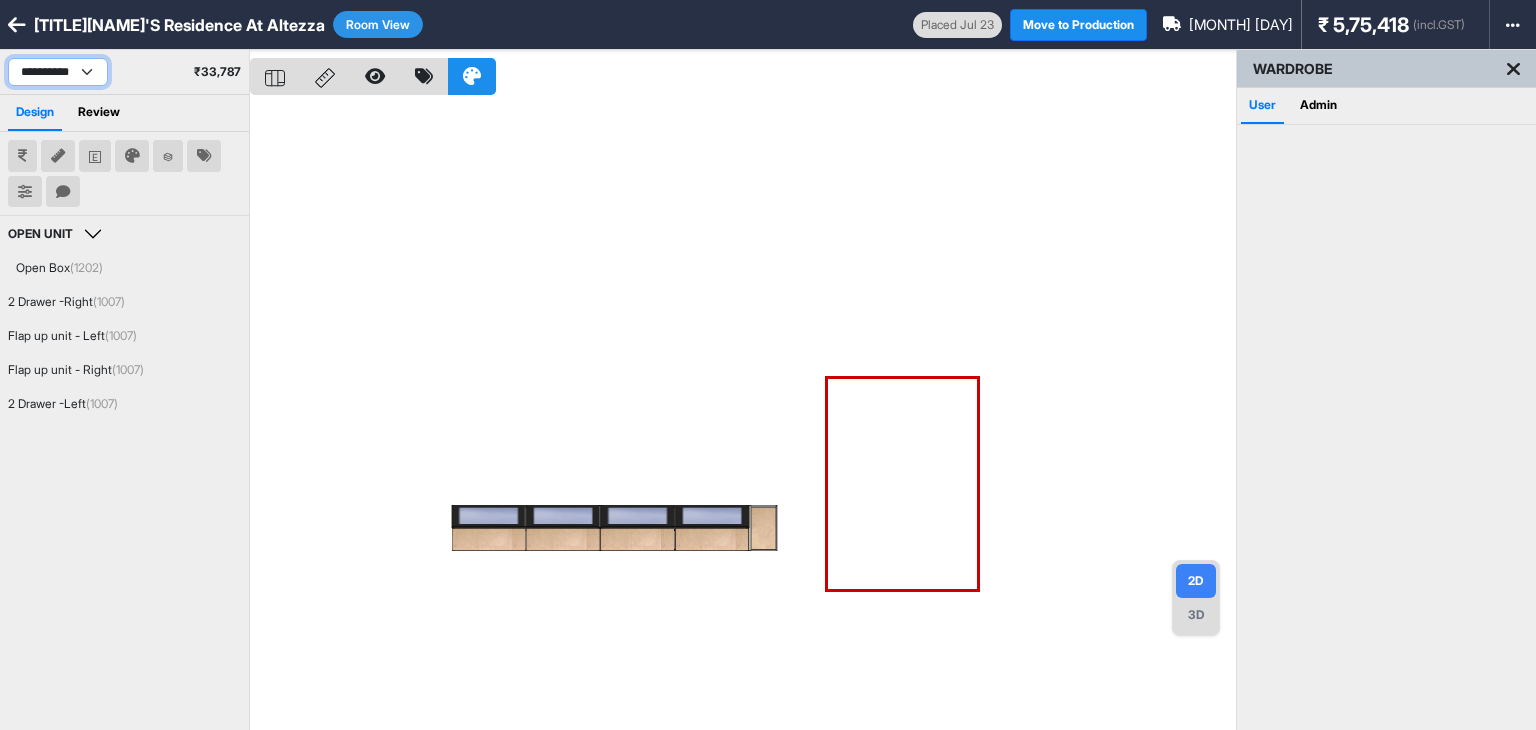click on "**********" at bounding box center [58, 72] 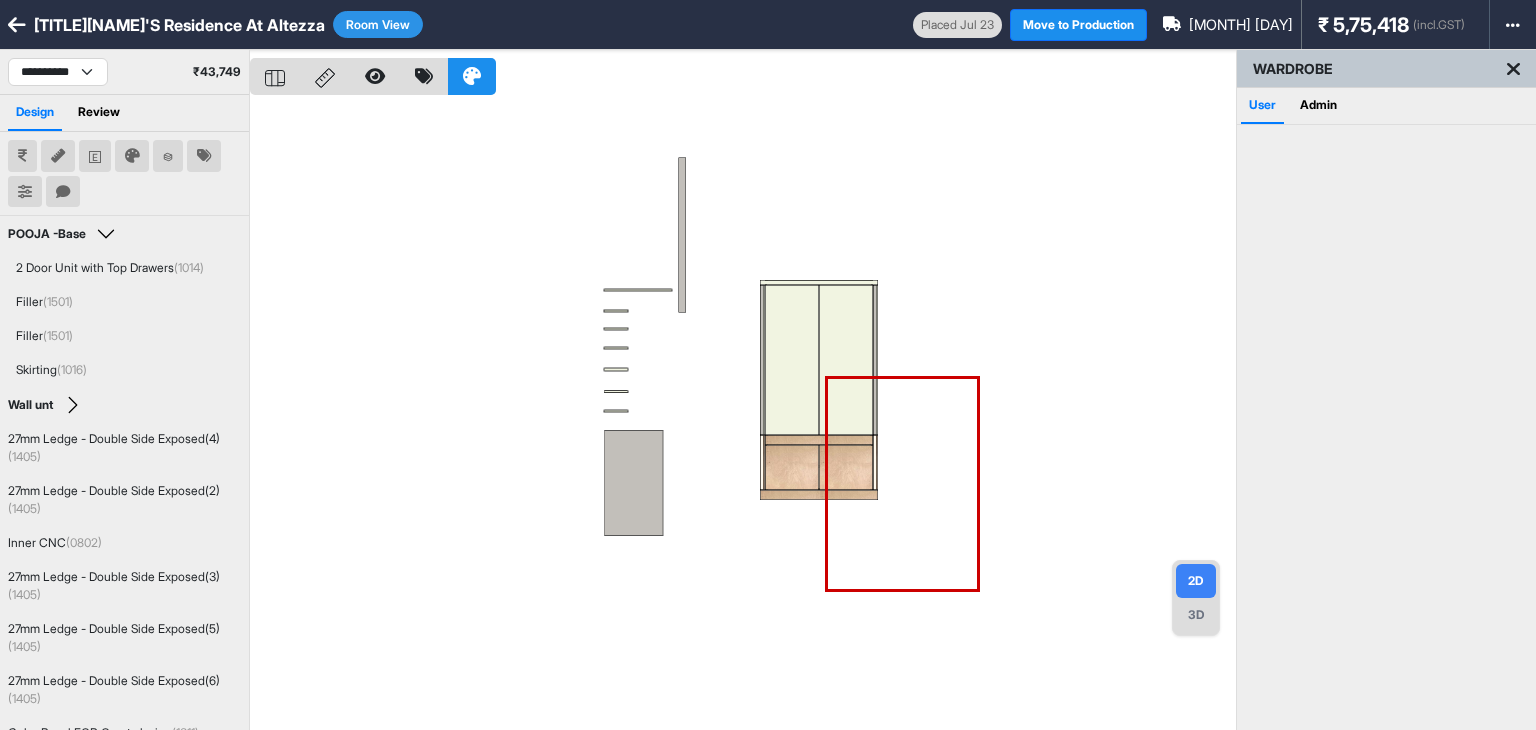 click at bounding box center [743, 415] 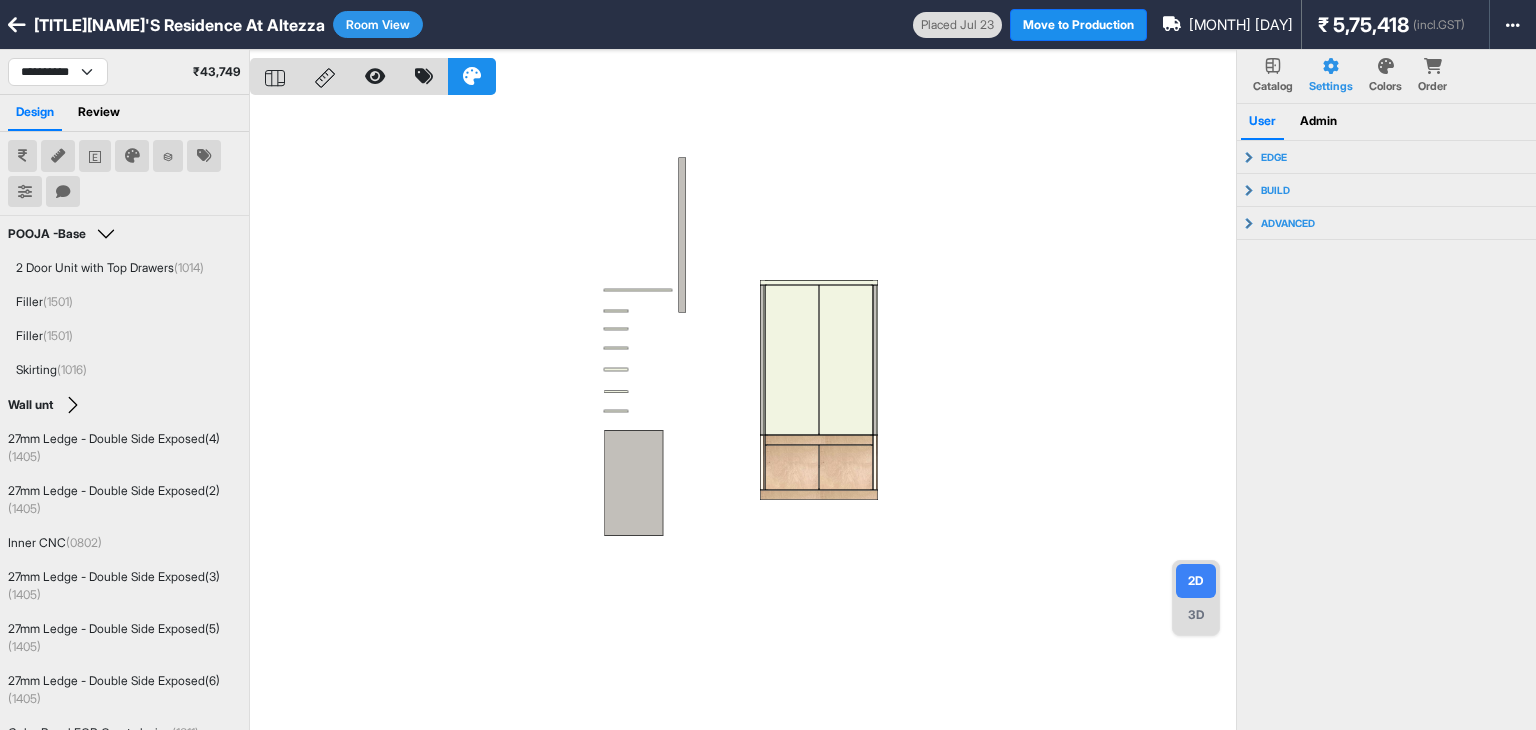 click at bounding box center [424, 76] 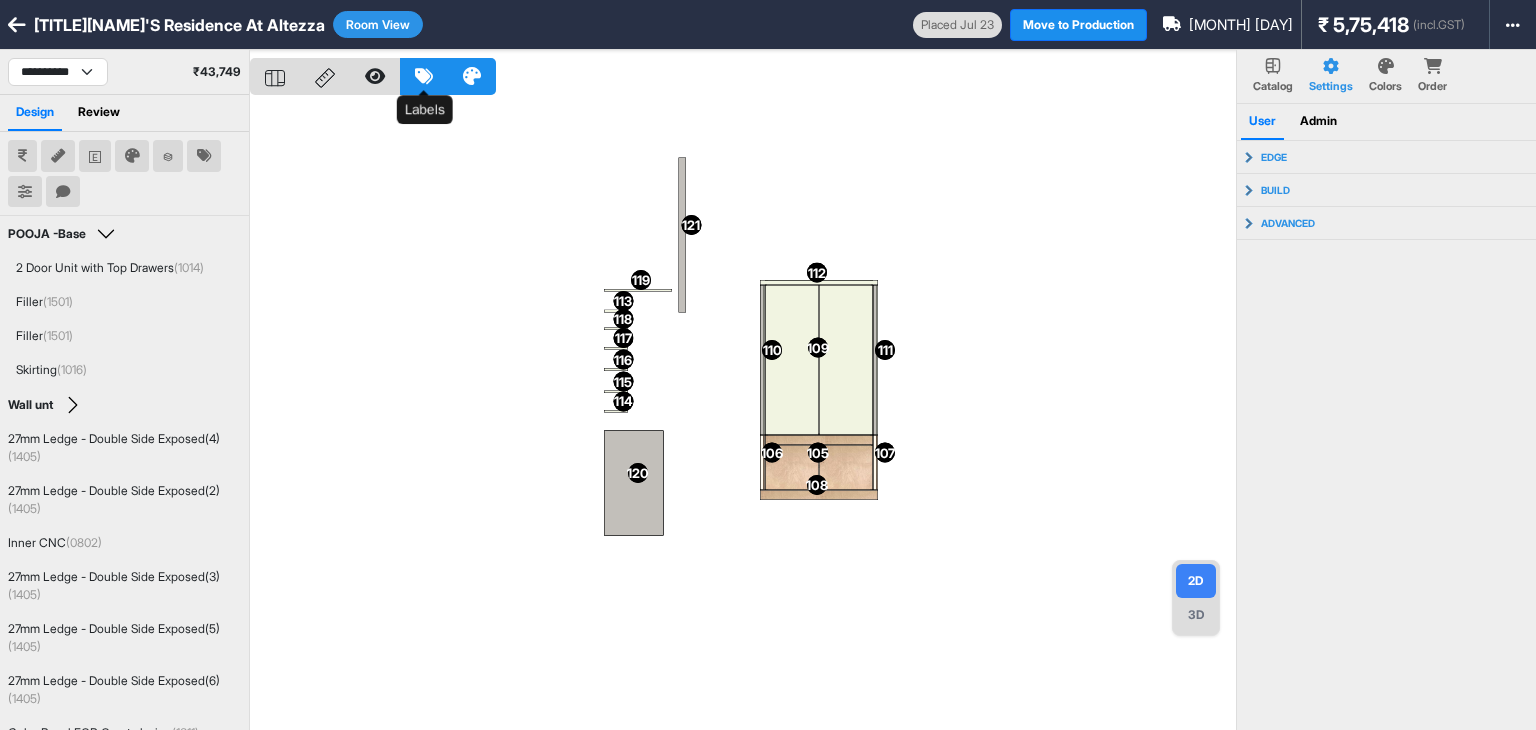 click at bounding box center [424, 76] 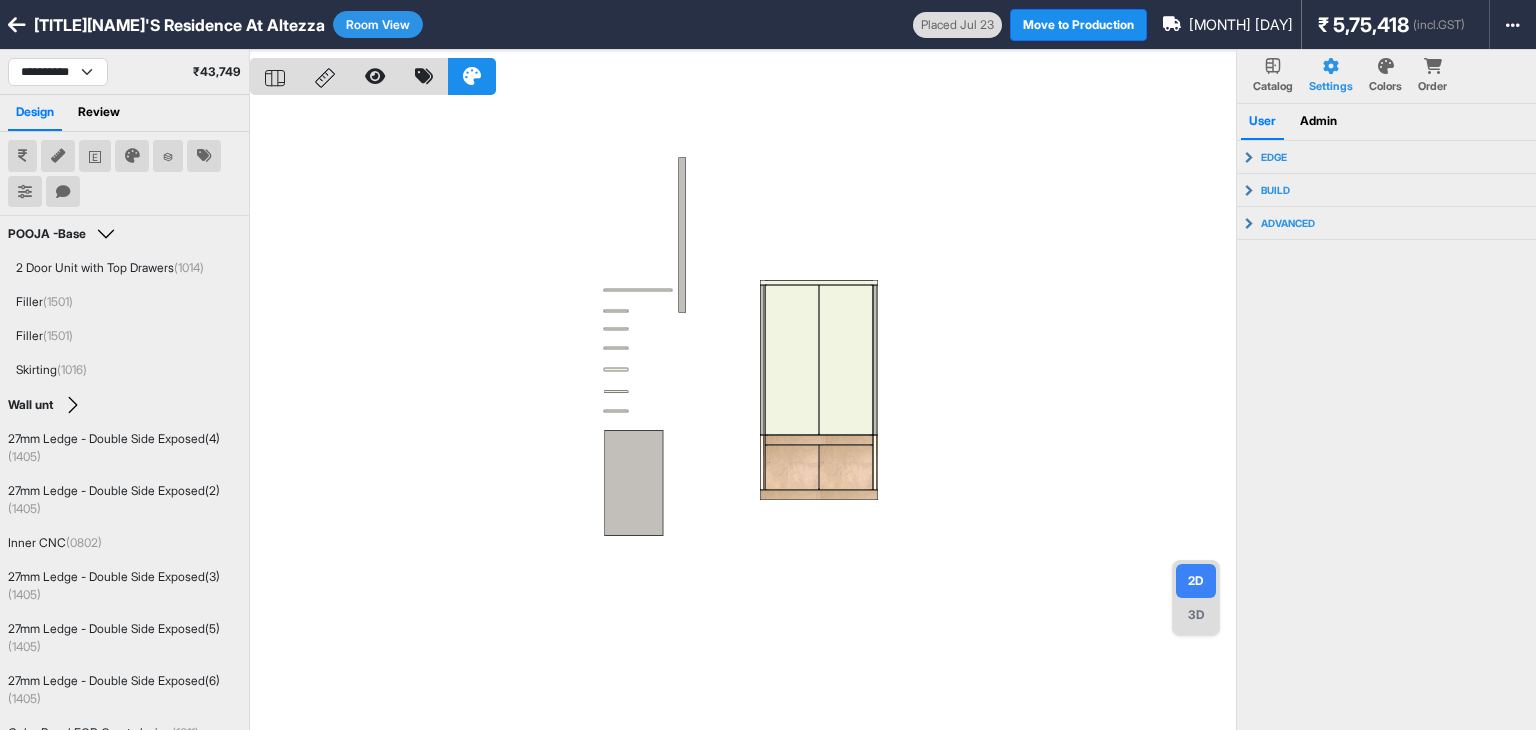 click at bounding box center [743, 415] 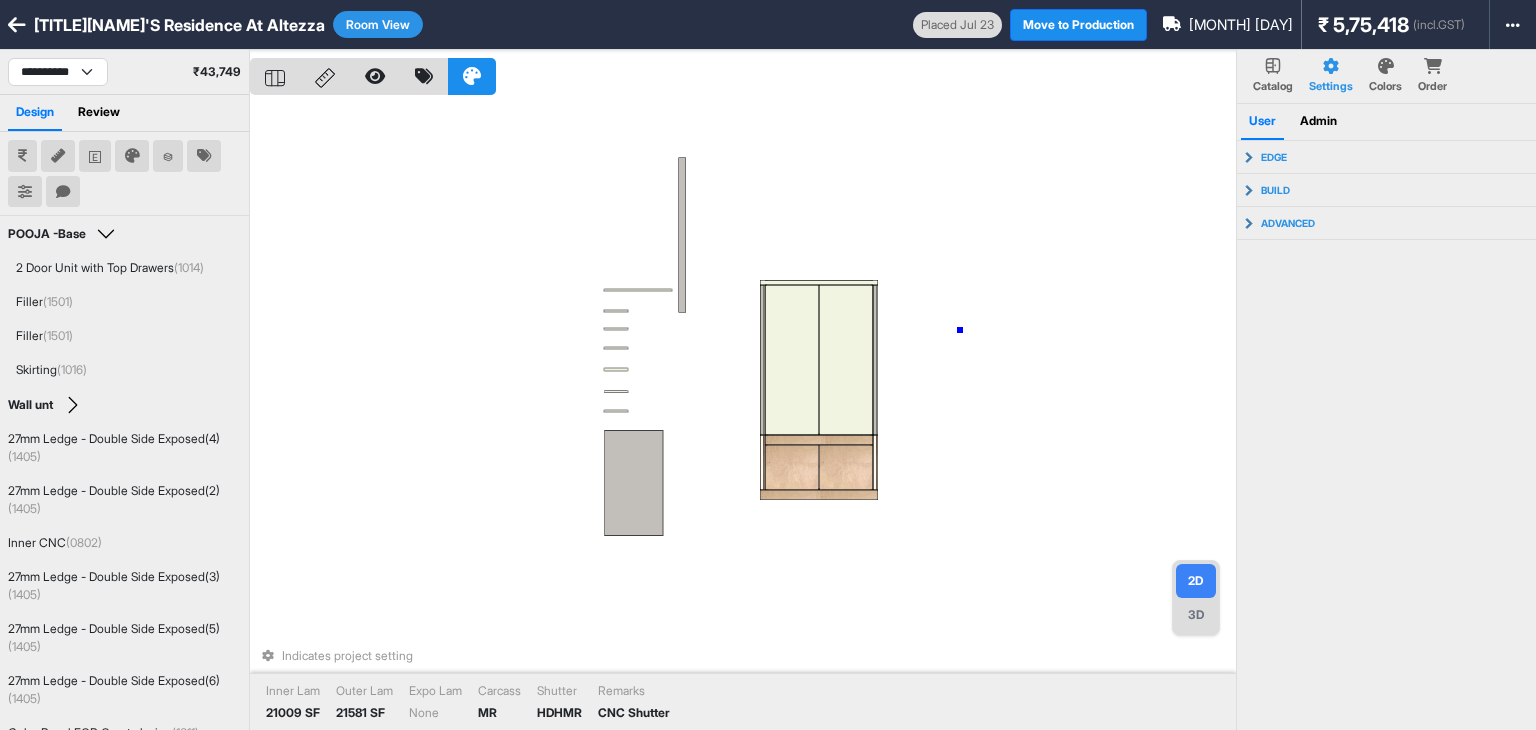 click on "Indicates project setting Inner Lam 21009 SF Outer Lam 21581 SF Expo Lam None Carcass MR Shutter HDHMR Remarks CNC Shutter" at bounding box center [743, 415] 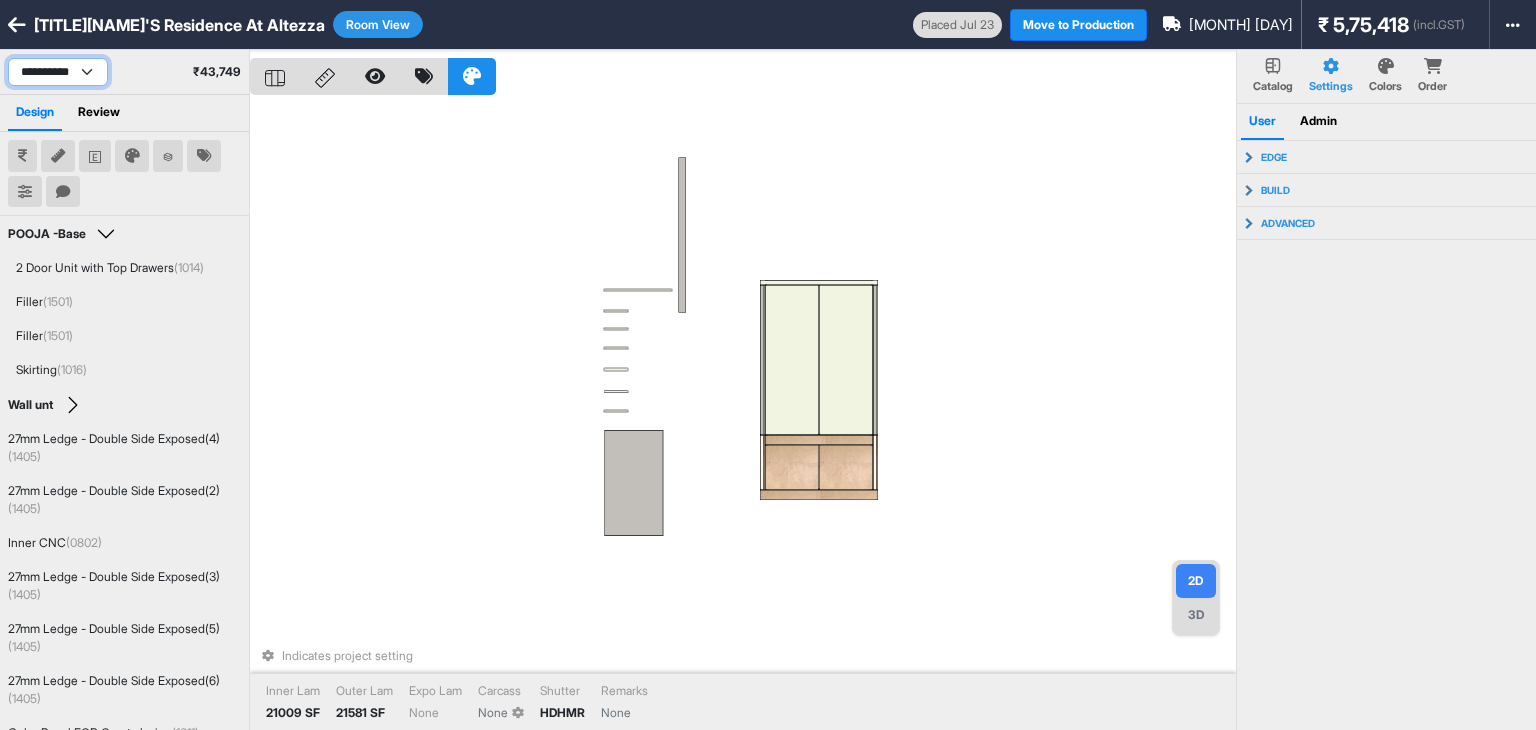 click on "**********" at bounding box center (58, 72) 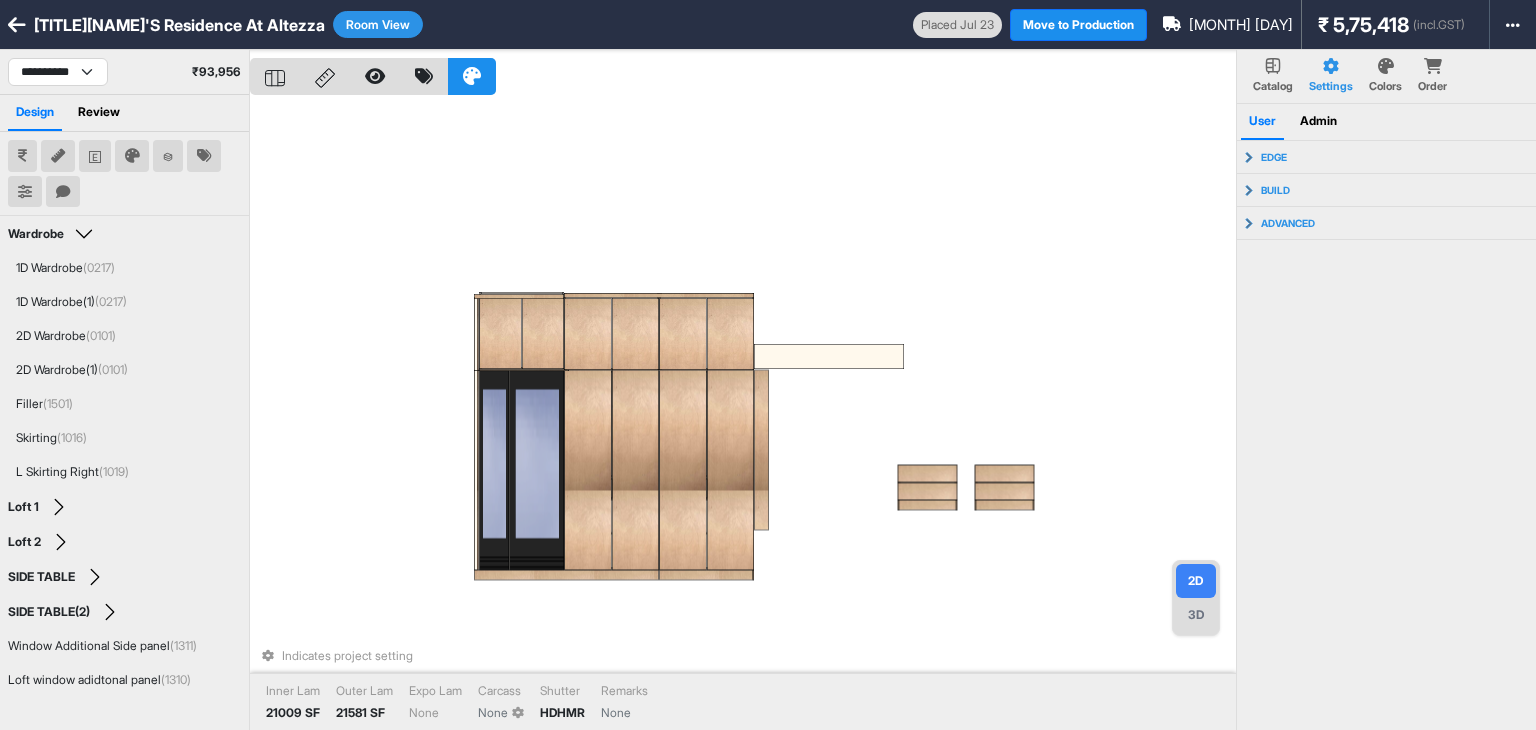click on "Indicates project setting Inner Lam 21009 SF Outer Lam 21581 SF Expo Lam None Carcass None Shutter HDHMR Remarks None" at bounding box center [743, 415] 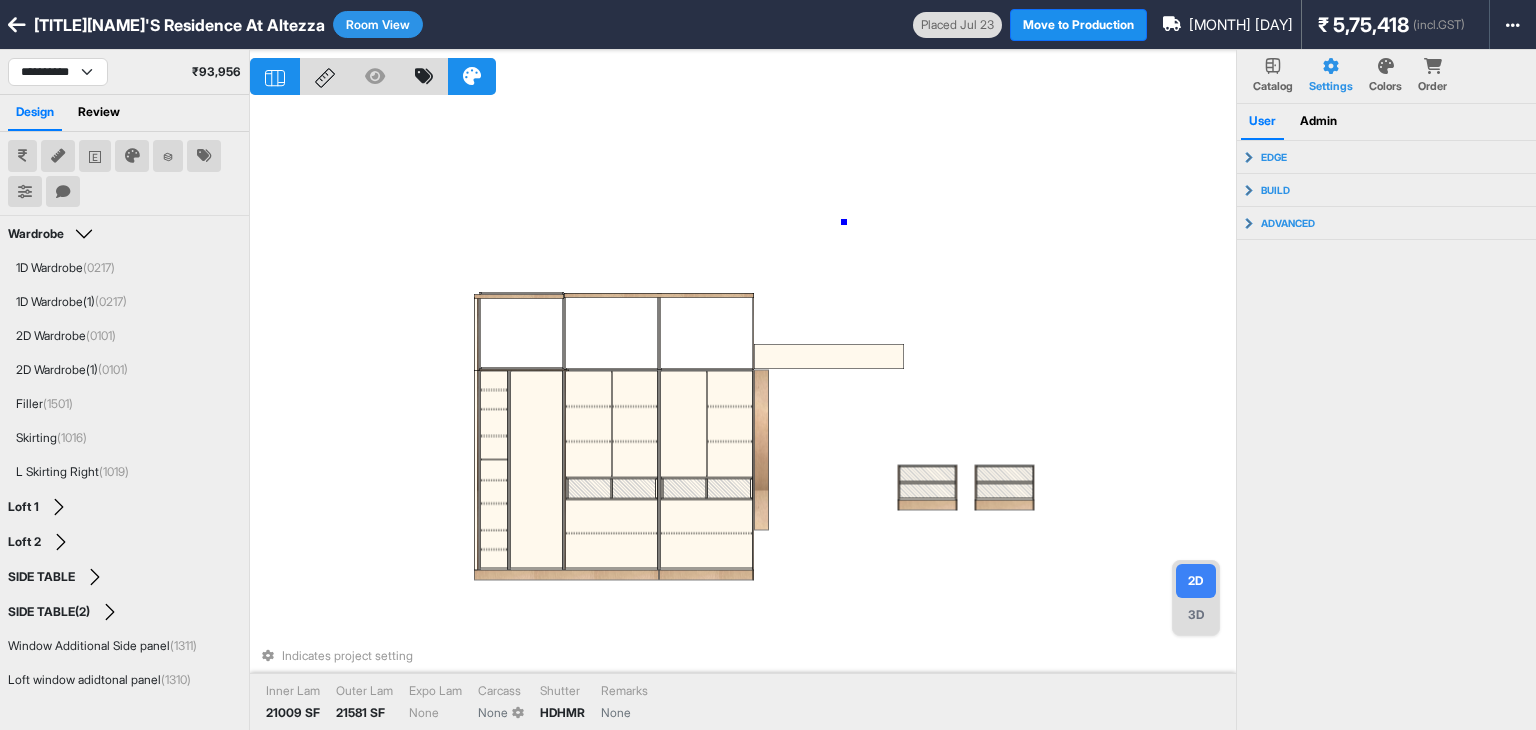 click on "Indicates project setting Inner Lam 21009 SF Outer Lam 21581 SF Expo Lam None Carcass None Shutter HDHMR Remarks None" at bounding box center [743, 415] 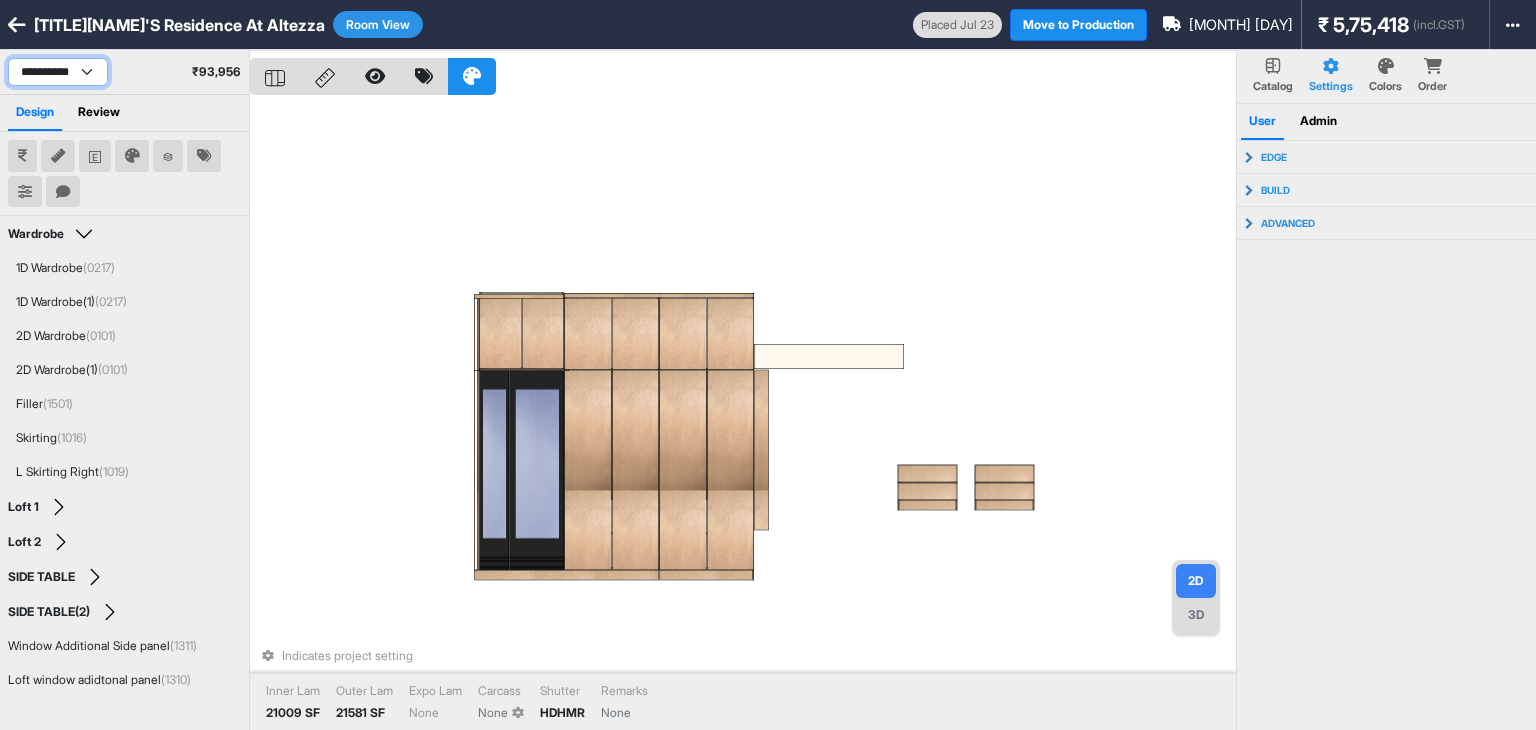 click on "**********" at bounding box center (58, 72) 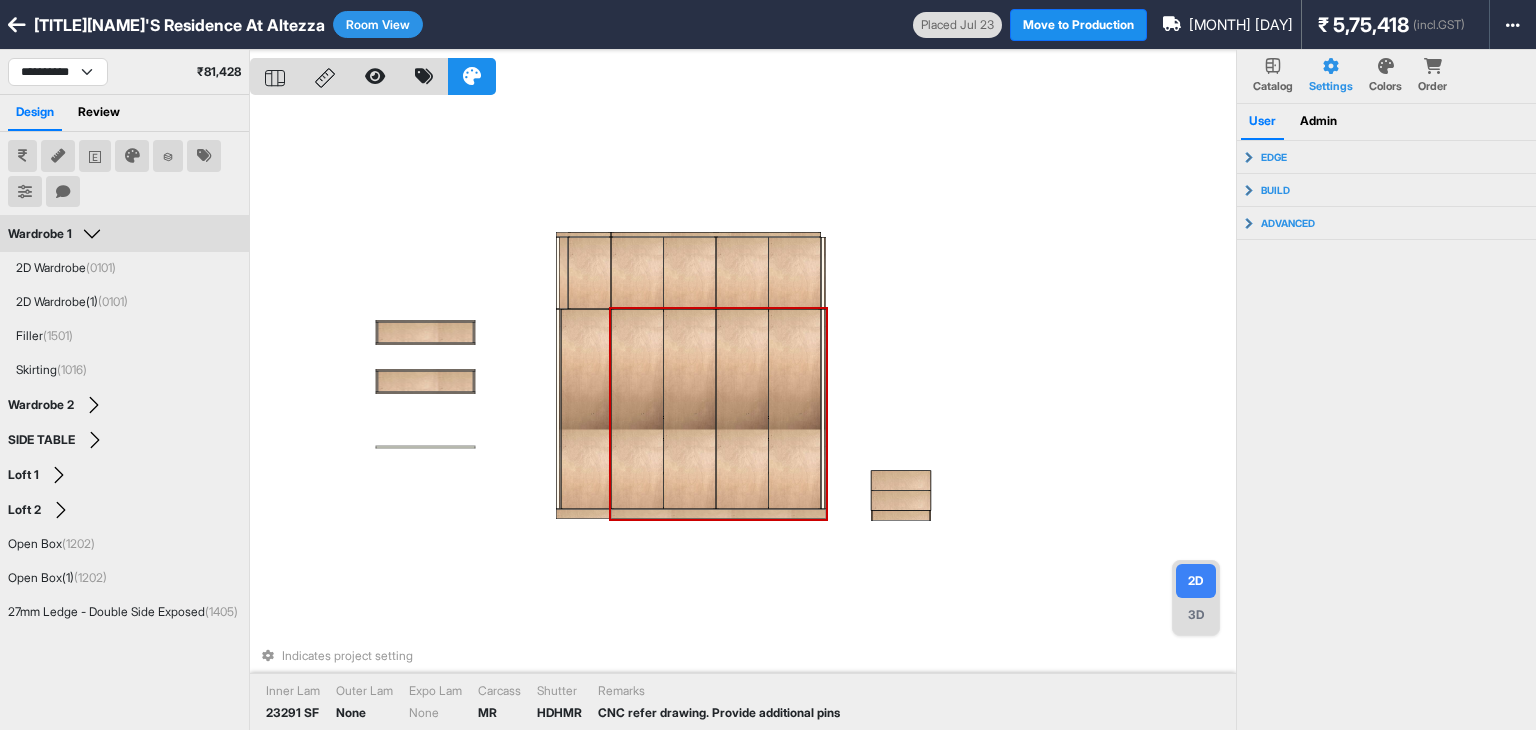 click on "Indicates project setting Inner Lam 23291 SF Outer Lam None Expo Lam None Carcass MR Shutter HDHMR Remarks CNC refer drawing.
Provide additional pins" at bounding box center [743, 415] 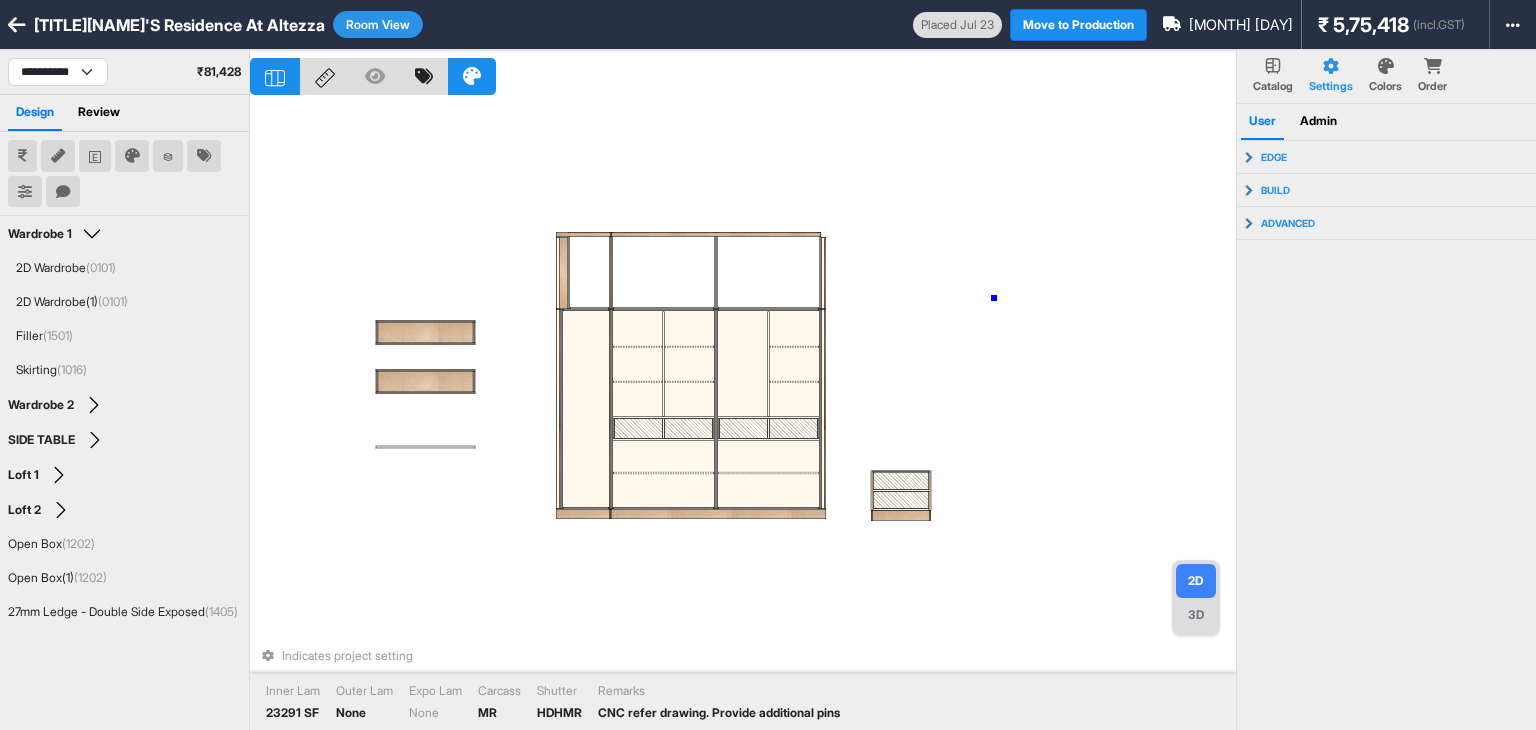 click on "Indicates project setting Inner Lam 23291 SF Outer Lam None Expo Lam None Carcass MR Shutter HDHMR Remarks CNC refer drawing.
Provide additional pins" at bounding box center (743, 415) 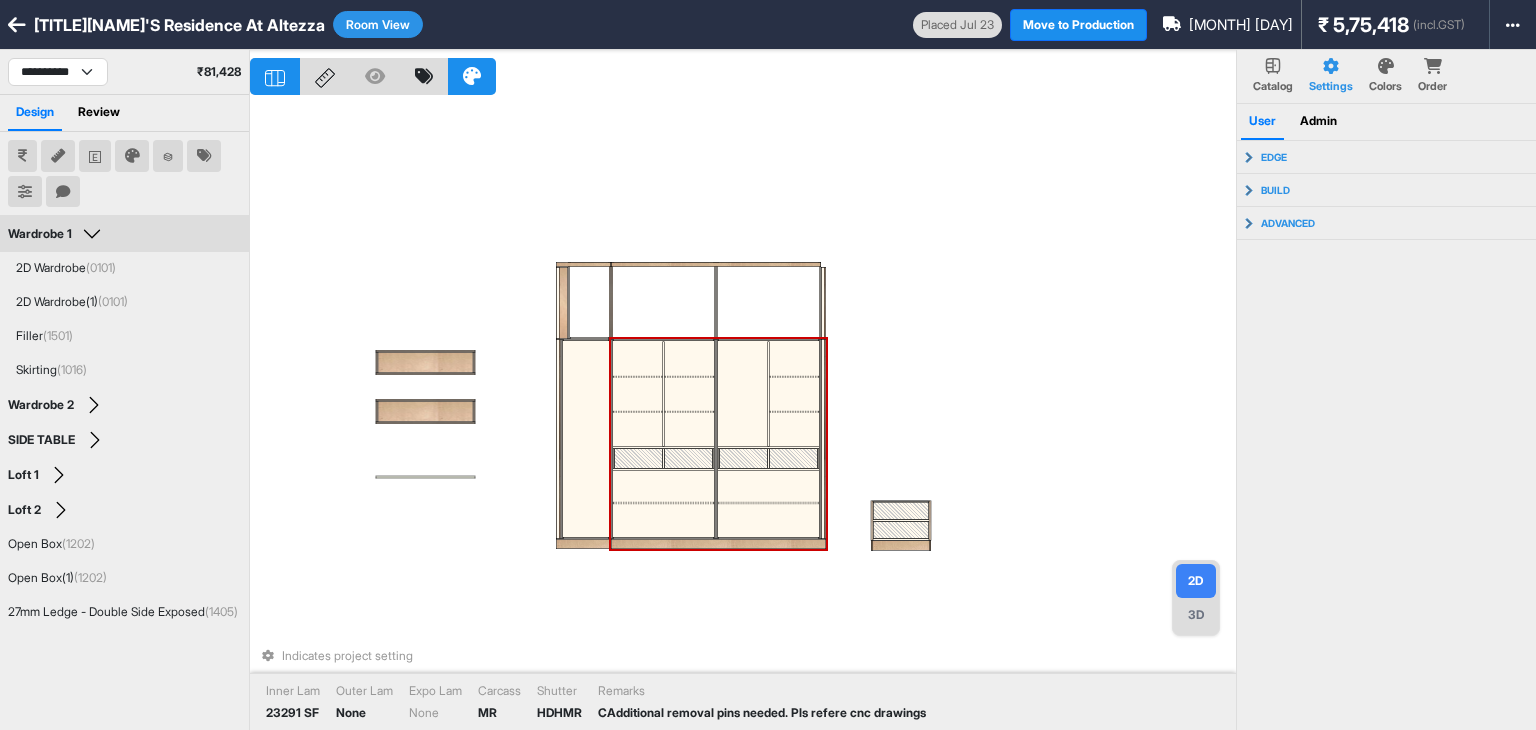 click at bounding box center (638, 394) 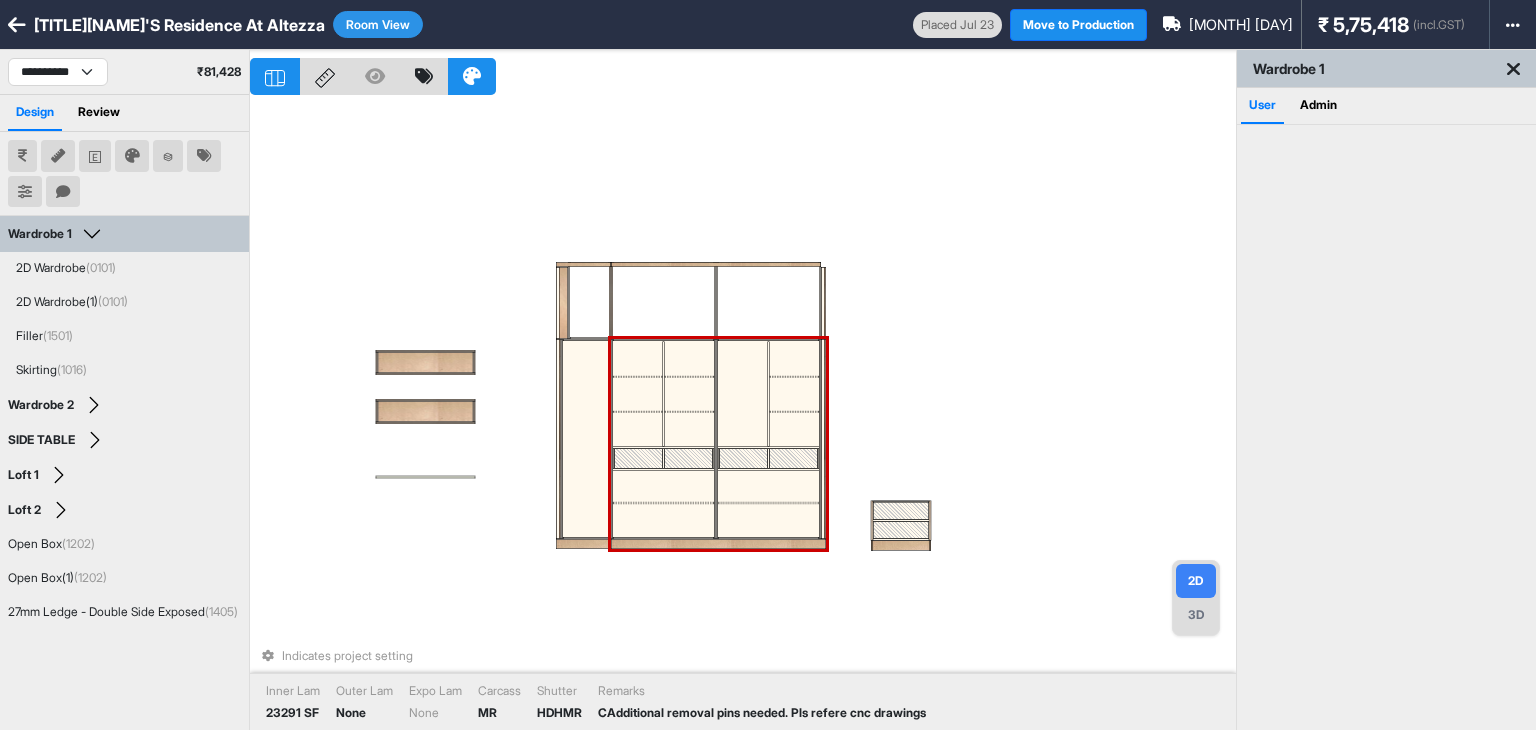 click at bounding box center [638, 359] 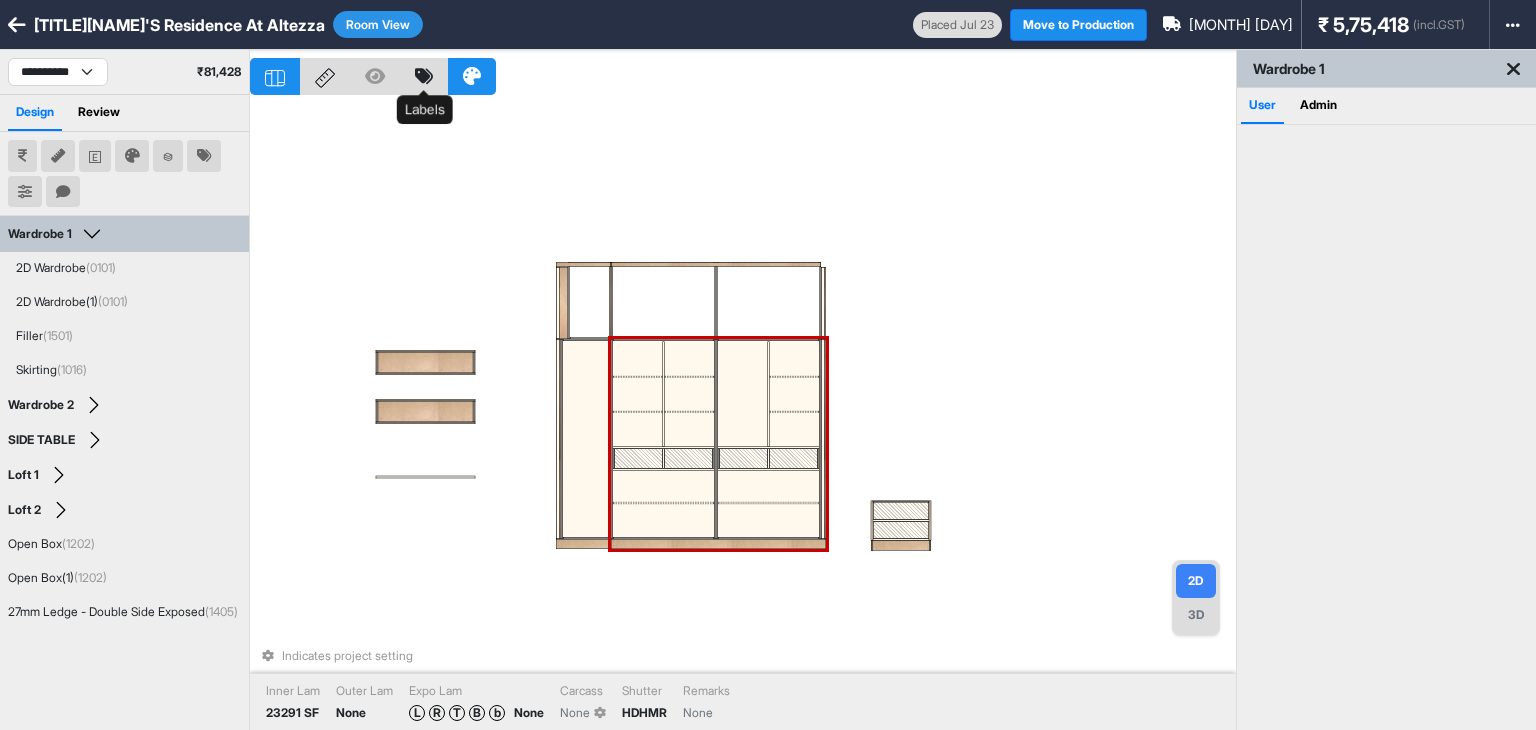 click at bounding box center [424, 76] 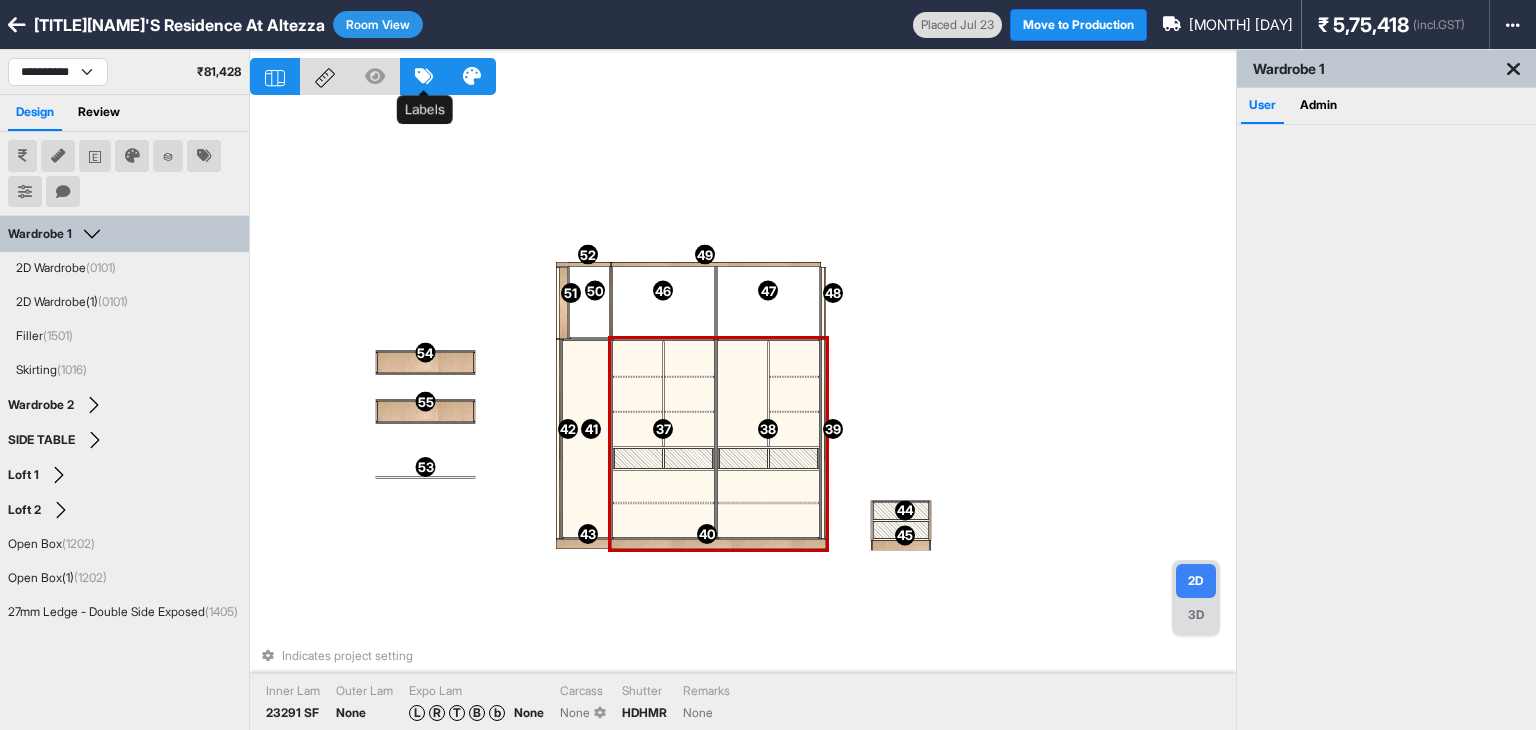 click at bounding box center (424, 76) 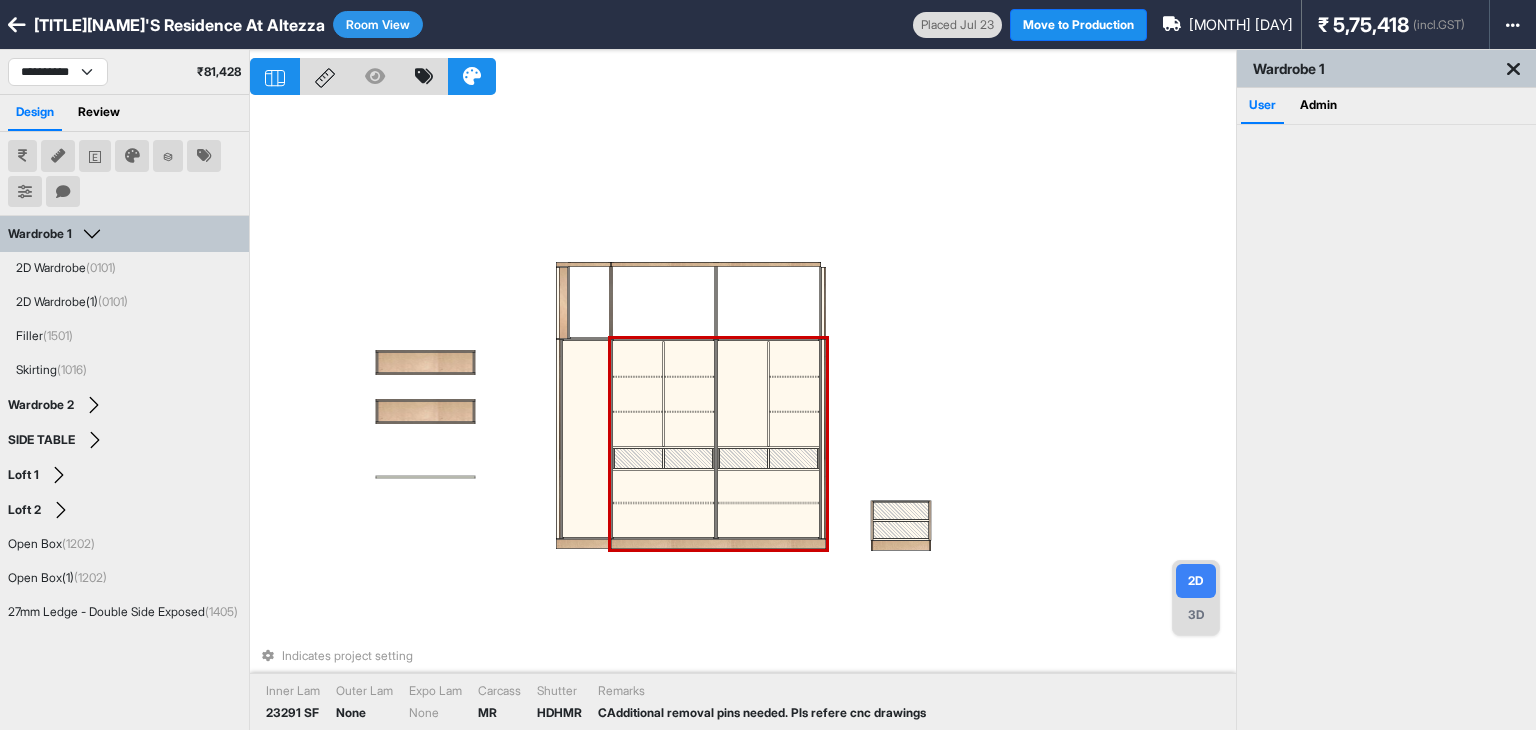 click at bounding box center (664, 394) 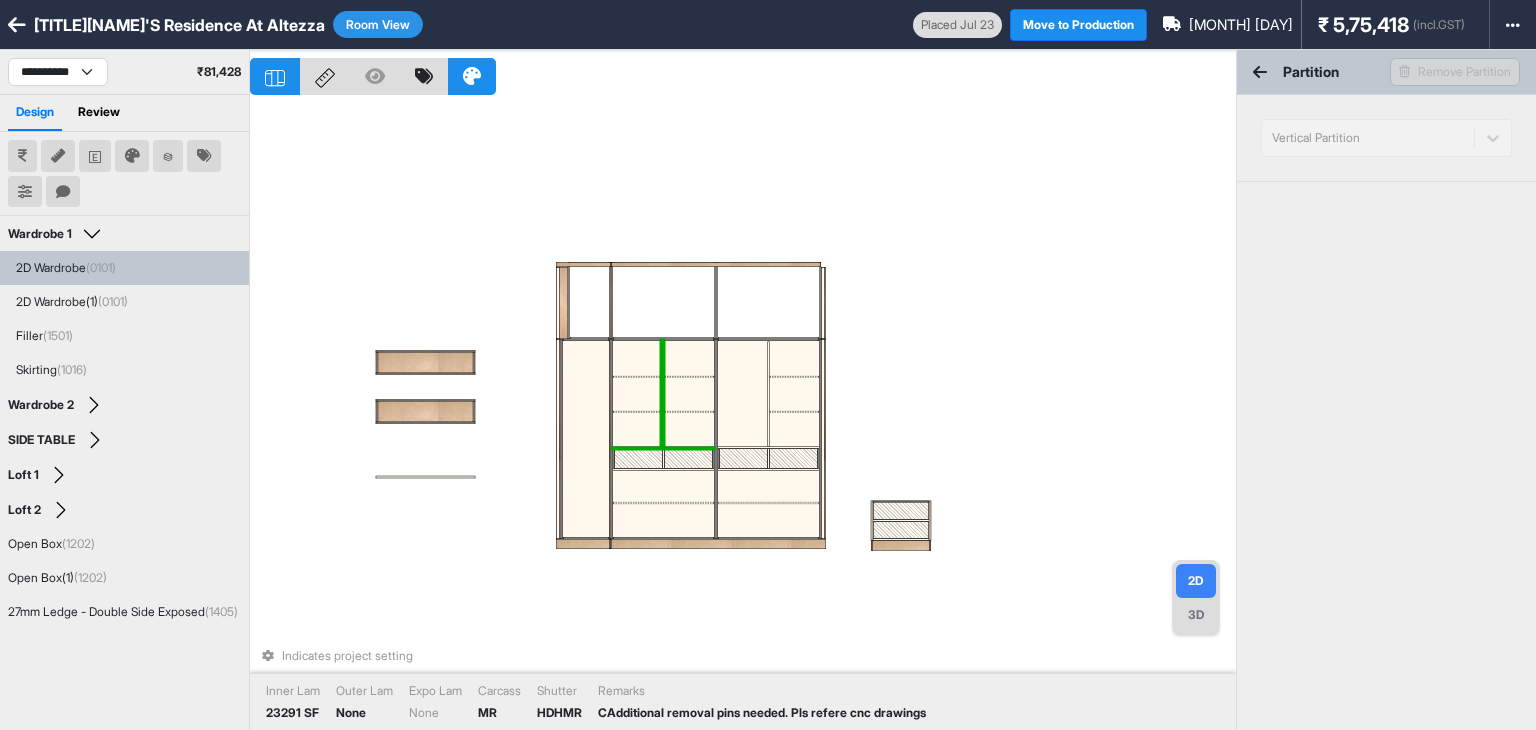 click at bounding box center [663, 448] 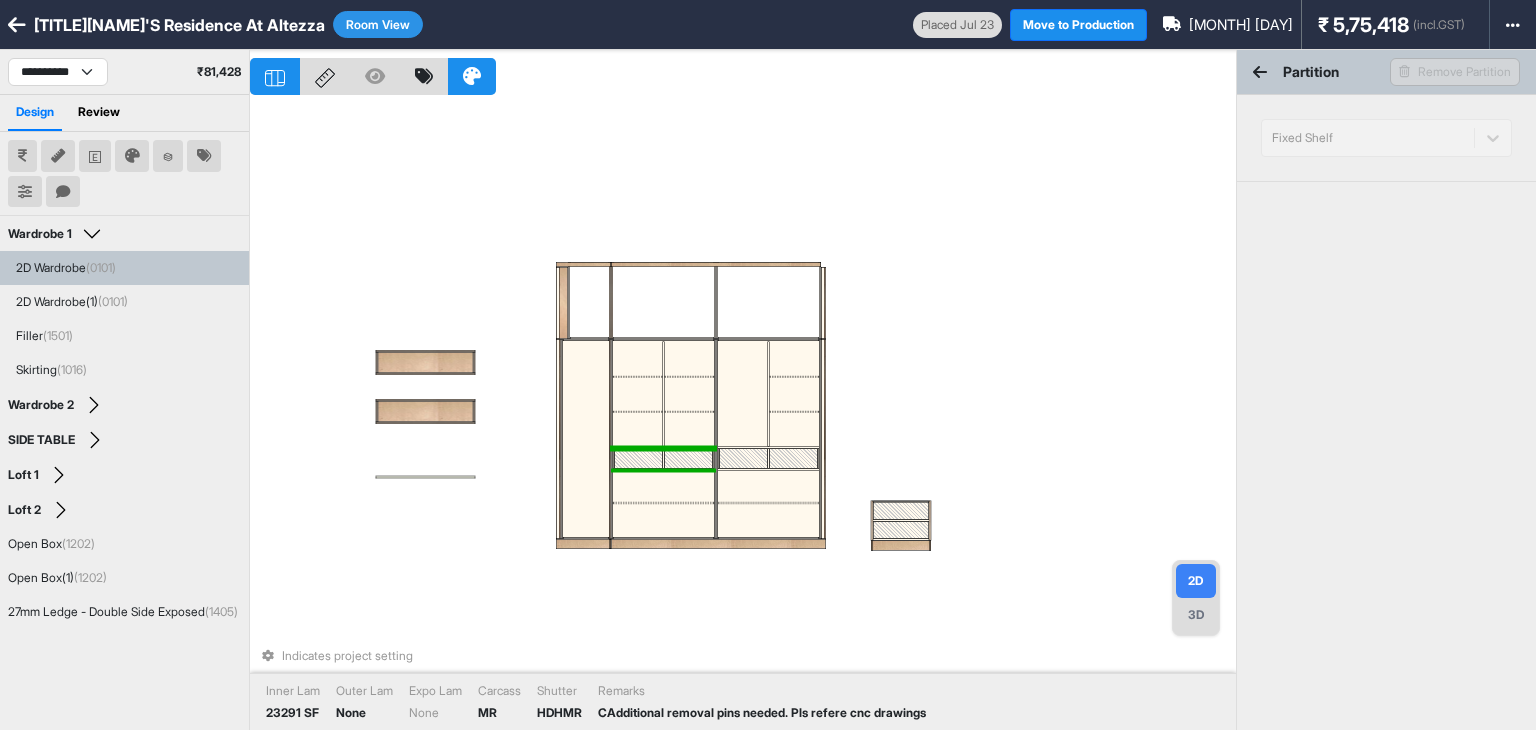 click at bounding box center [663, 470] 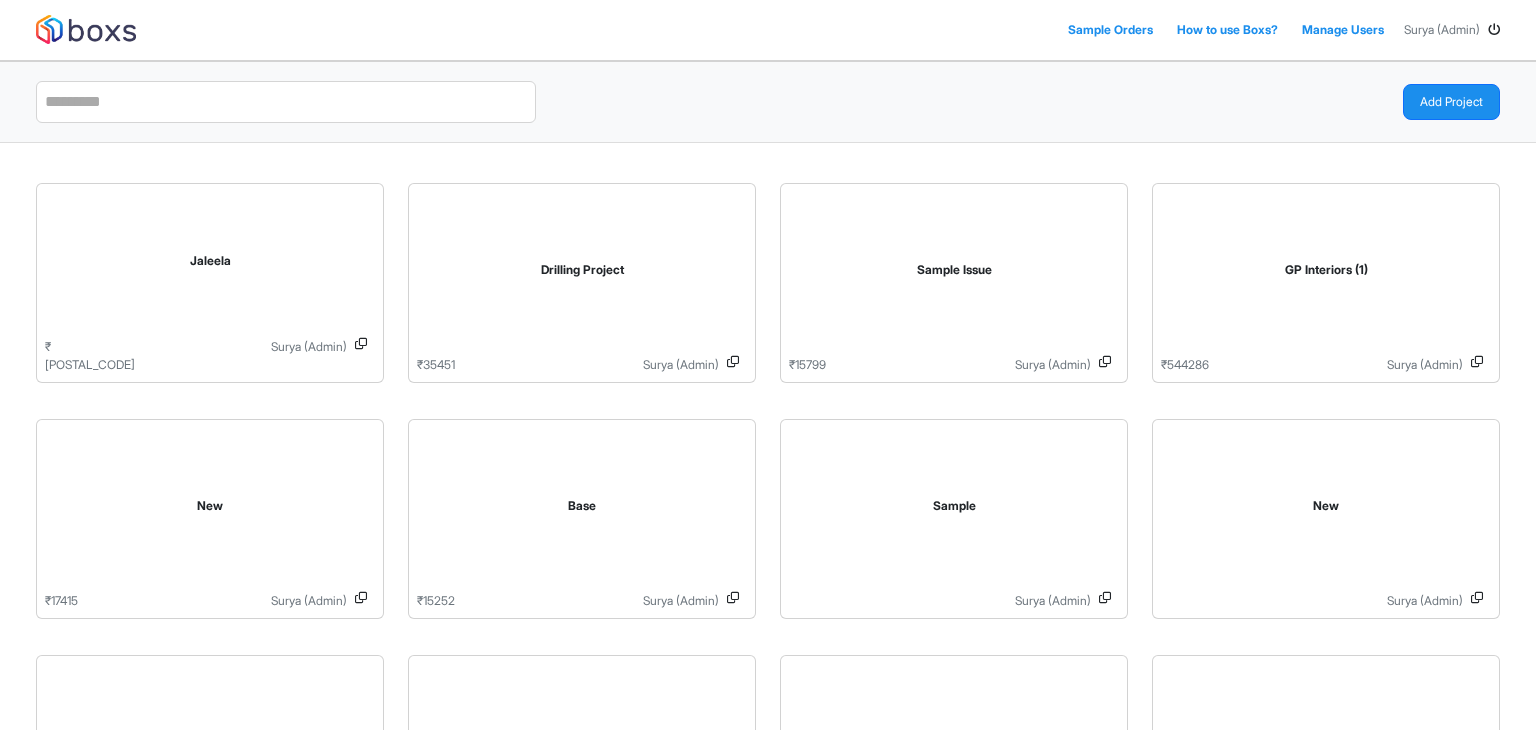 scroll, scrollTop: 0, scrollLeft: 0, axis: both 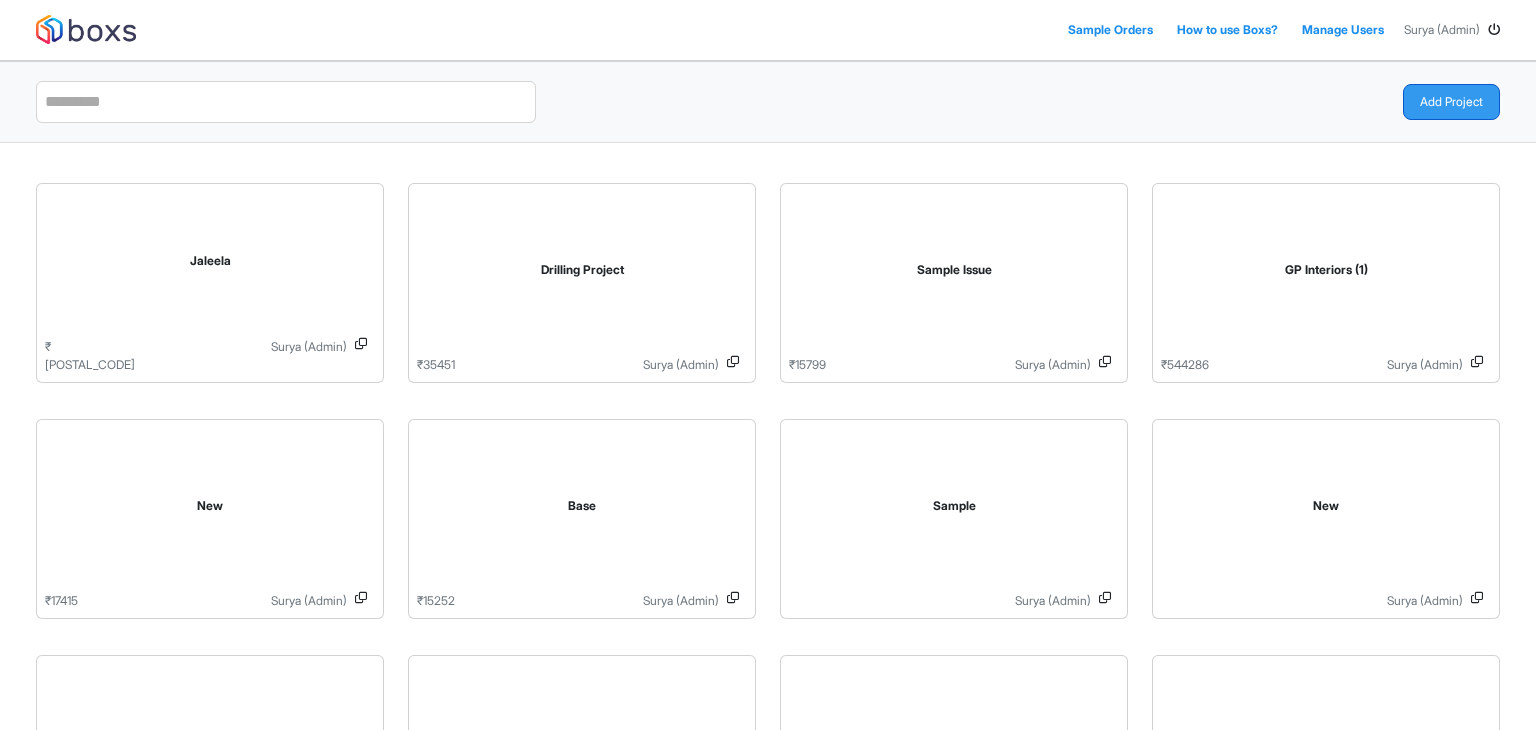 click on "Add Project" at bounding box center [1451, 102] 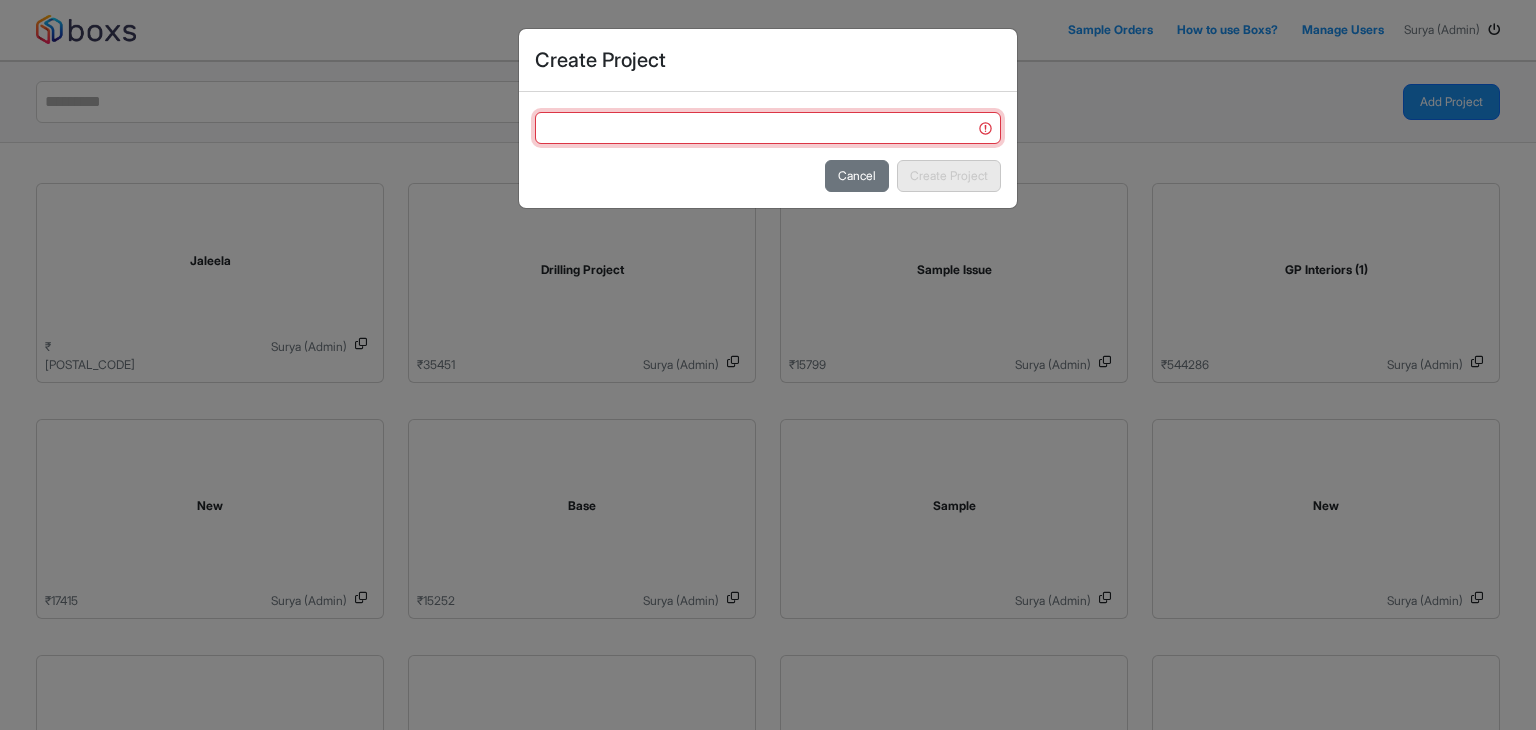 click at bounding box center (768, 128) 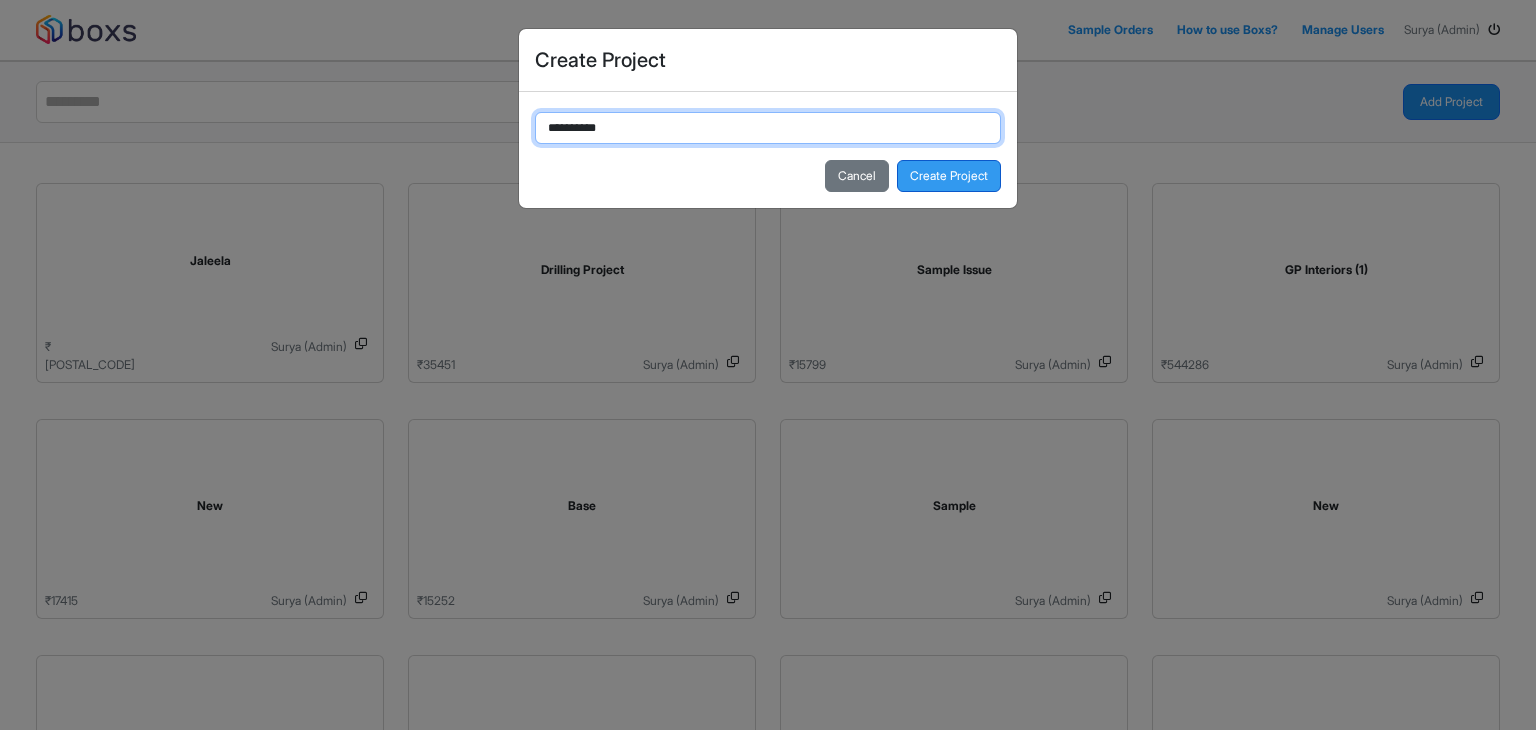 type on "**********" 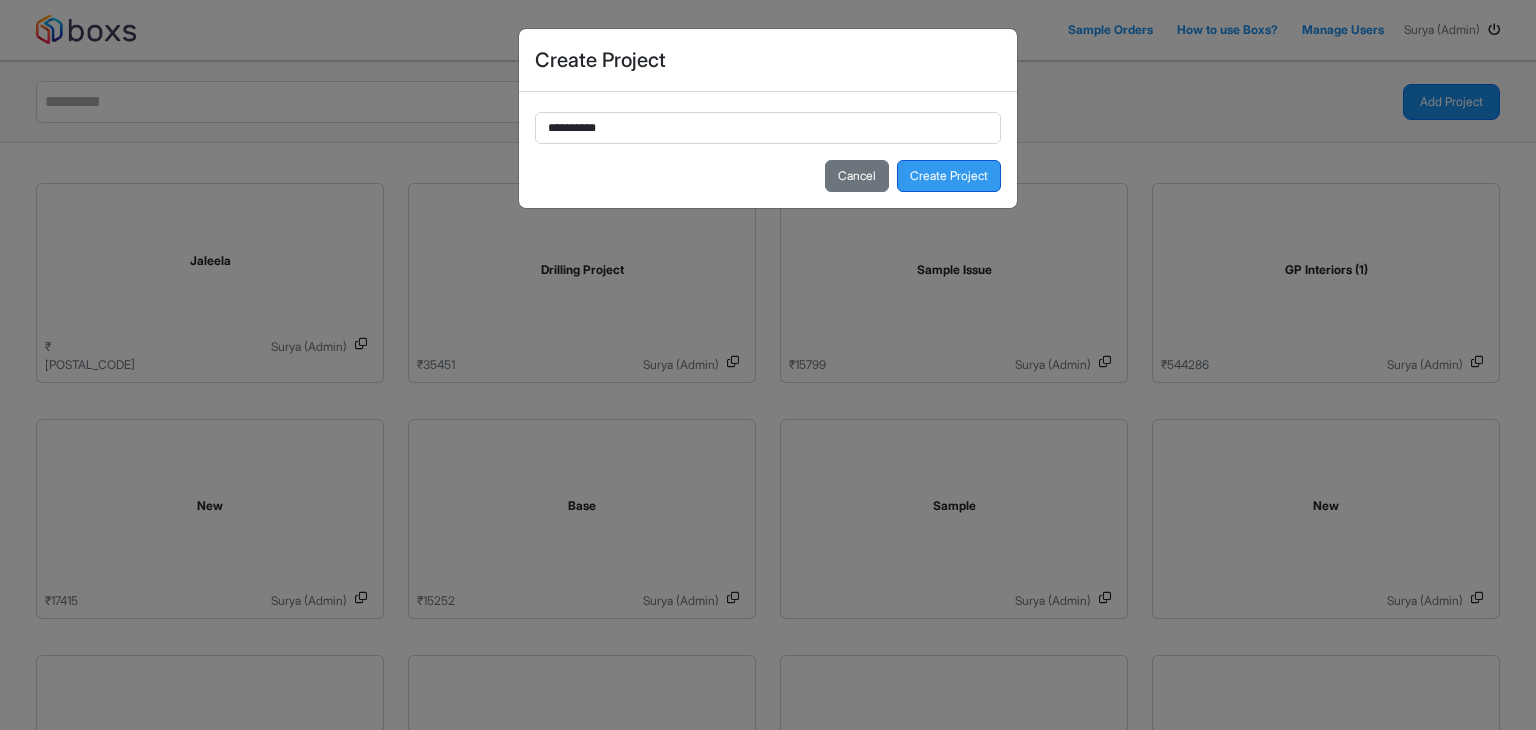 click on "Create Project" at bounding box center [949, 176] 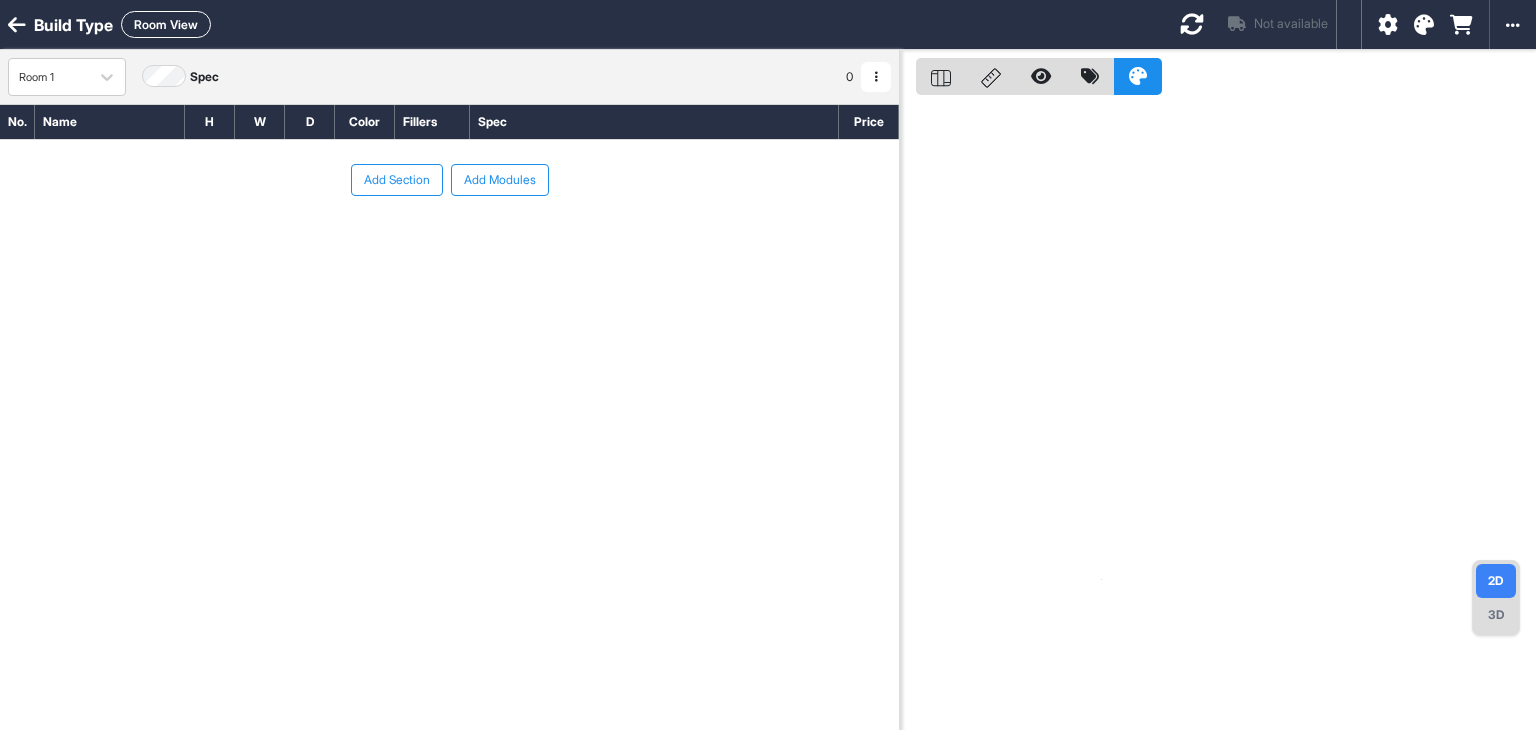 click on "Add Modules" at bounding box center (500, 180) 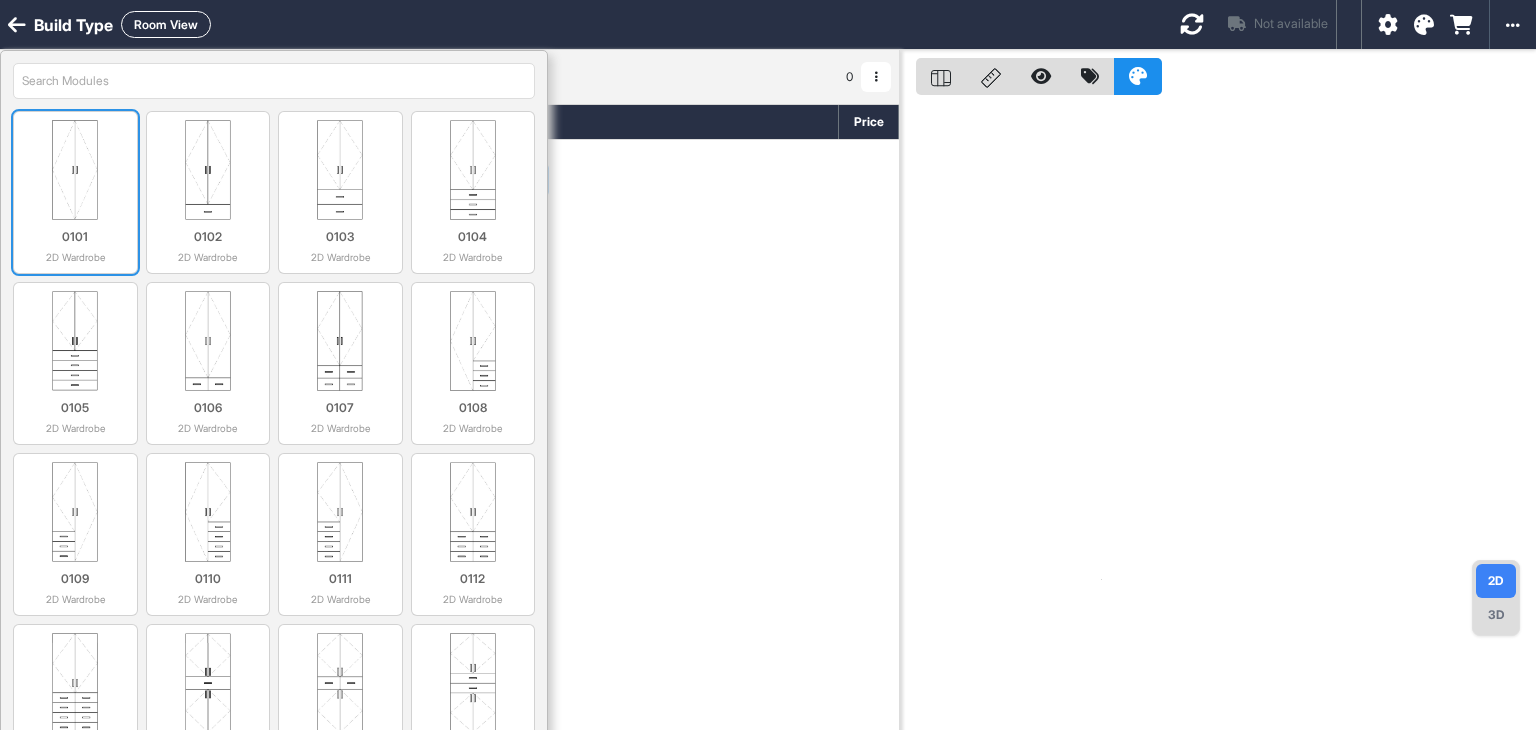 click at bounding box center (75, 170) 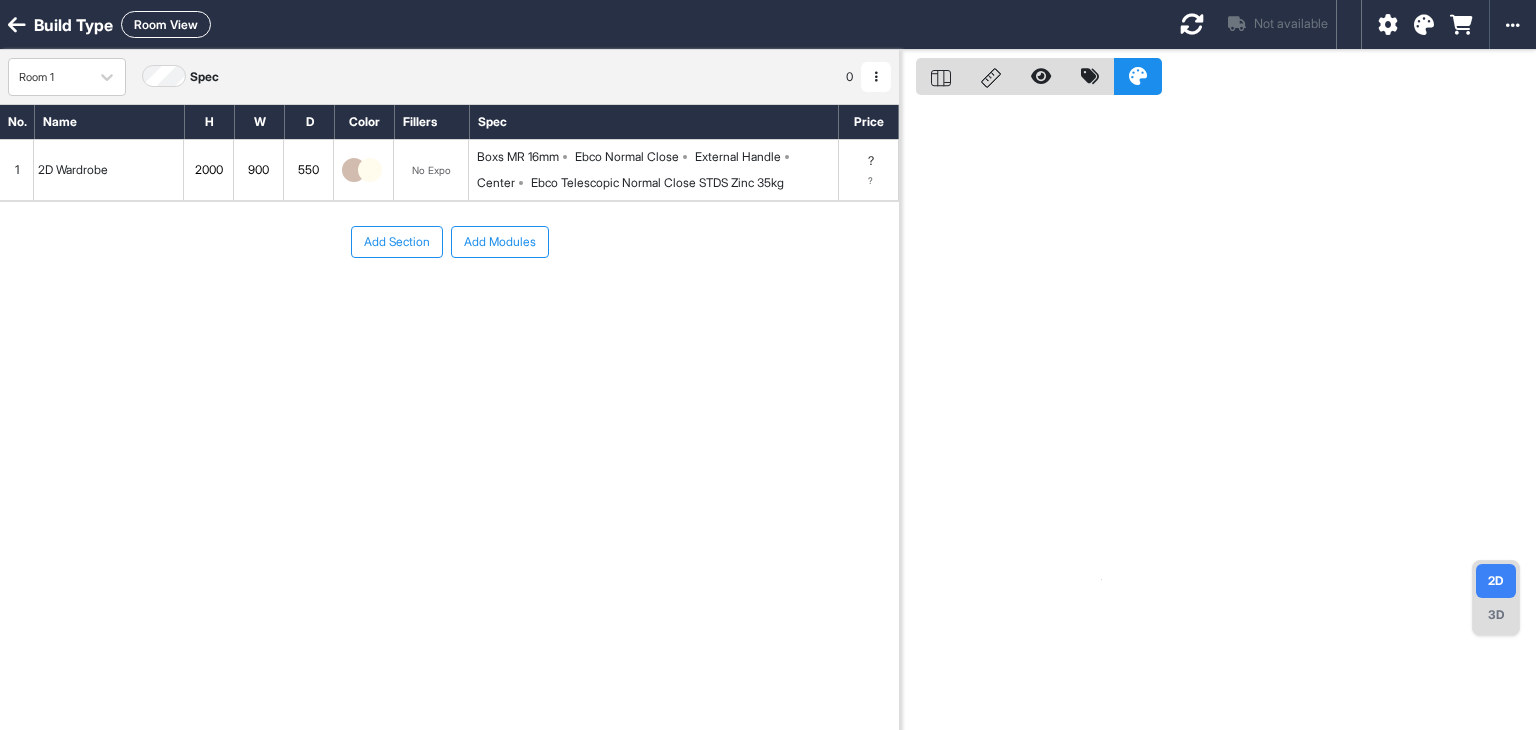 click on "No Expo" at bounding box center [431, 170] 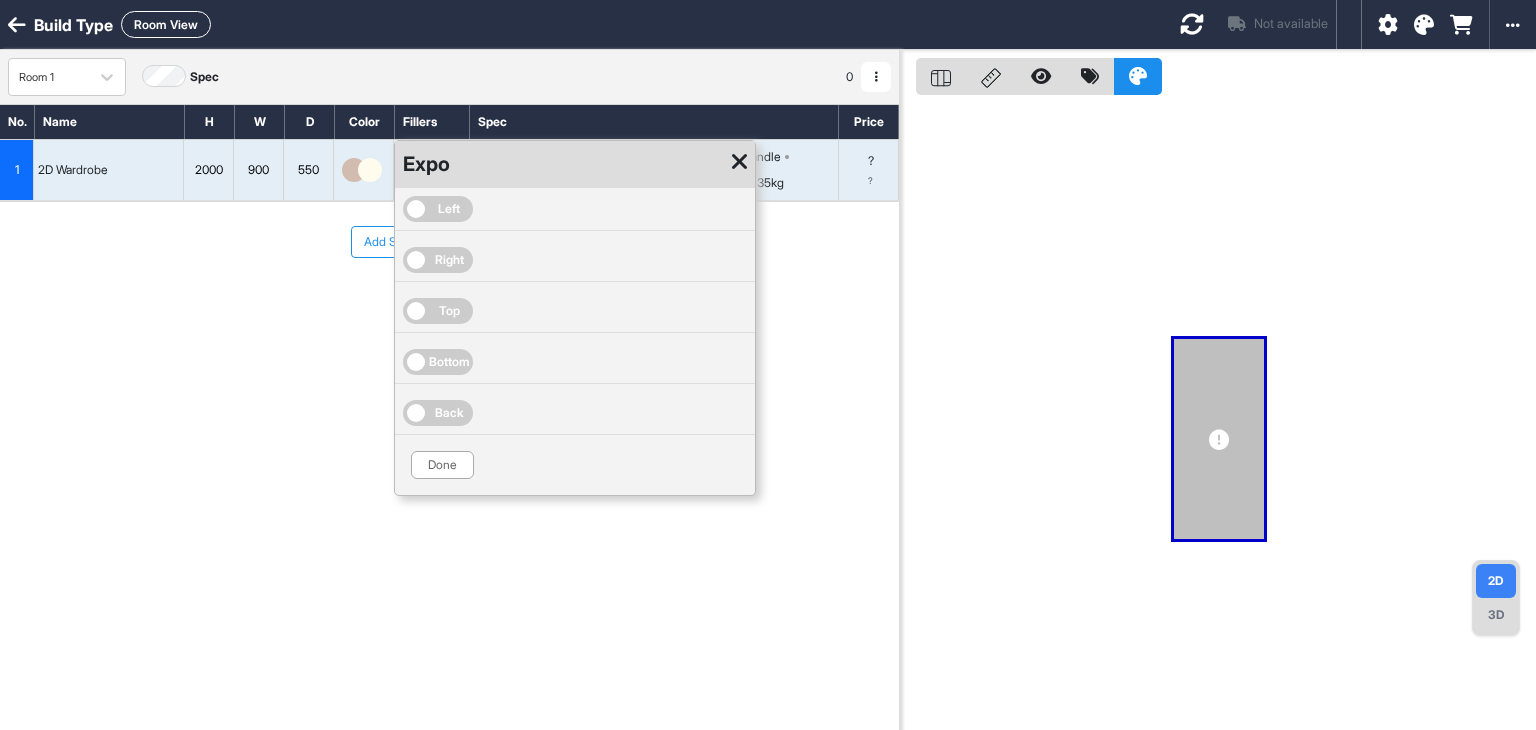 click on "Left" at bounding box center (449, 209) 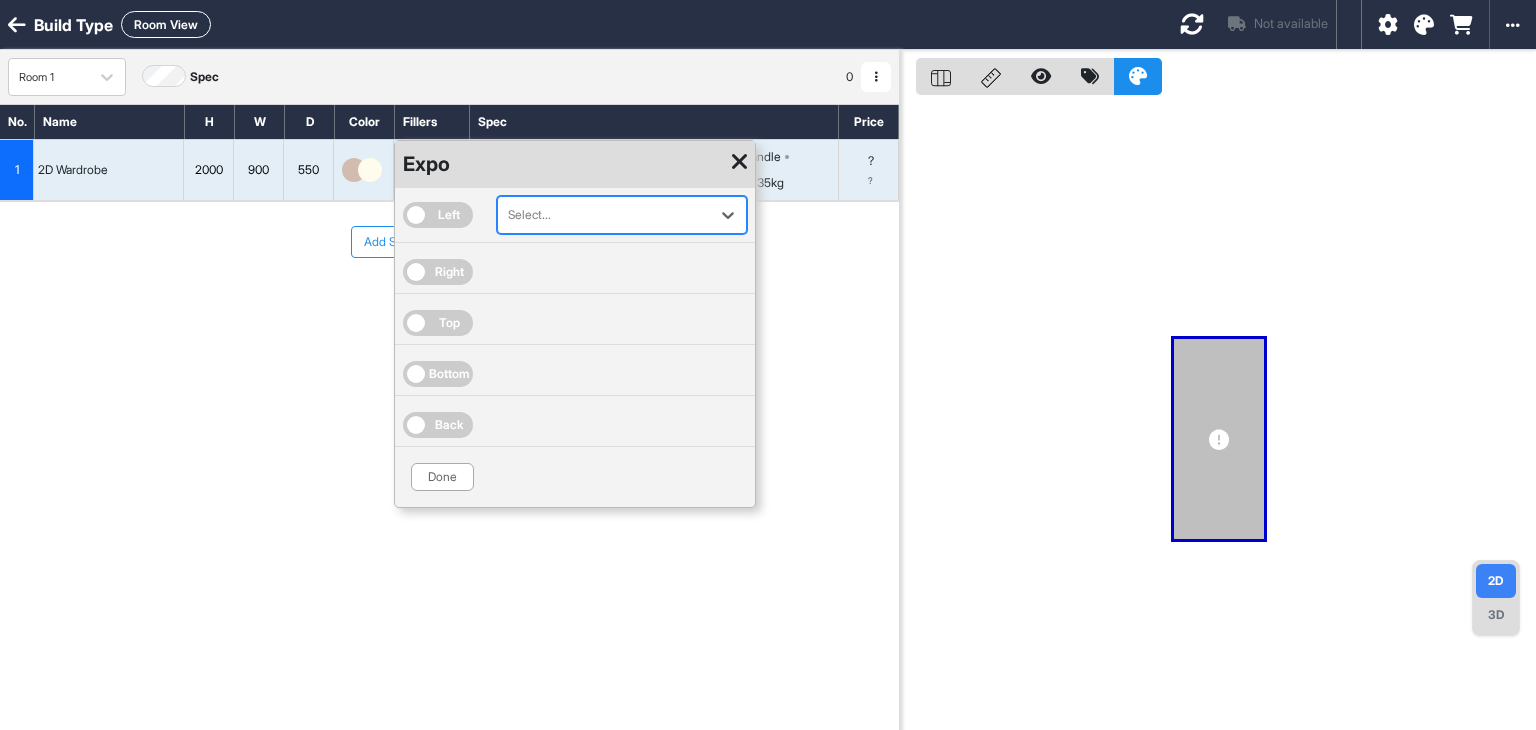 click on "Right" at bounding box center (575, 272) 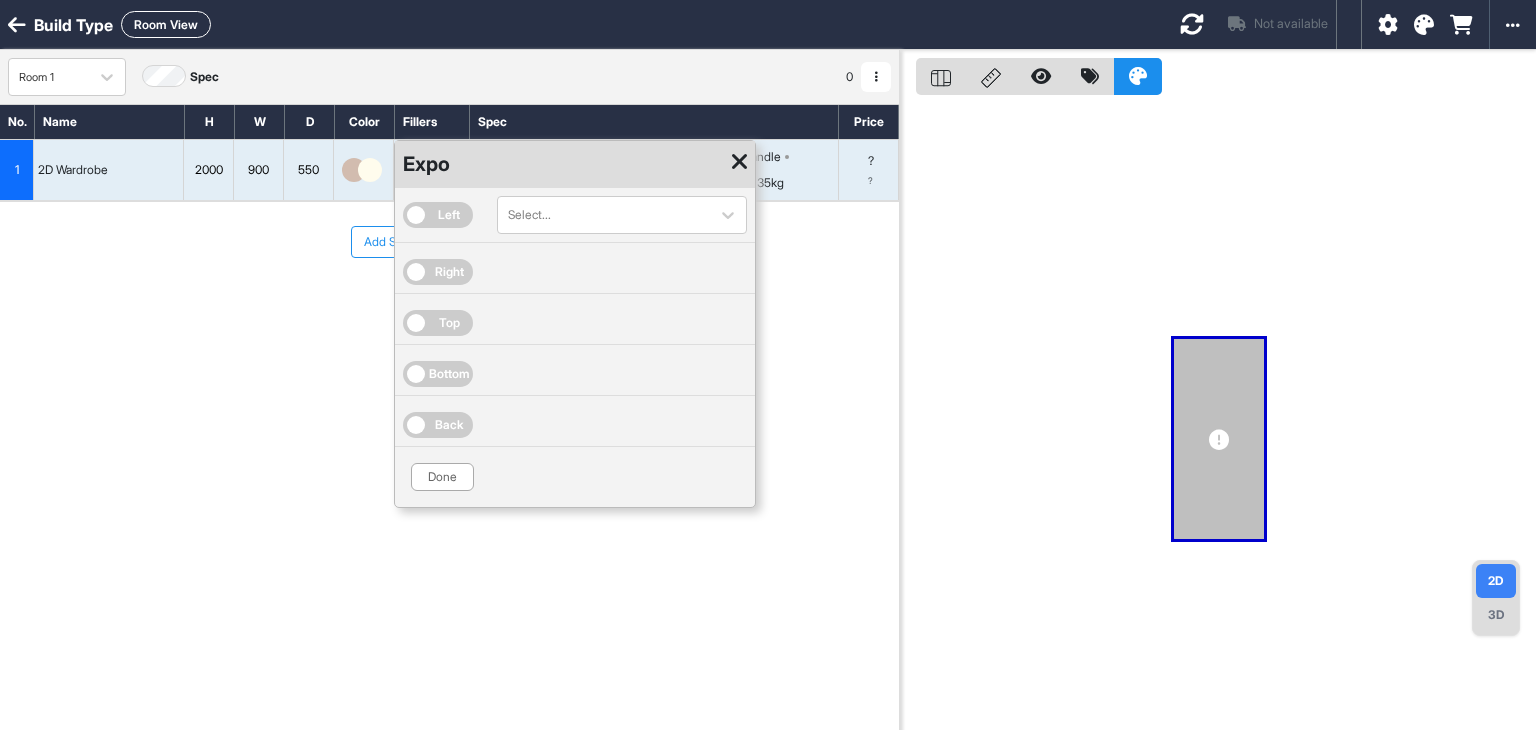 click on "Top" at bounding box center (449, 323) 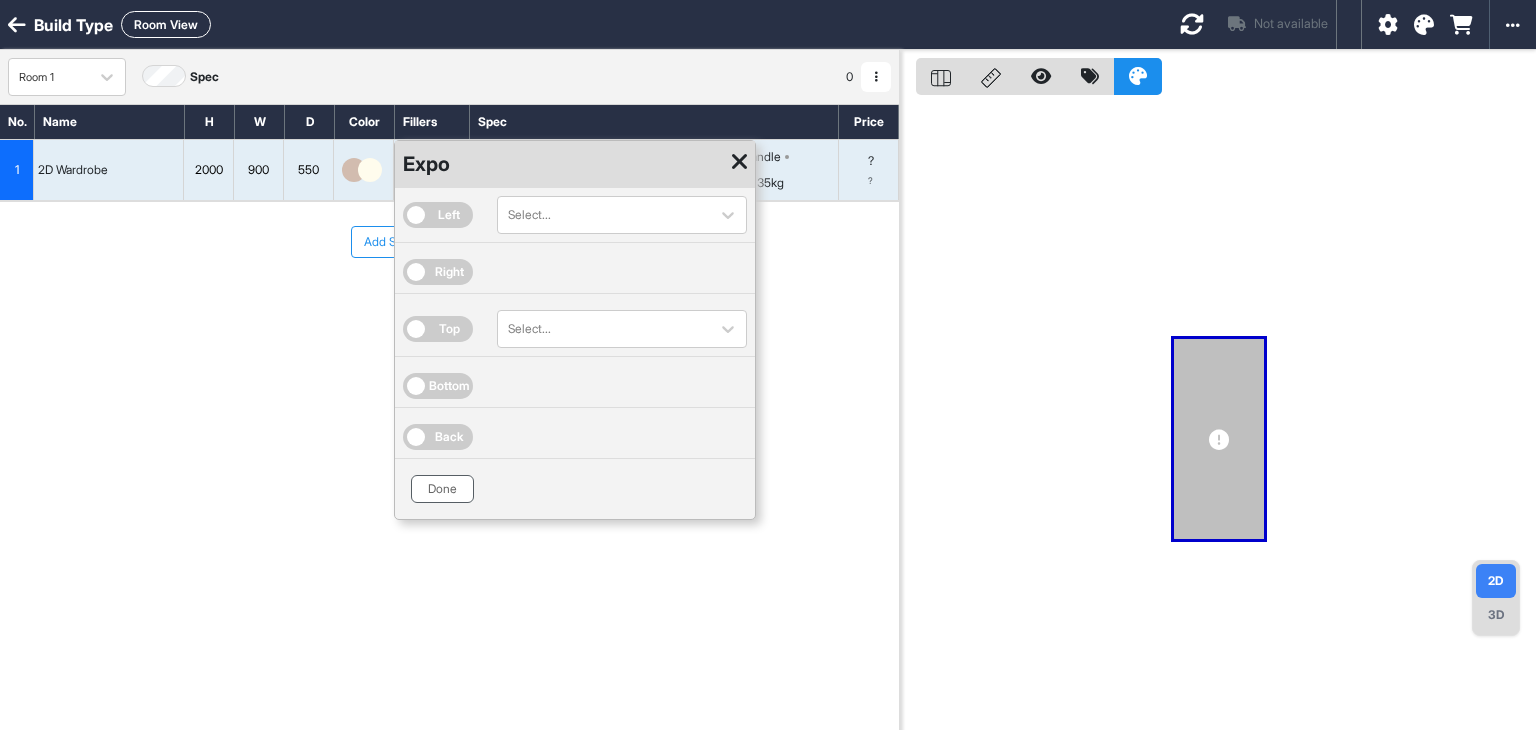 click on "Done" at bounding box center [442, 489] 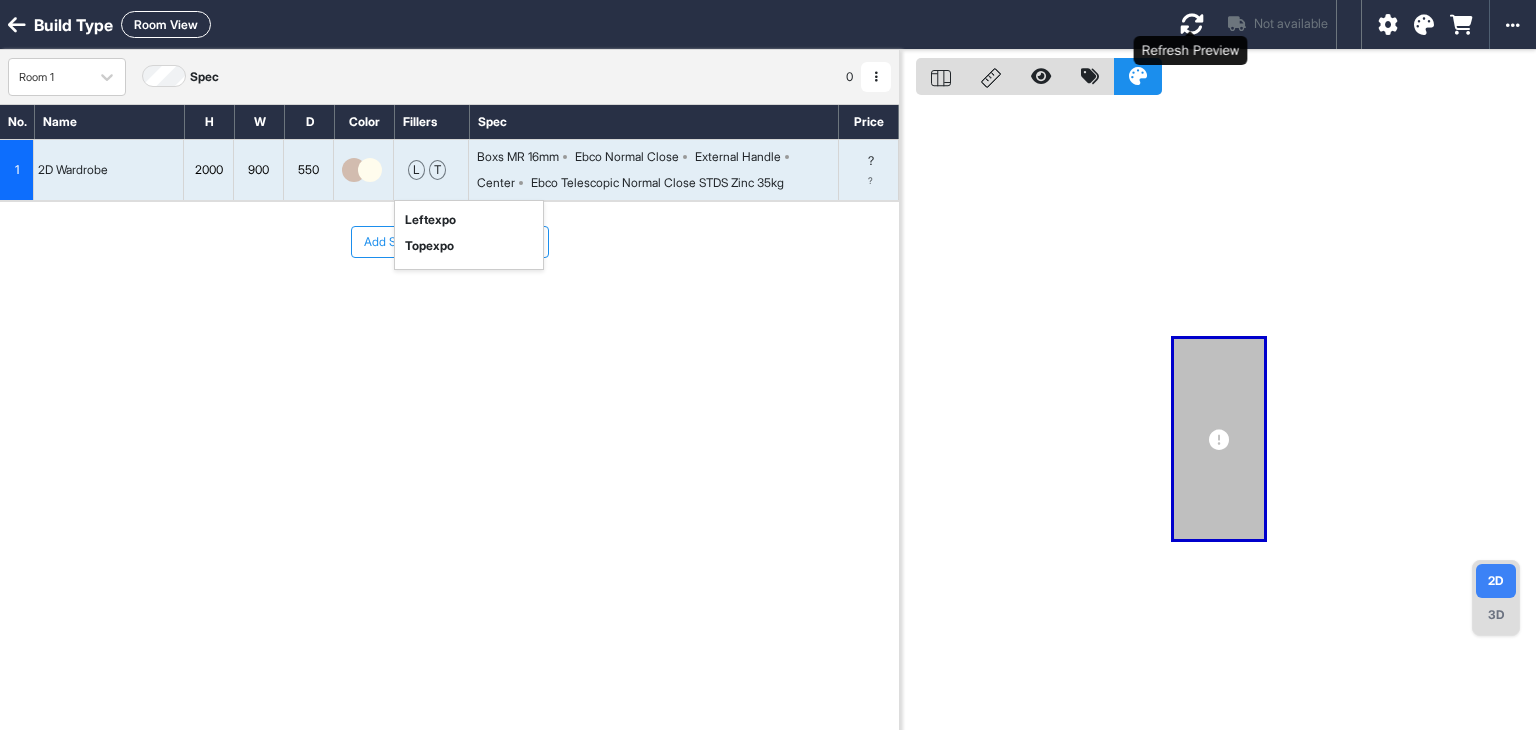 click at bounding box center [1192, 24] 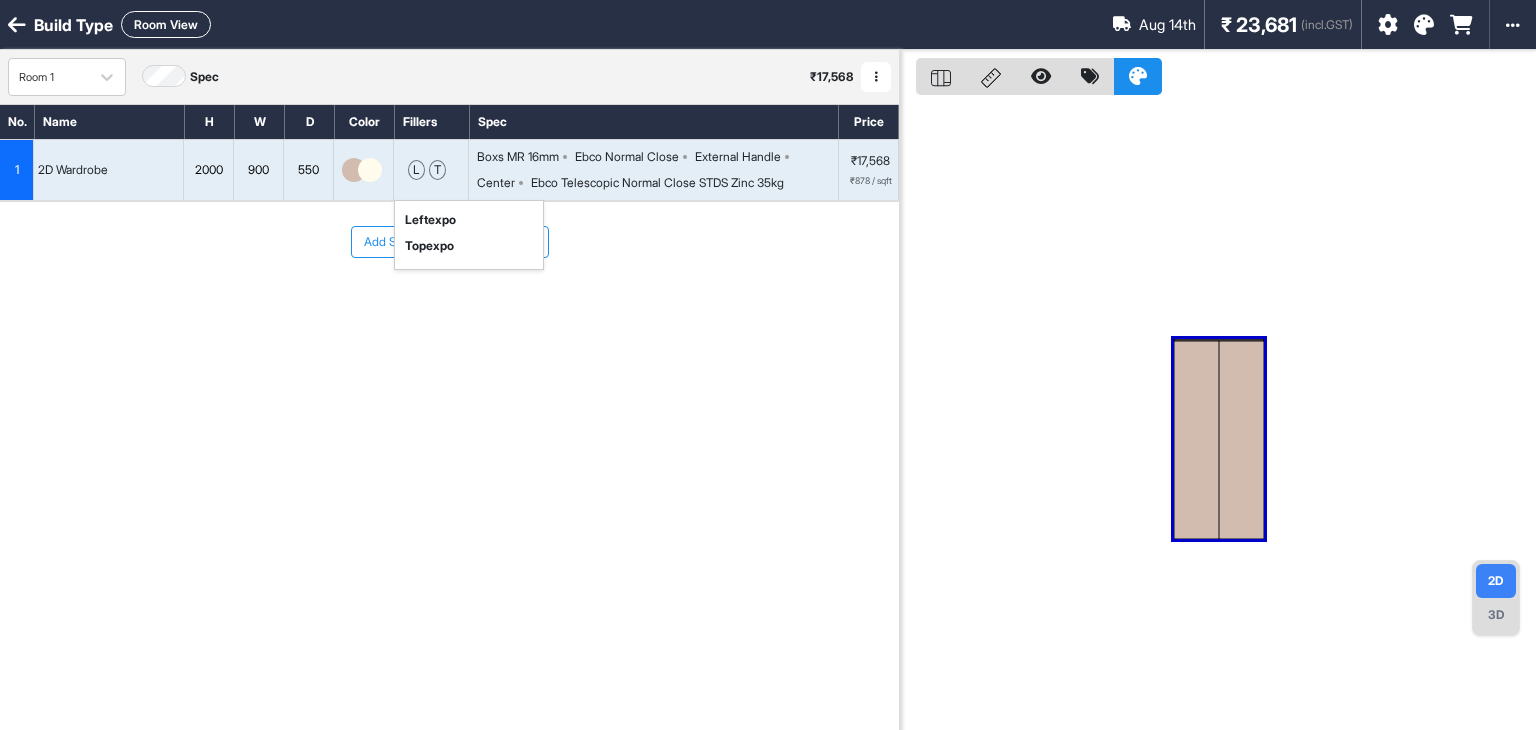 click on "Room View" at bounding box center [166, 24] 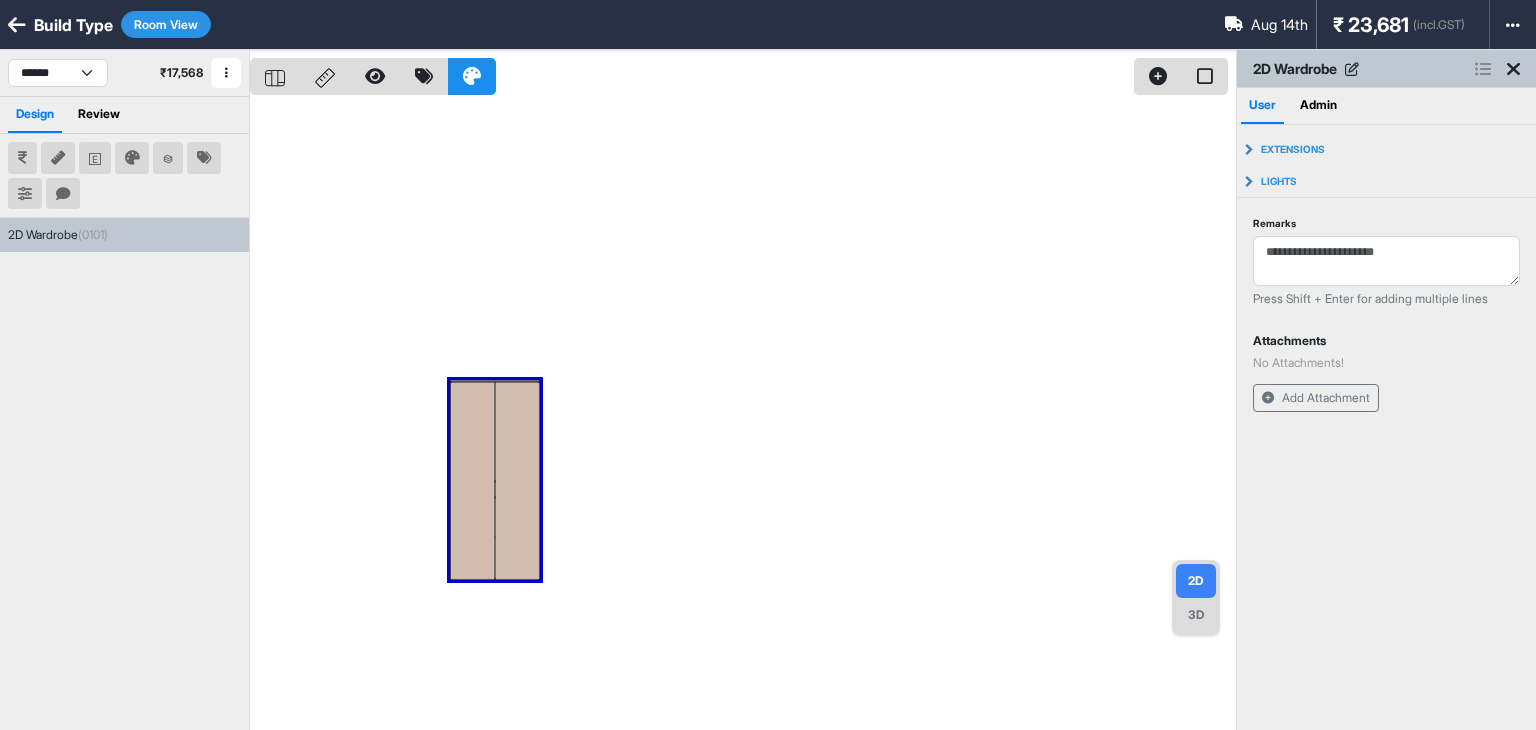 click at bounding box center [743, 415] 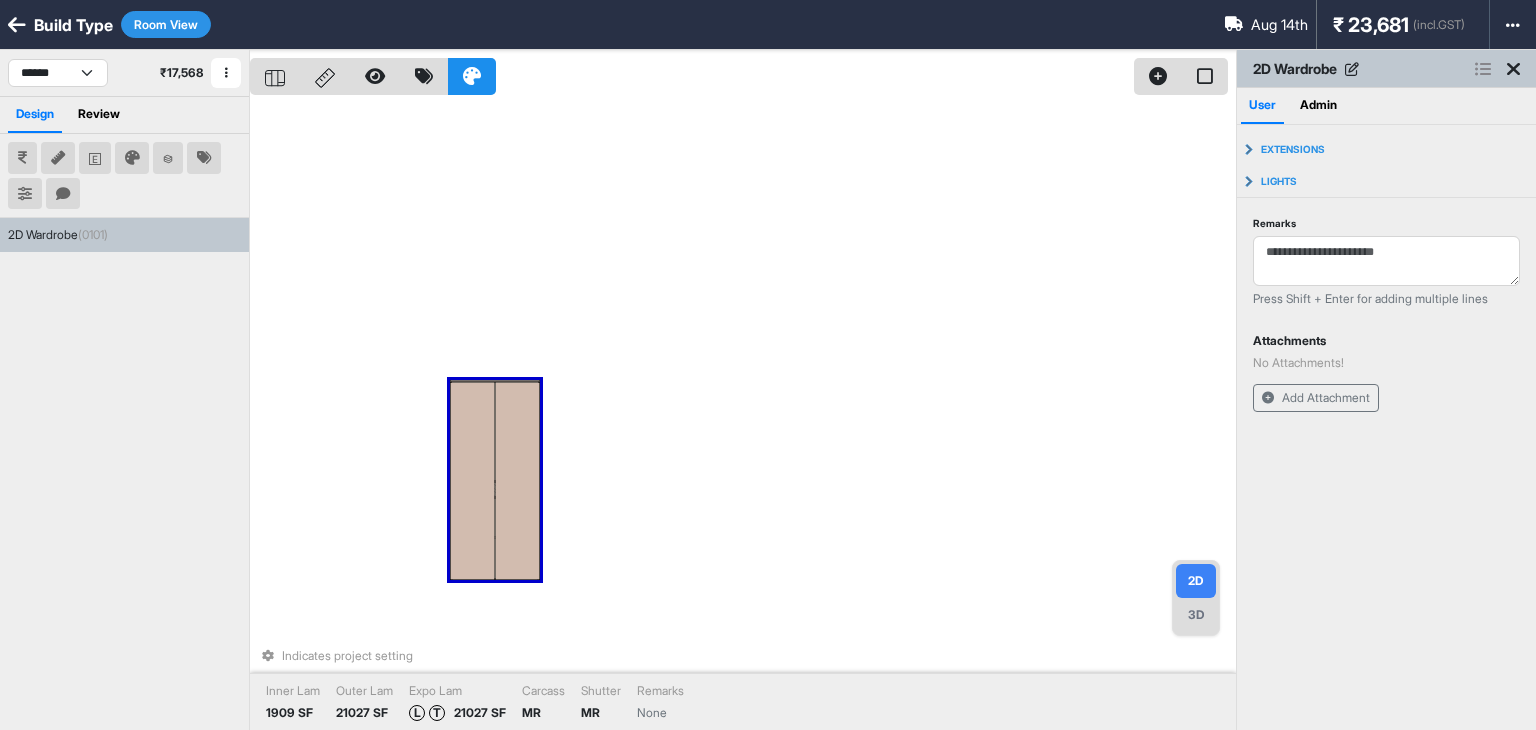 click on "Room View" at bounding box center [166, 24] 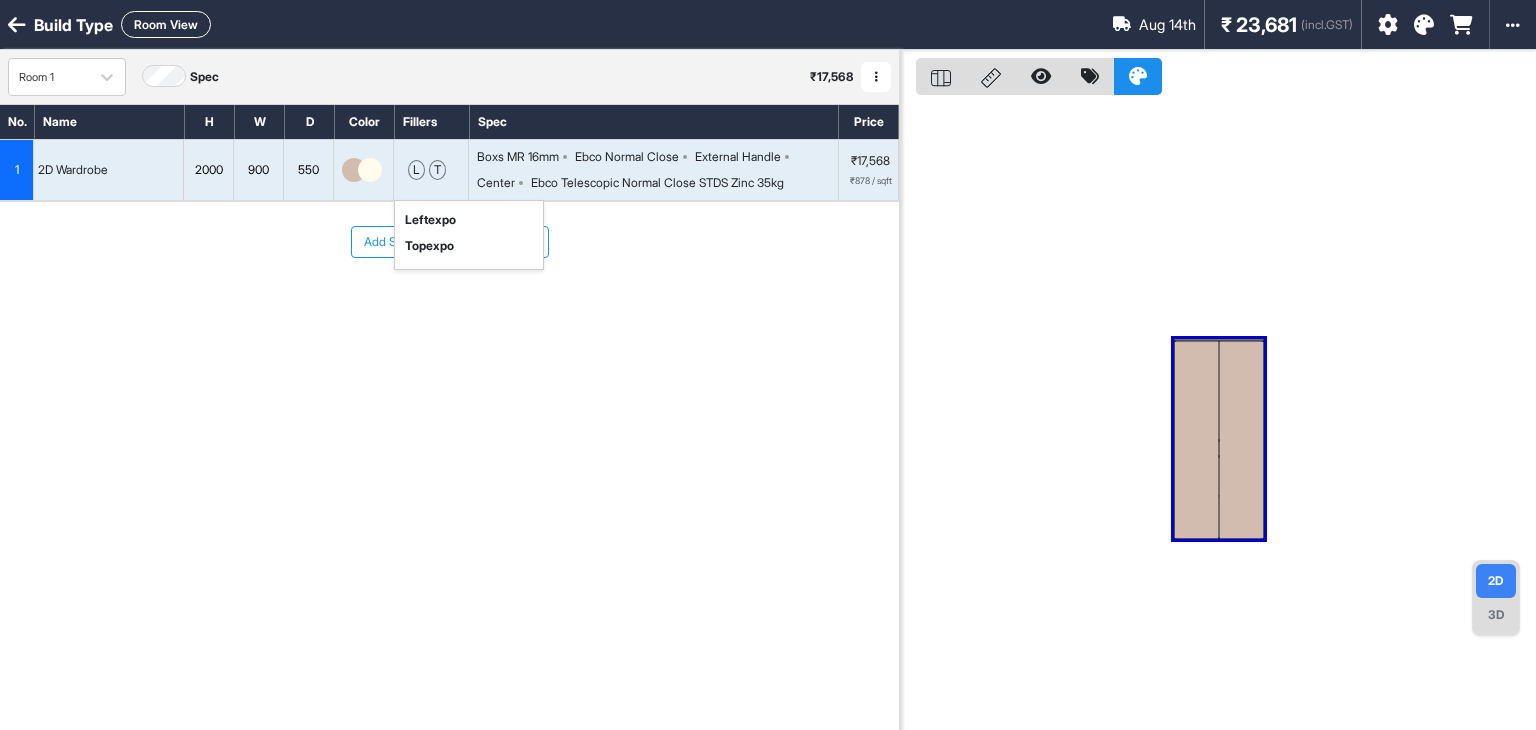 click on "t" at bounding box center [437, 170] 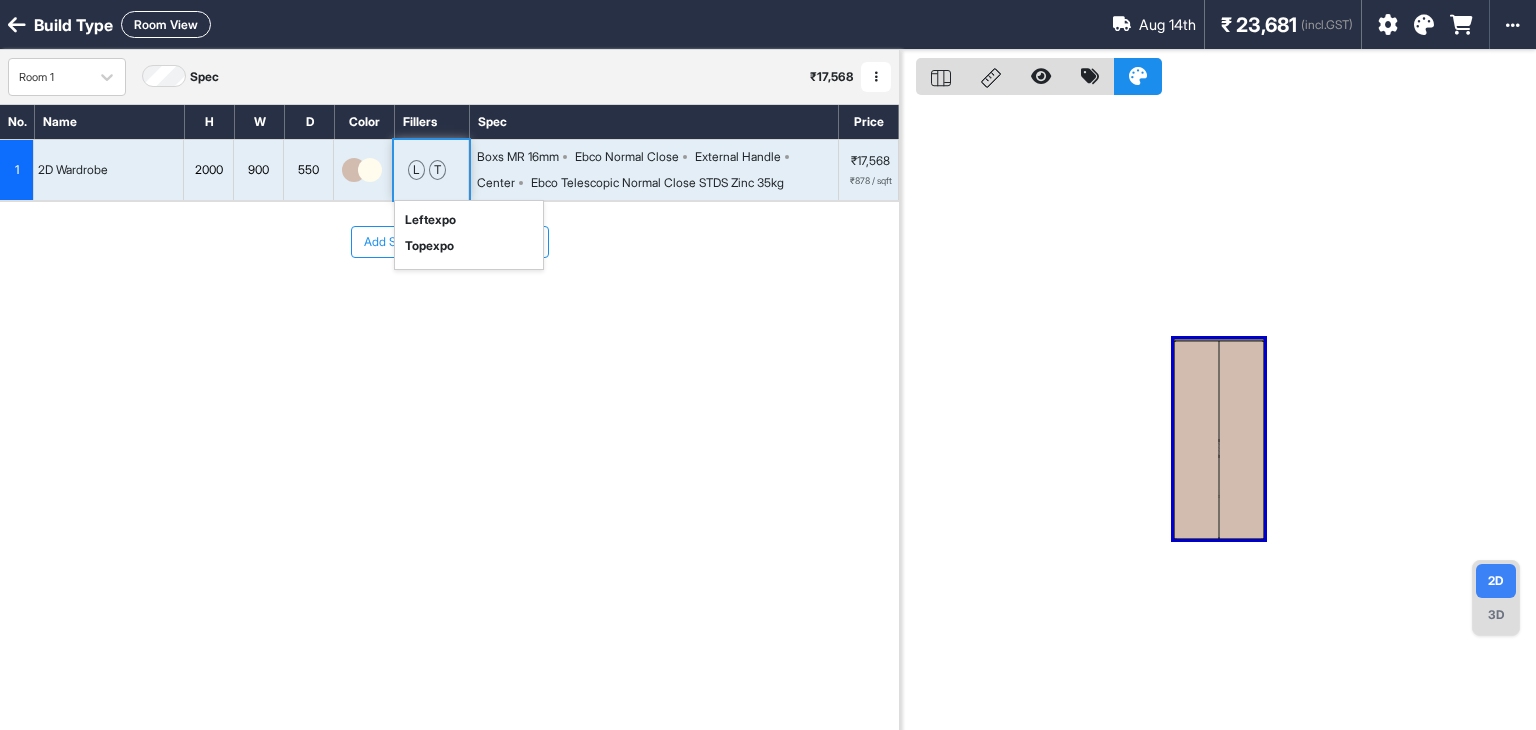 click on "t" at bounding box center [437, 170] 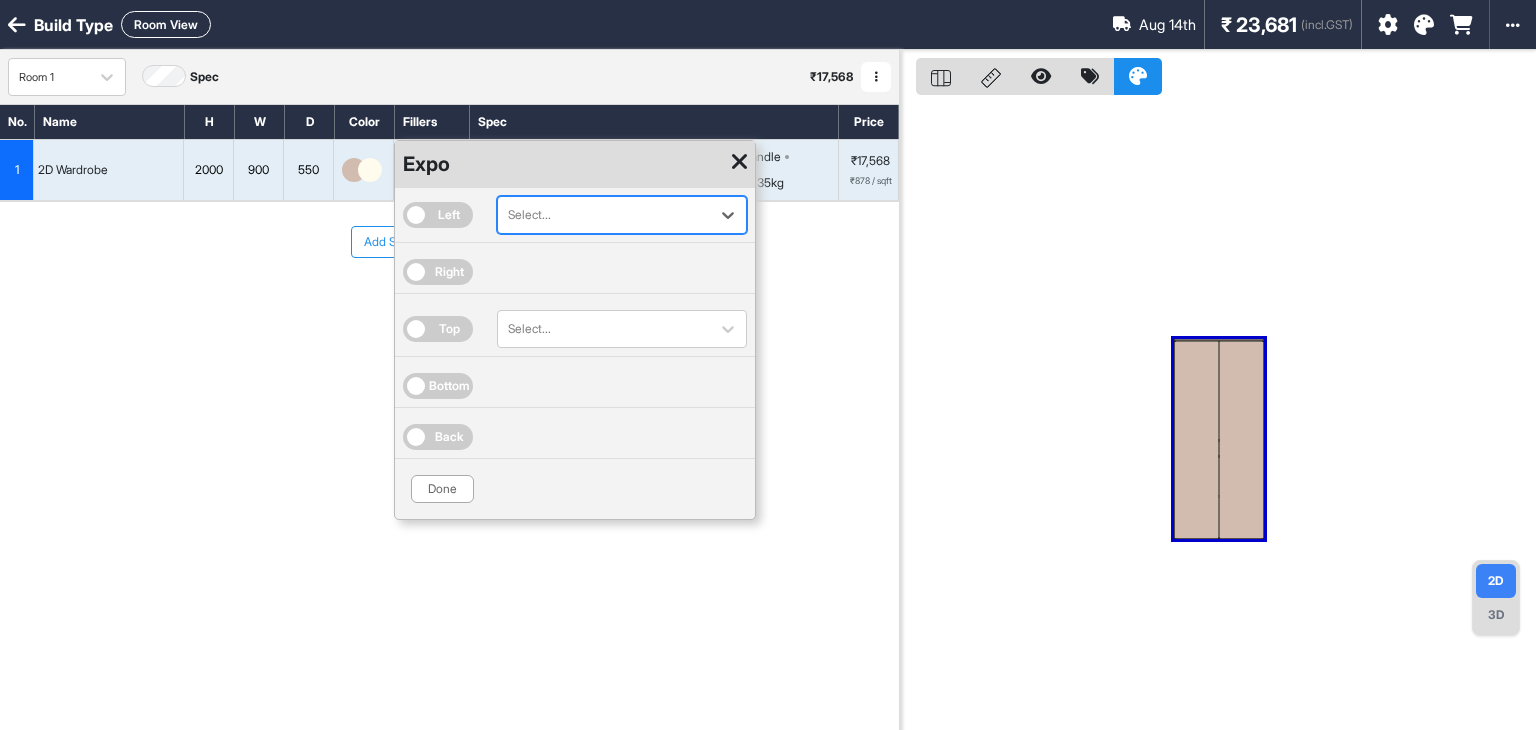 click on "Top Select..." at bounding box center (575, 329) 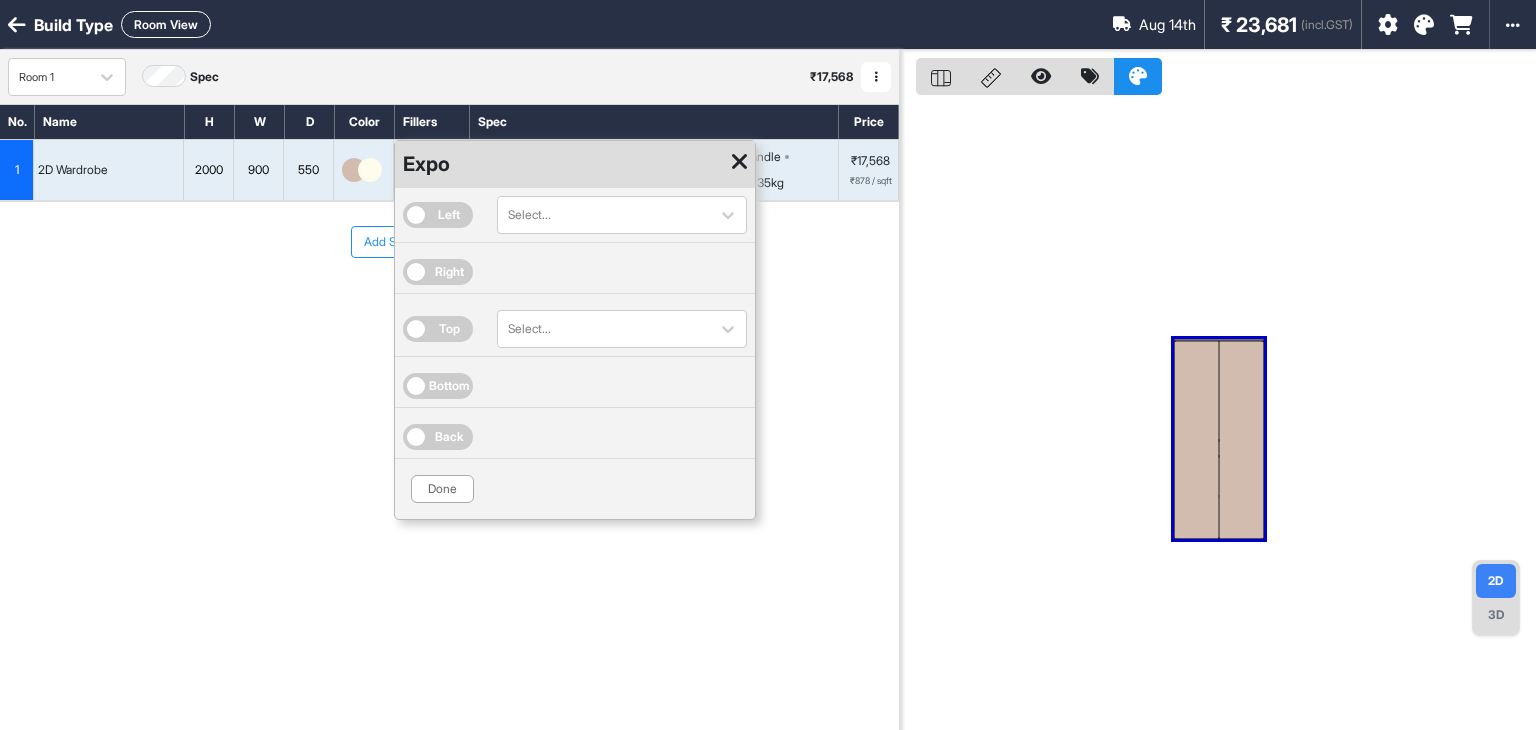 click on "Top" at bounding box center (438, 329) 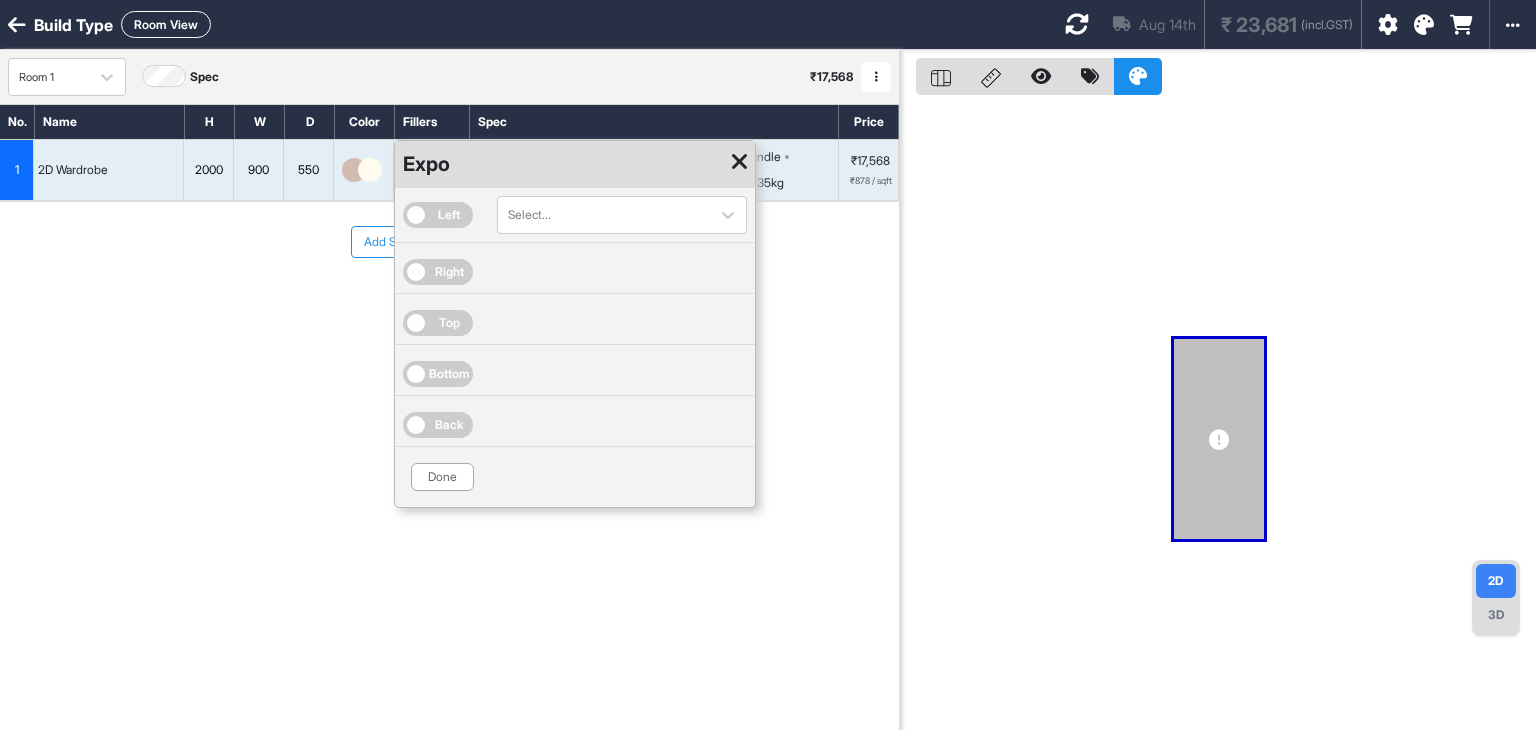 click on "Bottom" at bounding box center (575, 374) 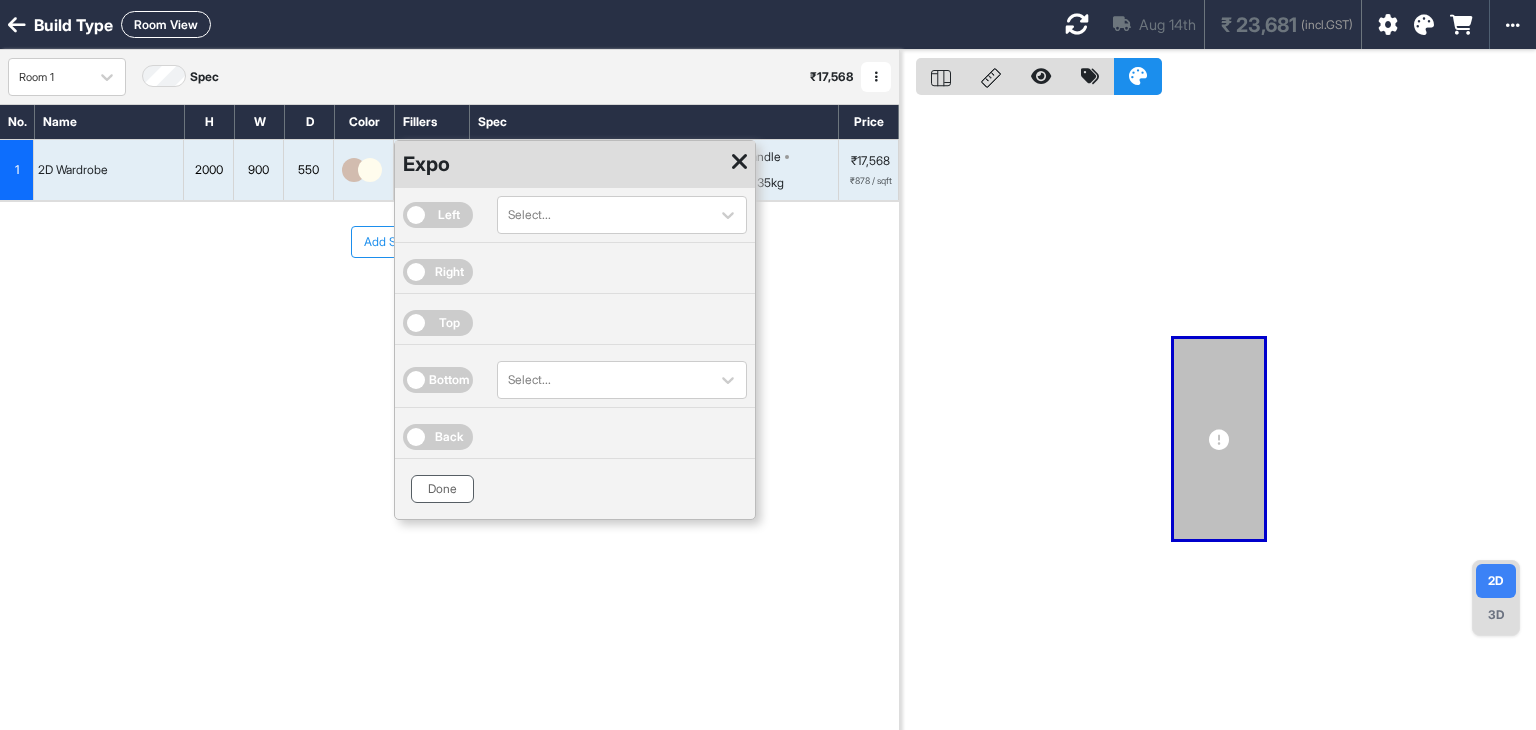 click on "Done" at bounding box center (442, 489) 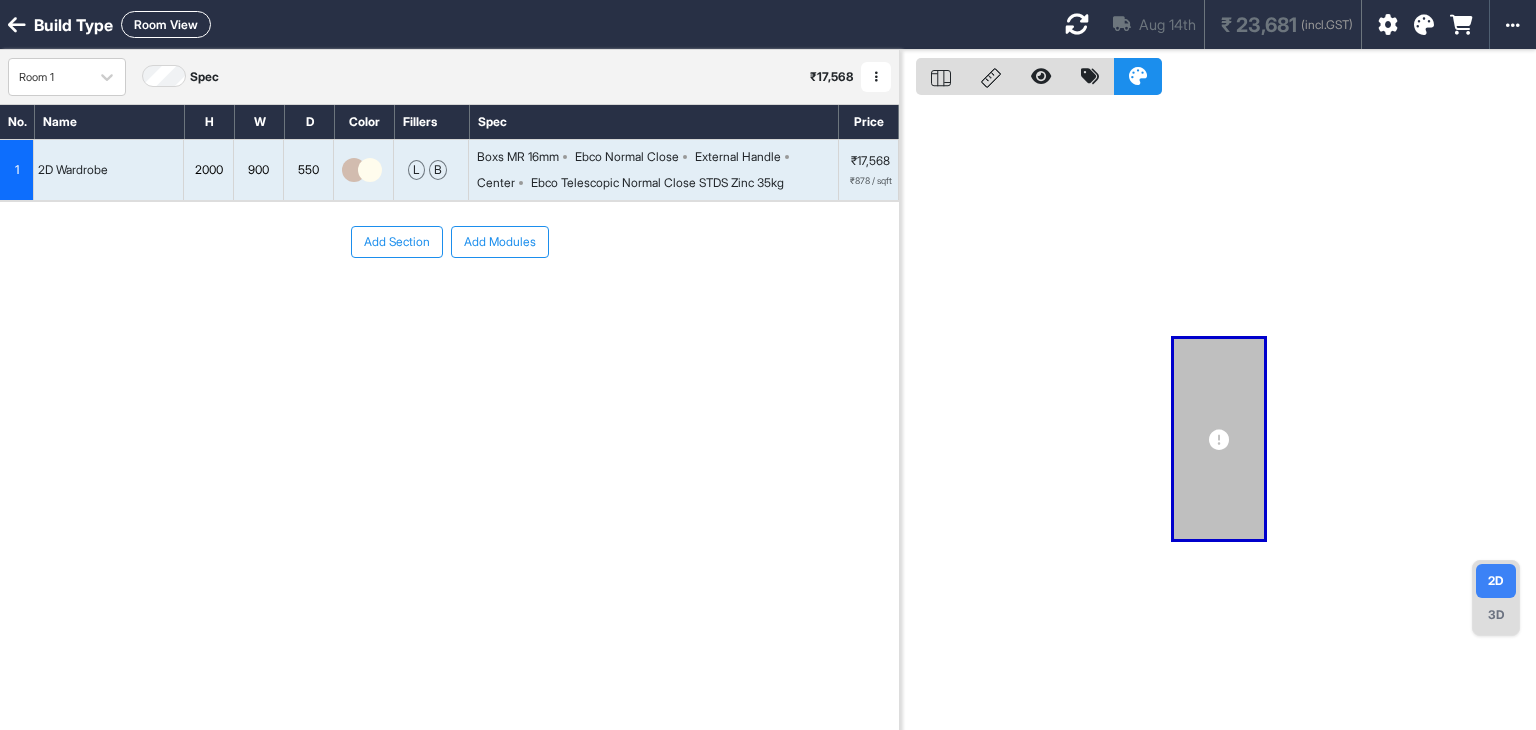 click on "Aug 14th ₹   23,681 (incl.GST)" at bounding box center (1205, 24) 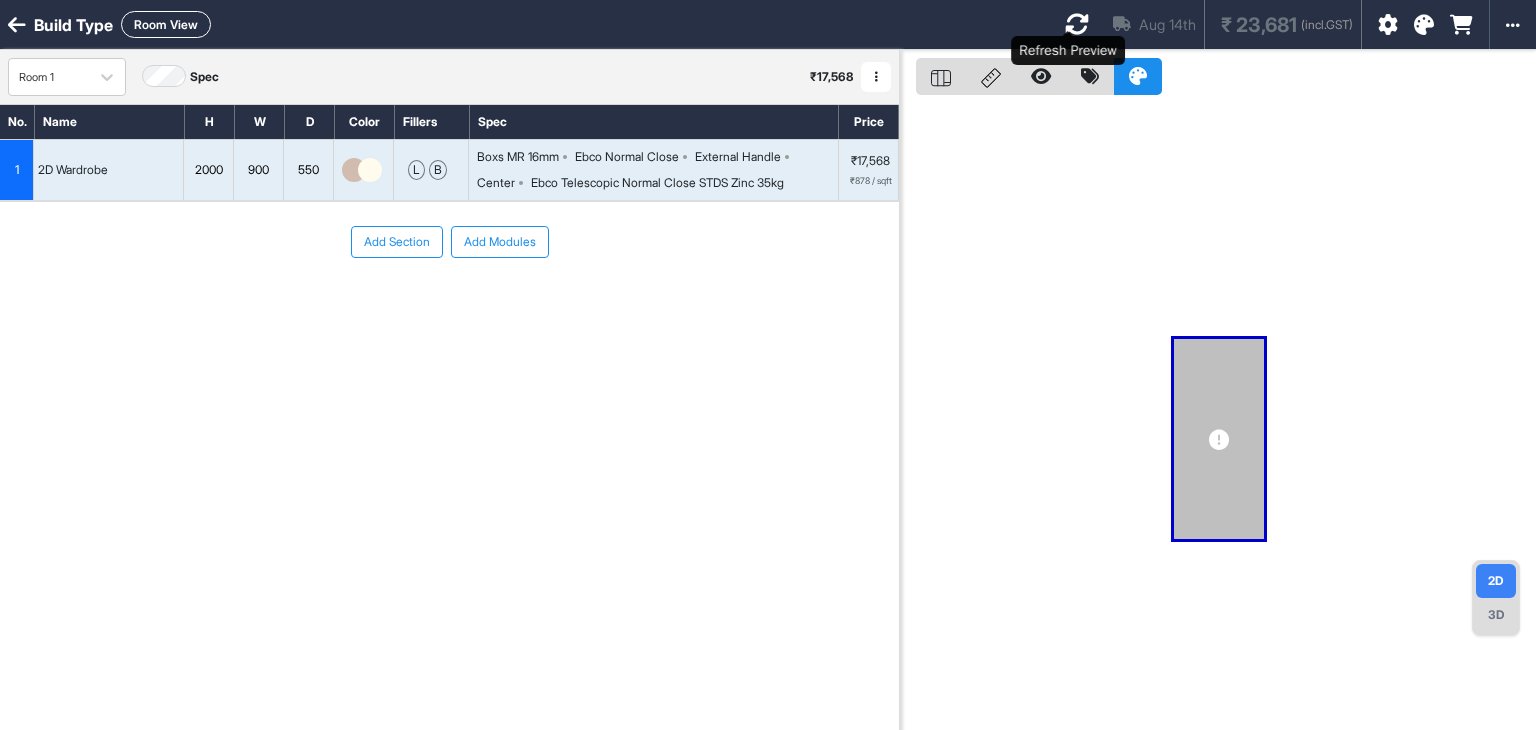 click at bounding box center (1077, 24) 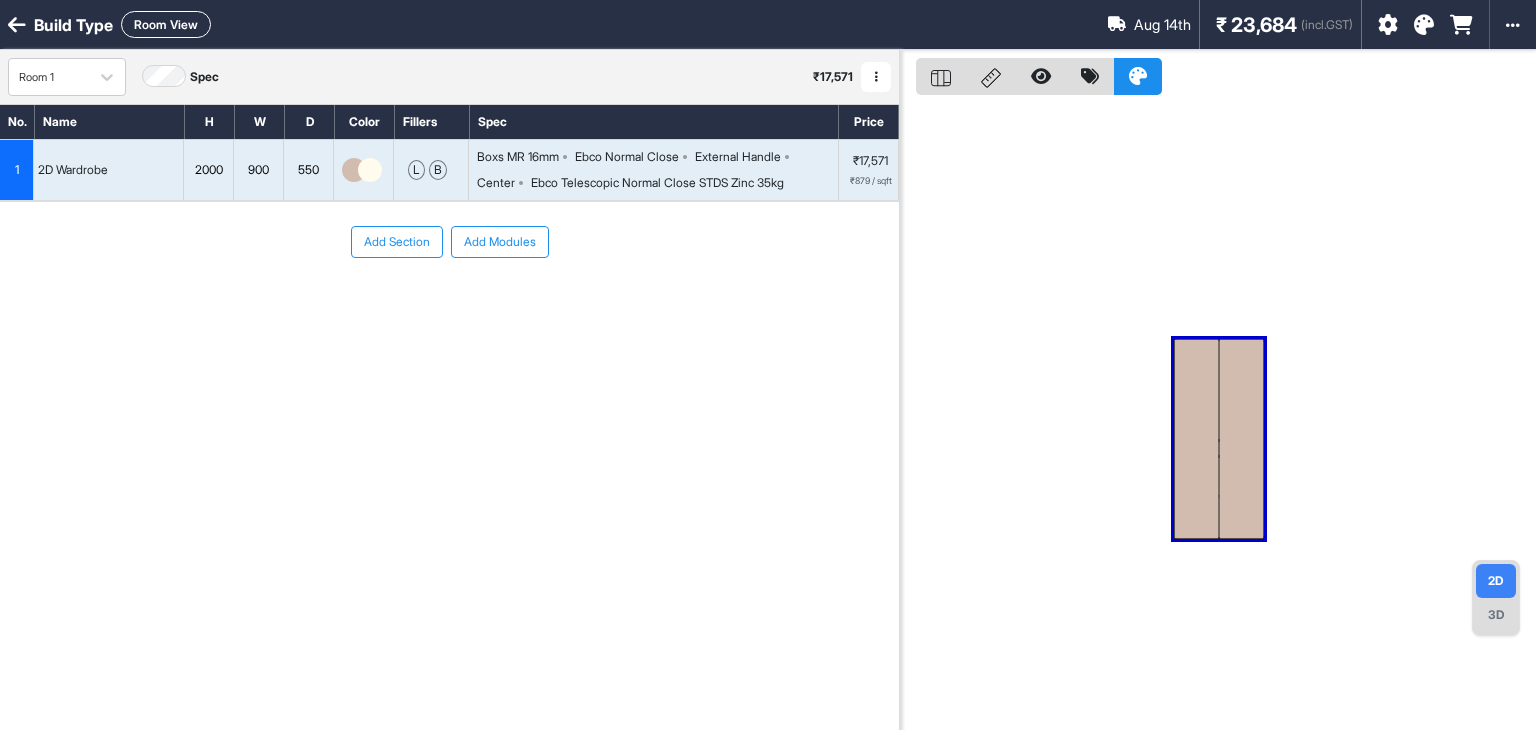 drag, startPoint x: 1506, startPoint y: 611, endPoint x: 1480, endPoint y: 590, distance: 33.42155 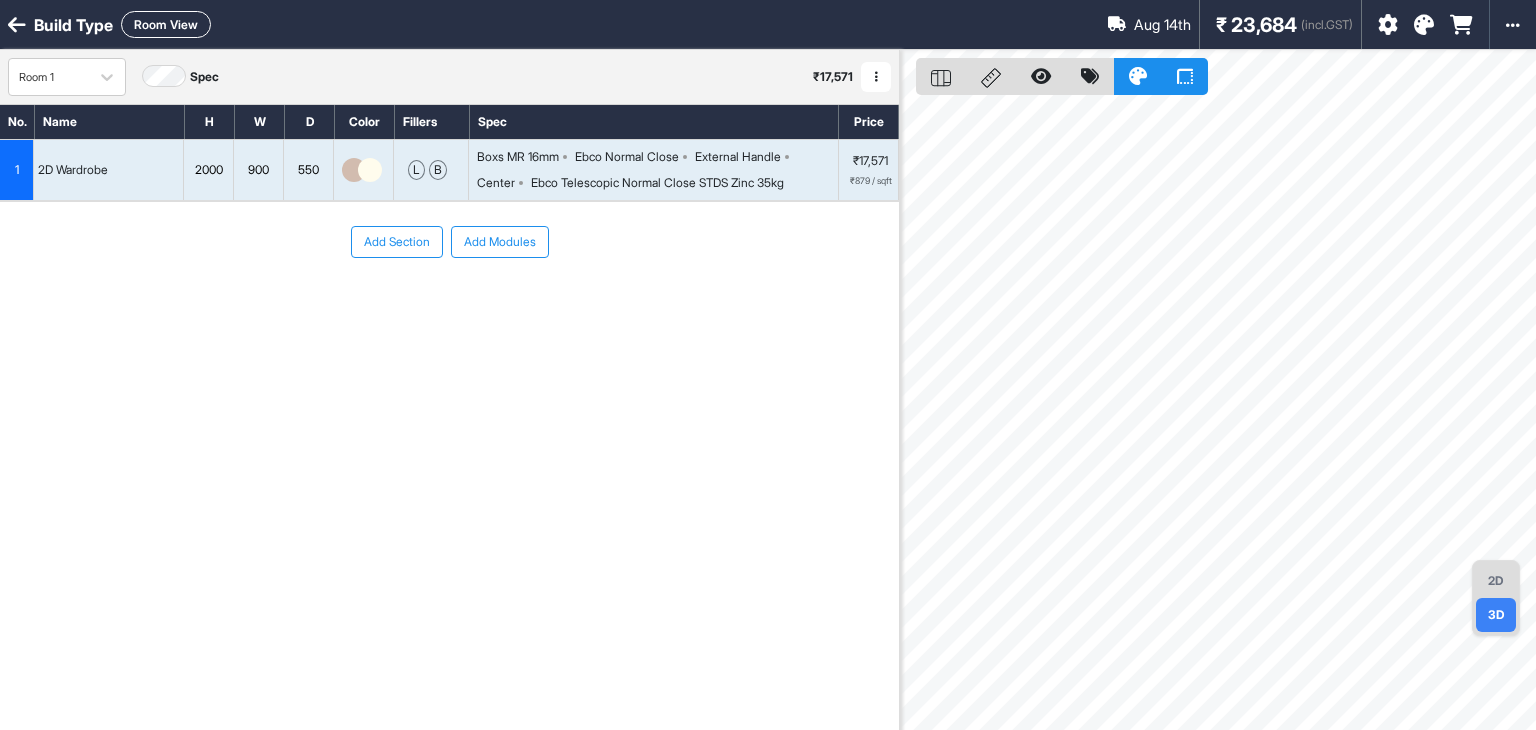 click on "2D" at bounding box center [1496, 581] 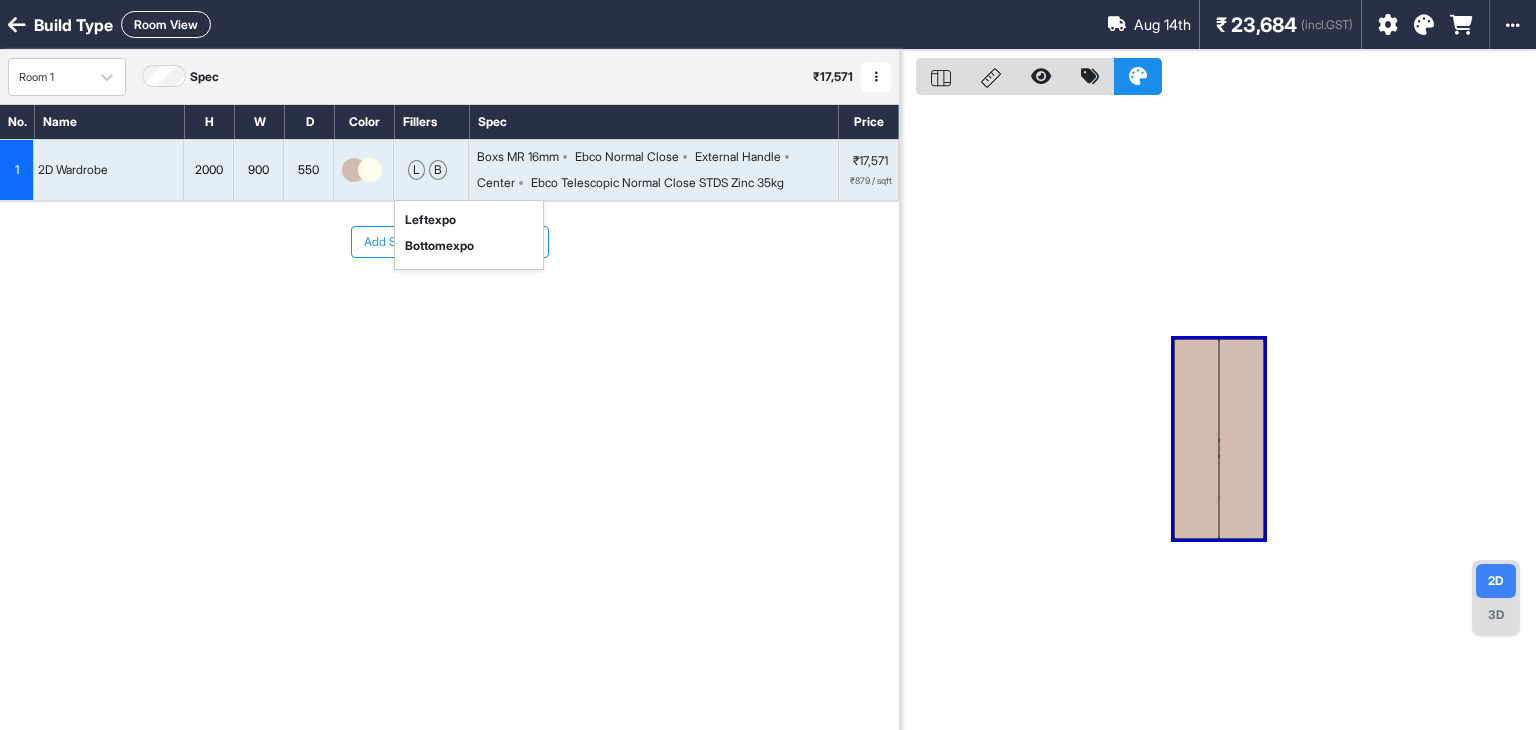 click on "l" at bounding box center [416, 170] 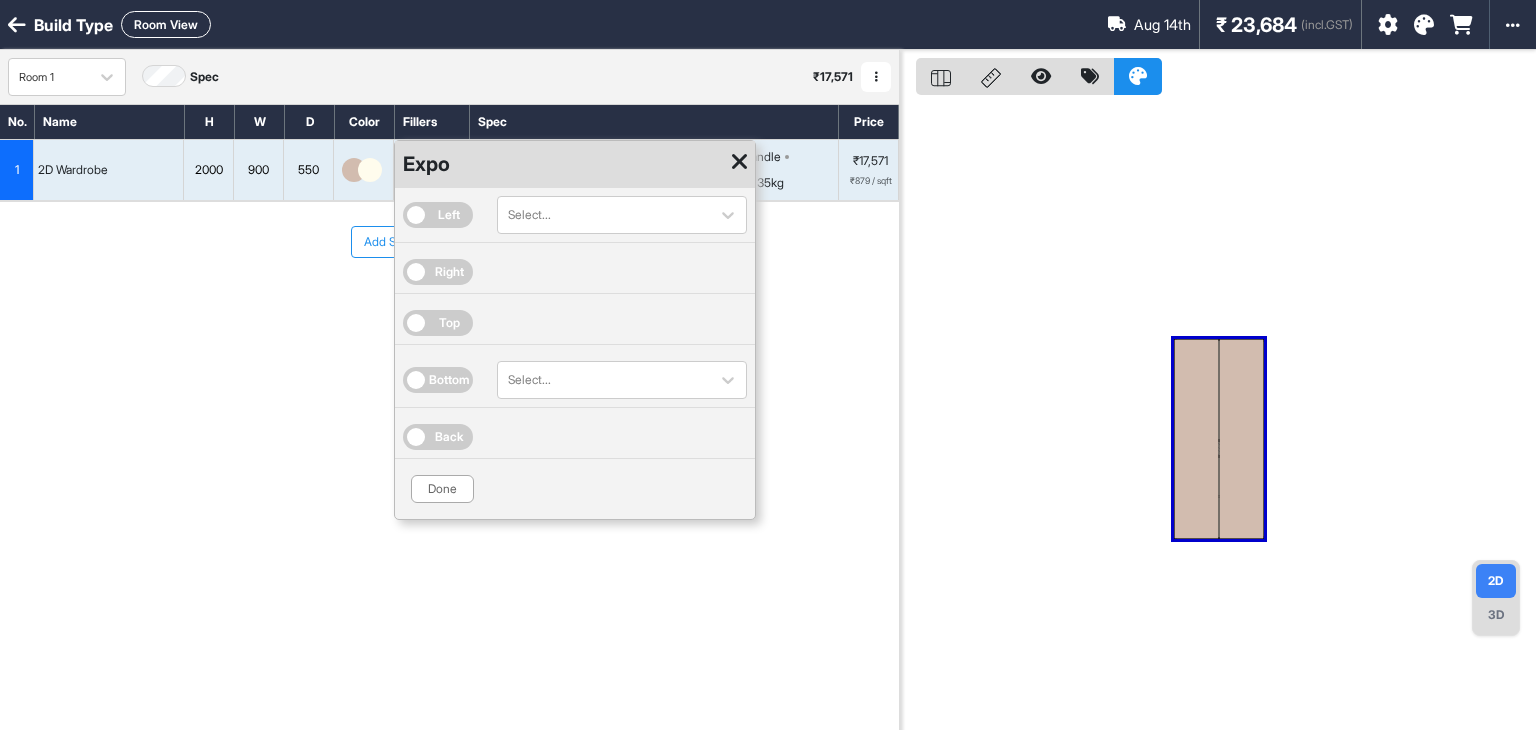 click on "Right" at bounding box center (449, 272) 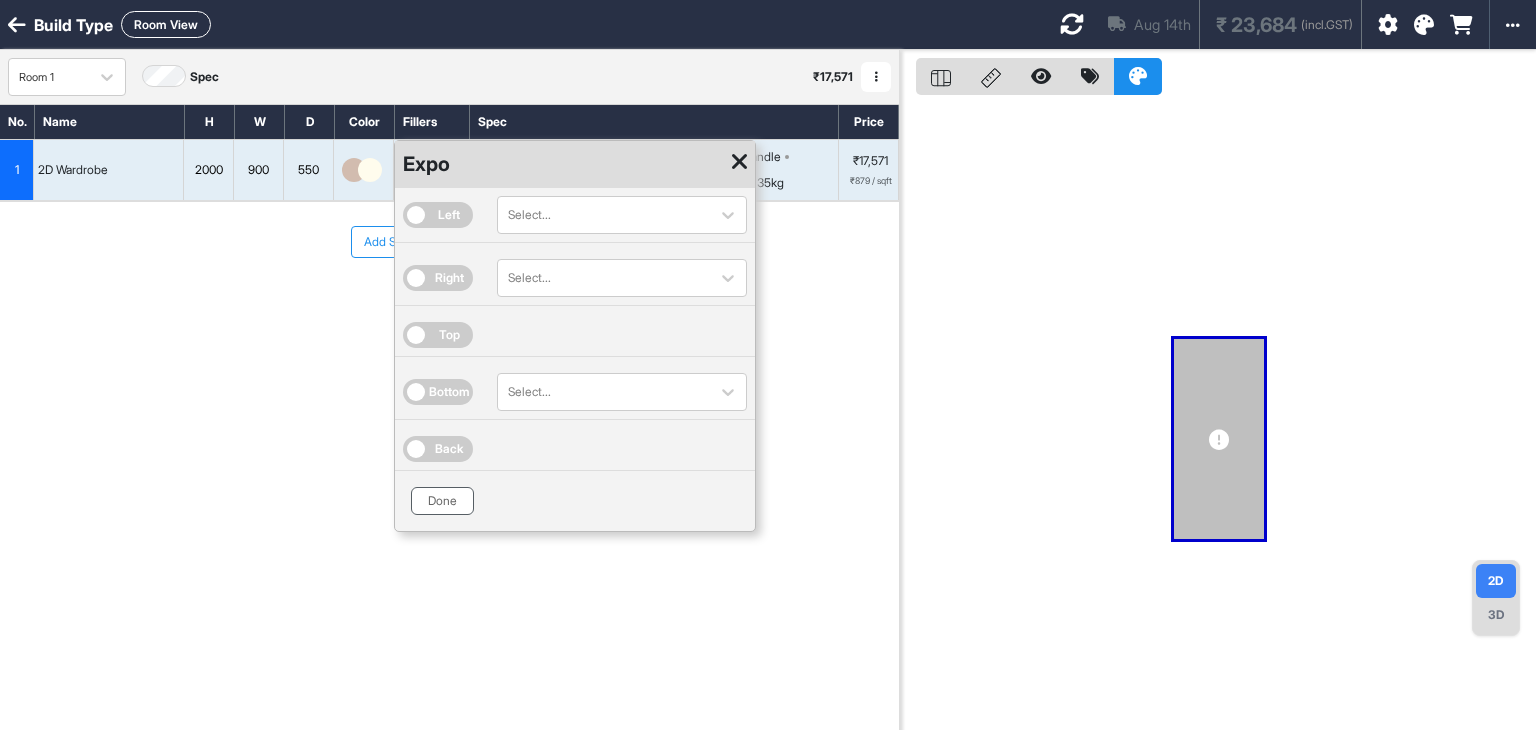 click on "Done" at bounding box center [442, 501] 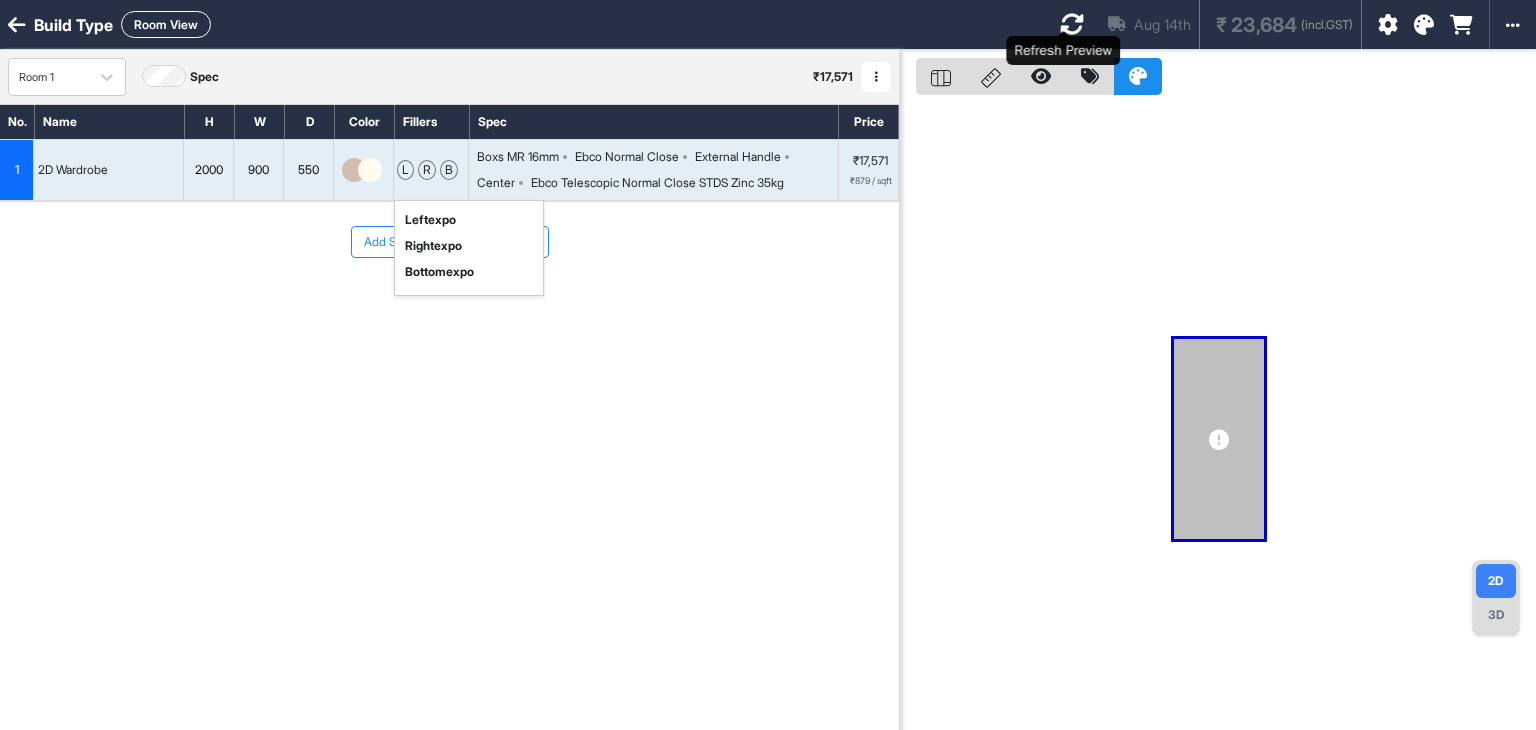click at bounding box center (1072, 24) 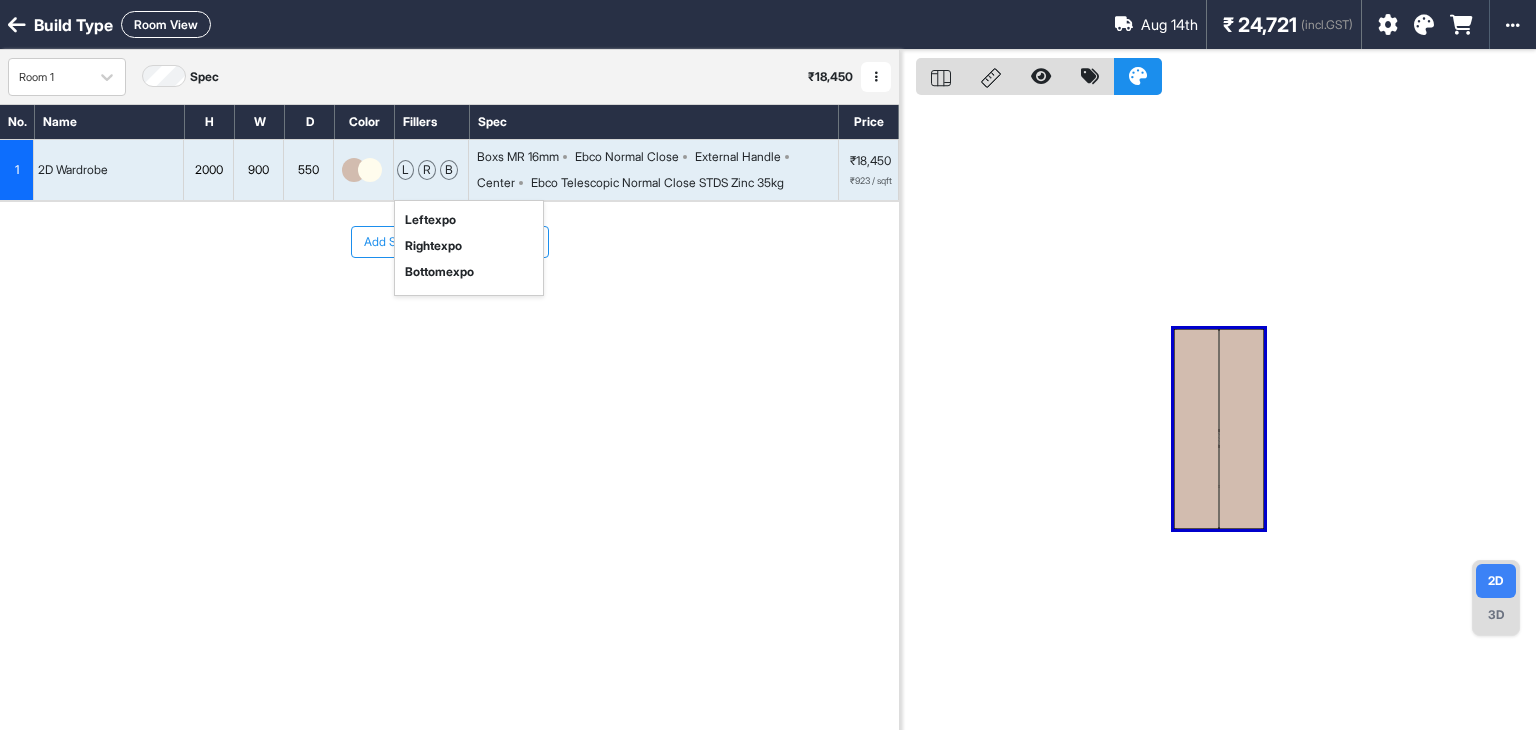 click on "3D" at bounding box center (1496, 615) 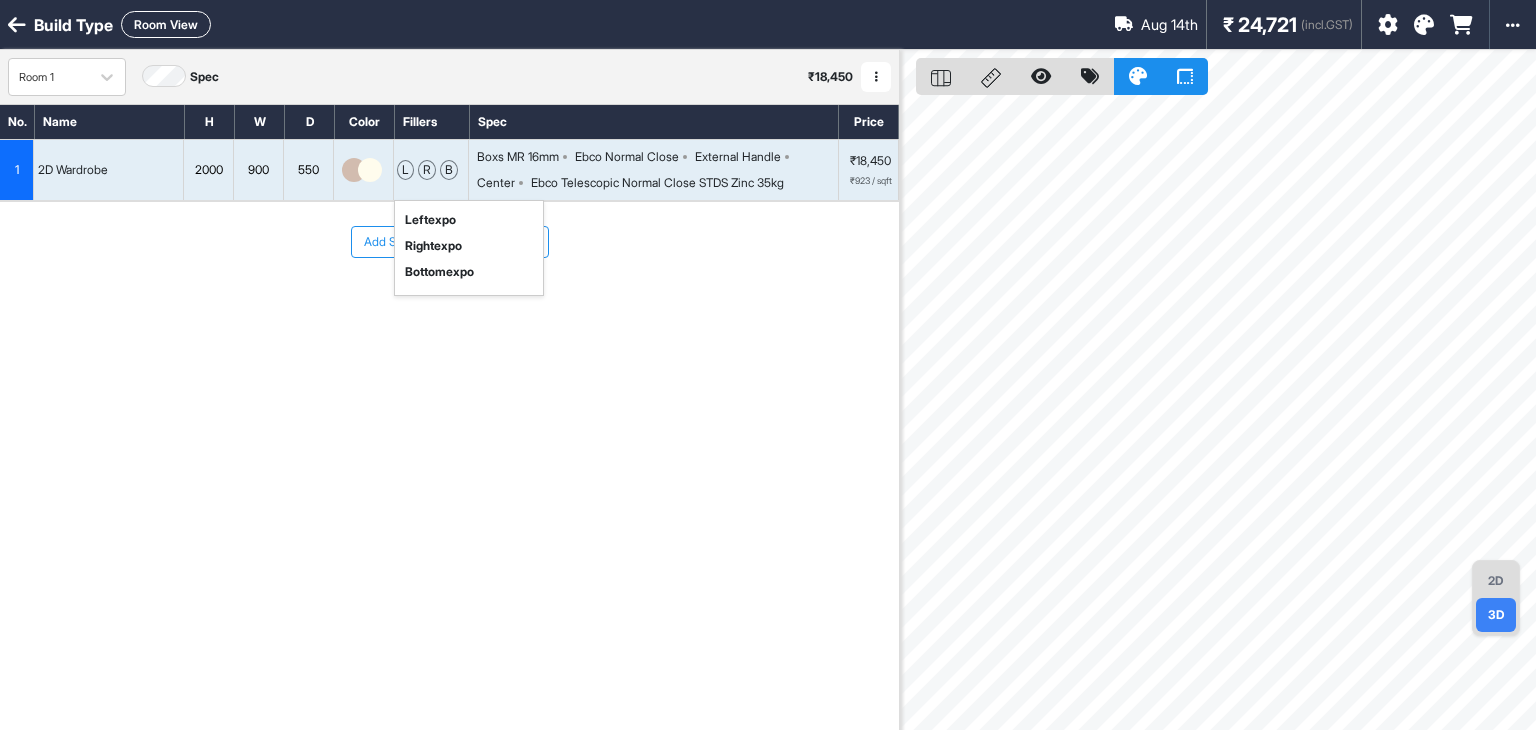 click on "2D" at bounding box center (1496, 581) 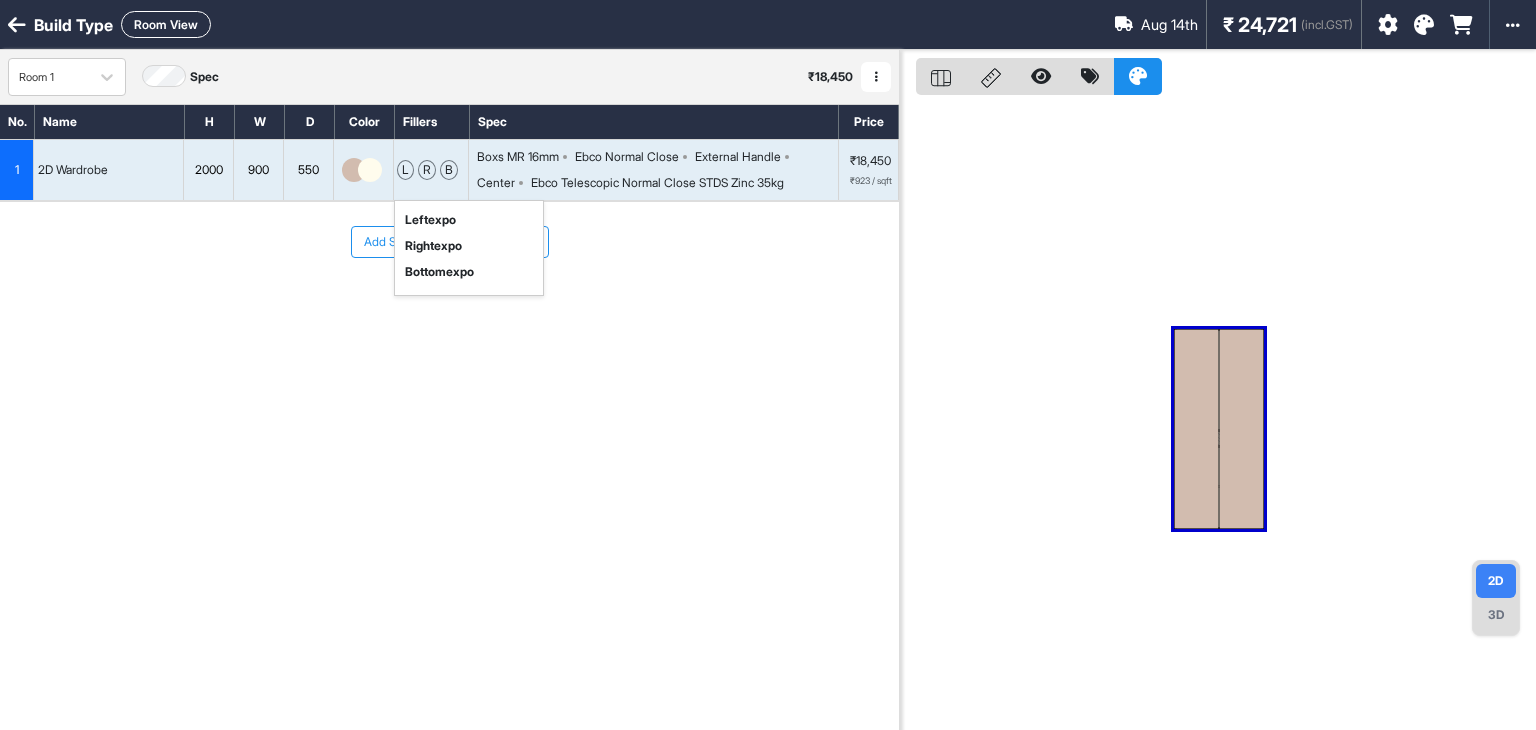 click on "l r b left  expo right  expo bottom  expo" at bounding box center (431, 170) 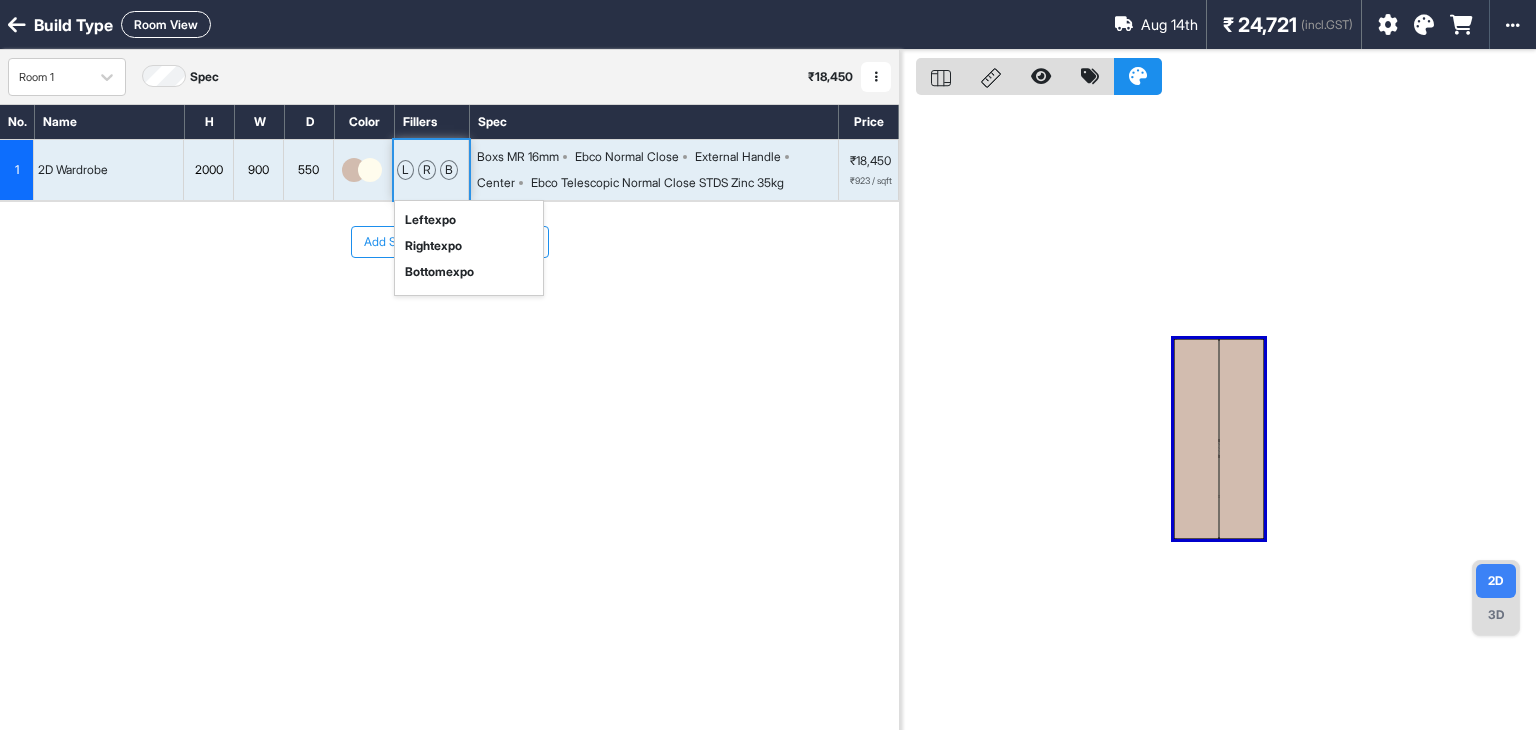 click on "l r b left  expo right  expo bottom  expo" at bounding box center (431, 170) 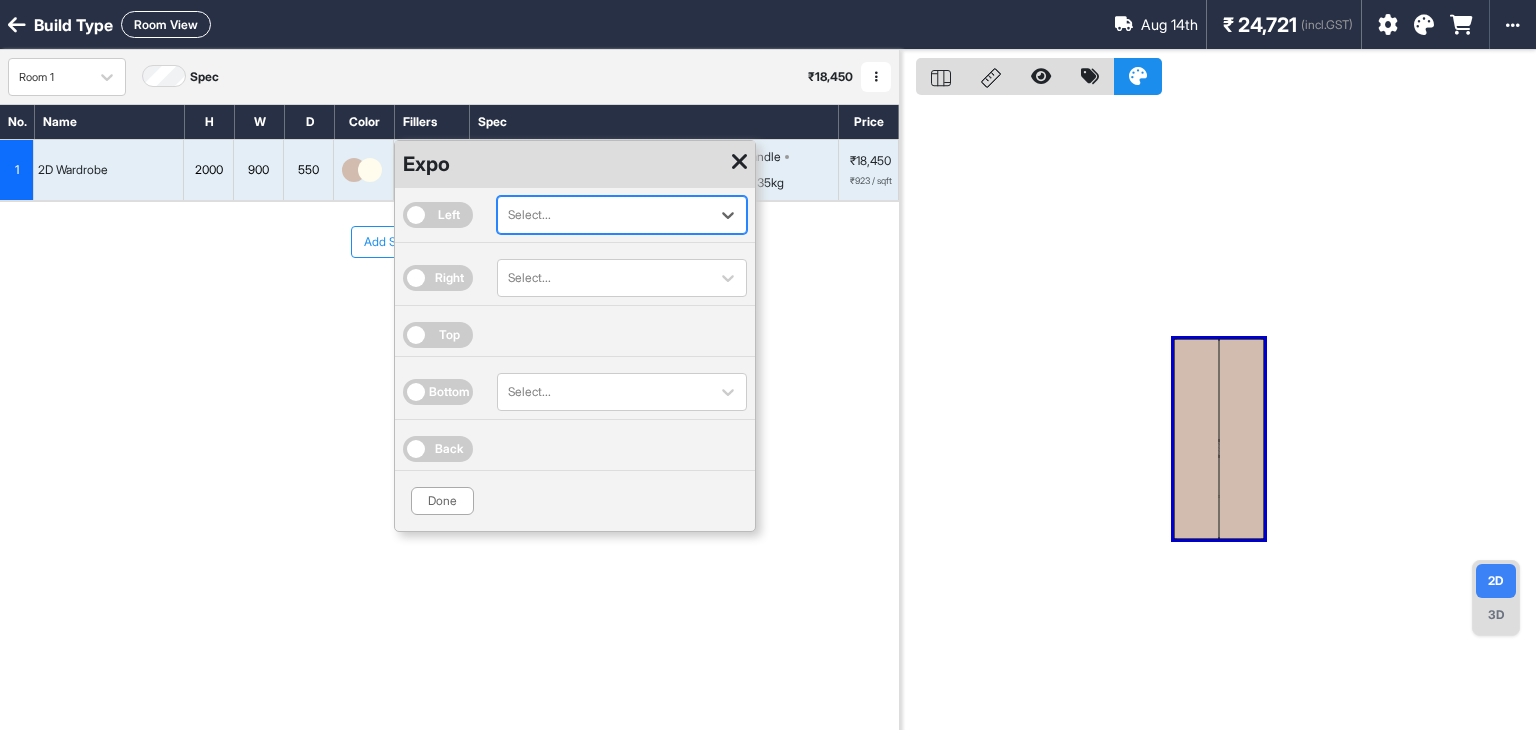 click on "Left" at bounding box center (438, 215) 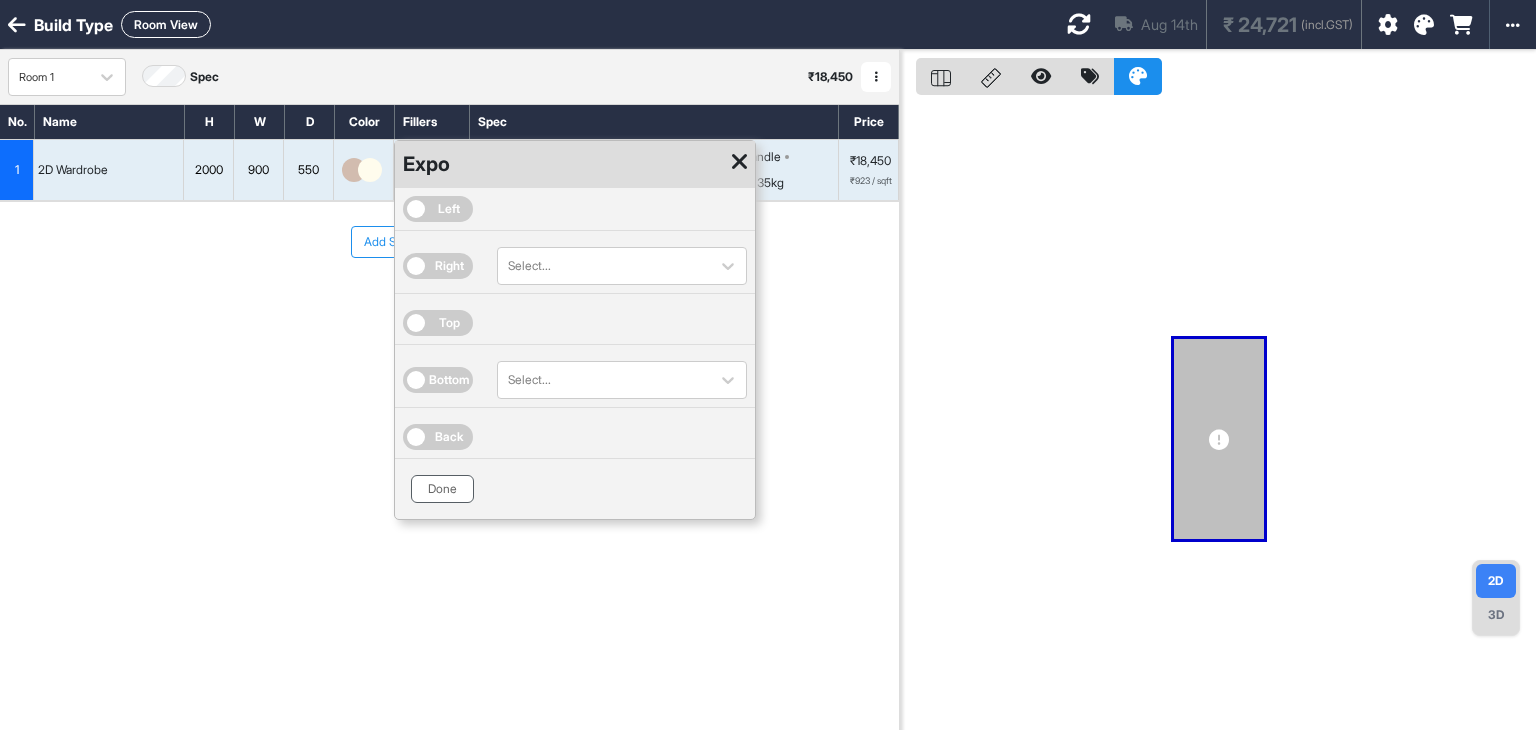 click on "Done" at bounding box center (442, 489) 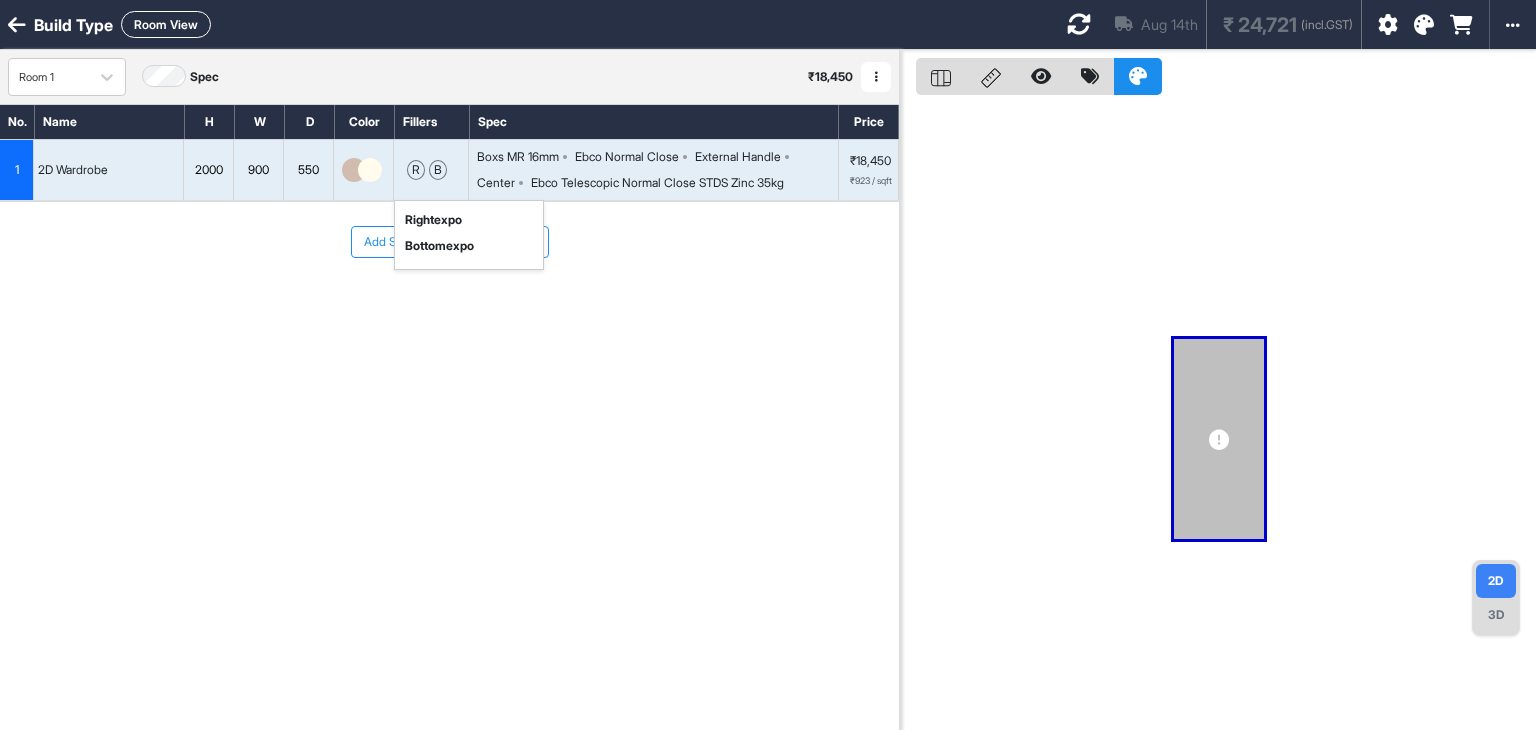 click at bounding box center [1079, 24] 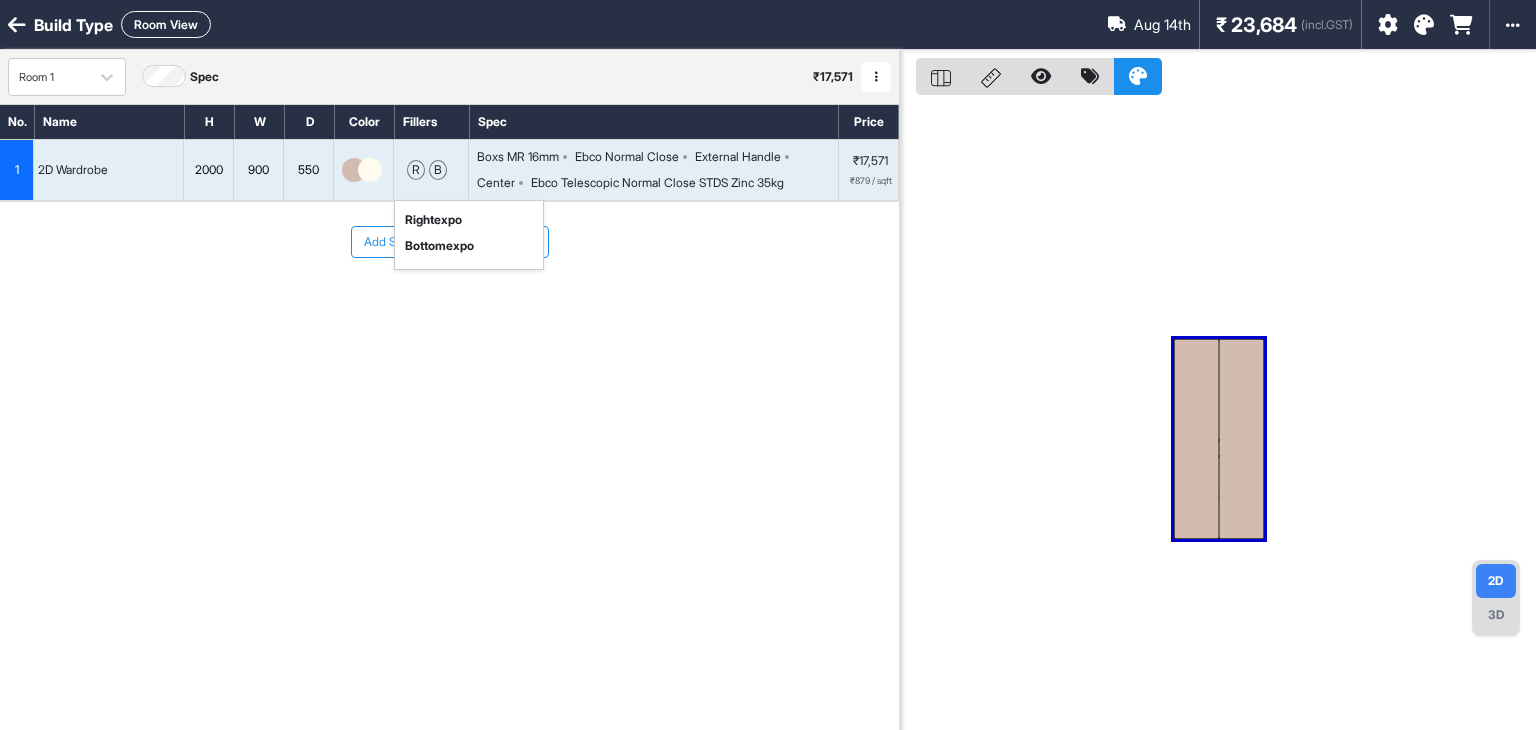 click on "3D" at bounding box center [1496, 615] 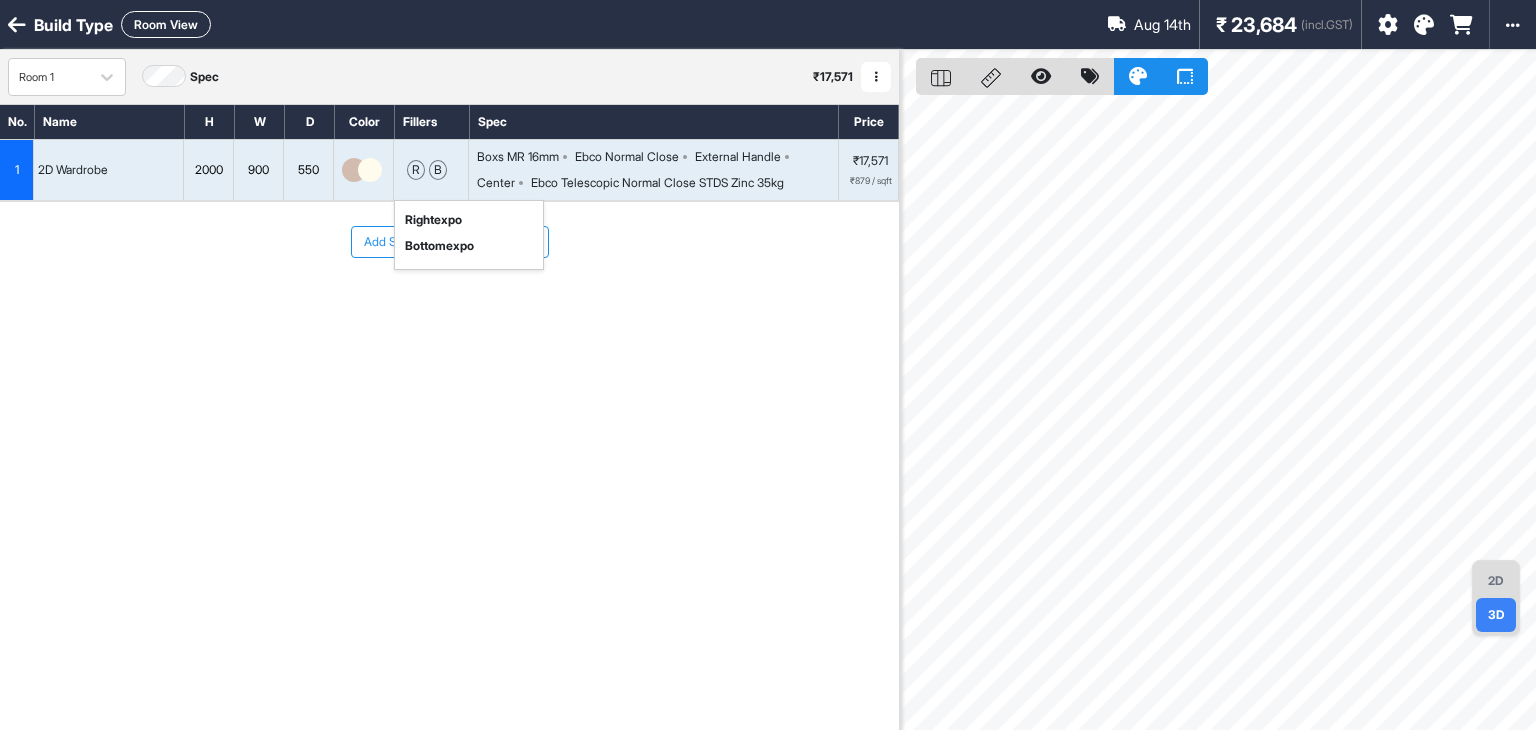 click on "2D" at bounding box center (1496, 581) 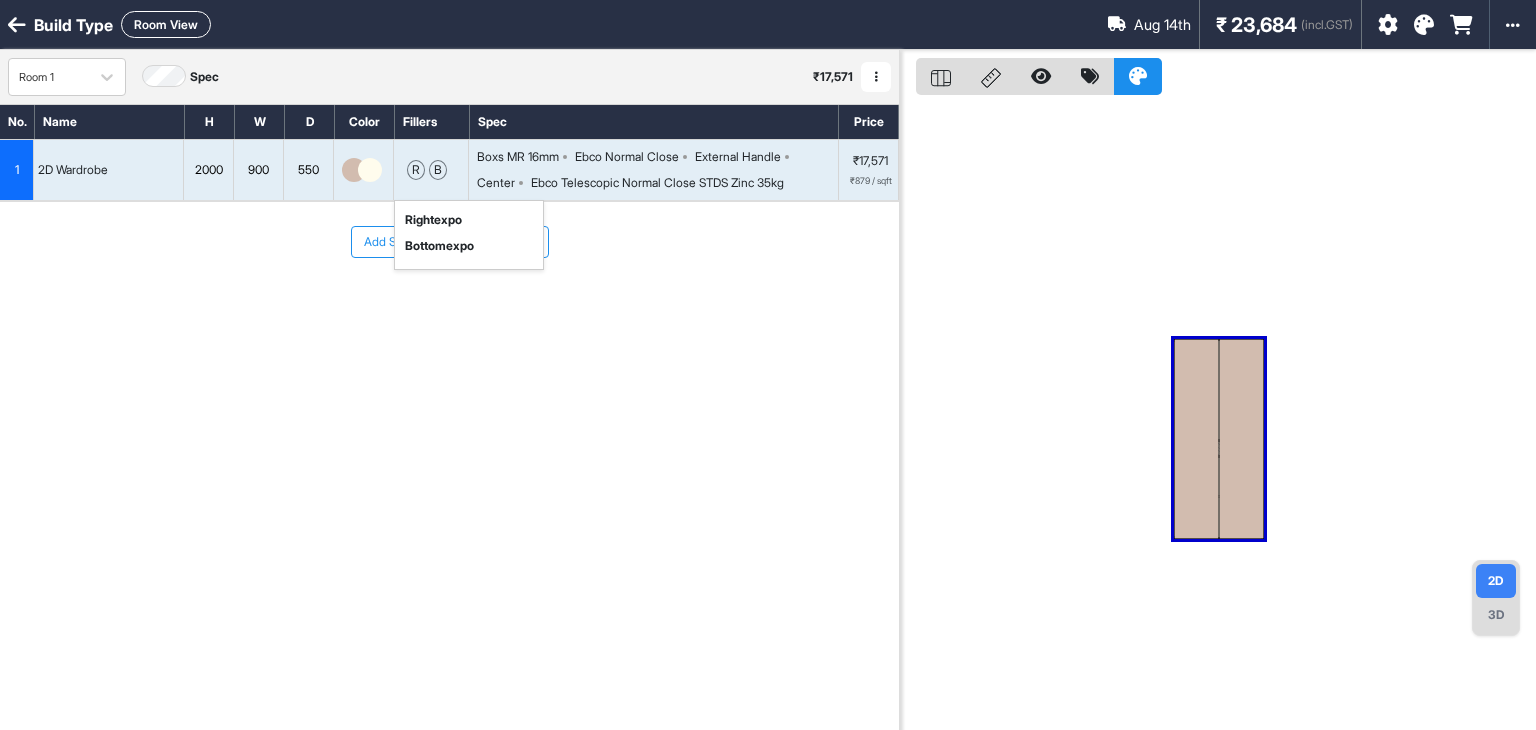 click on "r b" at bounding box center [427, 170] 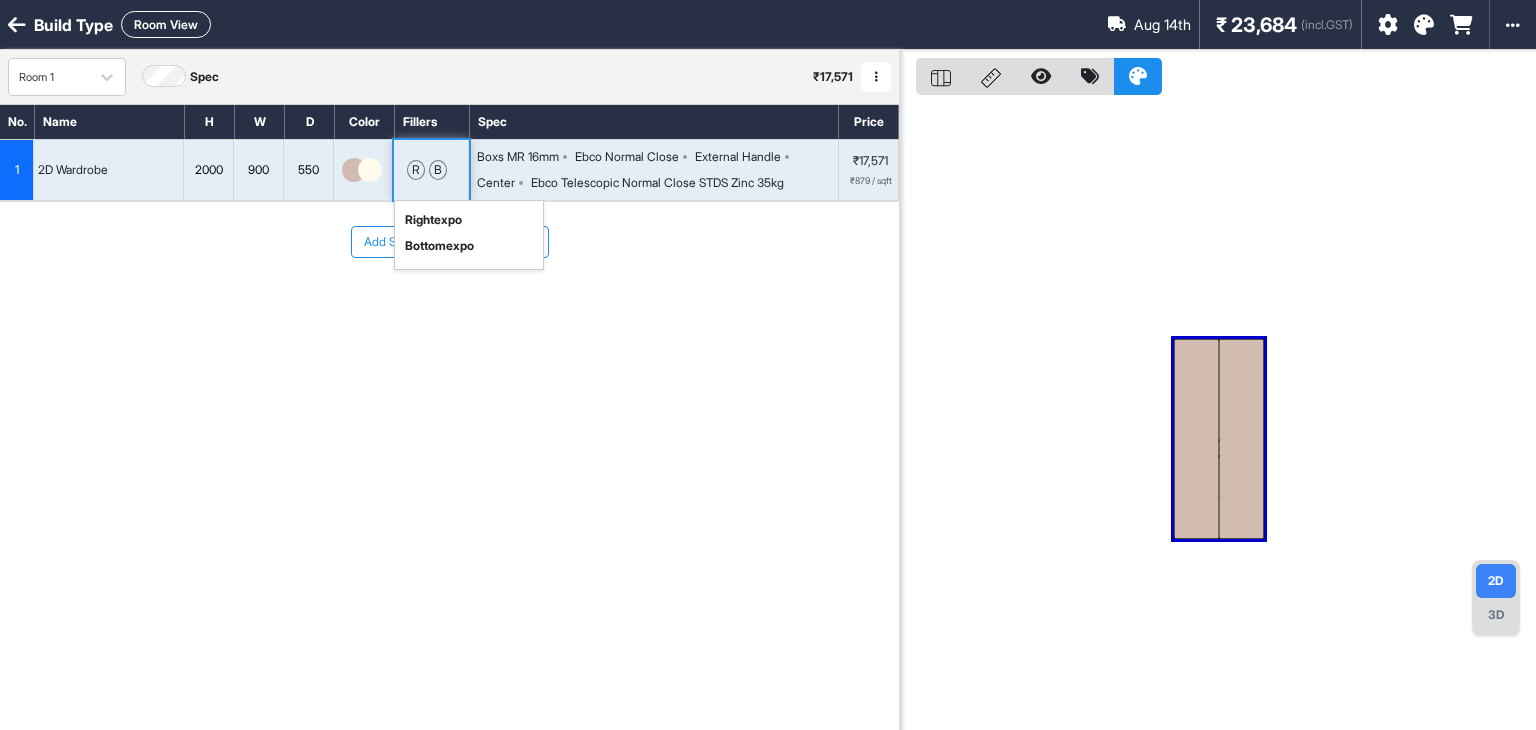 click on "r b" at bounding box center [427, 170] 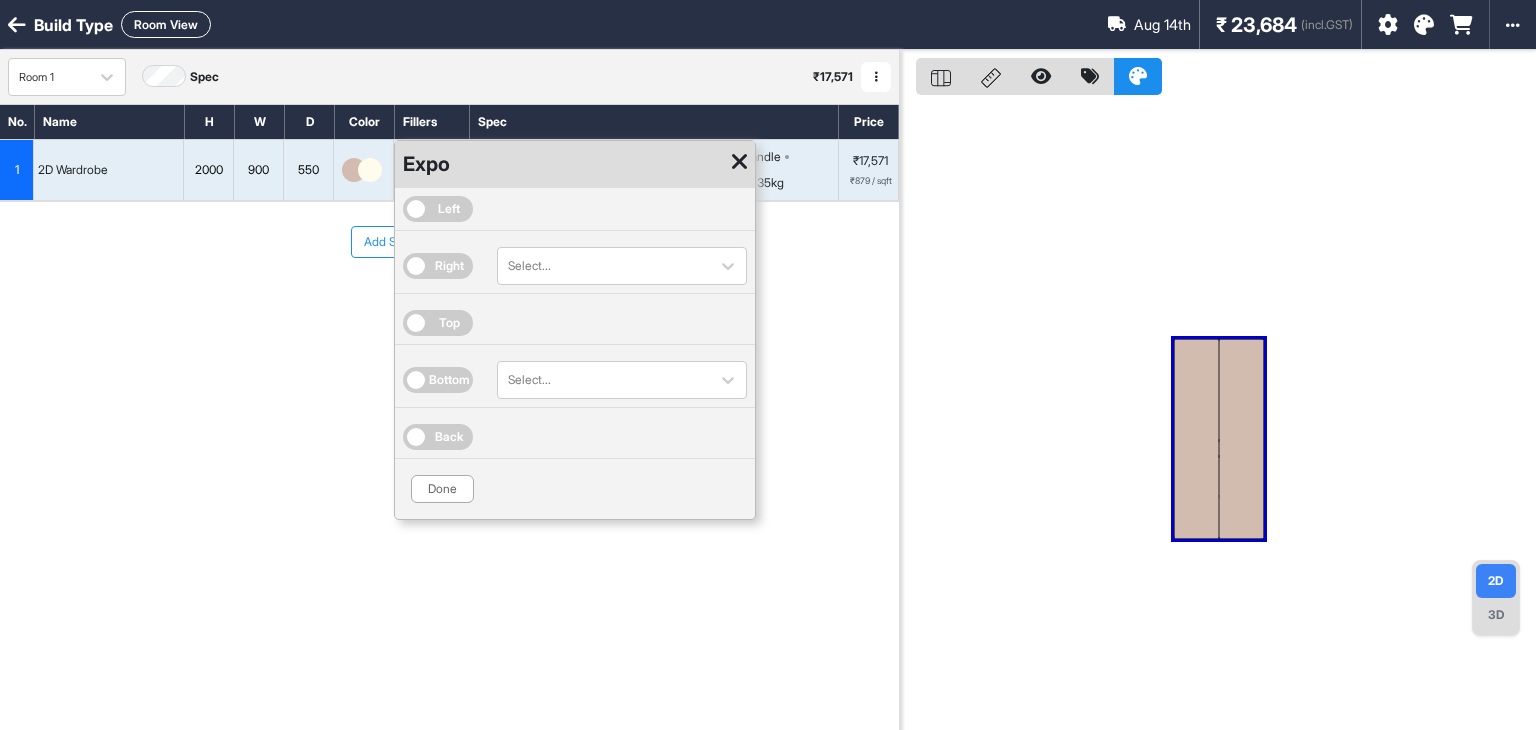 click on "Left" at bounding box center (575, 209) 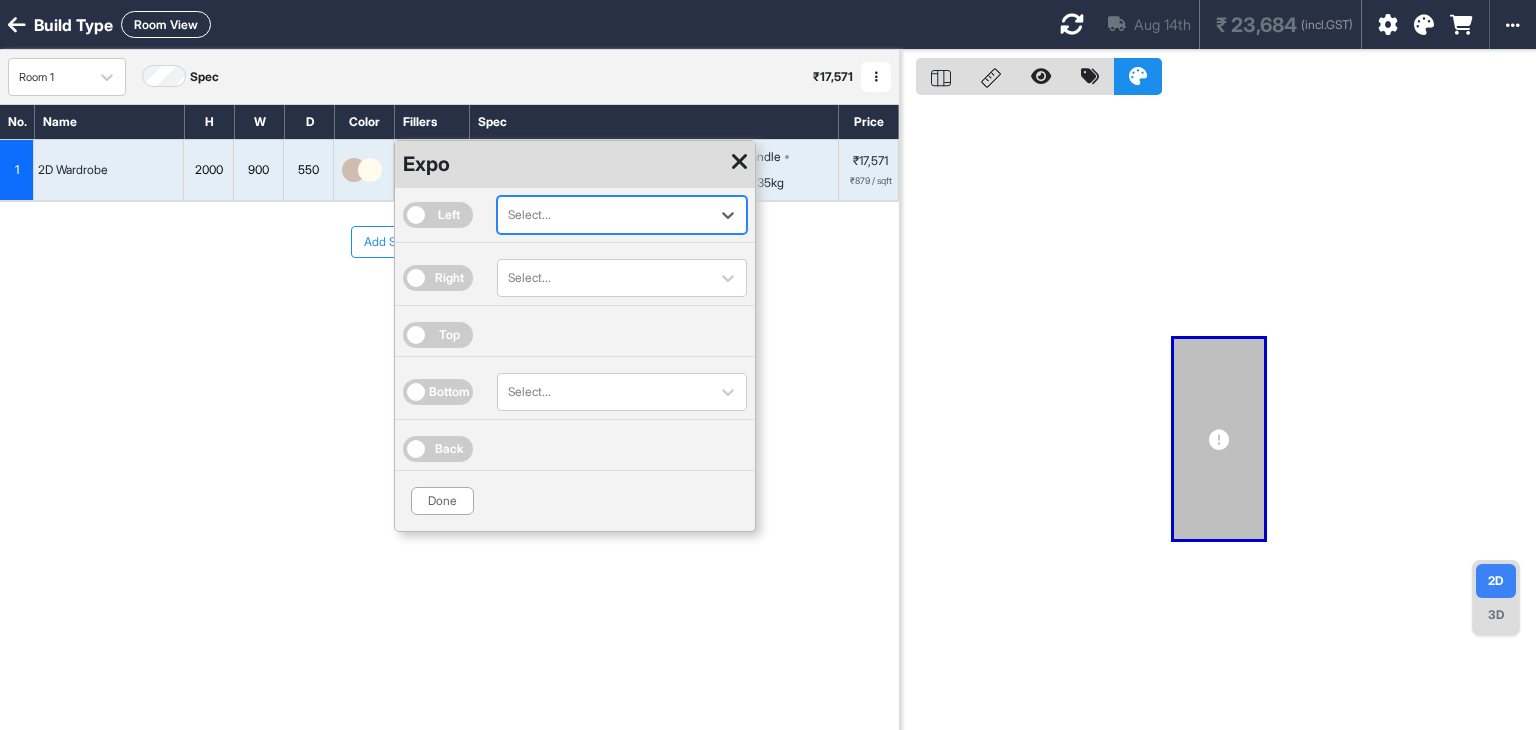 click on "Top" at bounding box center [438, 335] 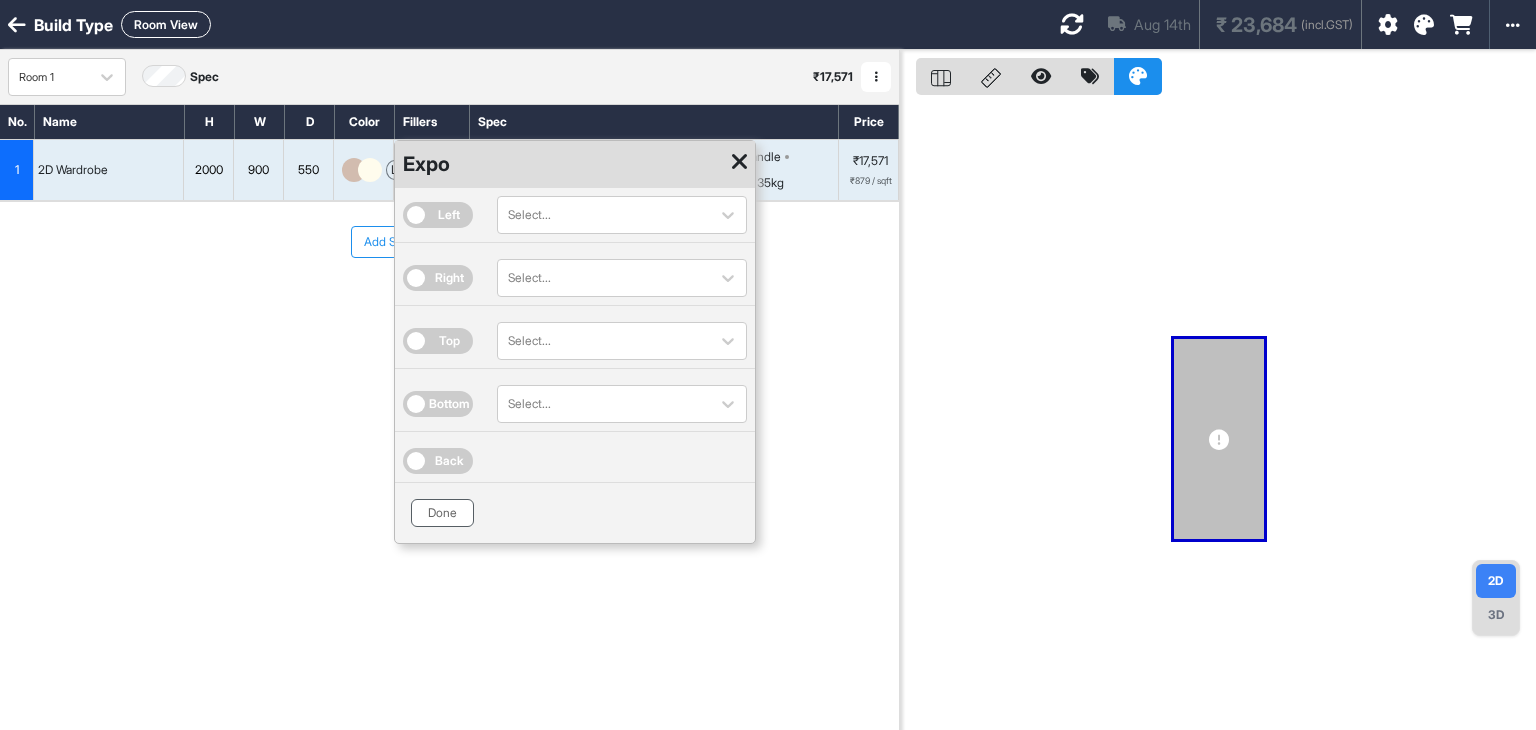 click on "Done" at bounding box center (442, 513) 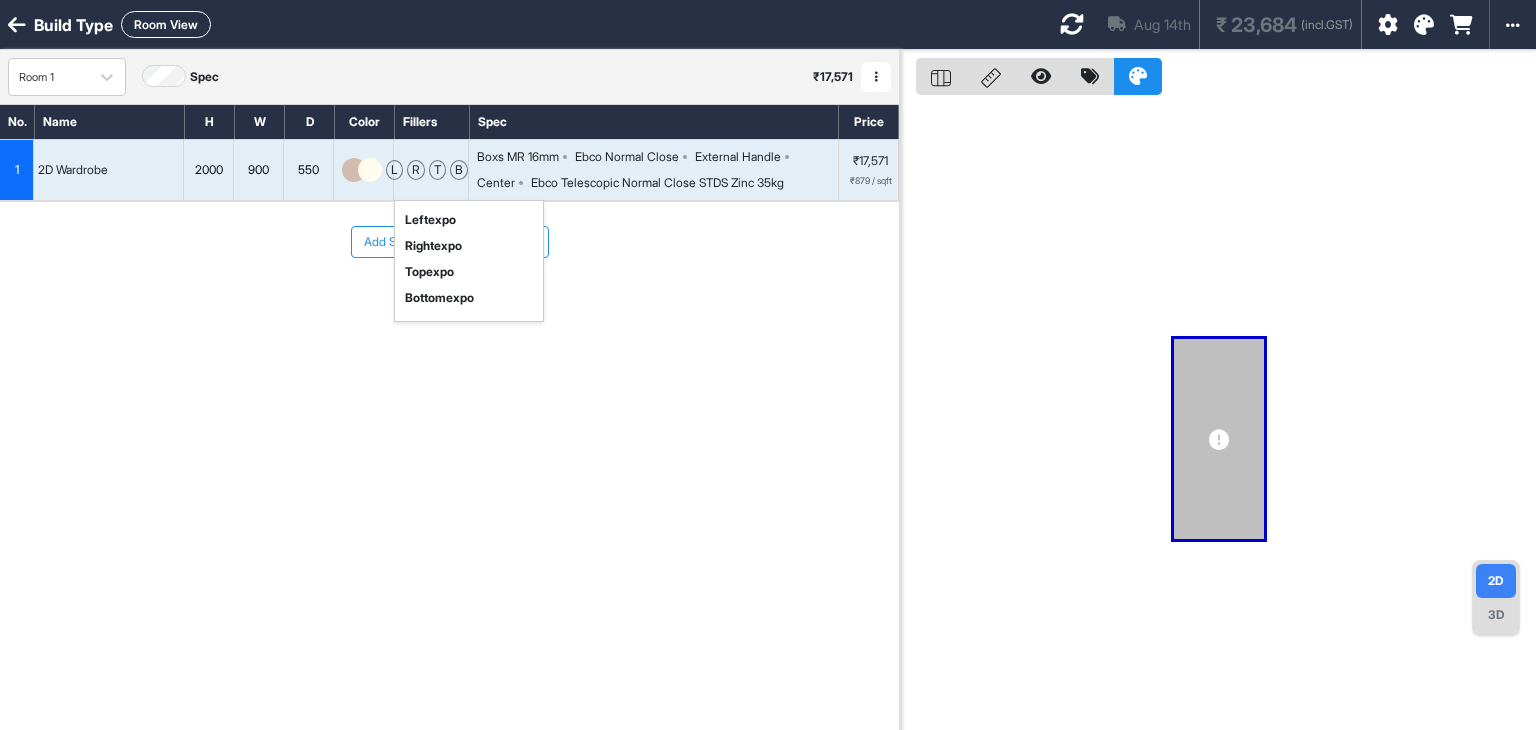 click at bounding box center (1072, 24) 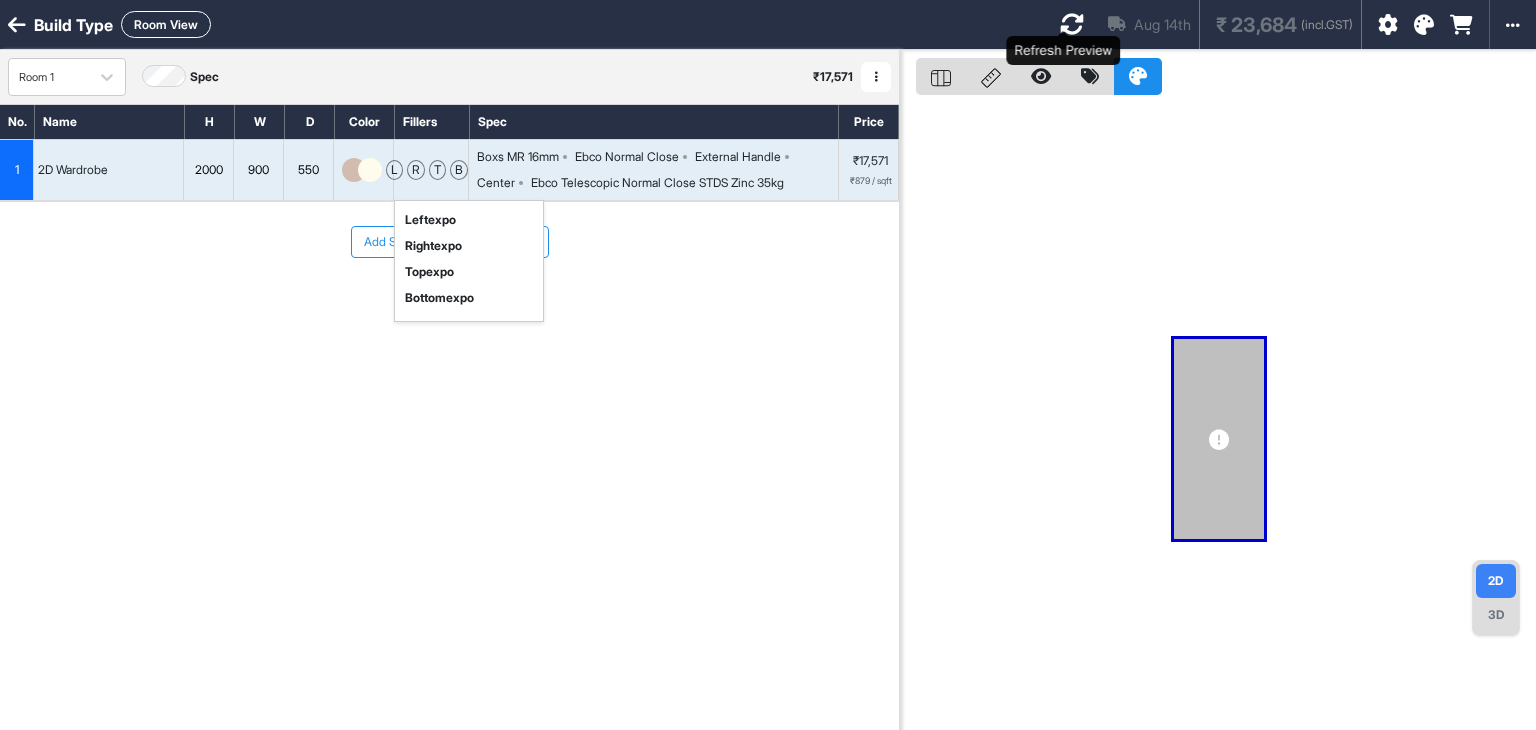 click at bounding box center (1072, 24) 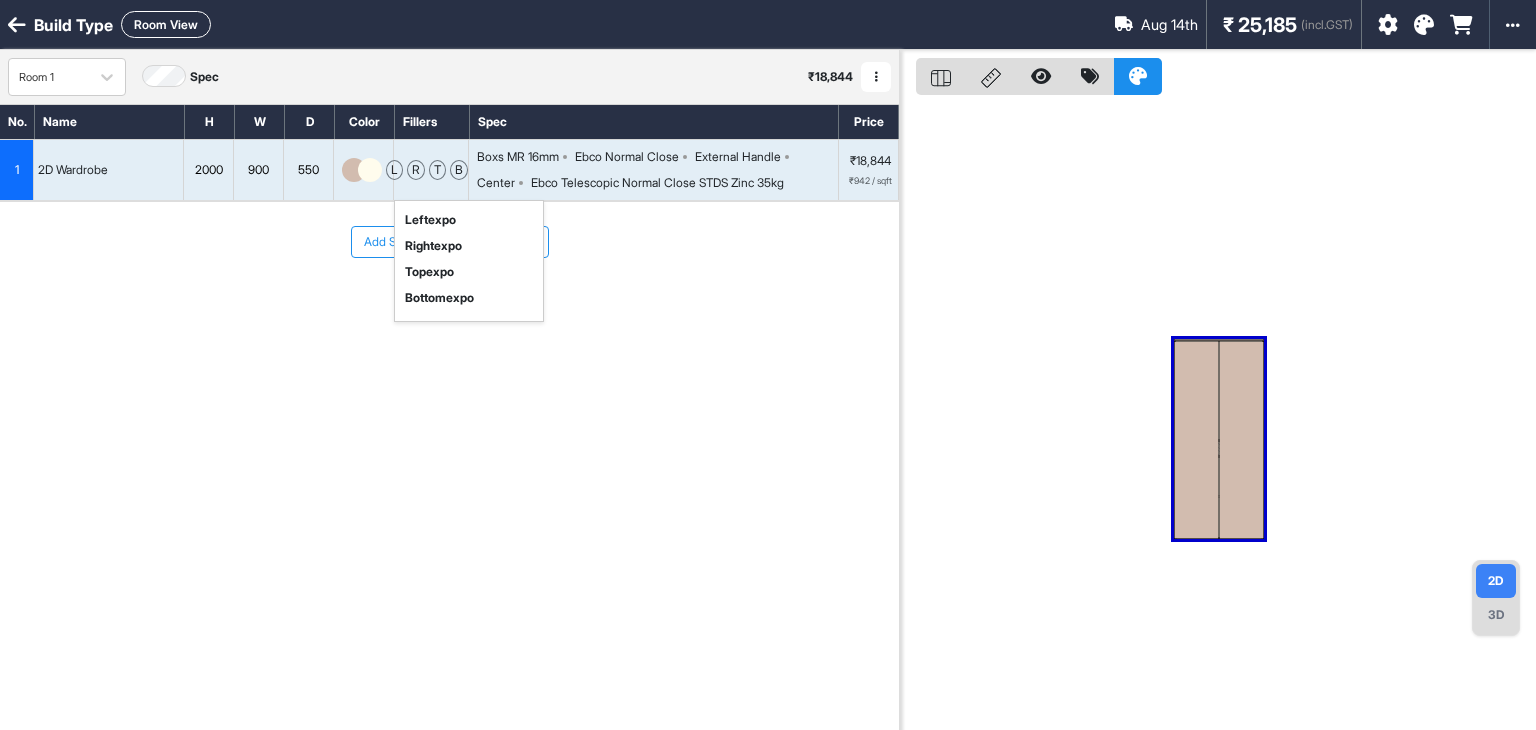 click at bounding box center (1388, 25) 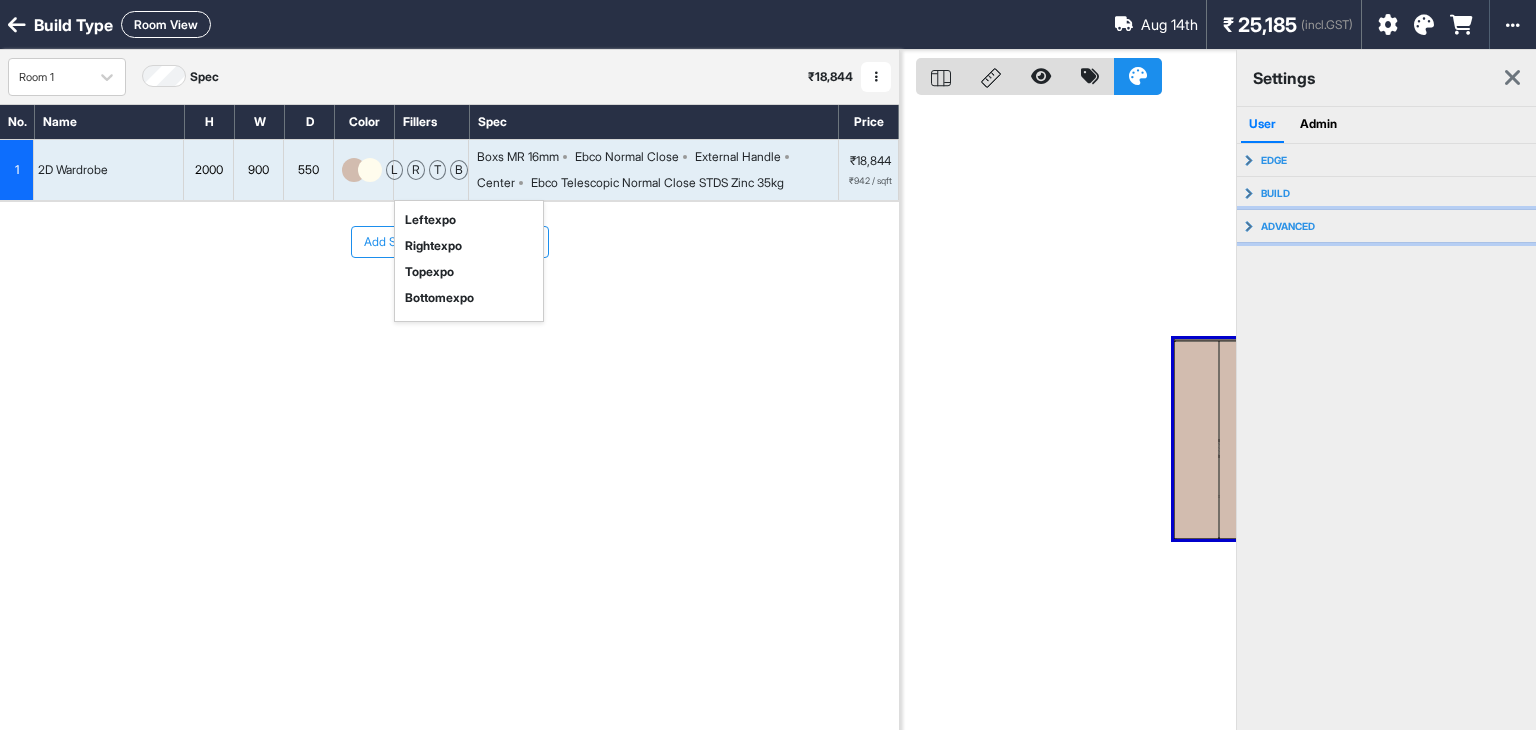 click on "advanced" at bounding box center [1387, 226] 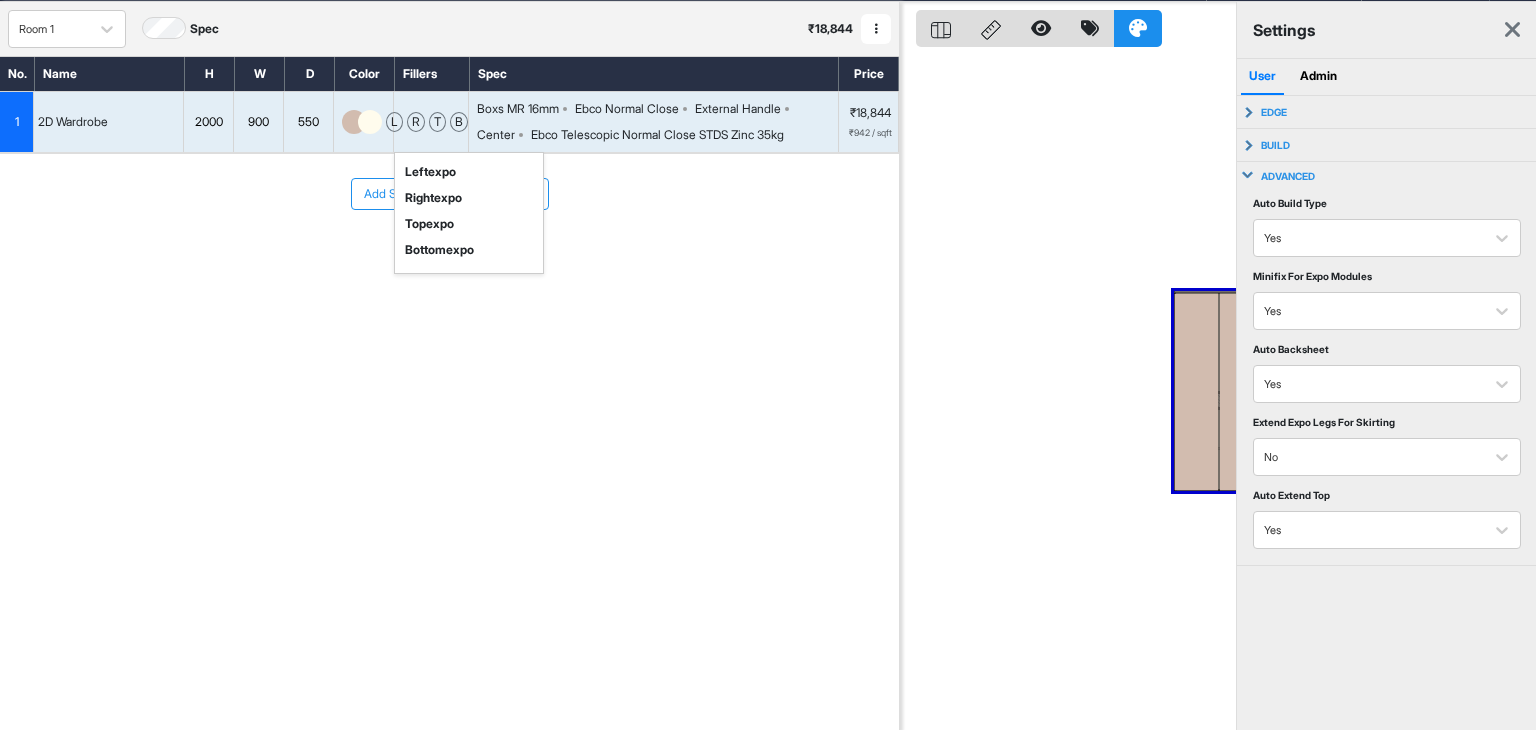 scroll, scrollTop: 50, scrollLeft: 0, axis: vertical 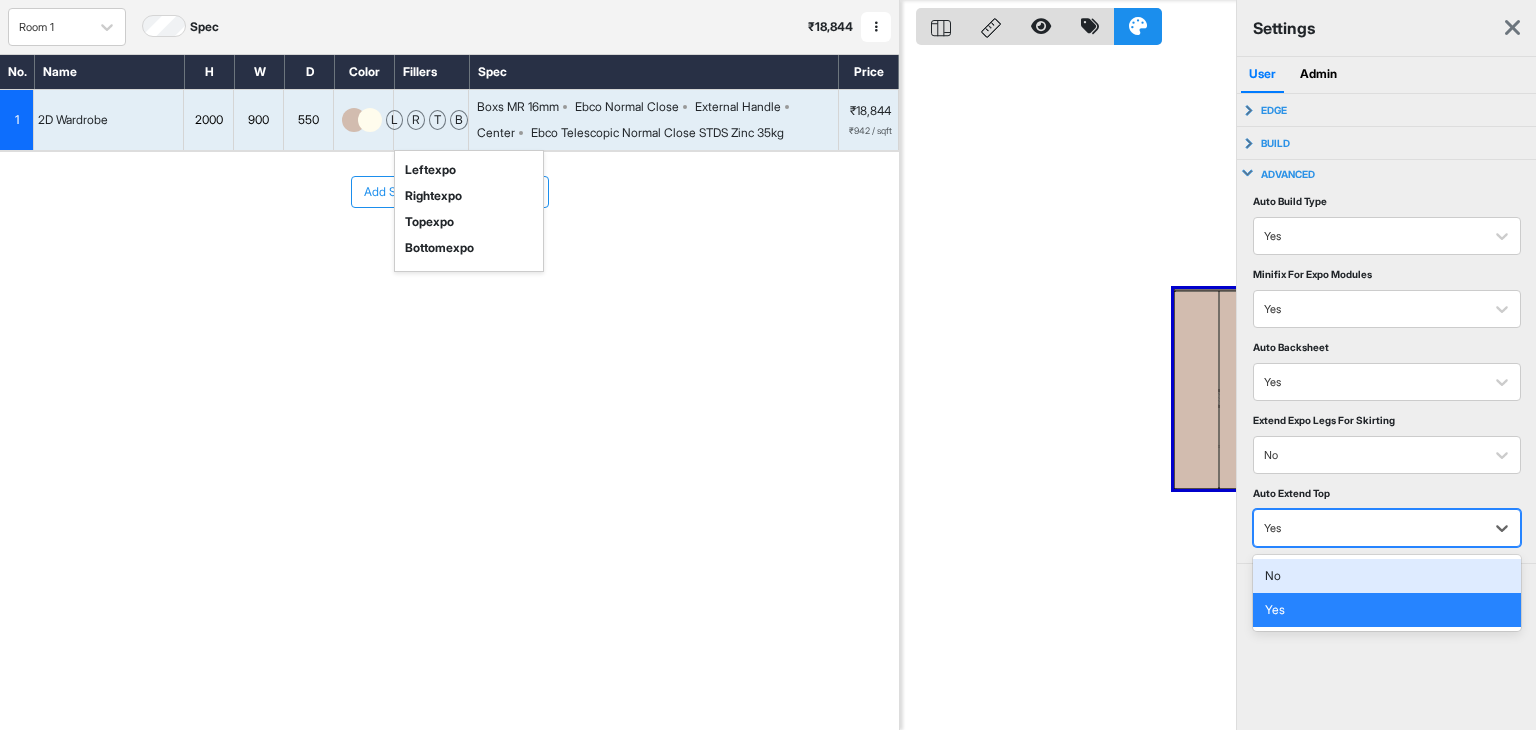 click at bounding box center (1369, 528) 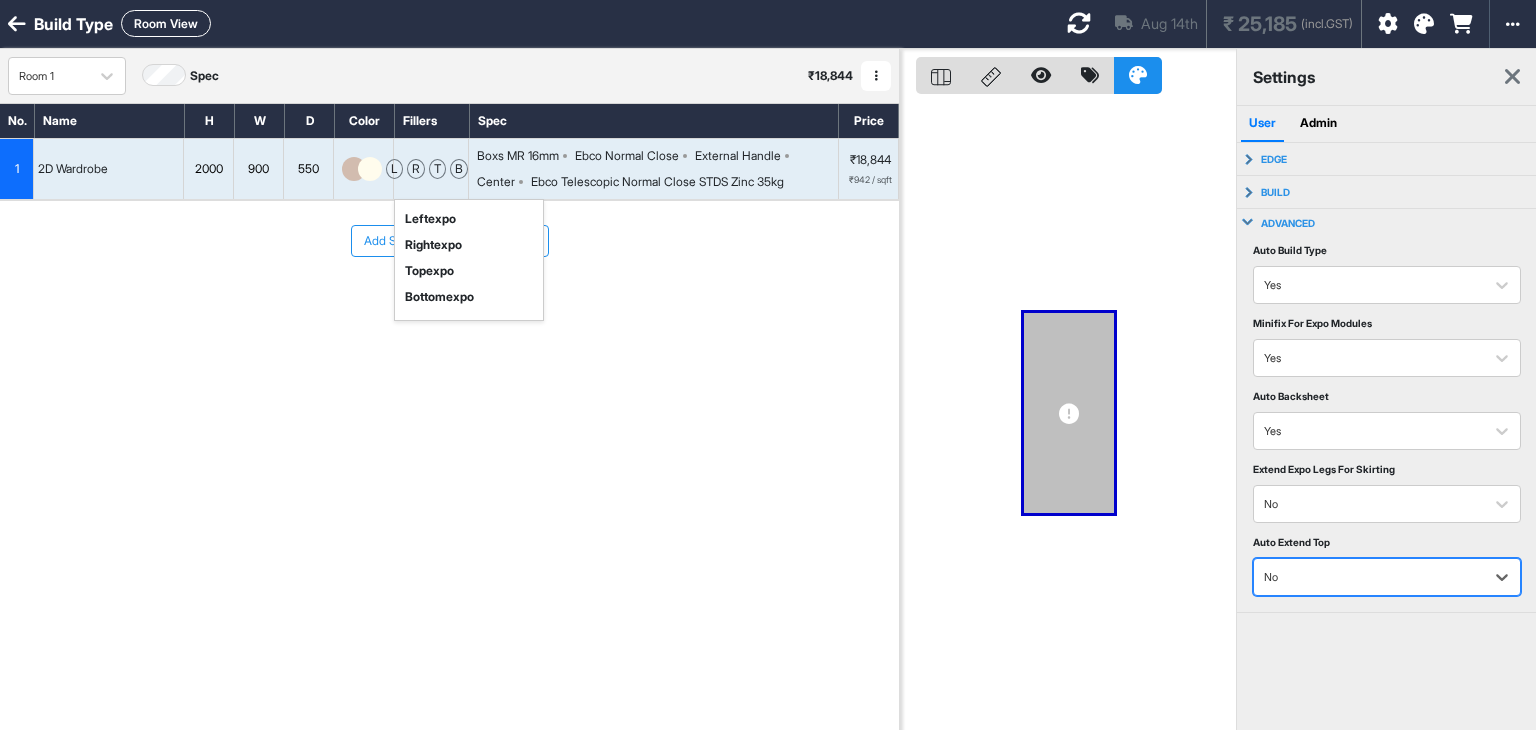 scroll, scrollTop: 0, scrollLeft: 0, axis: both 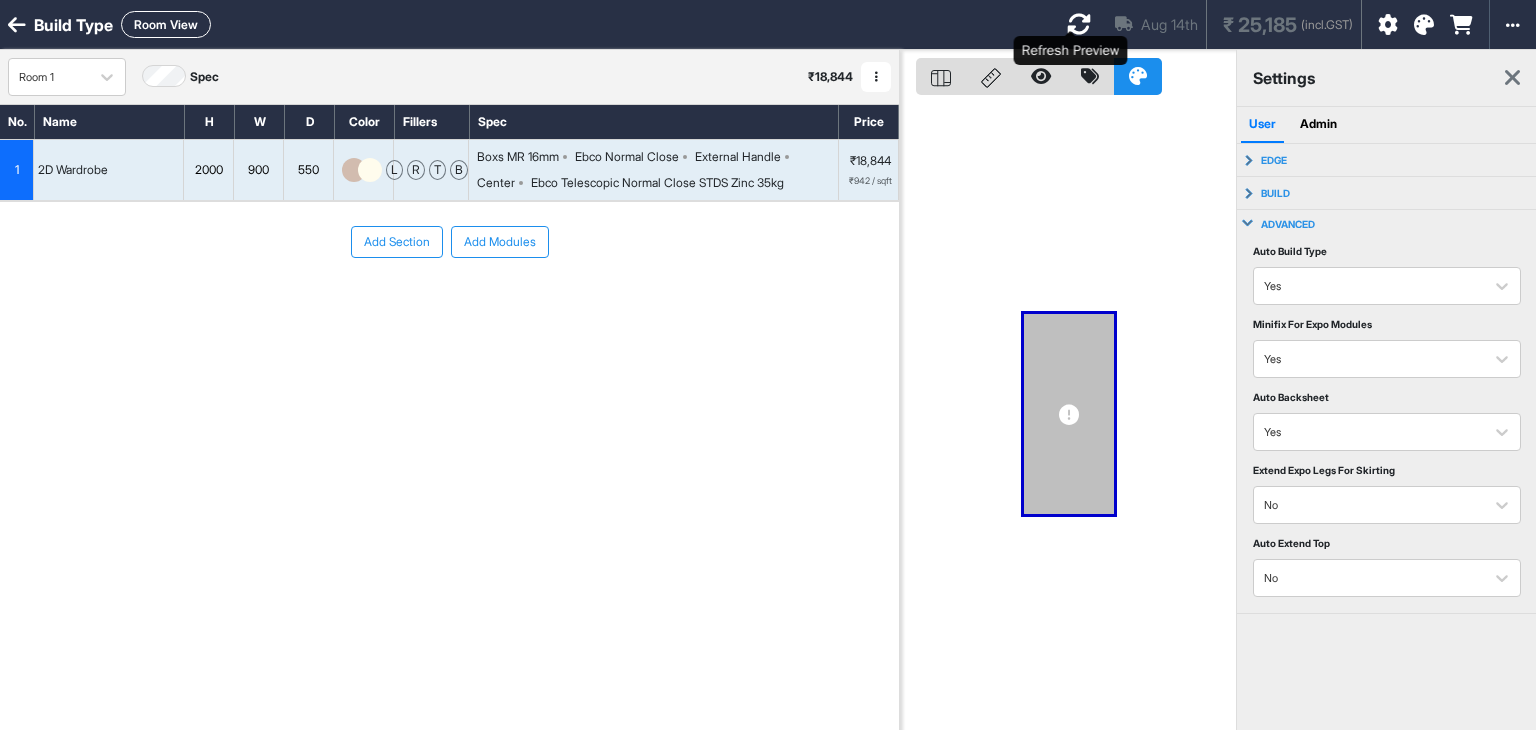click at bounding box center (1079, 24) 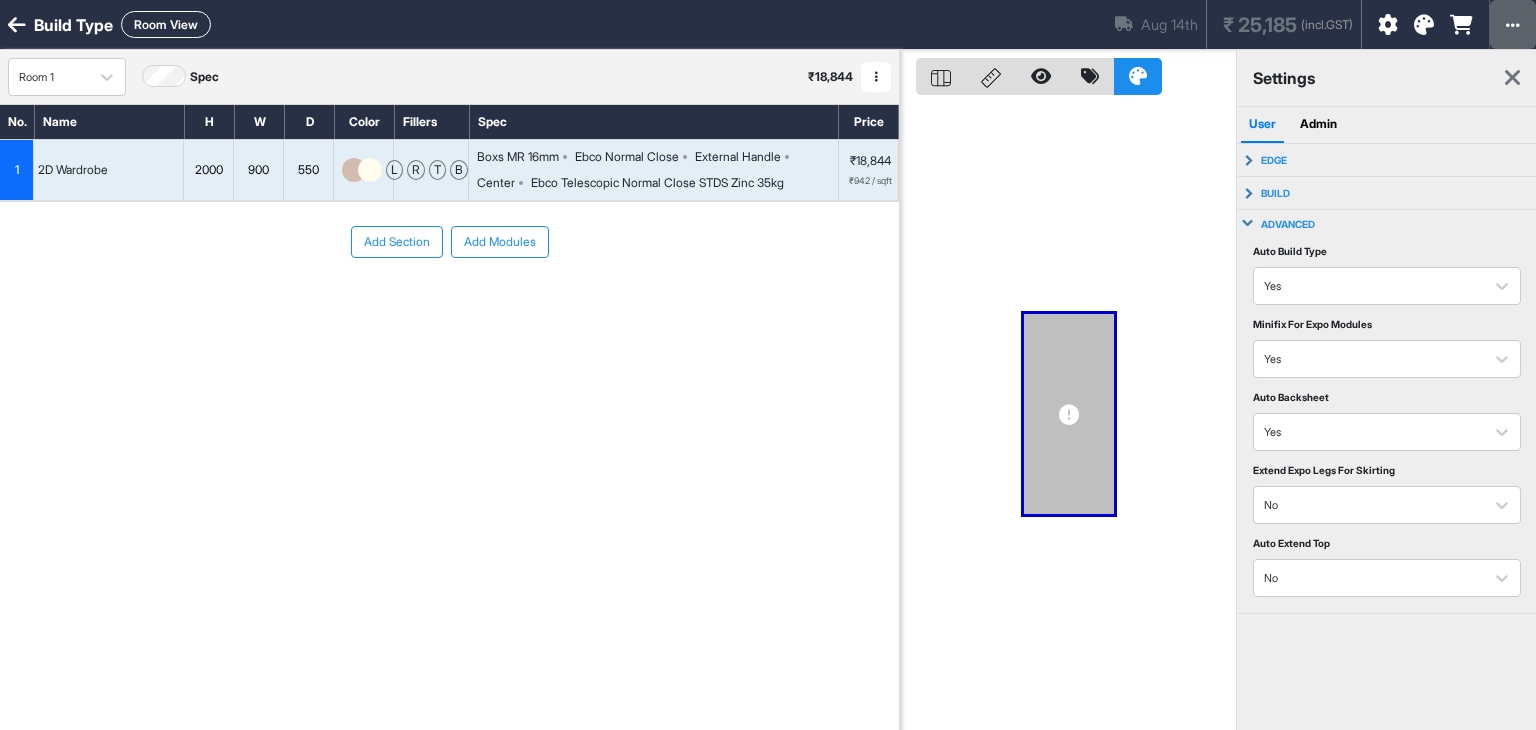 drag, startPoint x: 1510, startPoint y: 81, endPoint x: 1492, endPoint y: 48, distance: 37.589893 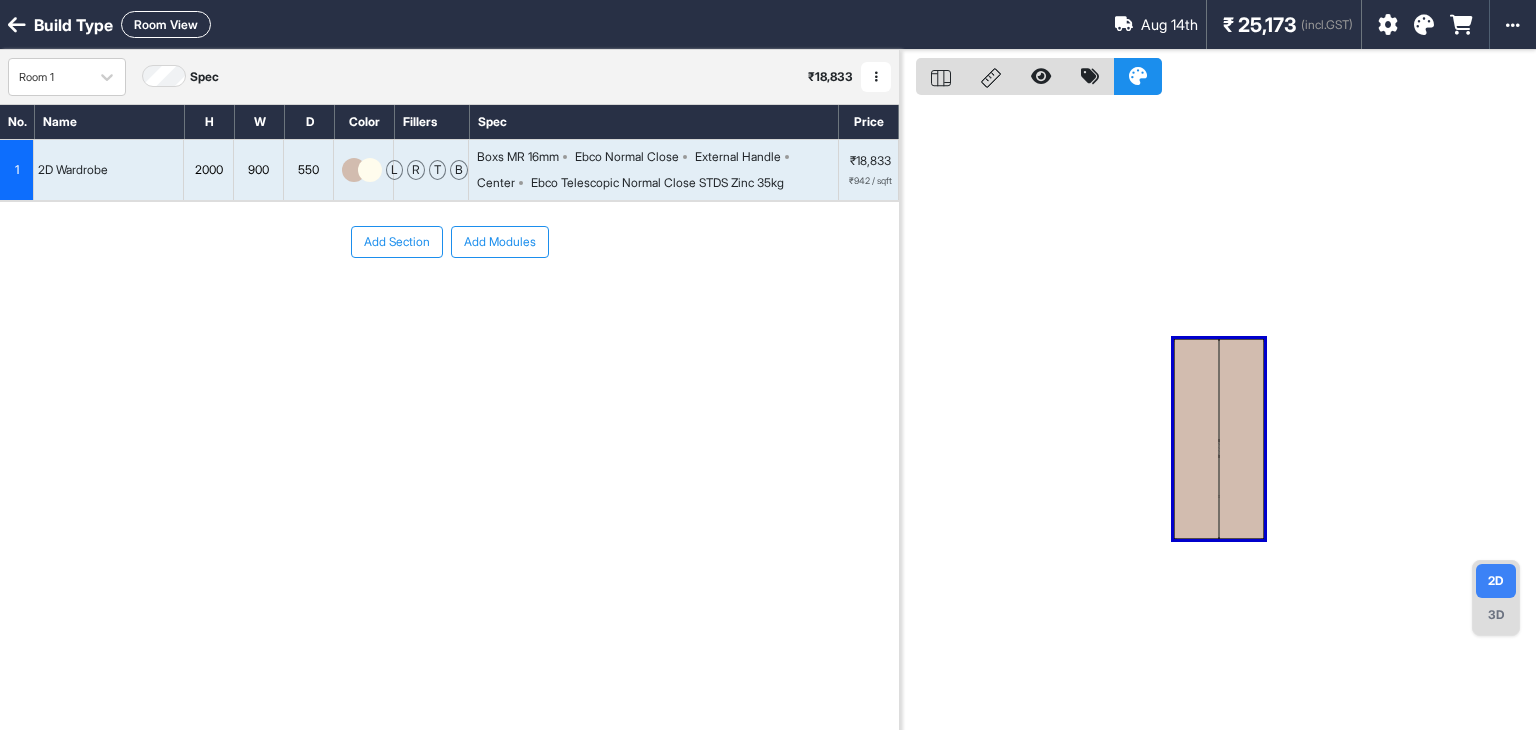 click at bounding box center [1218, 415] 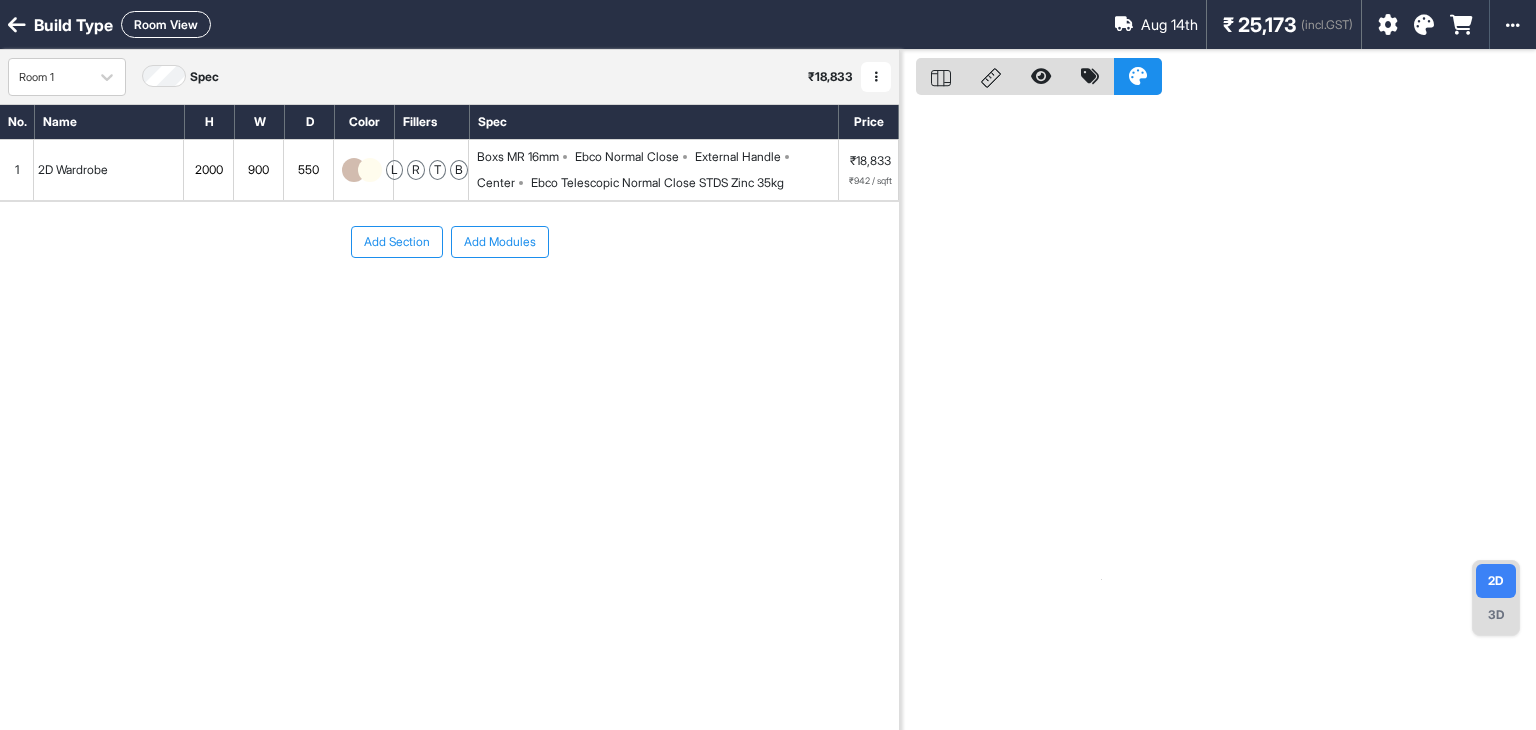 click on "3D" at bounding box center (1496, 615) 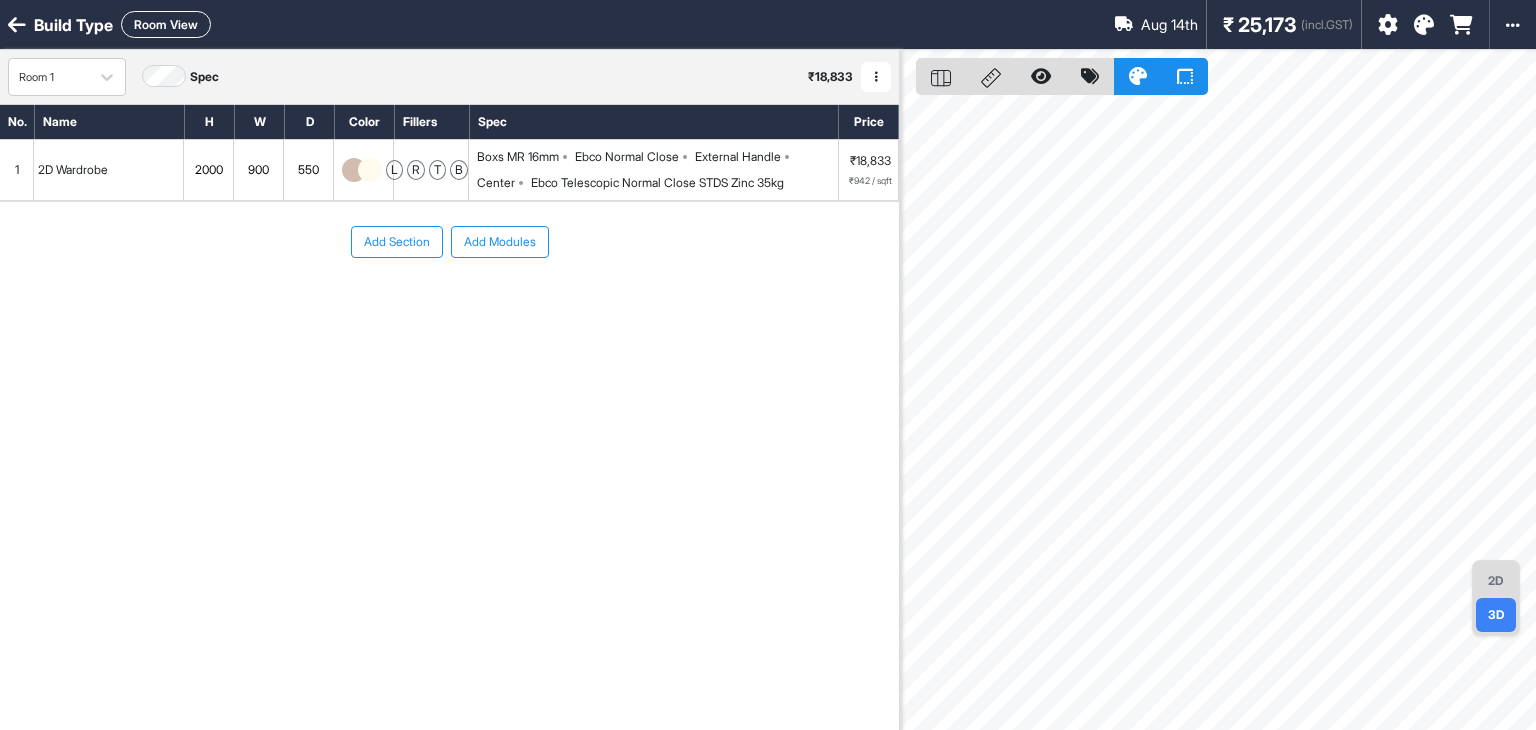 click on "Boxs MR 16mm Ebco Normal Close External Handle Center Ebco Telescopic Normal Close STDS Zinc 35kg" at bounding box center [654, 170] 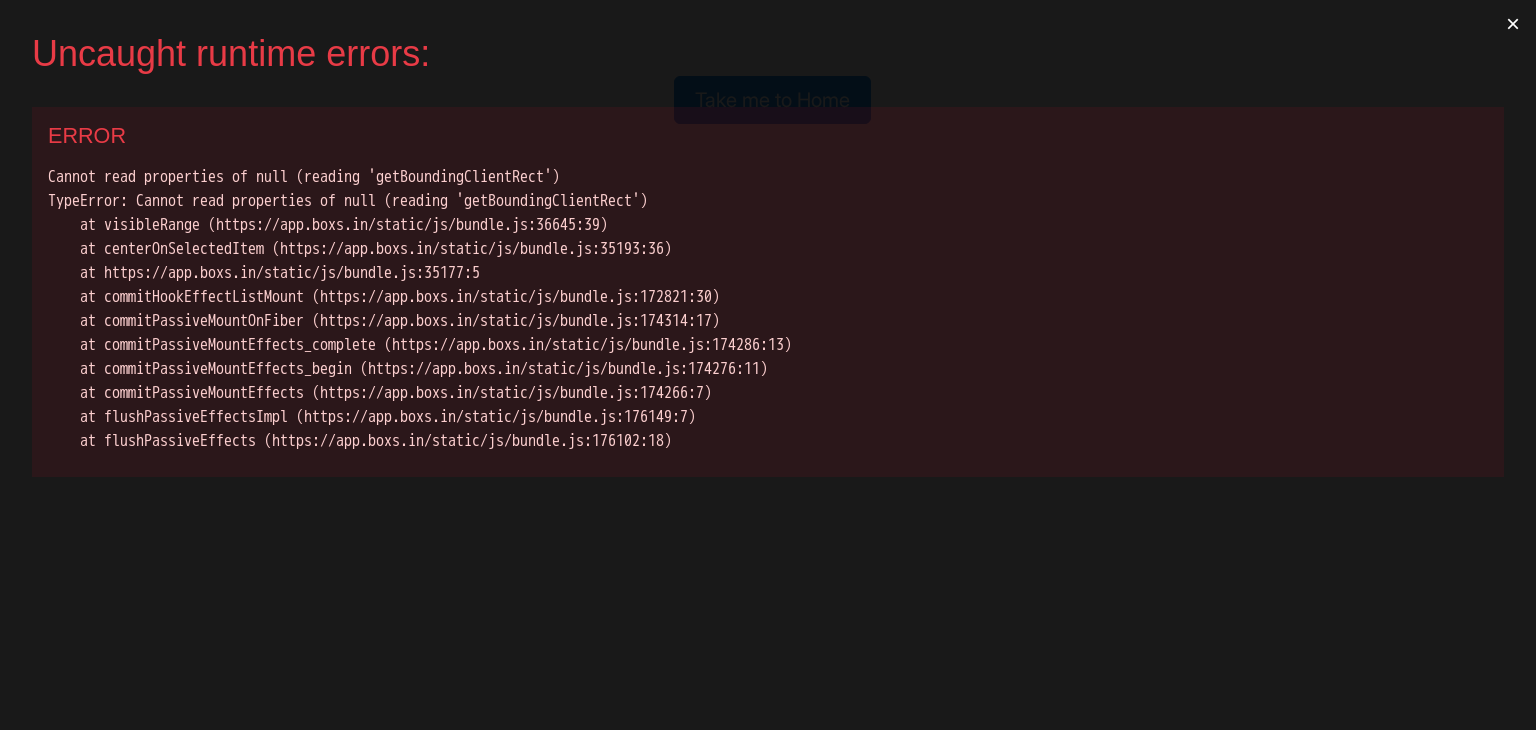 scroll, scrollTop: 0, scrollLeft: 0, axis: both 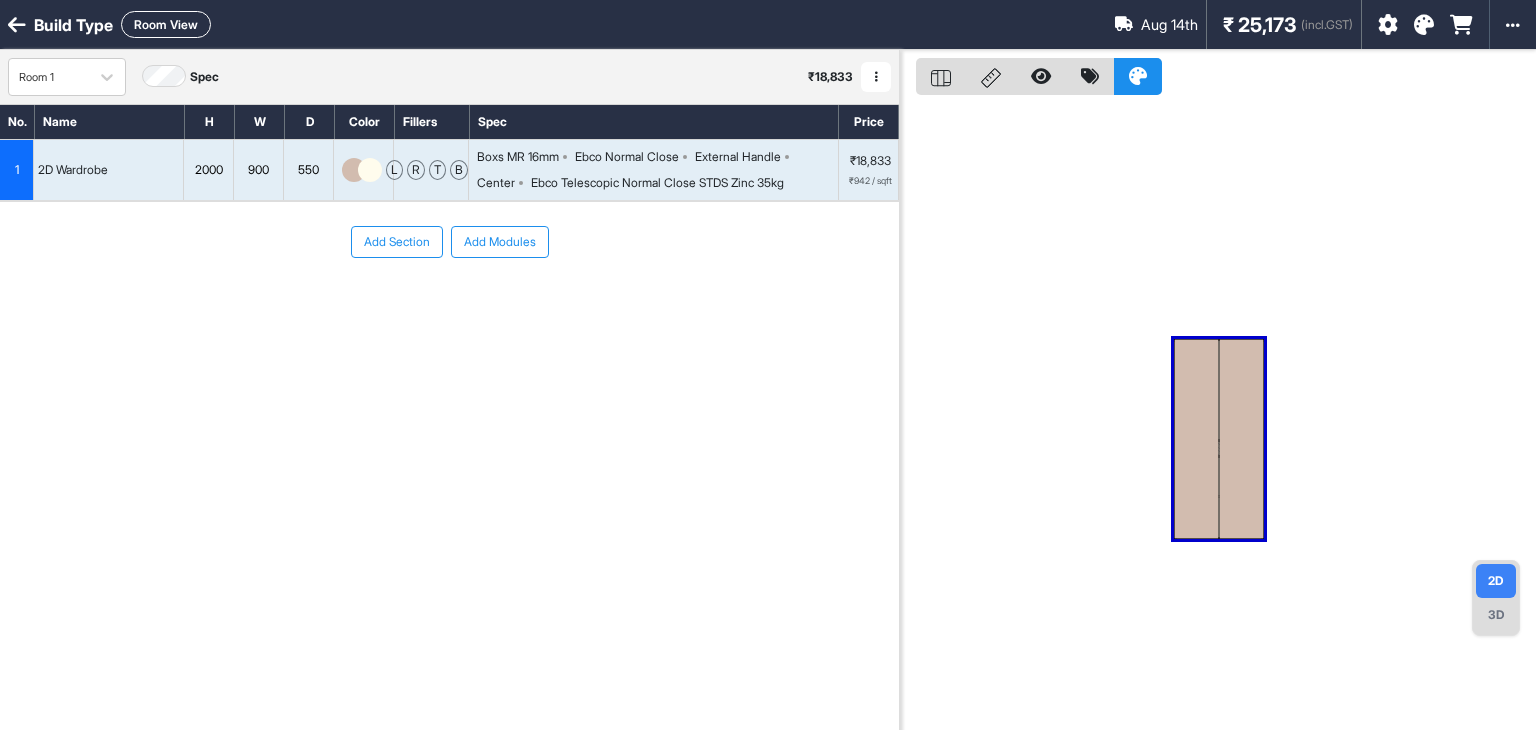click at bounding box center (1218, 415) 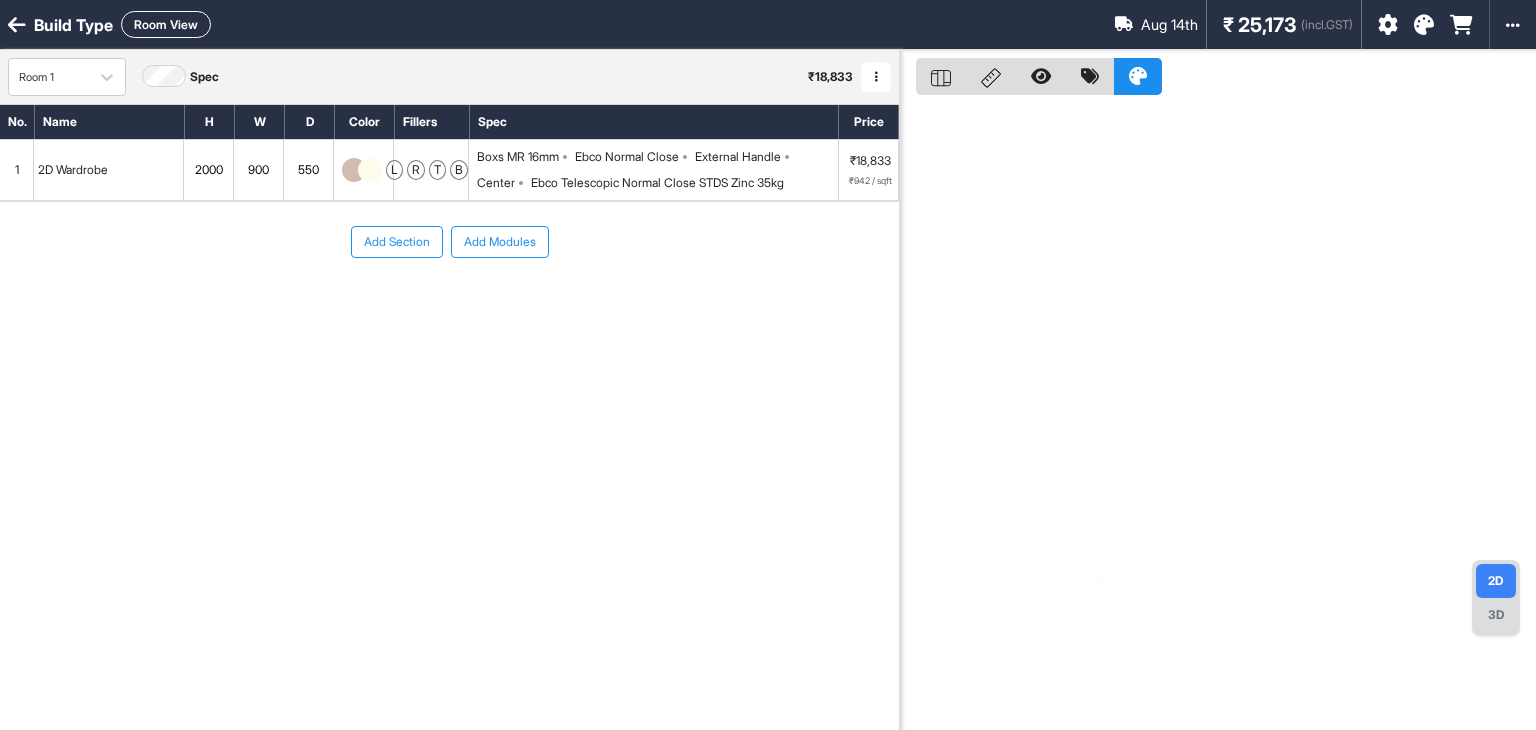 click on "3D" at bounding box center [1496, 615] 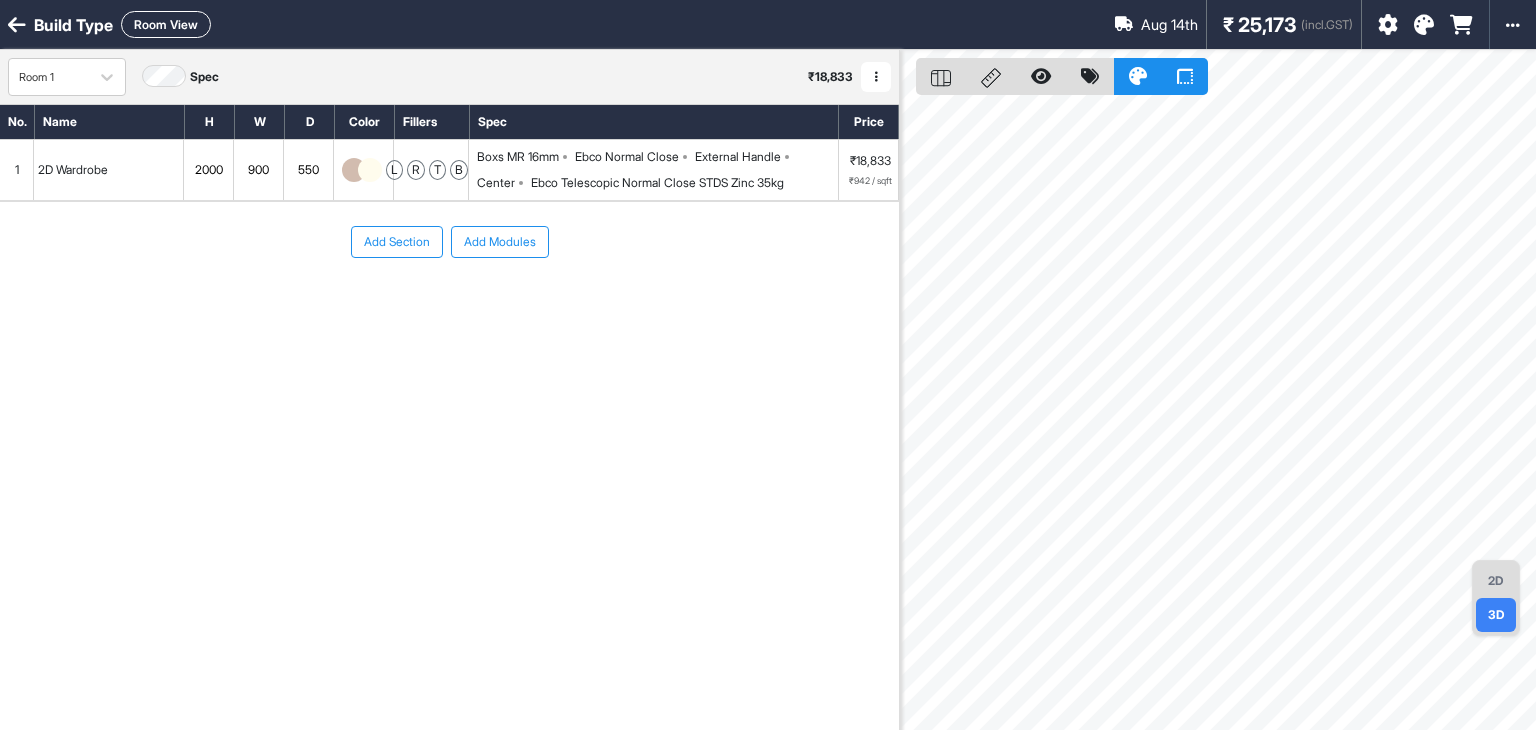 click on "2D" at bounding box center [1496, 581] 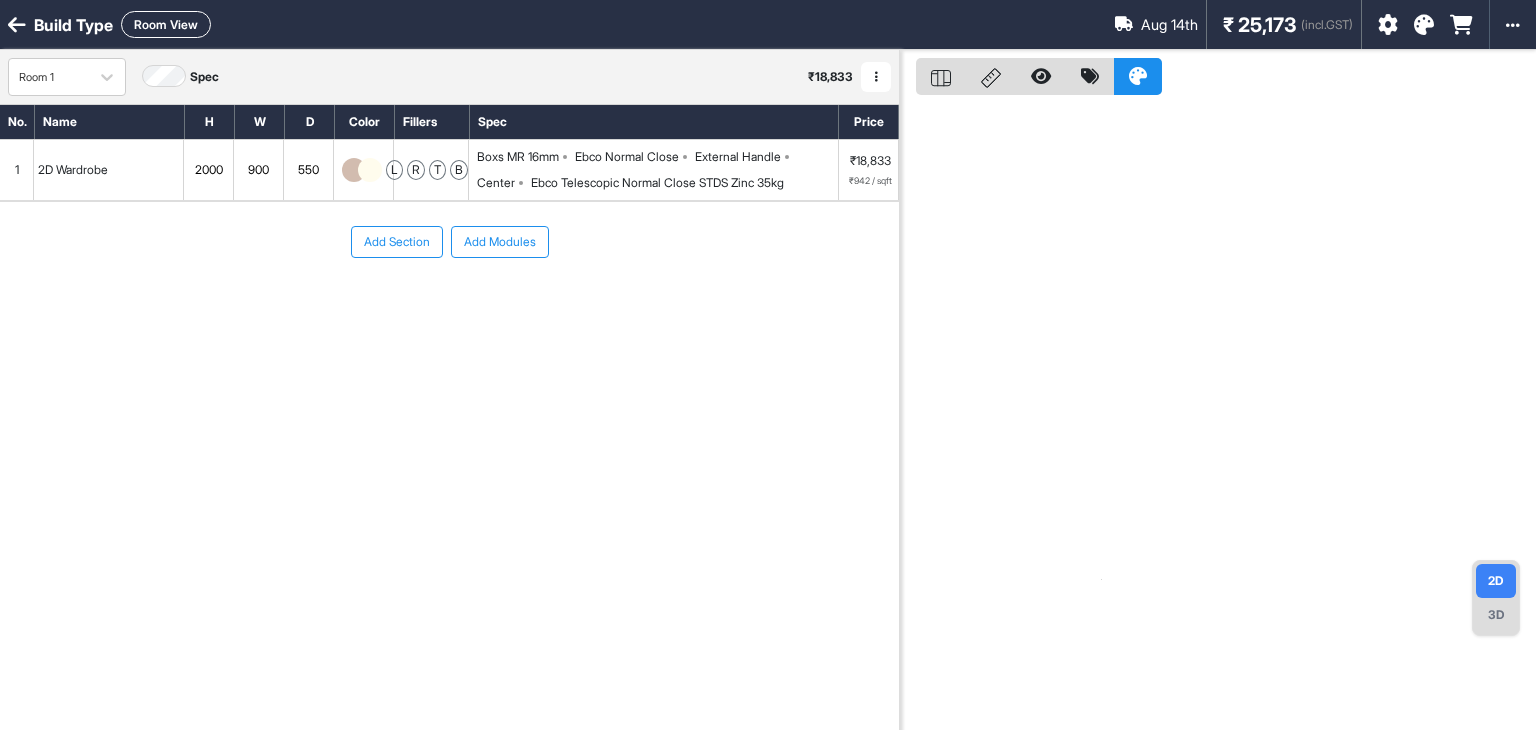 click on "3D" at bounding box center (1496, 615) 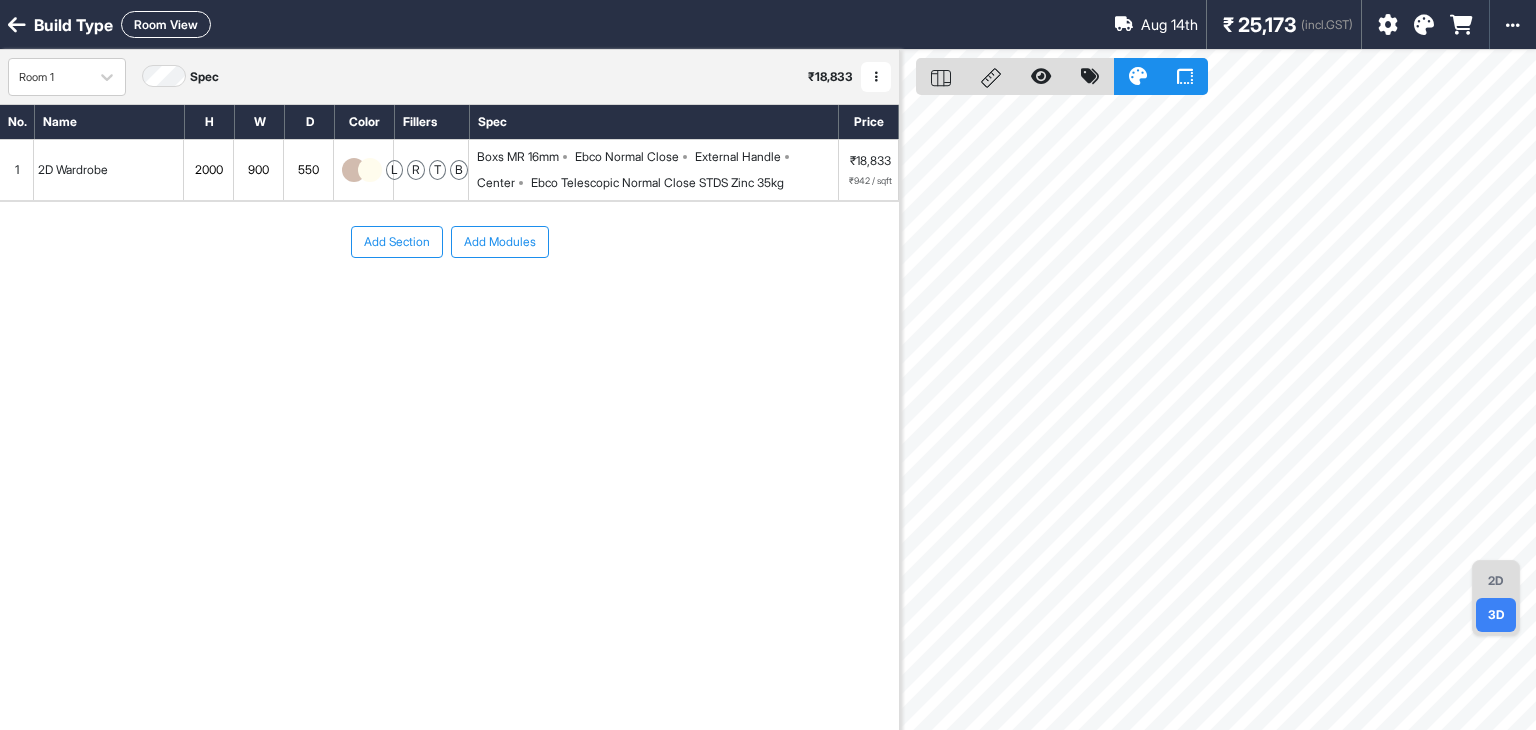 click on "2D" at bounding box center [1496, 581] 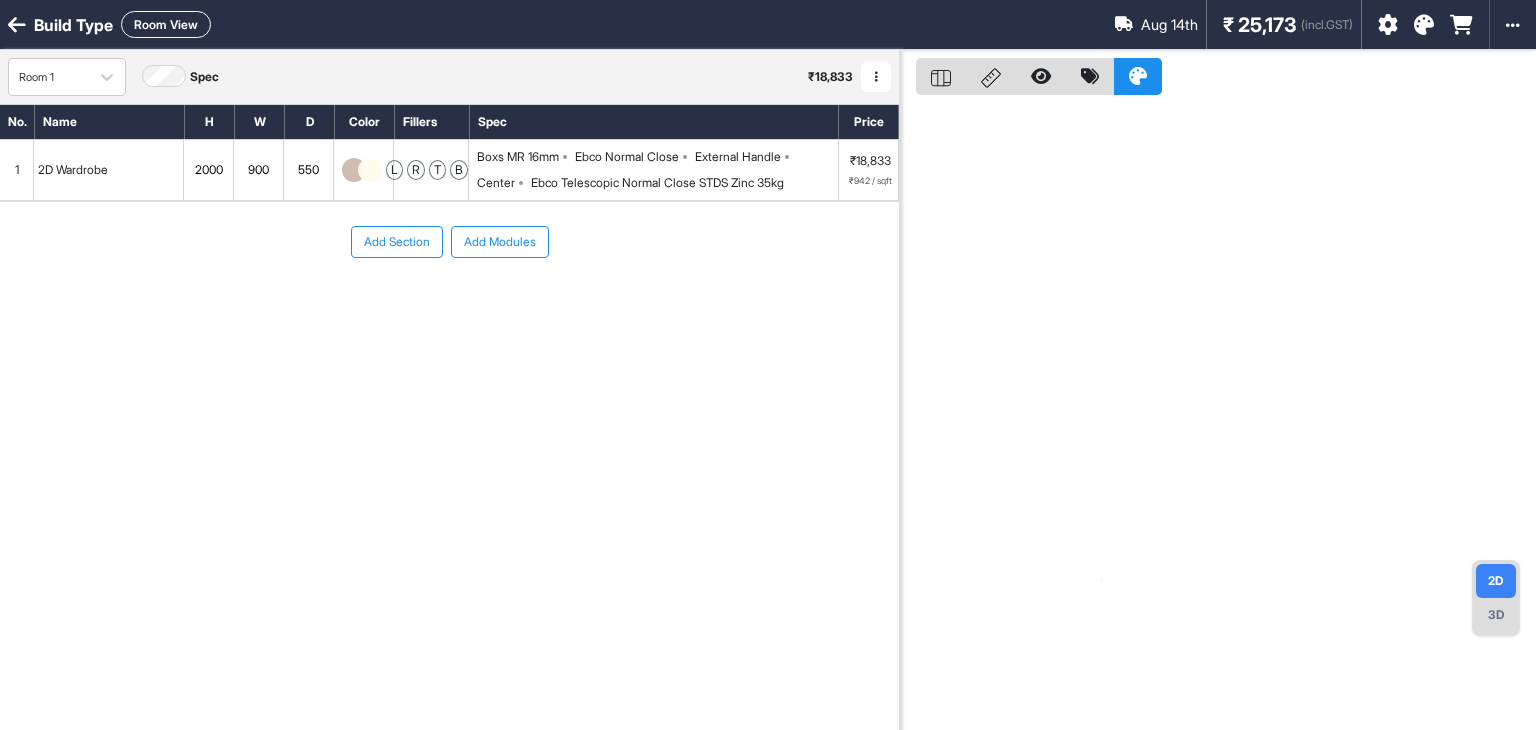 click on "1" at bounding box center (17, 170) 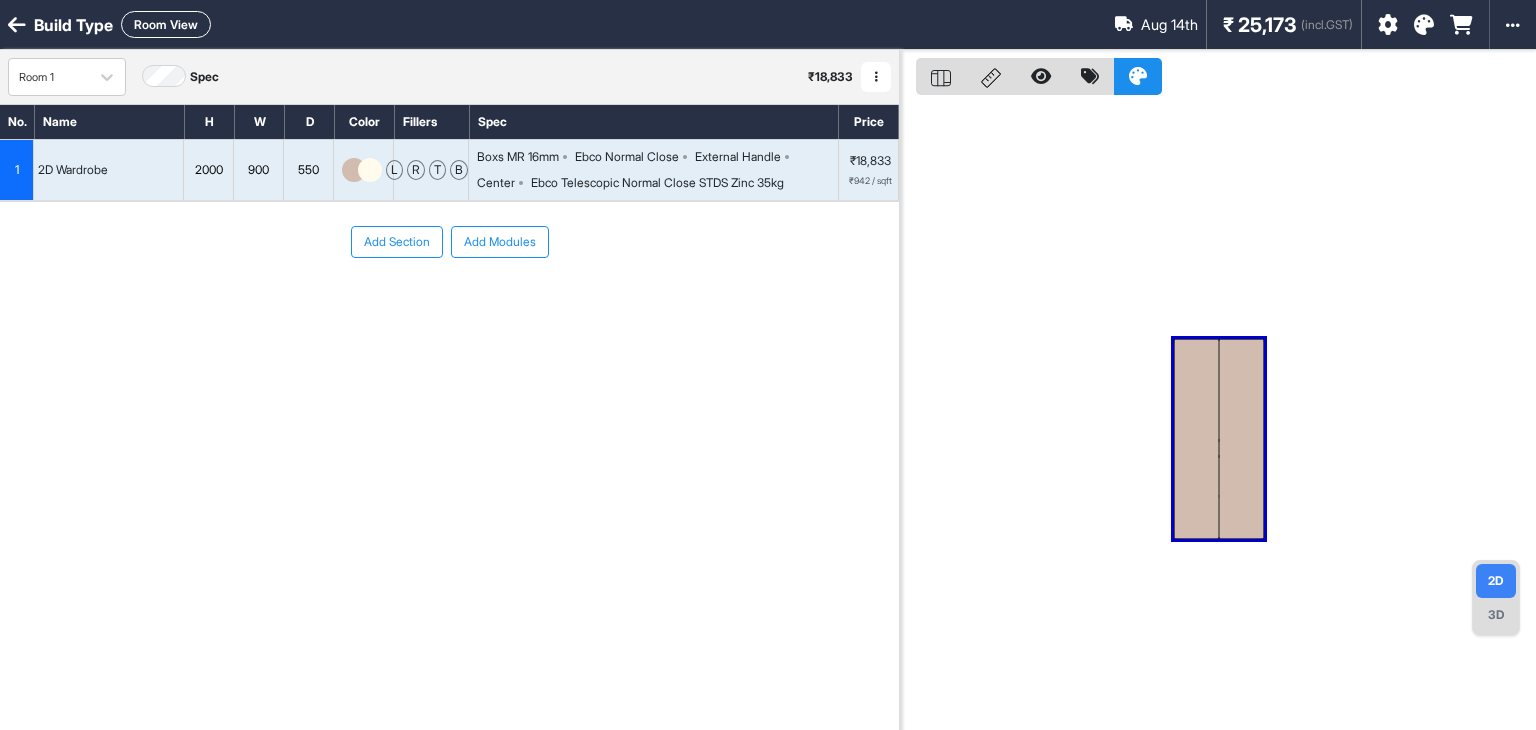 click on "3D" at bounding box center [1496, 615] 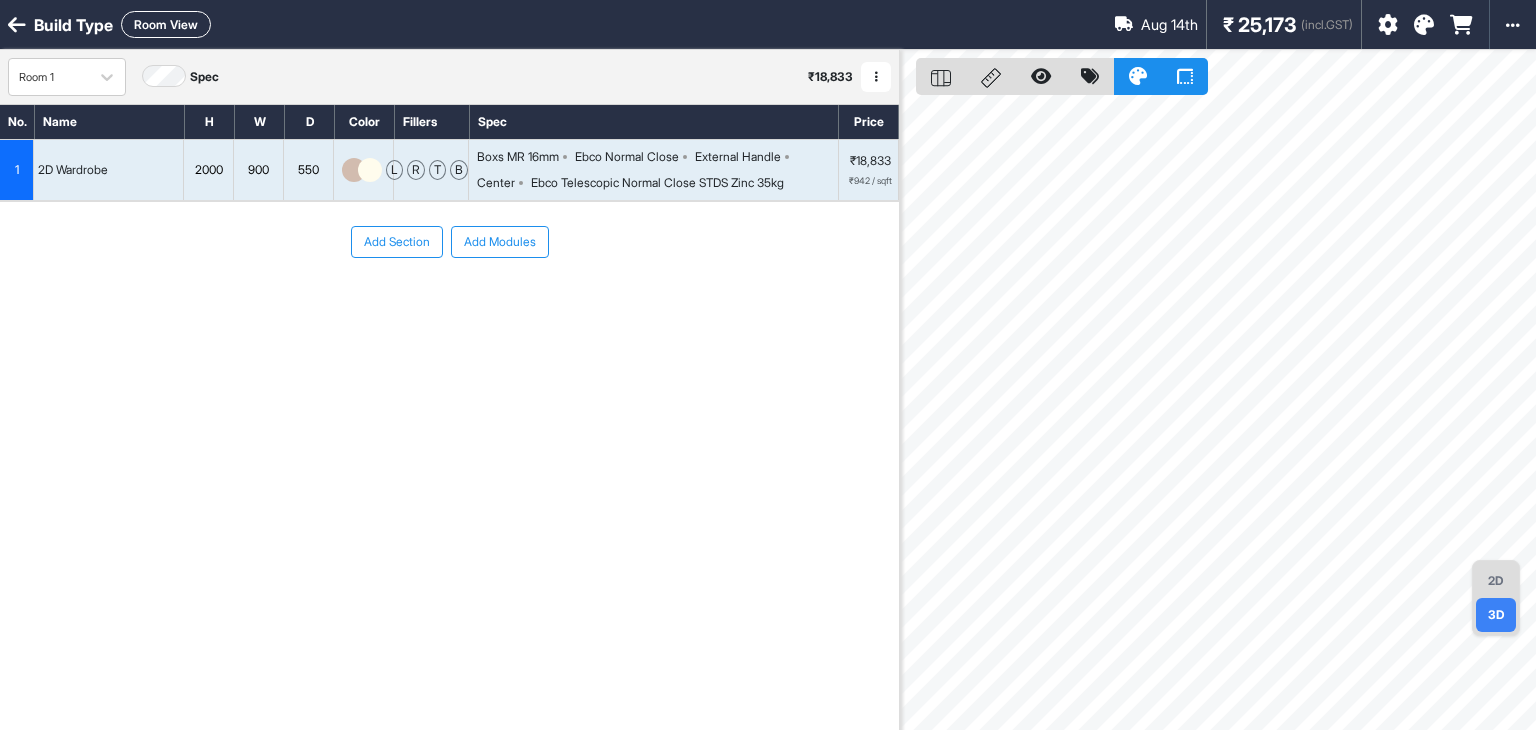 click on "Room 1 Spec ₹ 18,833 Add  Room Edit  Room  Name Delete  Room Duplicate Room No. Name H W D Color Fillers Spec Price 1 2D Wardrobe 2000 900 550 l r t b Boxs MR 16mm Ebco Normal Close External Handle Center Ebco Telescopic Normal Close STDS Zinc 35kg ₹18,833 ₹942 / sqft
To pick up a draggable item, press the space bar.
While dragging, use the arrow keys to move the item.
Press space again to drop the item in its new position, or press escape to cancel.
Add Section Add Modules       2D 3D" at bounding box center (768, 415) 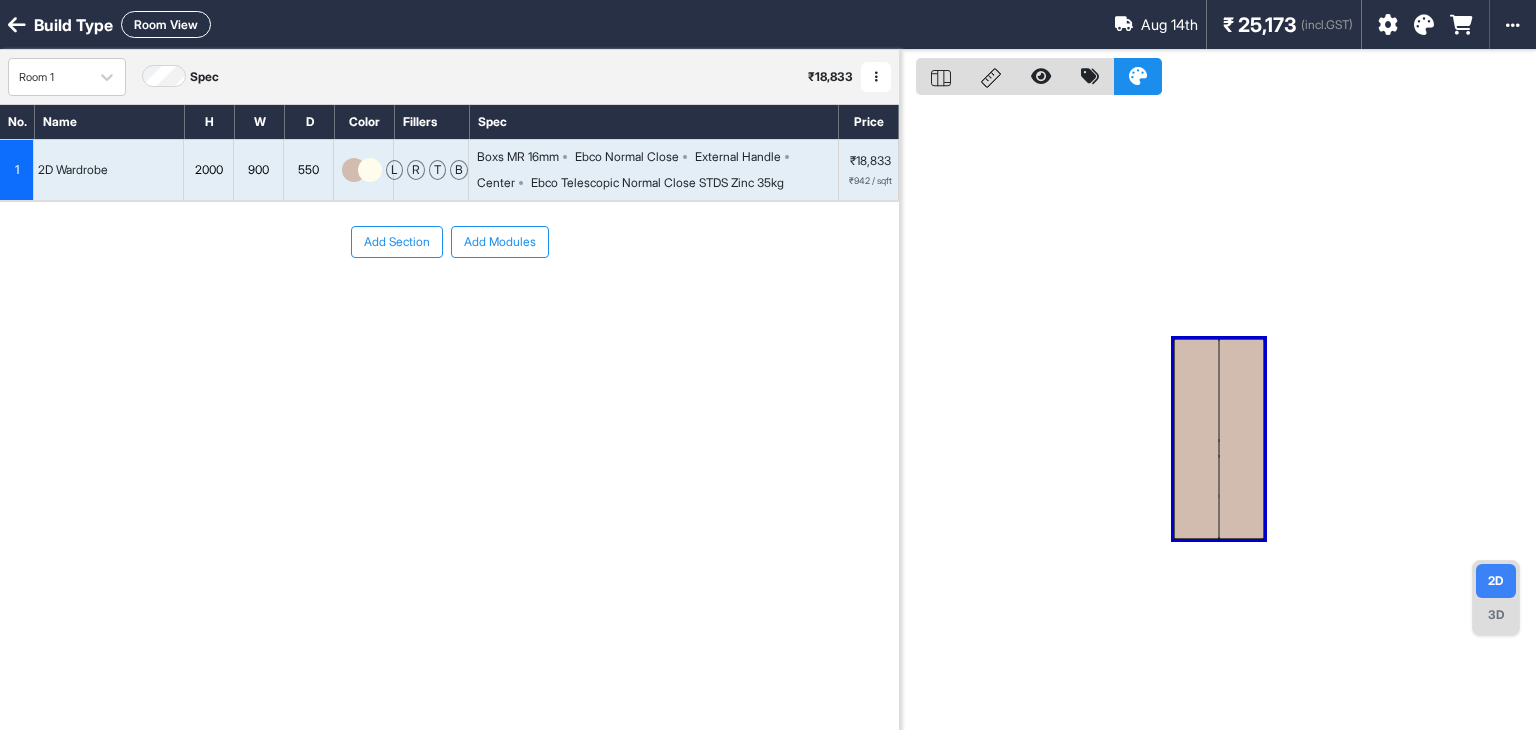 click on "Add Modules" at bounding box center [500, 242] 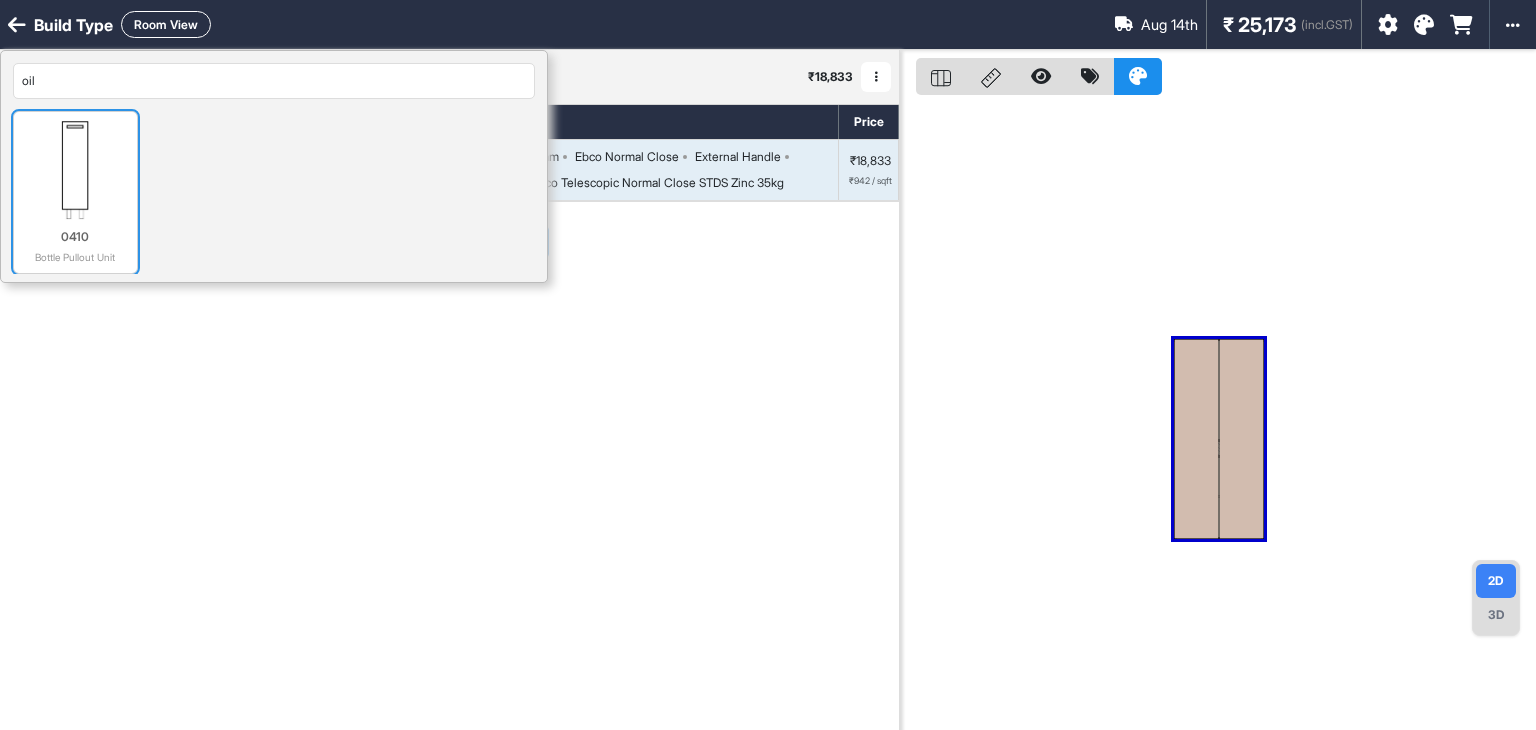 type on "oil" 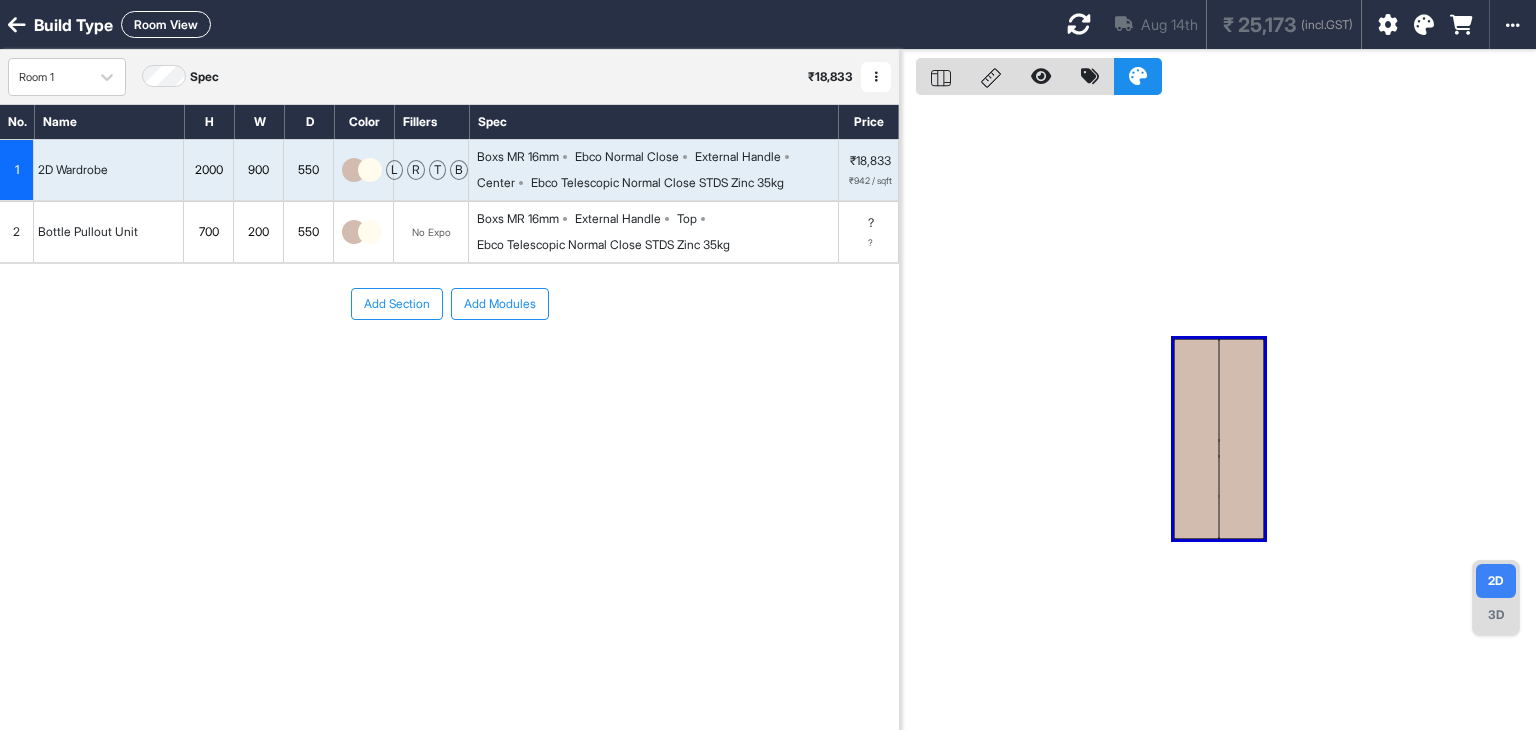 click on "External Handle" at bounding box center (618, 219) 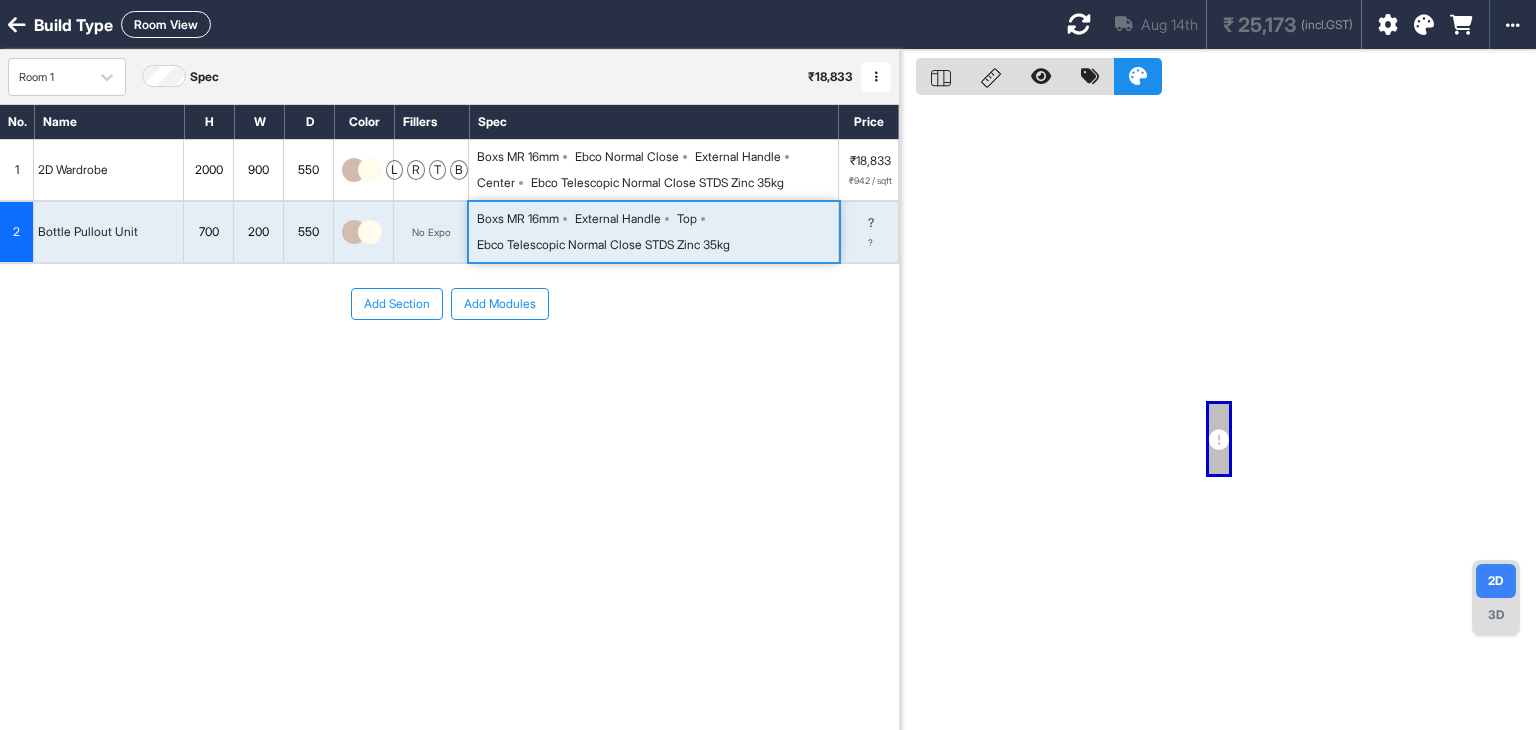 click on "External Handle" at bounding box center [618, 219] 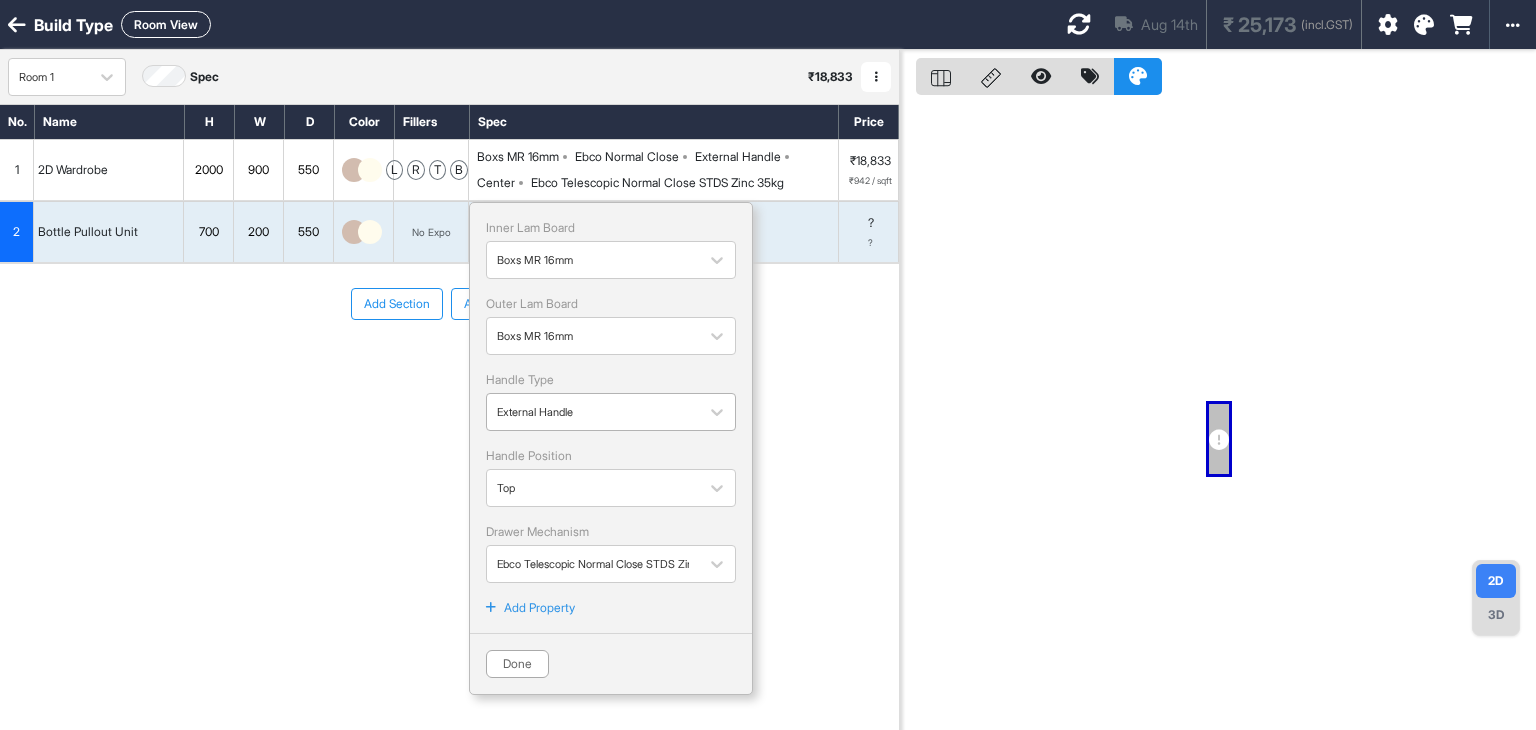 click on "External Handle" at bounding box center (593, 412) 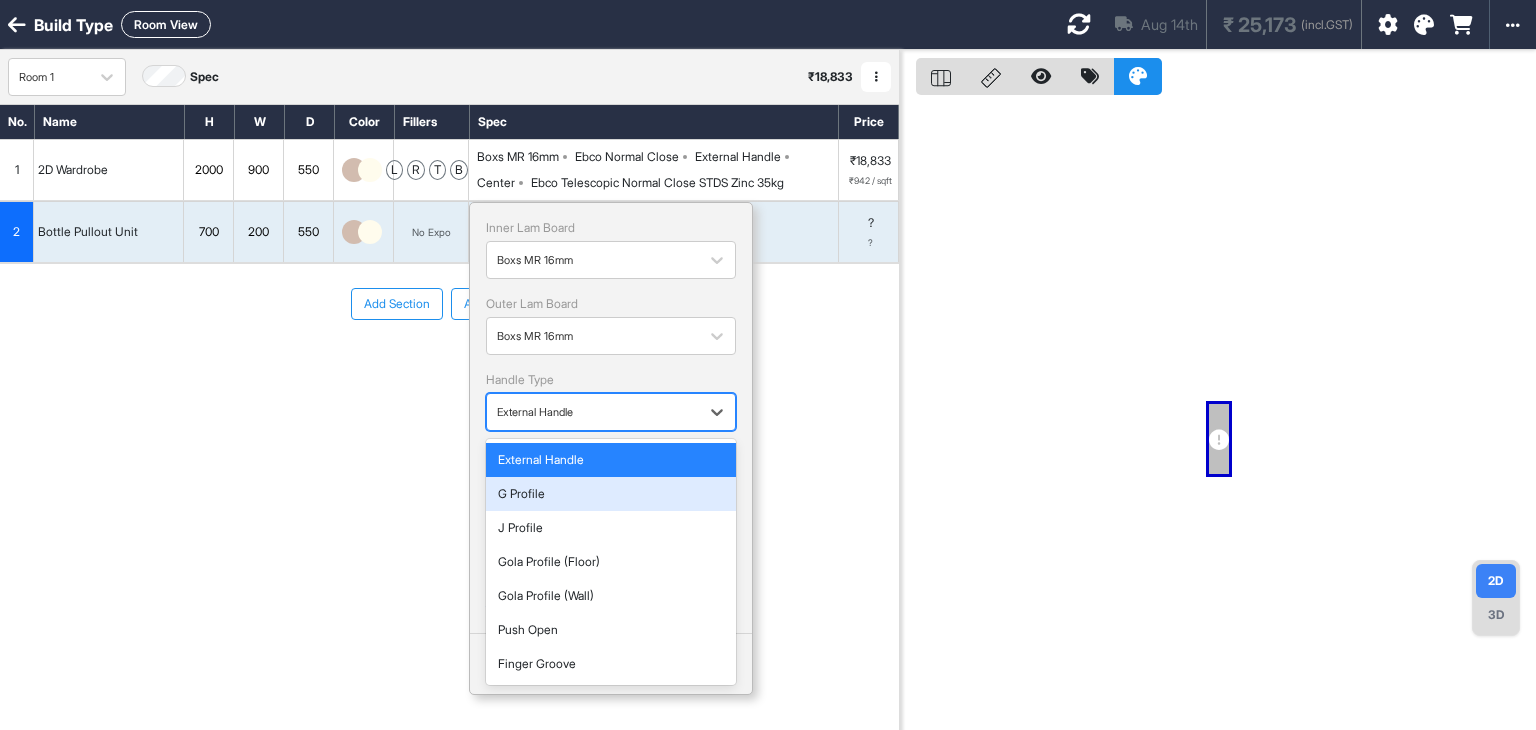 click on "G Profile" at bounding box center [611, 494] 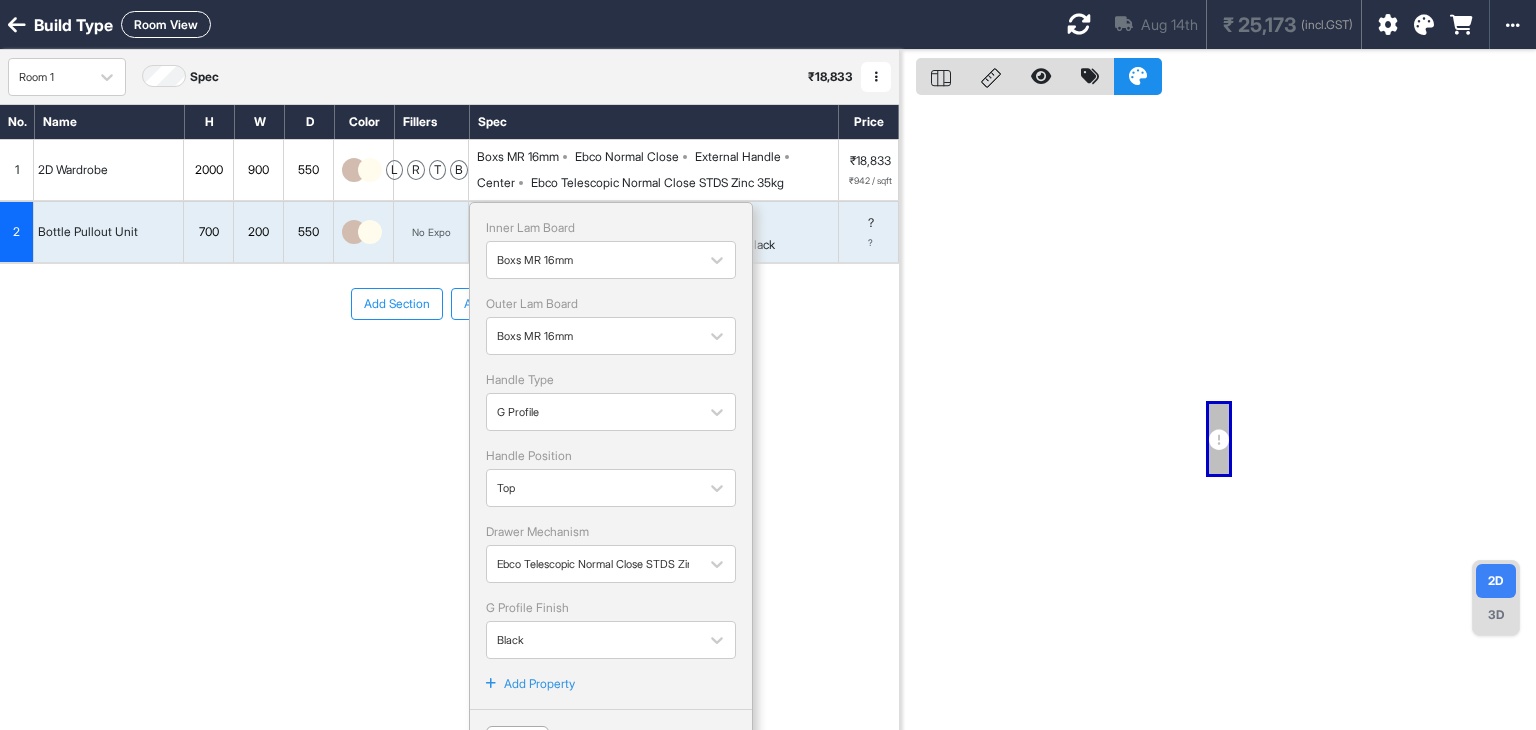 click on "Add Property" at bounding box center (539, 684) 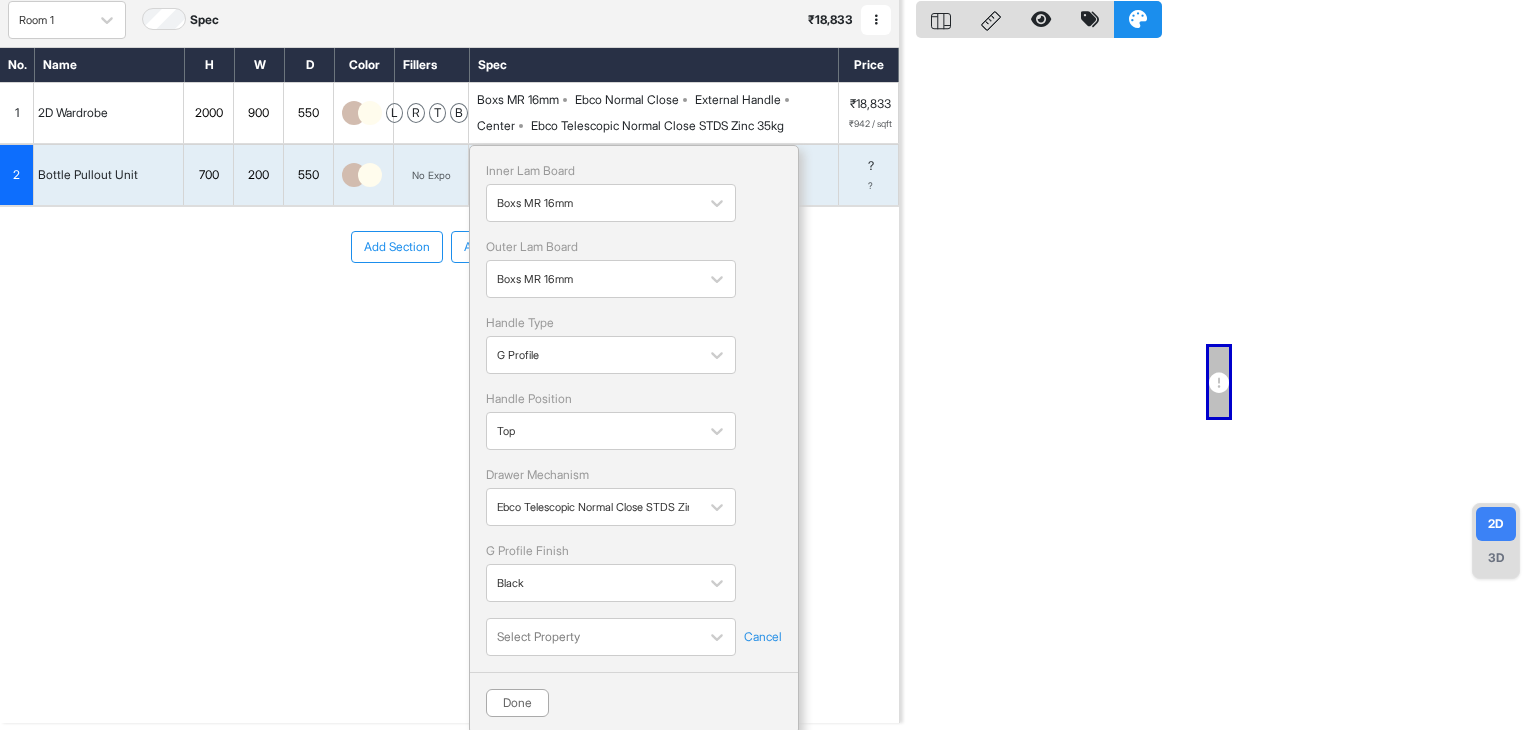 scroll, scrollTop: 60, scrollLeft: 0, axis: vertical 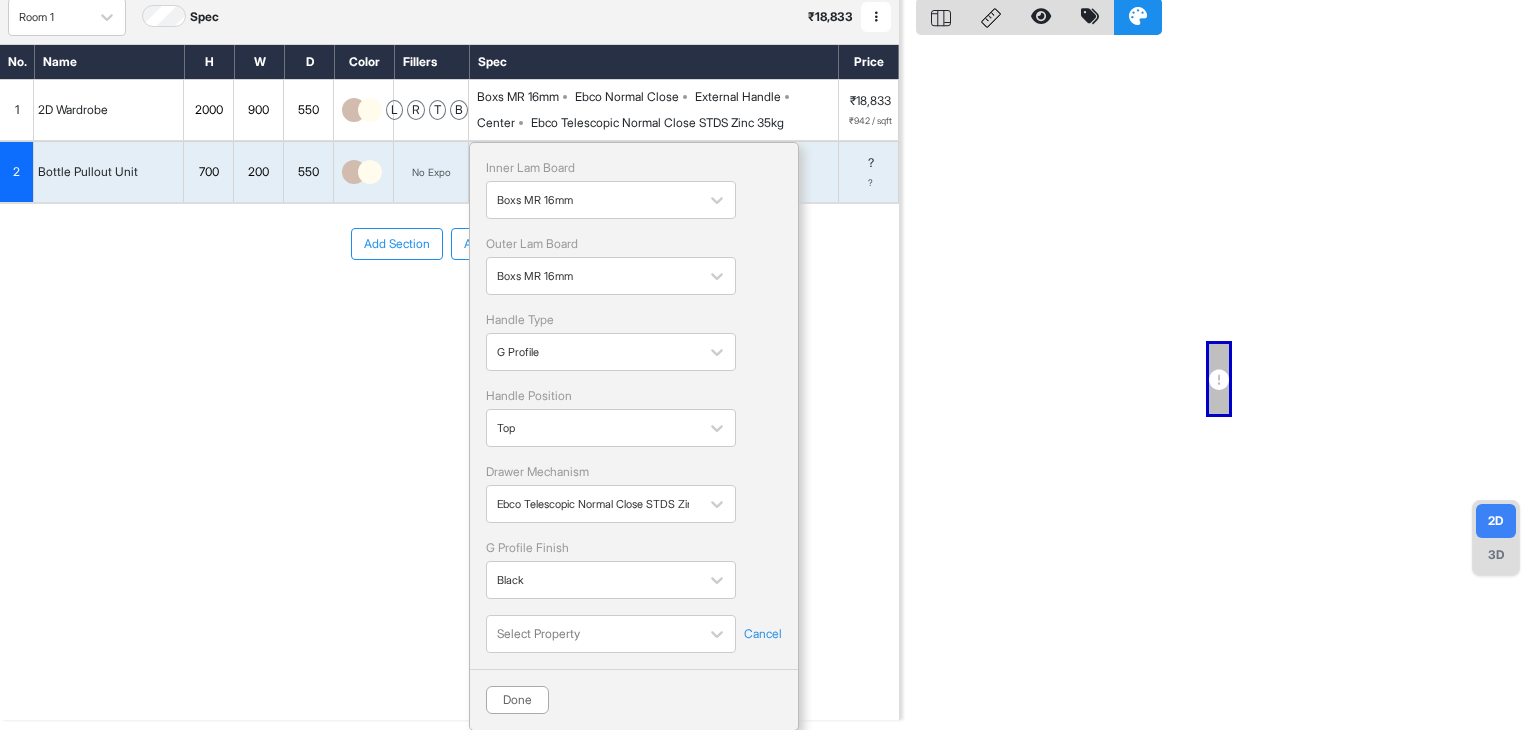 drag, startPoint x: 524, startPoint y: 713, endPoint x: 630, endPoint y: 526, distance: 214.95348 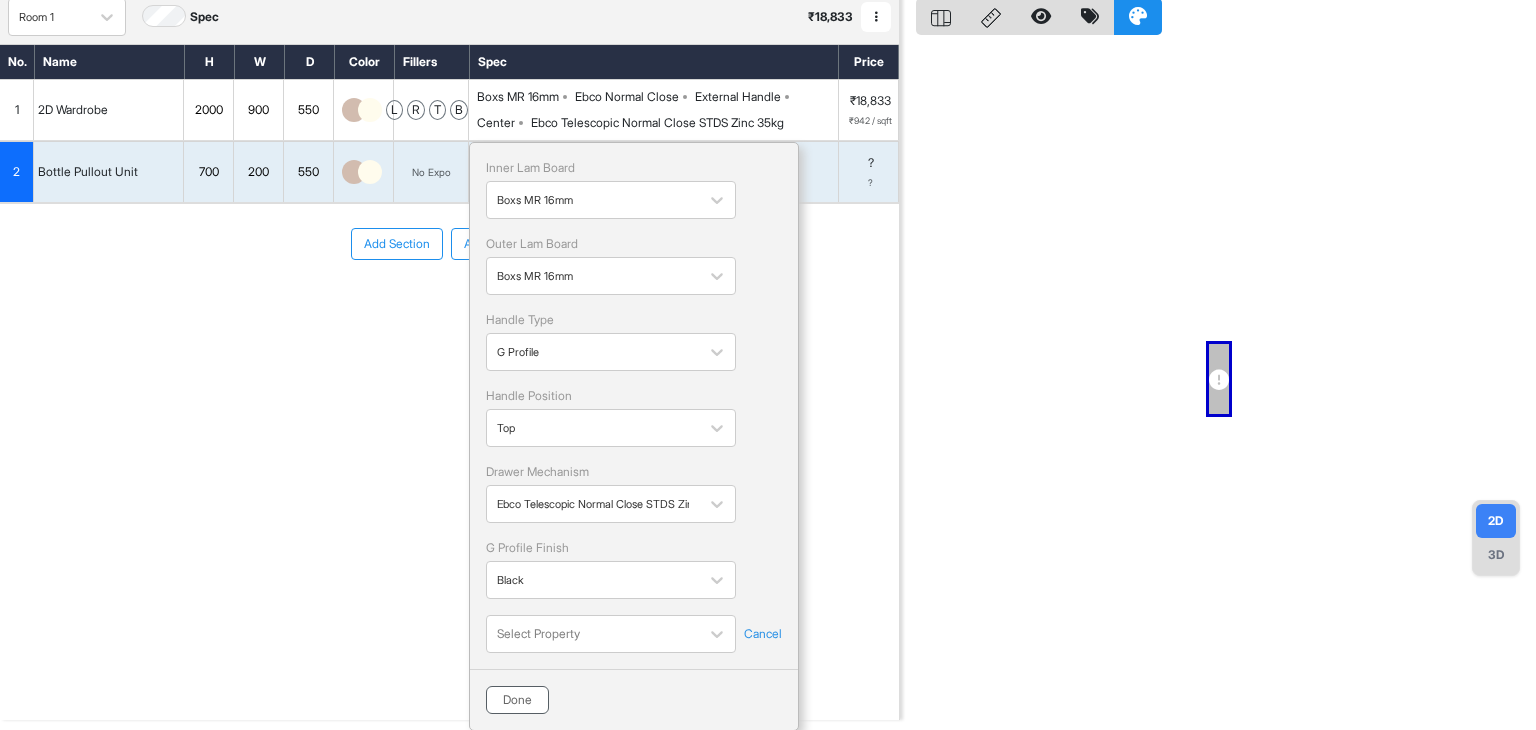 click on "Done" at bounding box center [517, 700] 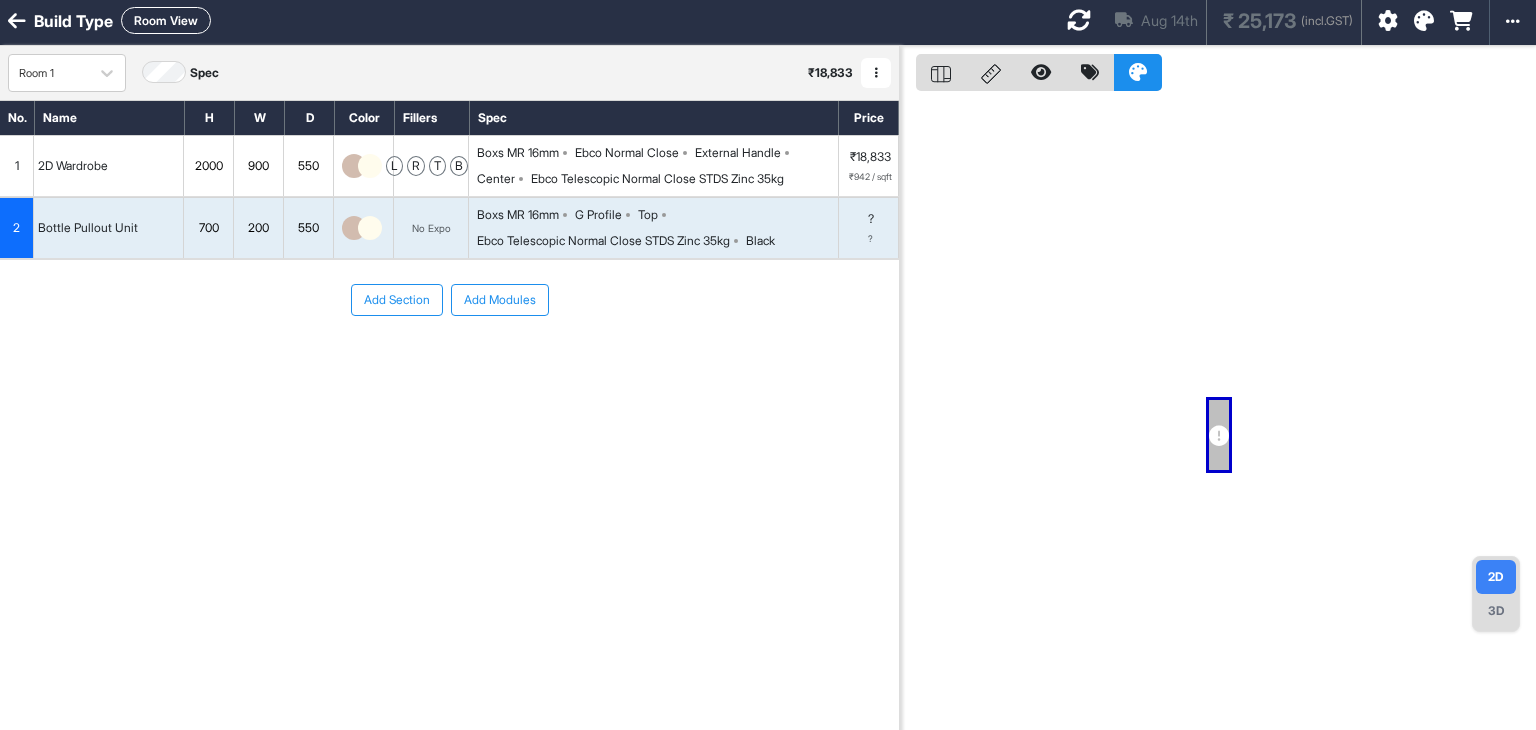 scroll, scrollTop: 0, scrollLeft: 0, axis: both 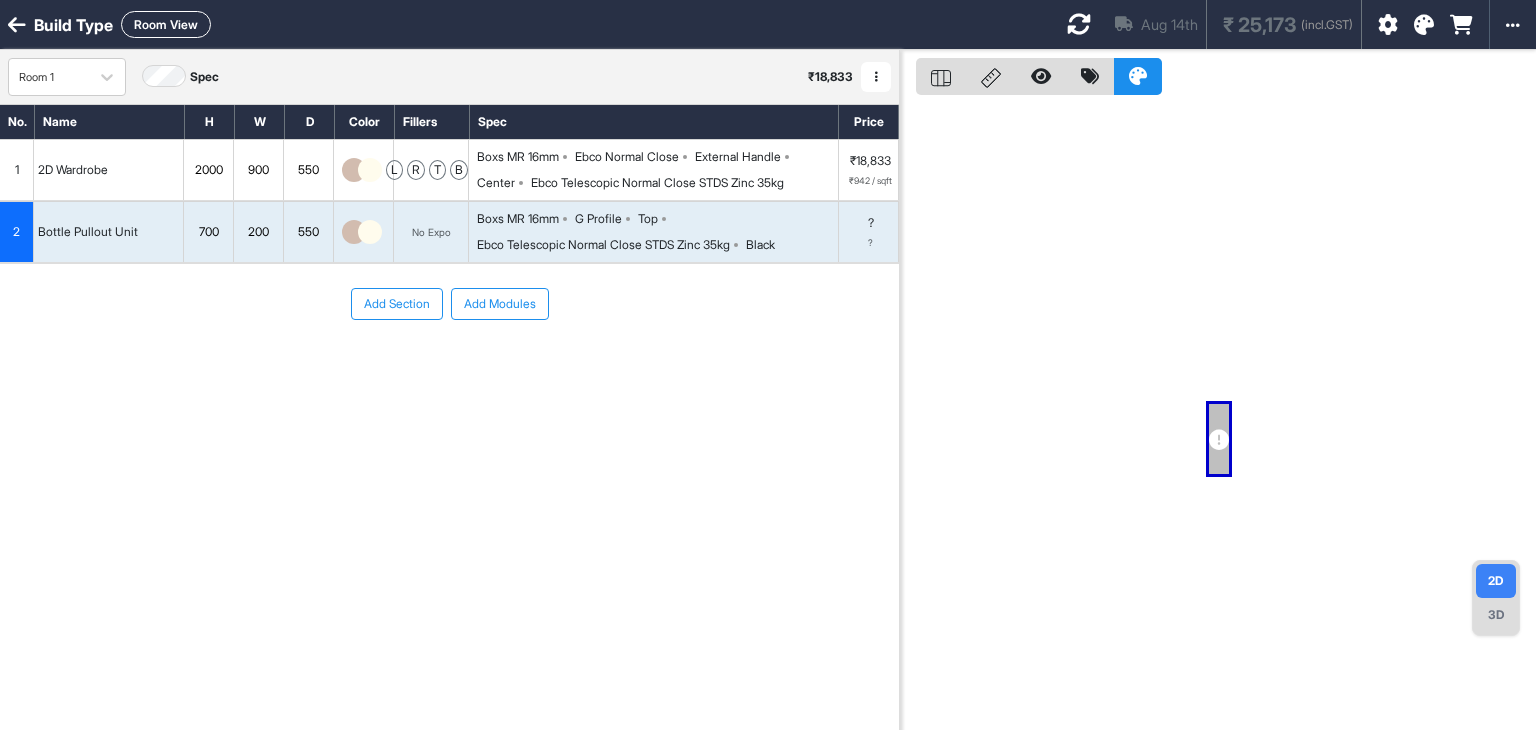 click at bounding box center (1079, 24) 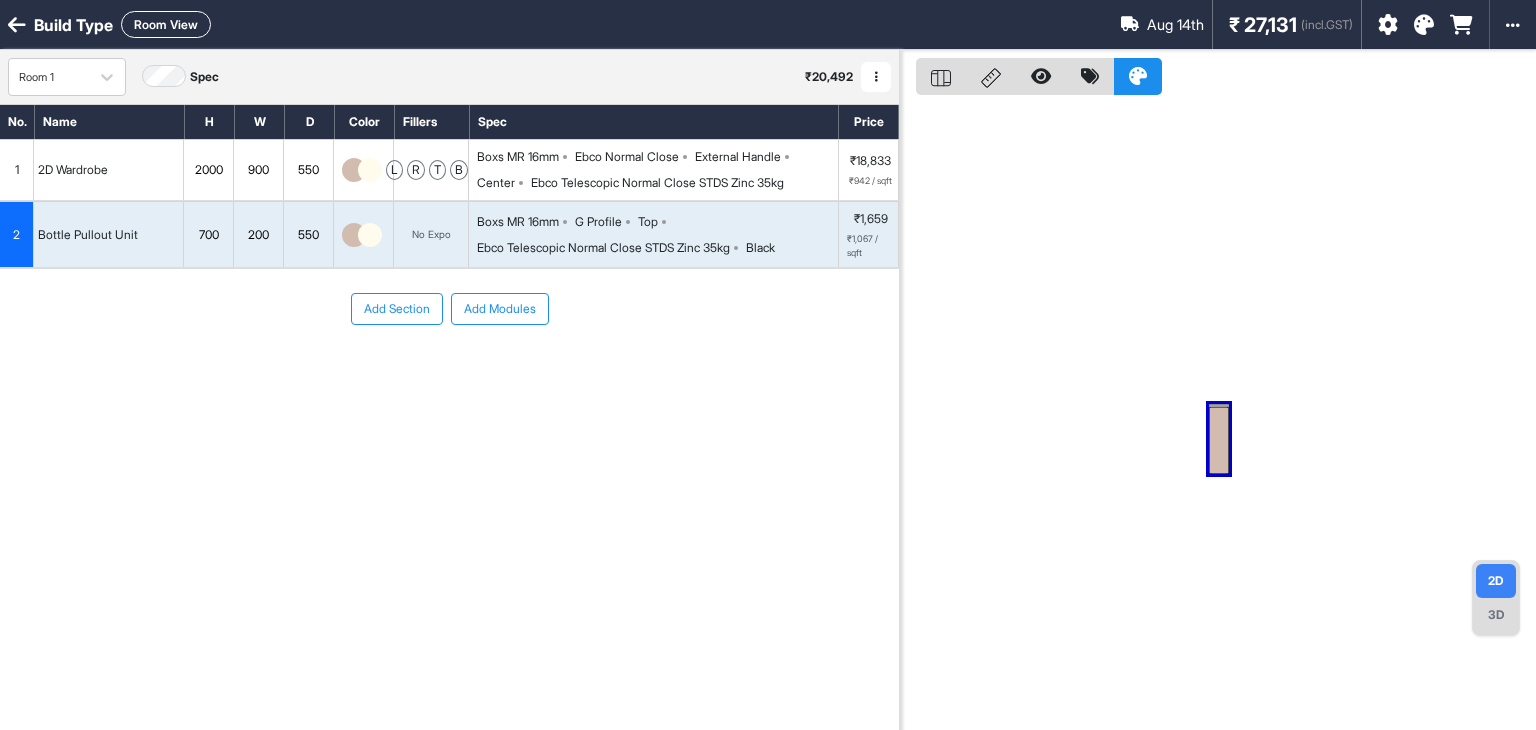 click on "G Profile" at bounding box center [602, 222] 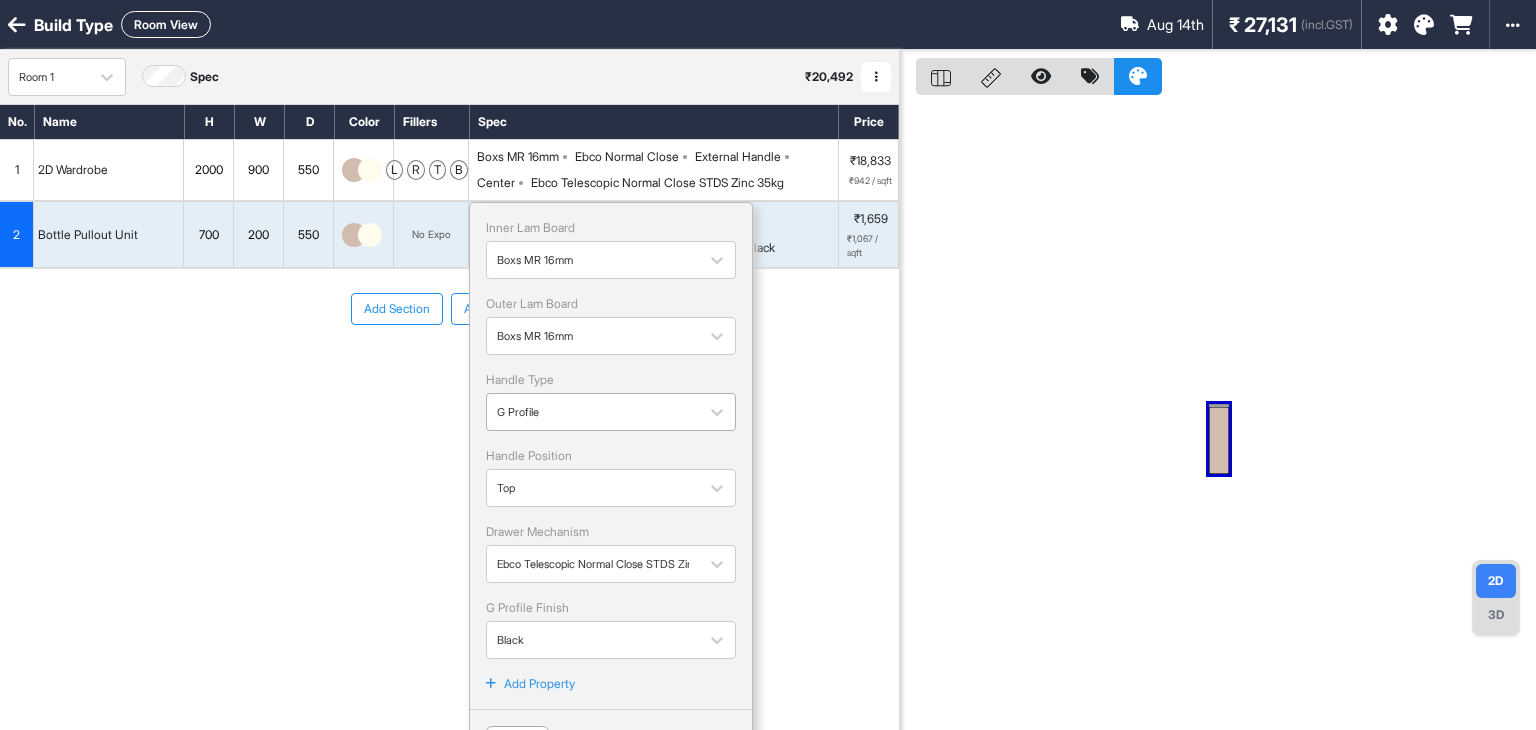 click at bounding box center (593, 412) 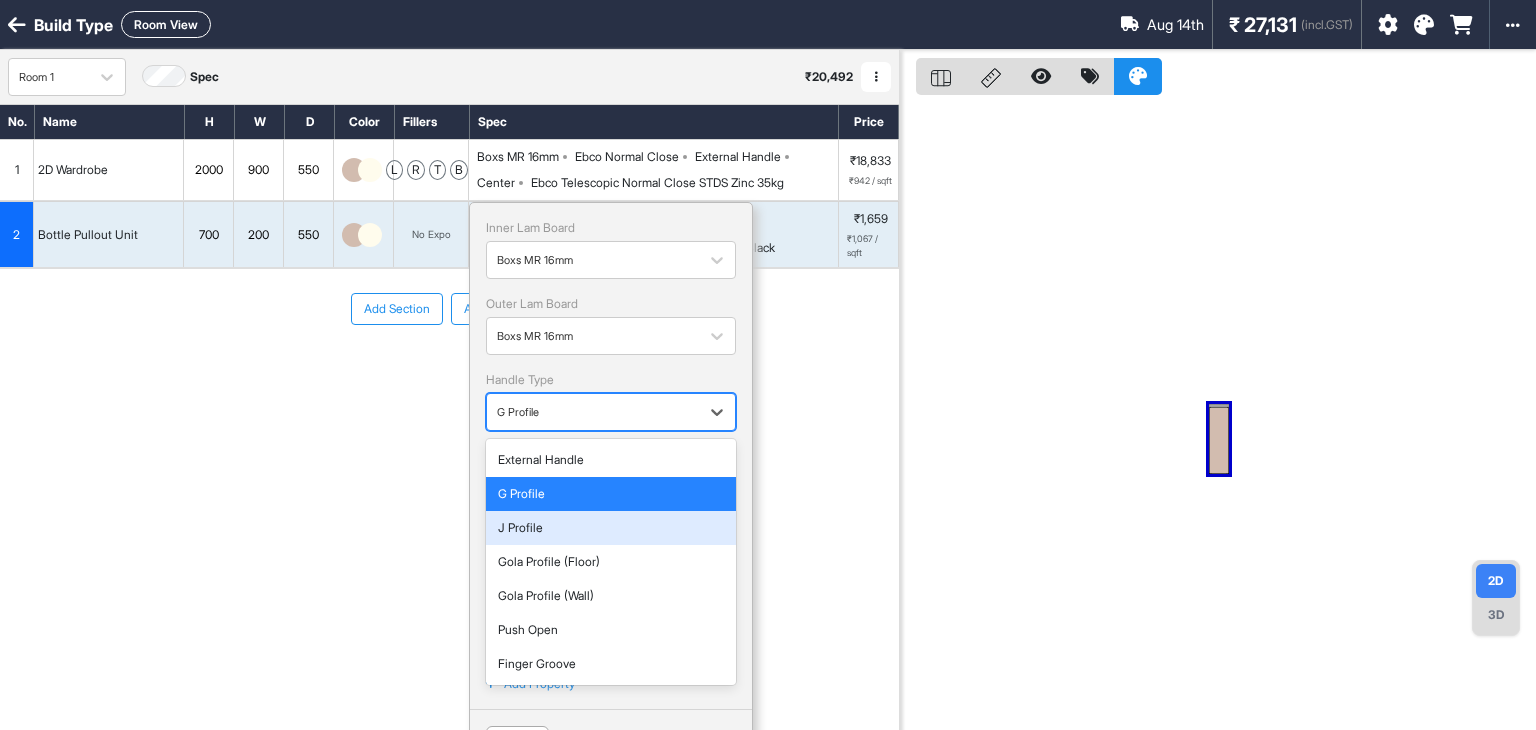 click on "J Profile" at bounding box center (611, 528) 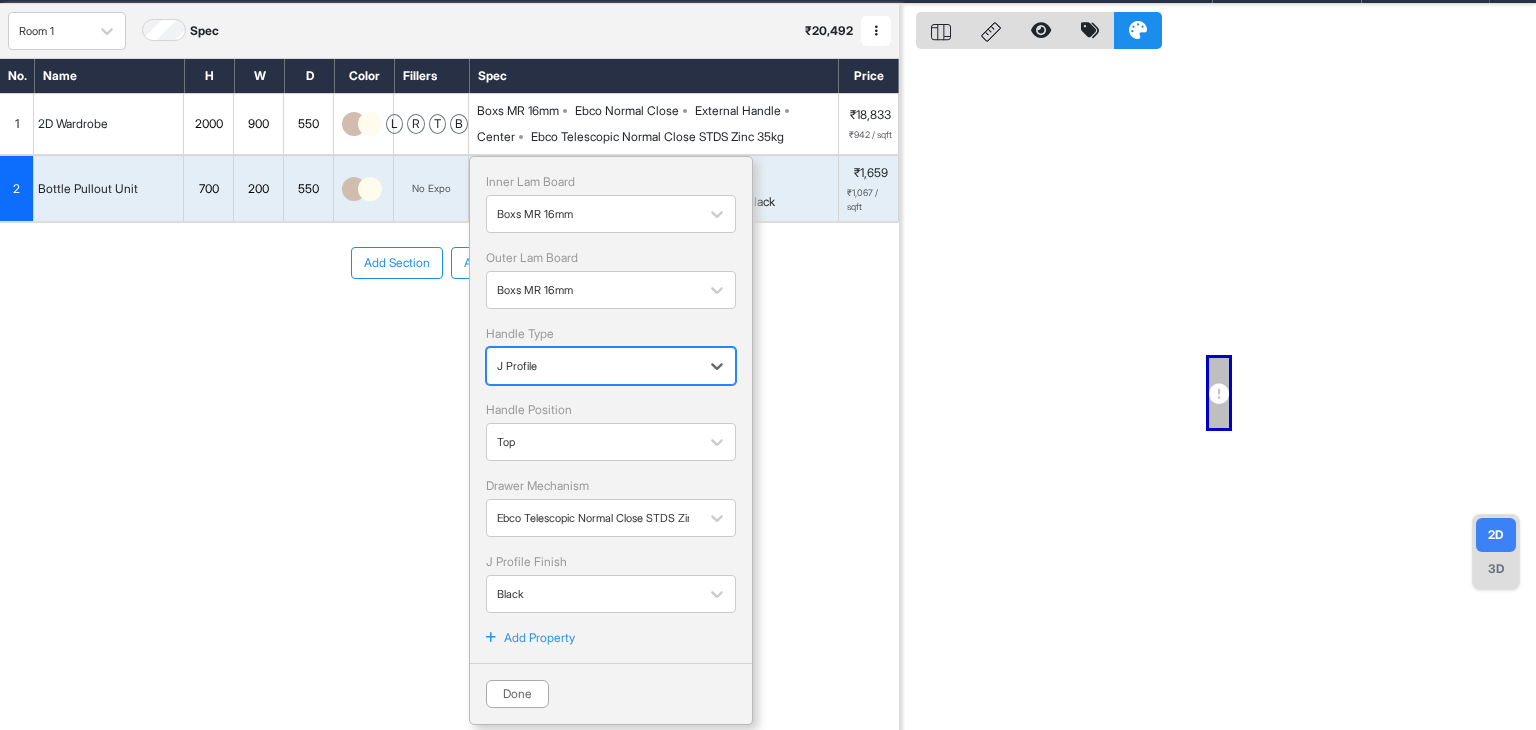 scroll, scrollTop: 50, scrollLeft: 0, axis: vertical 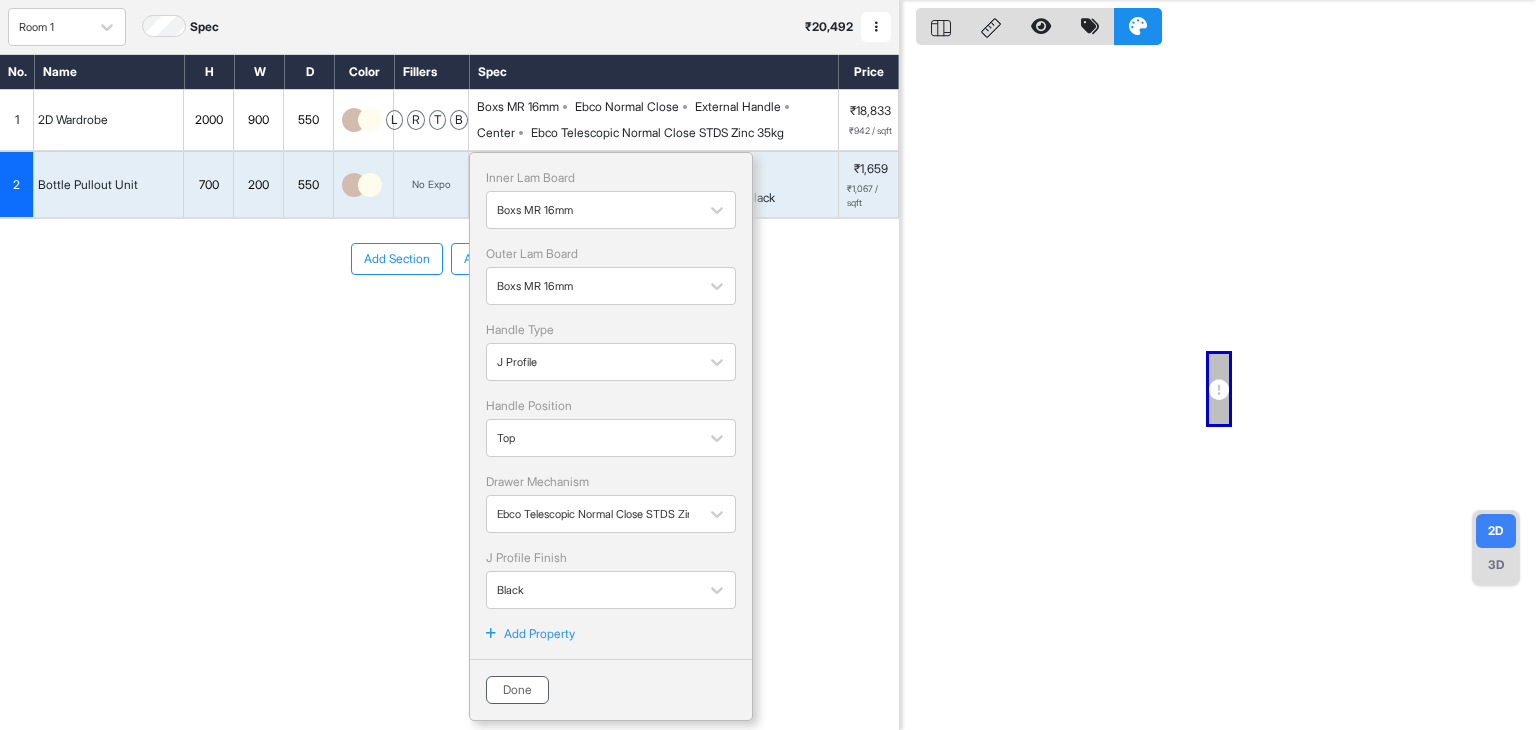 drag, startPoint x: 530, startPoint y: 689, endPoint x: 932, endPoint y: 346, distance: 528.444 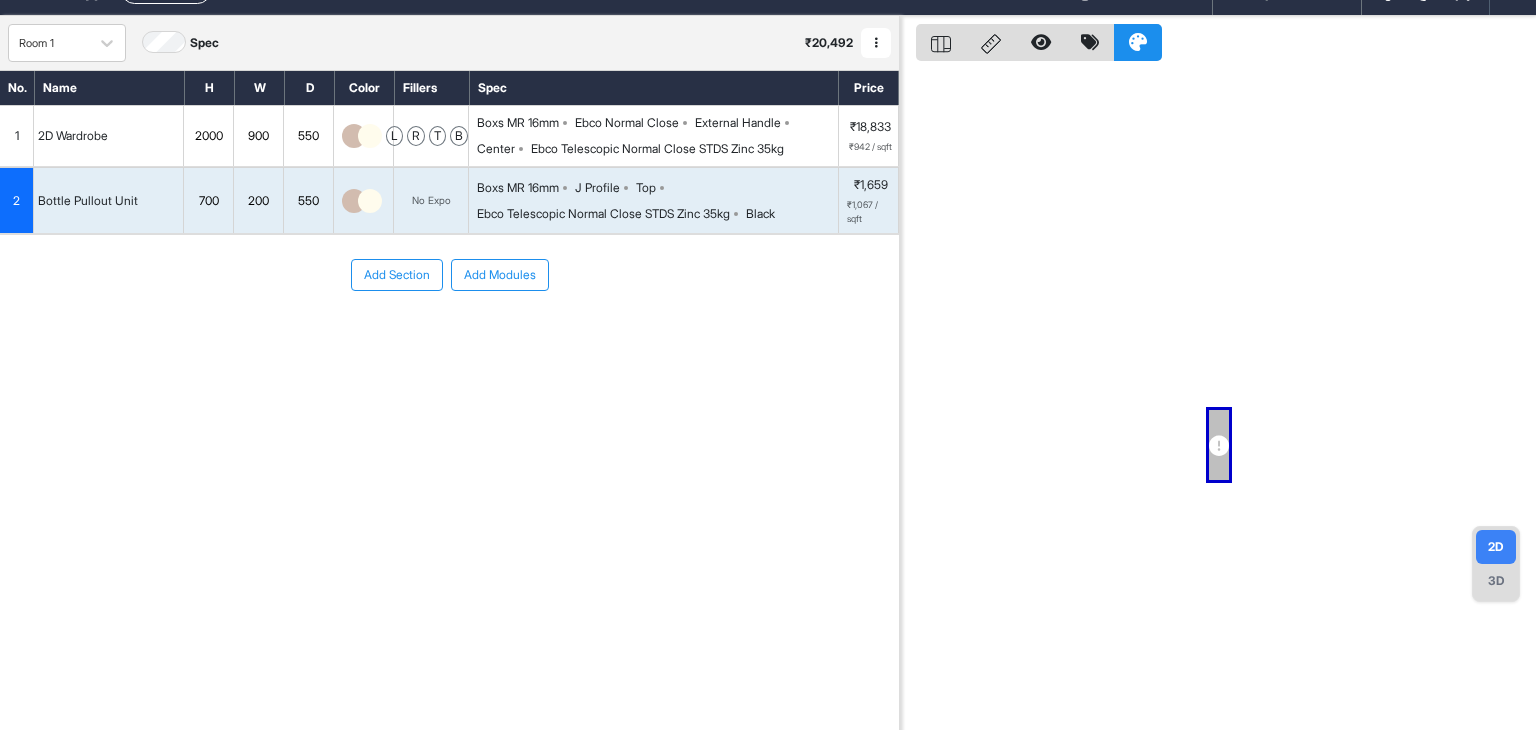 scroll, scrollTop: 0, scrollLeft: 0, axis: both 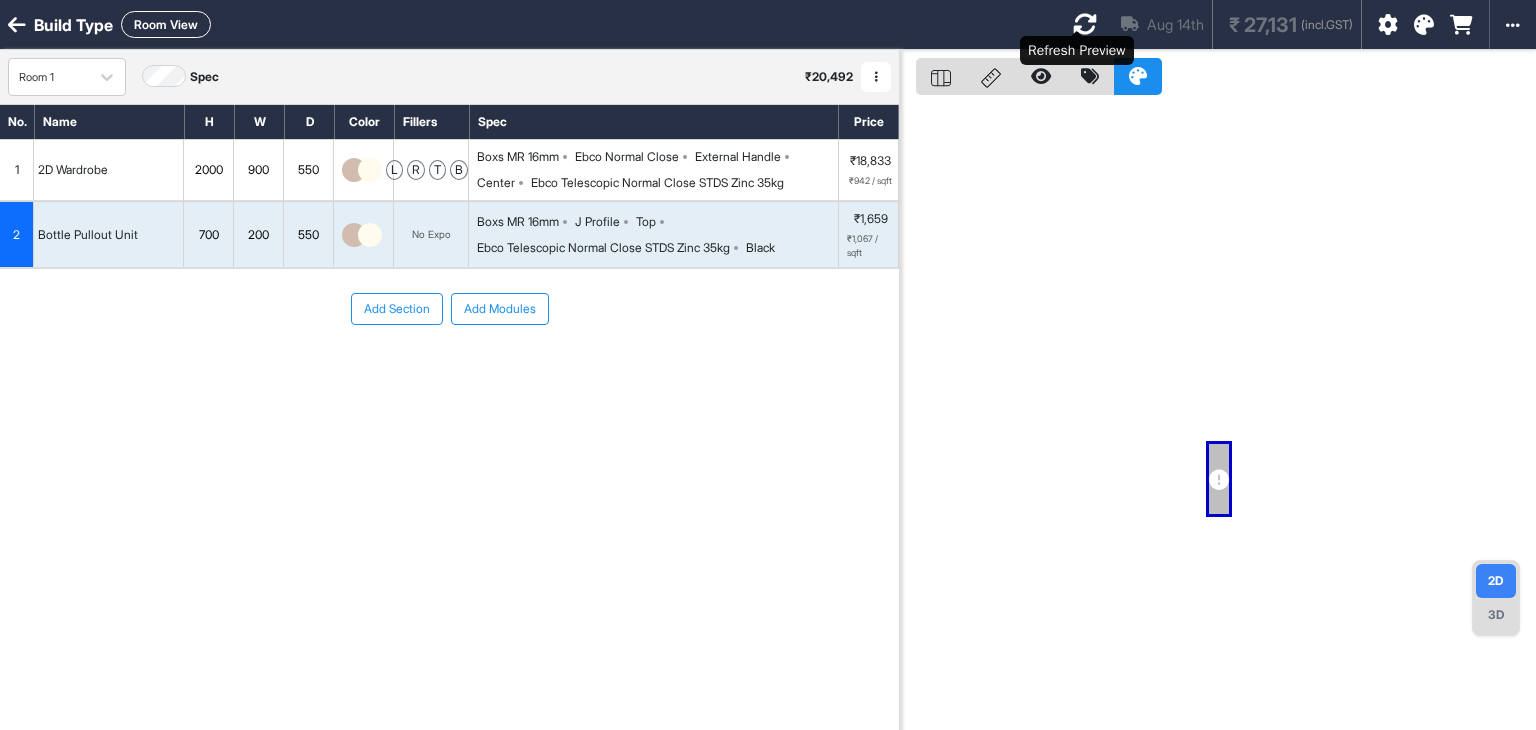 click at bounding box center [1085, 24] 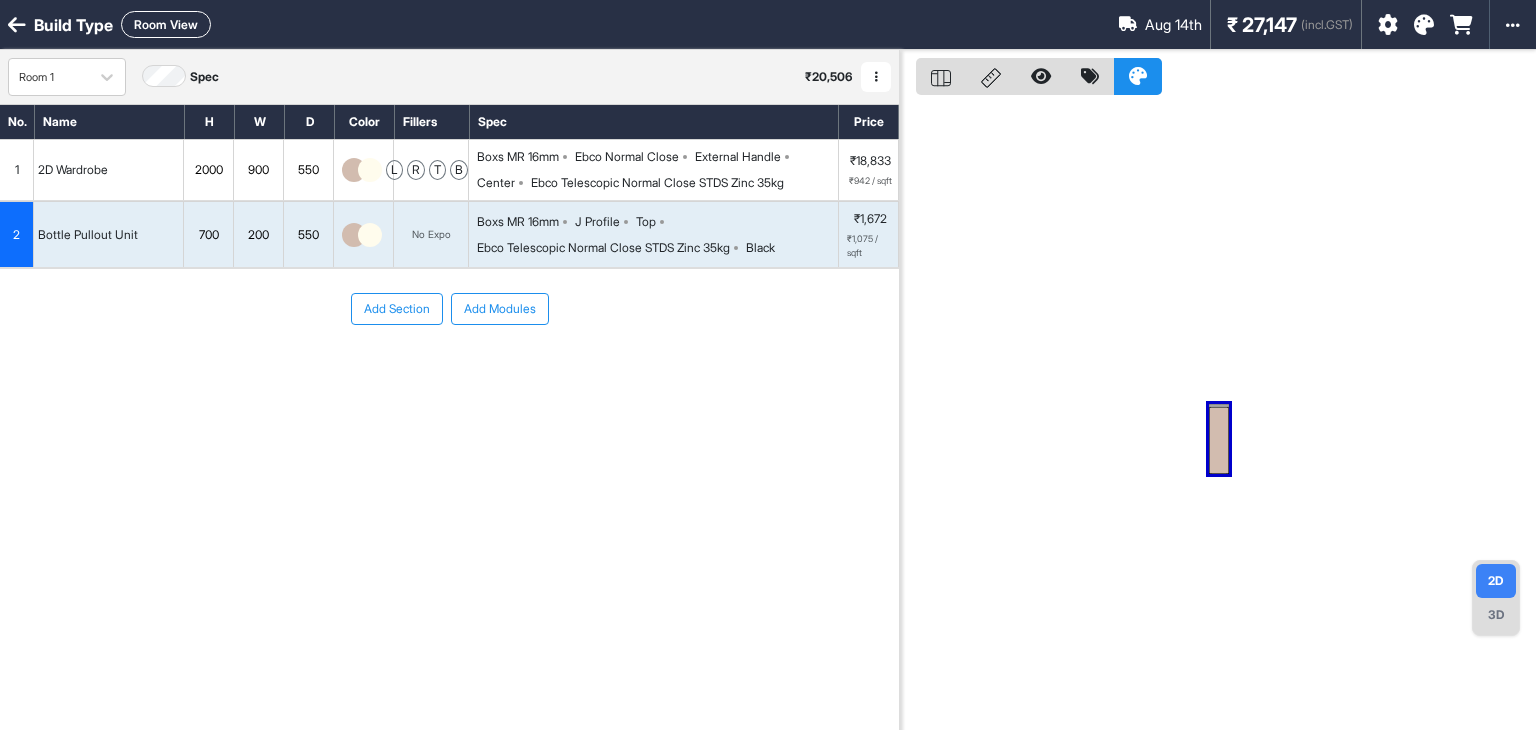 click on "Boxs MR 16mm J Profile Top Ebco Telescopic Normal Close STDS Zinc 35kg Black" at bounding box center (654, 234) 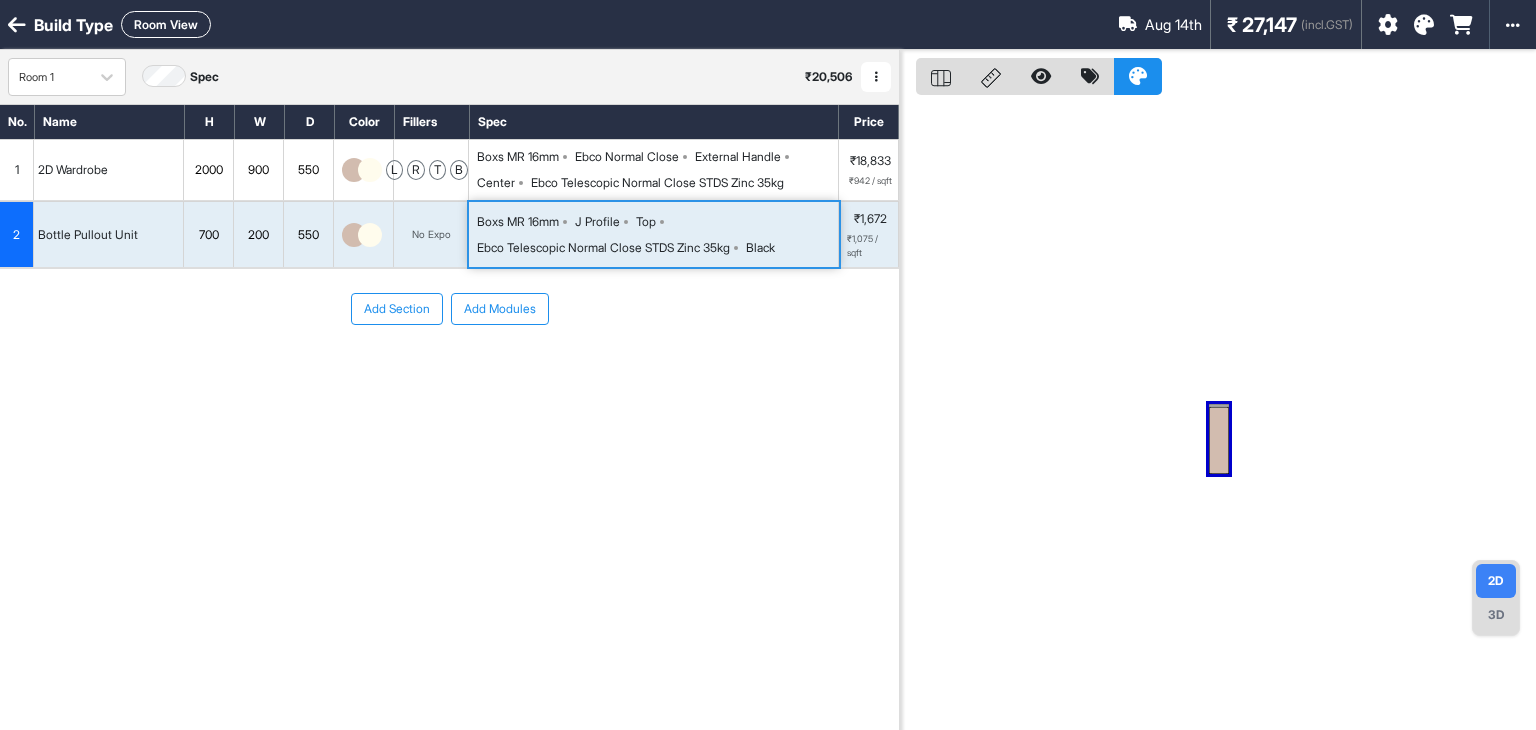 click on "Boxs MR 16mm J Profile Top Ebco Telescopic Normal Close STDS Zinc 35kg Black" at bounding box center (654, 234) 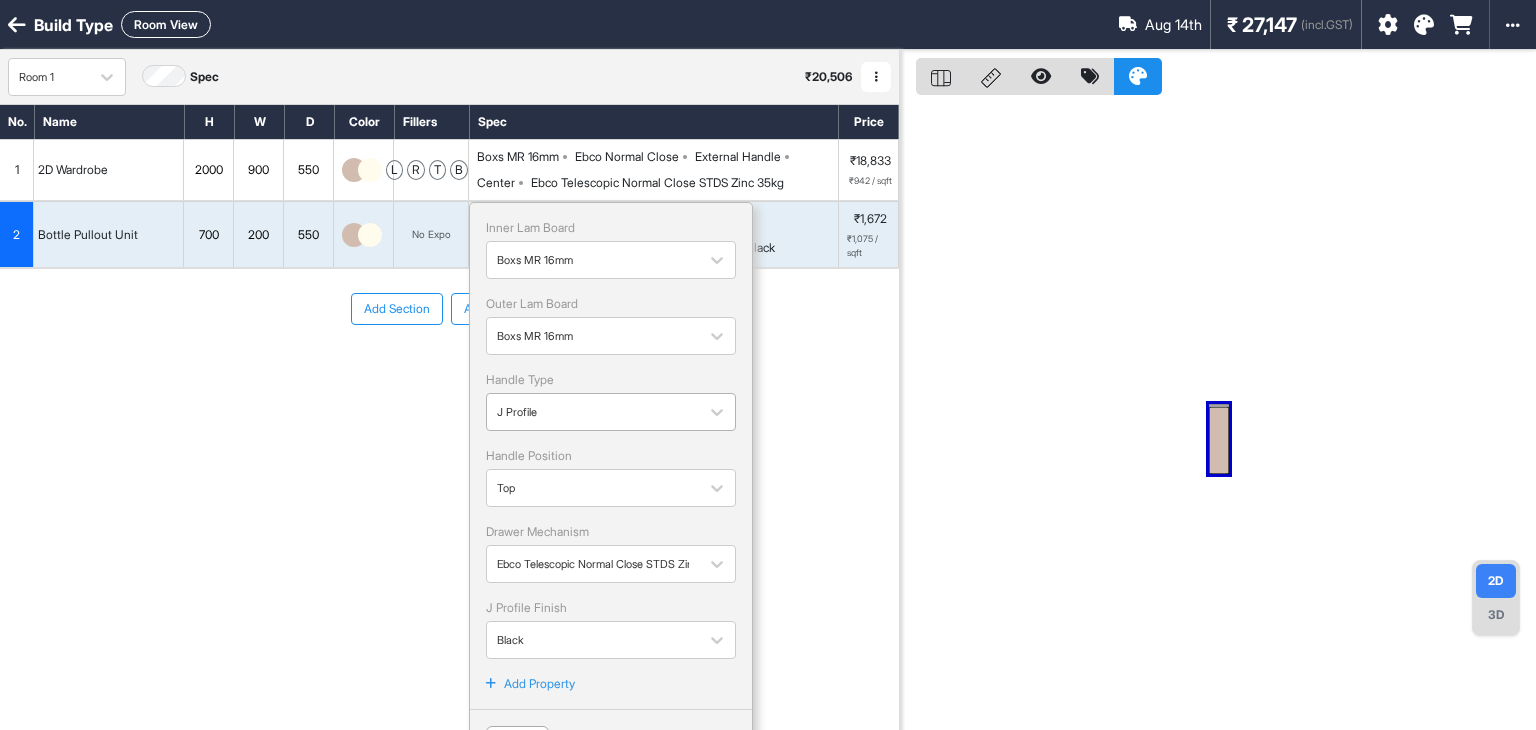 click at bounding box center [593, 412] 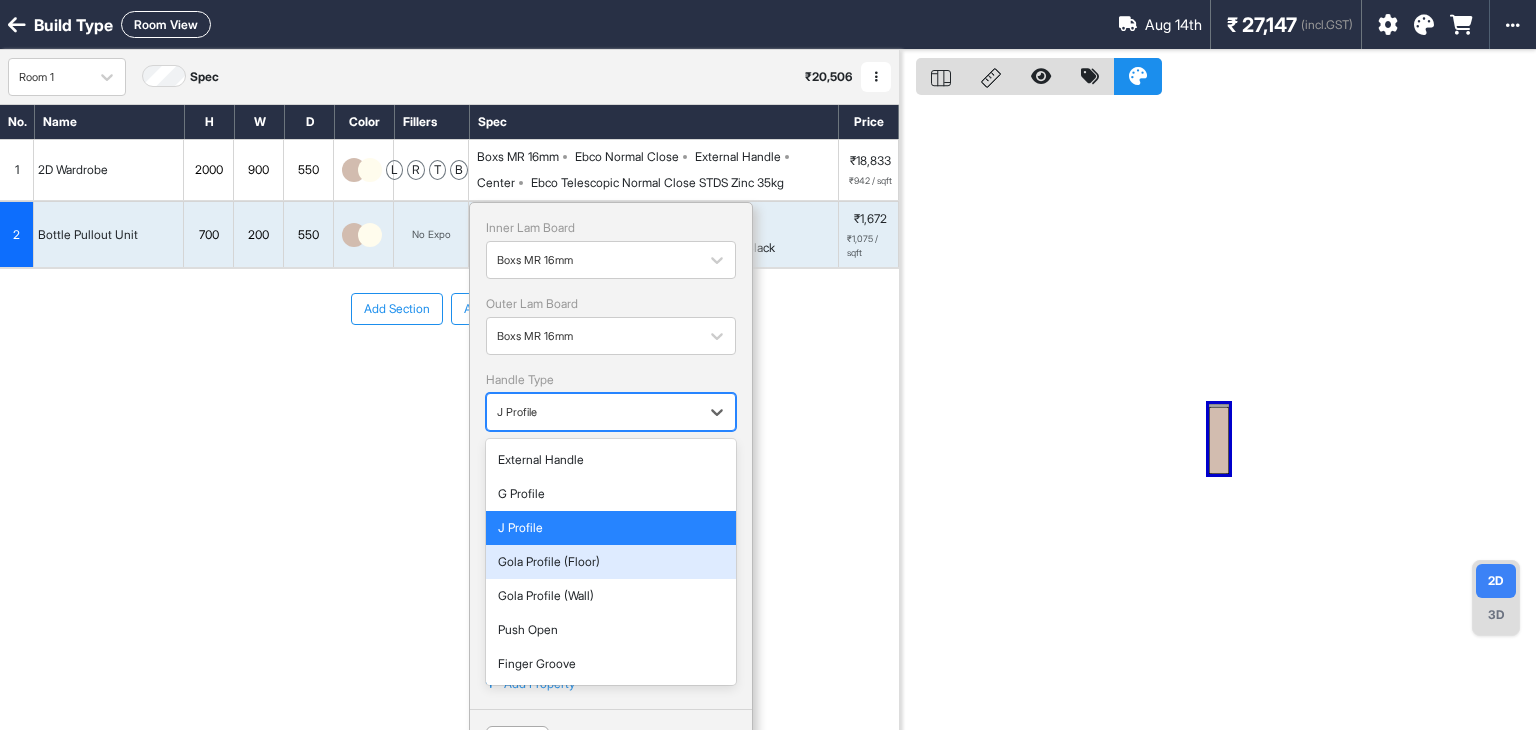 click on "Gola Profile (Floor)" at bounding box center [611, 562] 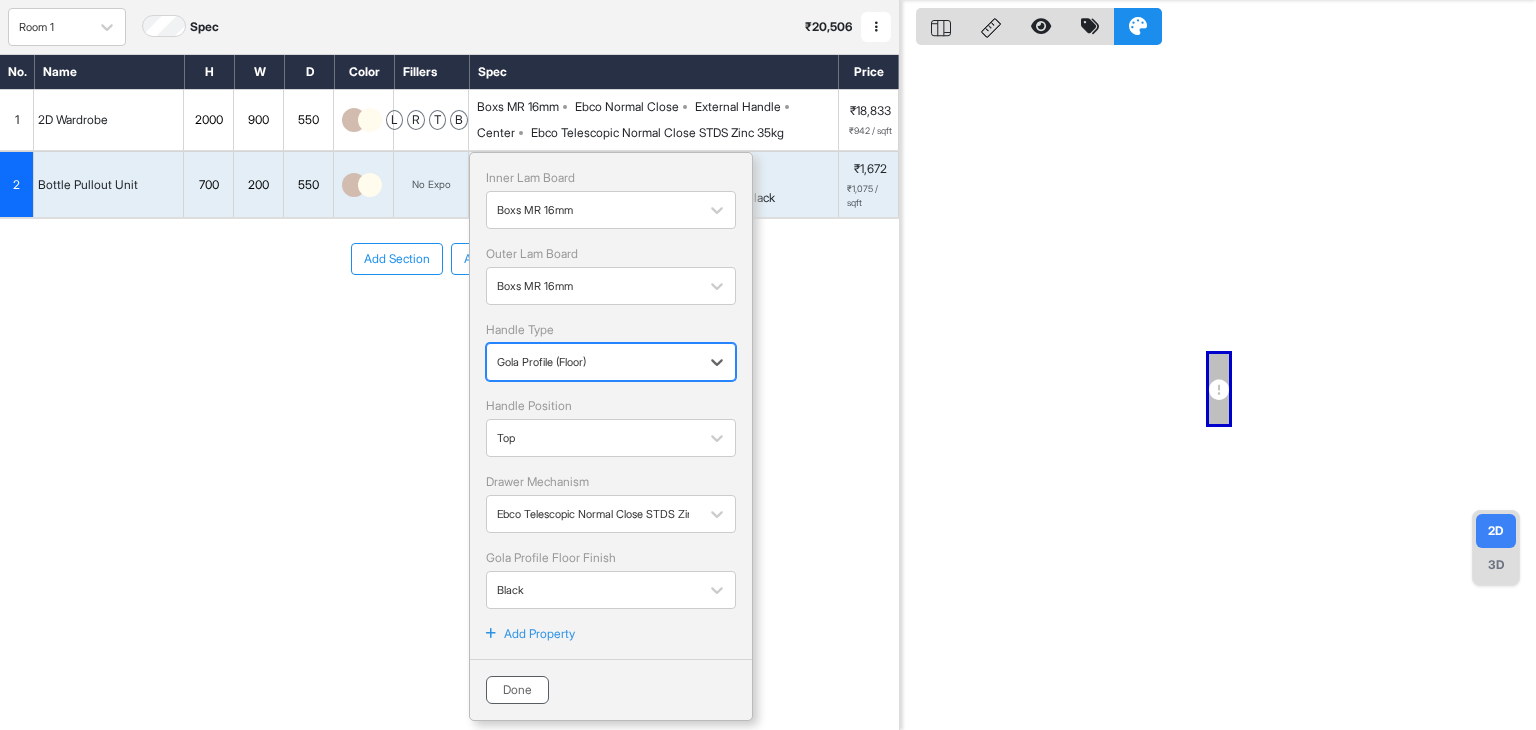 click on "Done" at bounding box center [517, 690] 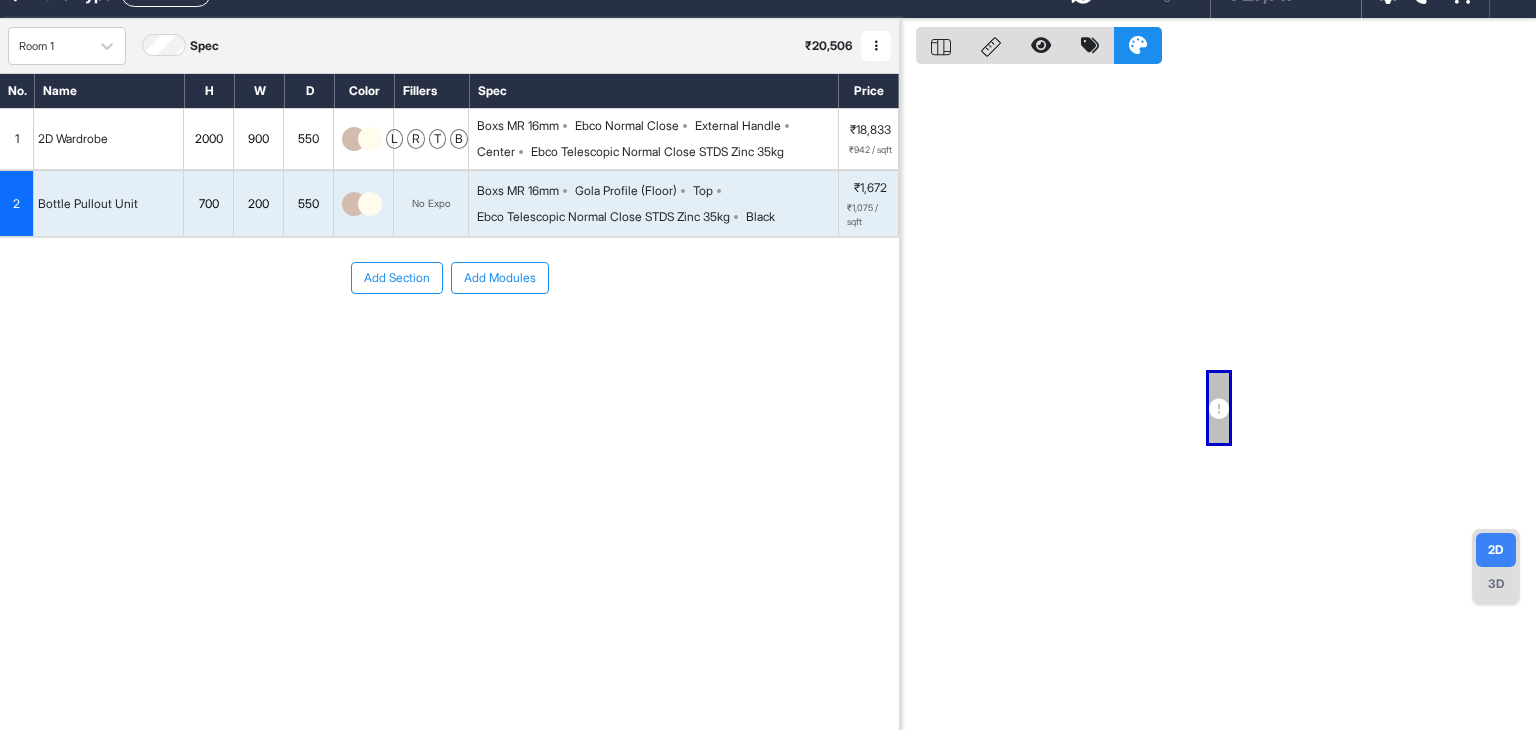 scroll, scrollTop: 0, scrollLeft: 0, axis: both 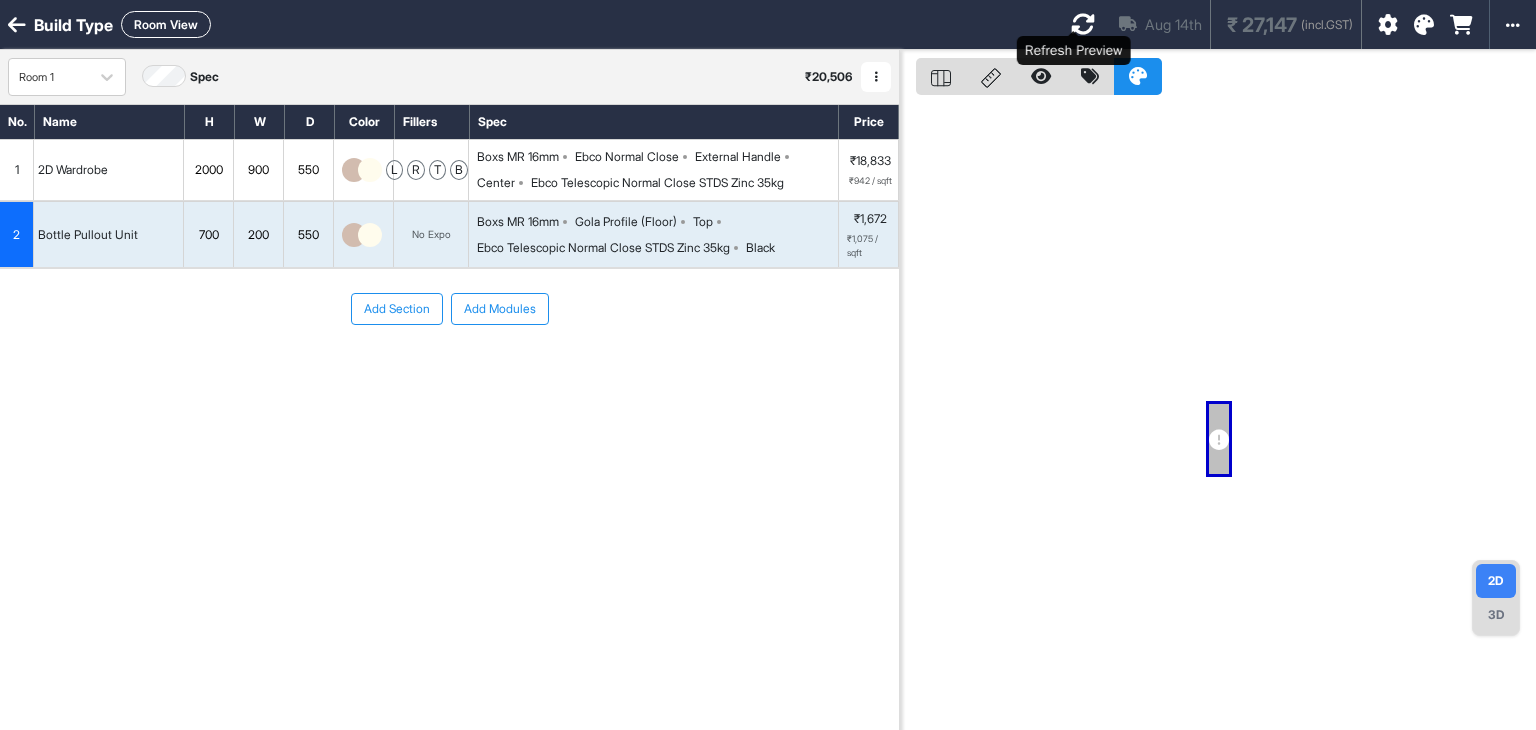 click at bounding box center [1083, 24] 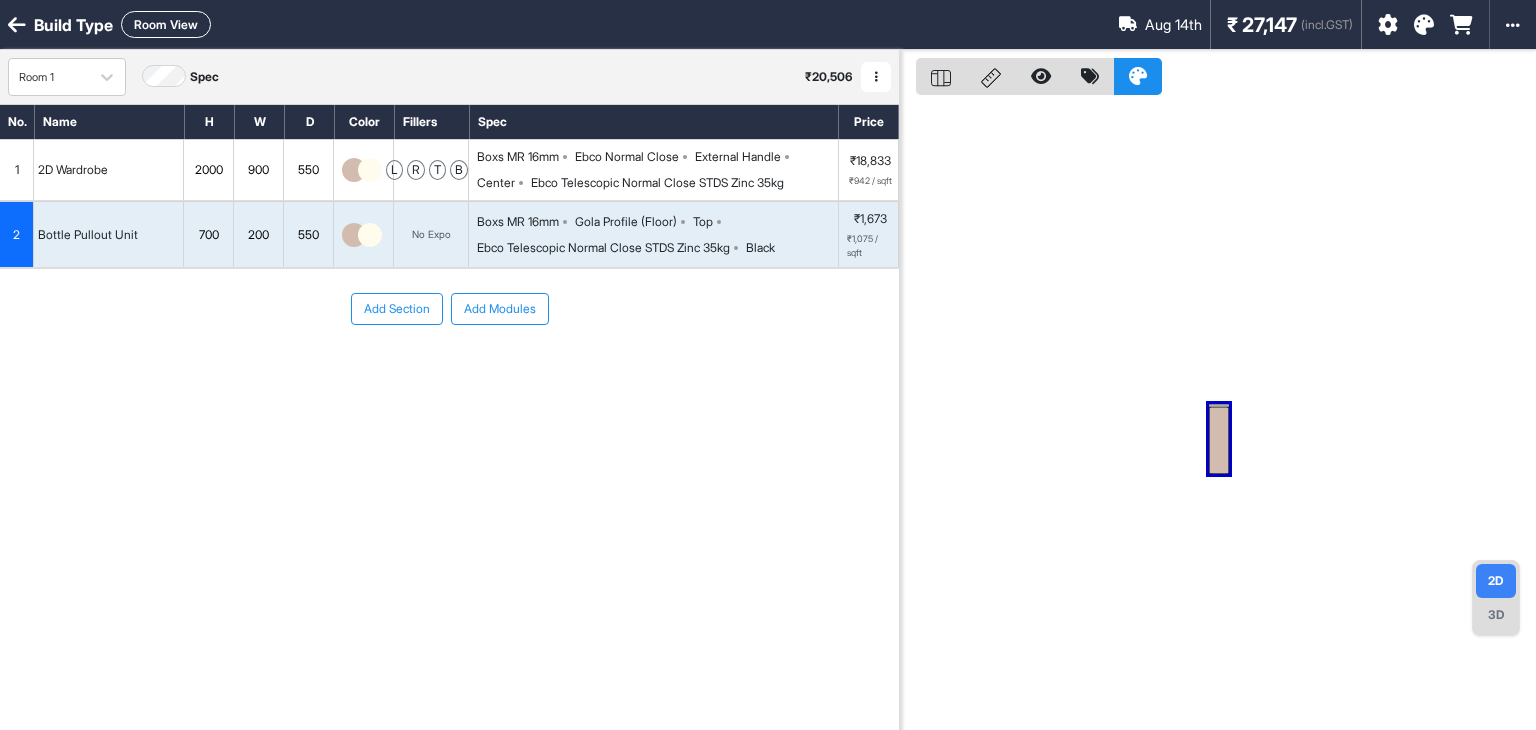 click on "Gola Profile (Floor)" at bounding box center (626, 222) 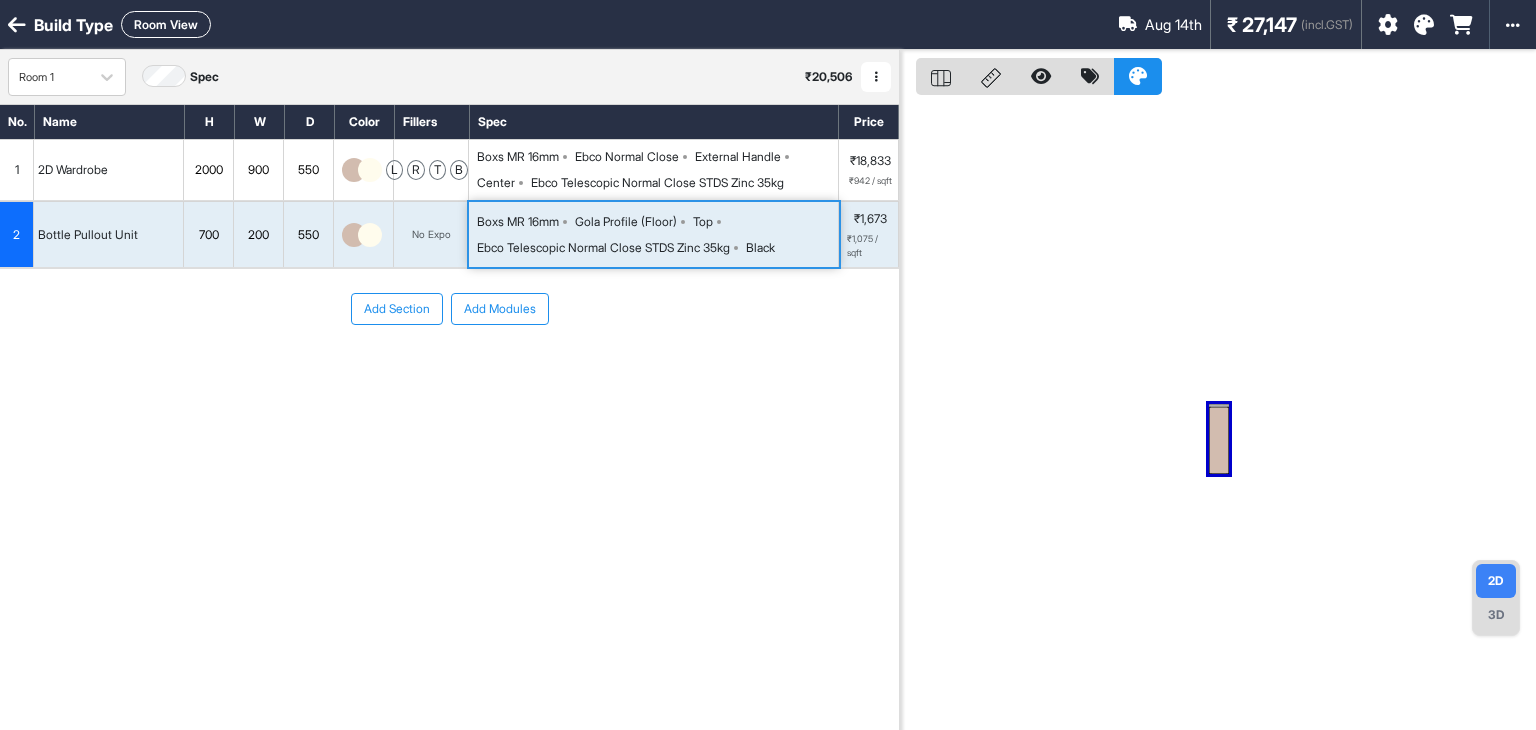 click on "Gola Profile (Floor)" at bounding box center [626, 222] 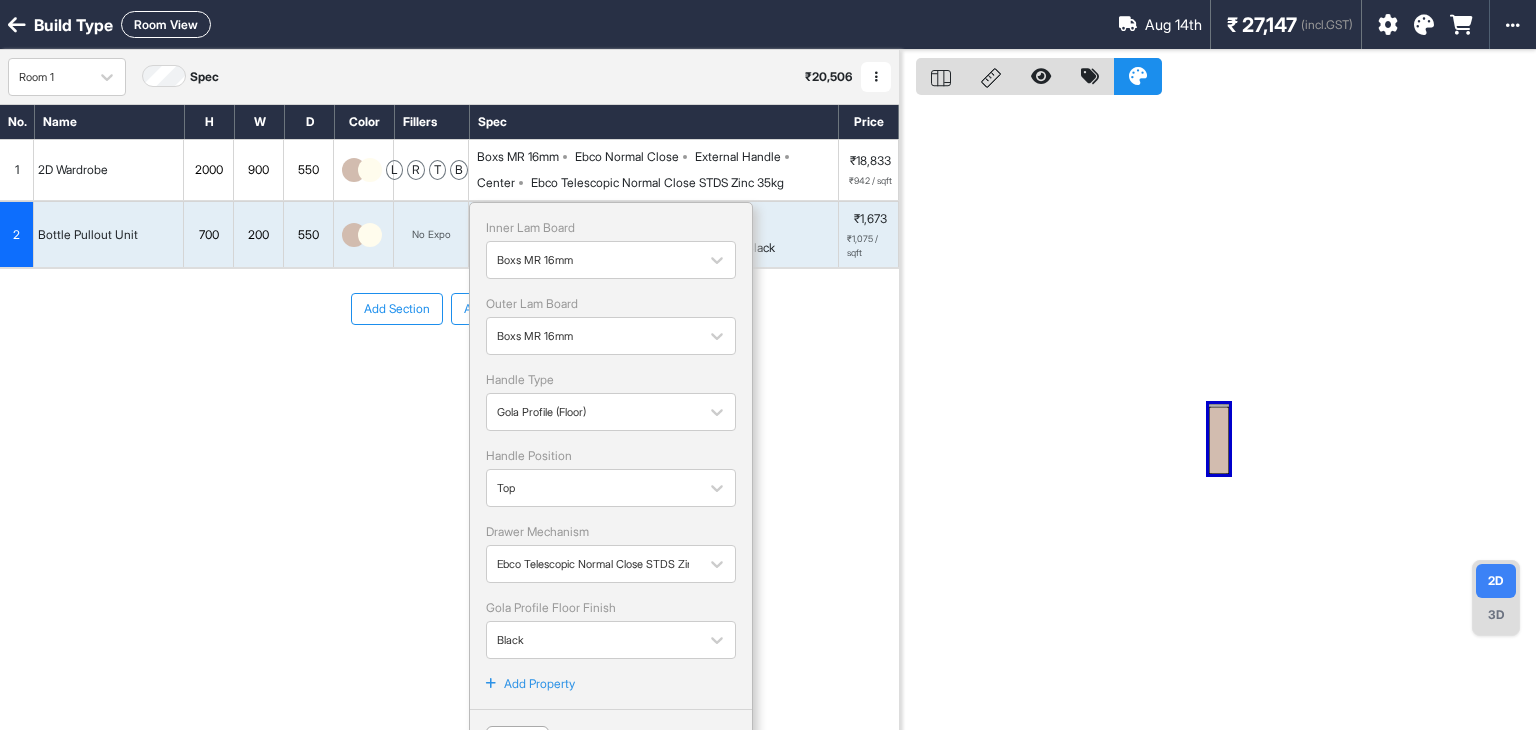 click on "Handle Type Gola Profile (Floor)" at bounding box center (611, 401) 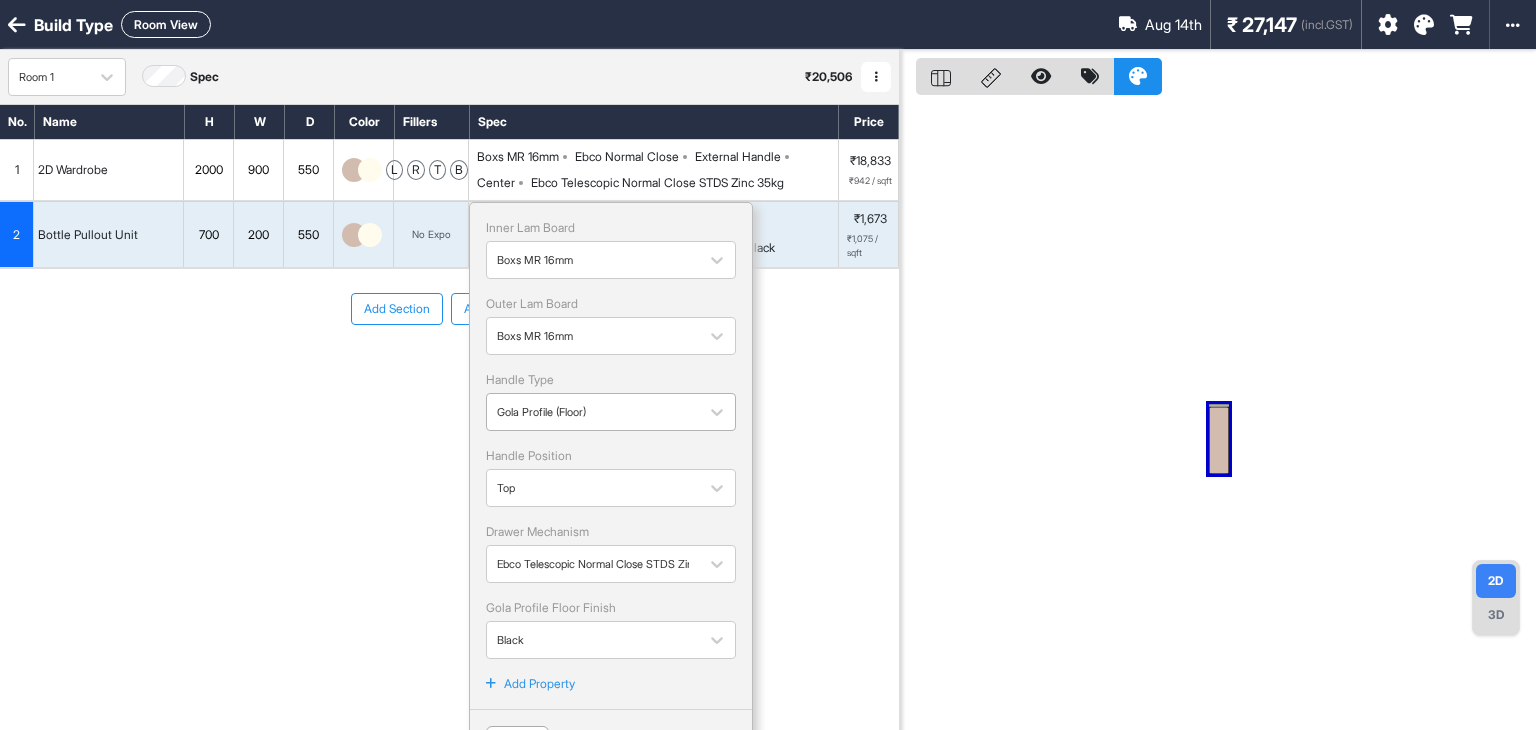 click at bounding box center [593, 412] 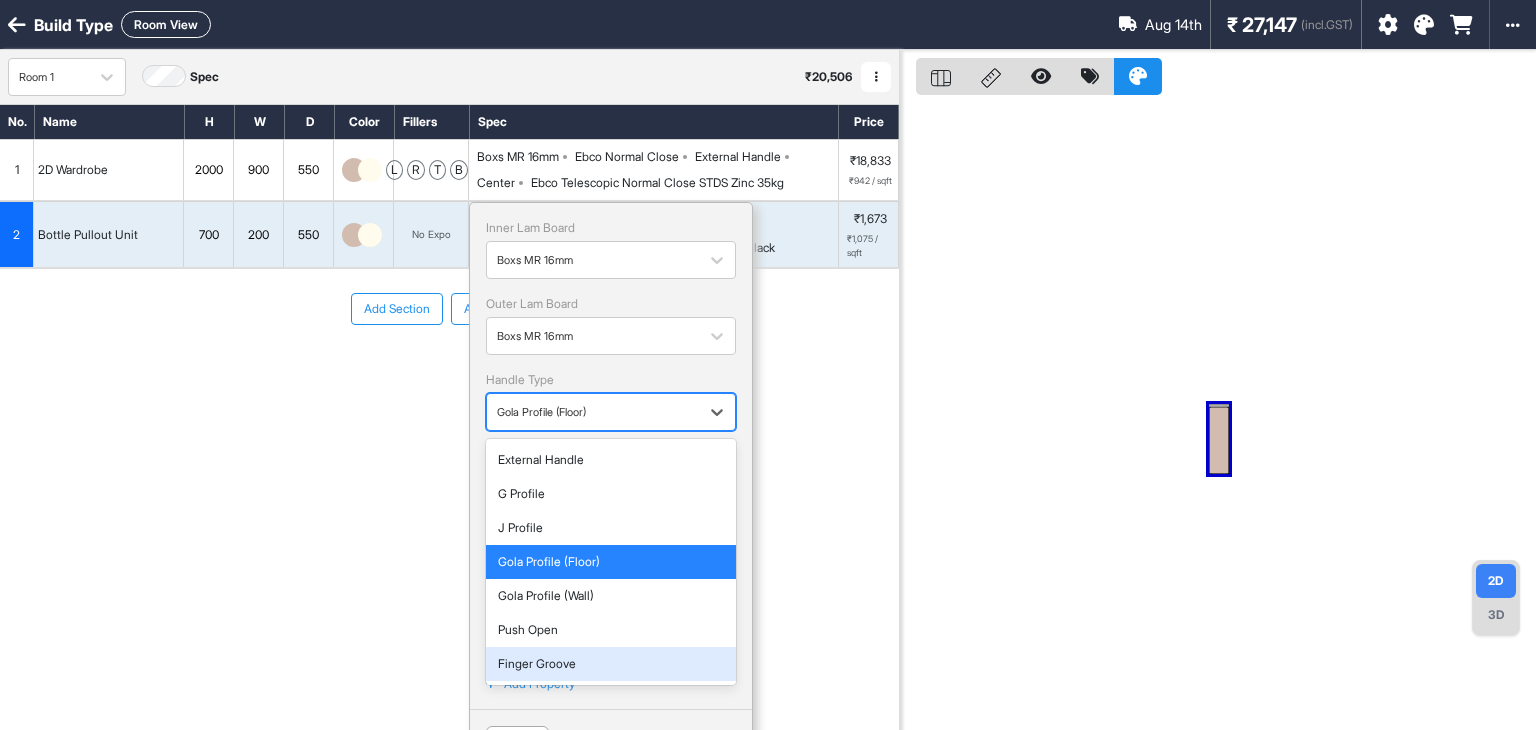 click on "Finger Groove" at bounding box center [611, 664] 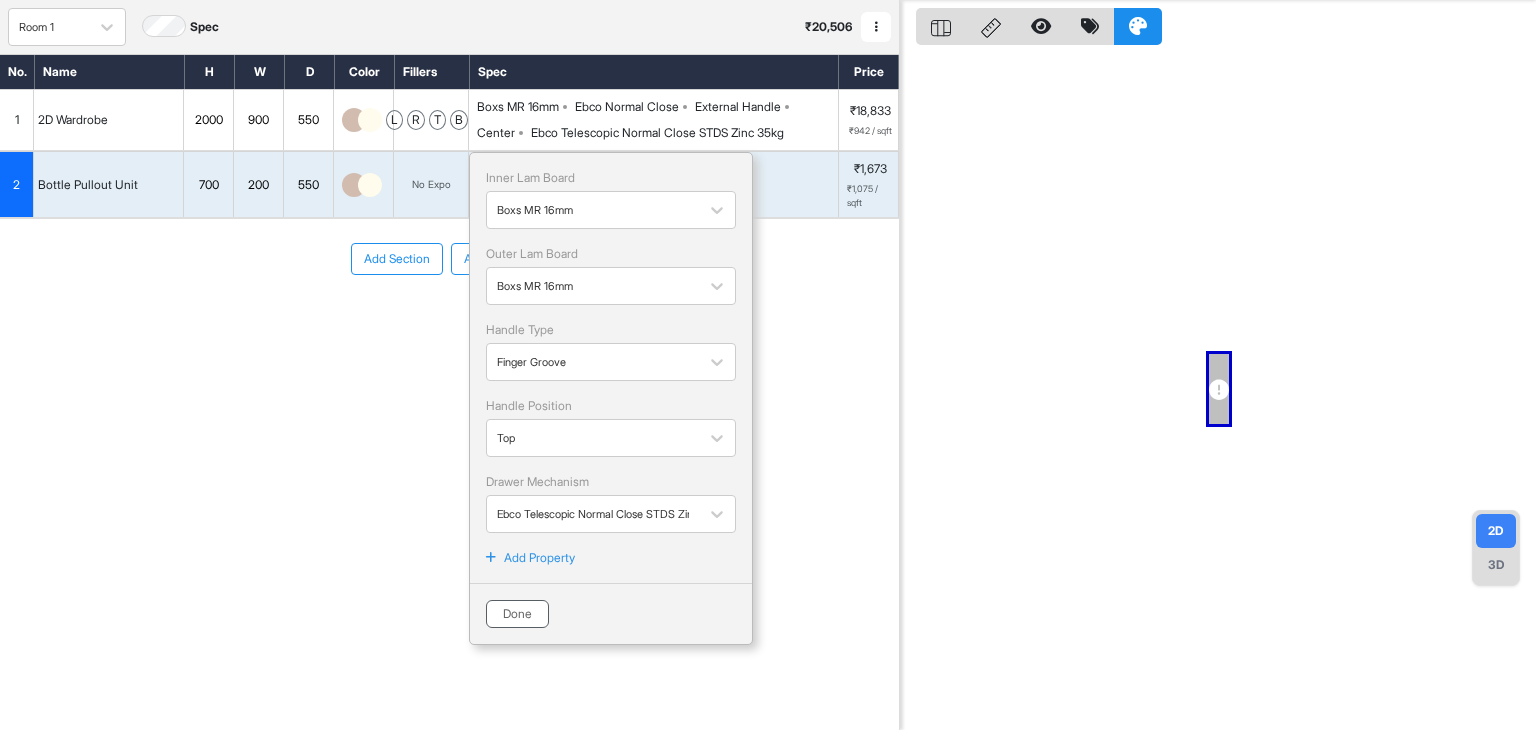 click on "Done" at bounding box center [517, 614] 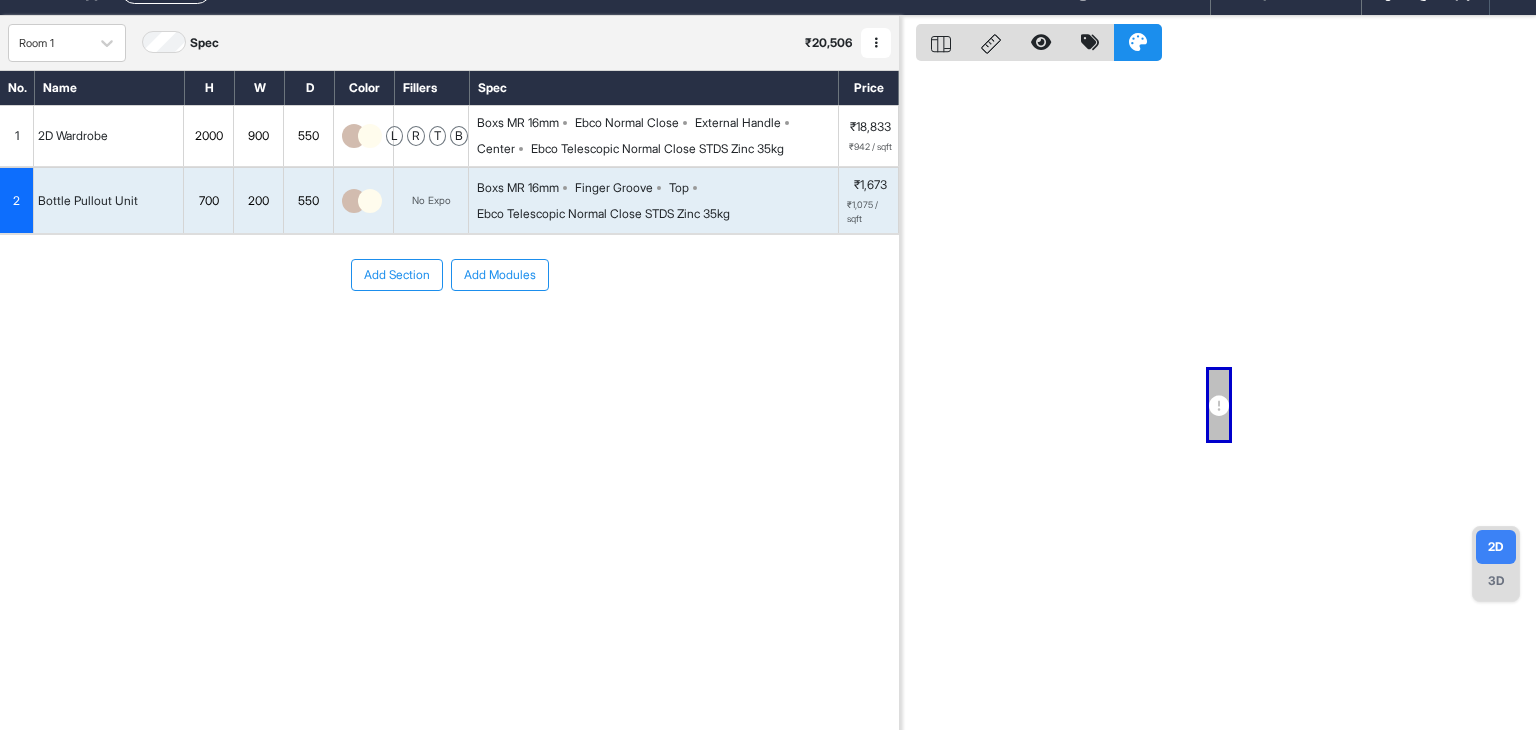 scroll, scrollTop: 0, scrollLeft: 0, axis: both 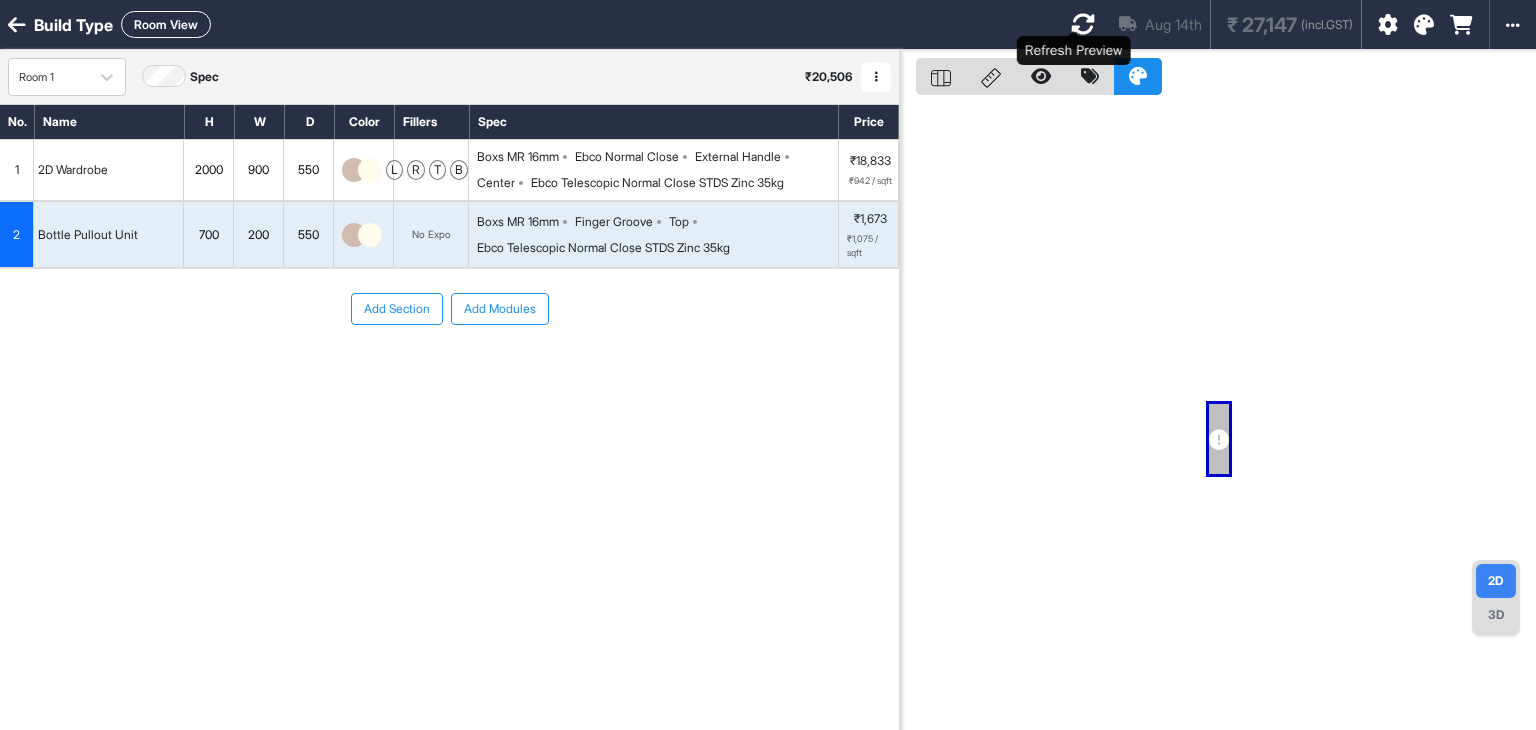 click at bounding box center [1083, 24] 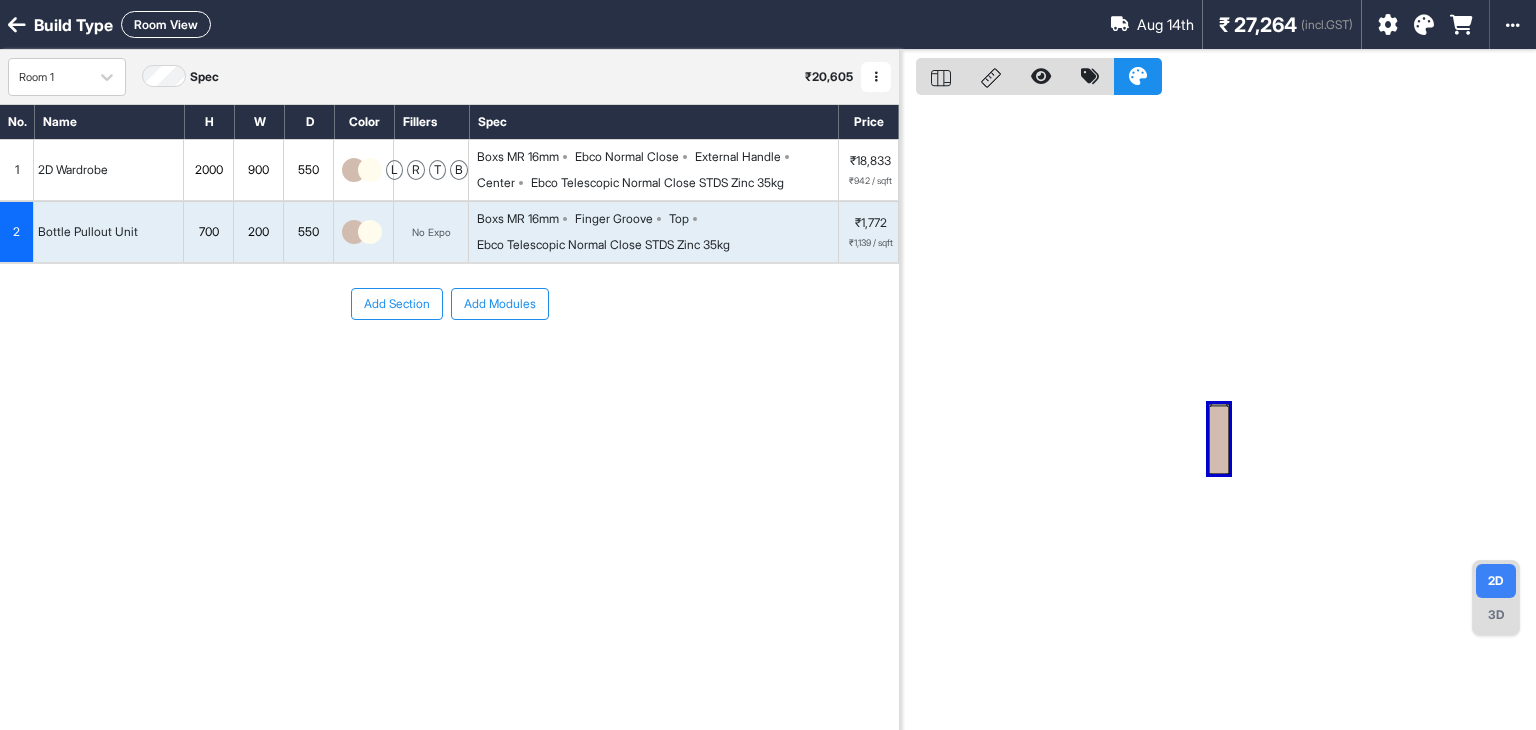 click at bounding box center [1218, 415] 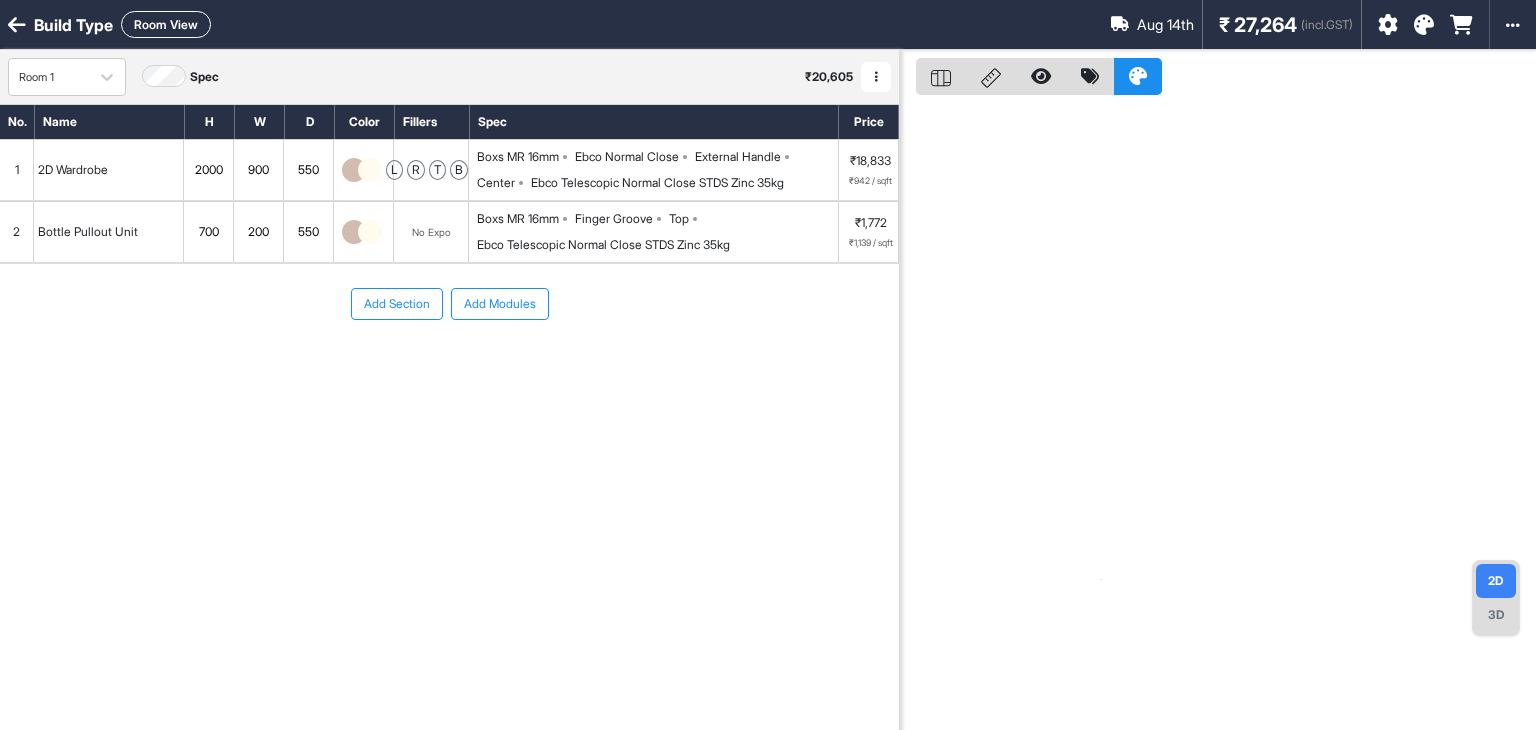 click on "2" at bounding box center [17, 232] 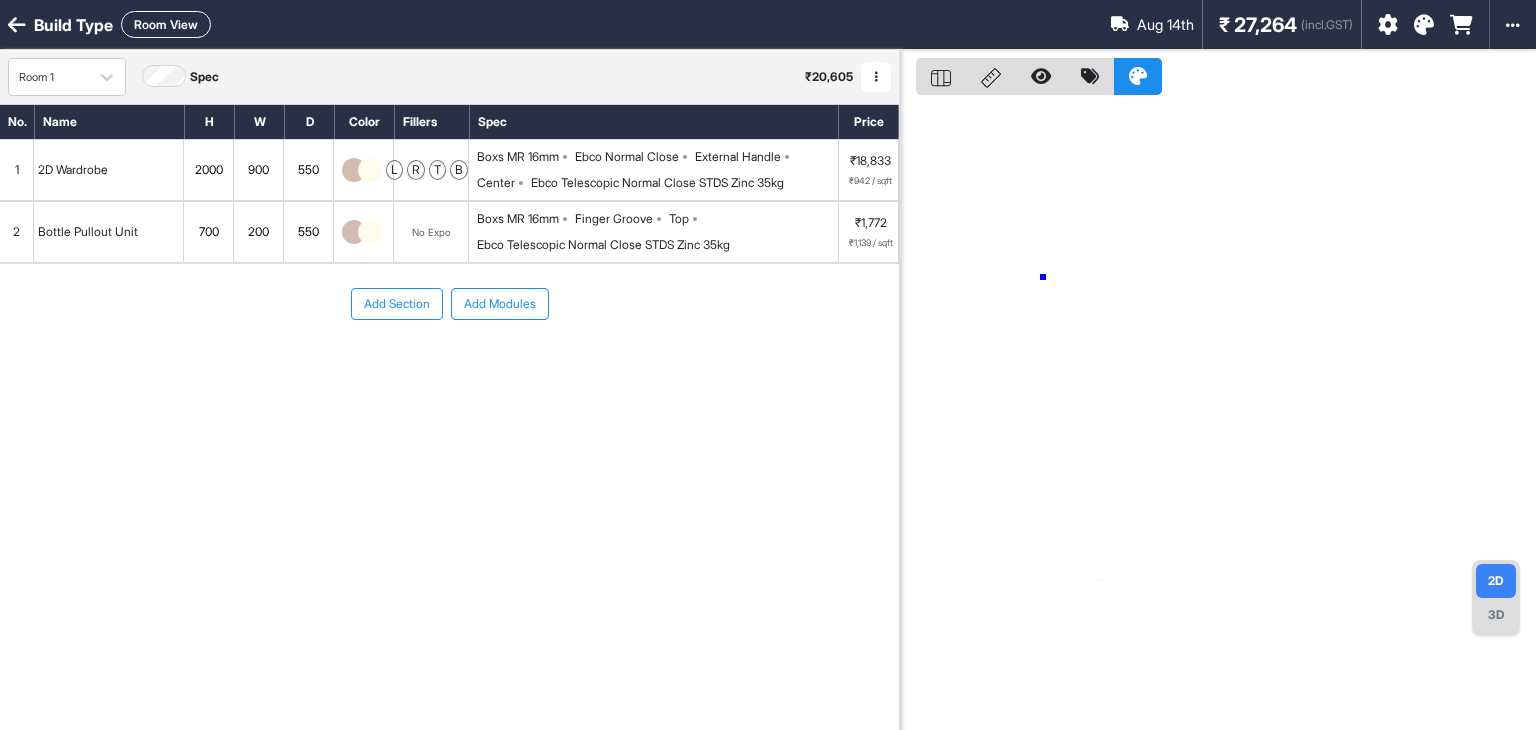 click at bounding box center [1218, 415] 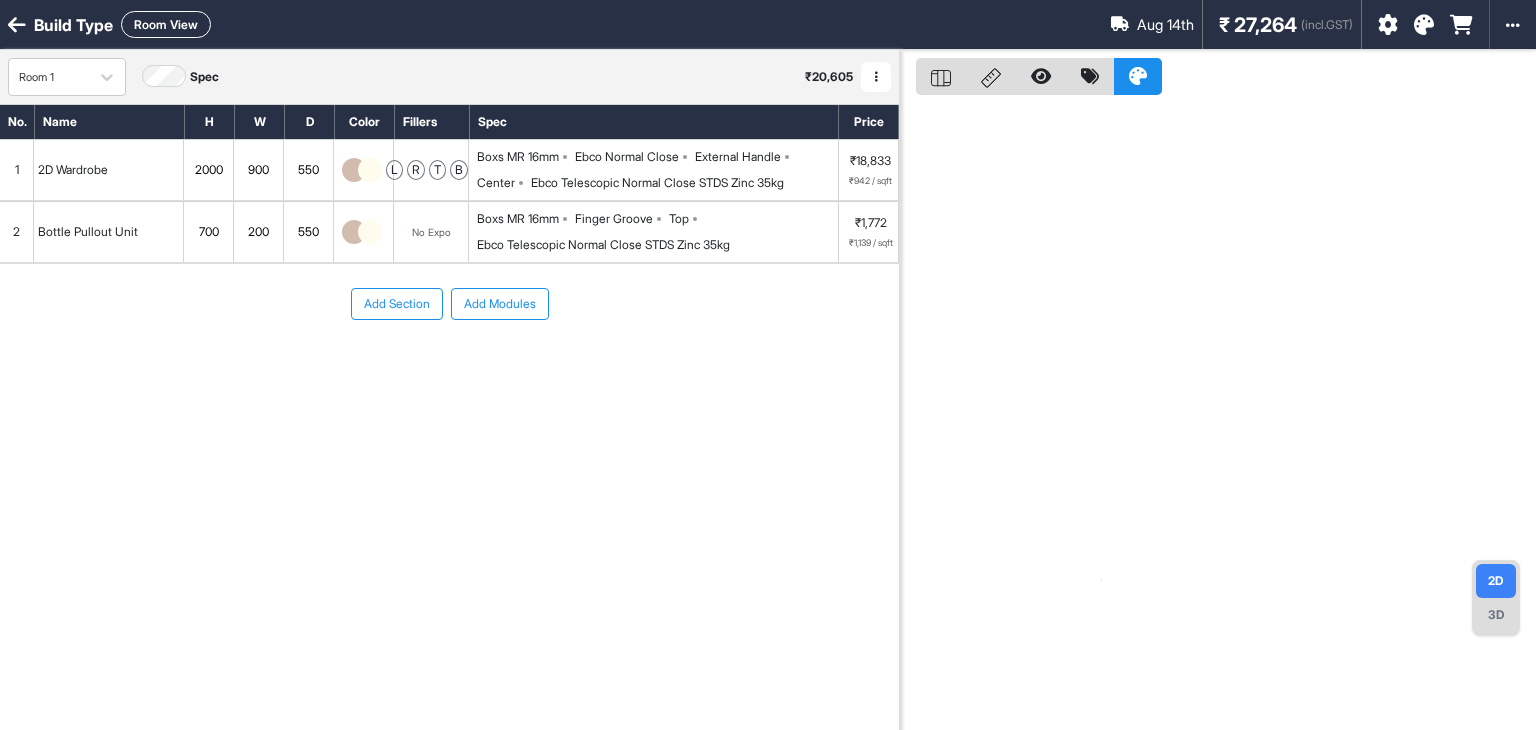 click on "2" at bounding box center (17, 232) 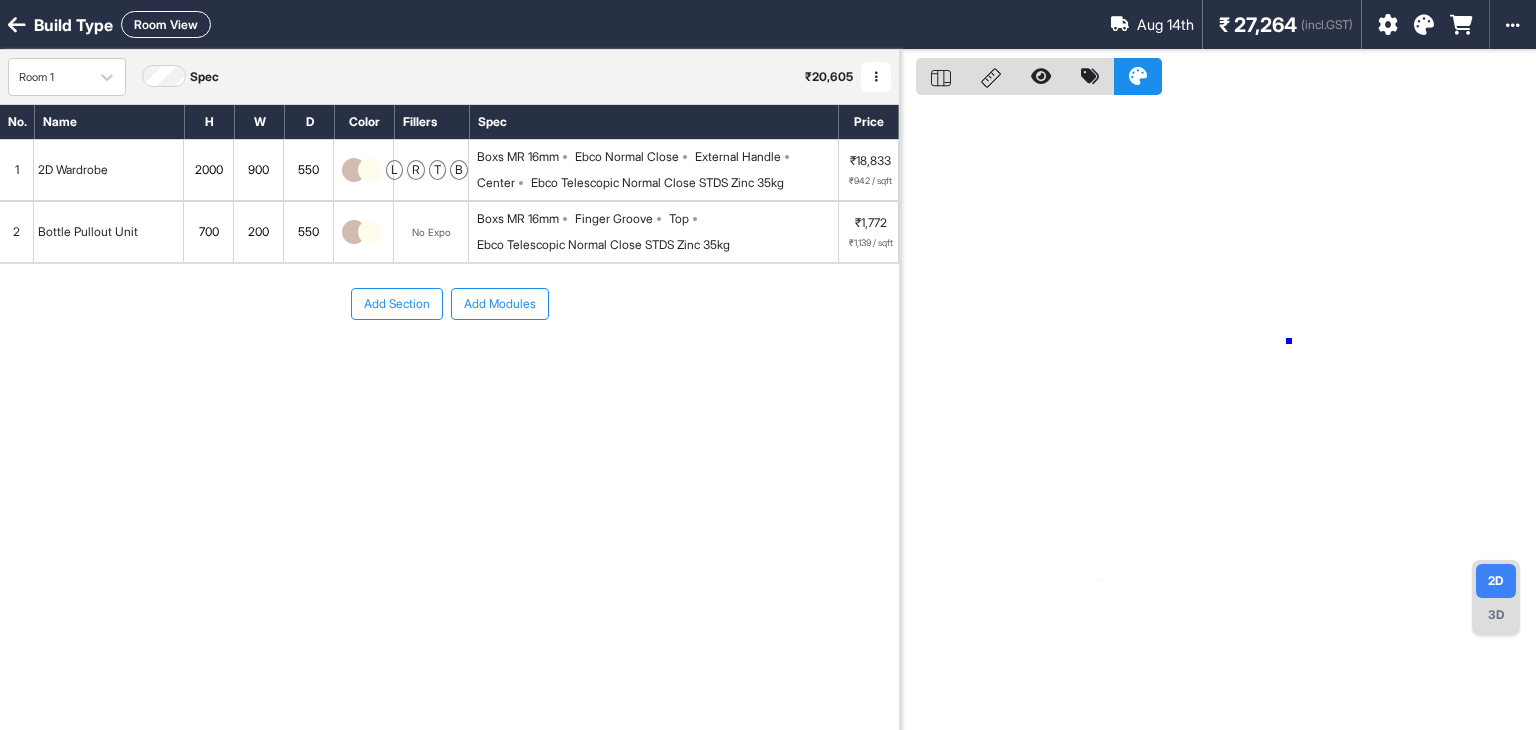 click at bounding box center (1218, 415) 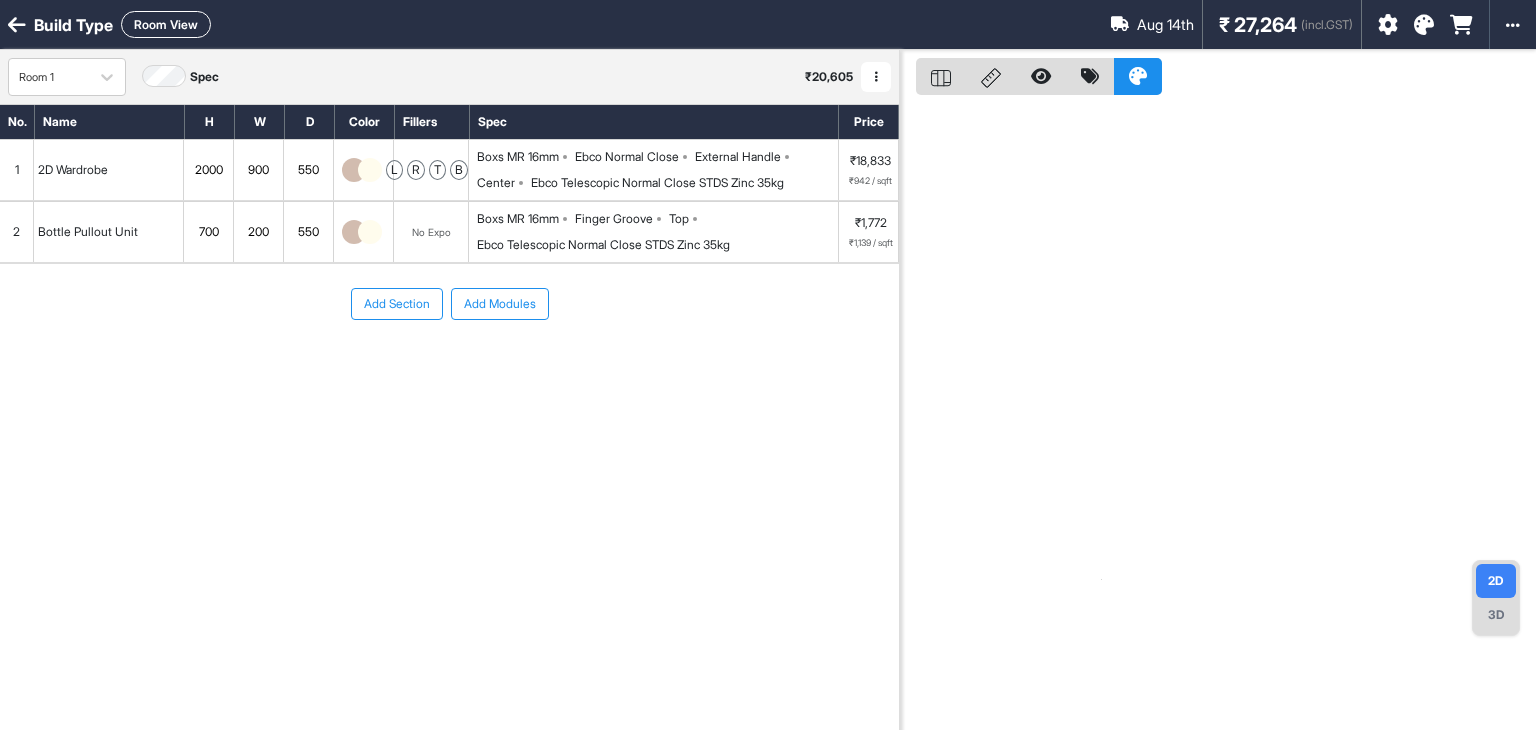 click on "2" at bounding box center (17, 232) 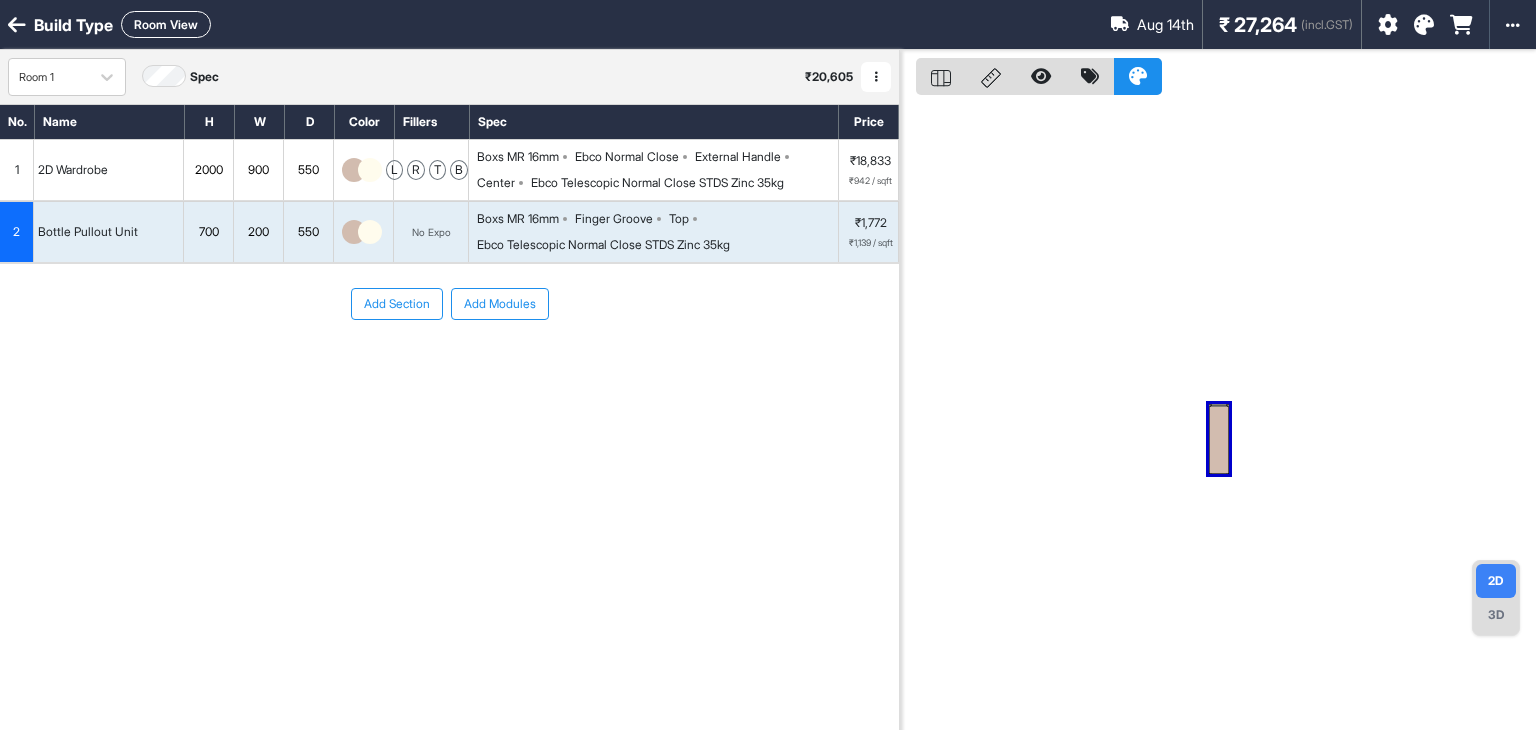 click on "Room View" at bounding box center [166, 24] 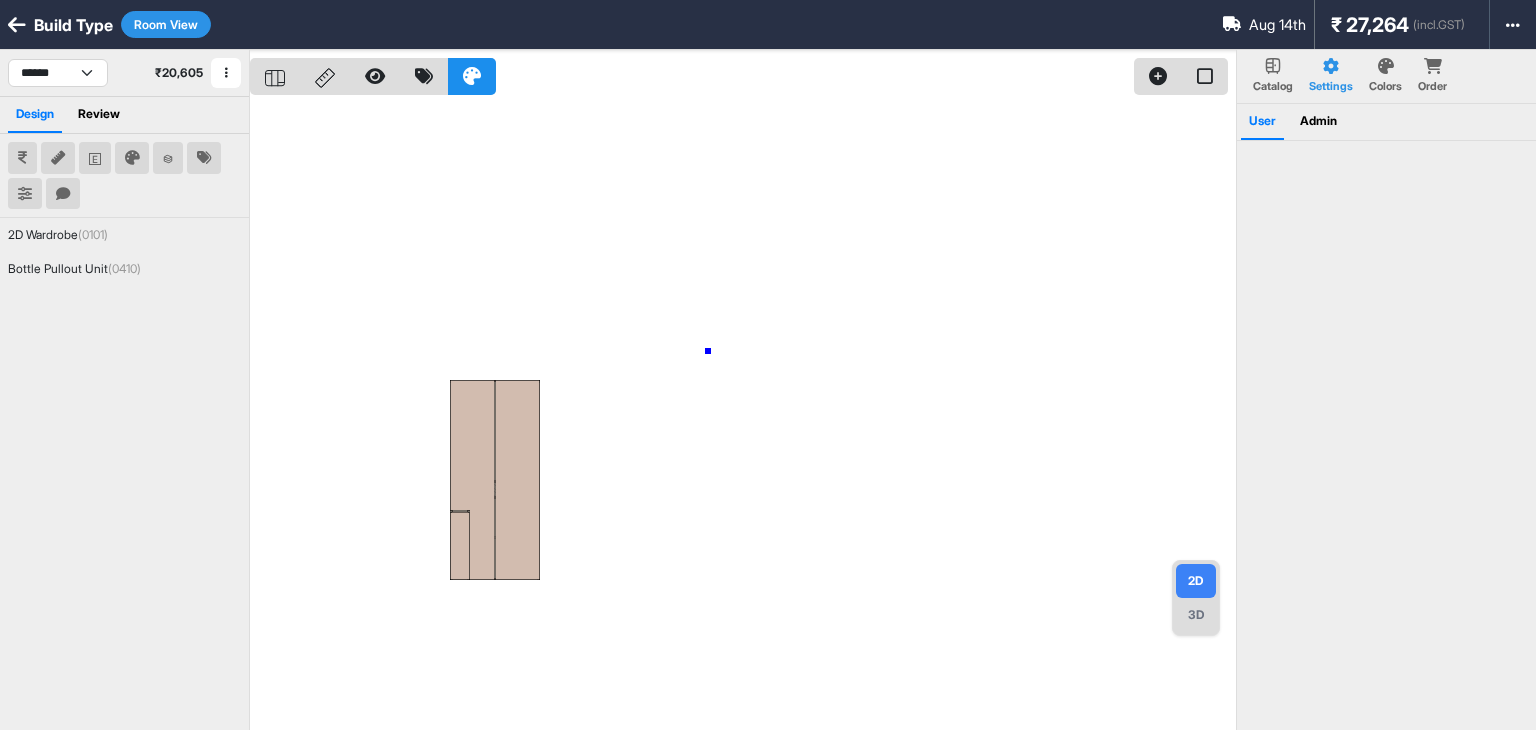 click at bounding box center [743, 415] 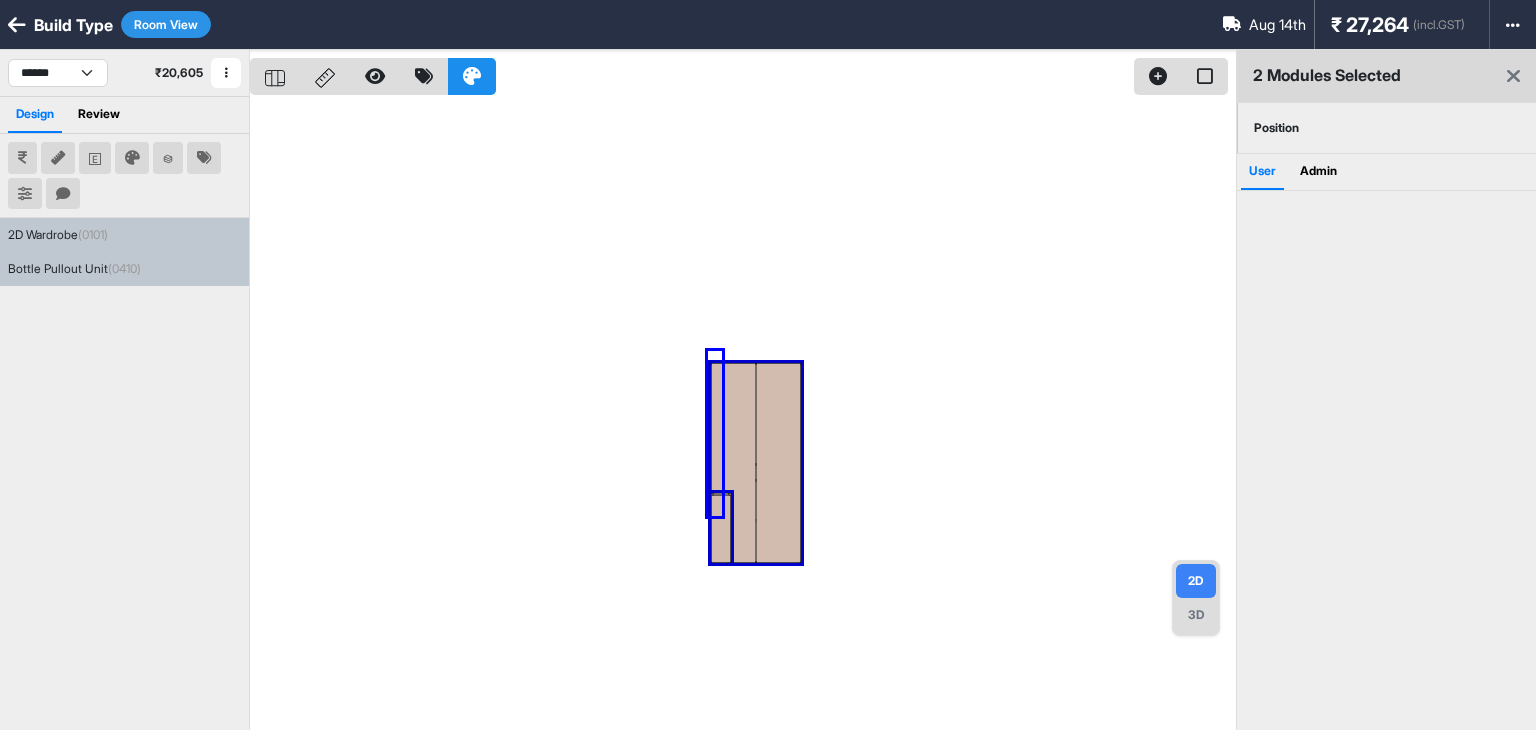 drag, startPoint x: 457, startPoint y: 561, endPoint x: 696, endPoint y: 477, distance: 253.3318 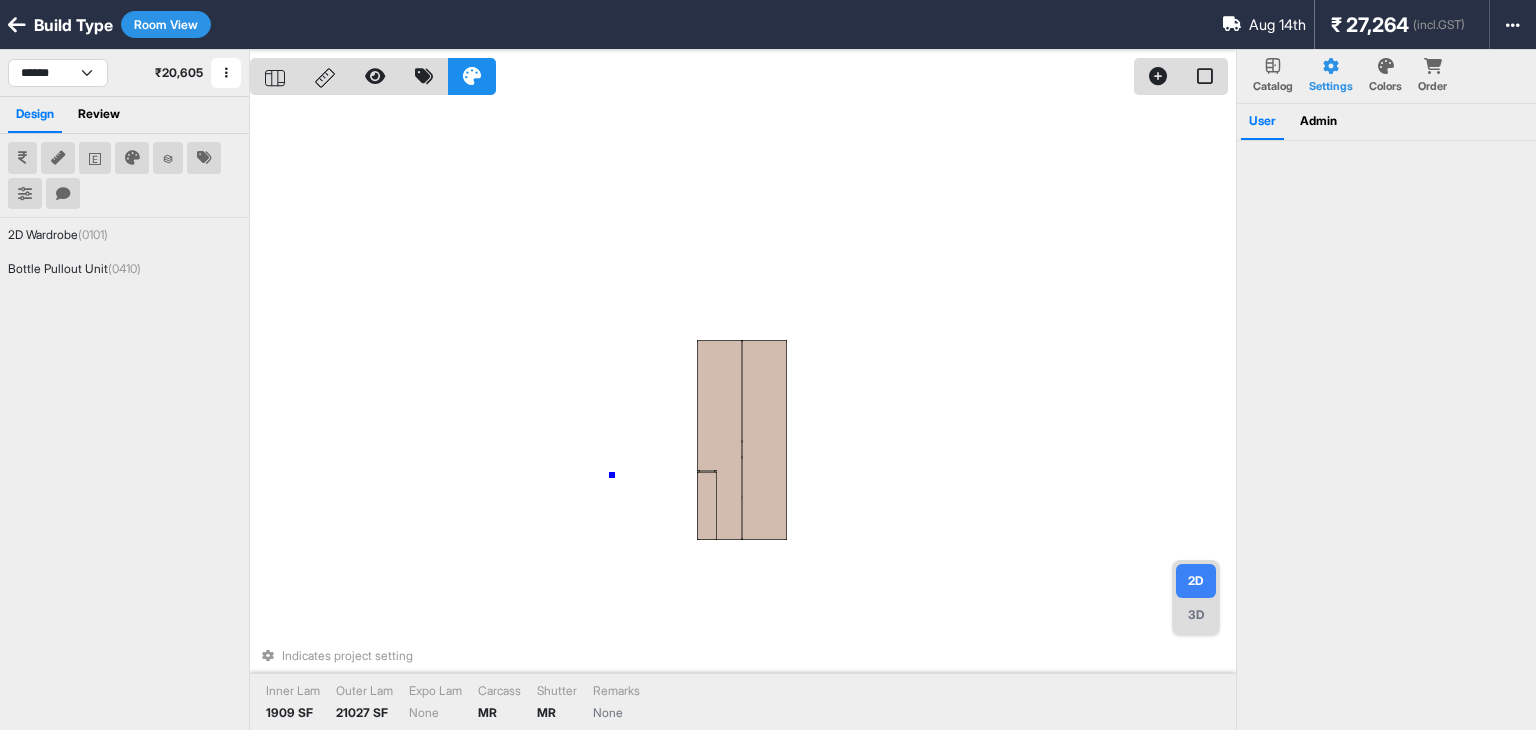 click on "Indicates project setting Inner Lam 1909 SF Outer Lam 21027 SF Expo Lam None Carcass MR Shutter MR Remarks None" at bounding box center [743, 415] 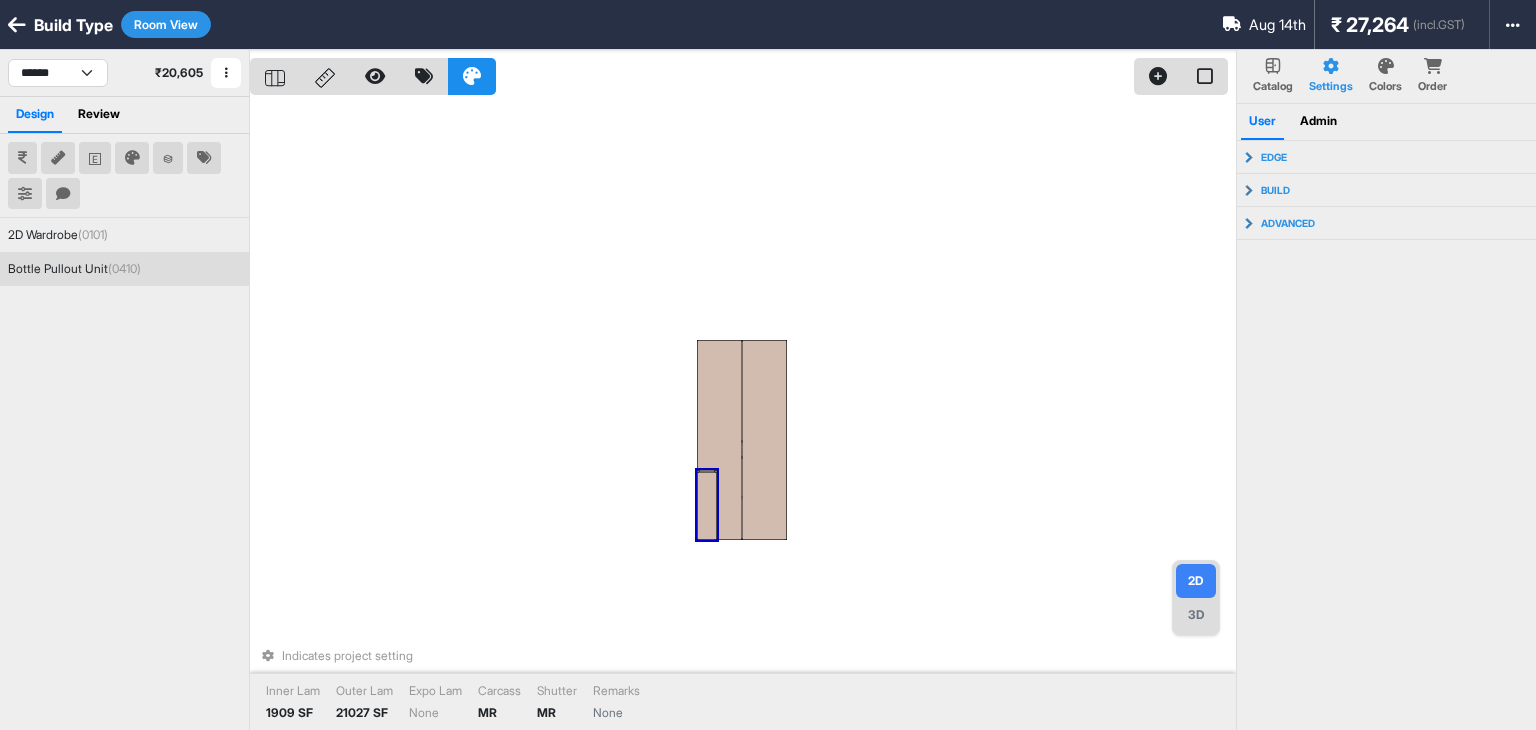 click at bounding box center (707, 507) 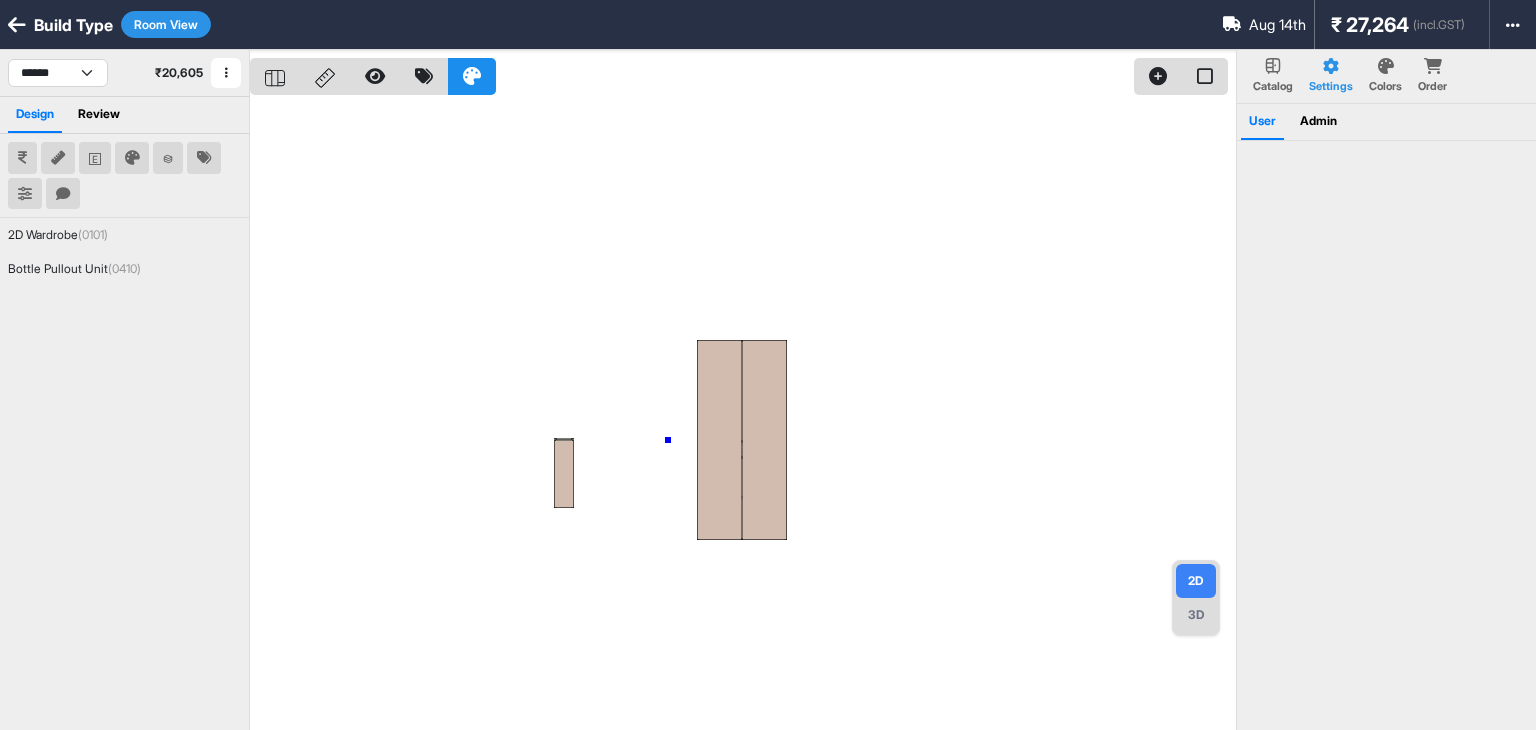click at bounding box center (743, 415) 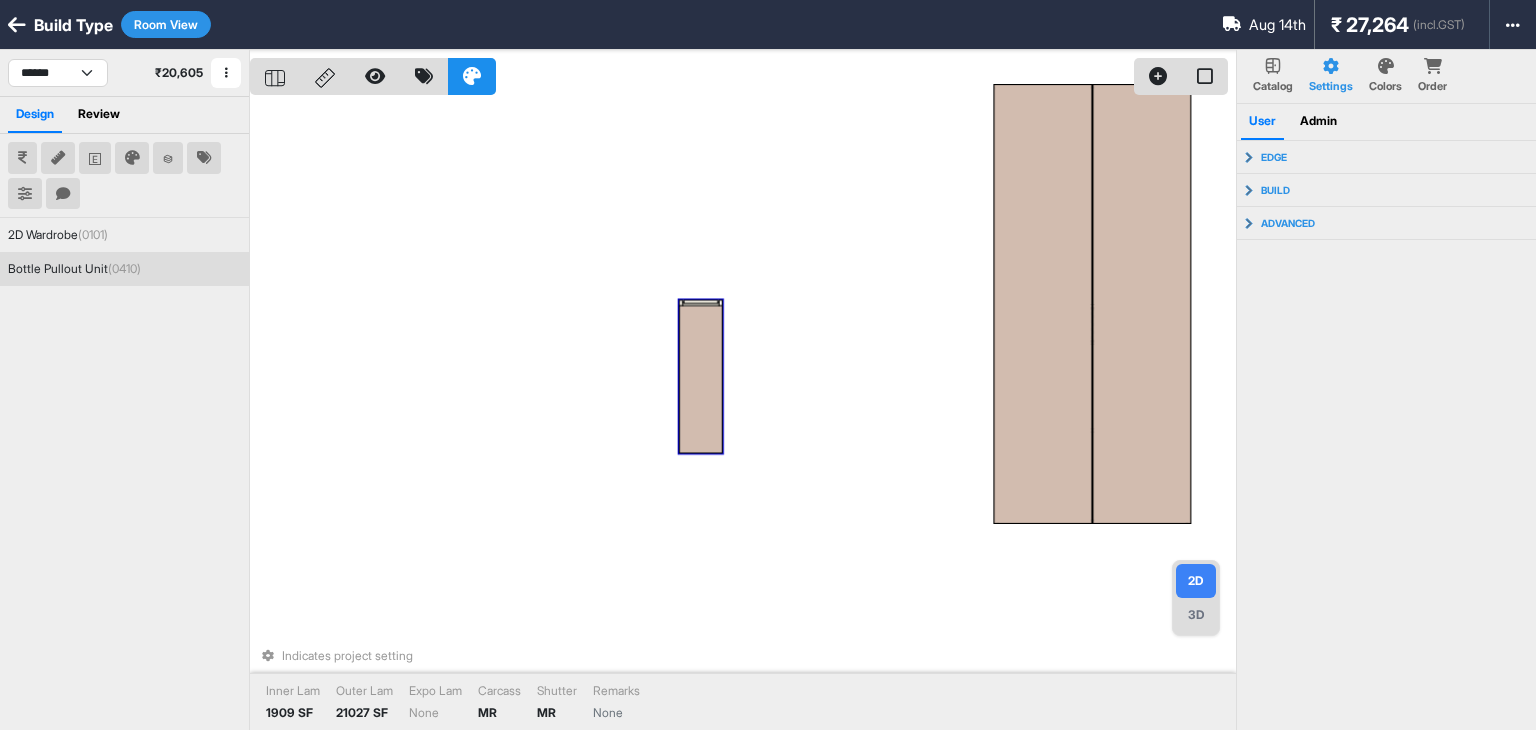 click on "Indicates project setting Inner Lam 1909 SF Outer Lam 21027 SF Expo Lam None Carcass MR Shutter MR Remarks None" at bounding box center [743, 415] 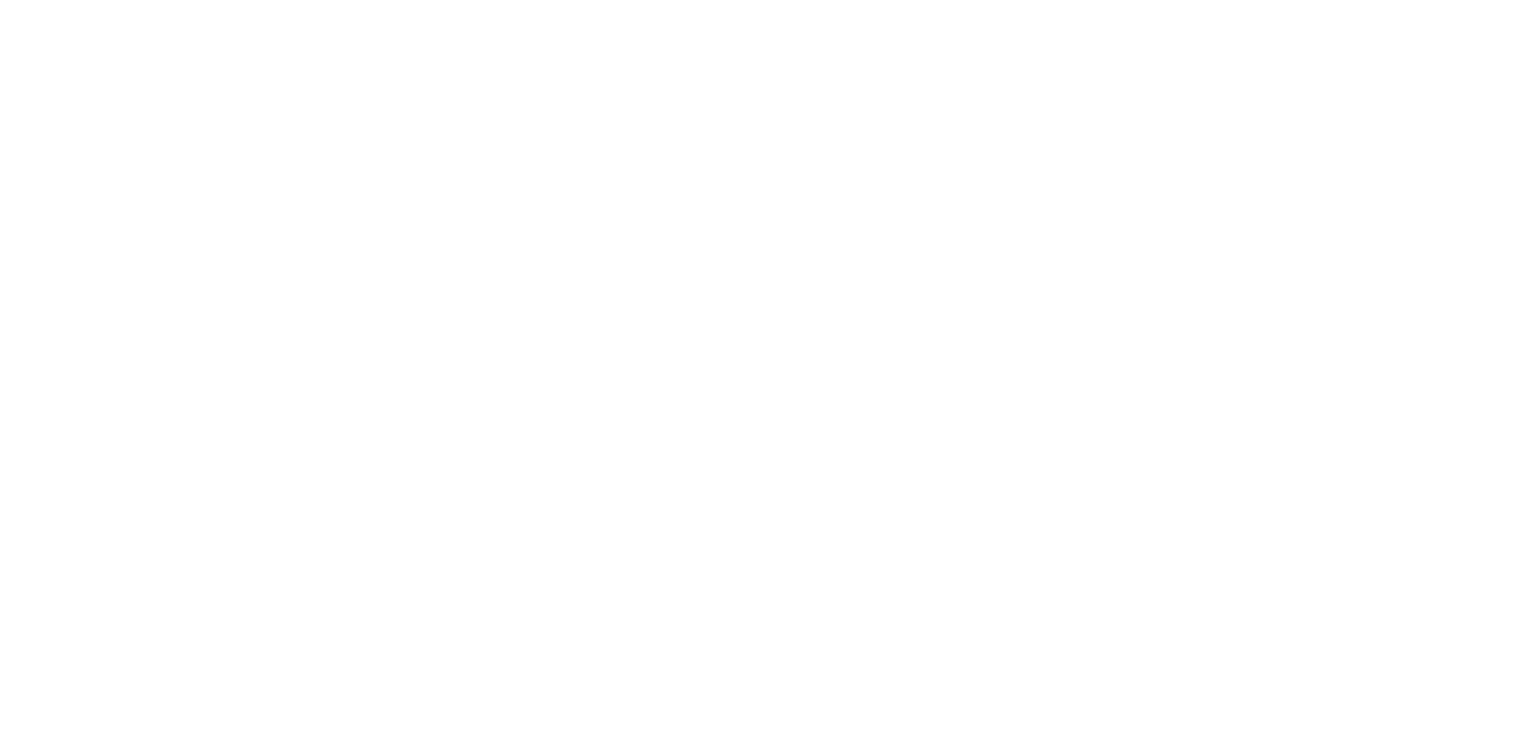 scroll, scrollTop: 0, scrollLeft: 0, axis: both 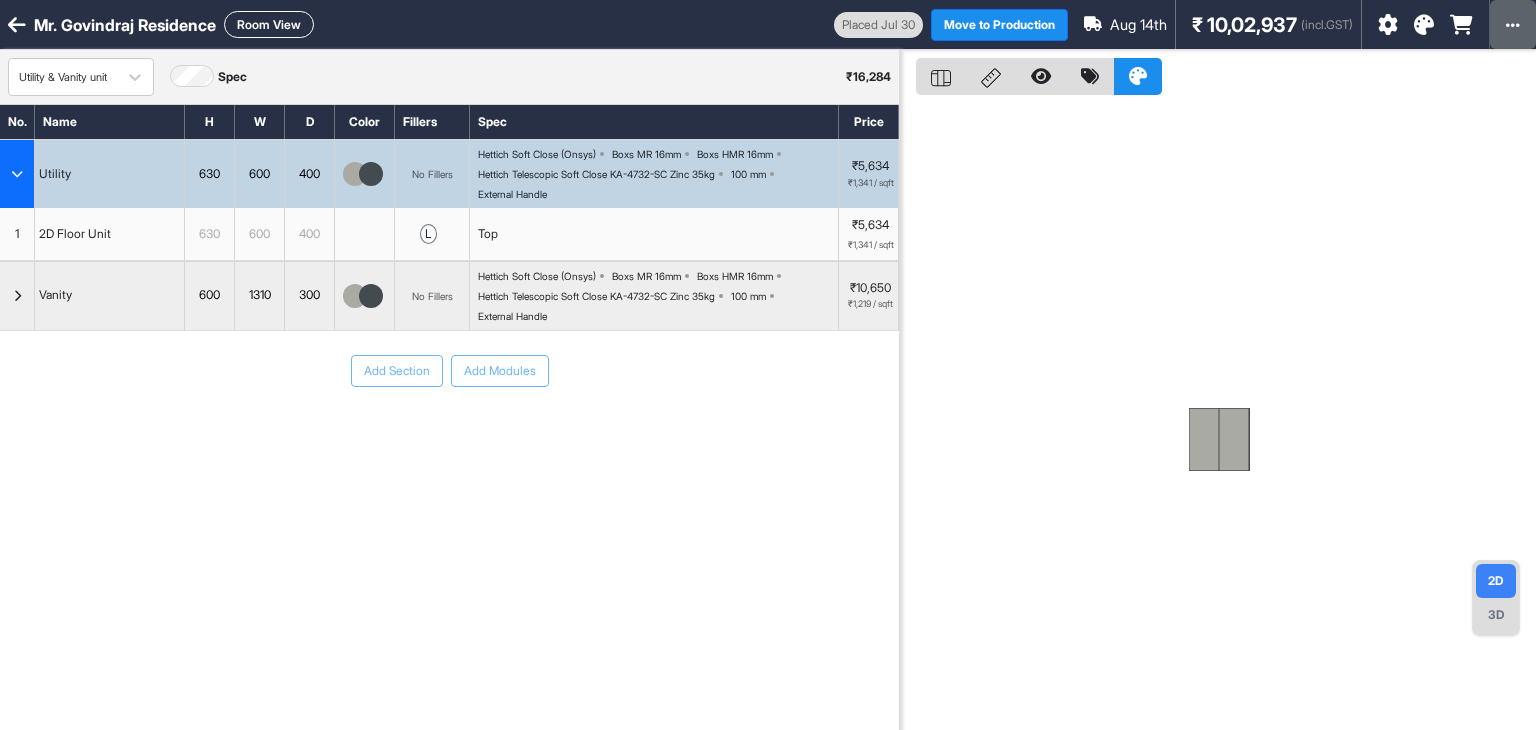 click at bounding box center [1513, 24] 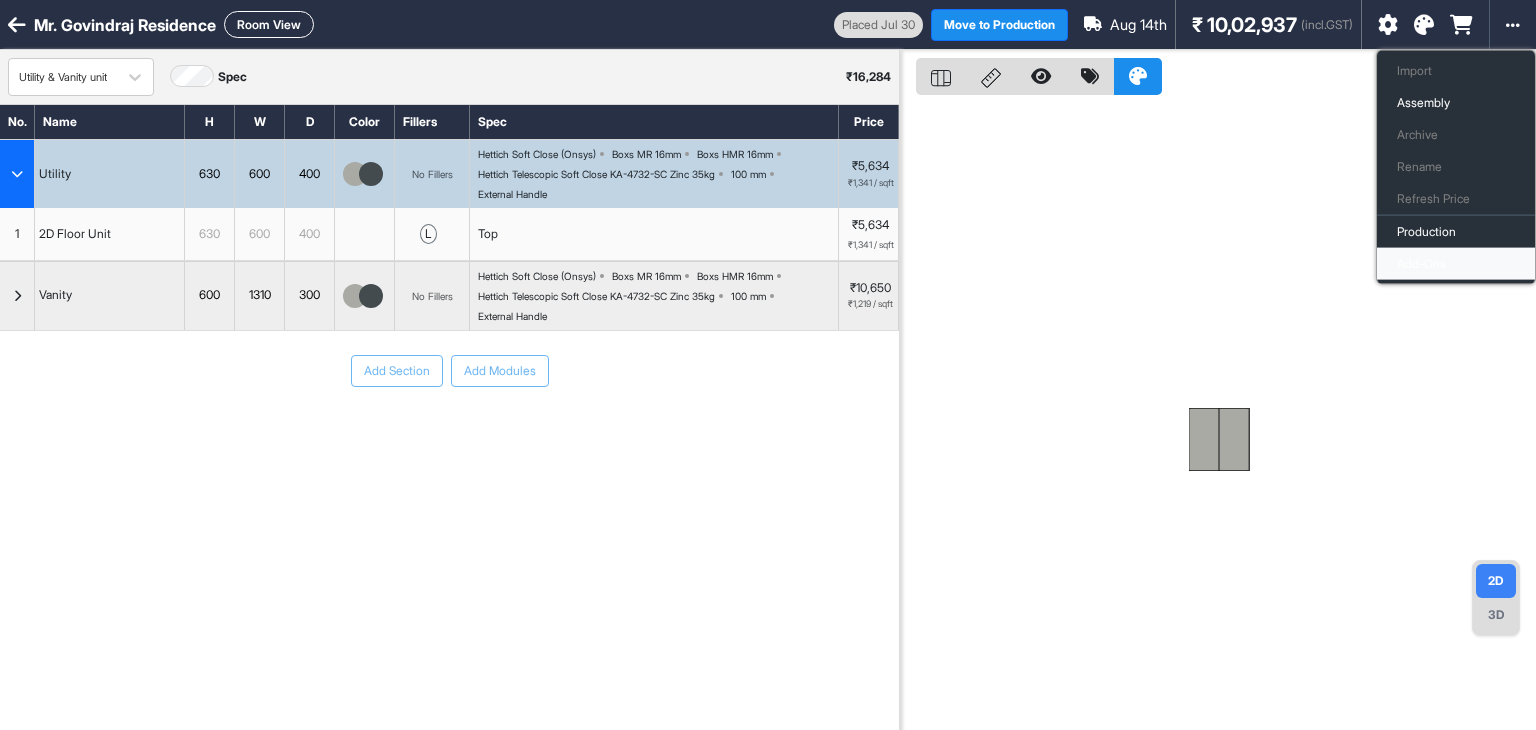 click on "Add-Ons" at bounding box center (1456, 264) 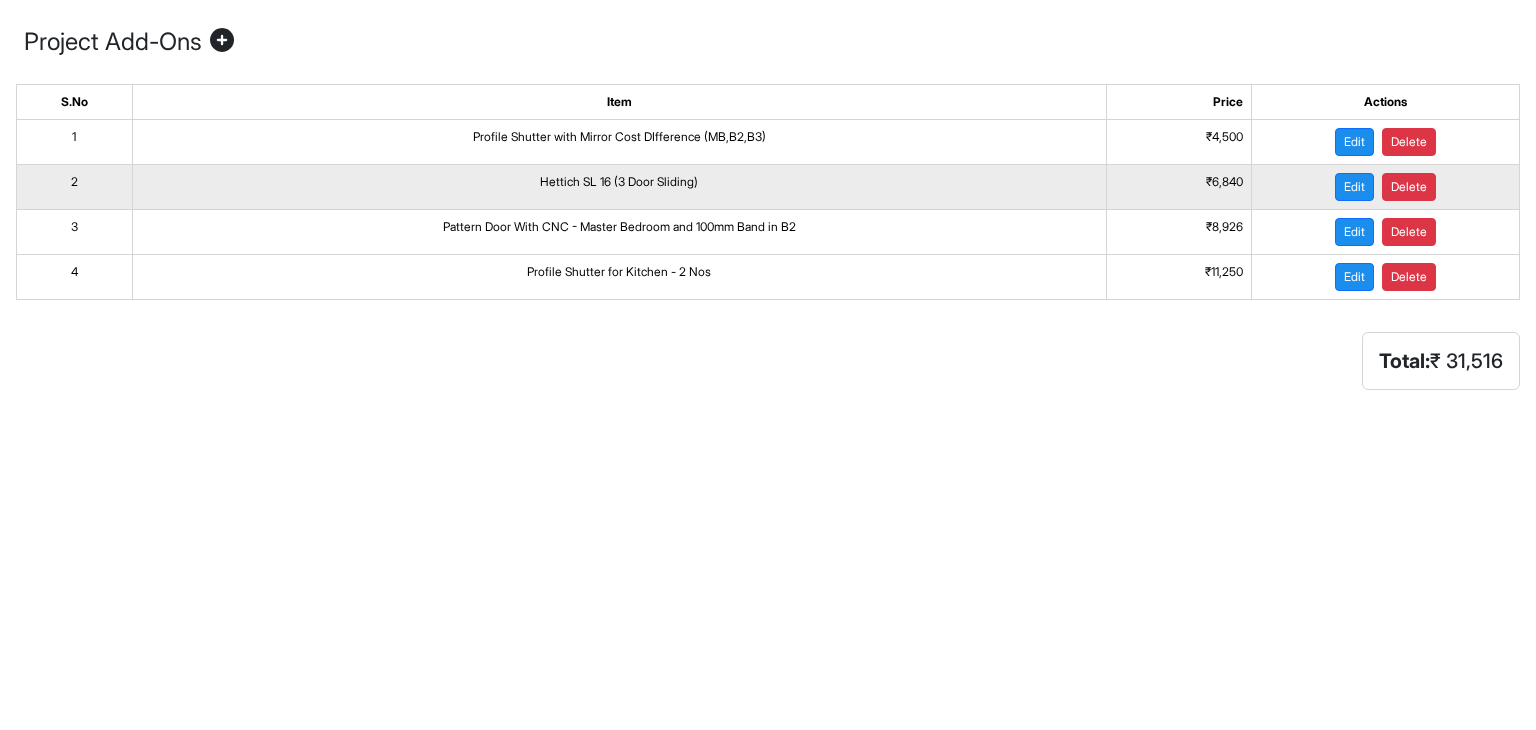 click on "Hettich SL 16 (3 Door Sliding)" at bounding box center (619, 187) 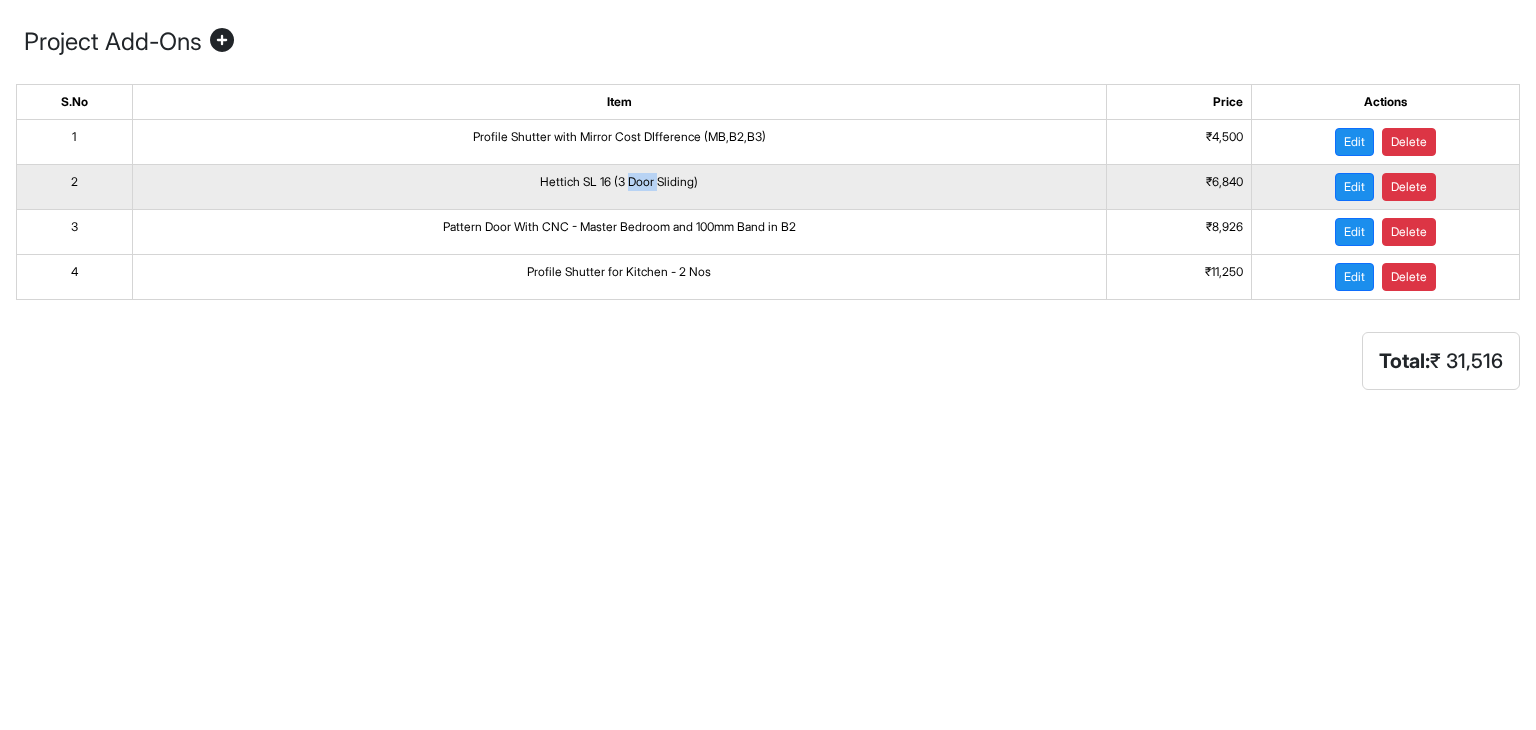 click on "Hettich SL 16 (3 Door Sliding)" at bounding box center (619, 187) 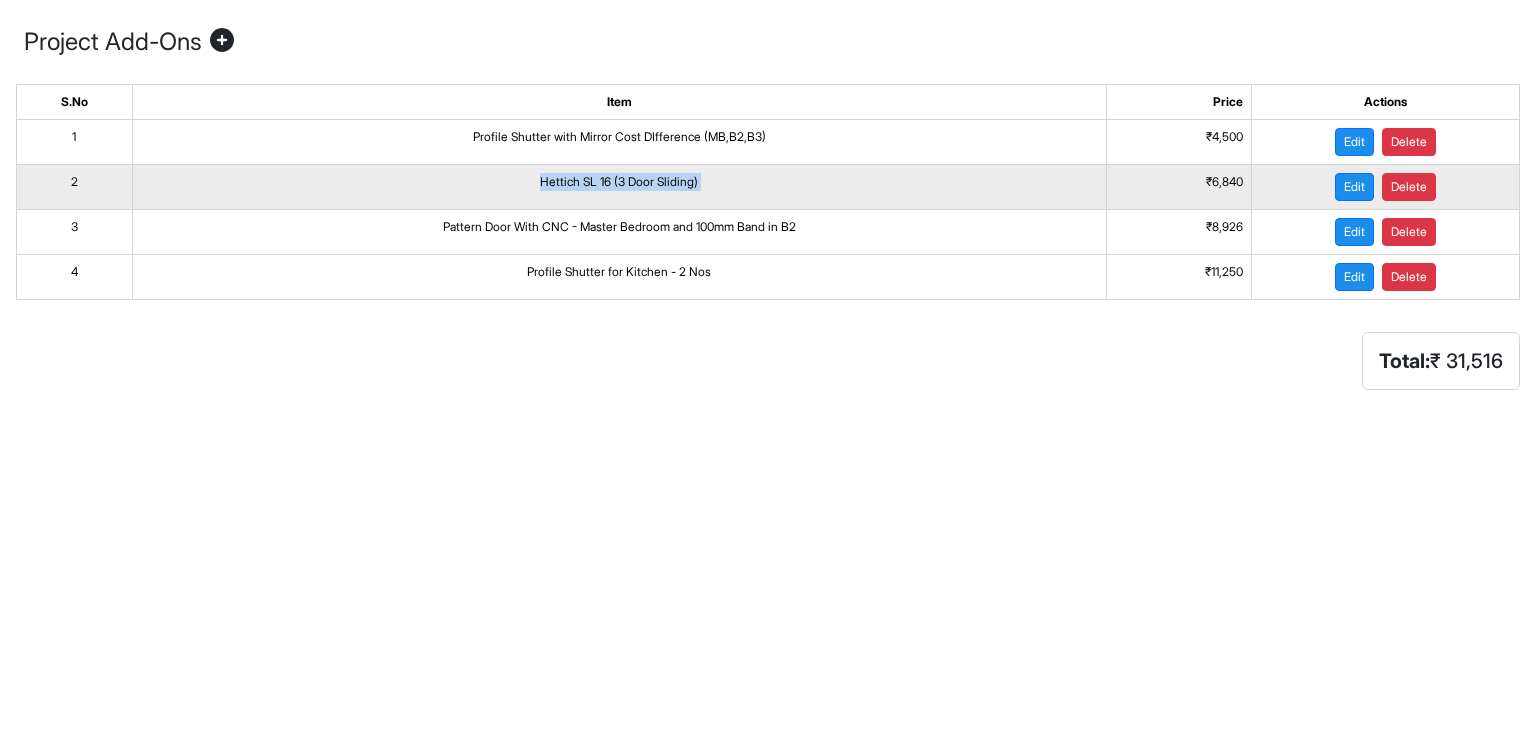 click on "Hettich SL 16 (3 Door Sliding)" at bounding box center [619, 187] 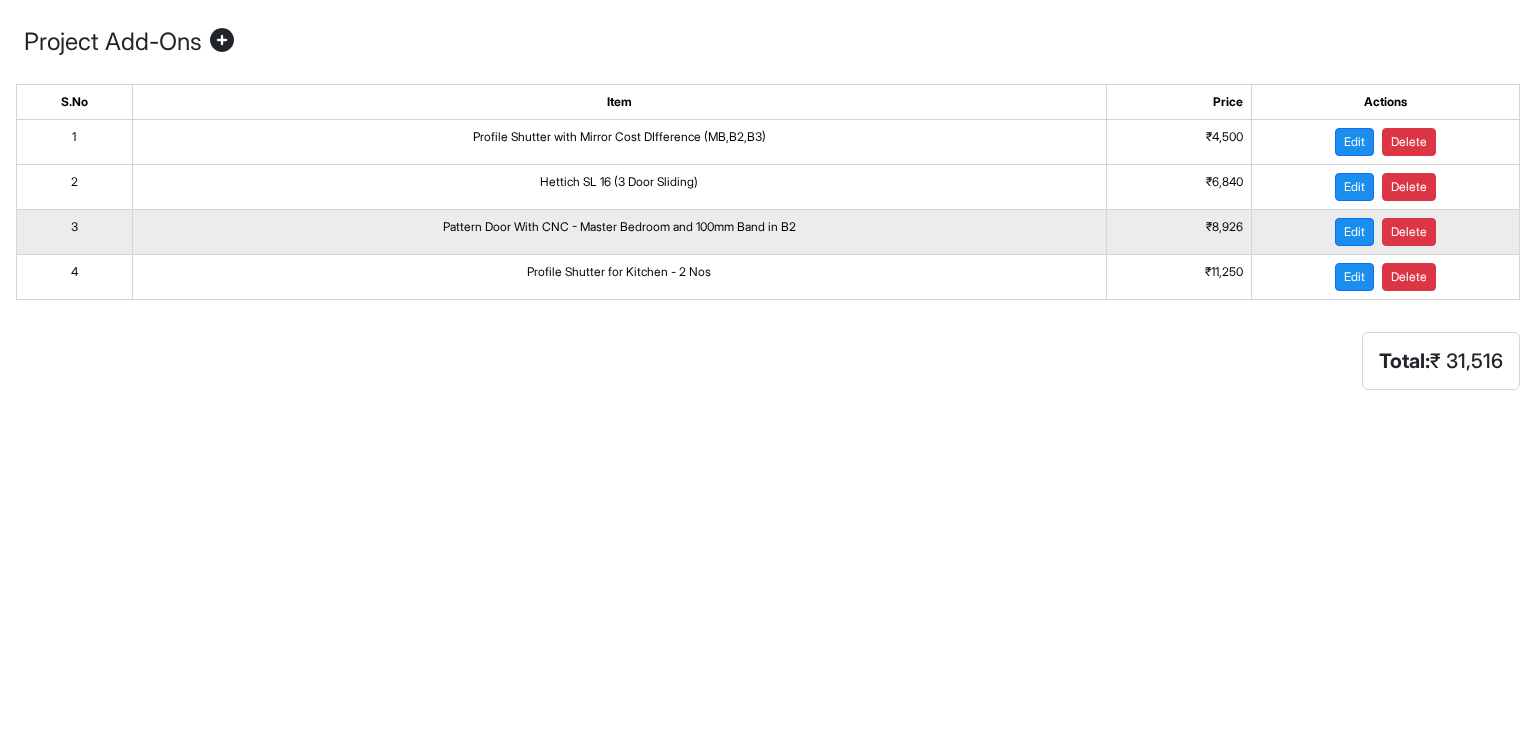 click on "Pattern Door With CNC - Master Bedroom and 100mm Band in B2" at bounding box center (619, 232) 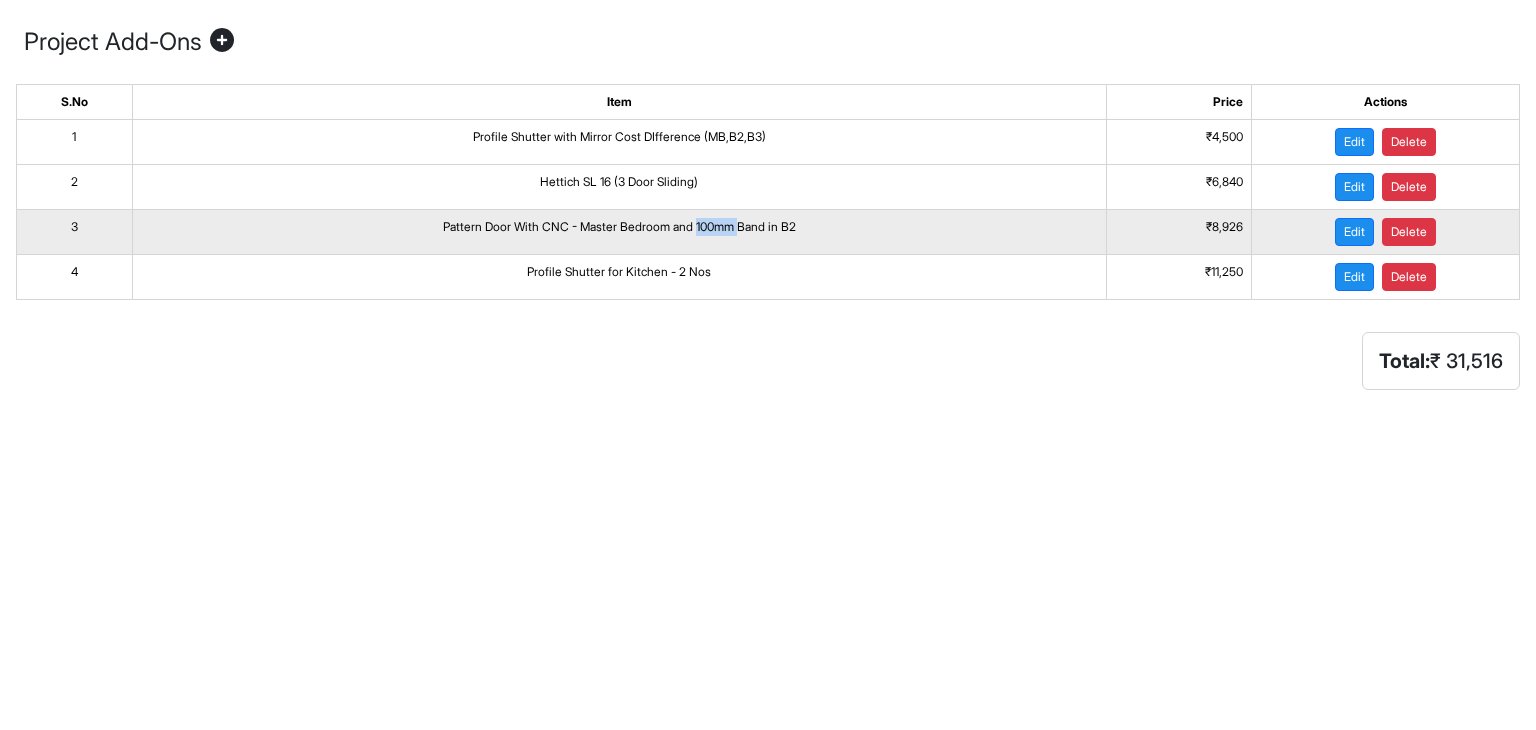 click on "Pattern Door With CNC - Master Bedroom and 100mm Band in B2" at bounding box center (619, 232) 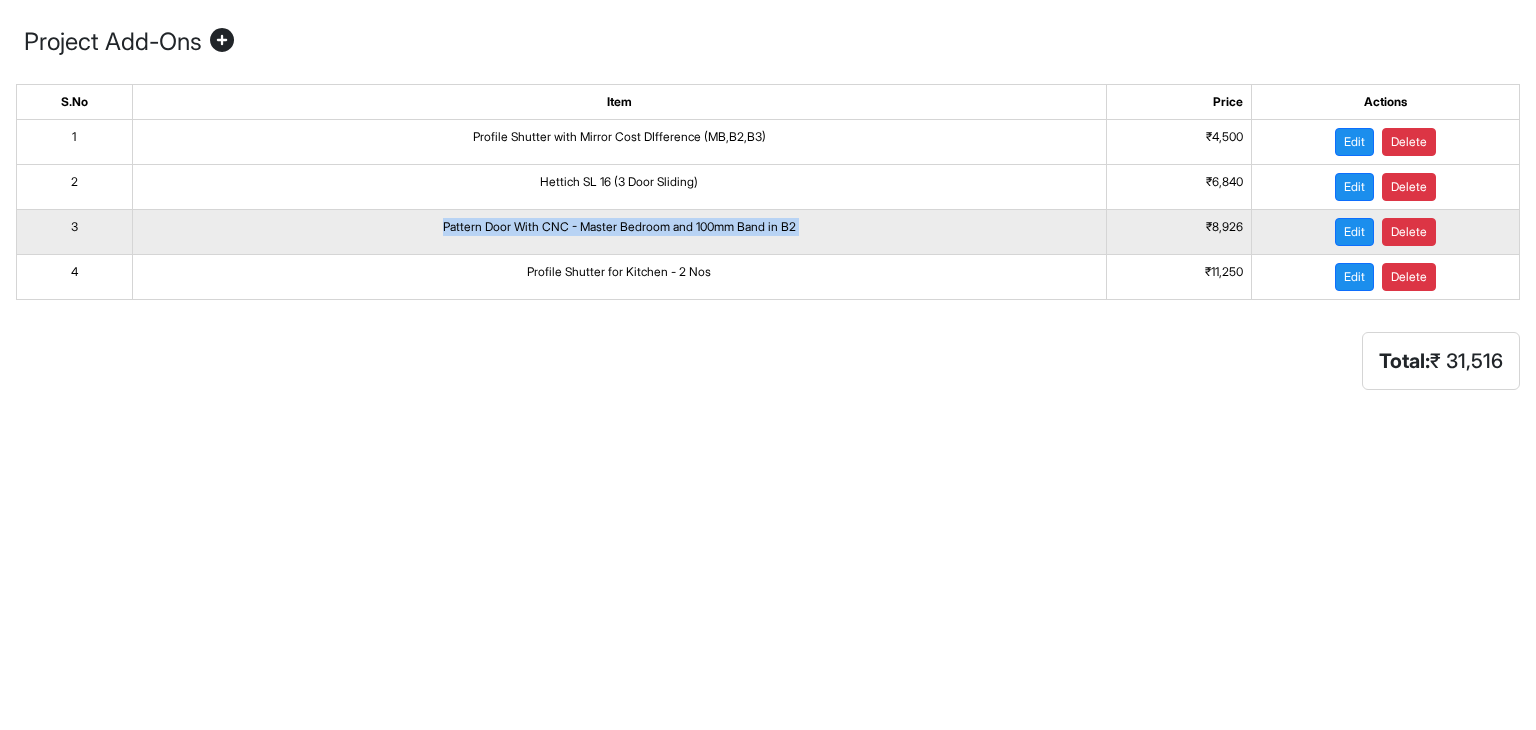 click on "Pattern Door With CNC - Master Bedroom and 100mm Band in B2" at bounding box center [619, 232] 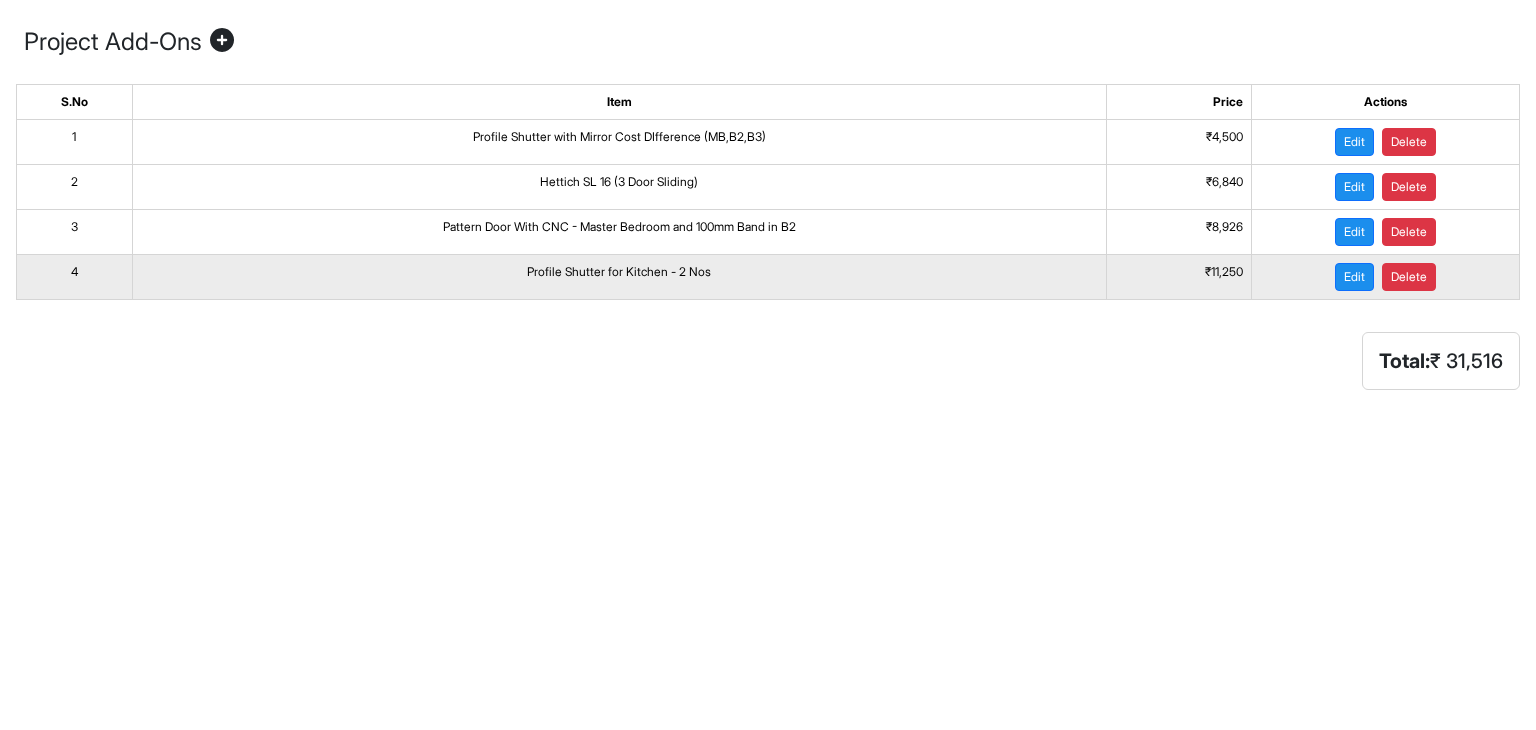 click on "Profile Shutter for Kitchen - 2 Nos" at bounding box center (619, 277) 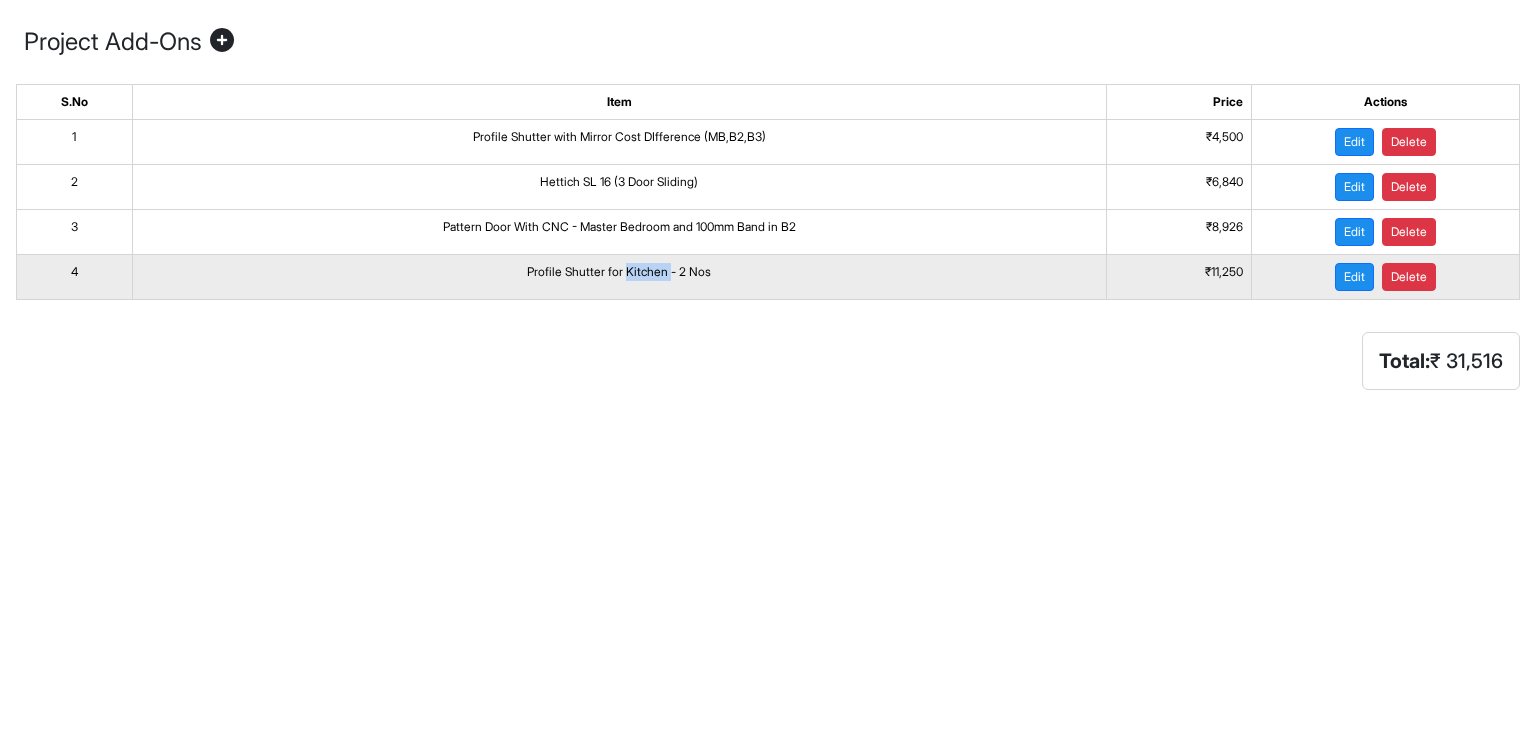 click on "Profile Shutter for Kitchen - 2 Nos" at bounding box center [619, 277] 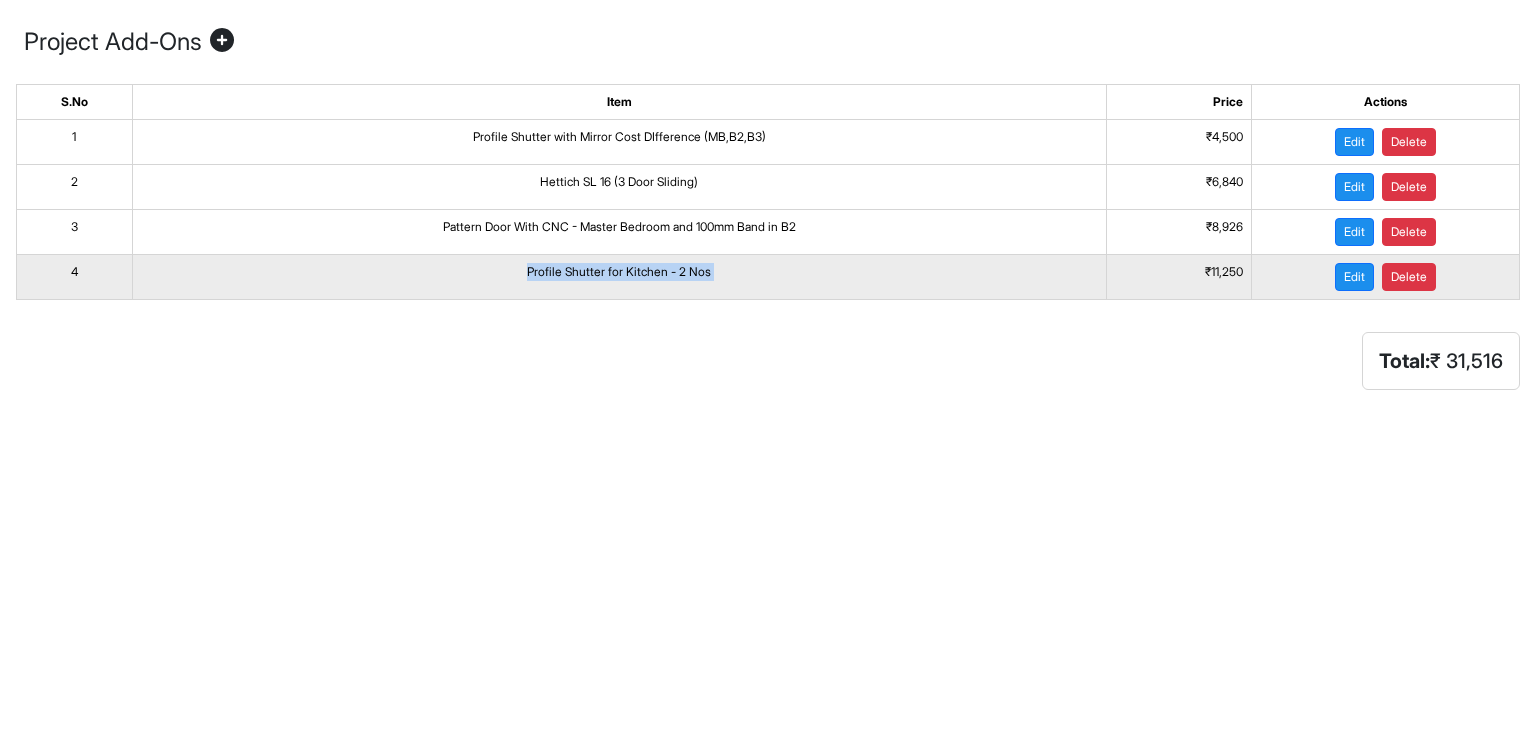 click on "Profile Shutter for Kitchen - 2 Nos" at bounding box center (619, 277) 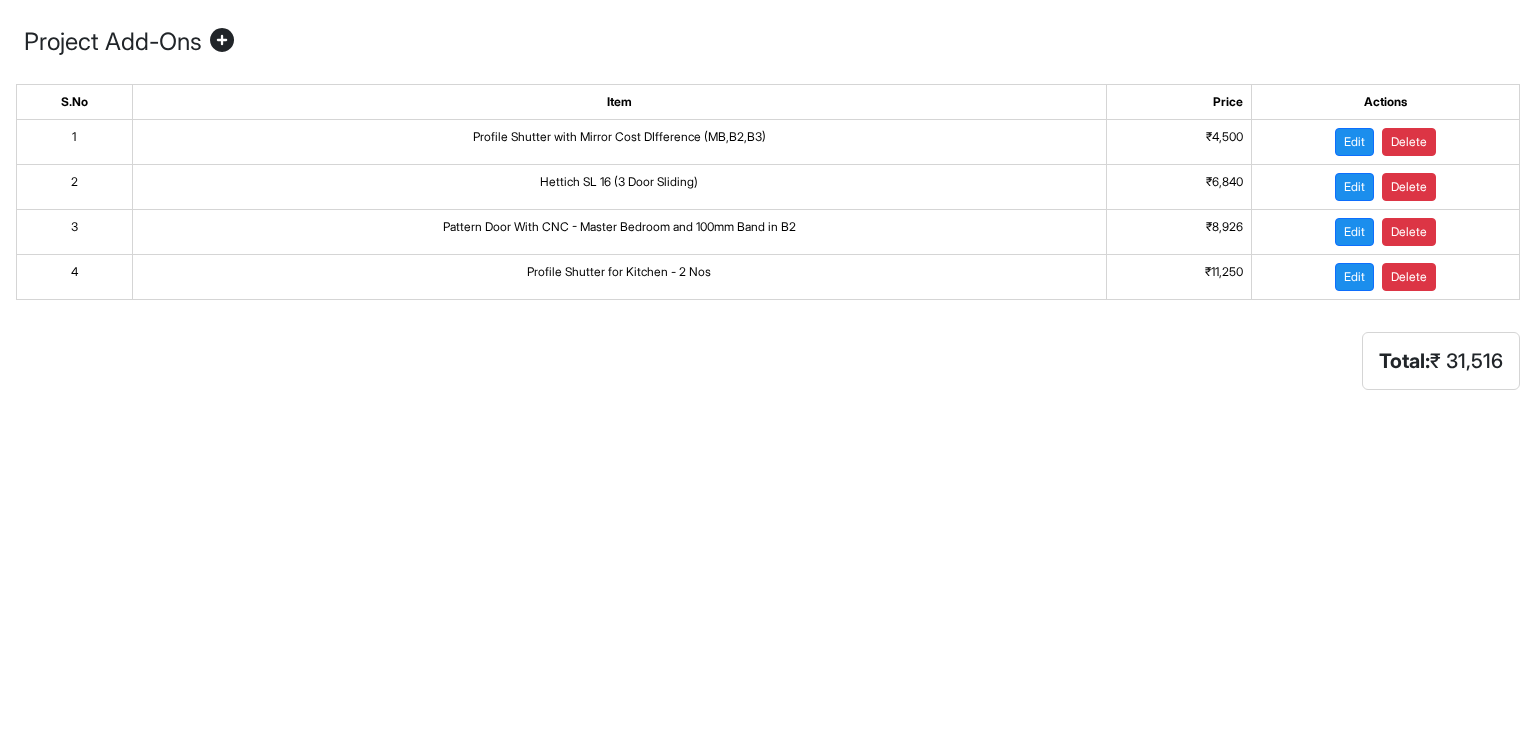 click on "Project Add-Ons S.No Item   Price Actions 1 Profile Shutter with Mirror Cost DIfference (MB,B2,B3) ₹  [PRICE] Edit Delete 2 Hettich SL 16 (3 Door Sliding) ₹  [PRICE] Edit Delete 3 Pattern Door With CNC - Master Bedroom and 100mm Band in B2 ₹  [PRICE] Edit Delete 4 Profile Shutter for Kitchen - 2 Nos ₹  [PRICE] Edit Delete Total:  ₹   [PRICE]" at bounding box center (768, 203) 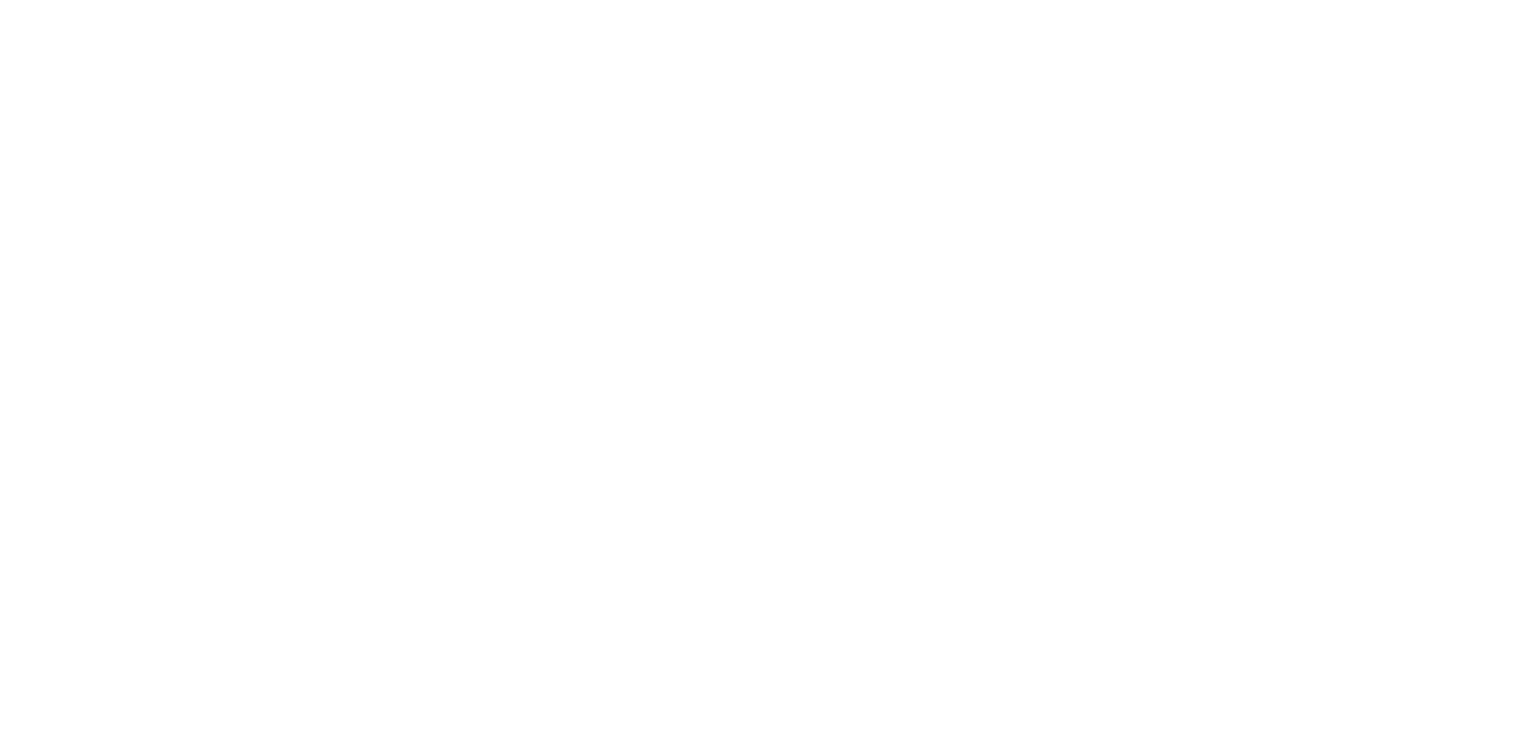 scroll, scrollTop: 0, scrollLeft: 0, axis: both 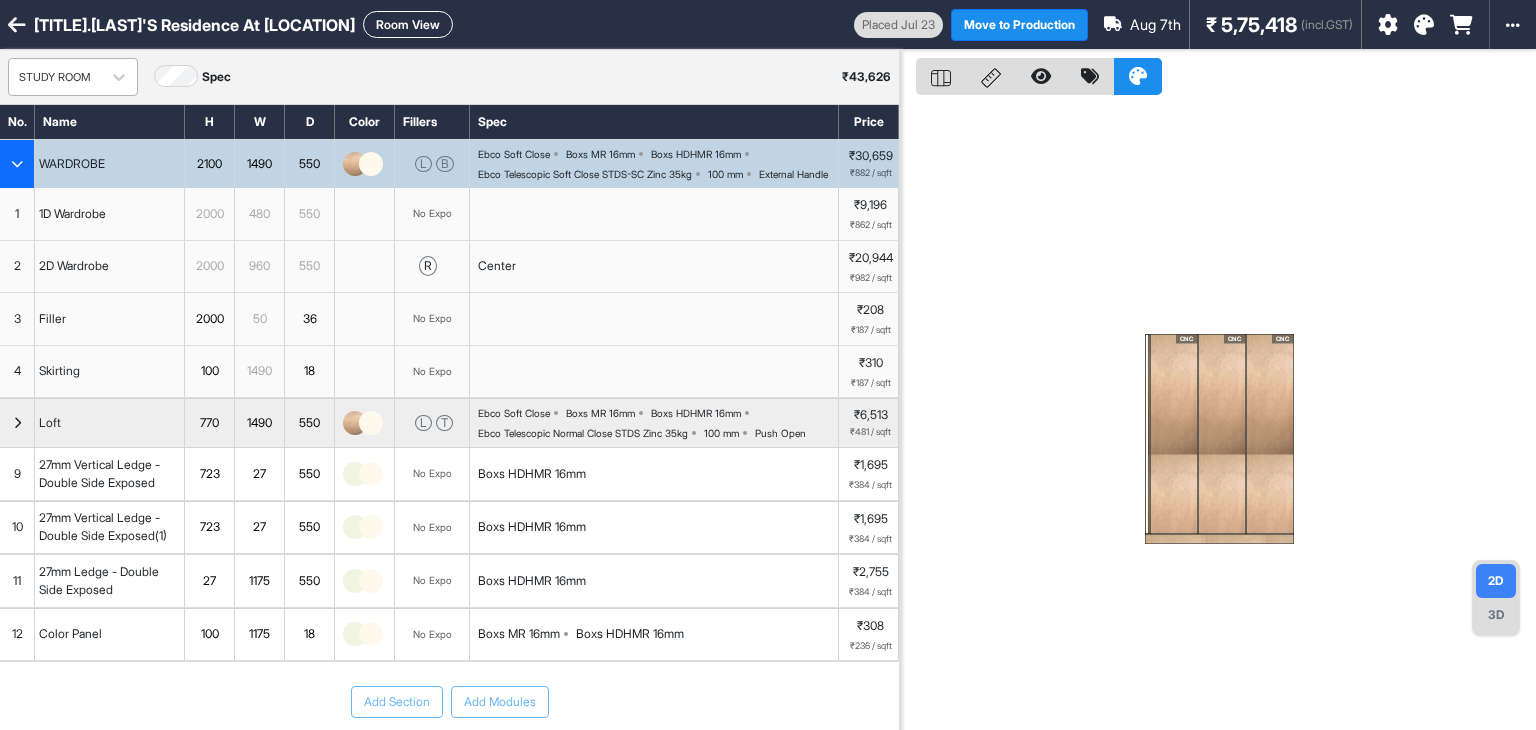 click at bounding box center (55, 77) 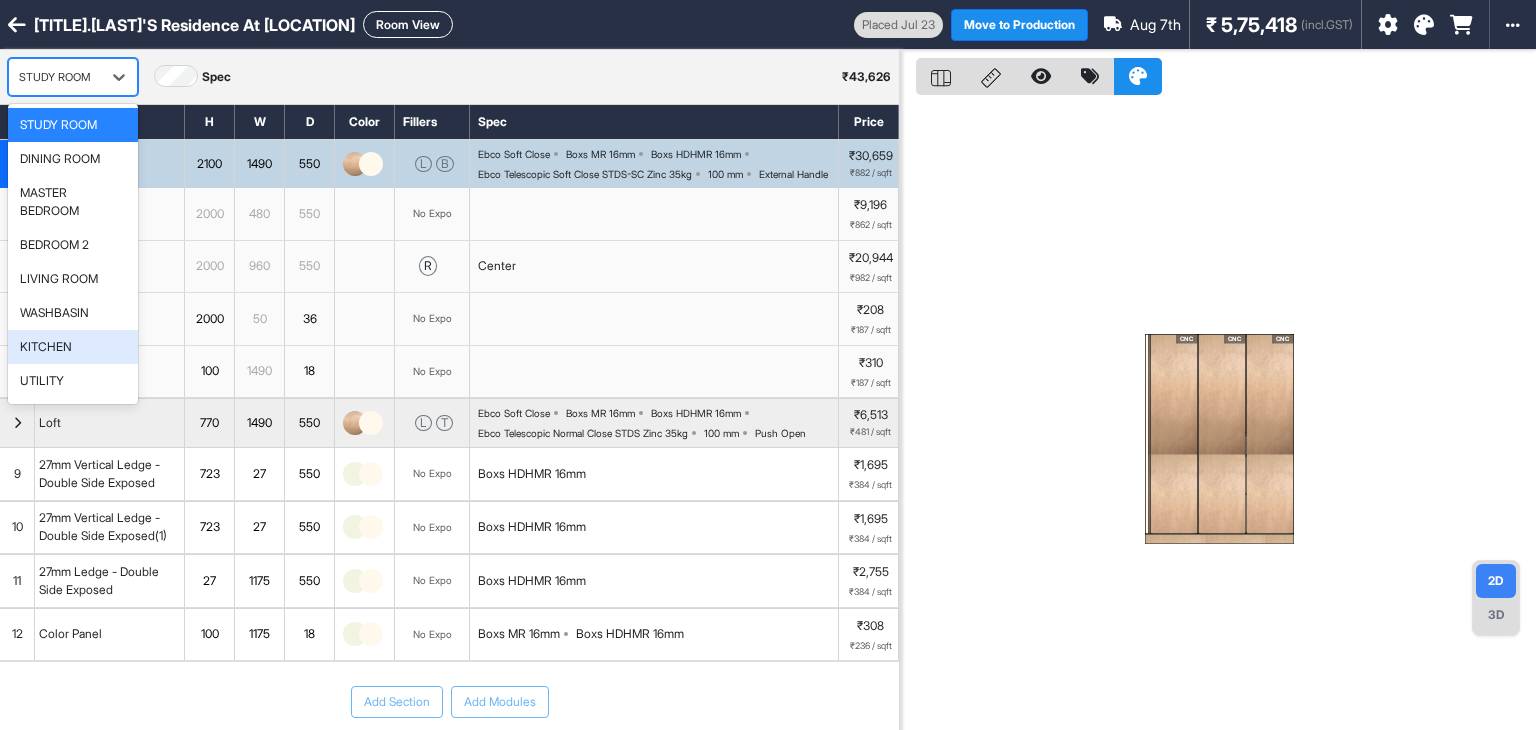 scroll, scrollTop: 66, scrollLeft: 0, axis: vertical 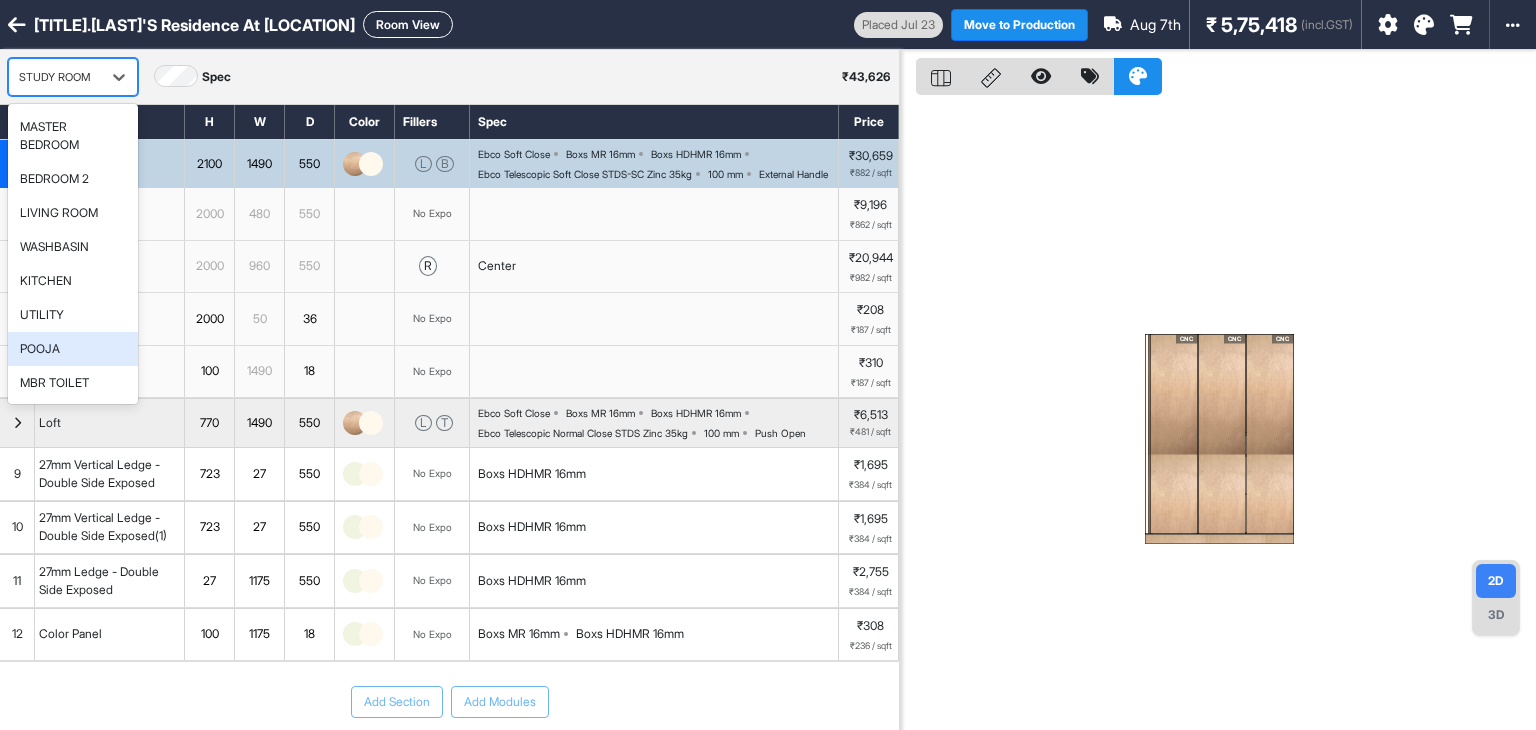 click on "POOJA" at bounding box center (73, 349) 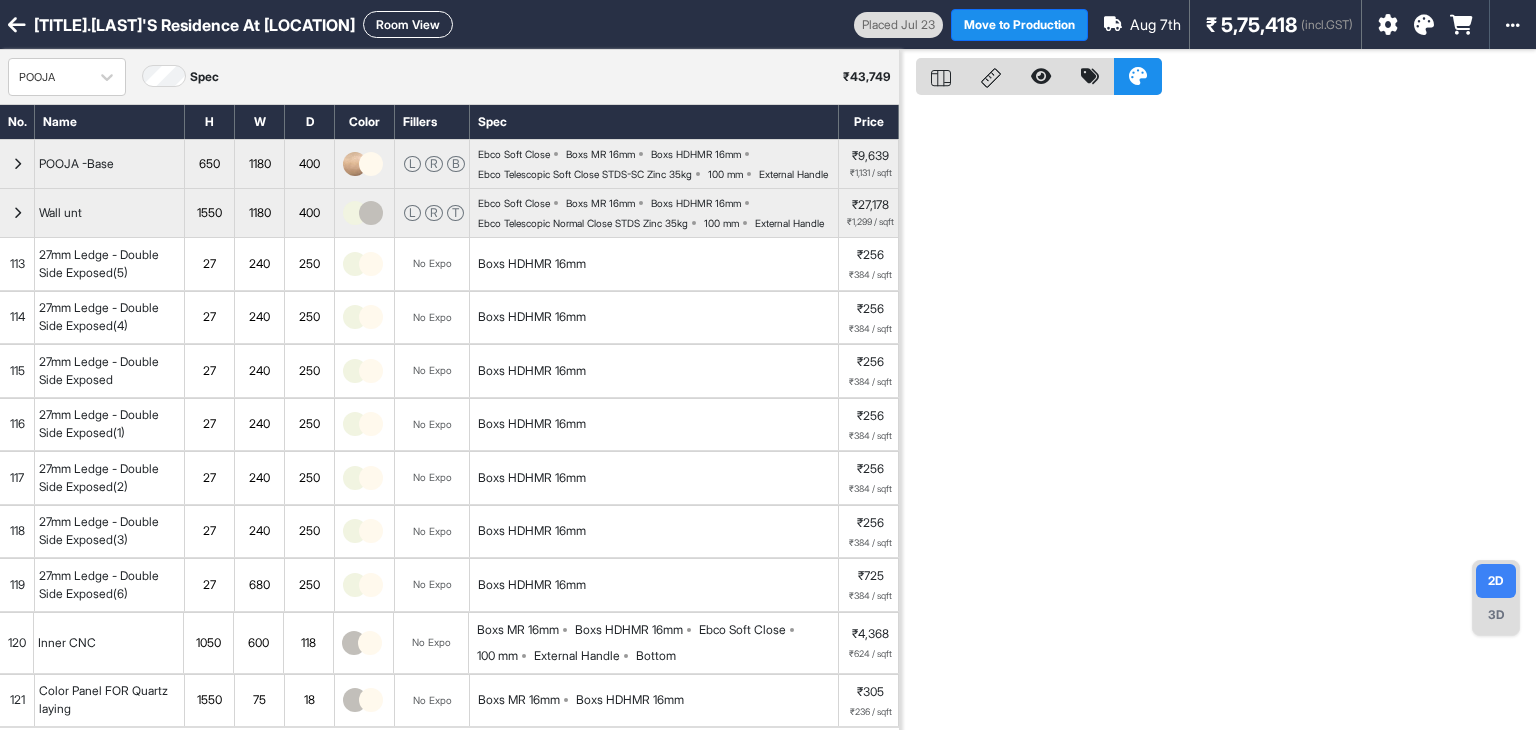 click on "Room View" at bounding box center (408, 24) 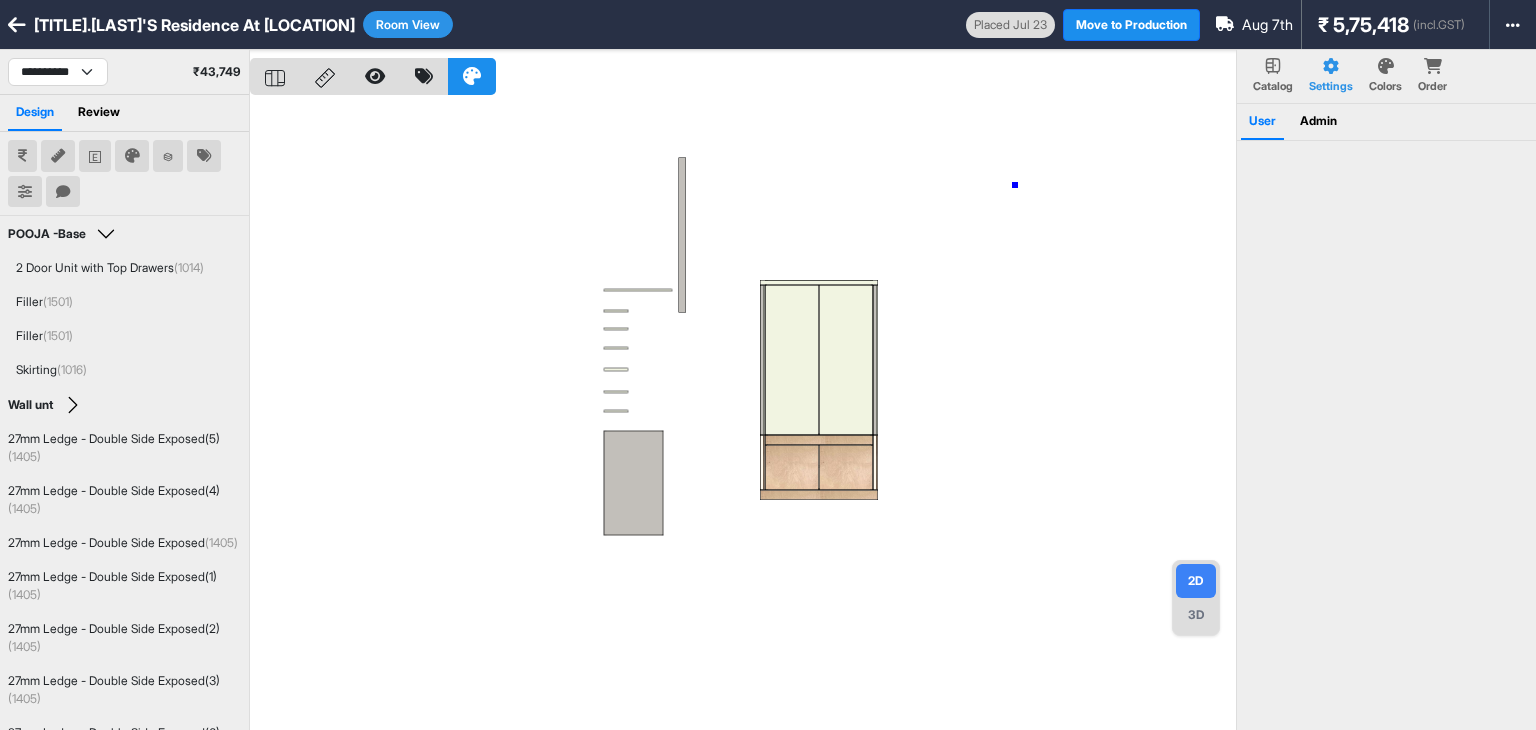 click at bounding box center (743, 415) 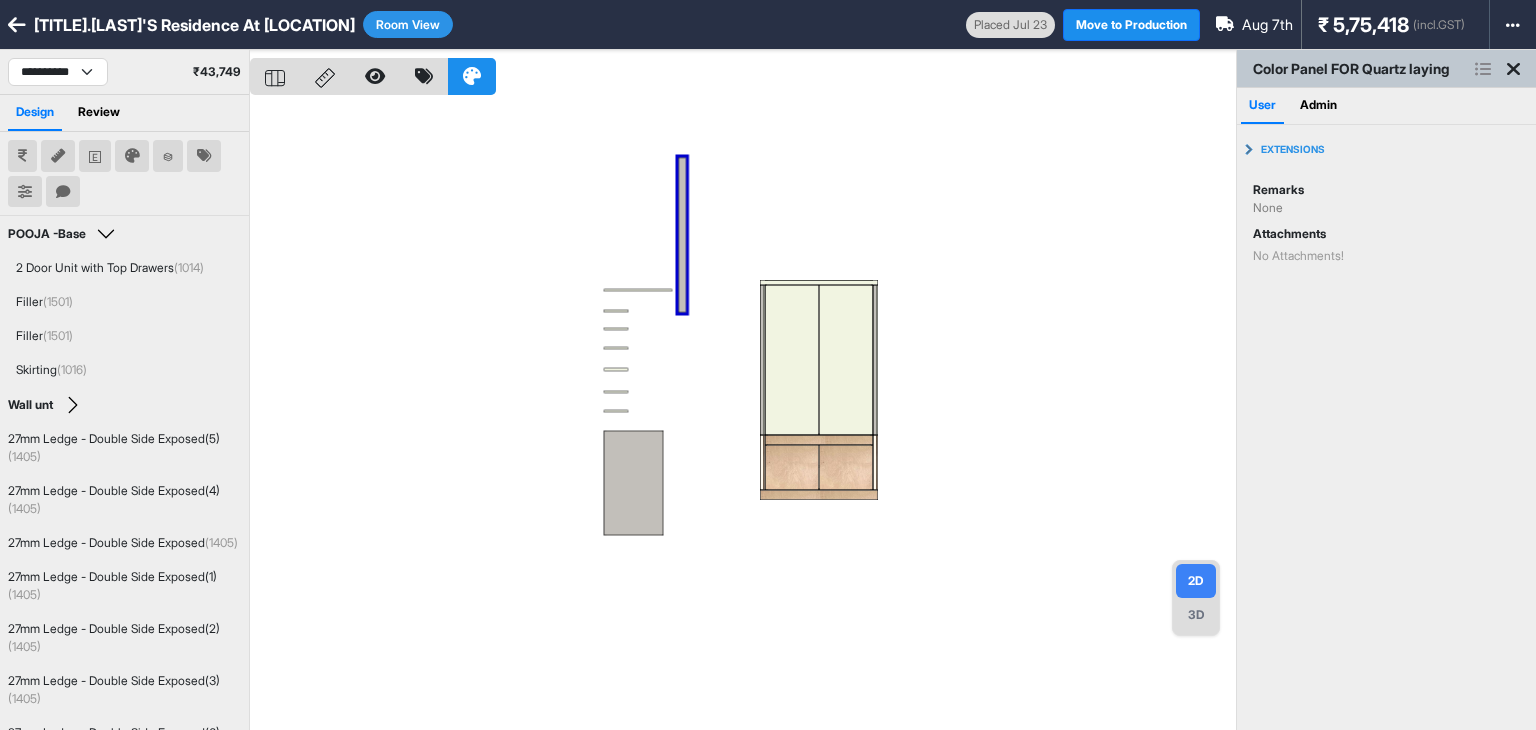 click at bounding box center (424, 76) 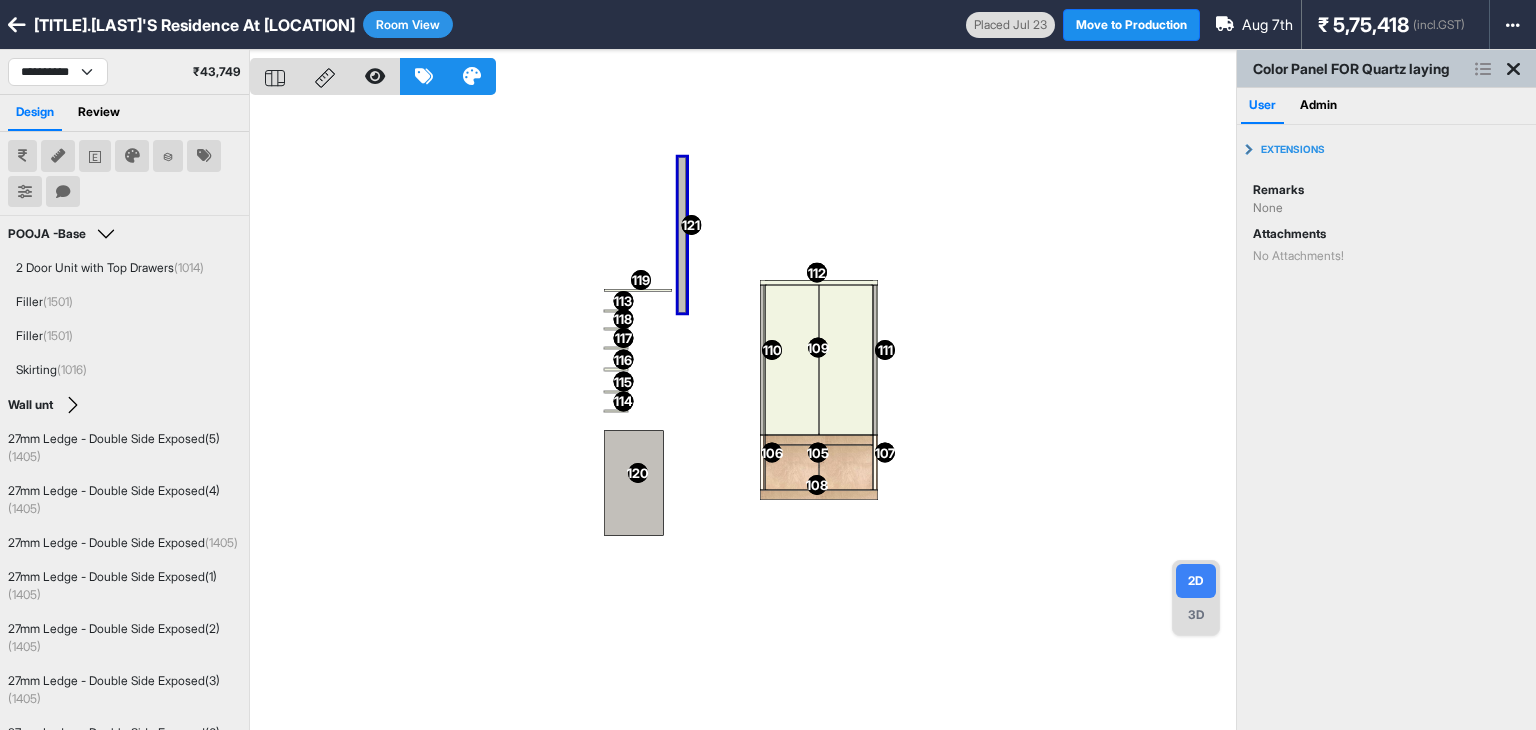 click on "105 105 106 106 107 107 108 108 109 109 110 110 111 111 112 112 113 113 114 114 115 115 116 116 117 117 118 118 119 119 120 120 121 121" at bounding box center (743, 415) 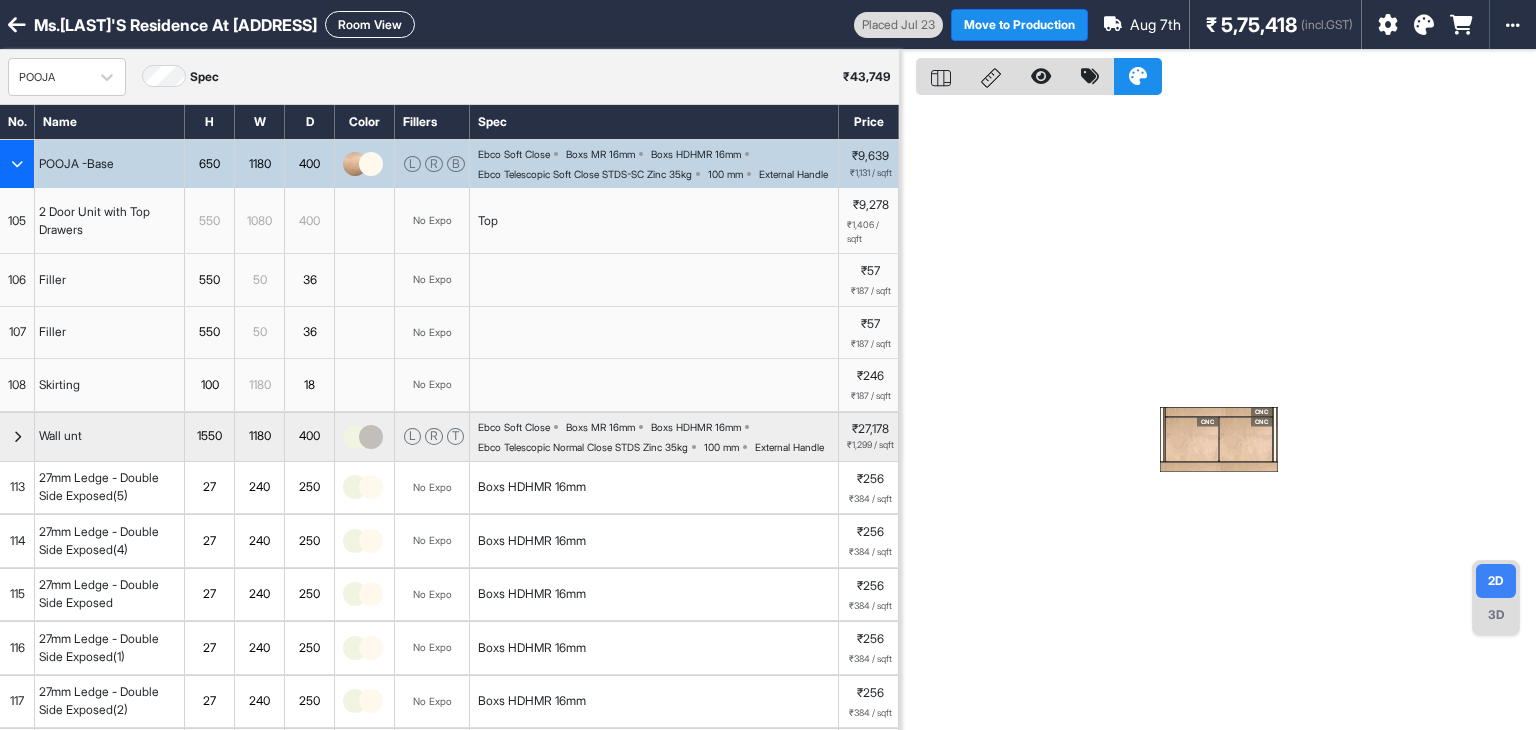 scroll, scrollTop: 0, scrollLeft: 0, axis: both 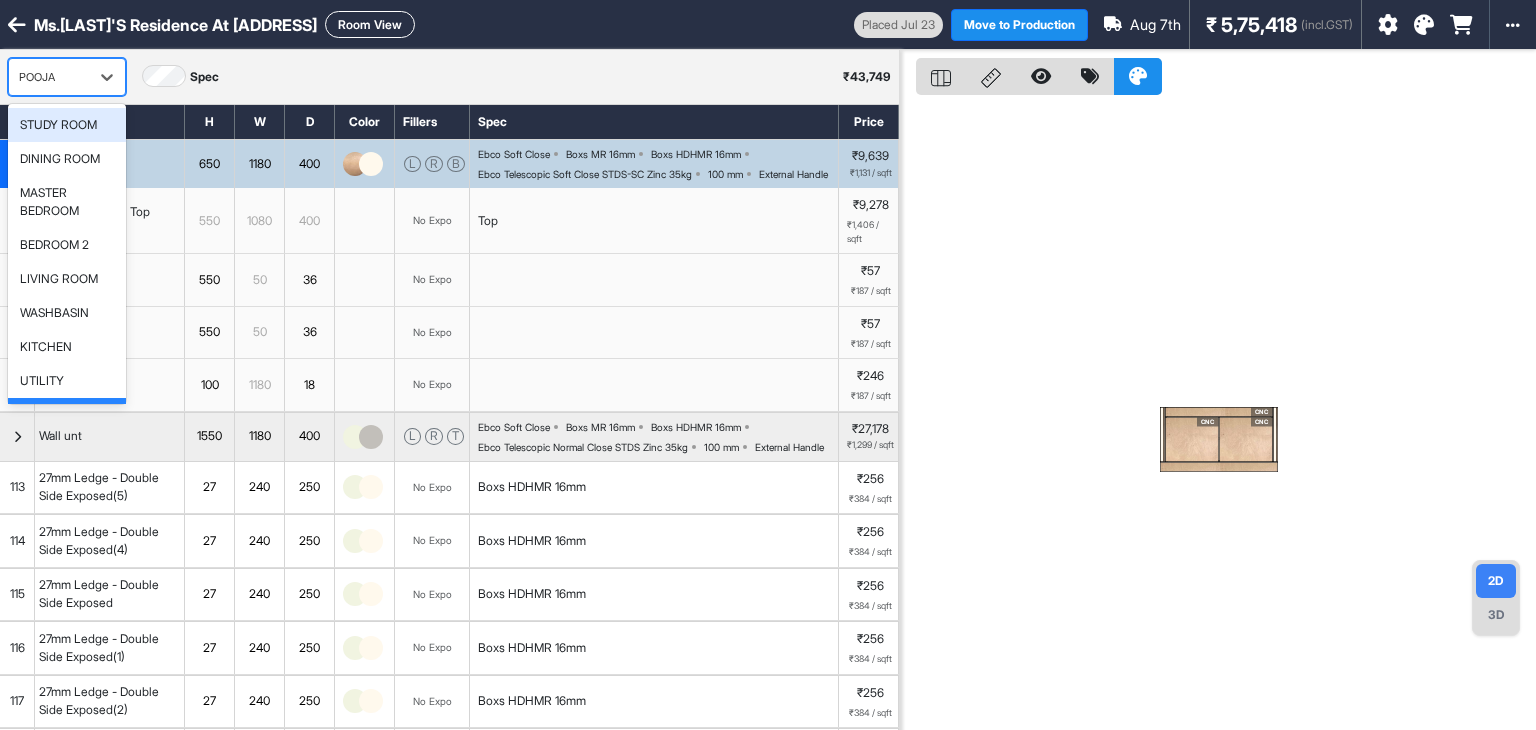 click on "POOJA" at bounding box center (49, 77) 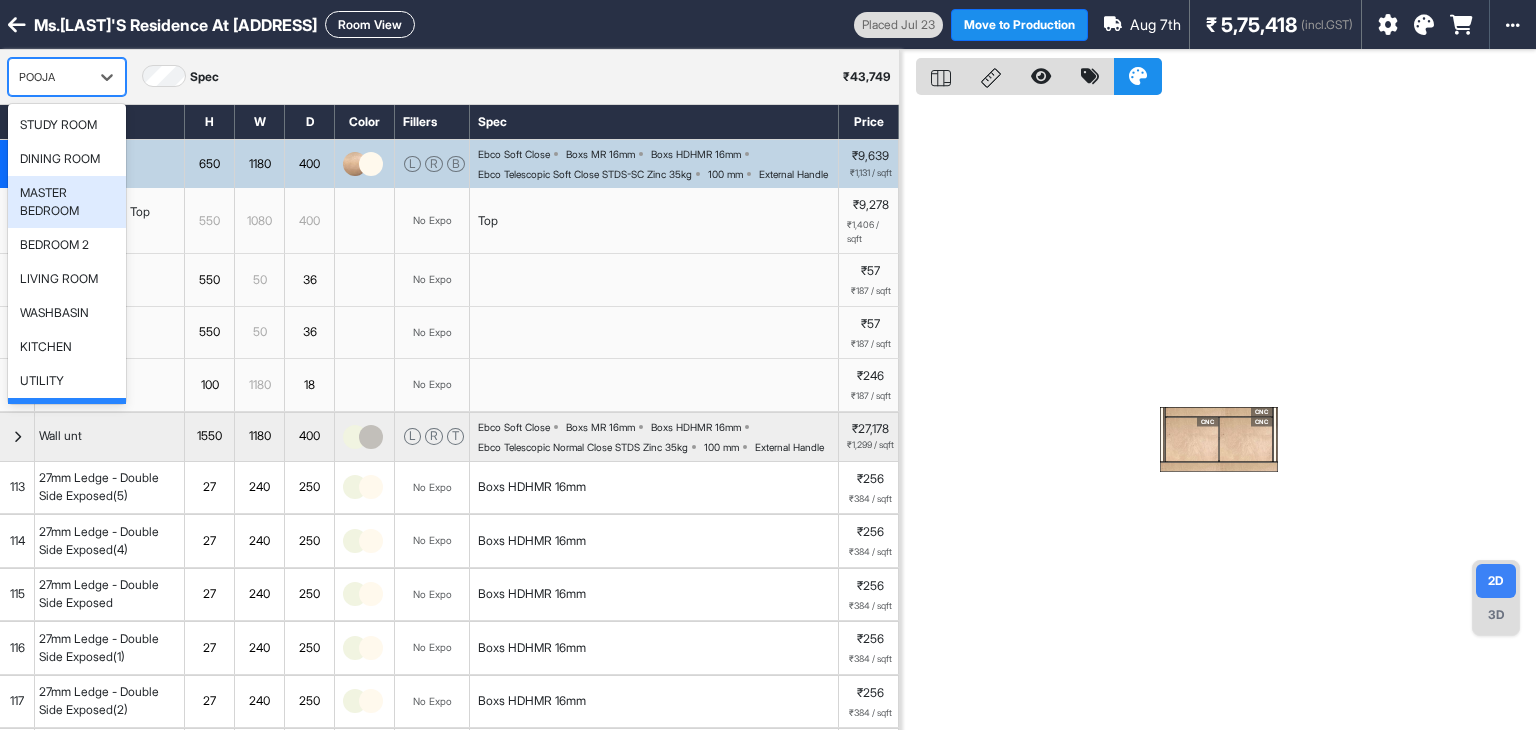 click on "MASTER BEDROOM" at bounding box center (67, 202) 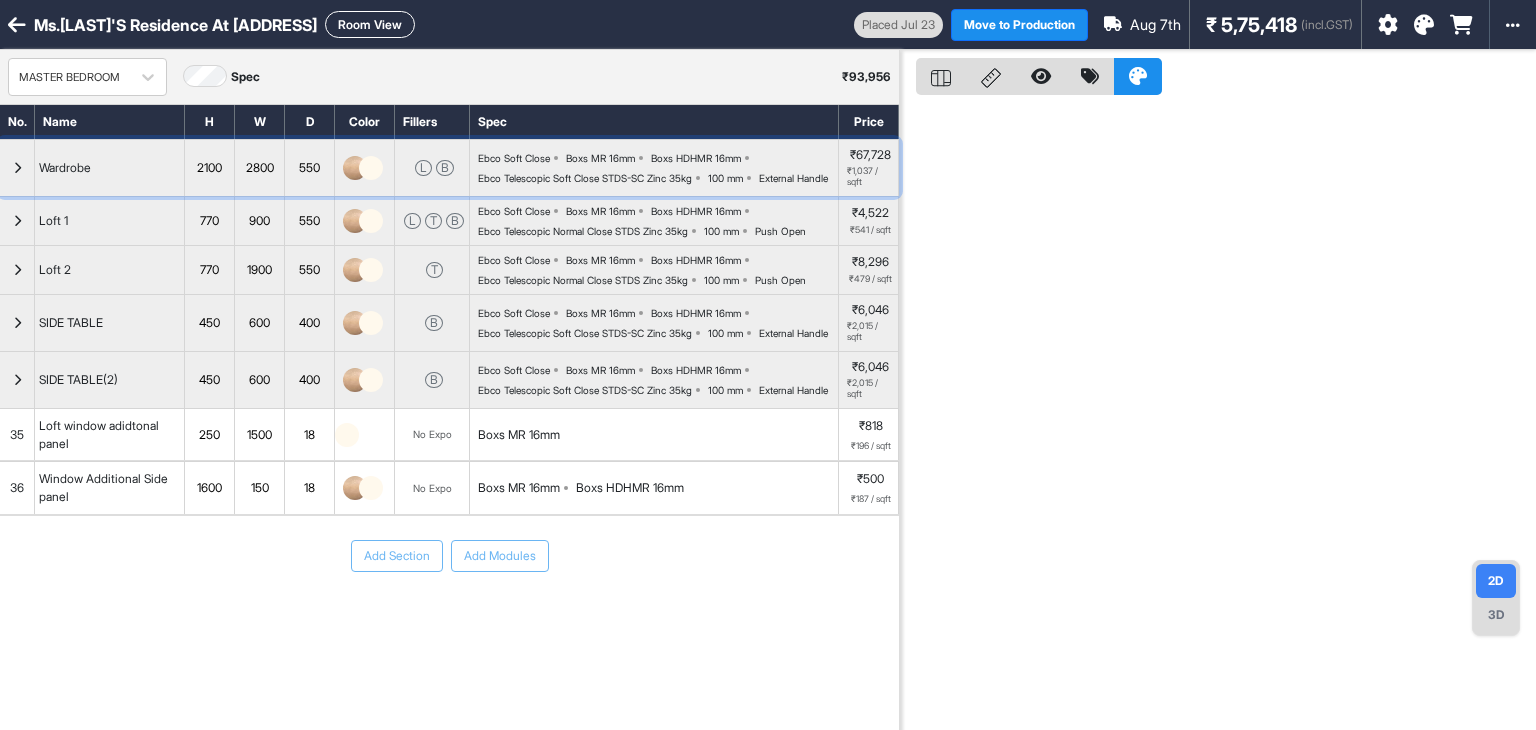 click at bounding box center [17, 168] 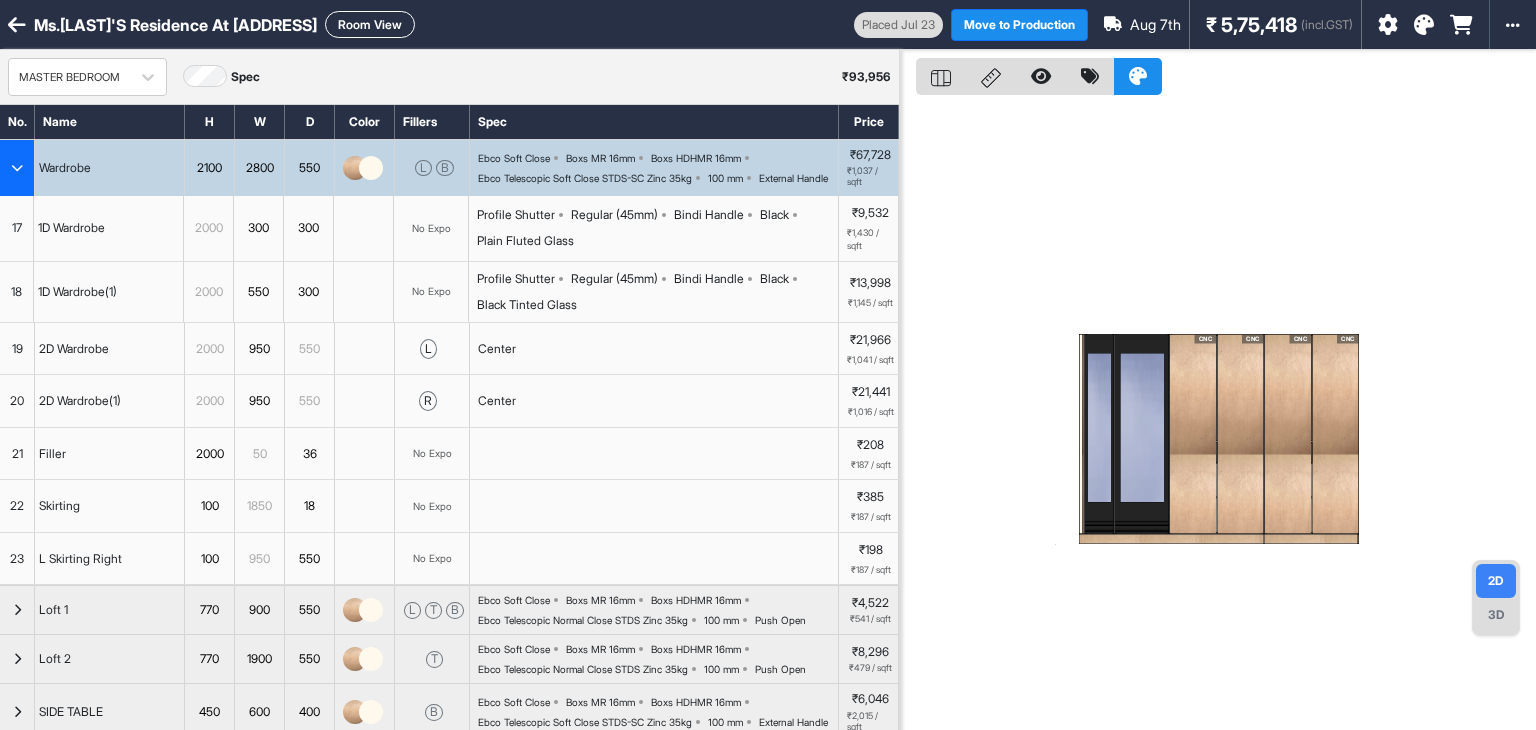 click on "Room View" at bounding box center [370, 24] 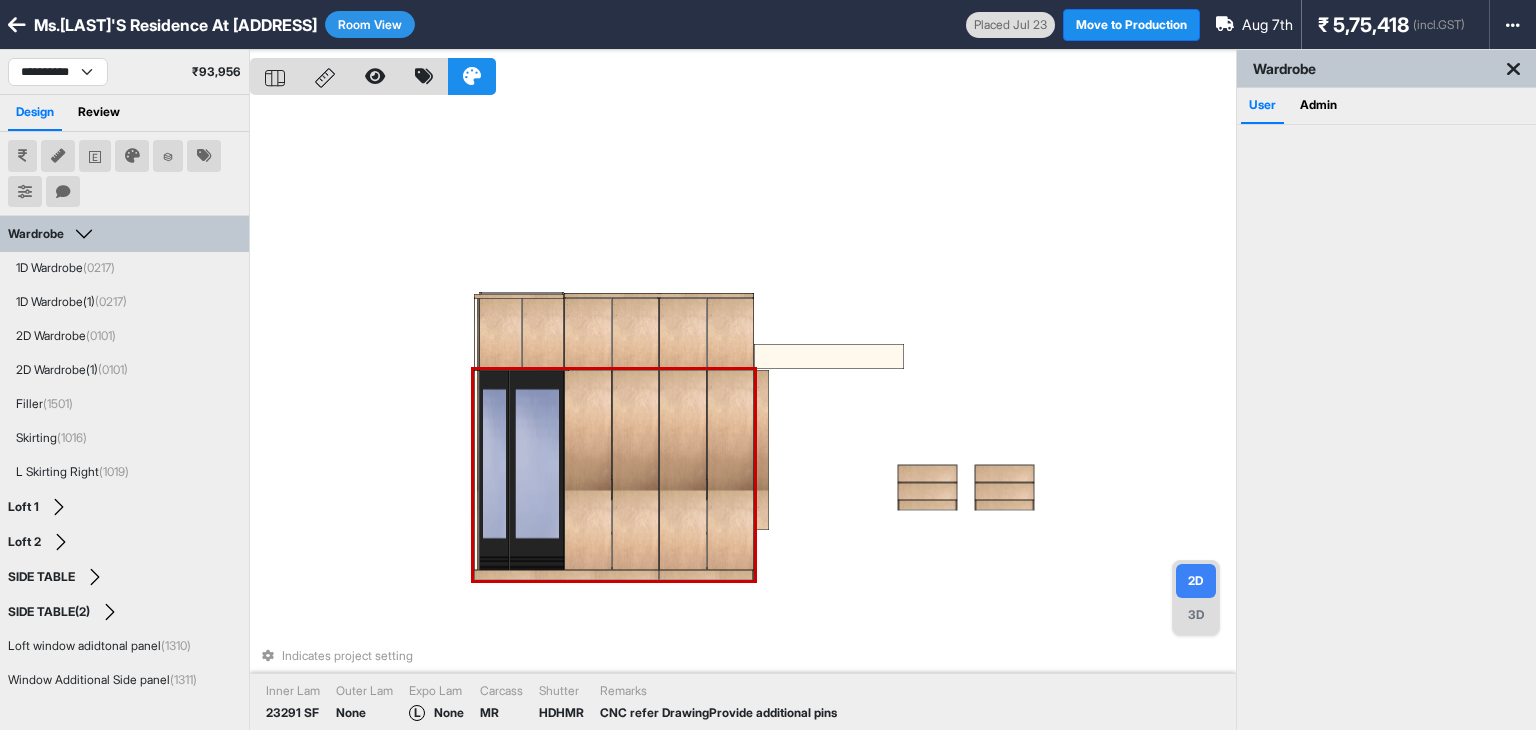 click at bounding box center [587, 470] 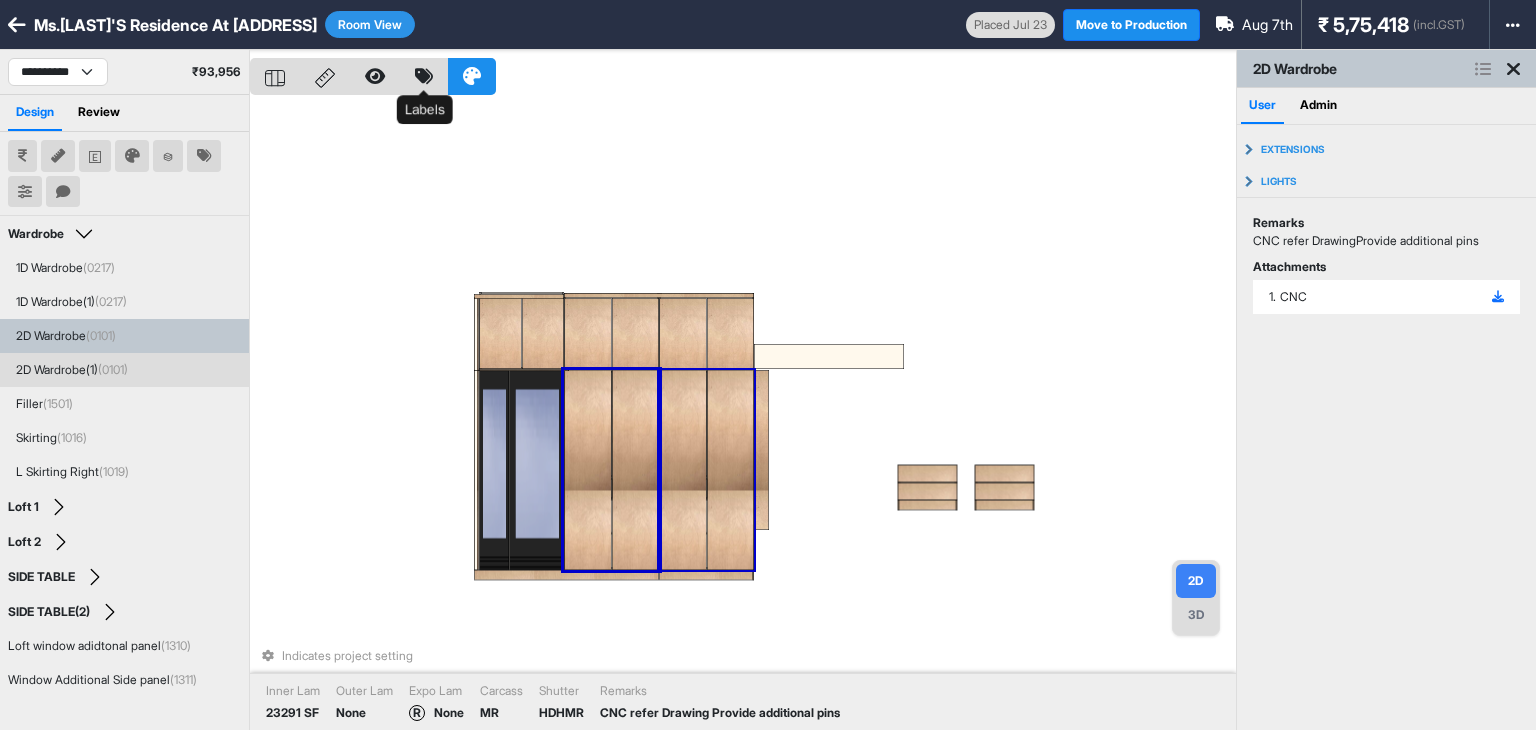 click at bounding box center [424, 76] 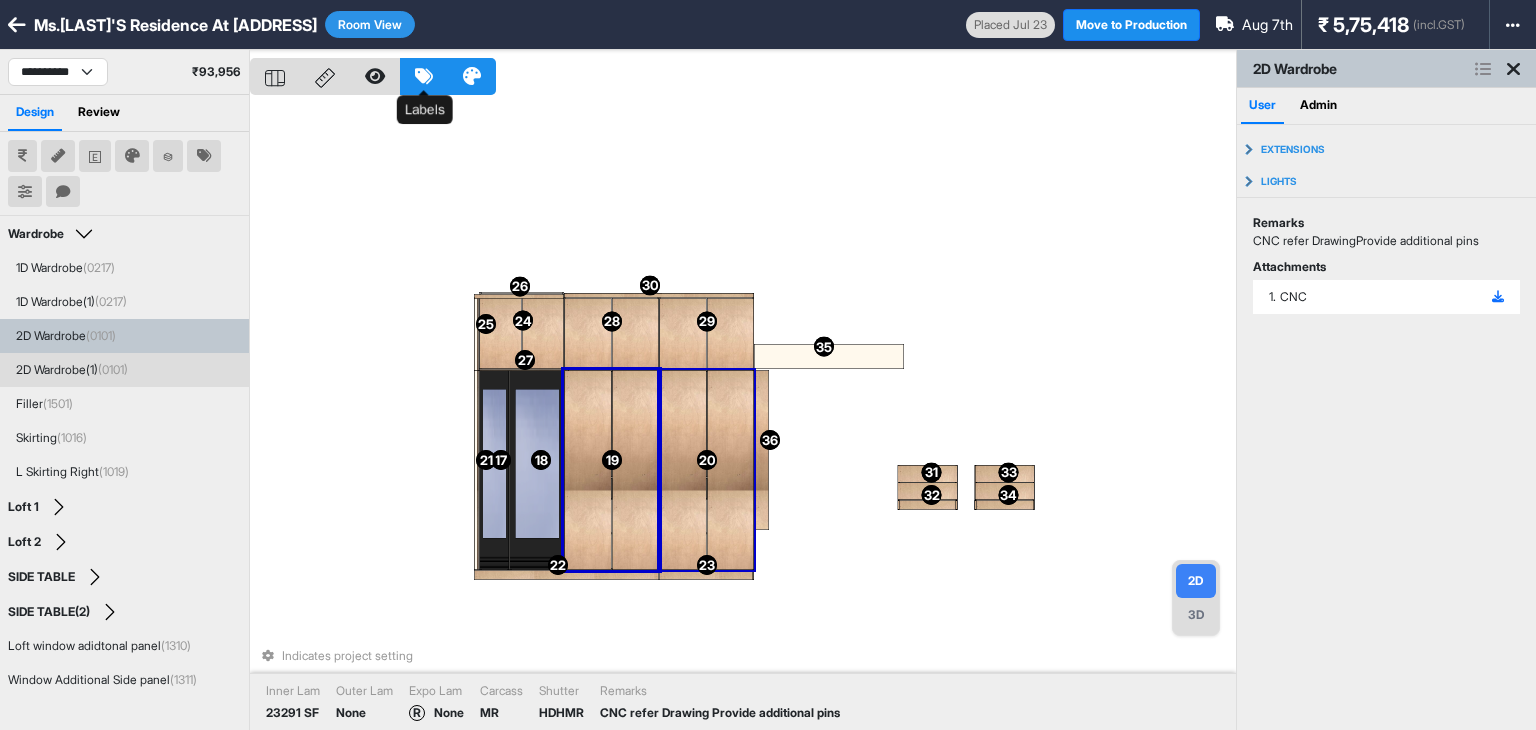 click at bounding box center [424, 76] 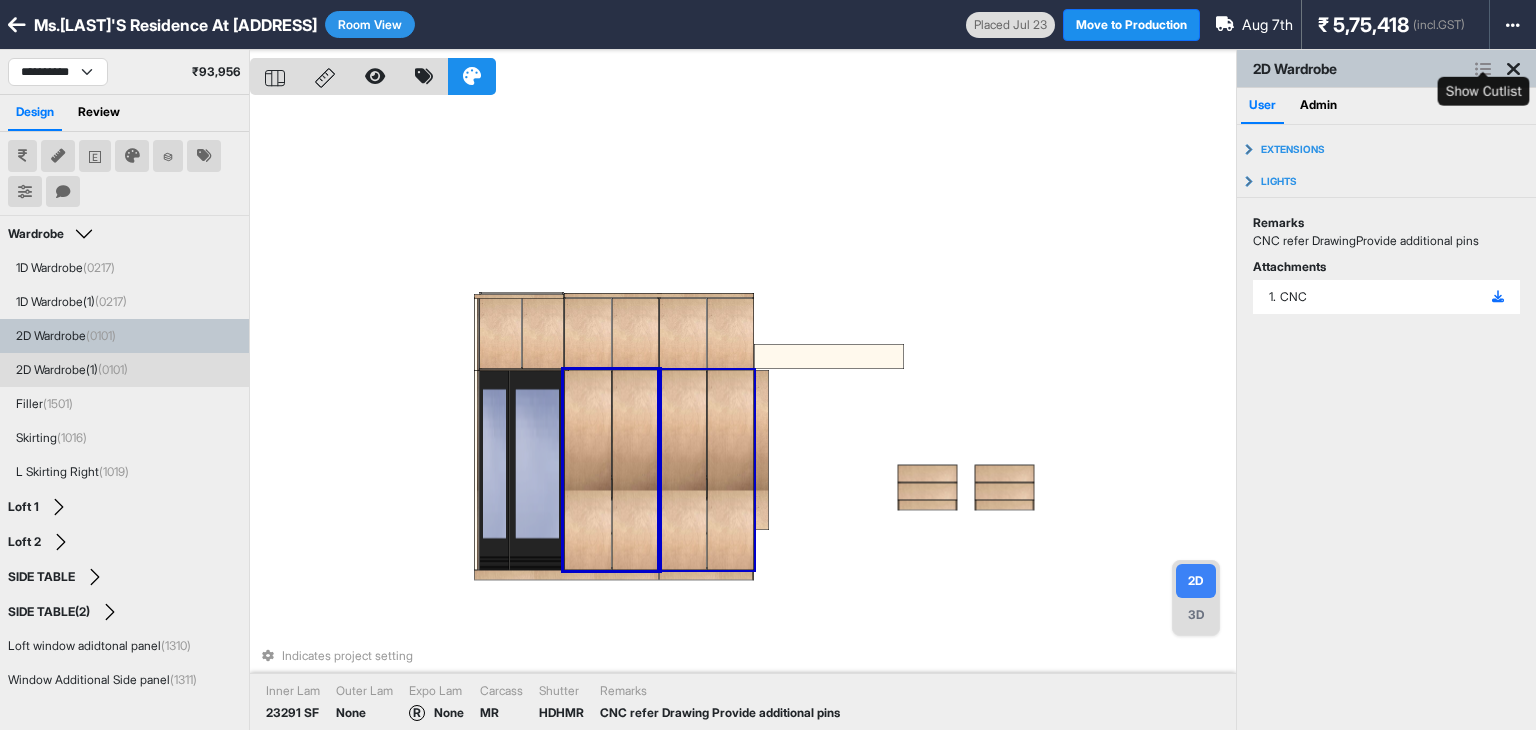 click at bounding box center (1483, 69) 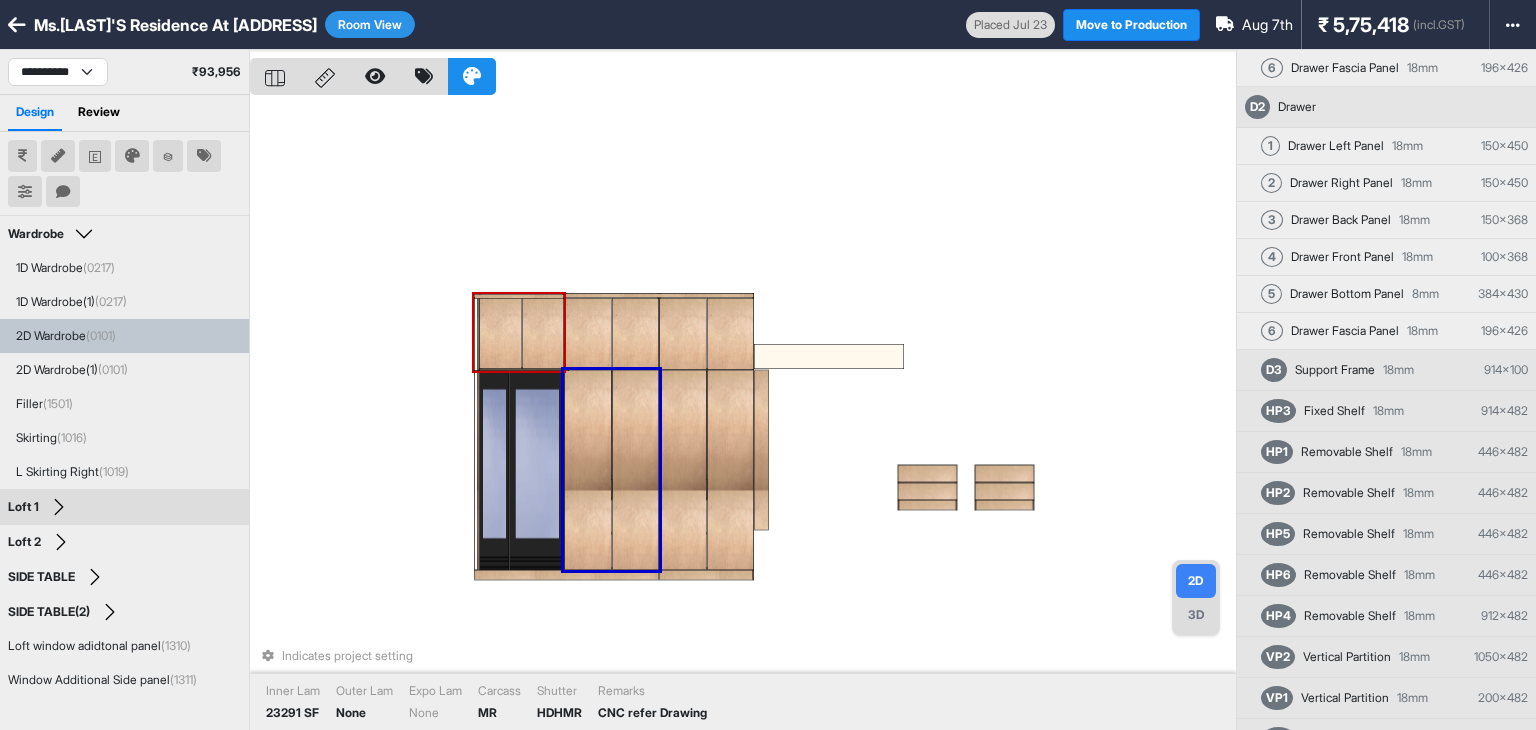 scroll, scrollTop: 594, scrollLeft: 0, axis: vertical 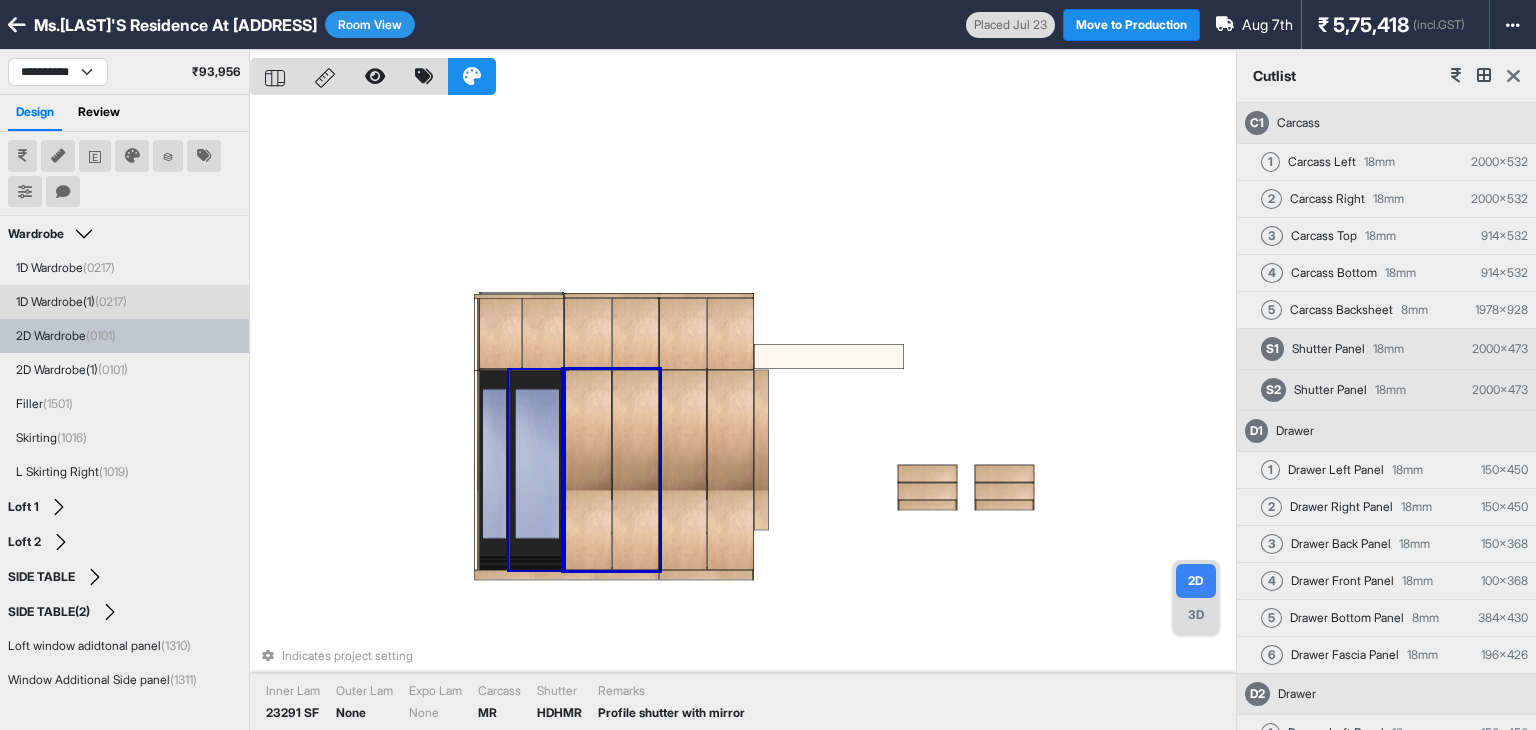 click at bounding box center (536, 470) 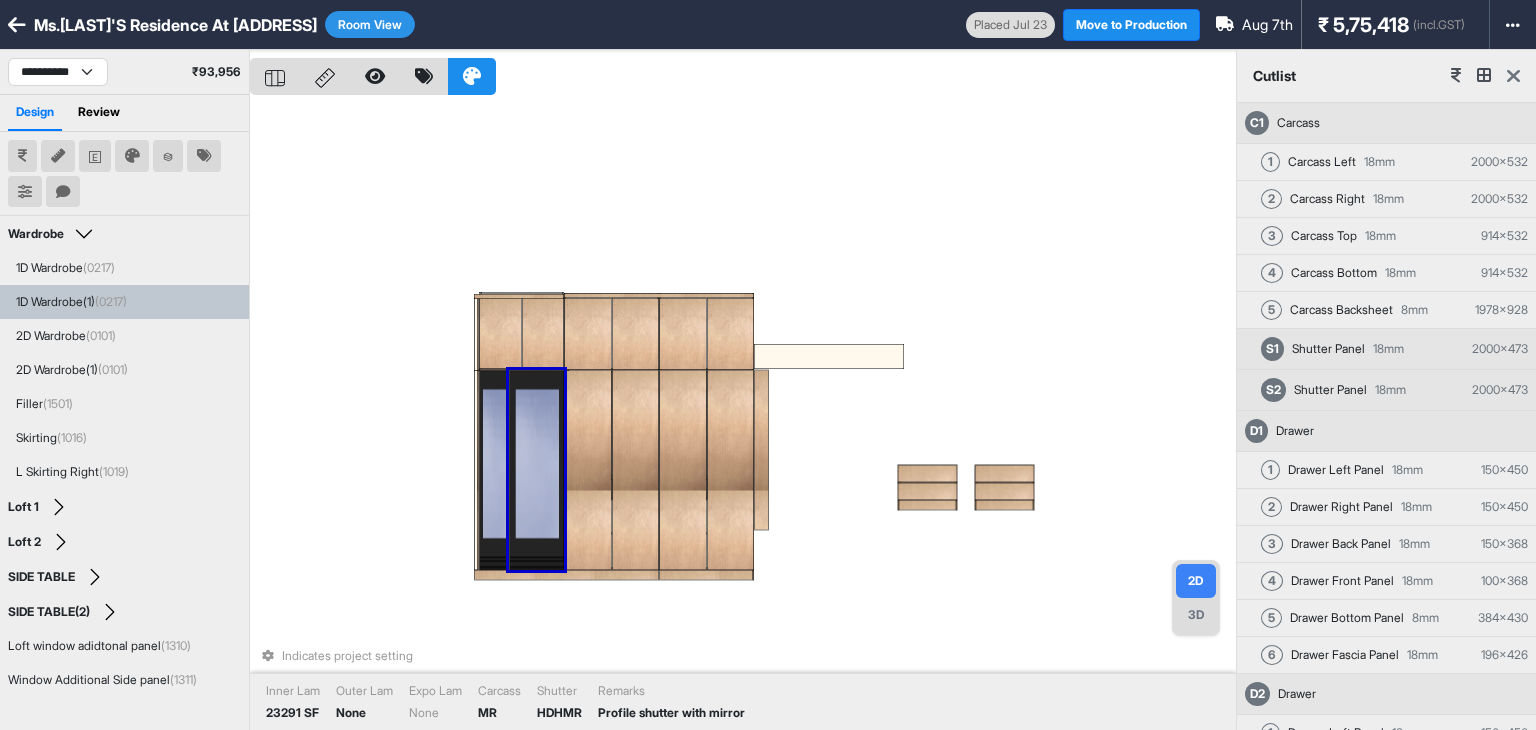 click at bounding box center [1513, 76] 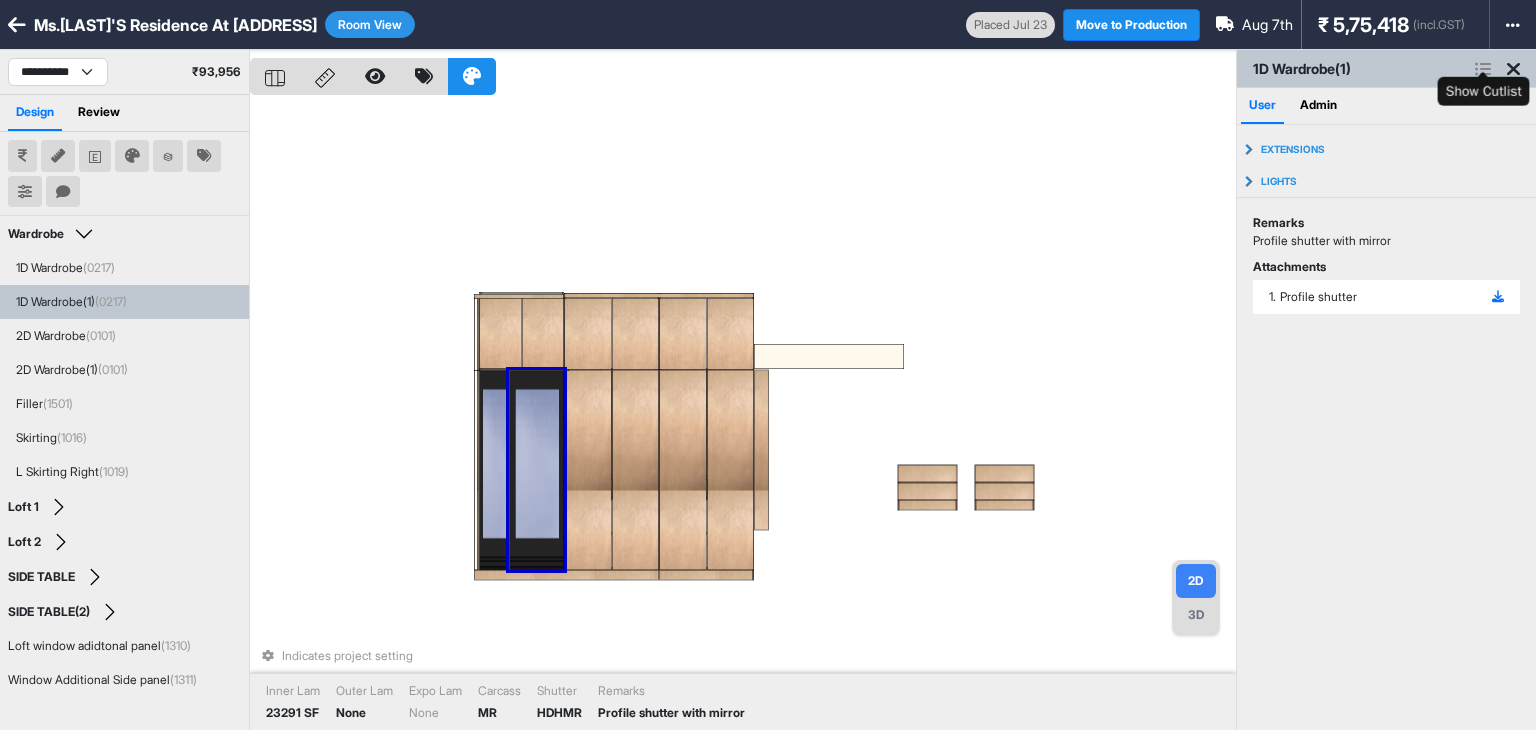 click at bounding box center (1483, 69) 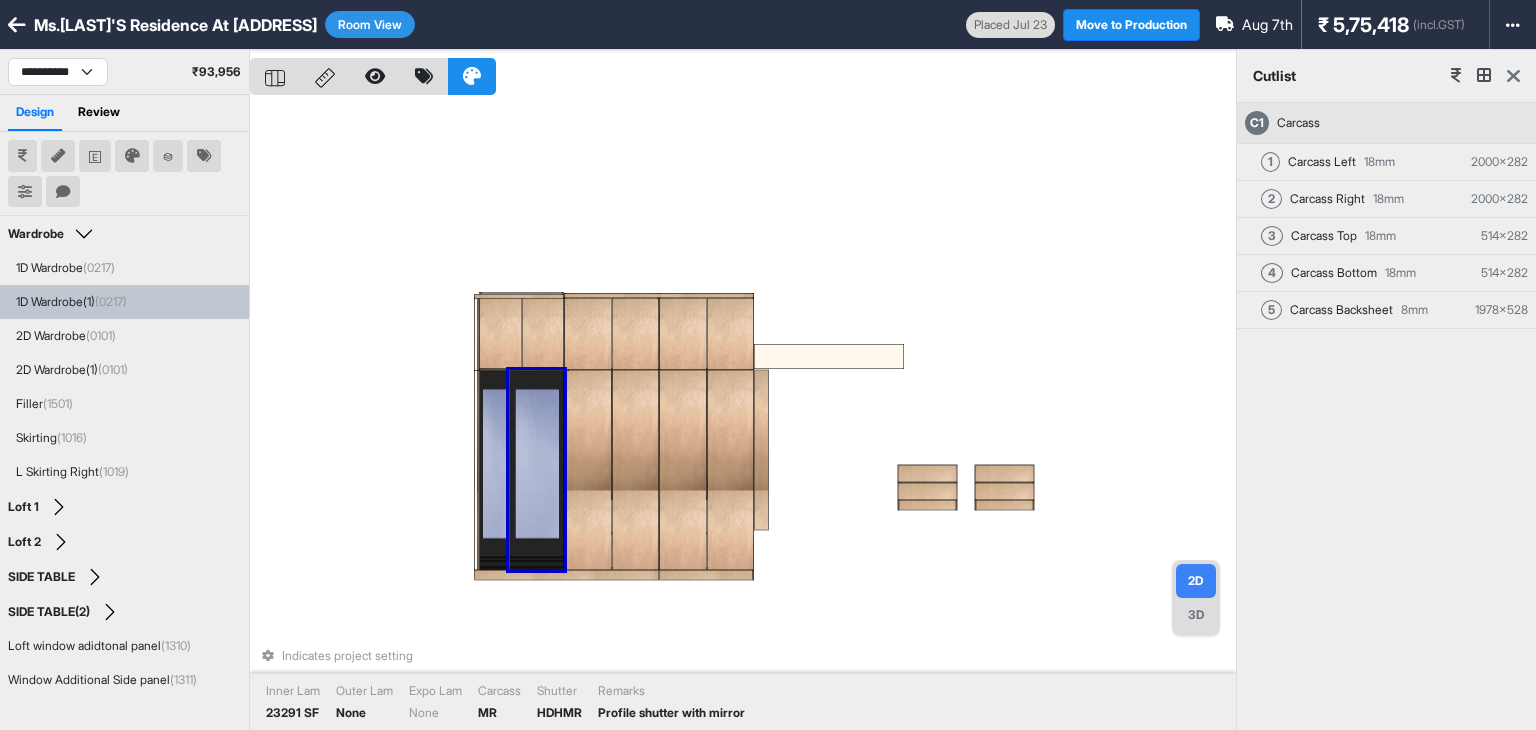 click at bounding box center [1513, 76] 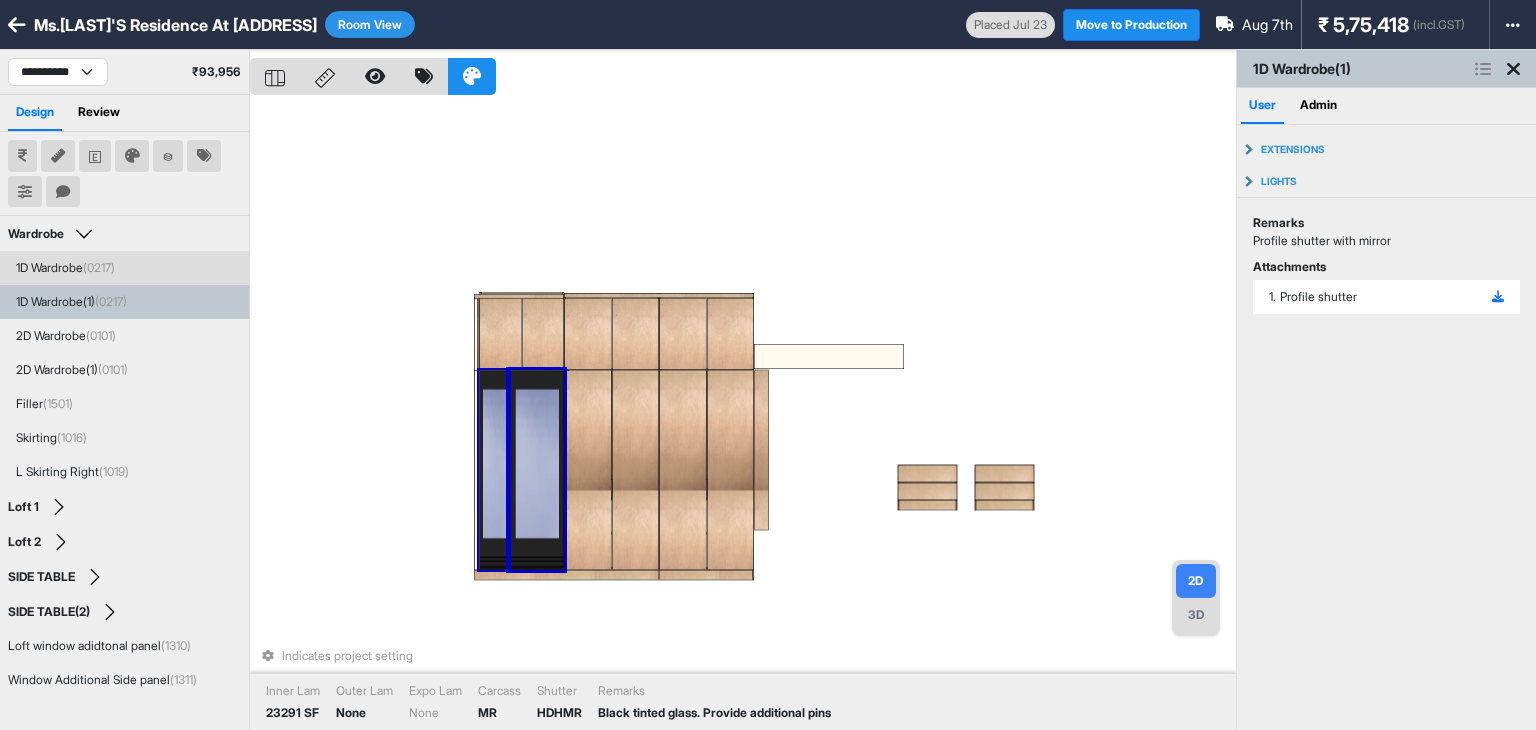 click at bounding box center [494, 470] 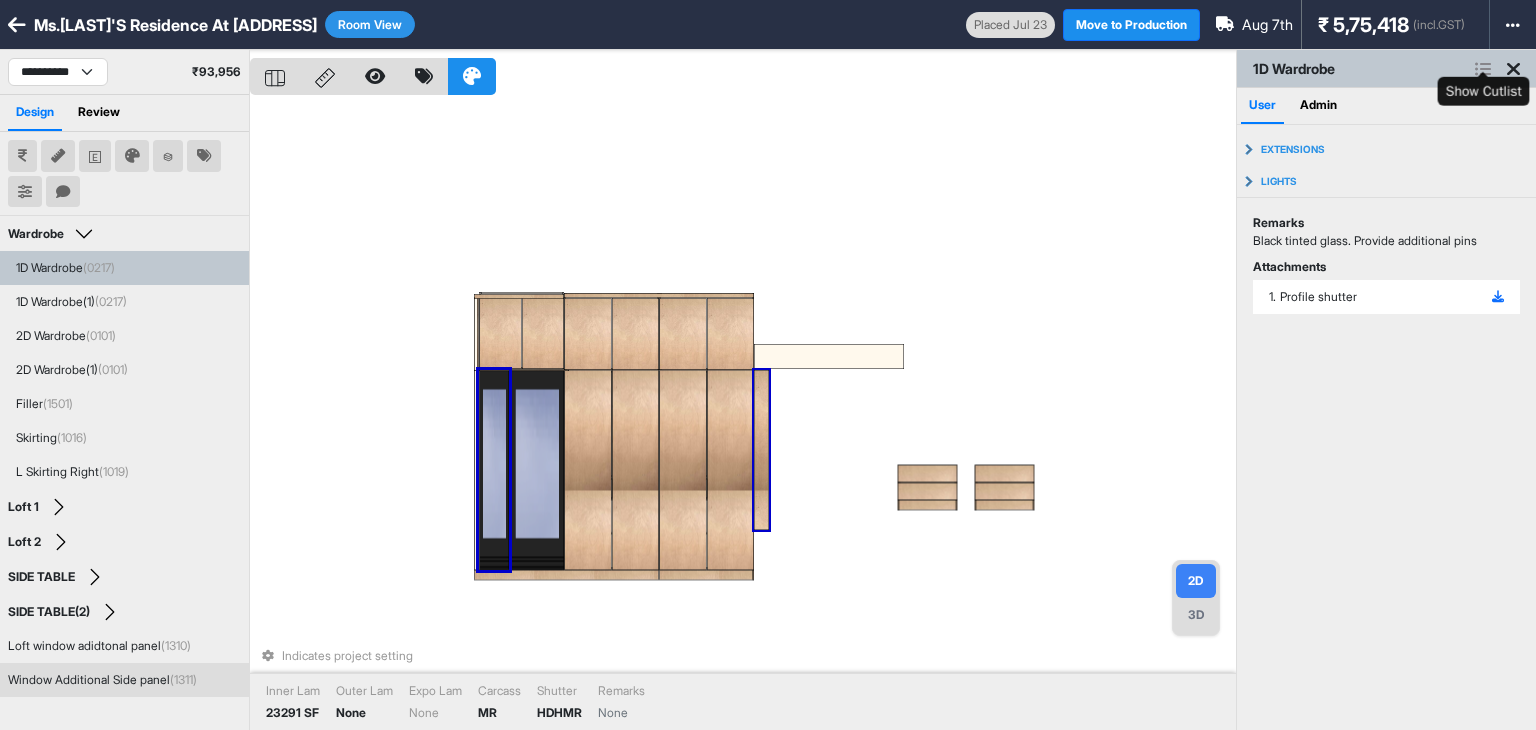 click at bounding box center (1483, 69) 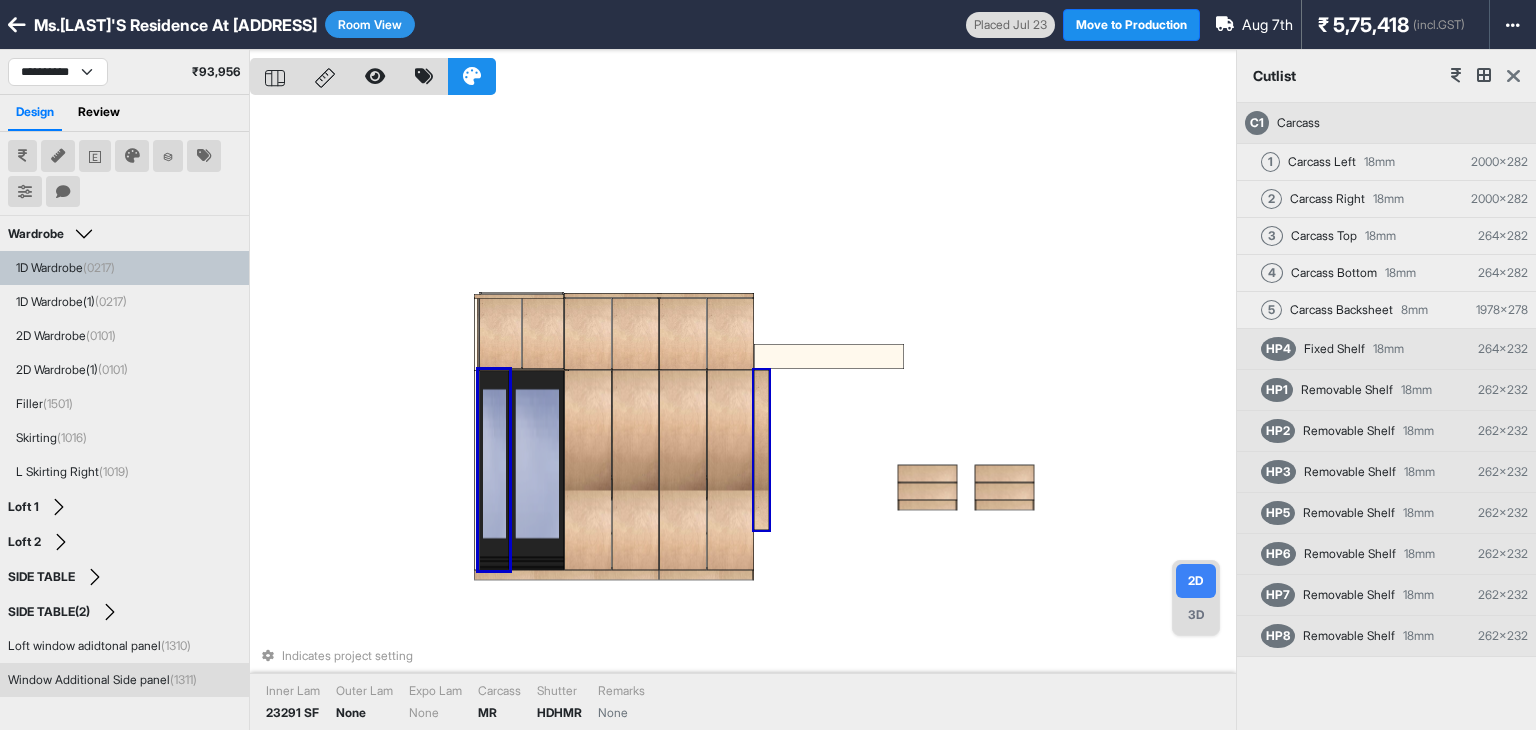 click at bounding box center [1513, 76] 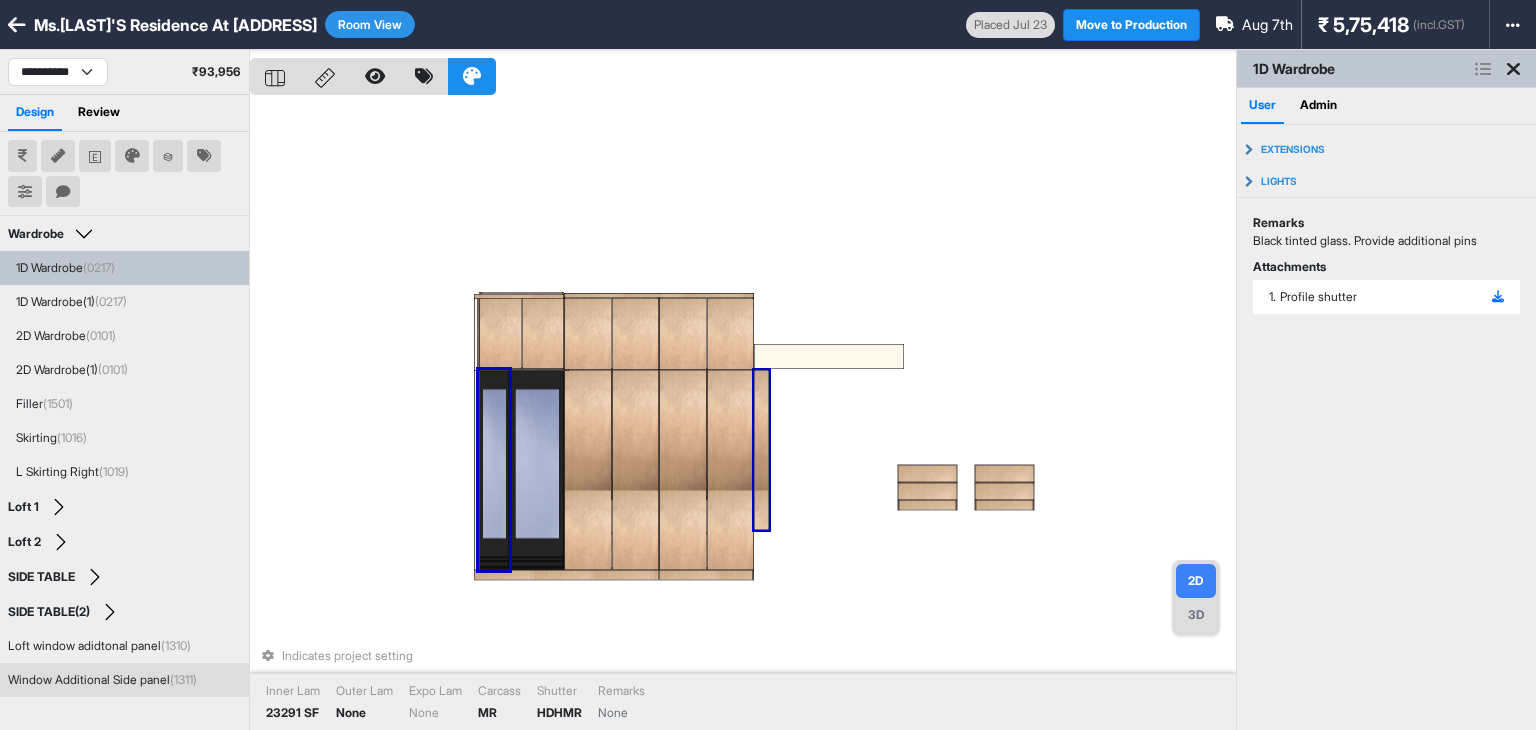 click on "Indicates project setting Inner Lam 23291 SF Outer Lam None Expo Lam None Carcass MR Shutter HDHMR Remarks None" at bounding box center (743, 415) 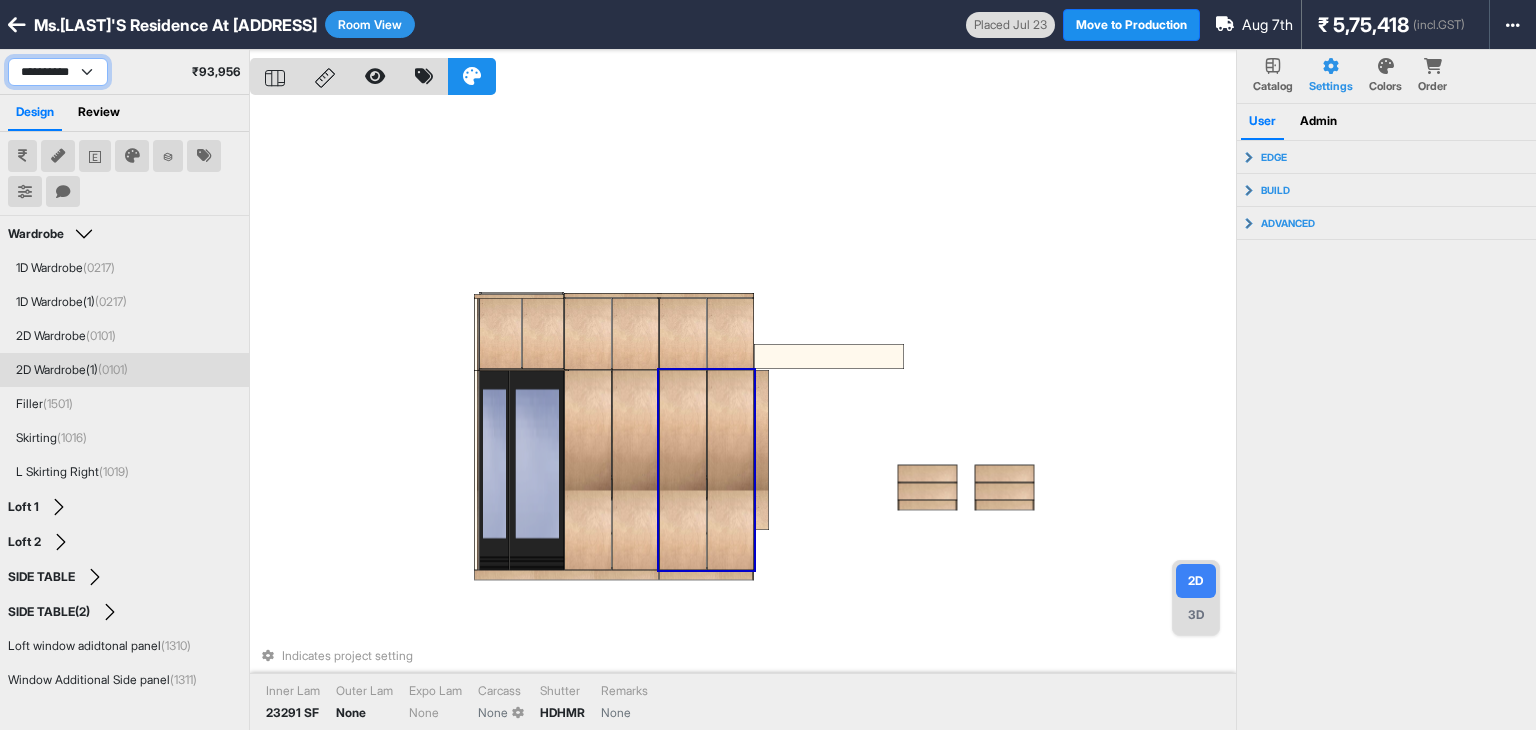 click on "**********" at bounding box center [58, 72] 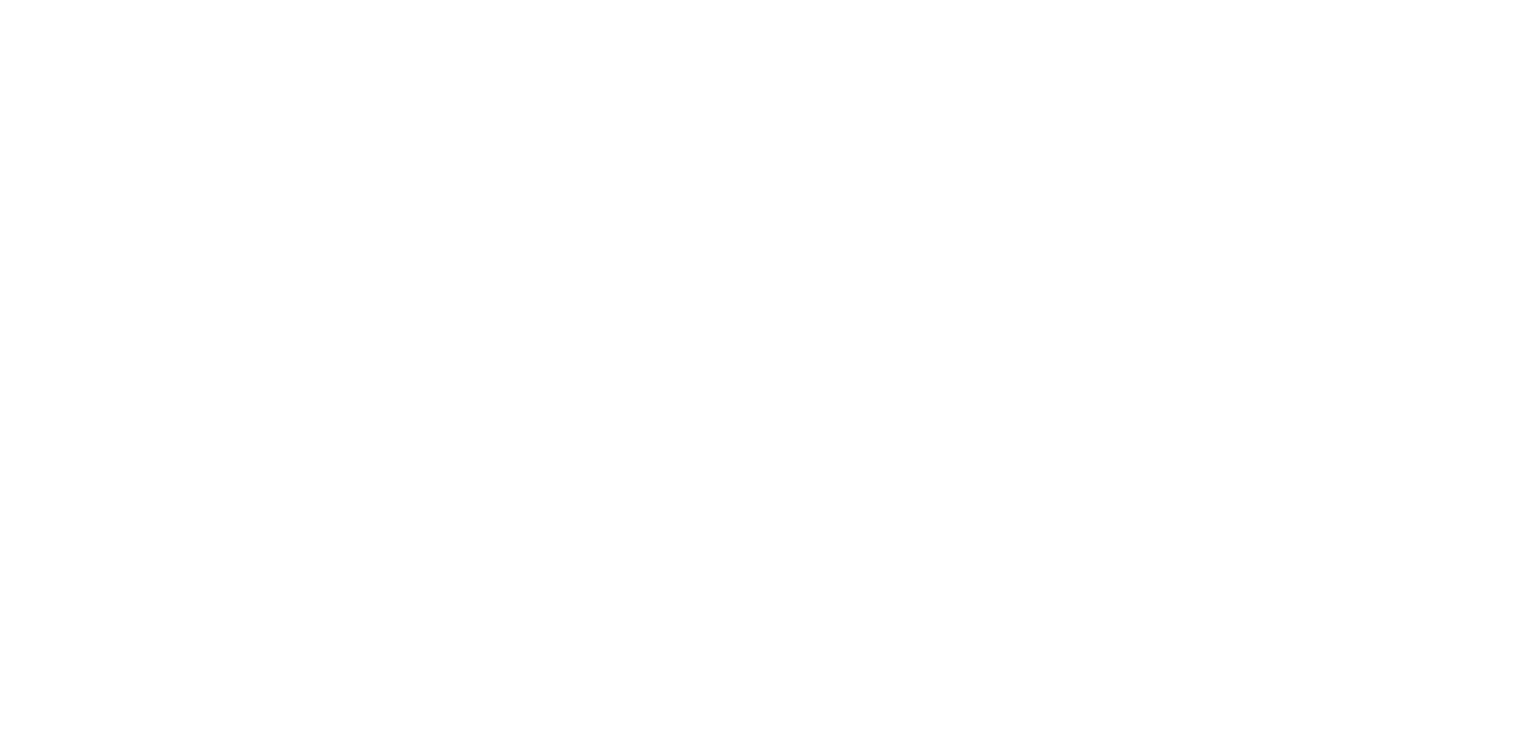 scroll, scrollTop: 0, scrollLeft: 0, axis: both 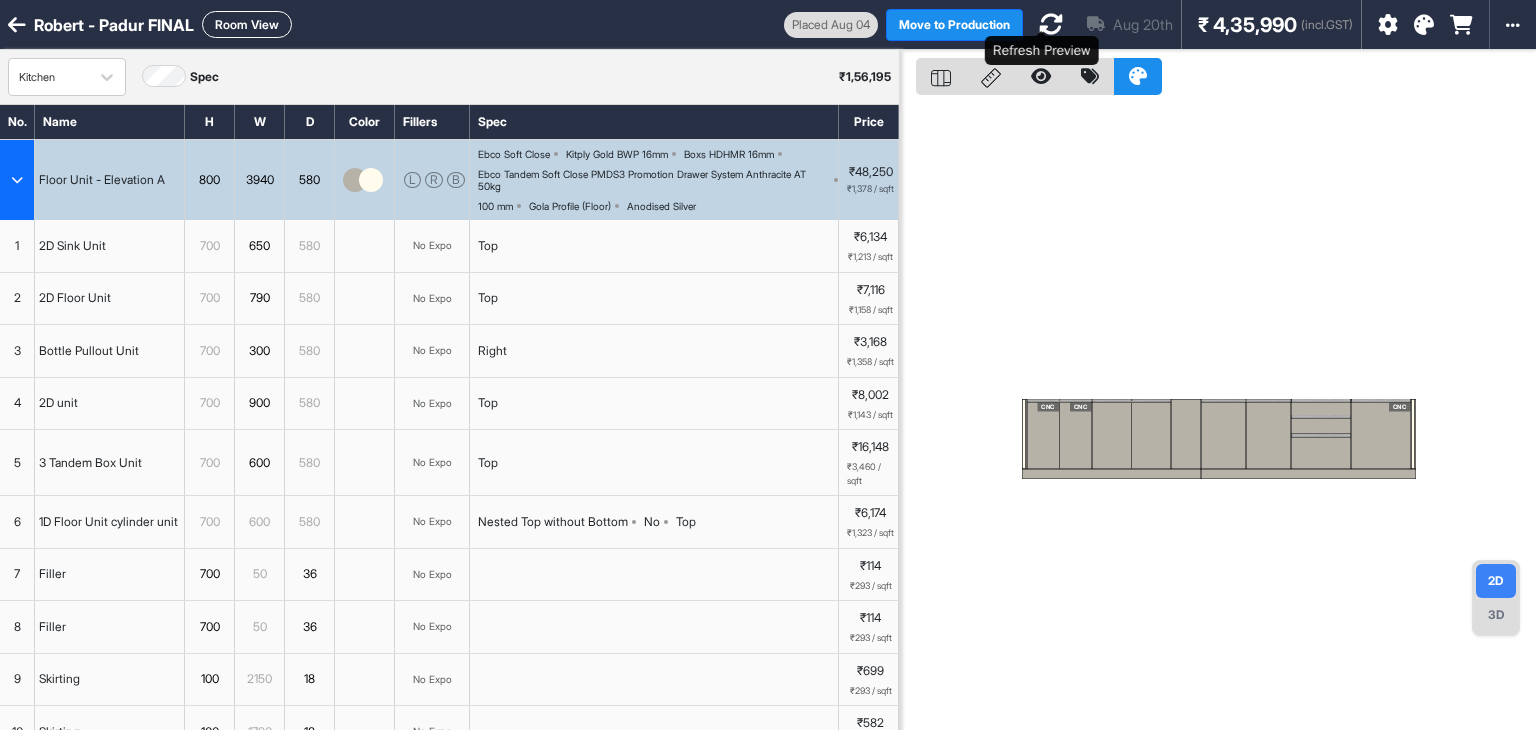 click at bounding box center (1051, 24) 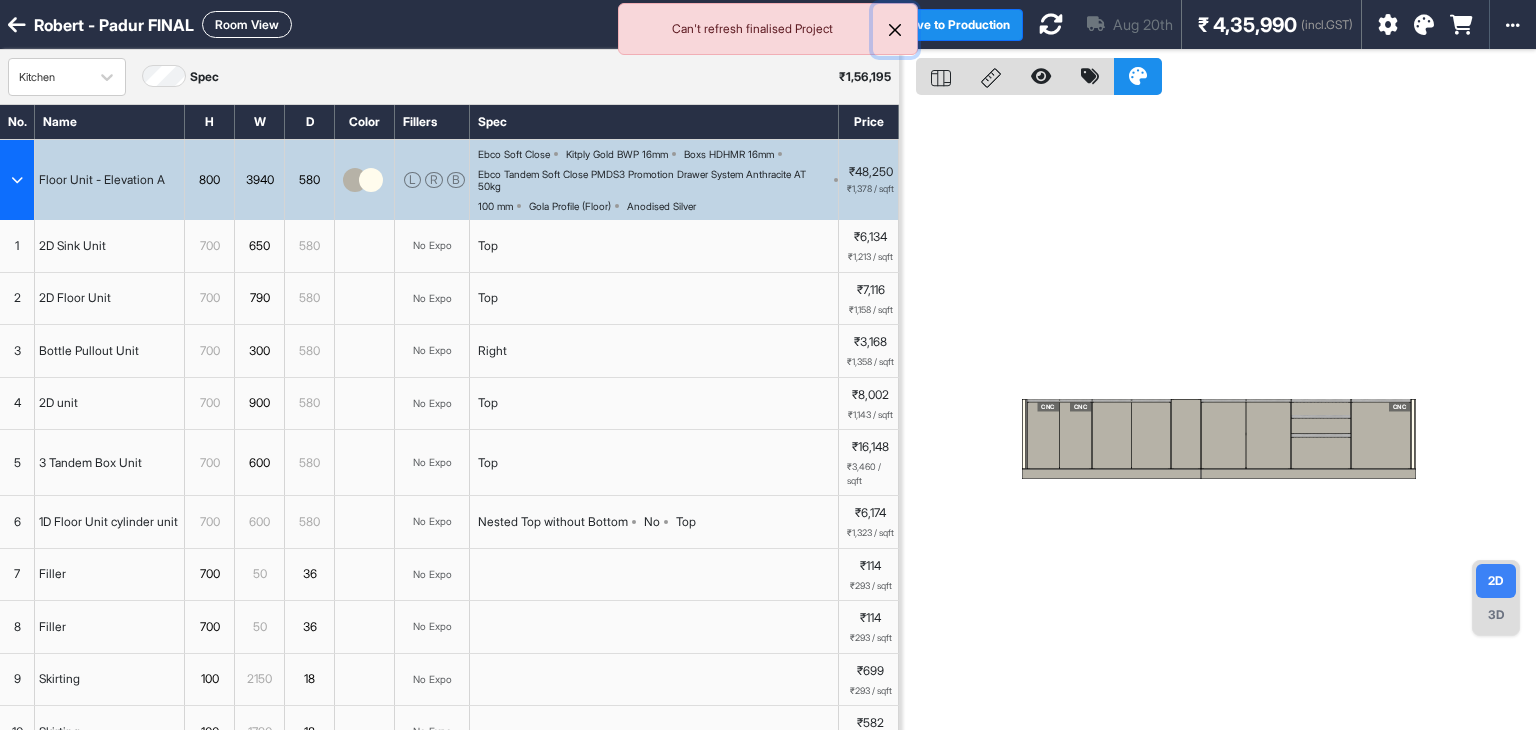 click at bounding box center (895, 30) 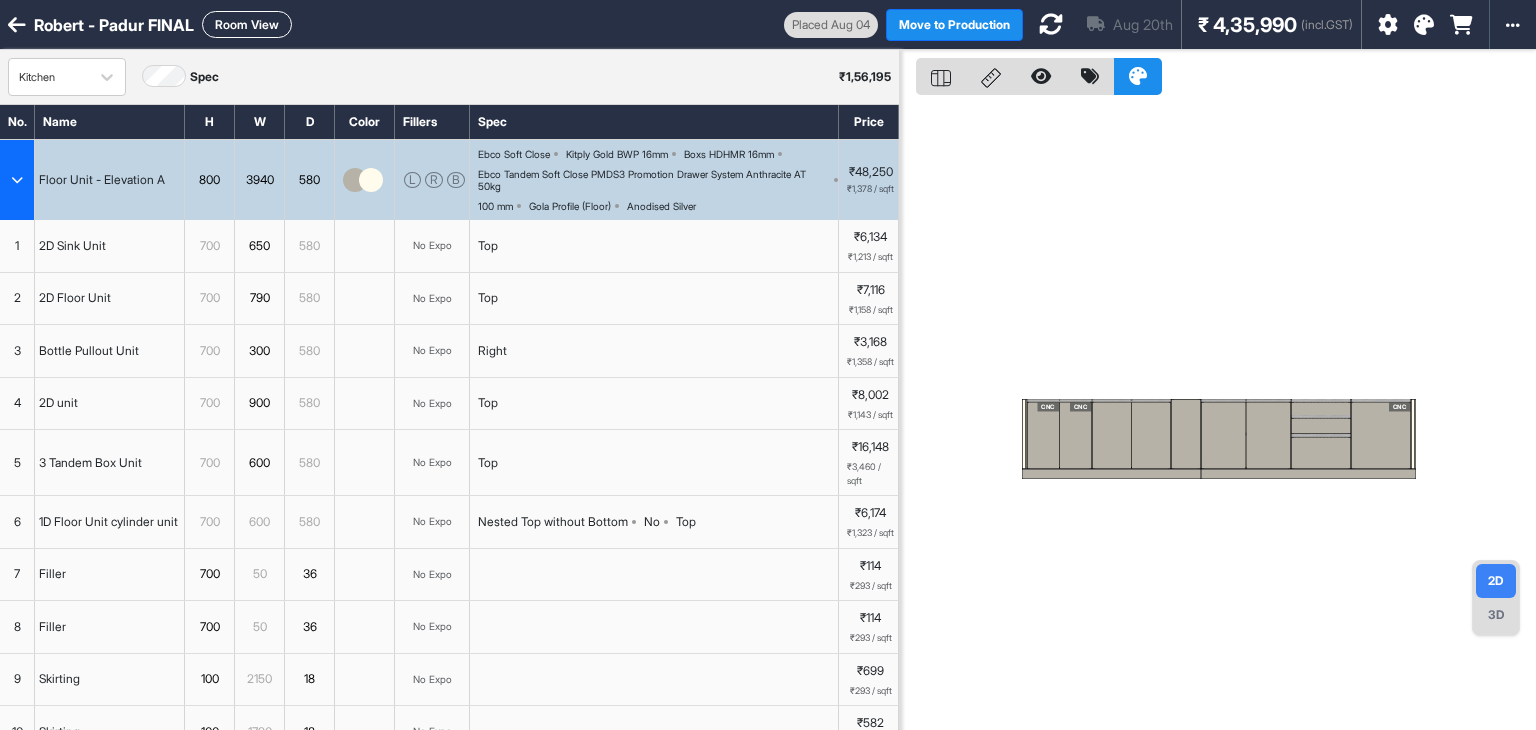 click at bounding box center [1424, 25] 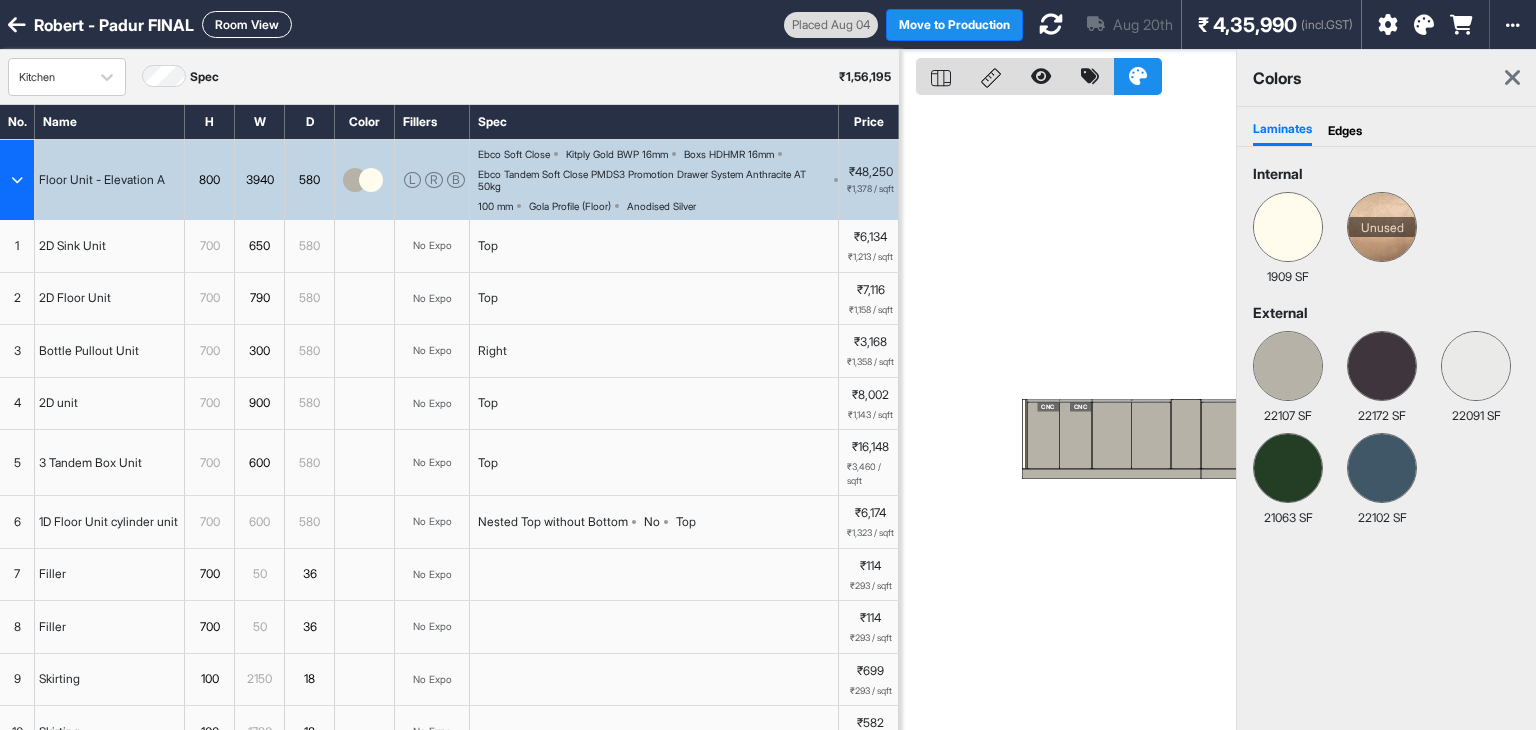 click at bounding box center (1512, 78) 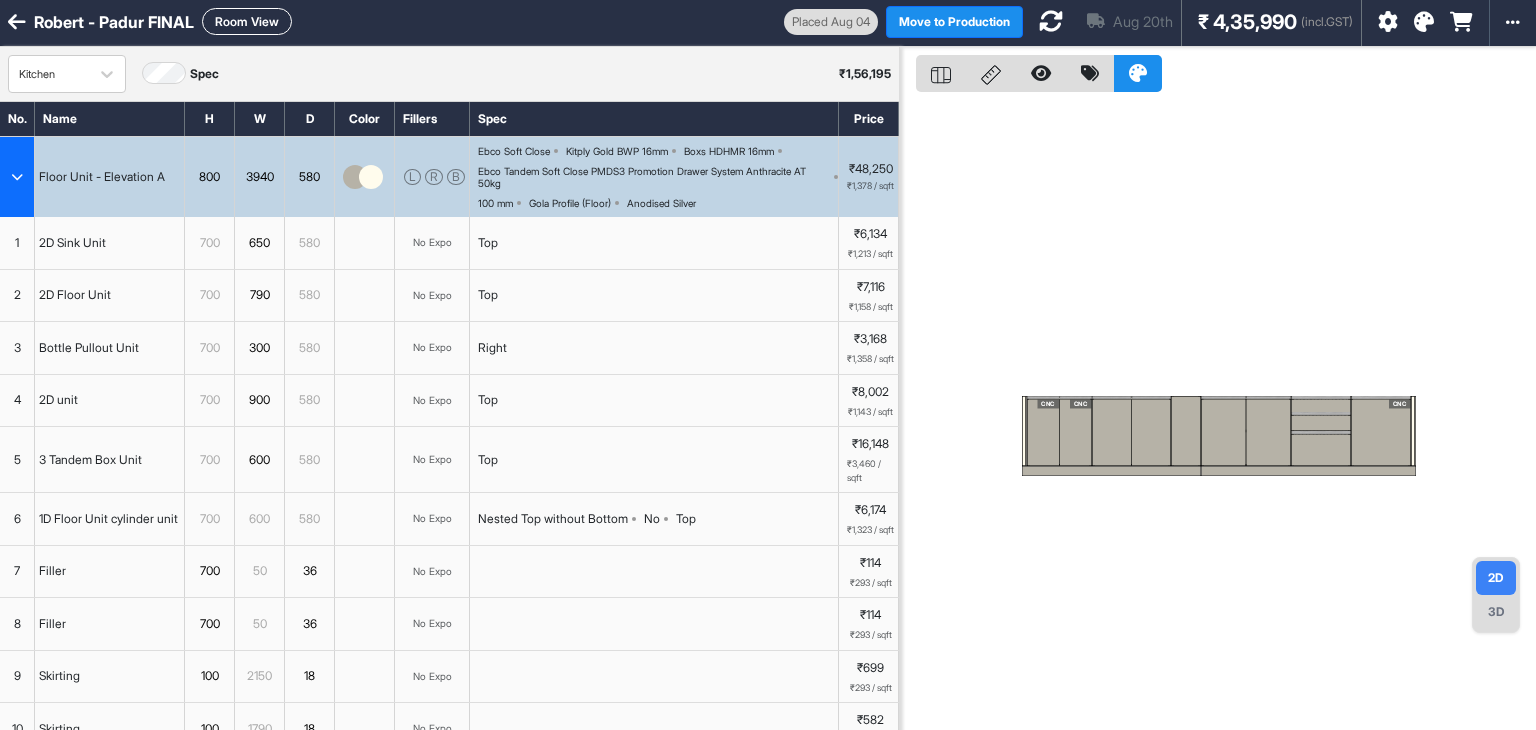scroll, scrollTop: 0, scrollLeft: 0, axis: both 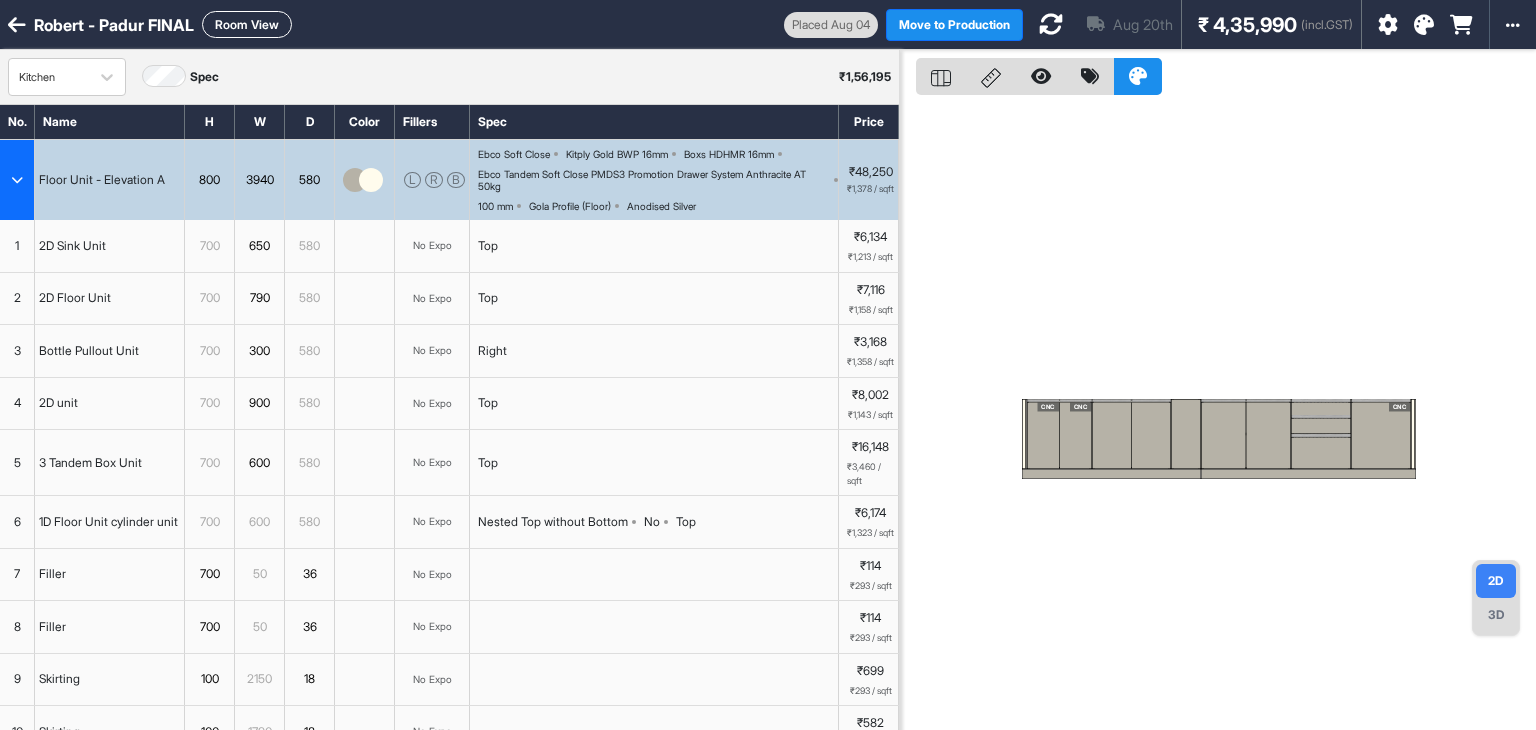click at bounding box center [1186, 434] 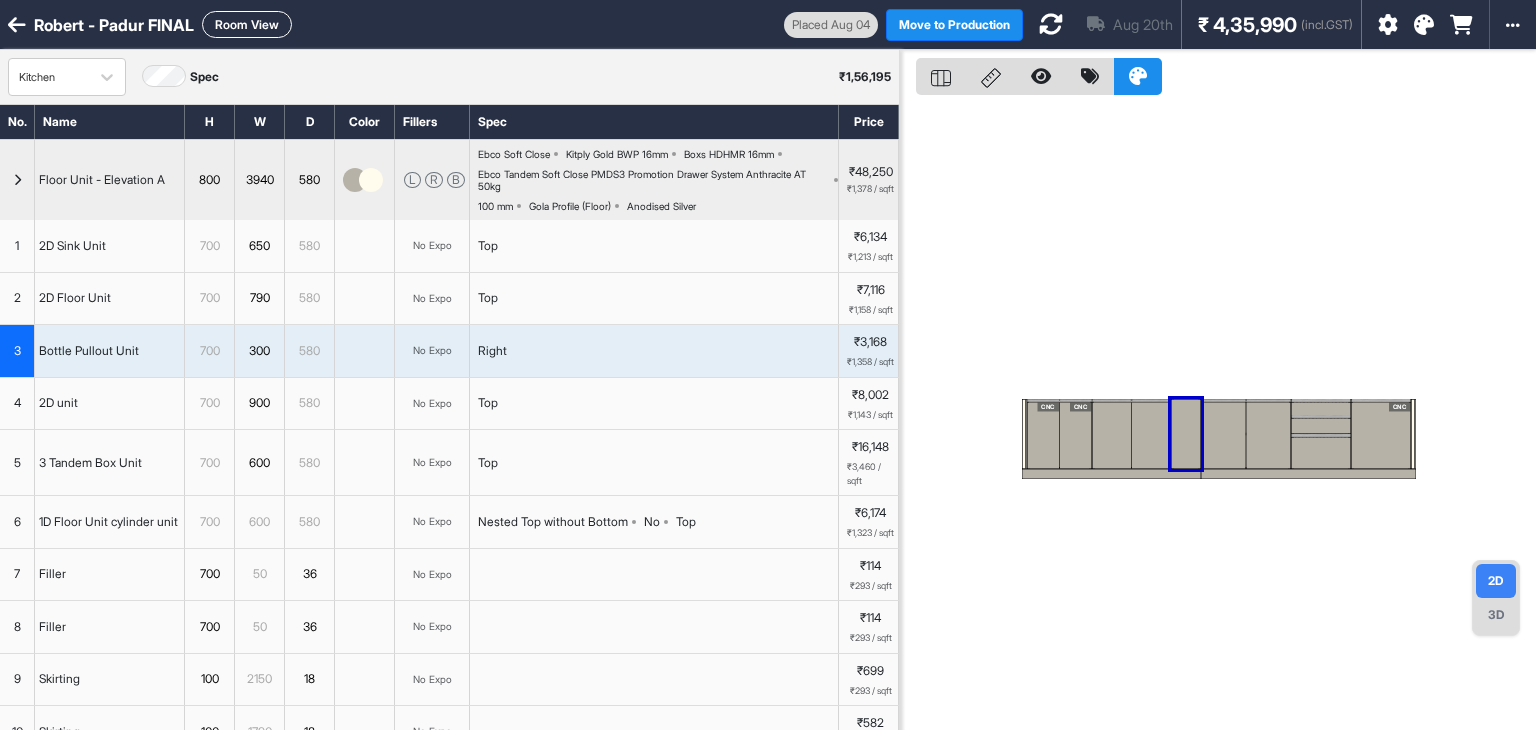 click on "Right" at bounding box center [492, 351] 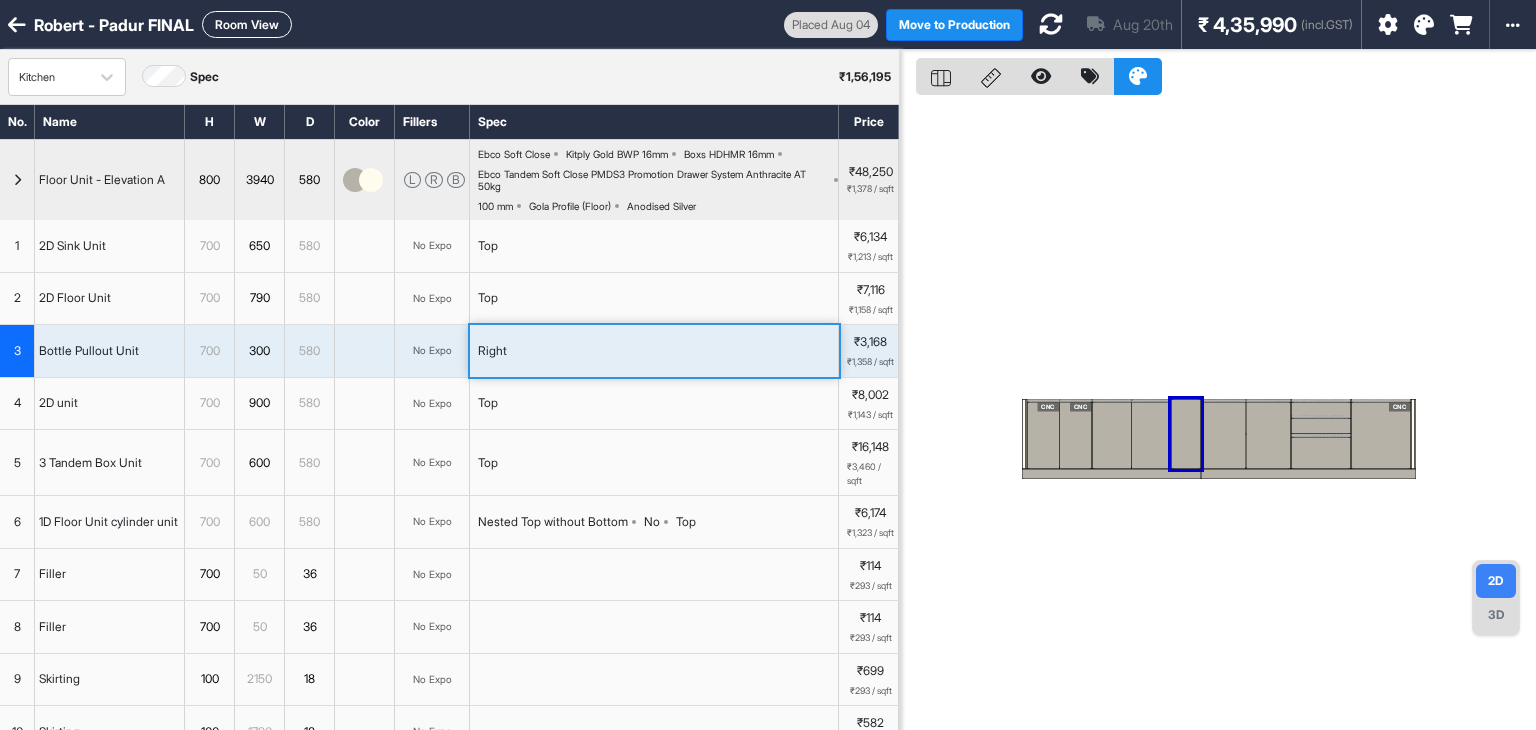 click on "Right" at bounding box center [492, 351] 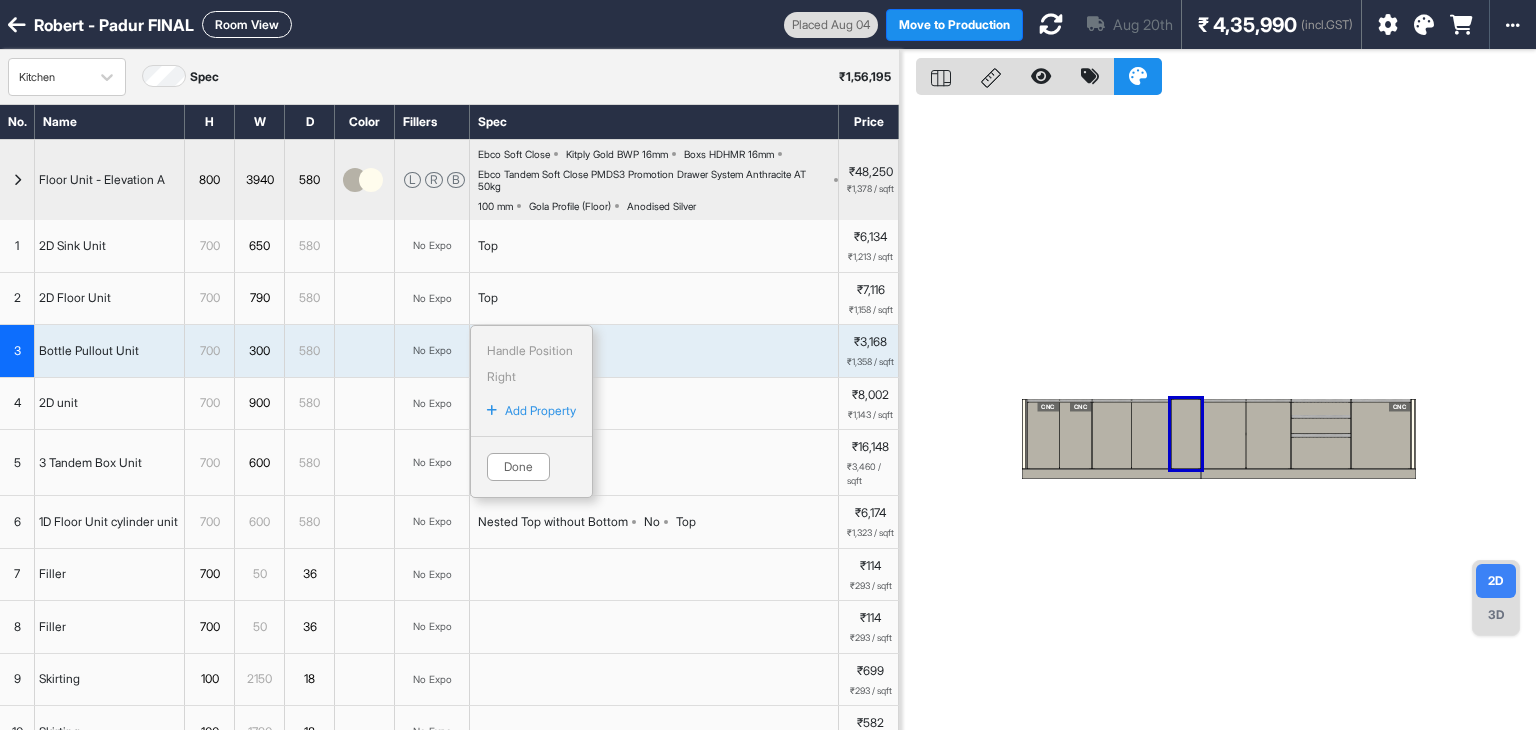 click on "Handle Position" at bounding box center (531, 351) 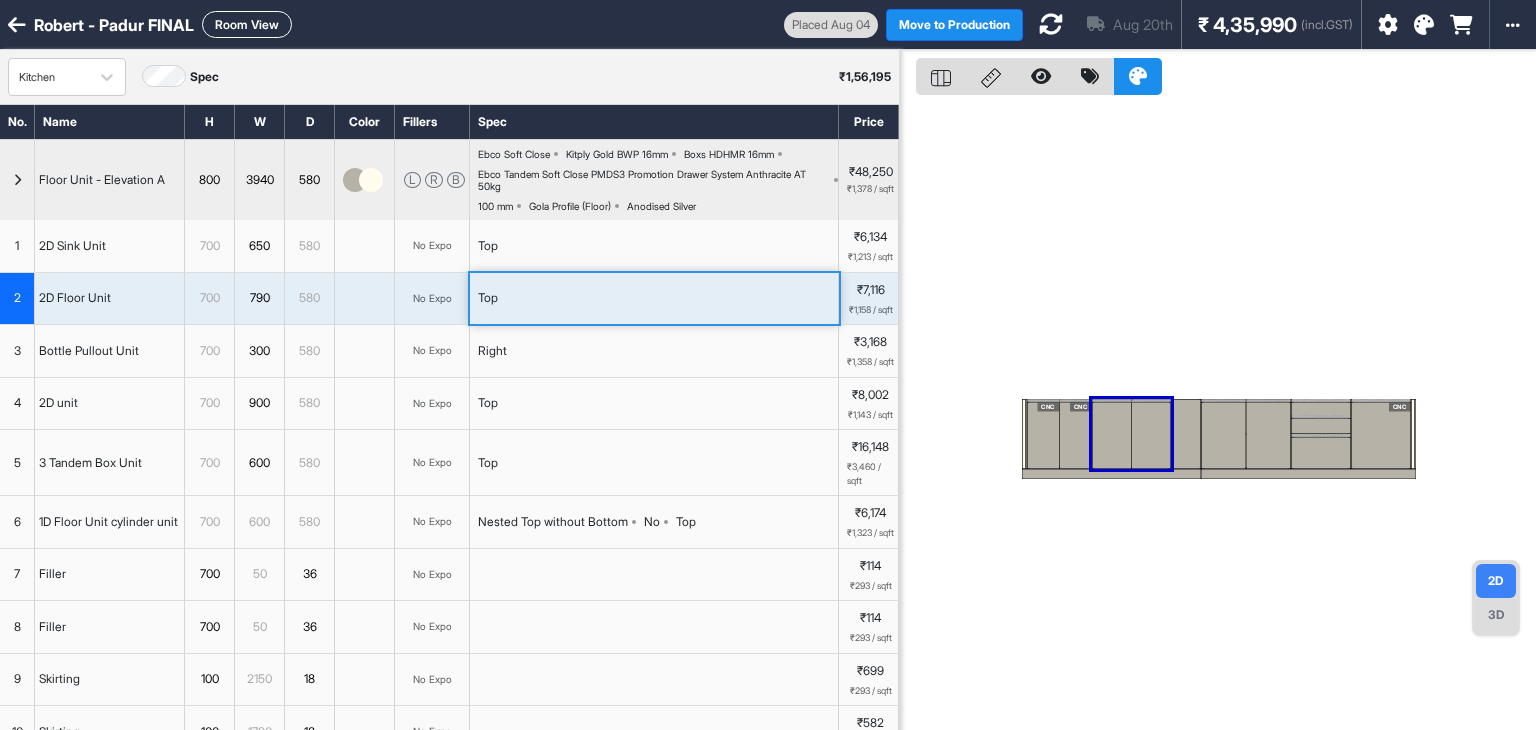 click on "Right" at bounding box center (654, 351) 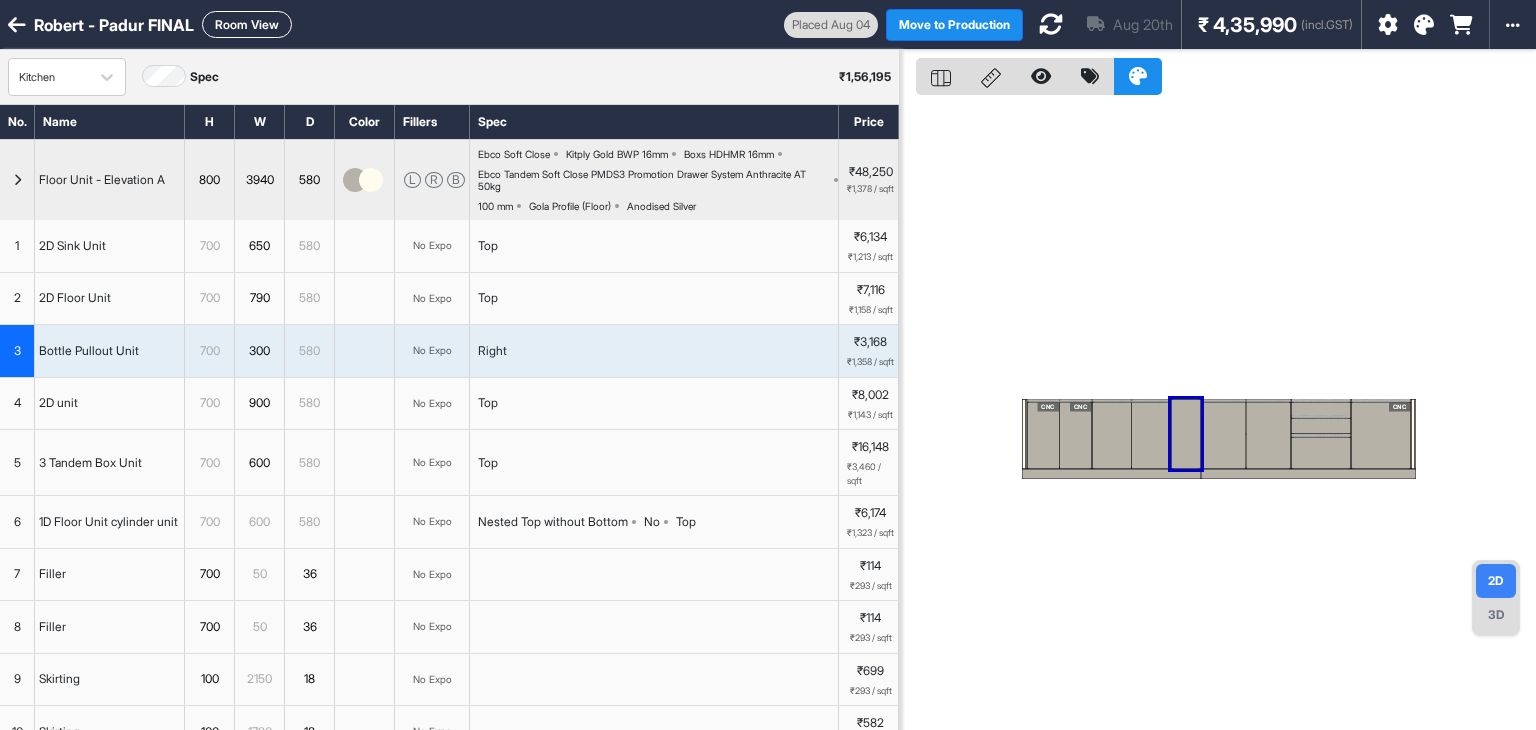 click on "Kitchen Spec ₹ 1,56,195" at bounding box center [449, 77] 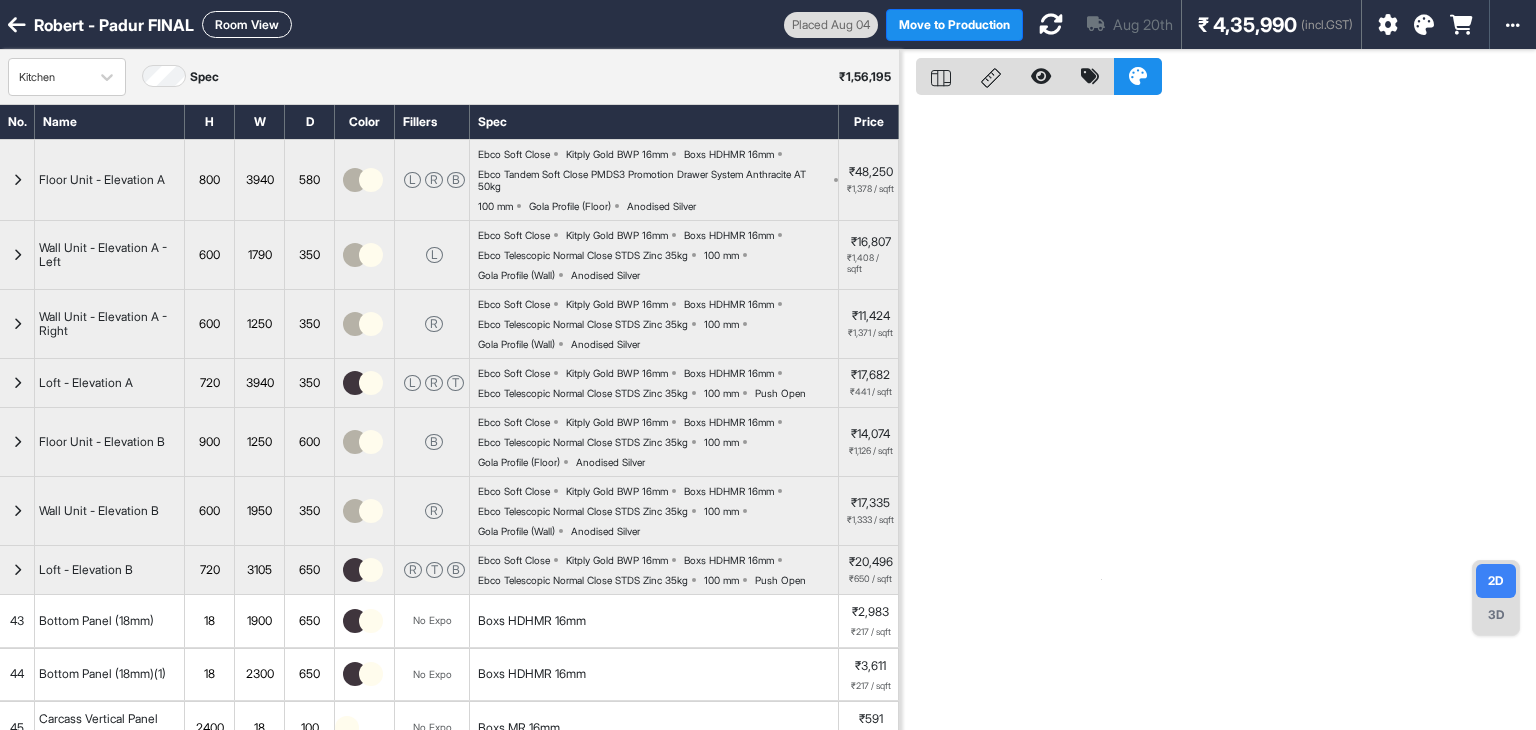 click on "Room View" at bounding box center [247, 24] 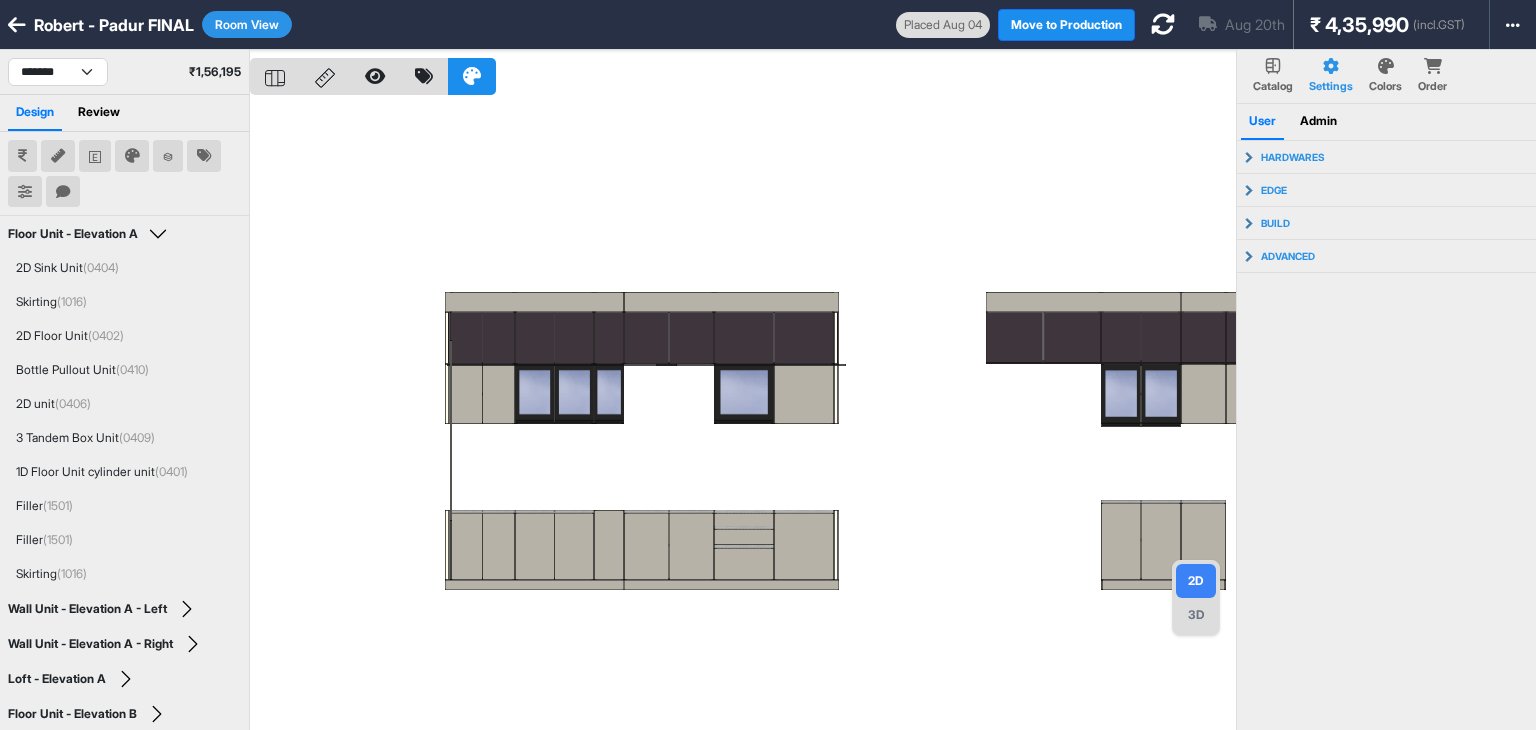 click at bounding box center (743, 415) 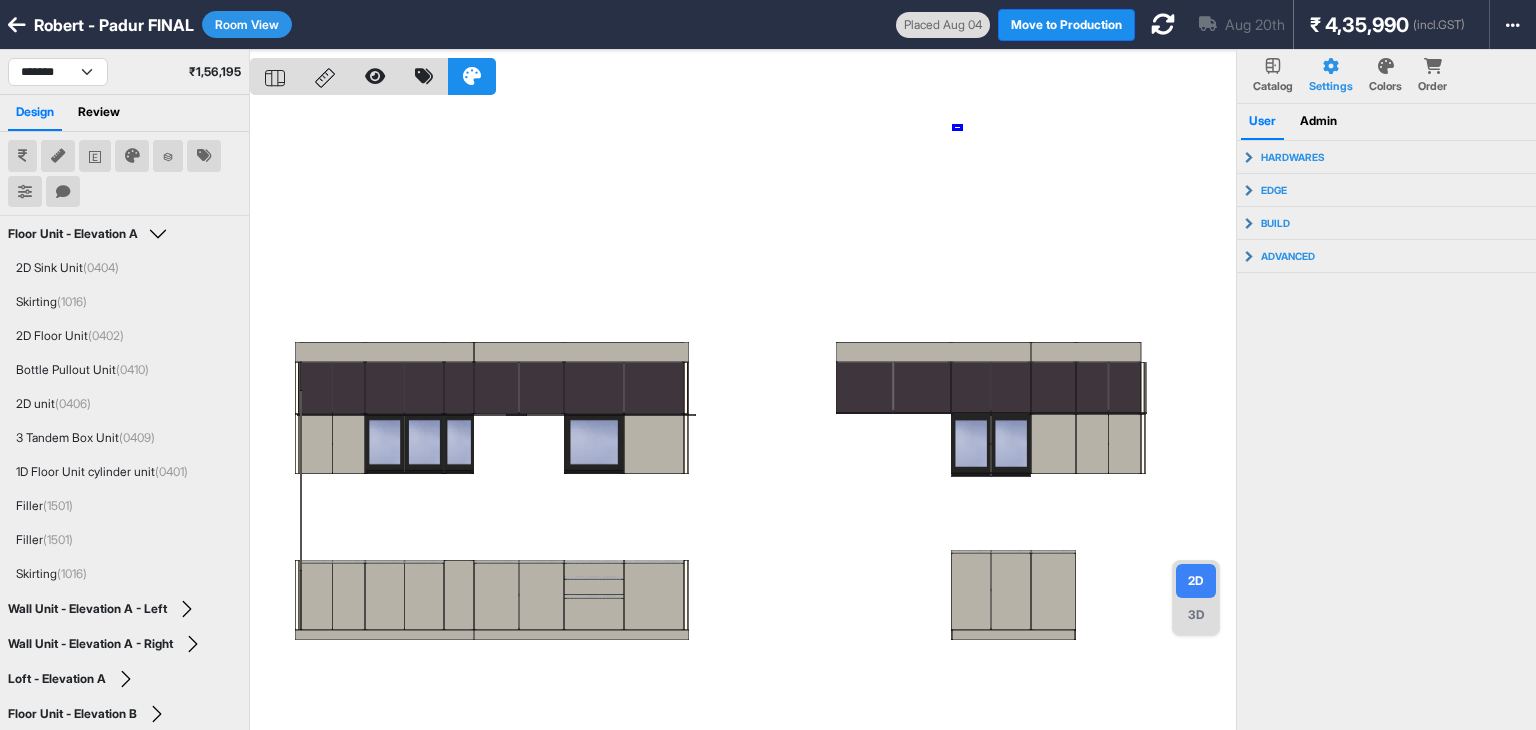 click at bounding box center [743, 415] 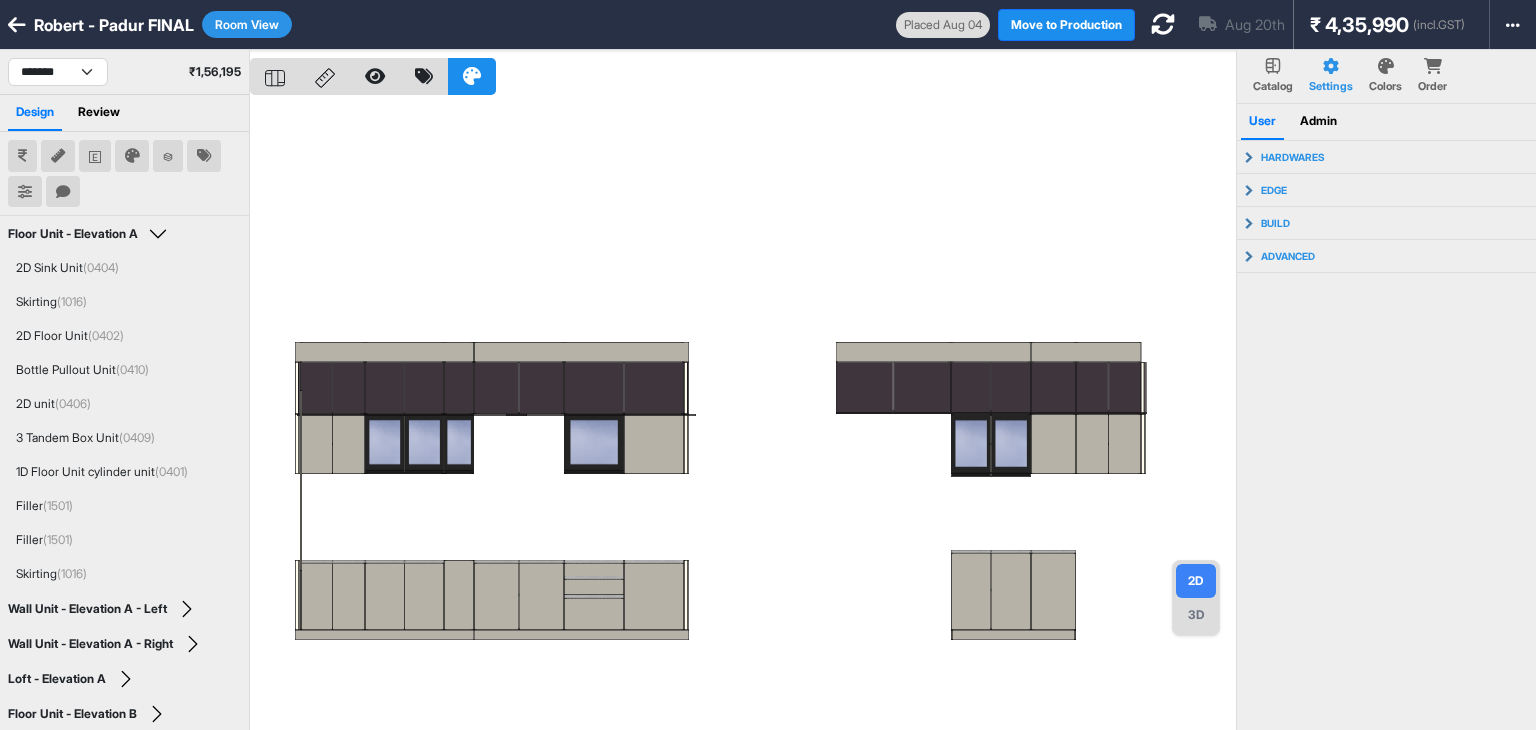click at bounding box center (743, 415) 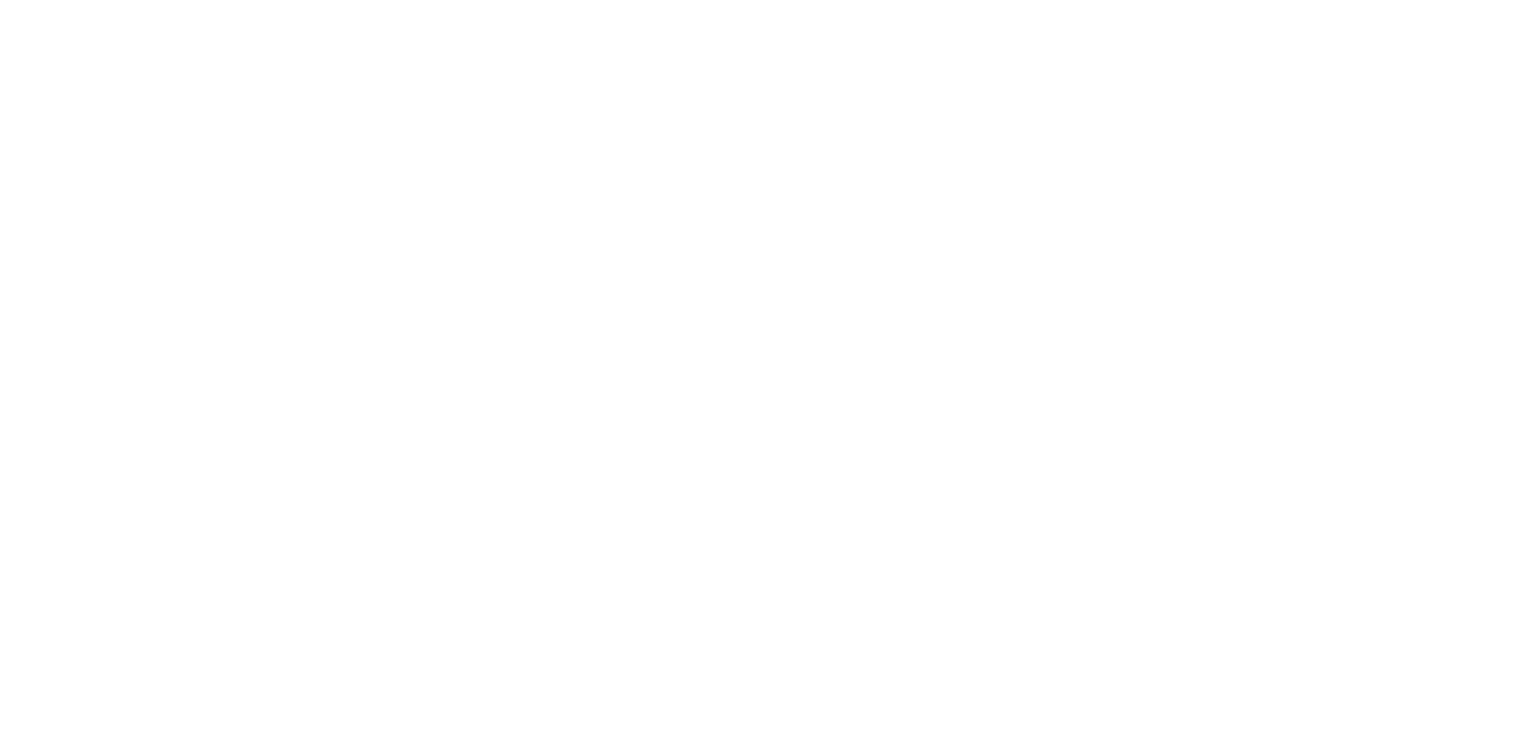 scroll, scrollTop: 0, scrollLeft: 0, axis: both 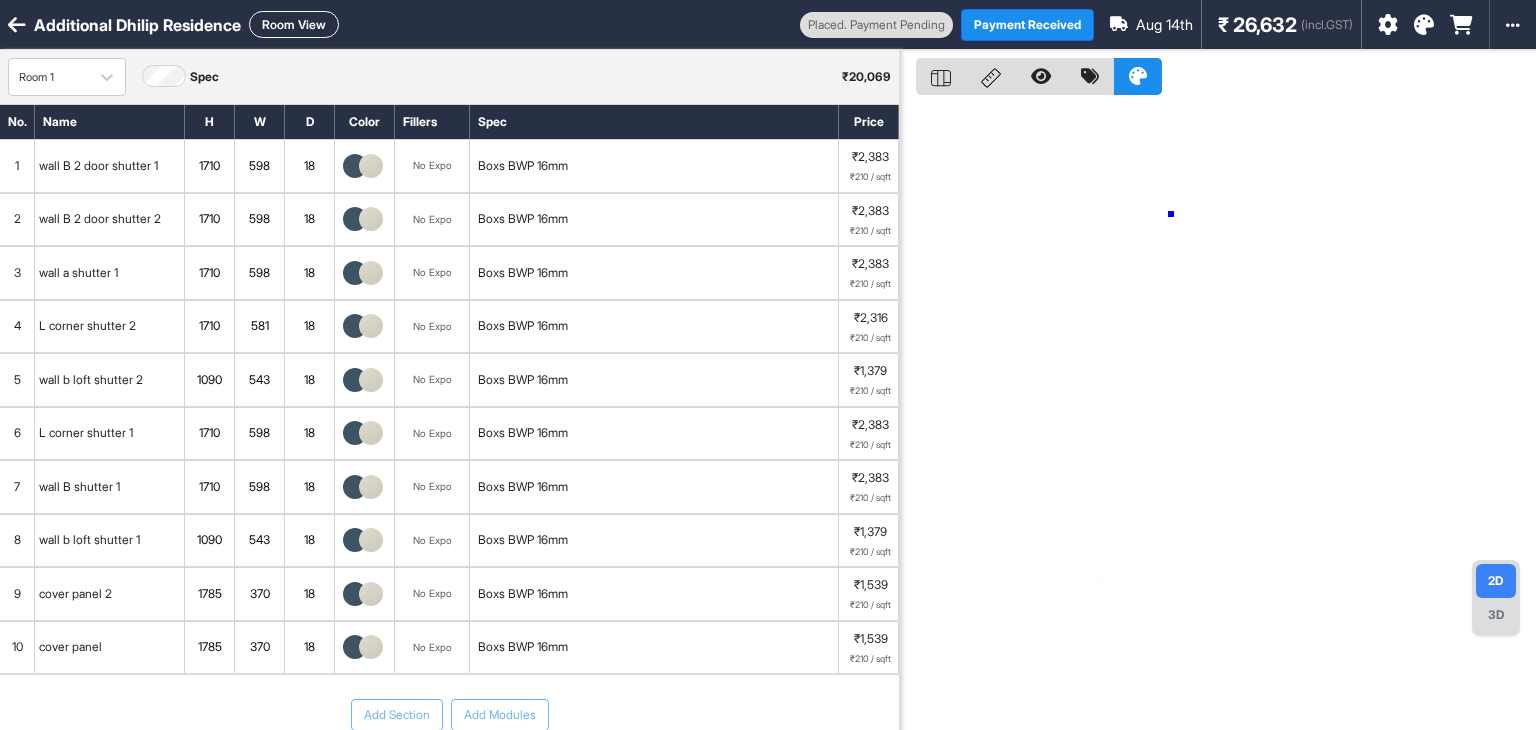 click at bounding box center [1218, 415] 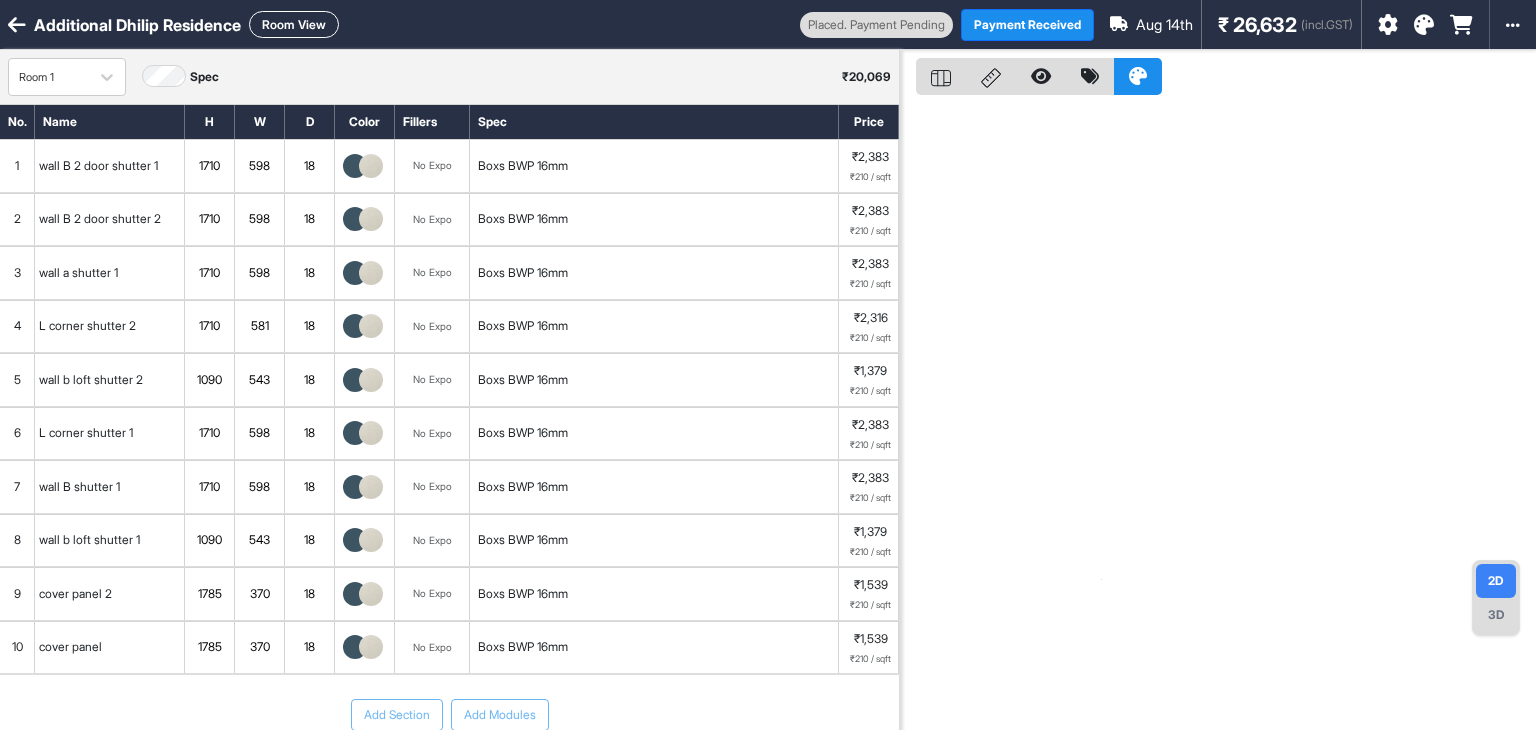 click on "1" at bounding box center [17, 166] 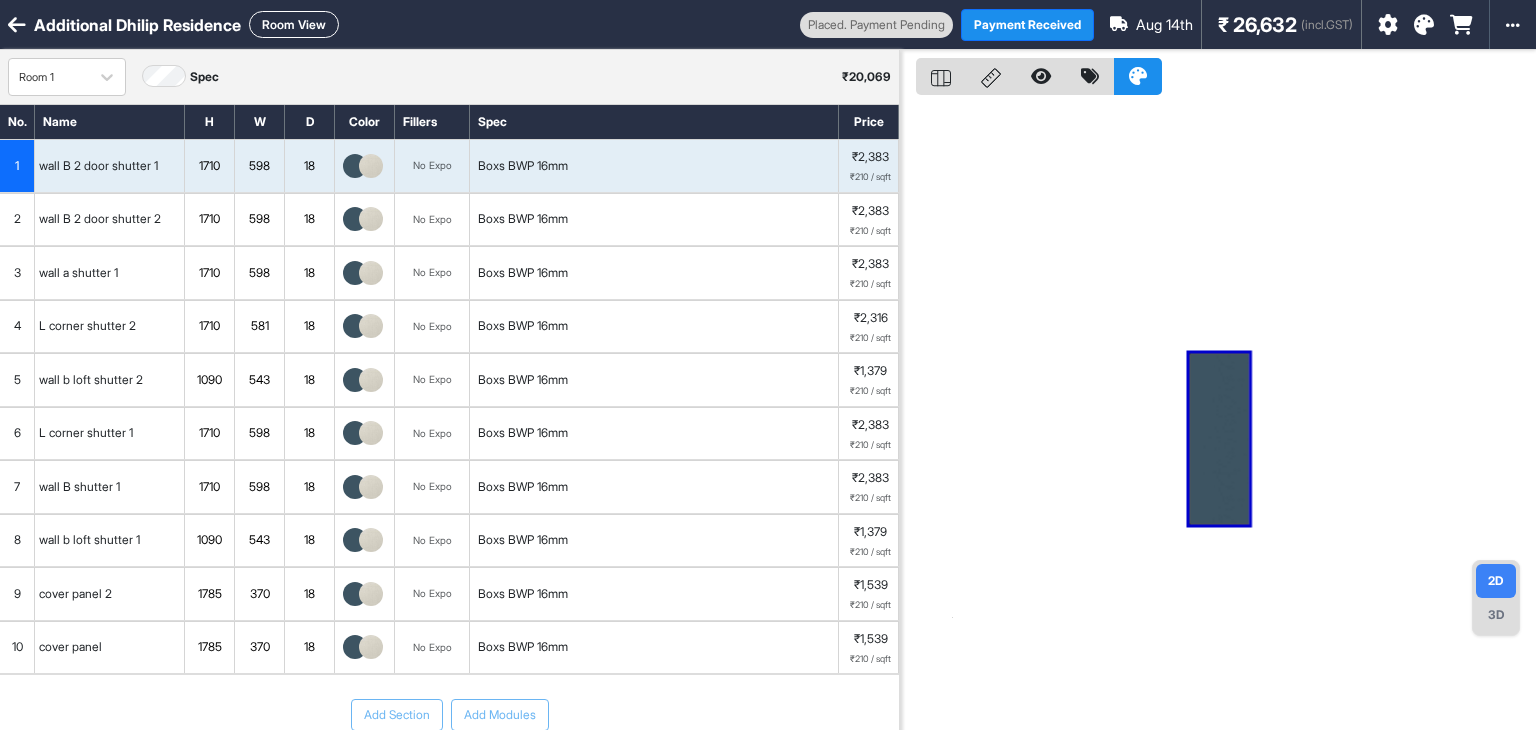 click on "2" at bounding box center [17, 220] 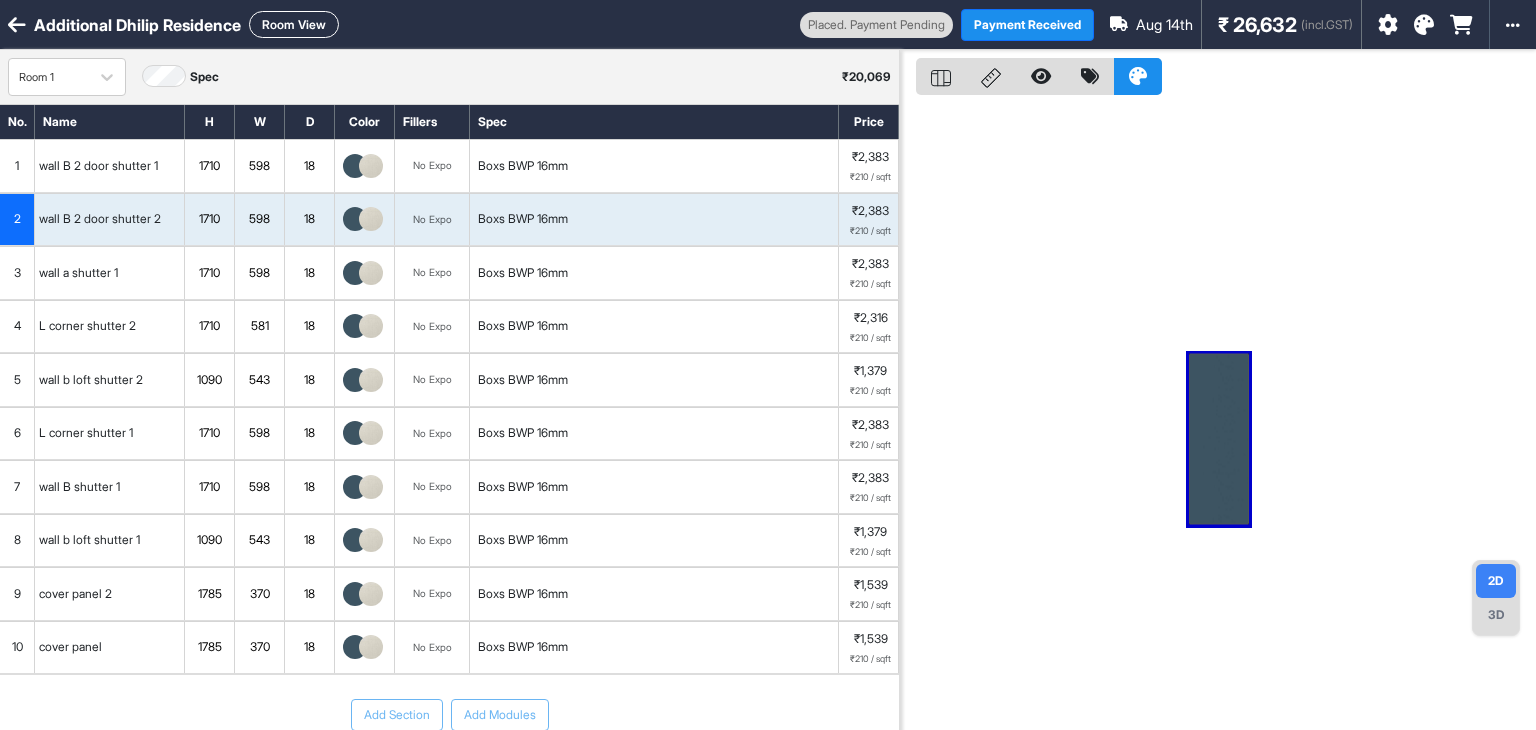 click on "3" at bounding box center [17, 273] 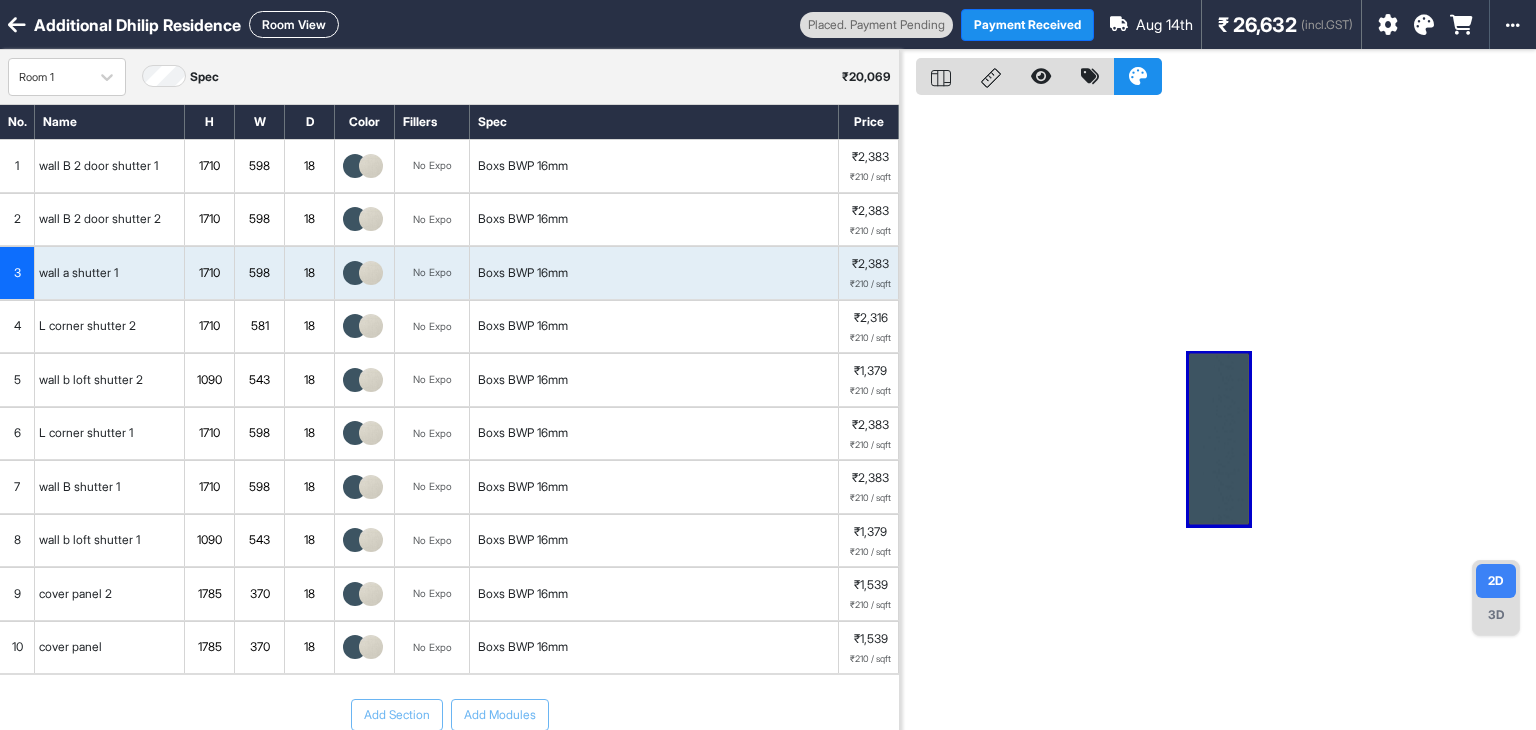 click on "4" at bounding box center [17, 327] 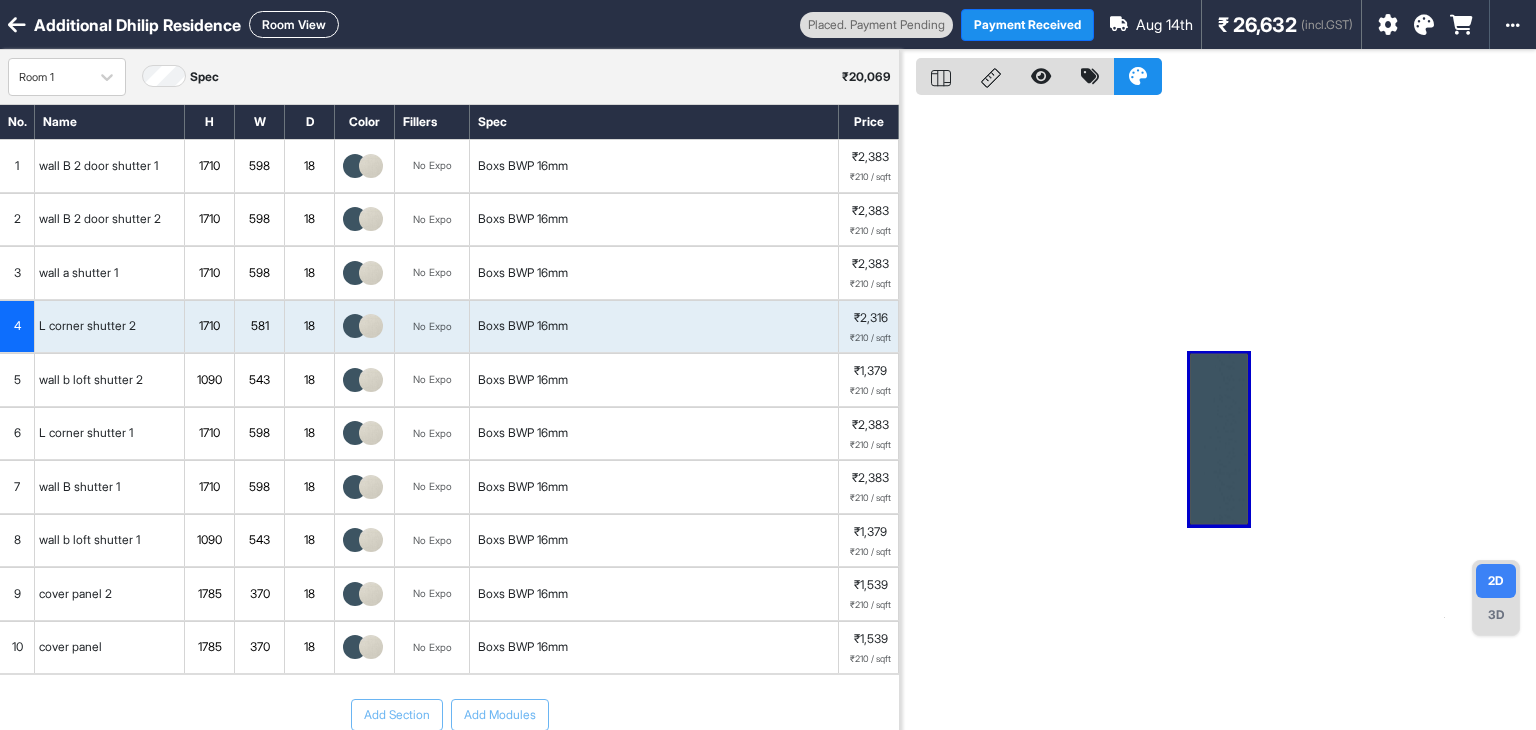 click on "5" at bounding box center [17, 380] 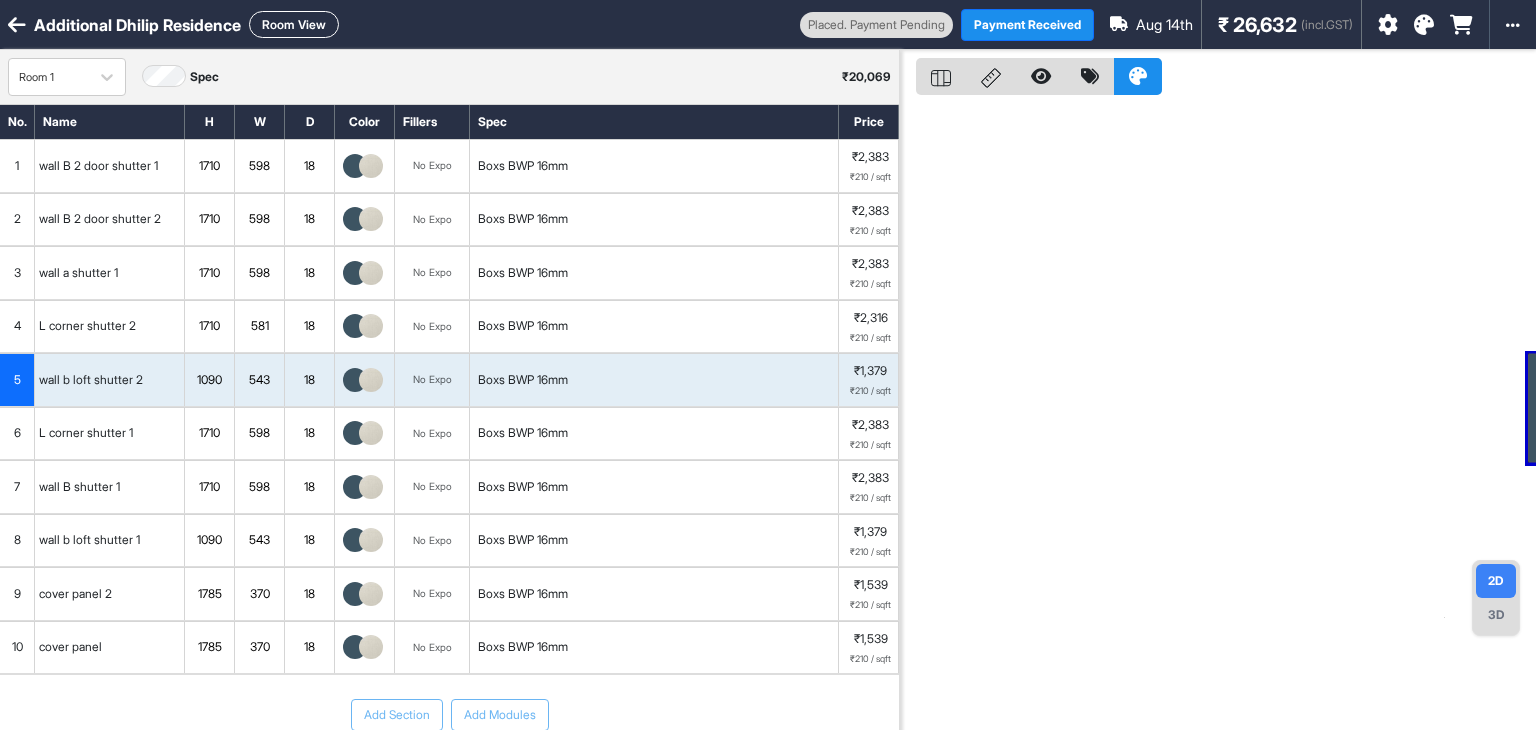 click on "6" at bounding box center (17, 434) 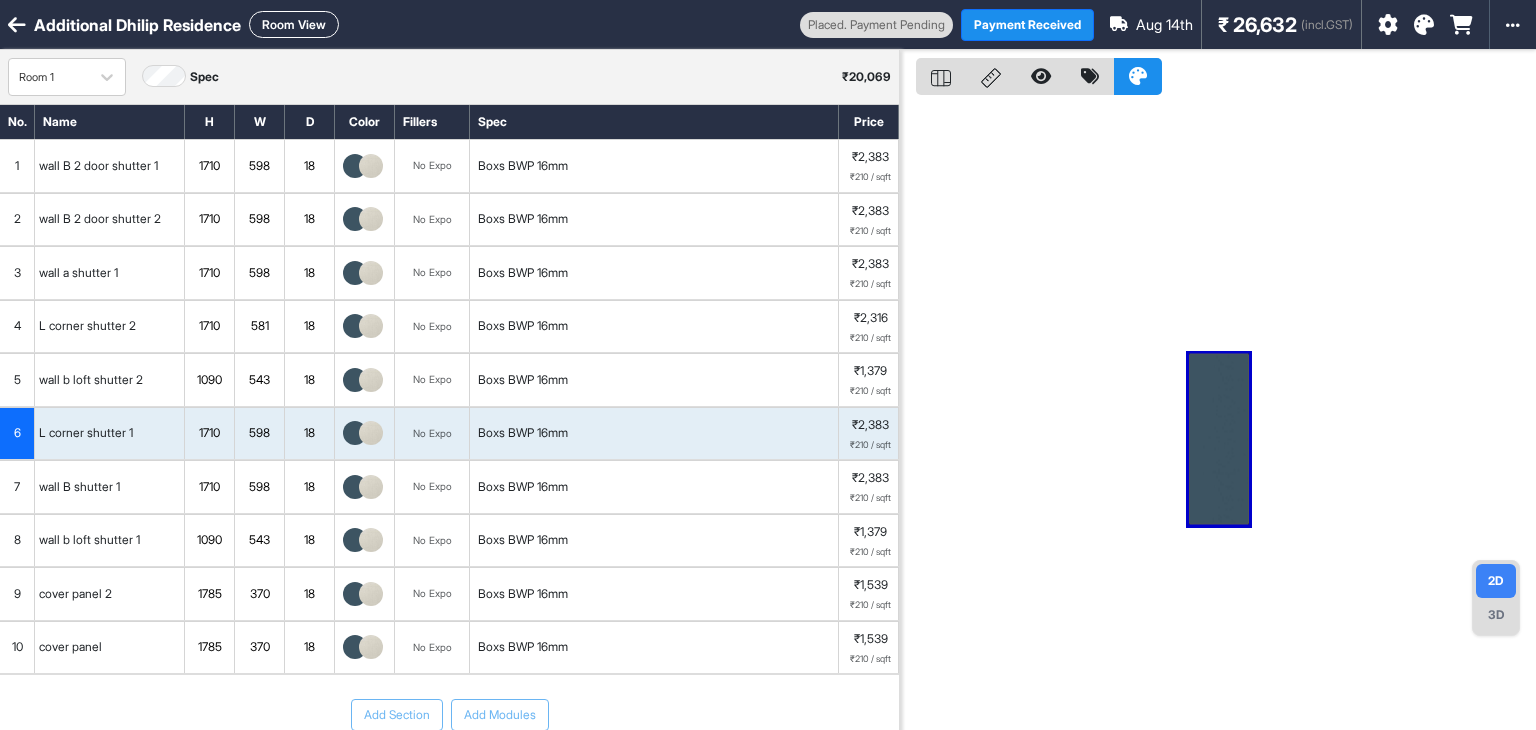 click on "7" at bounding box center (17, 487) 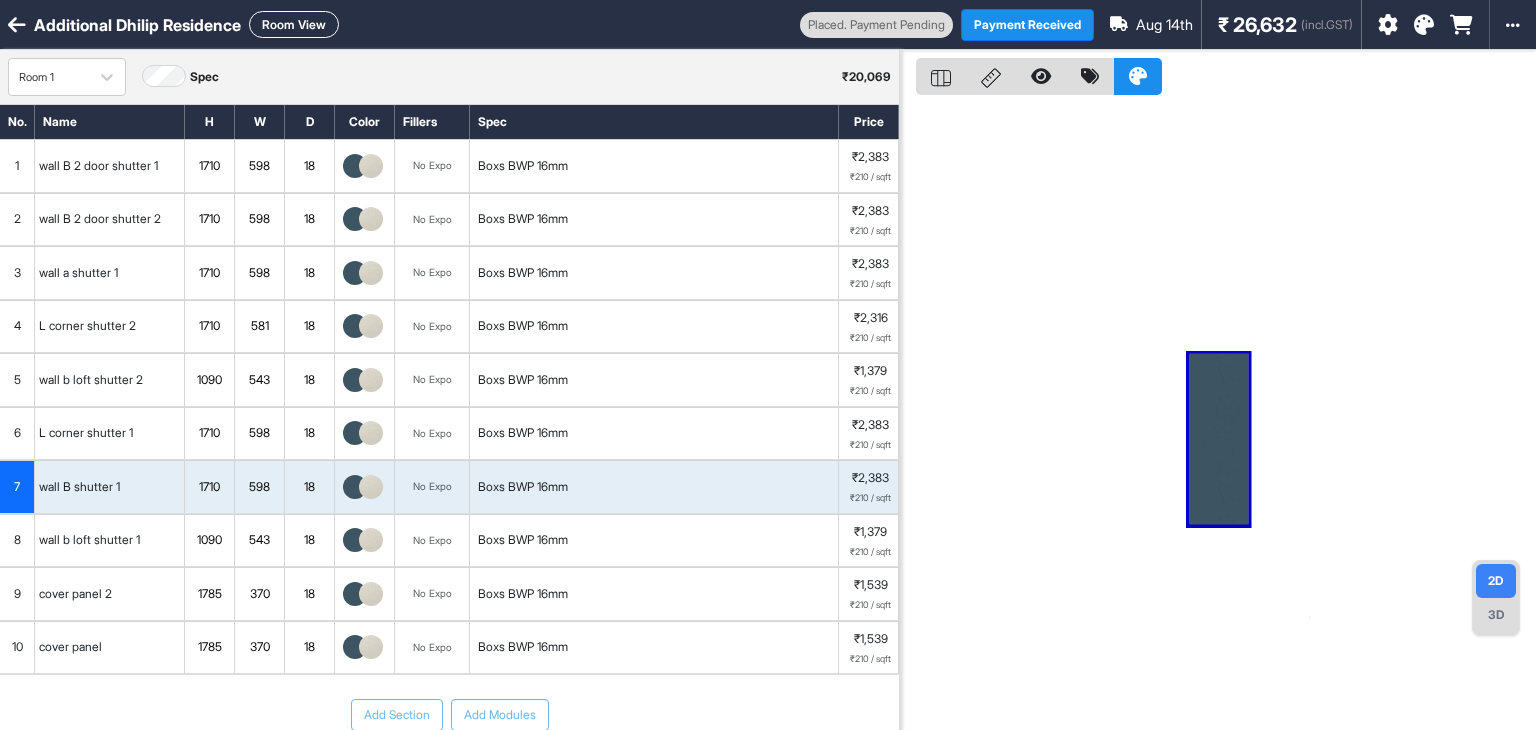 click on "8" at bounding box center [17, 541] 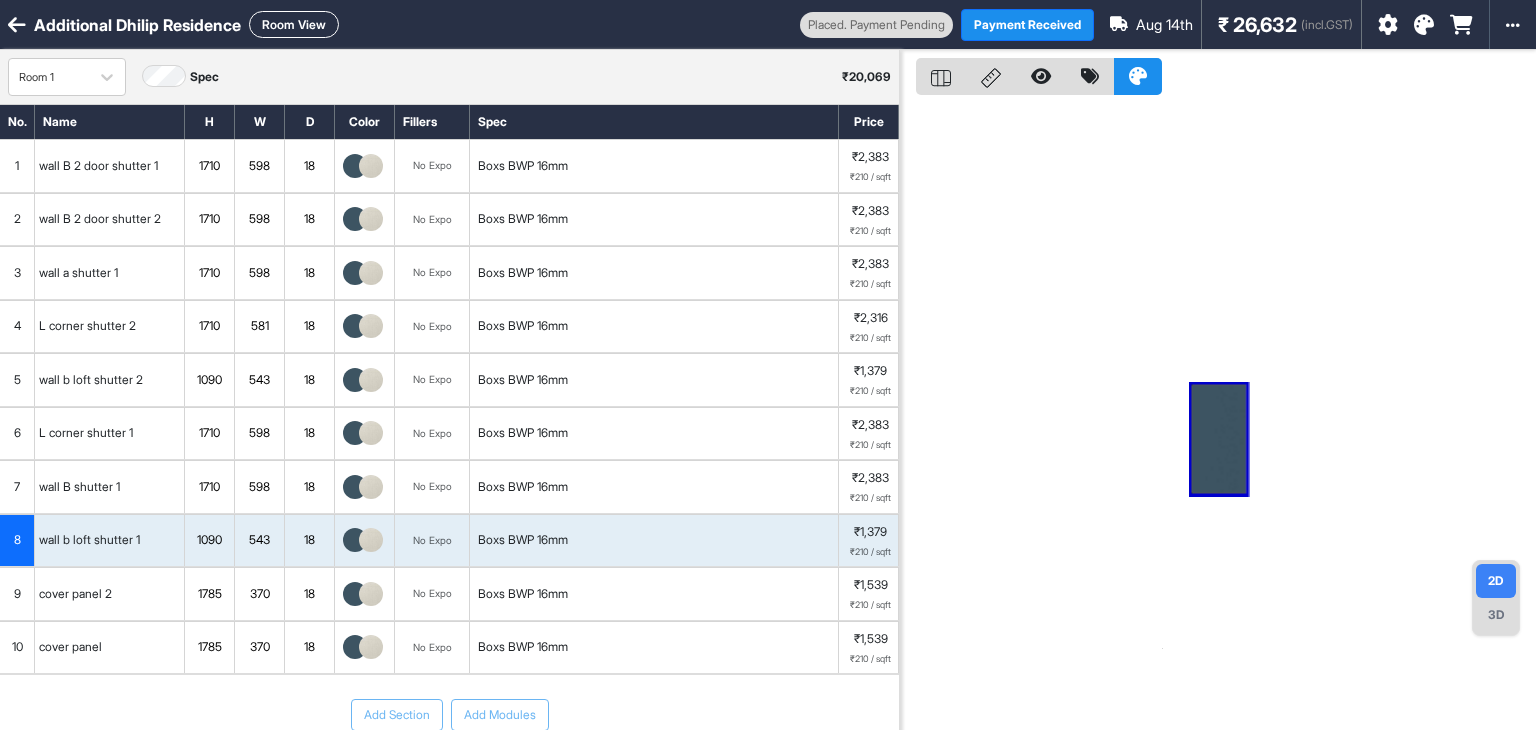 click on "9" at bounding box center [17, 594] 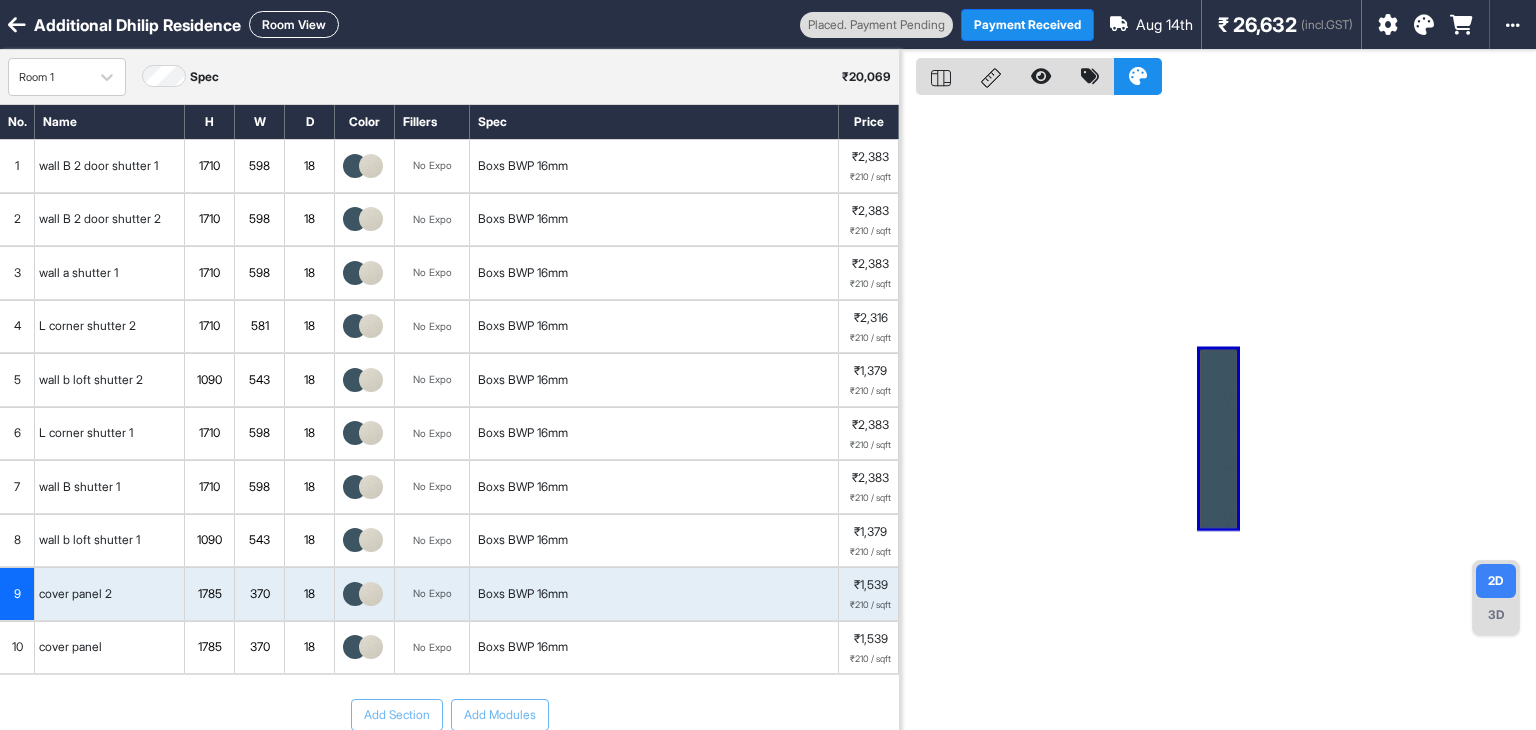 click on "10" at bounding box center [17, 648] 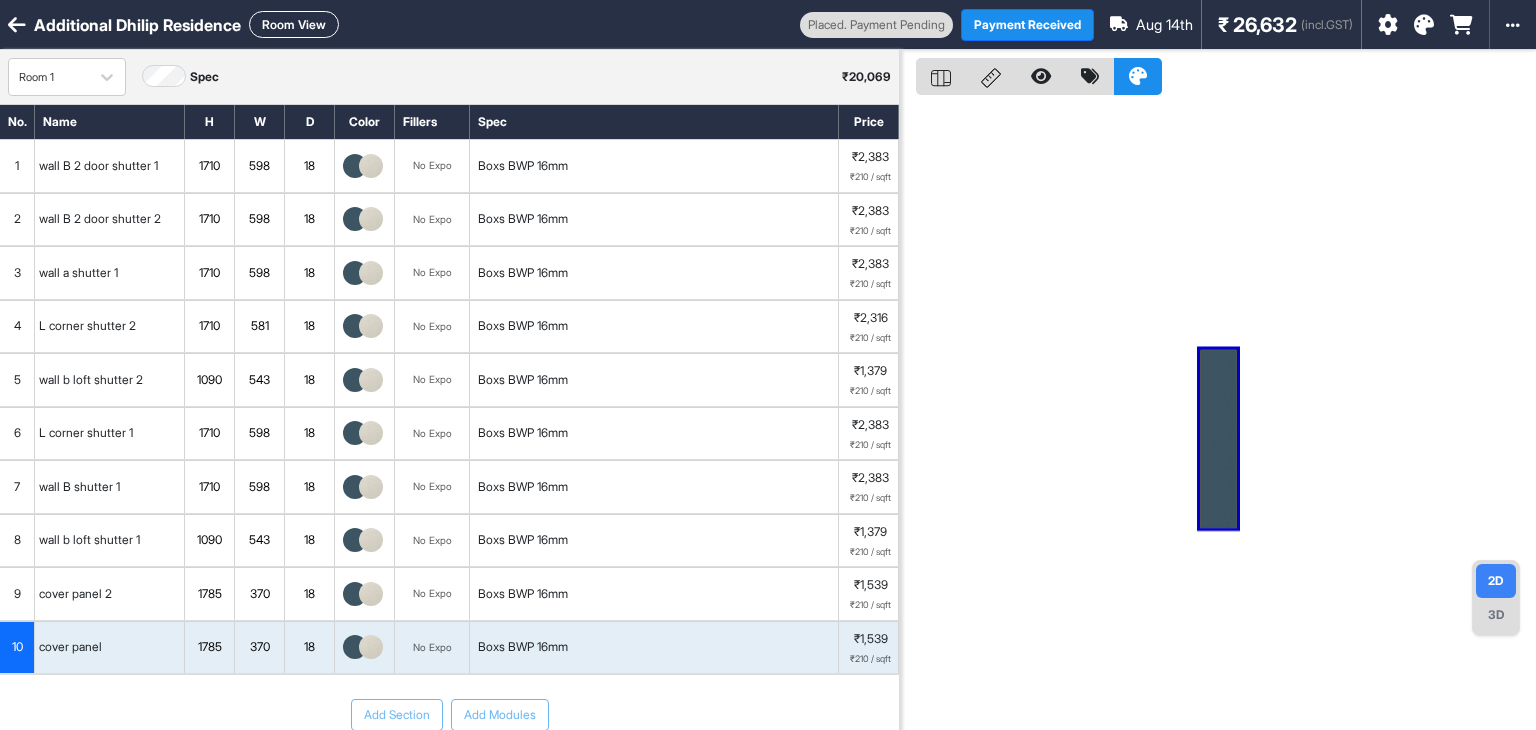 click on "Room View" at bounding box center (294, 24) 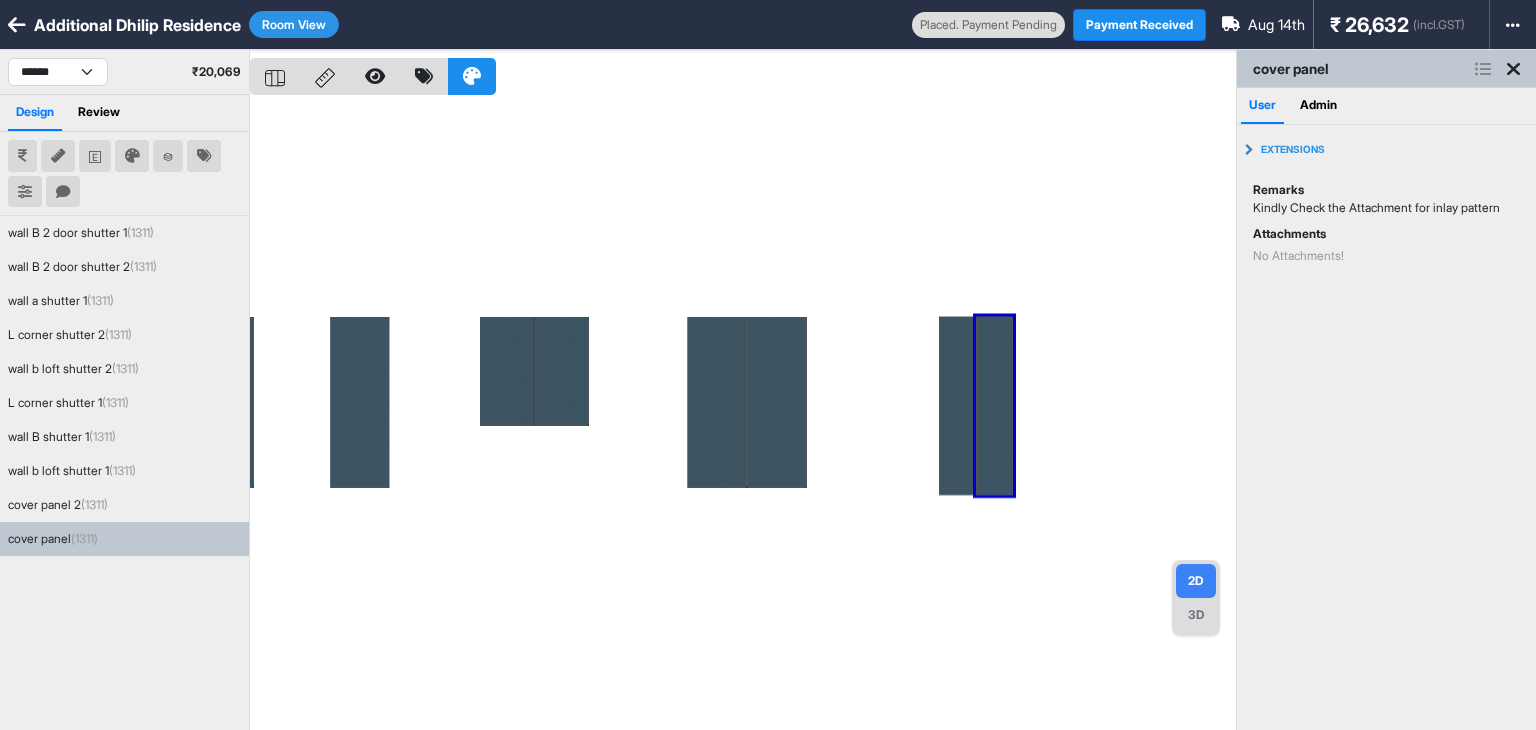 click at bounding box center [743, 415] 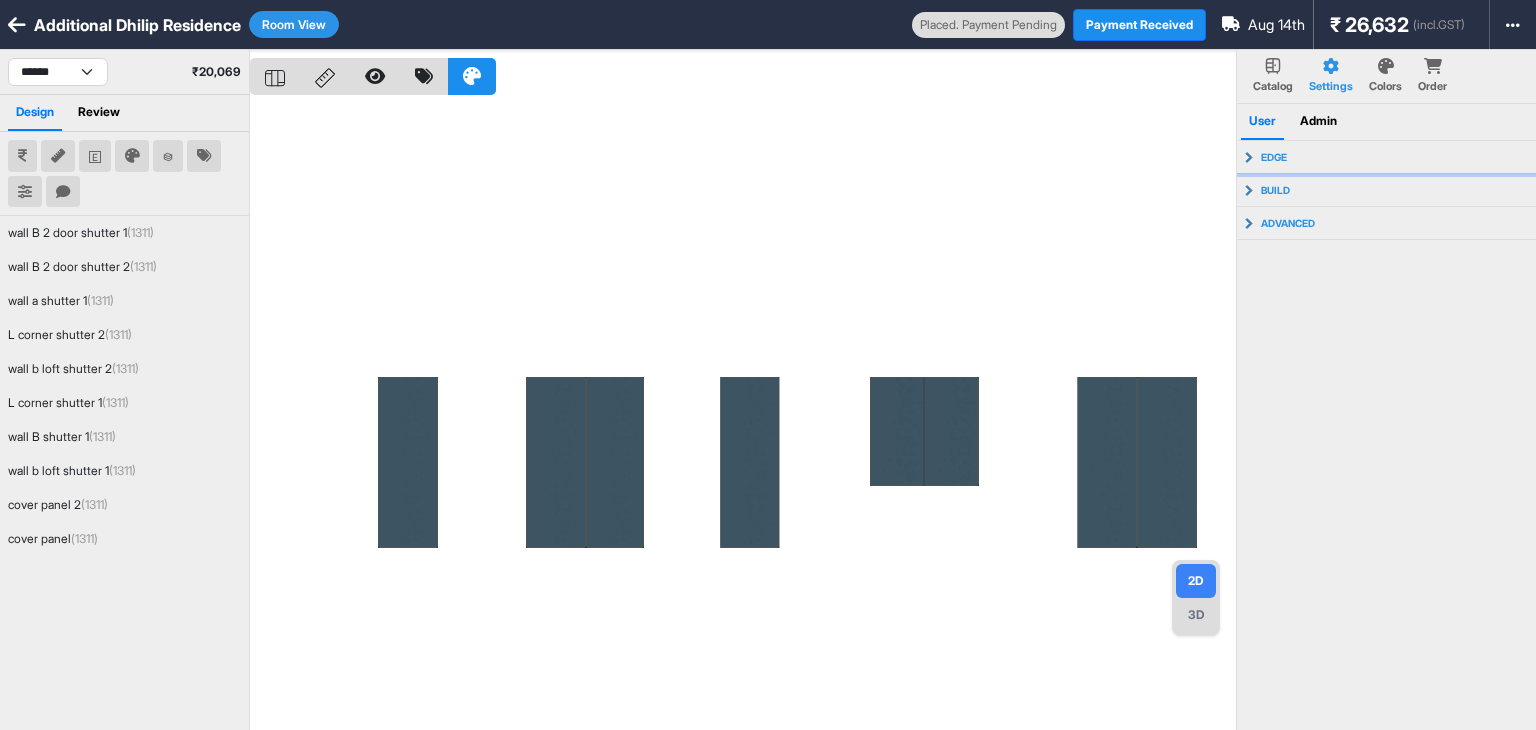 click on "edge" at bounding box center [1387, 157] 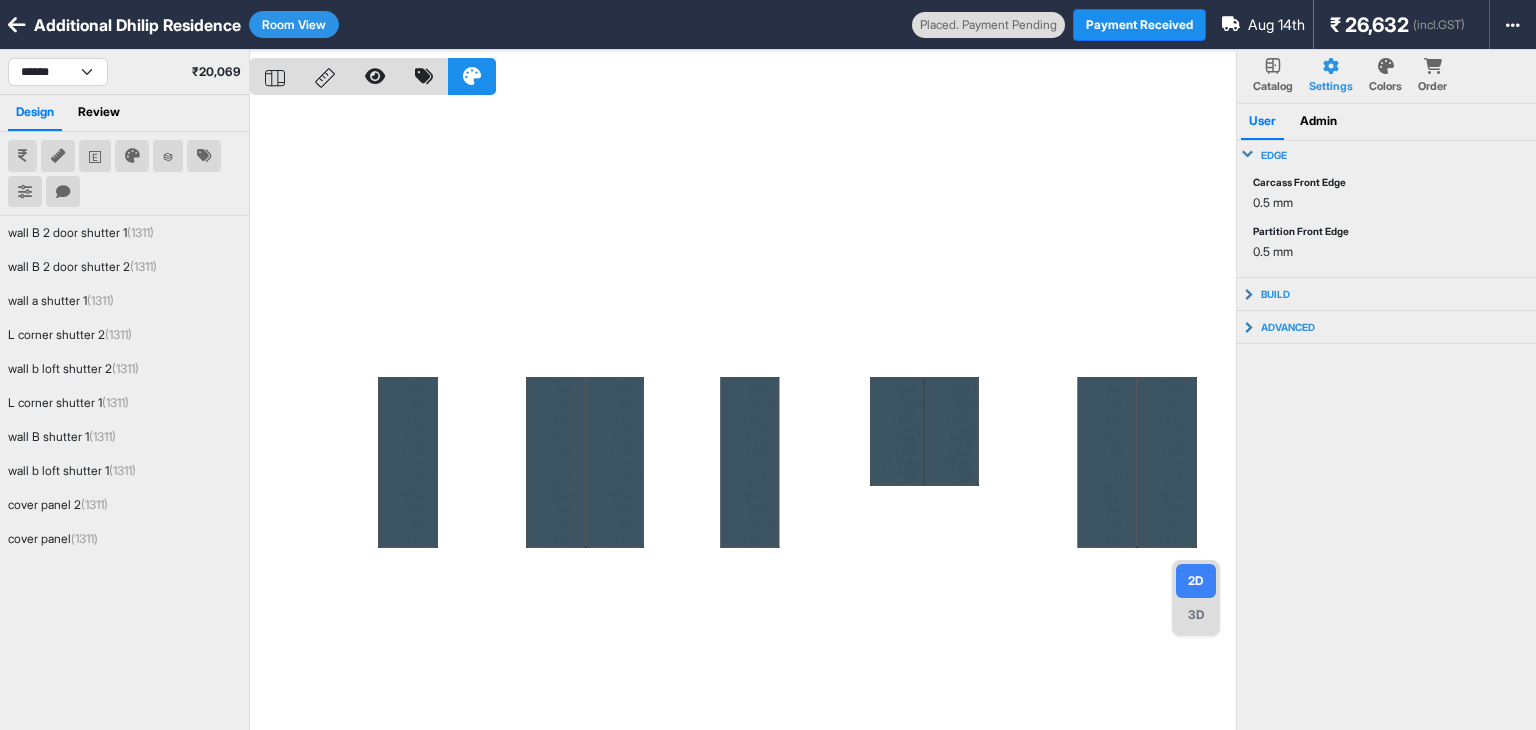click on "edge" at bounding box center [1387, 155] 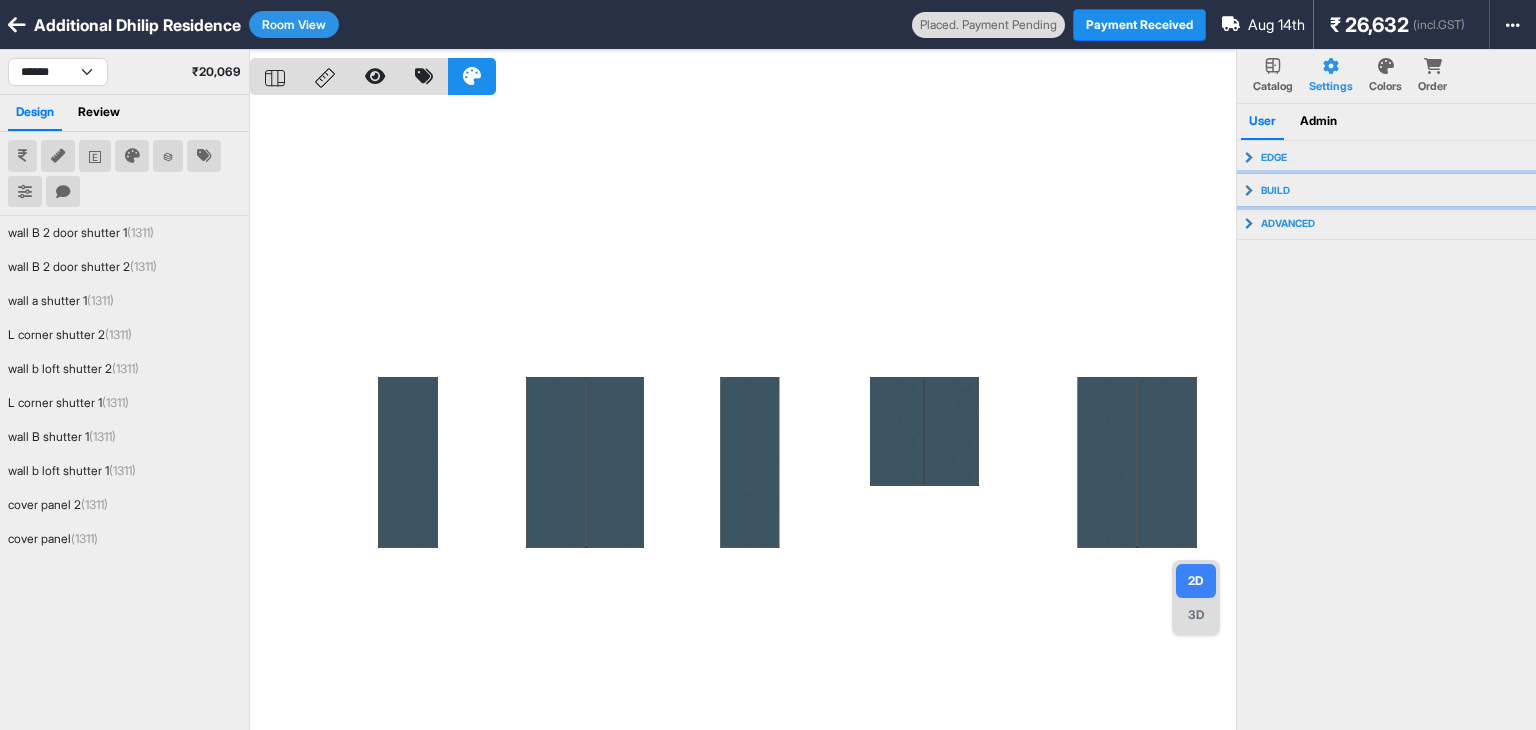click on "build" at bounding box center (1387, 190) 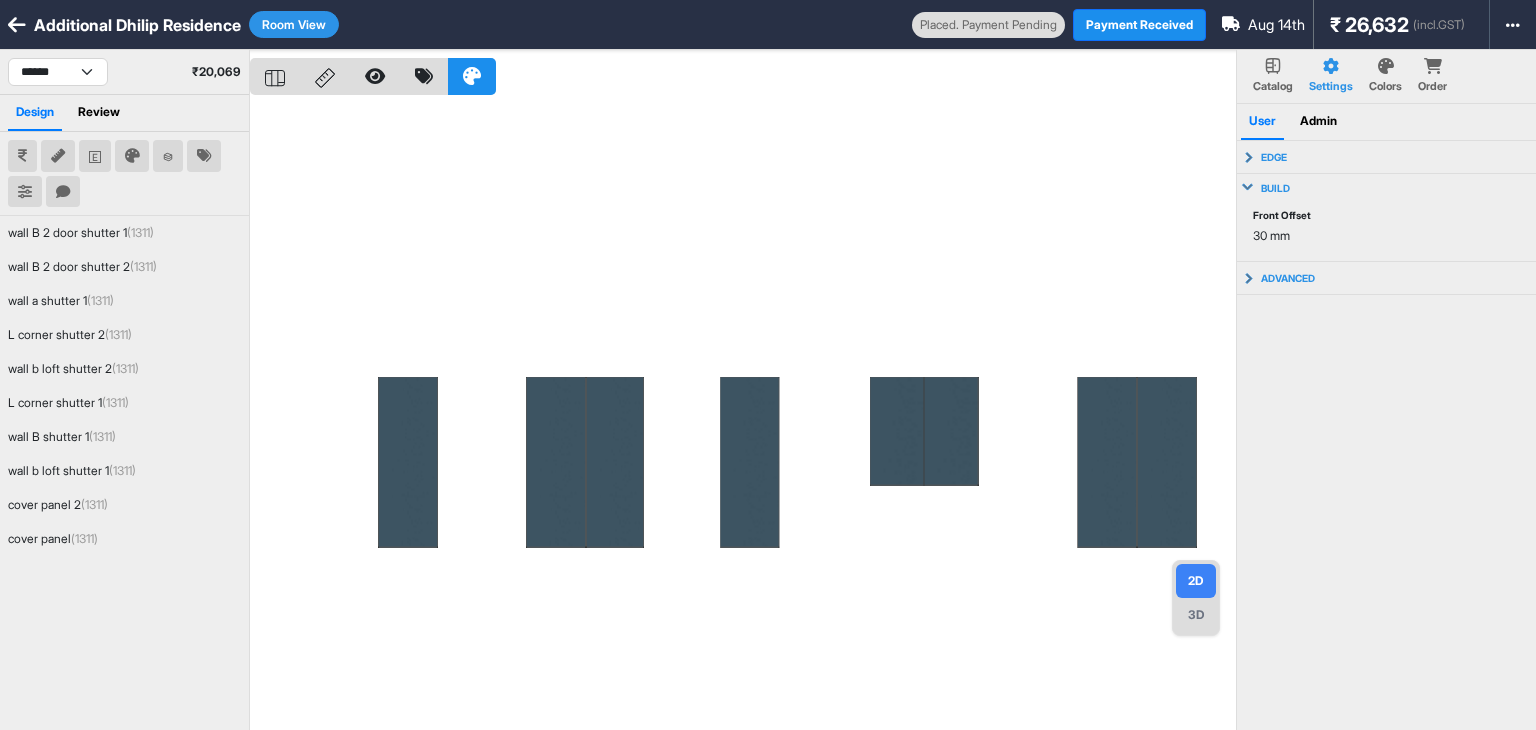 click on "build" at bounding box center [1387, 188] 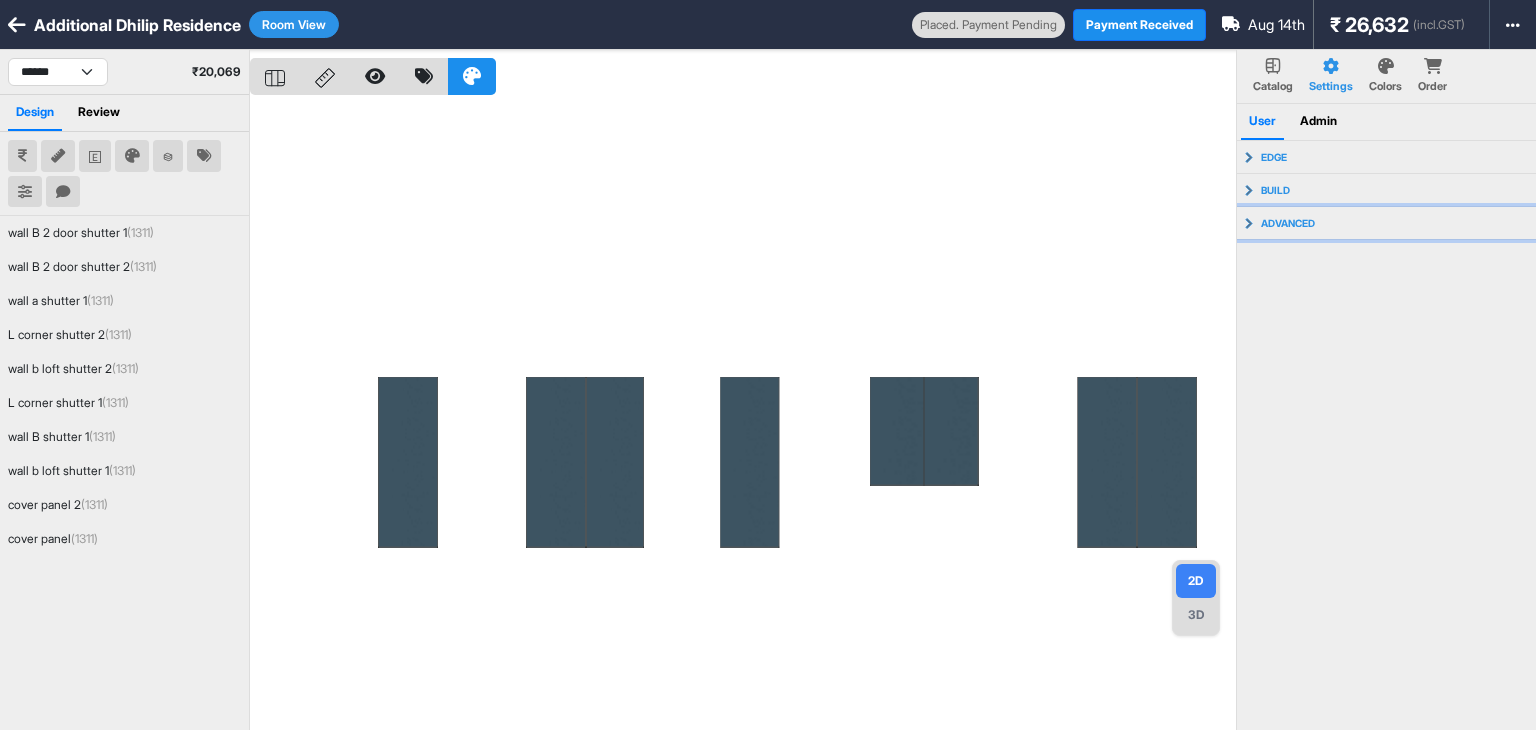 click on "advanced" at bounding box center (1288, 223) 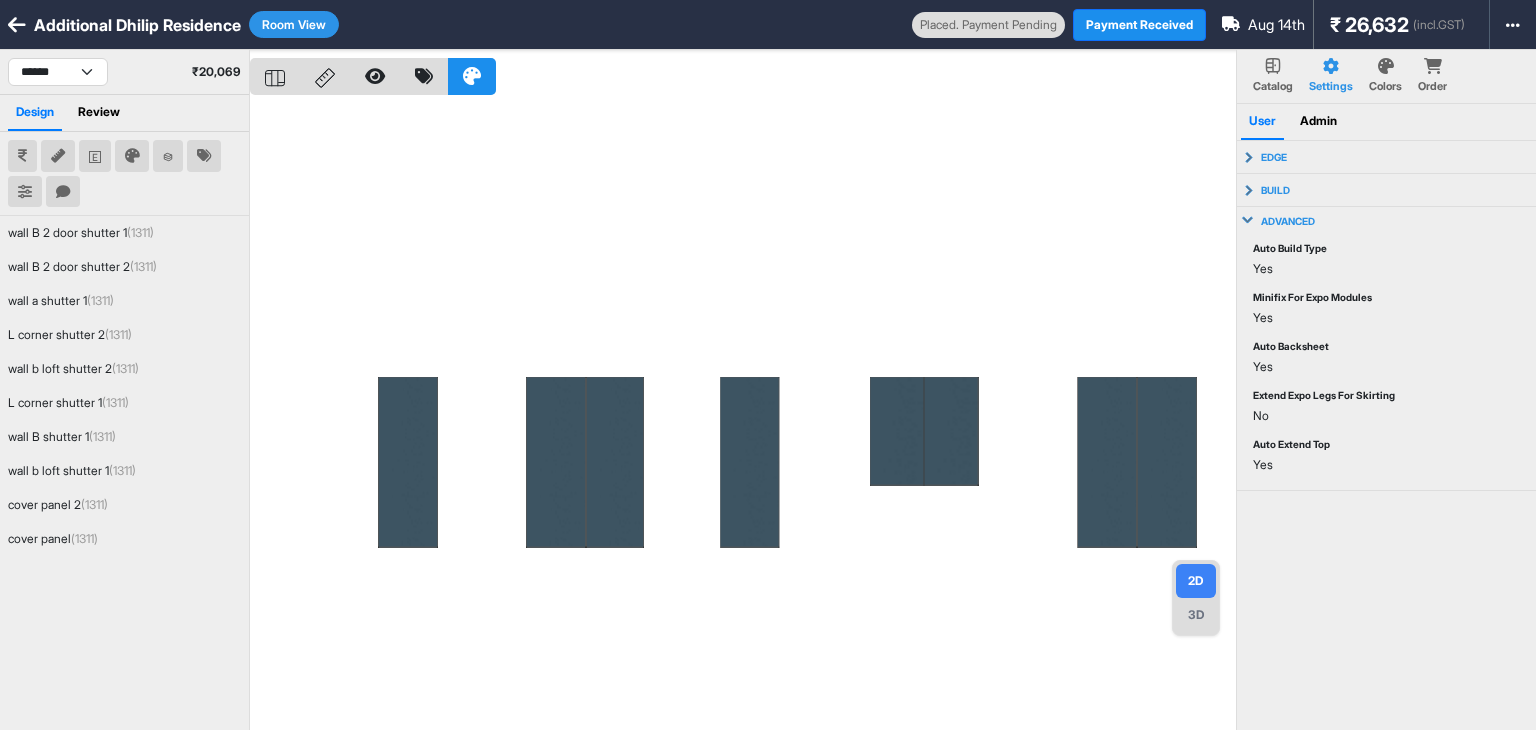 click on "advanced" at bounding box center (1288, 221) 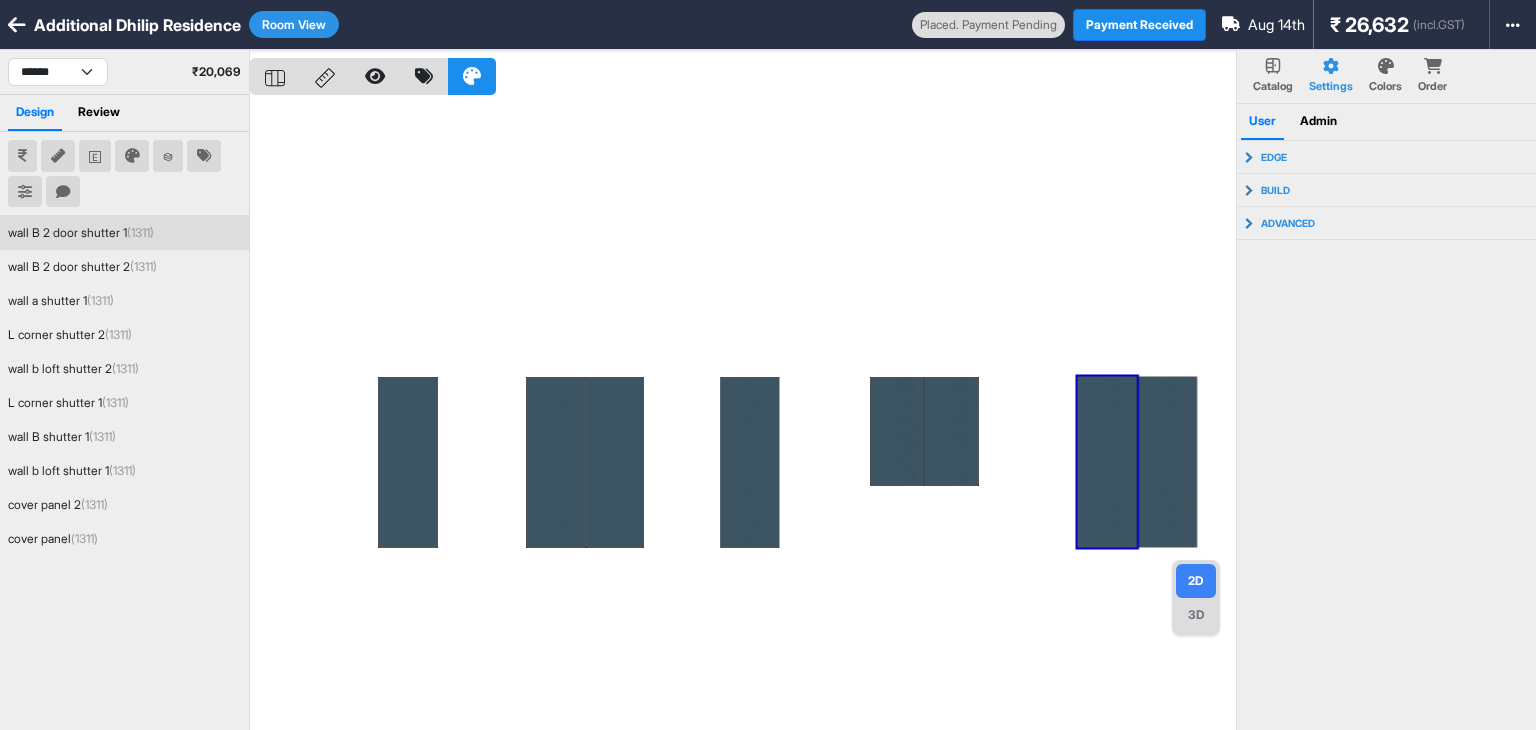 click on "wall B 2 door shutter 1  ([NUMBER])" at bounding box center (124, 233) 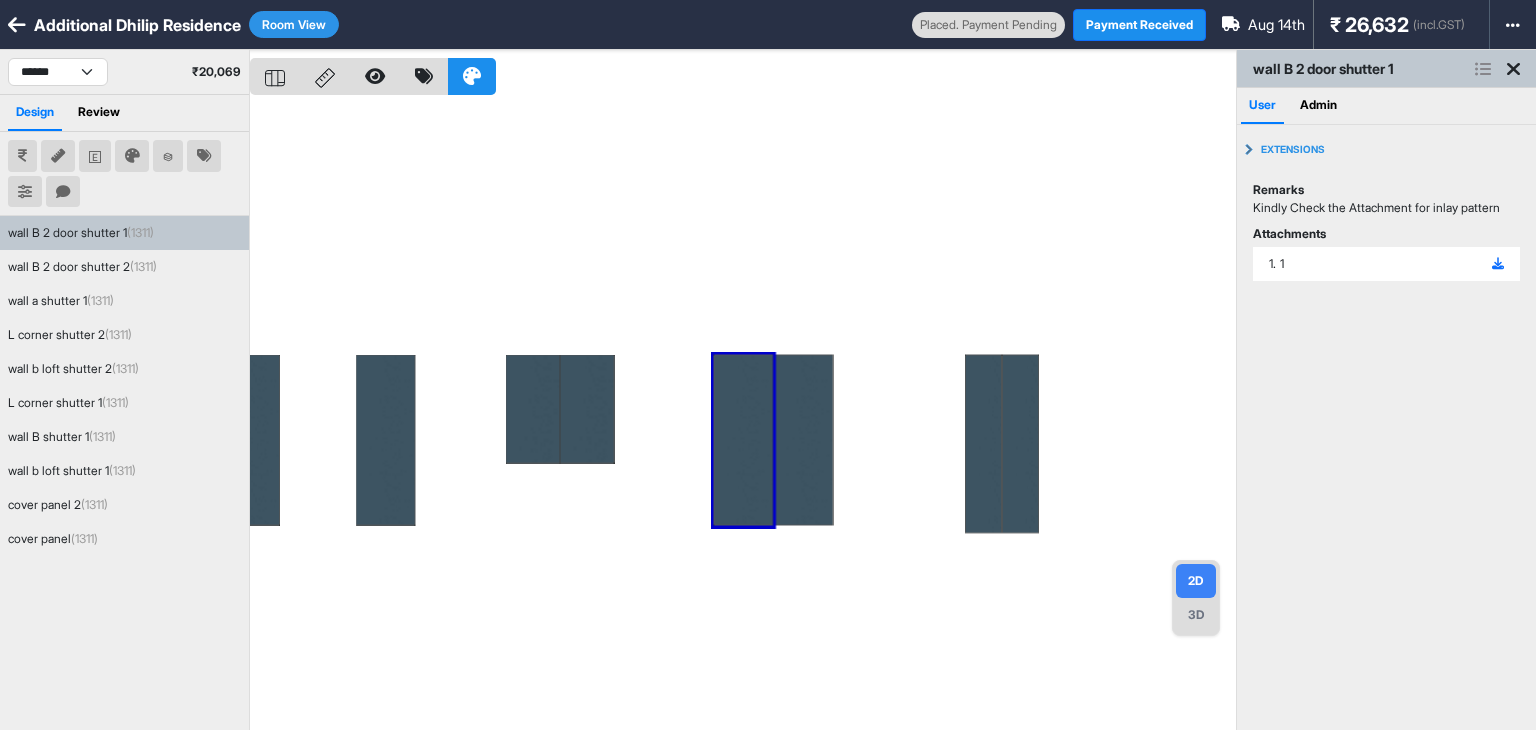 click on "Room View" at bounding box center [294, 24] 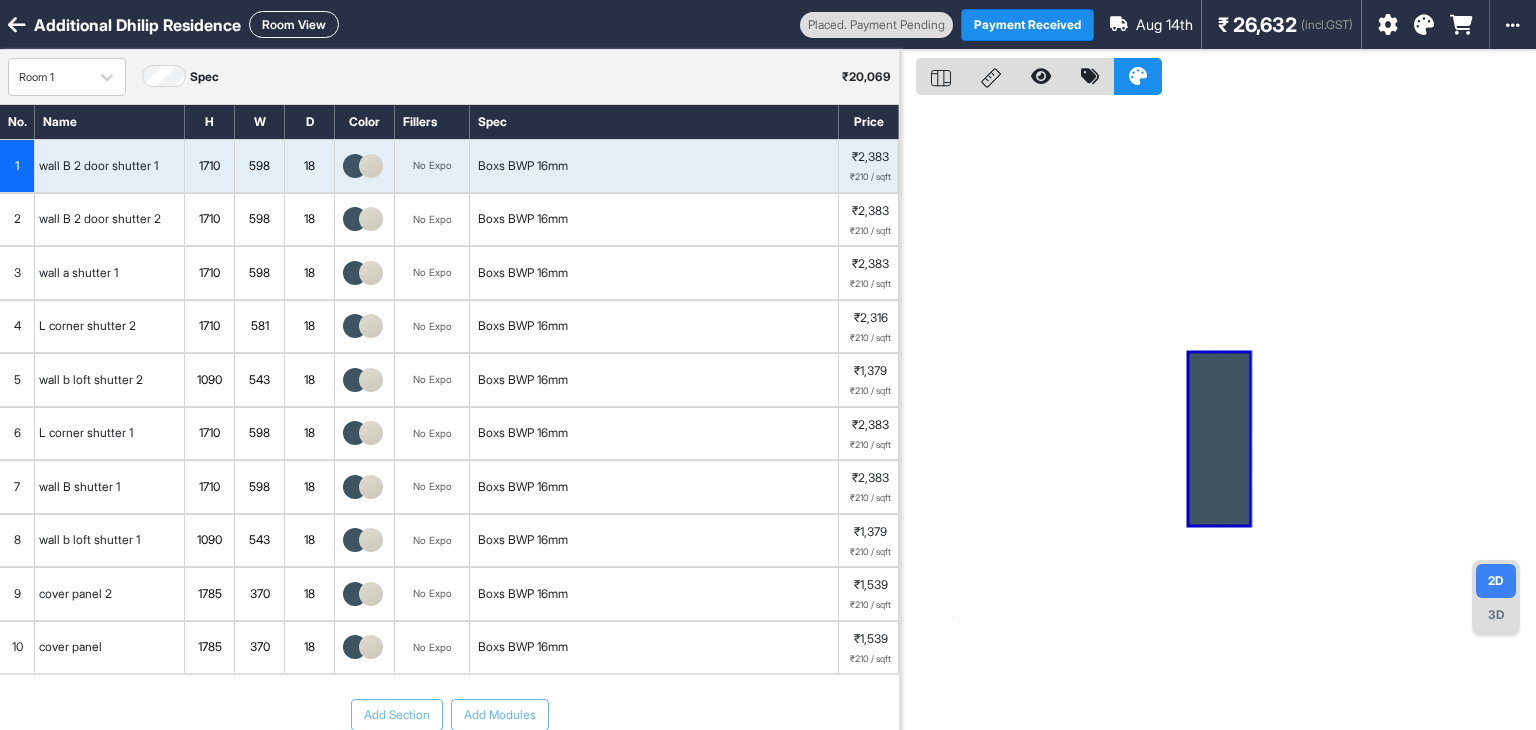 click on "Room View" at bounding box center [294, 24] 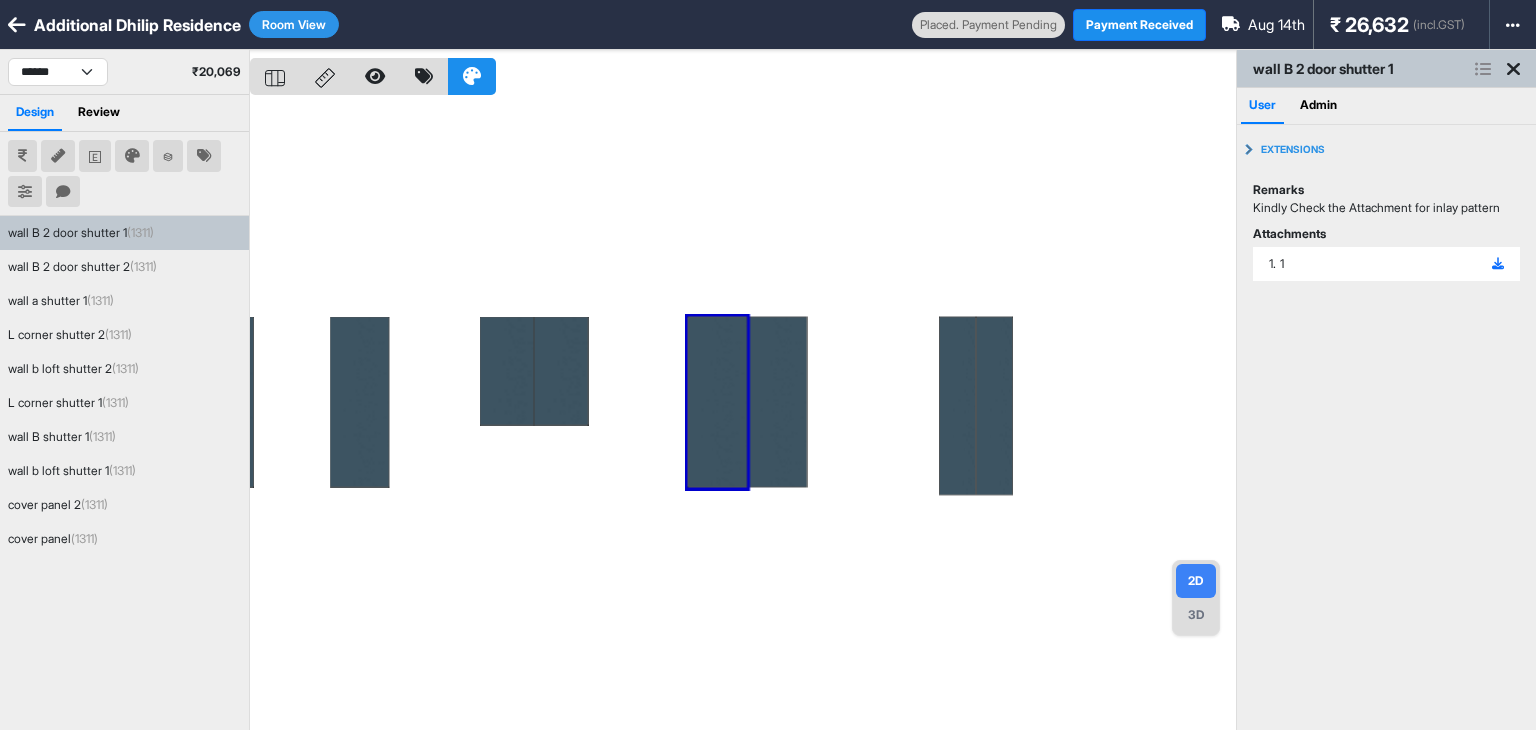 click at bounding box center [743, 415] 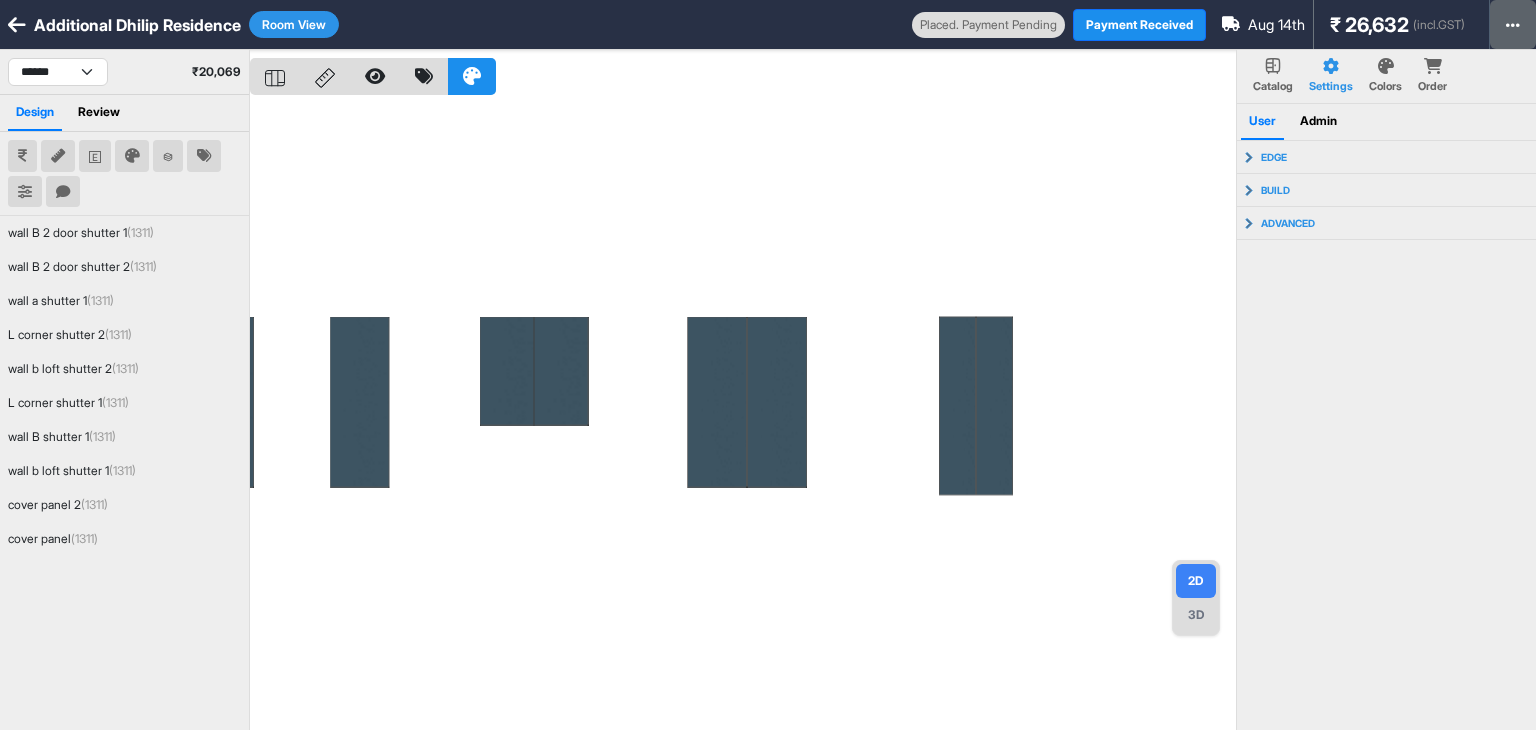 click at bounding box center [1513, 24] 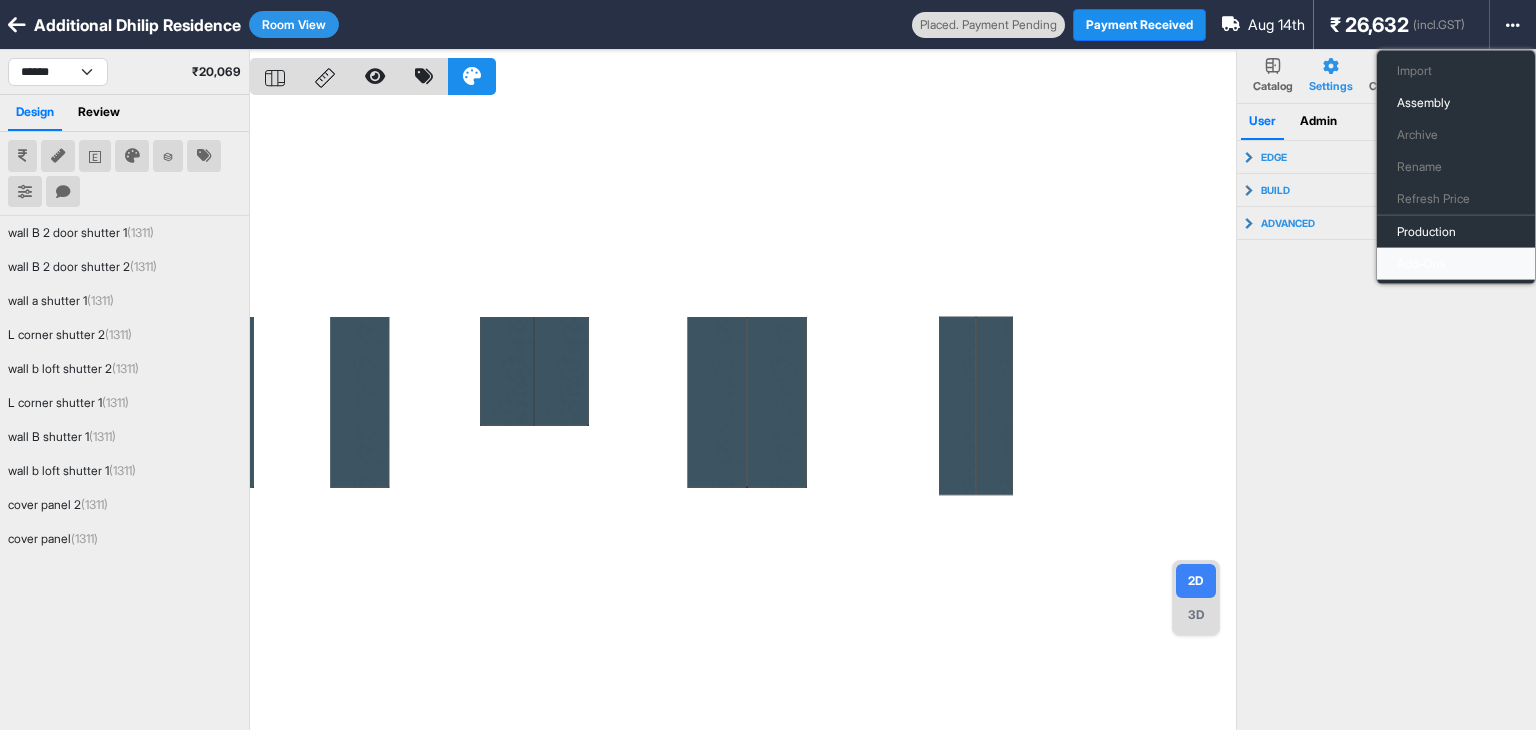 click on "Add-Ons" at bounding box center [1456, 264] 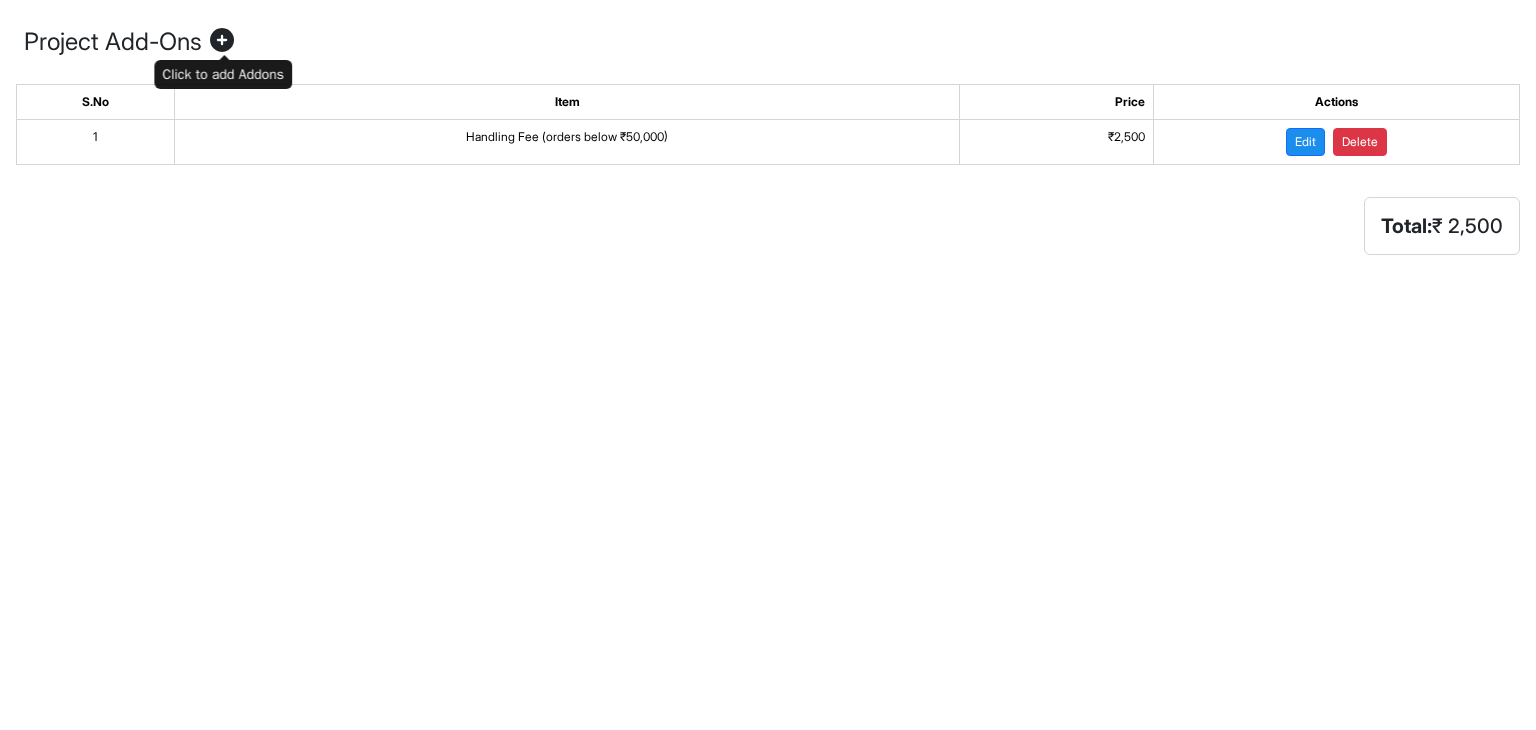 click at bounding box center [222, 42] 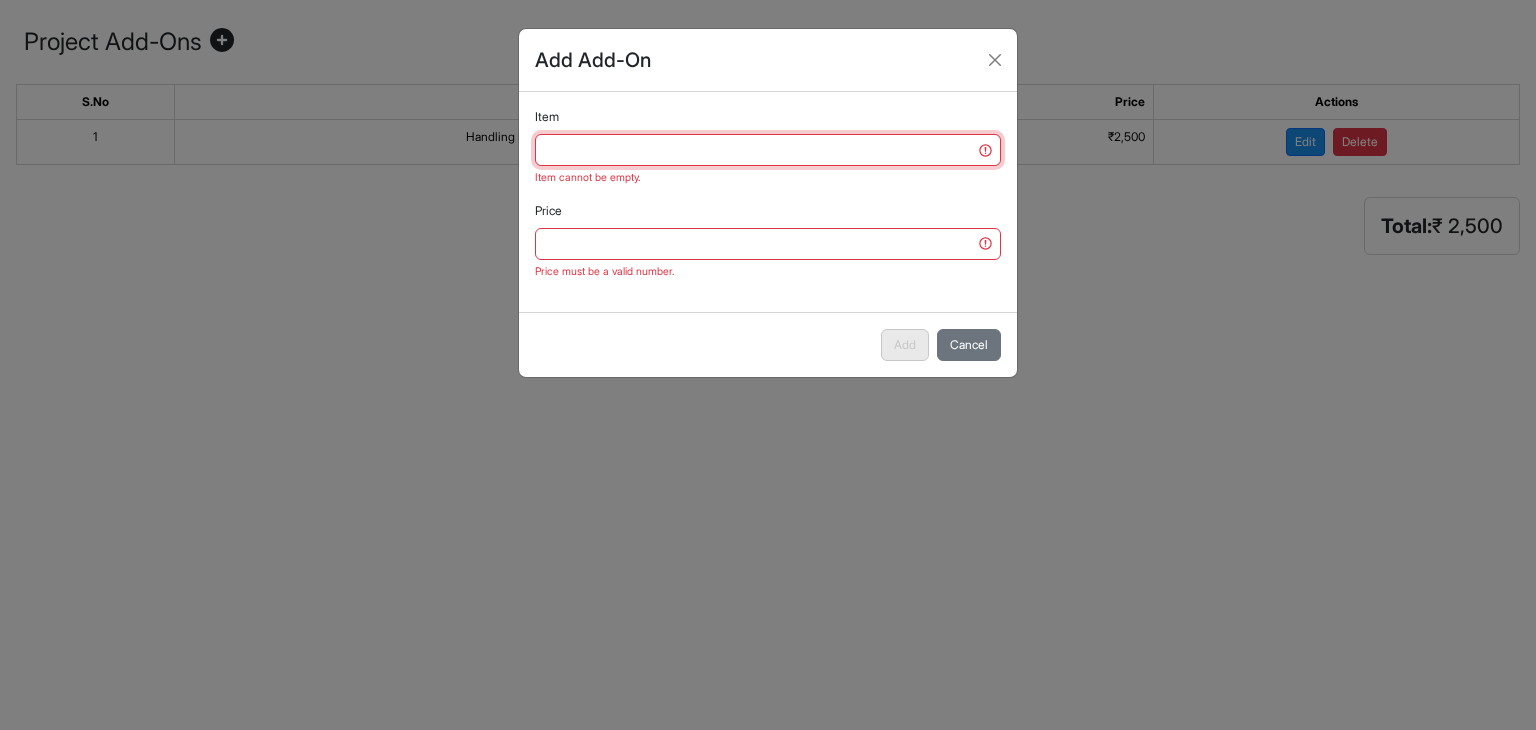 click on "Item" at bounding box center [768, 150] 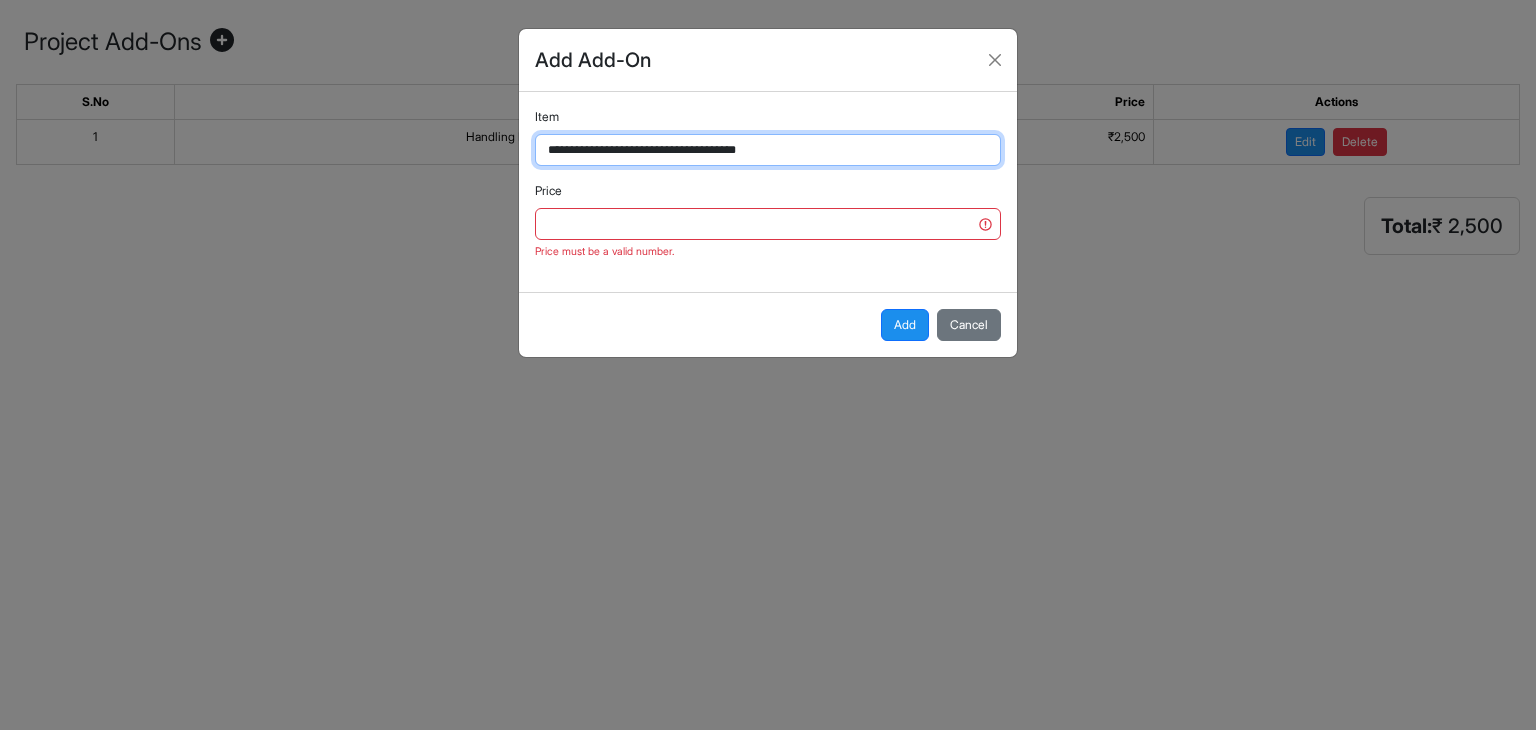 type on "**********" 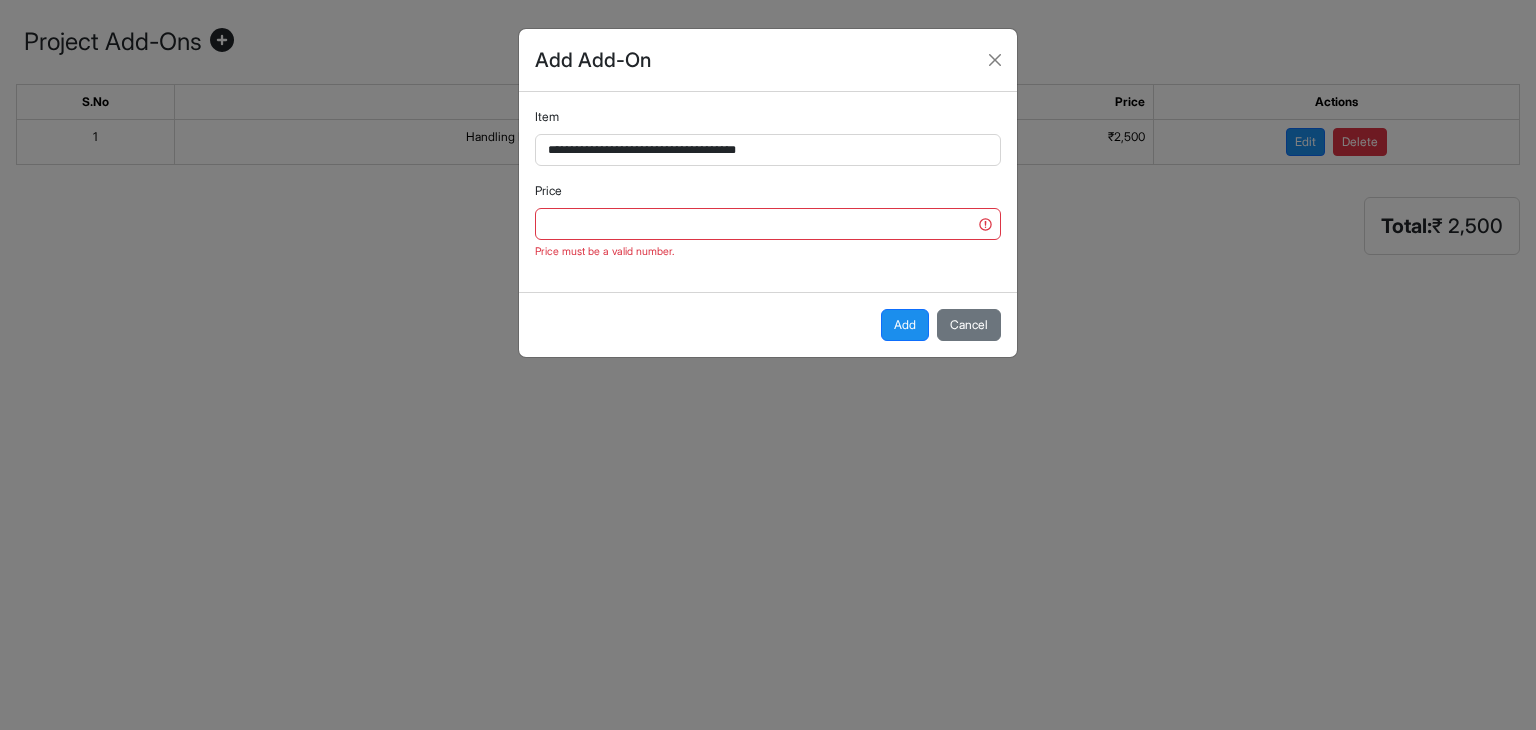 click on "**********" at bounding box center (768, 192) 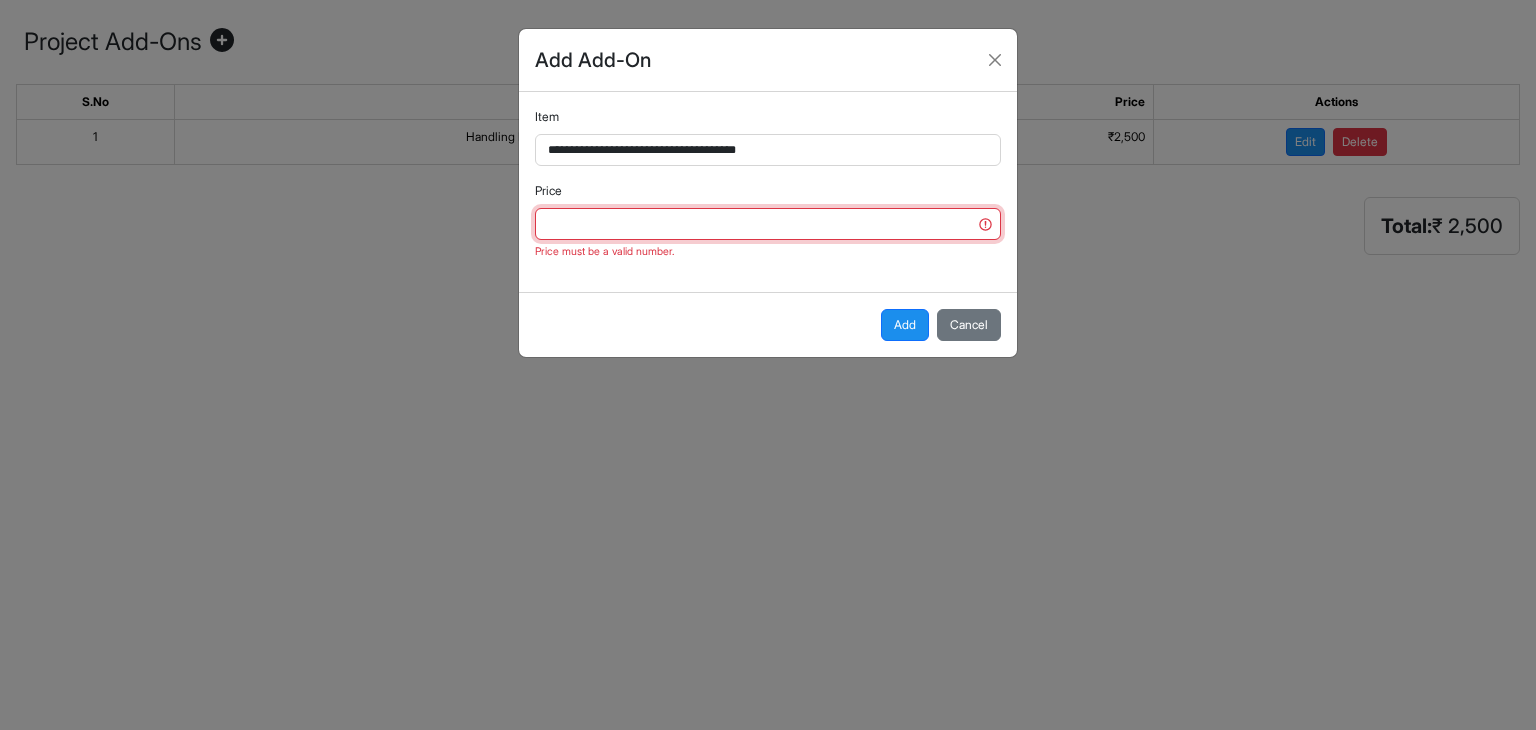 click on "Price" at bounding box center [768, 224] 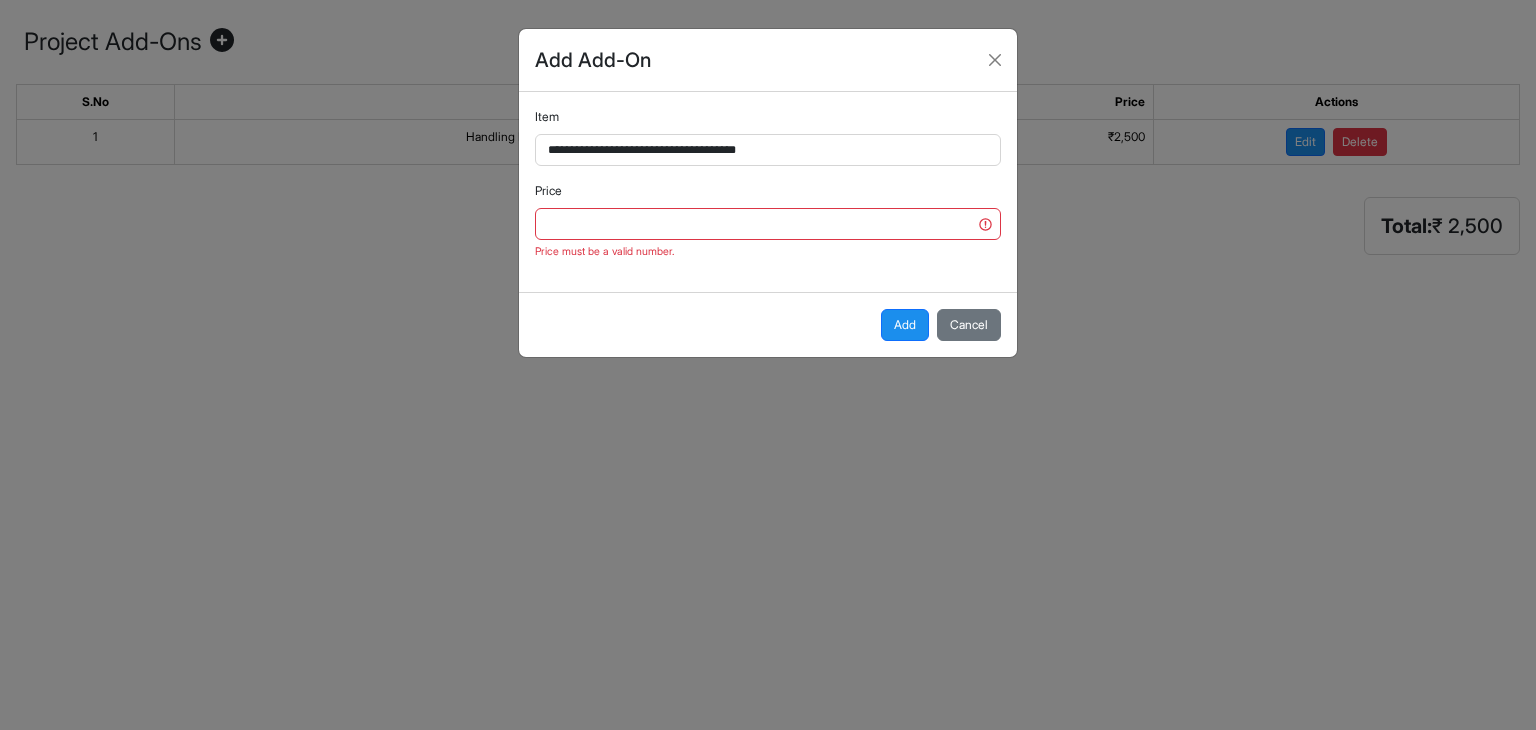 click on "**********" at bounding box center [768, 365] 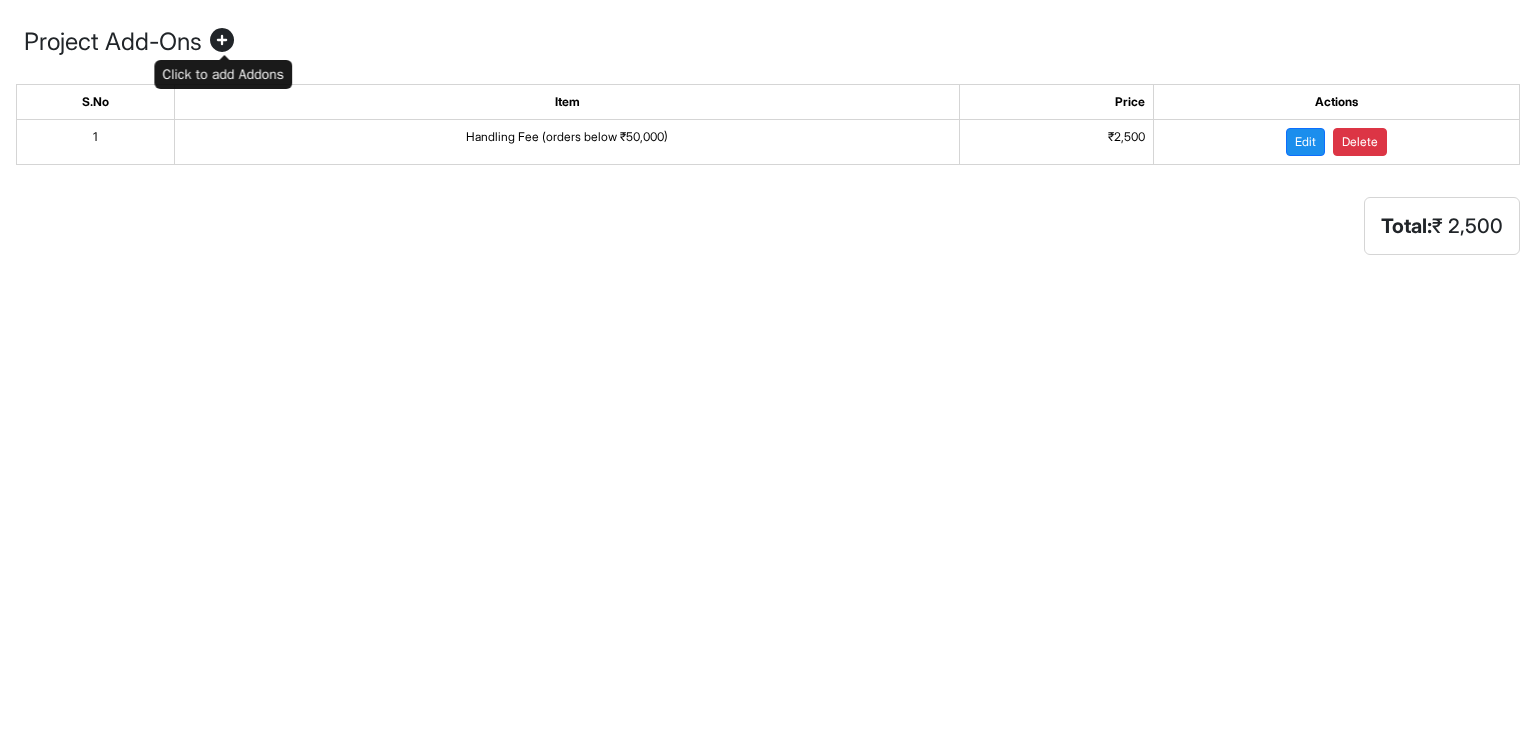 click at bounding box center [222, 42] 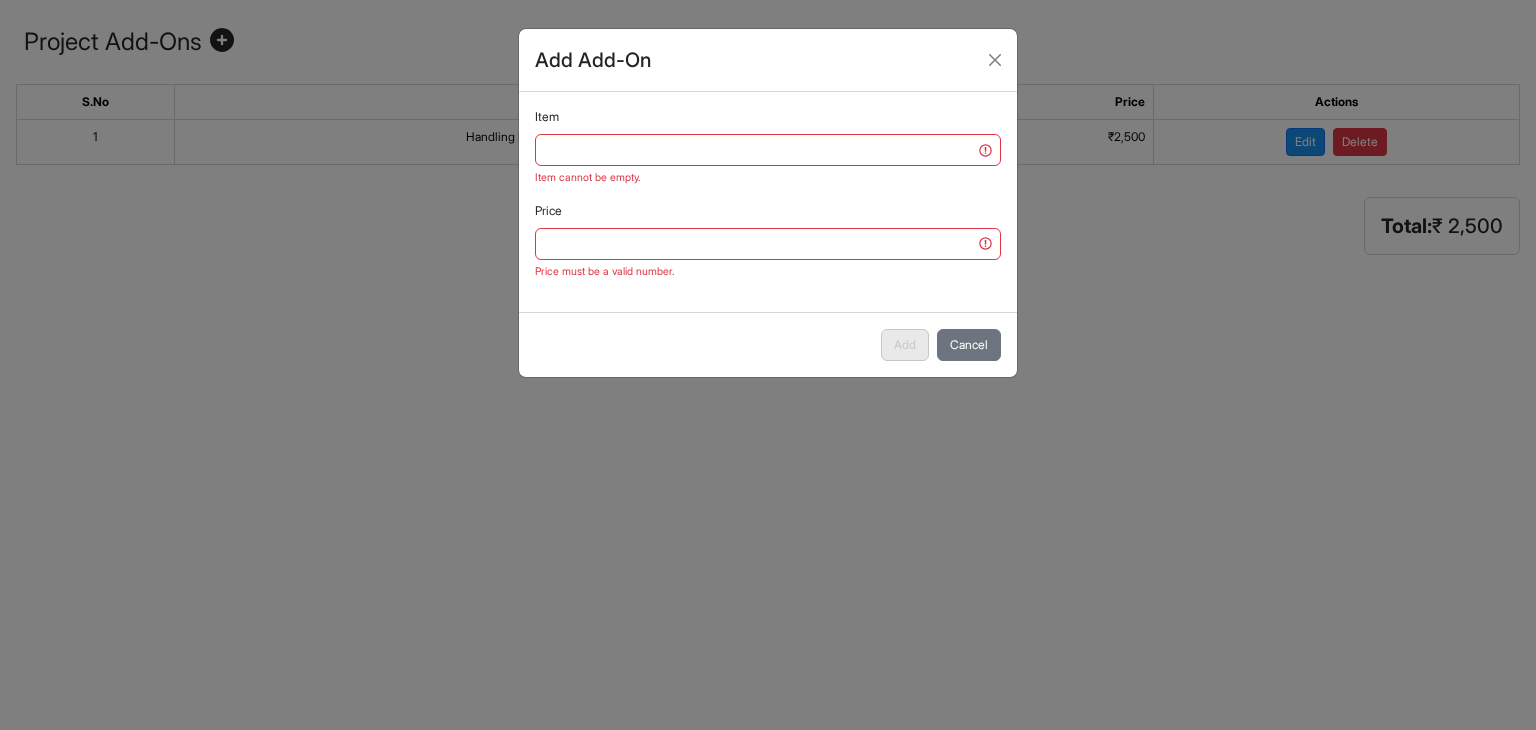click on "Add Add-On Item Item cannot be empty. Price Price must be a valid number. Add Cancel" at bounding box center [768, 365] 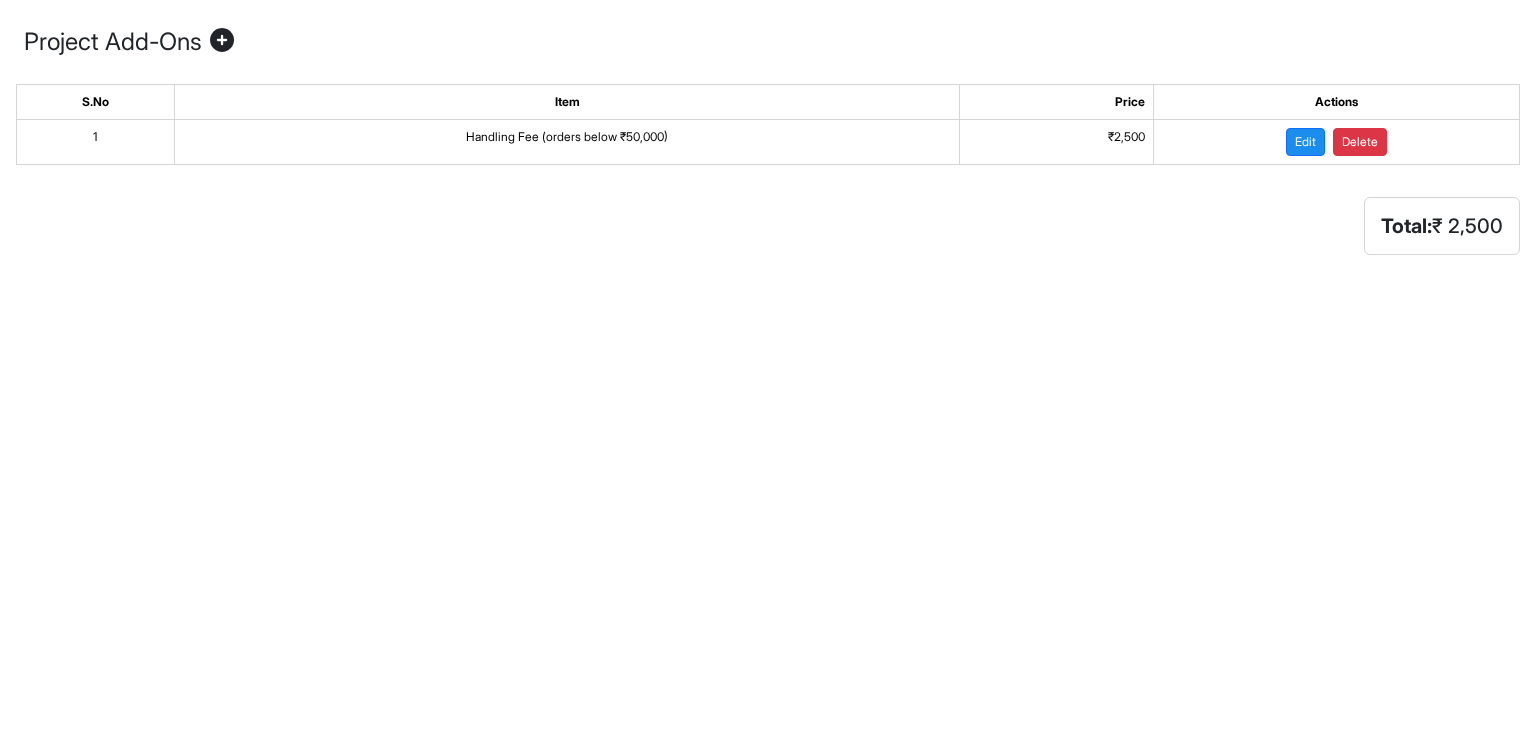 click at bounding box center (222, 42) 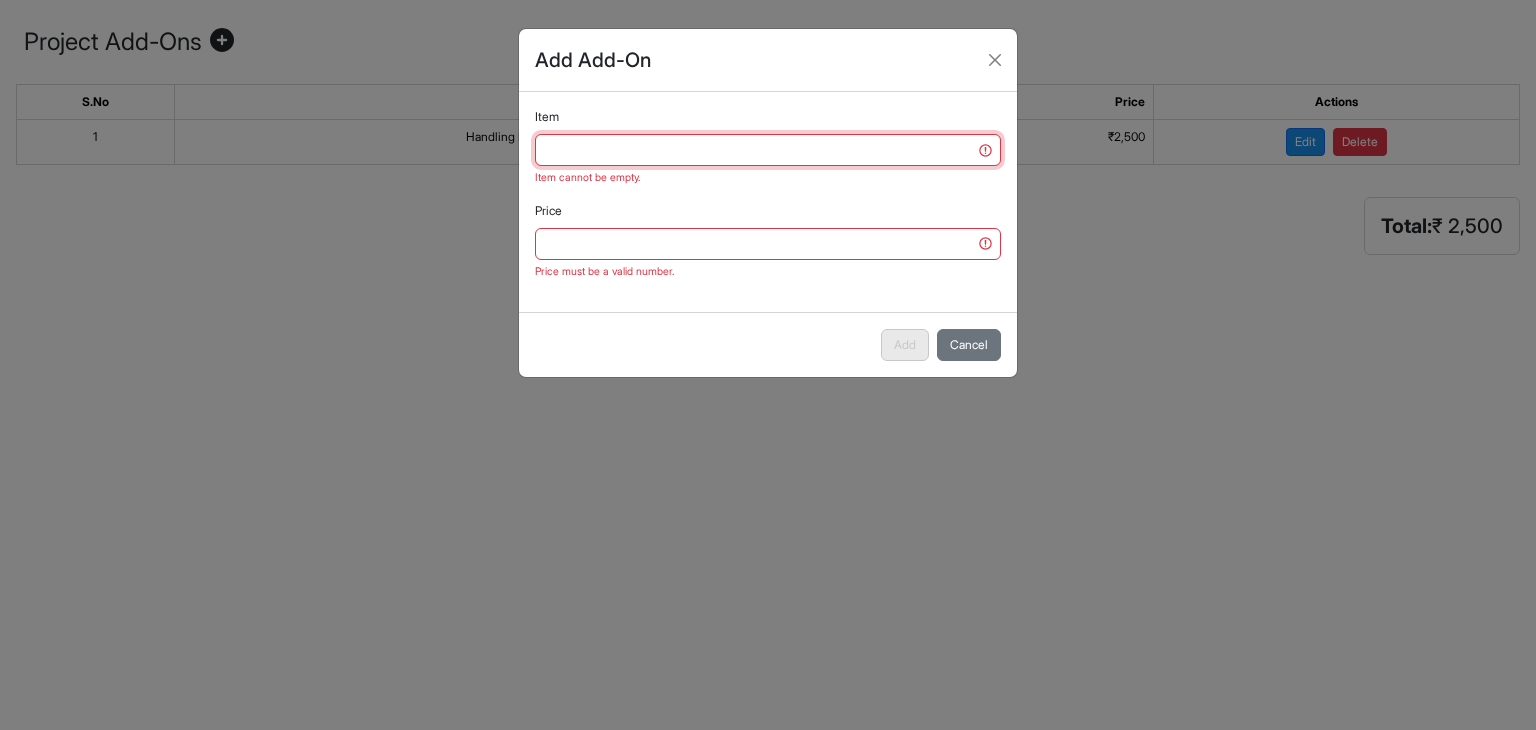 click on "Item" at bounding box center [768, 150] 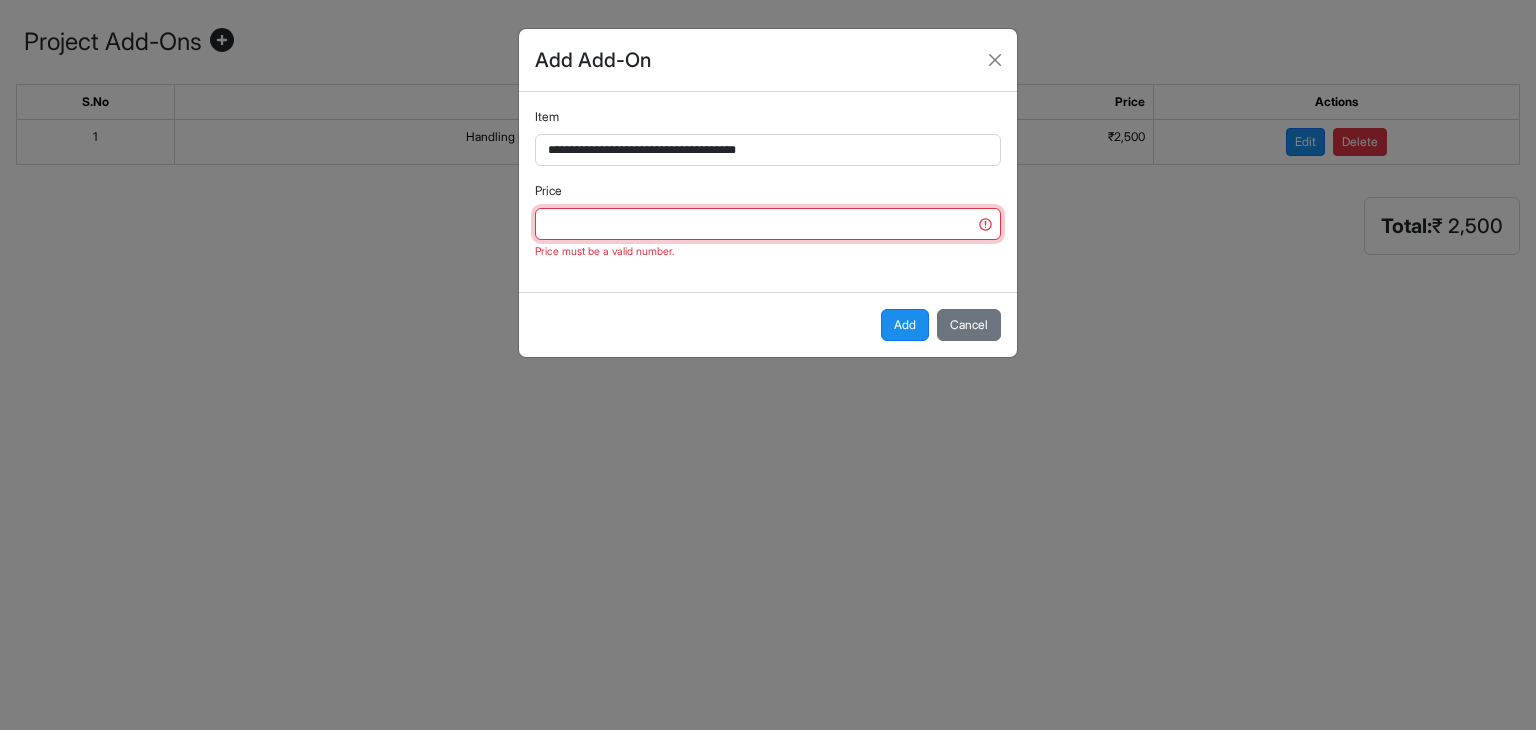 click on "Price" at bounding box center (768, 224) 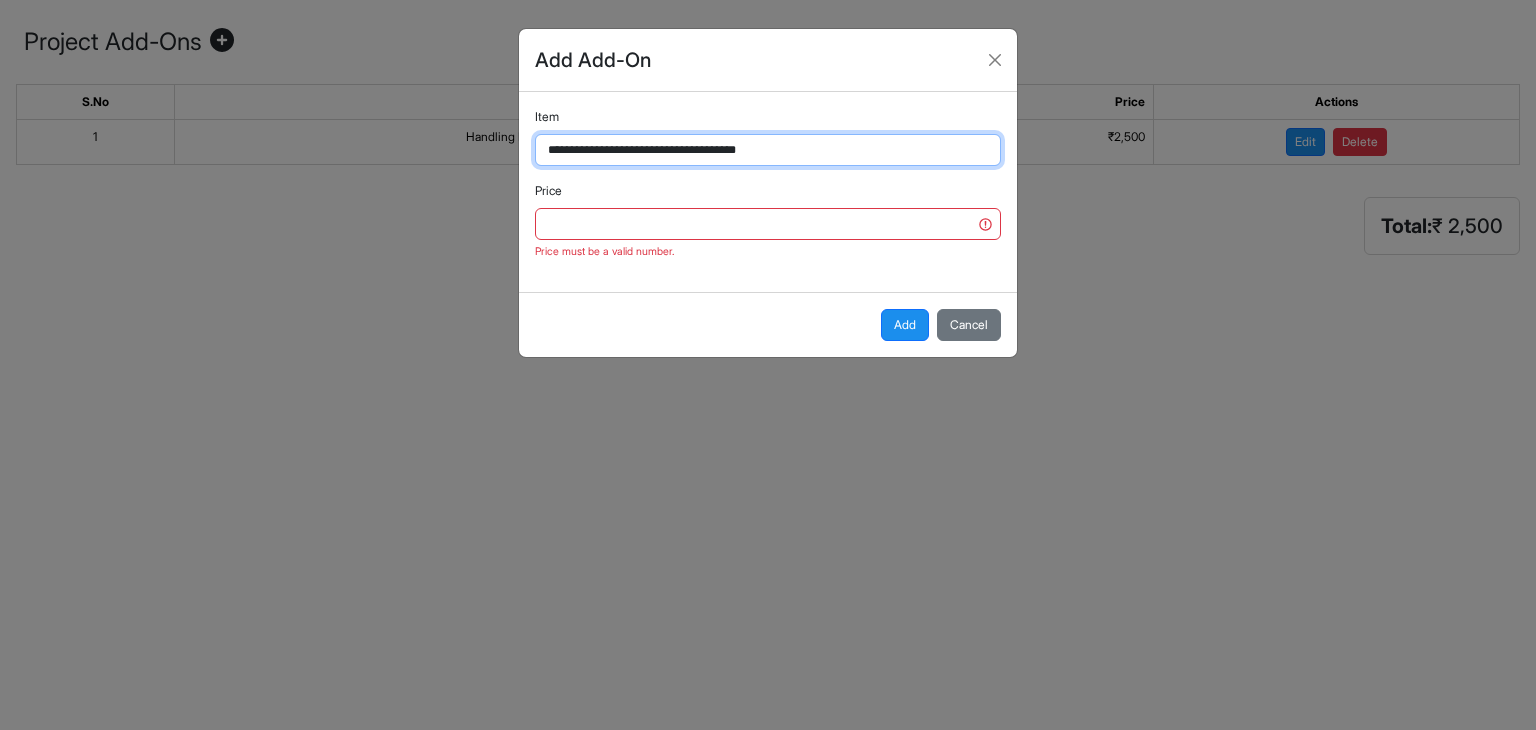 click on "**********" at bounding box center [768, 150] 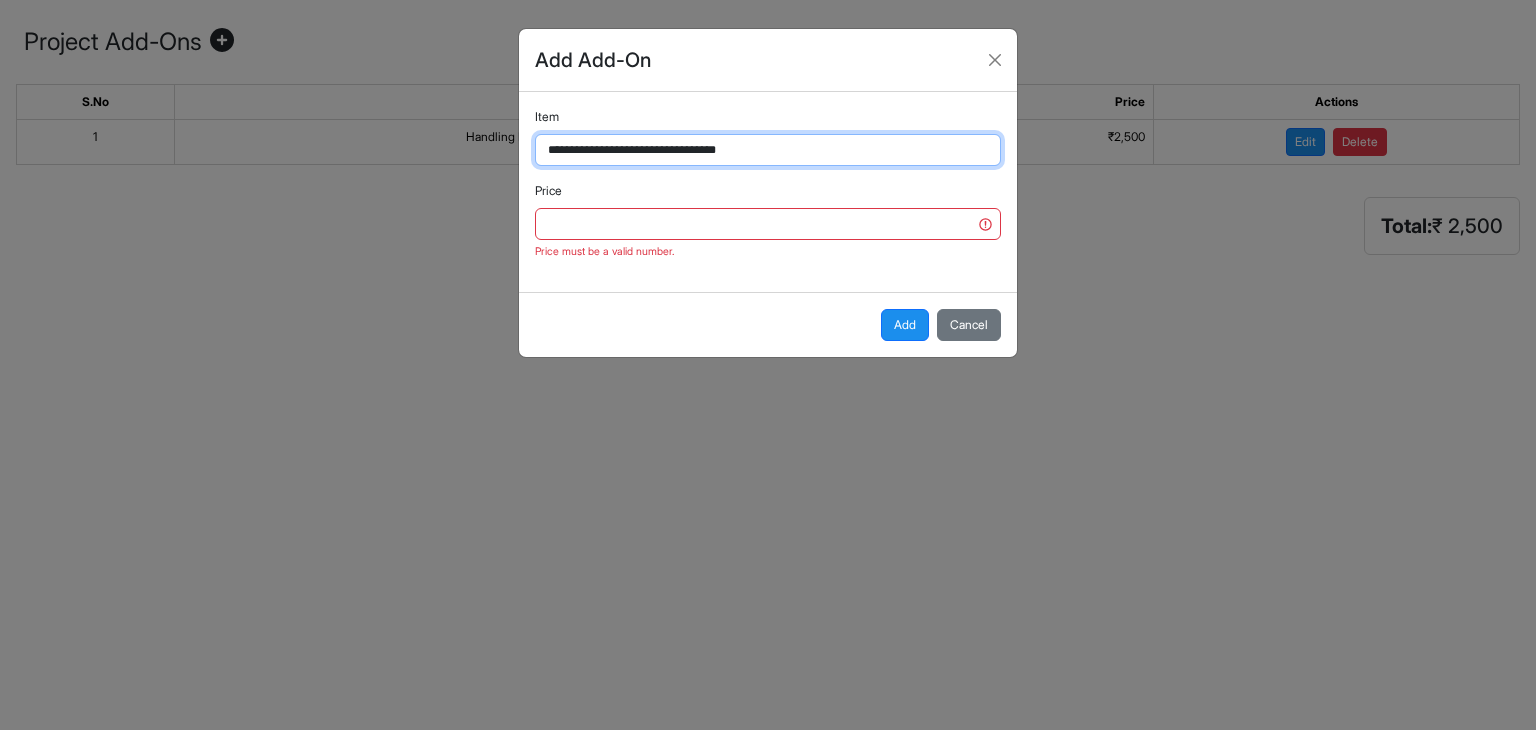 type on "**********" 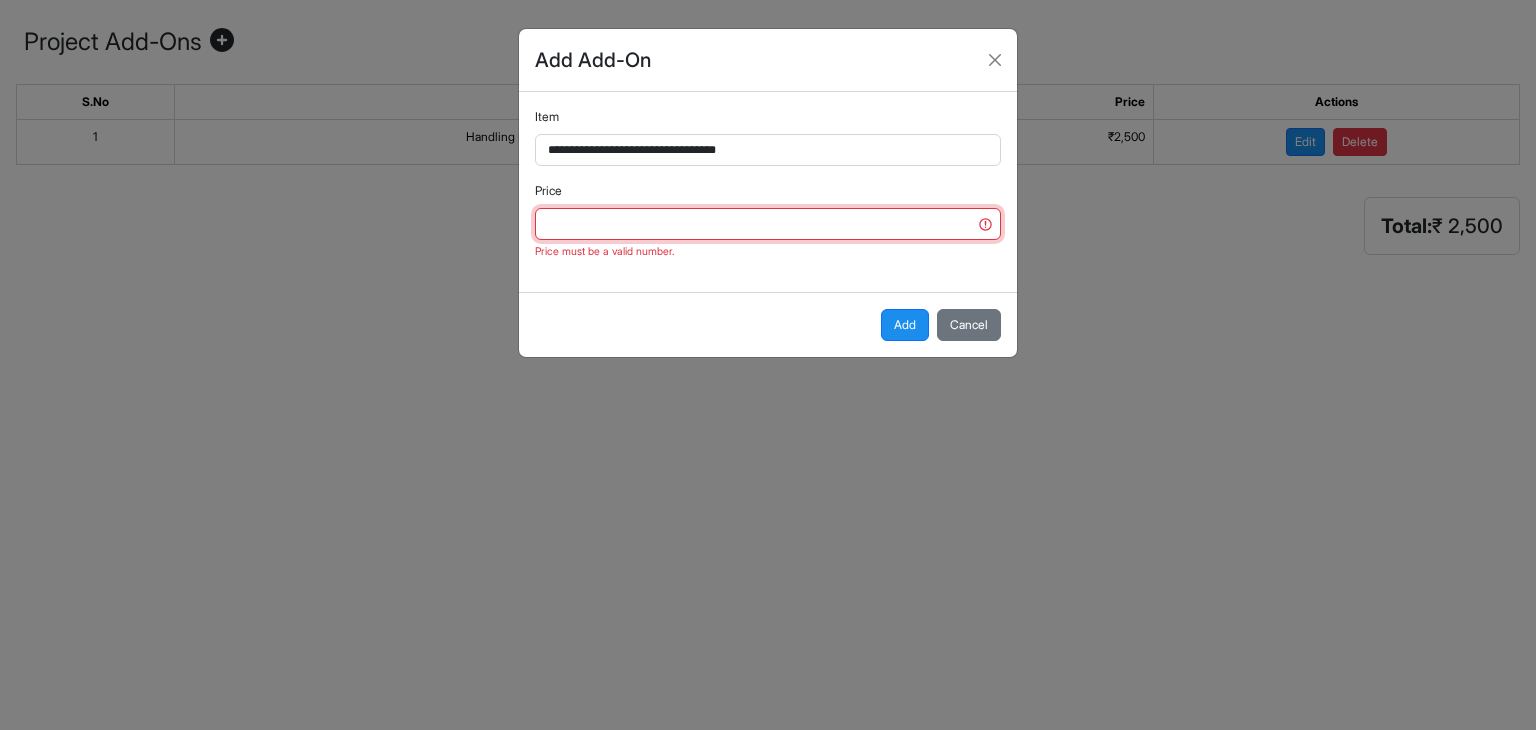 click on "Price" at bounding box center (768, 224) 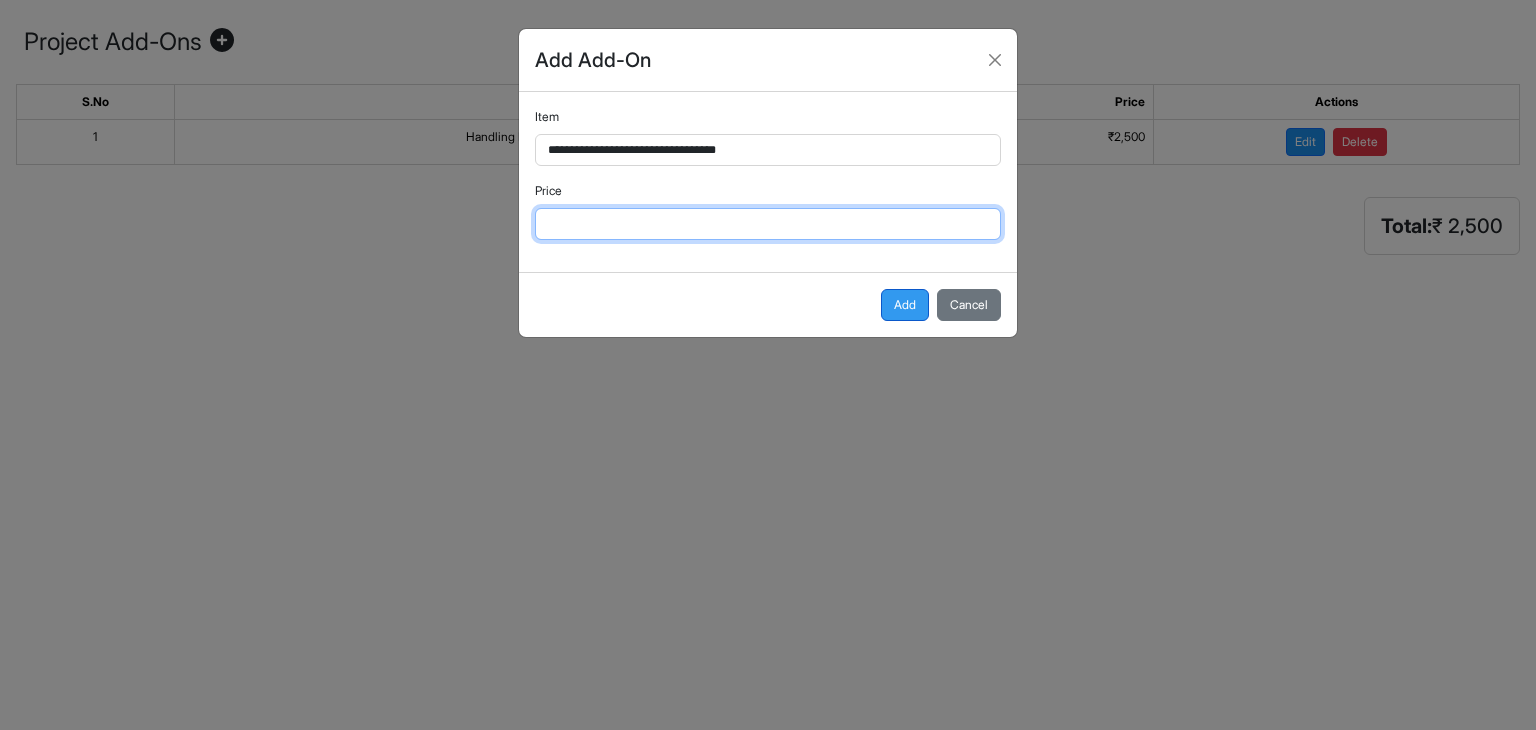 type on "*****" 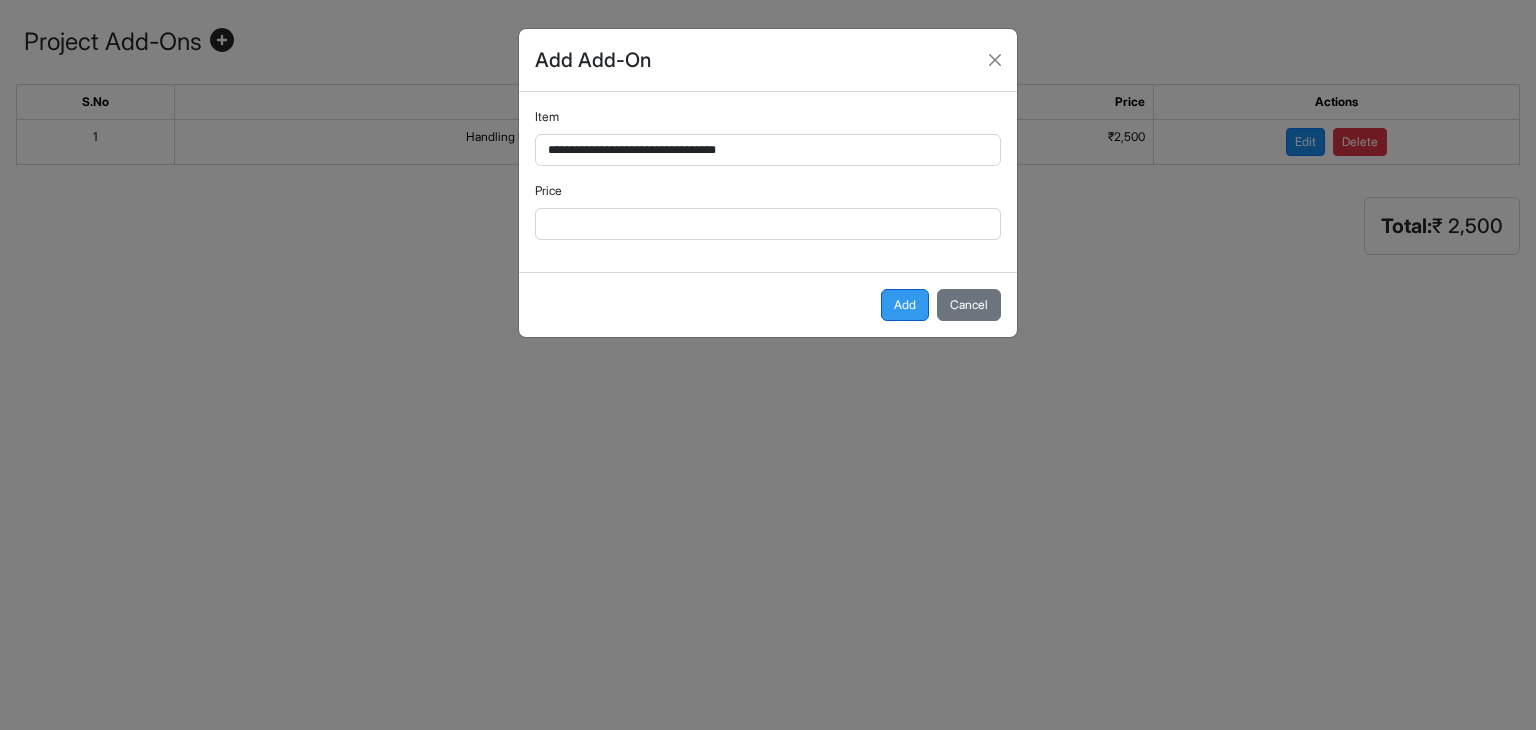 click on "Add" at bounding box center [905, 305] 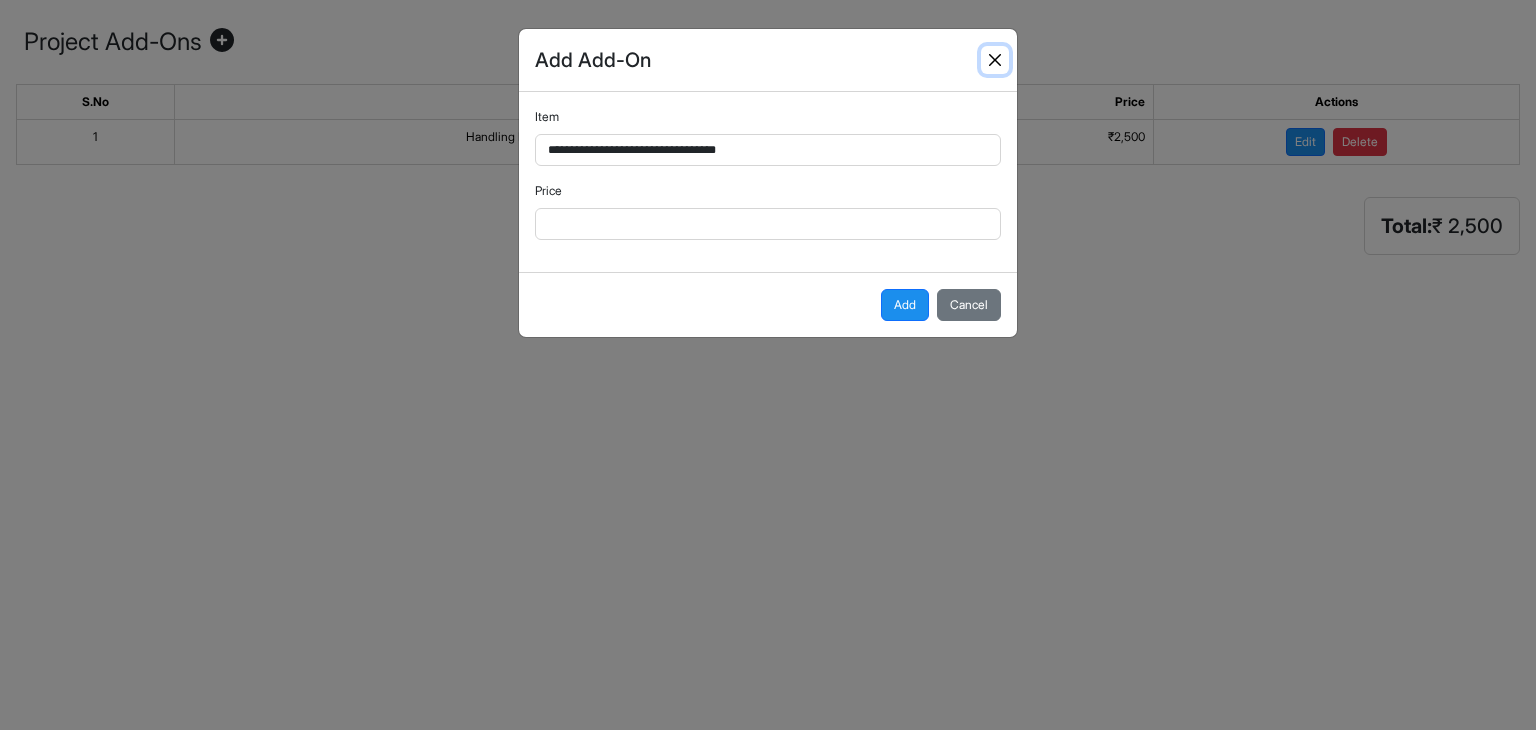 click at bounding box center [995, 60] 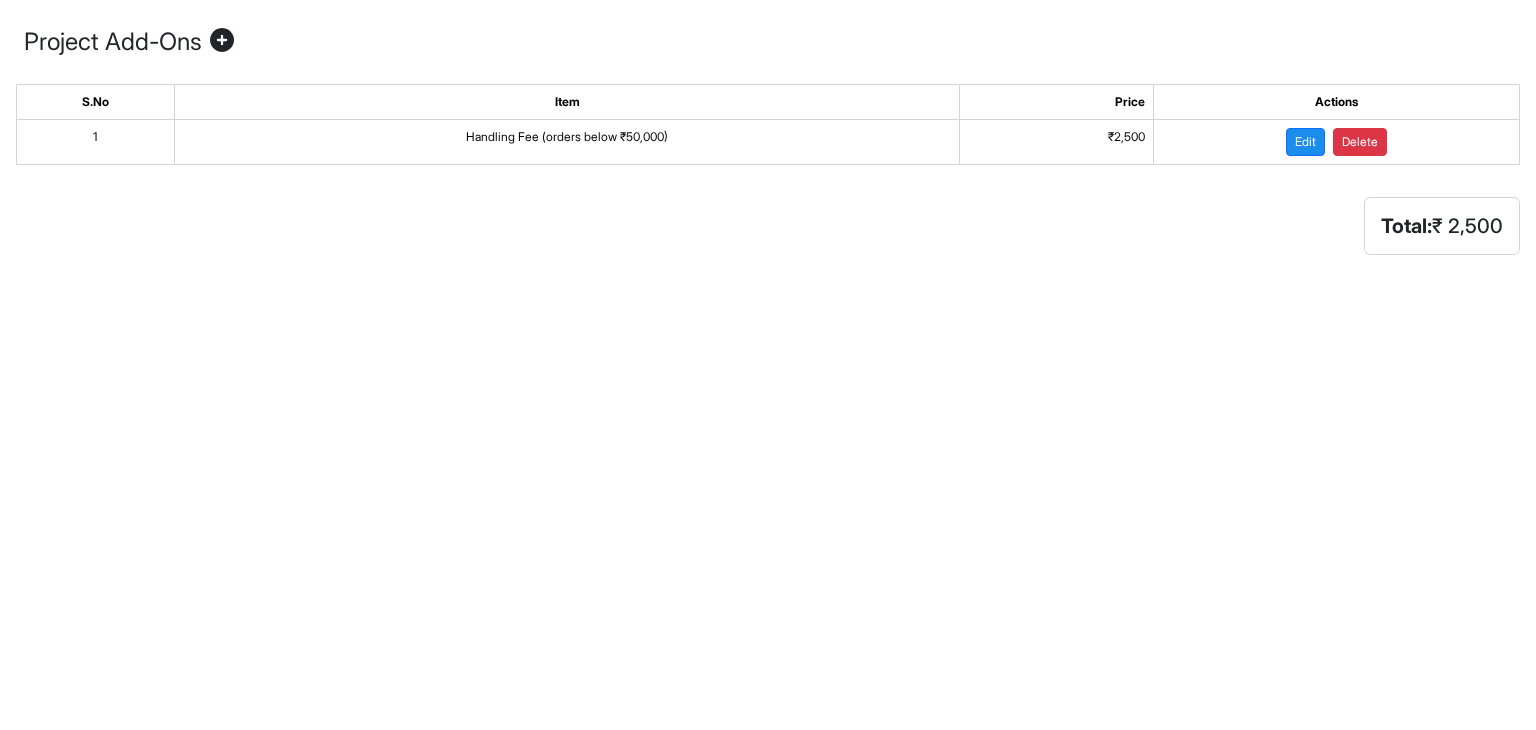 scroll, scrollTop: 0, scrollLeft: 0, axis: both 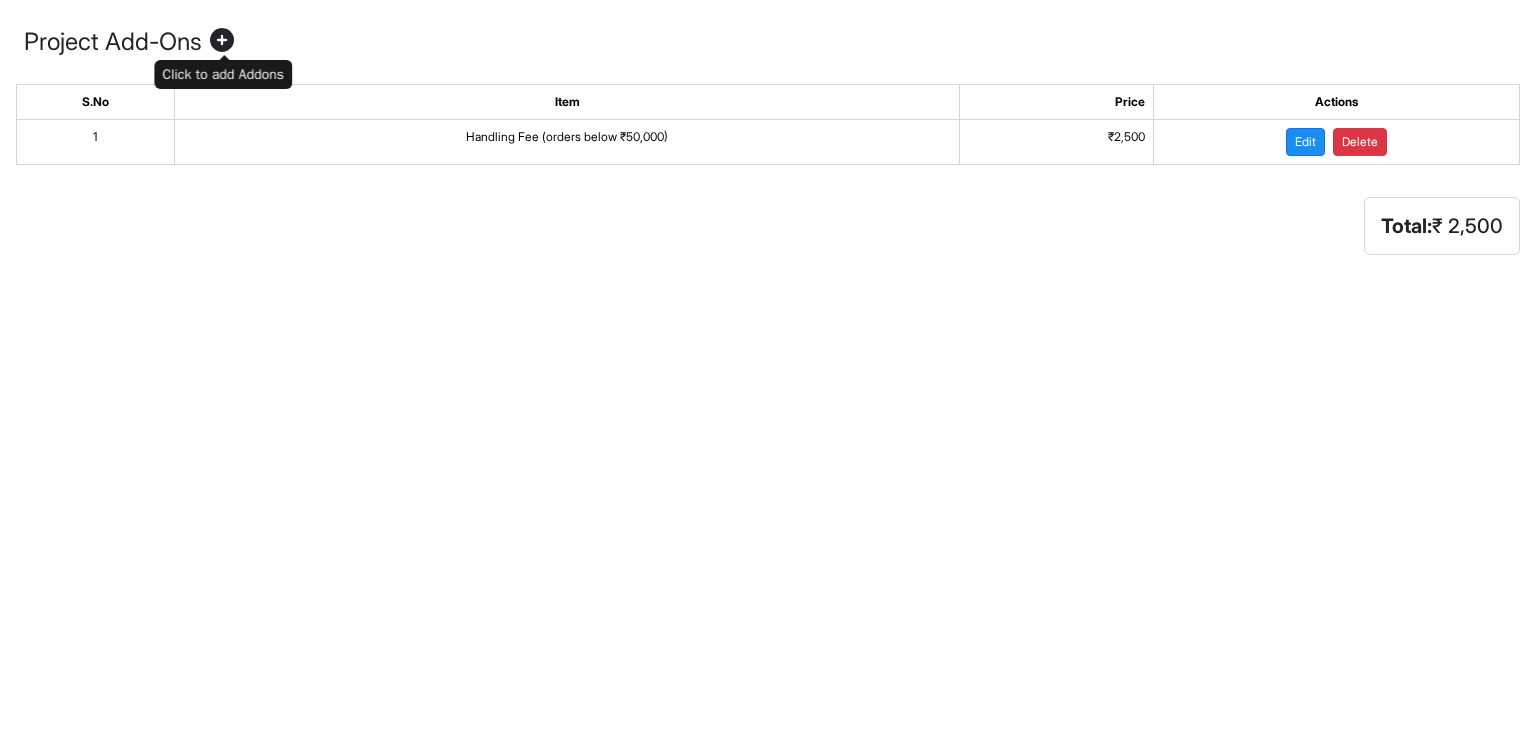 click at bounding box center [222, 42] 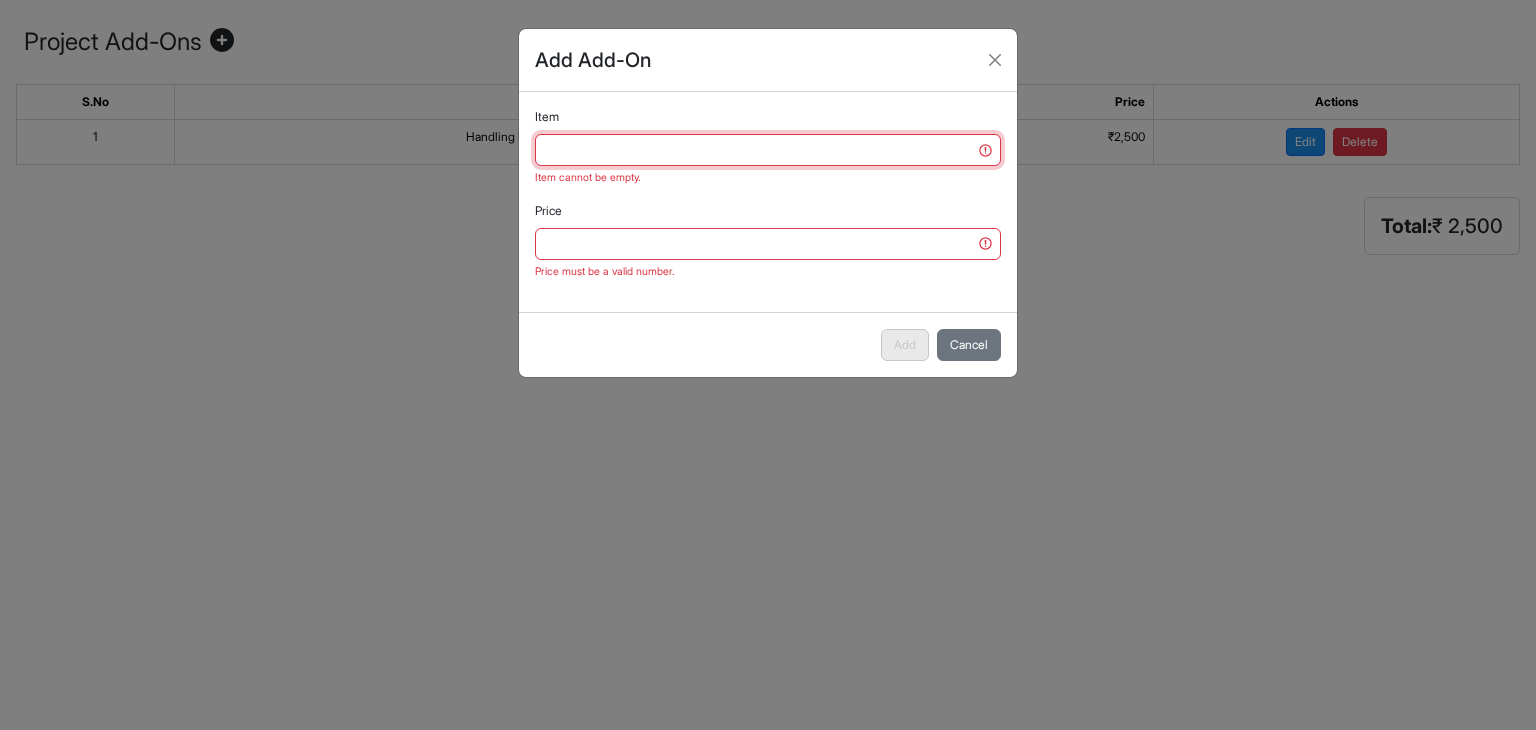 click on "Item" at bounding box center [768, 150] 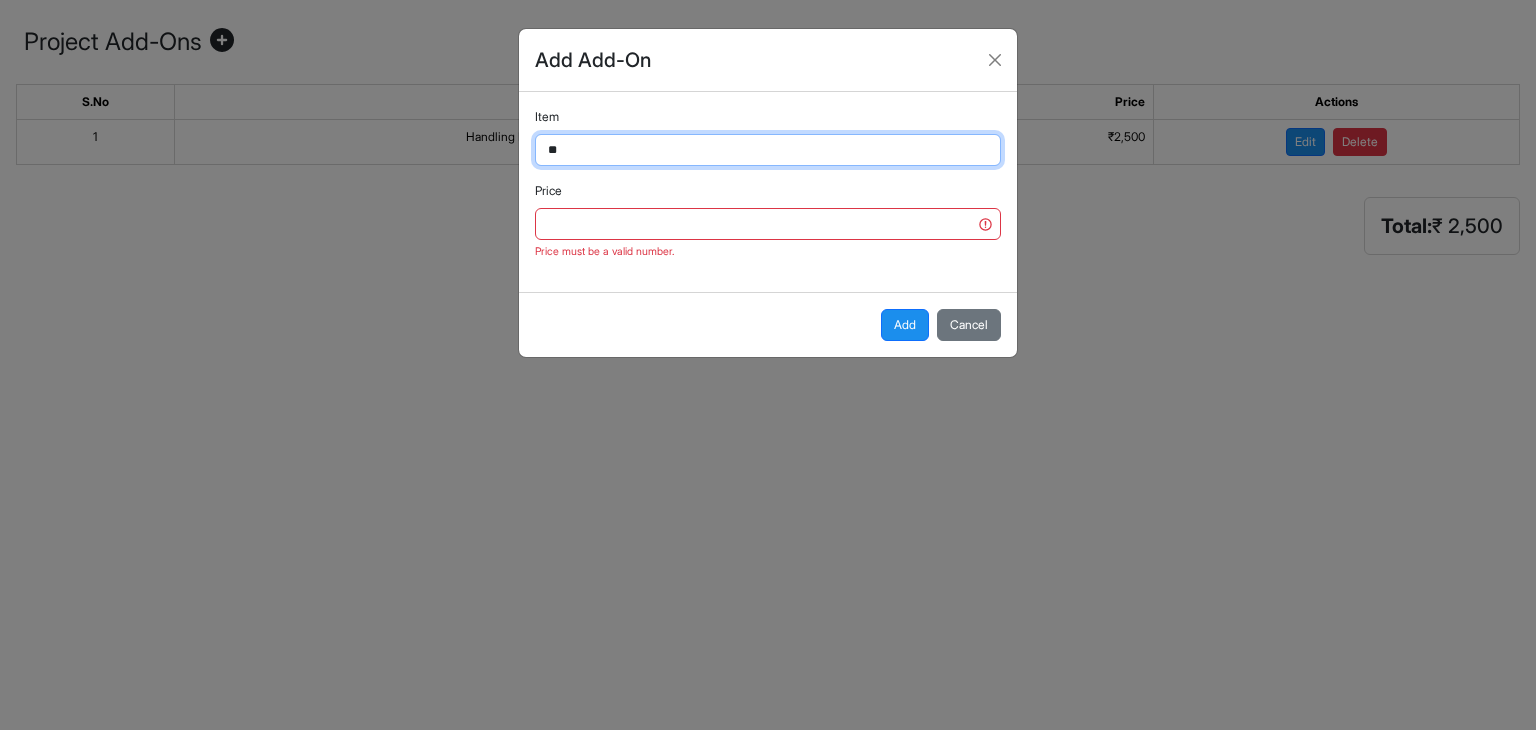 type on "*" 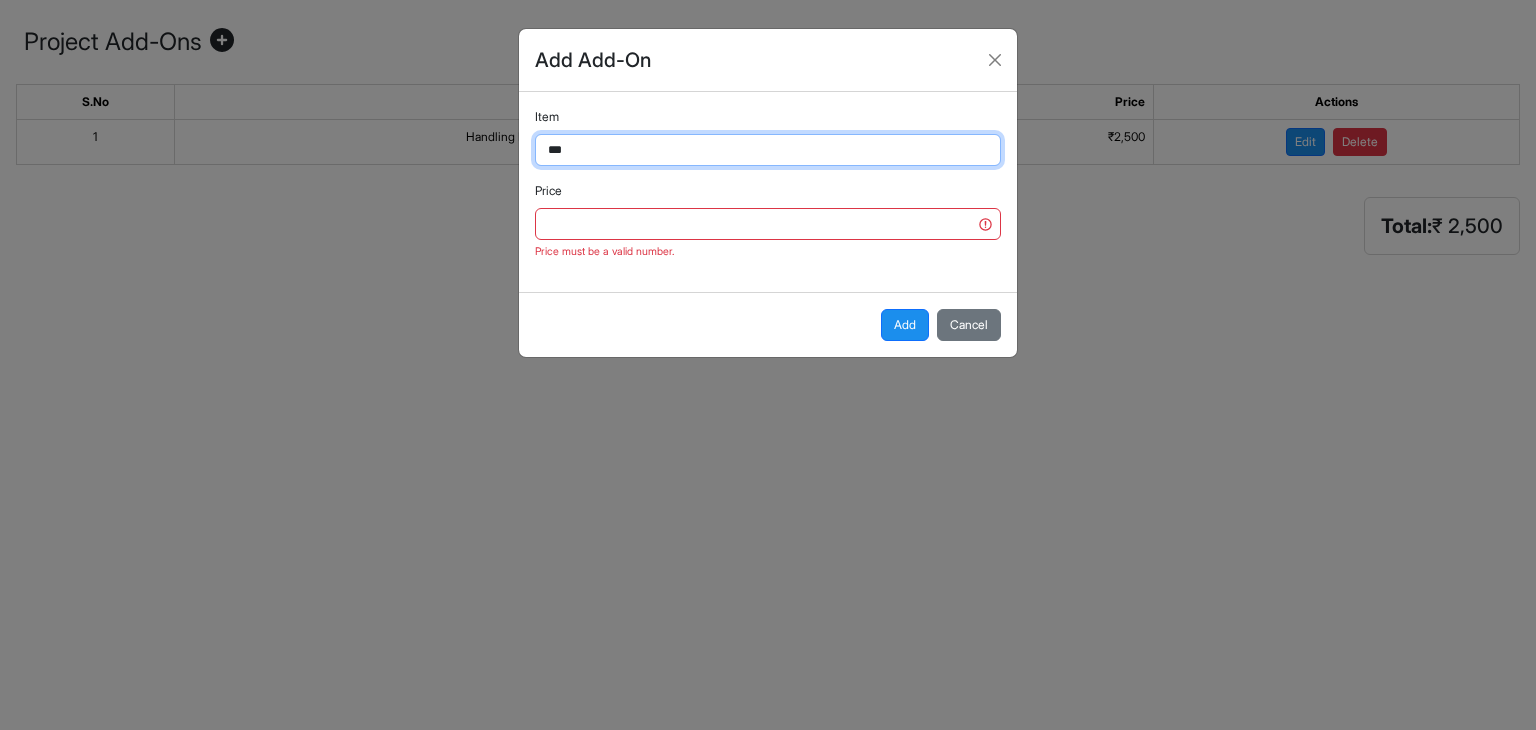 type on "**********" 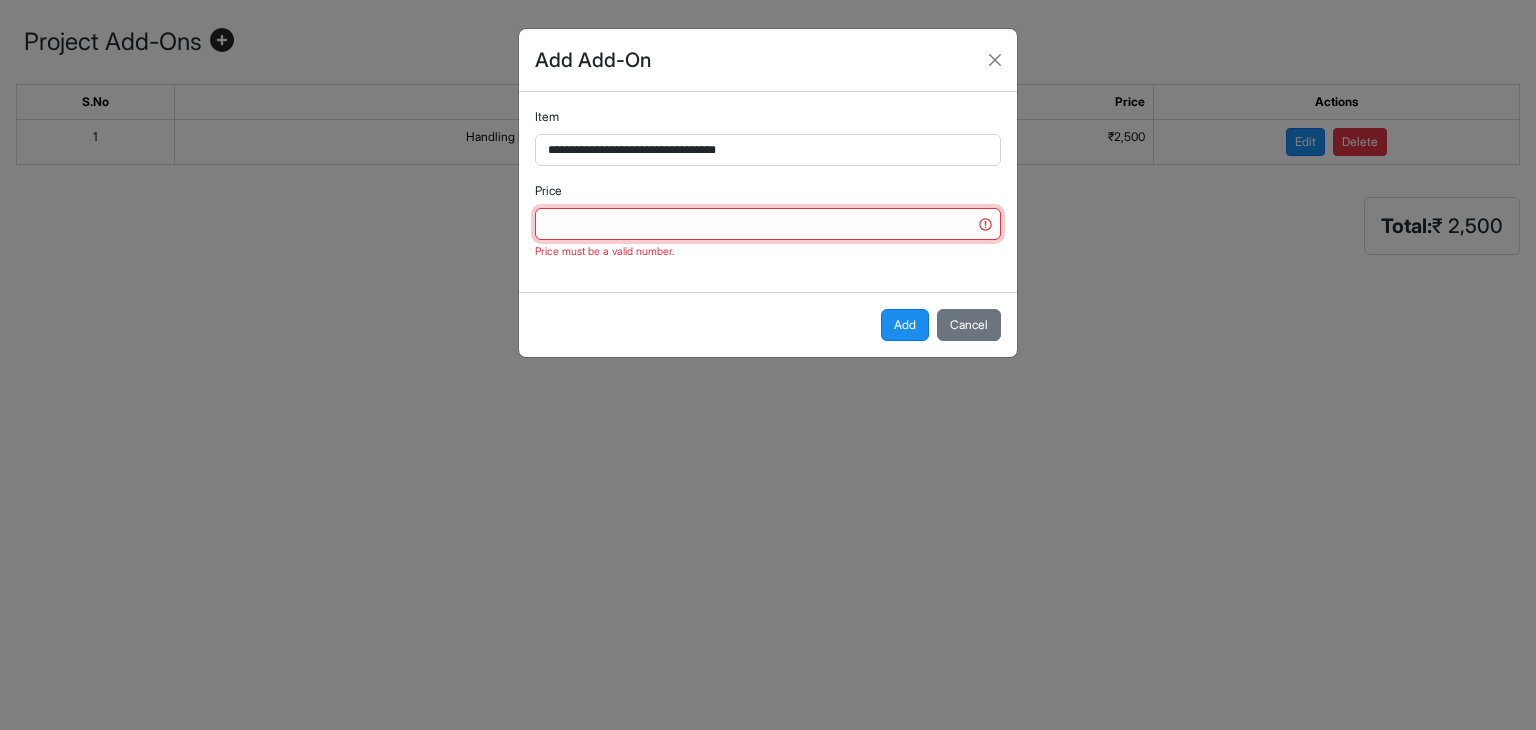 click on "Price" at bounding box center [768, 224] 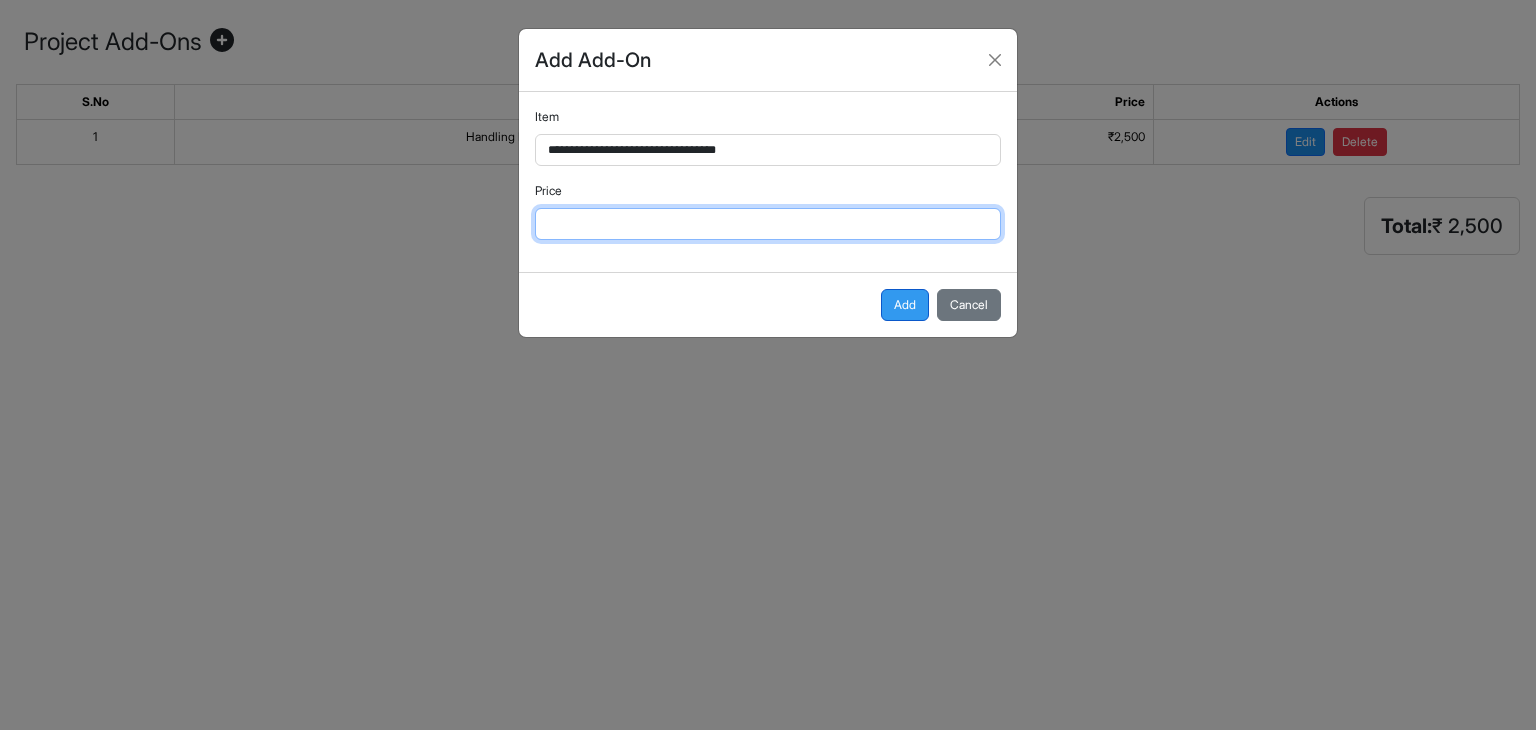 type on "*****" 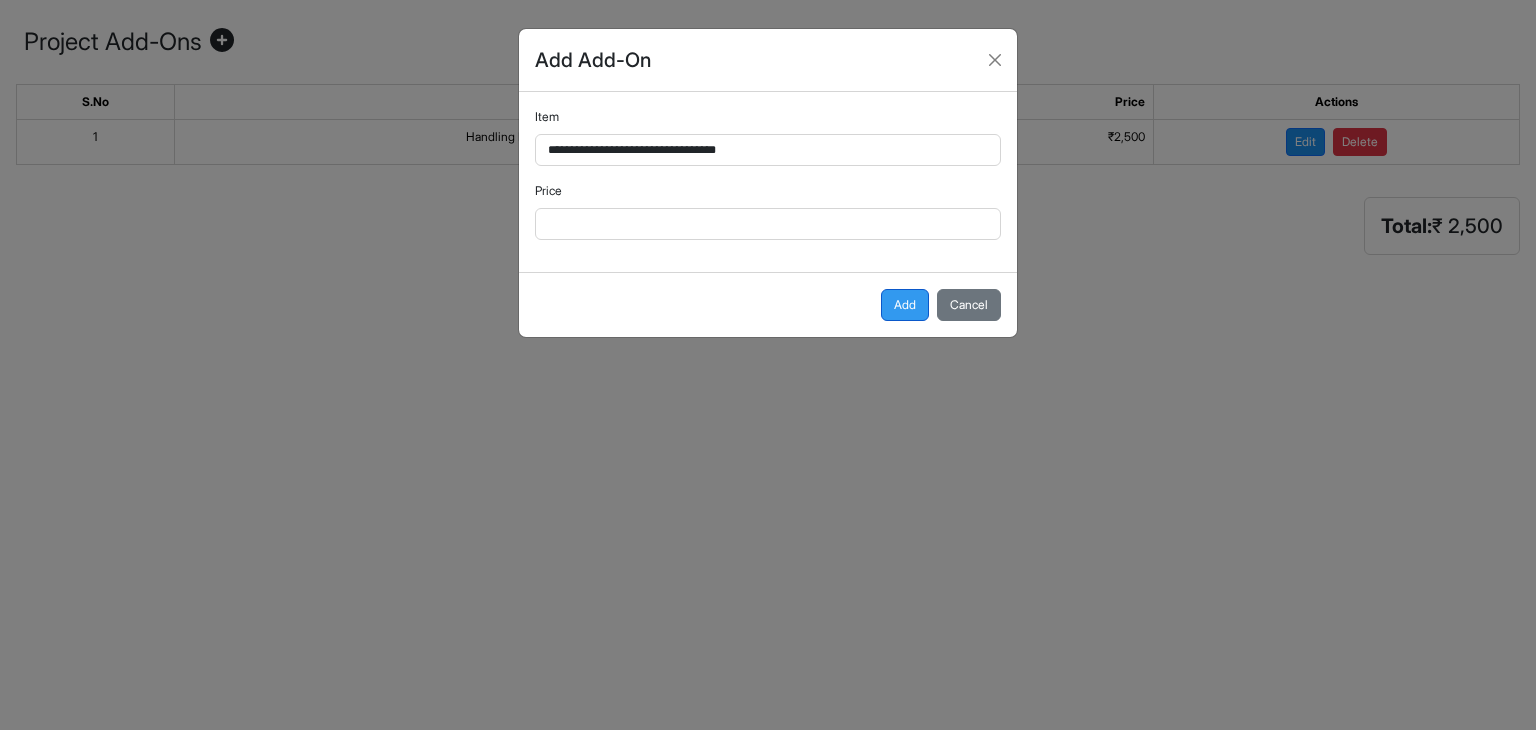 click on "Add" at bounding box center (905, 305) 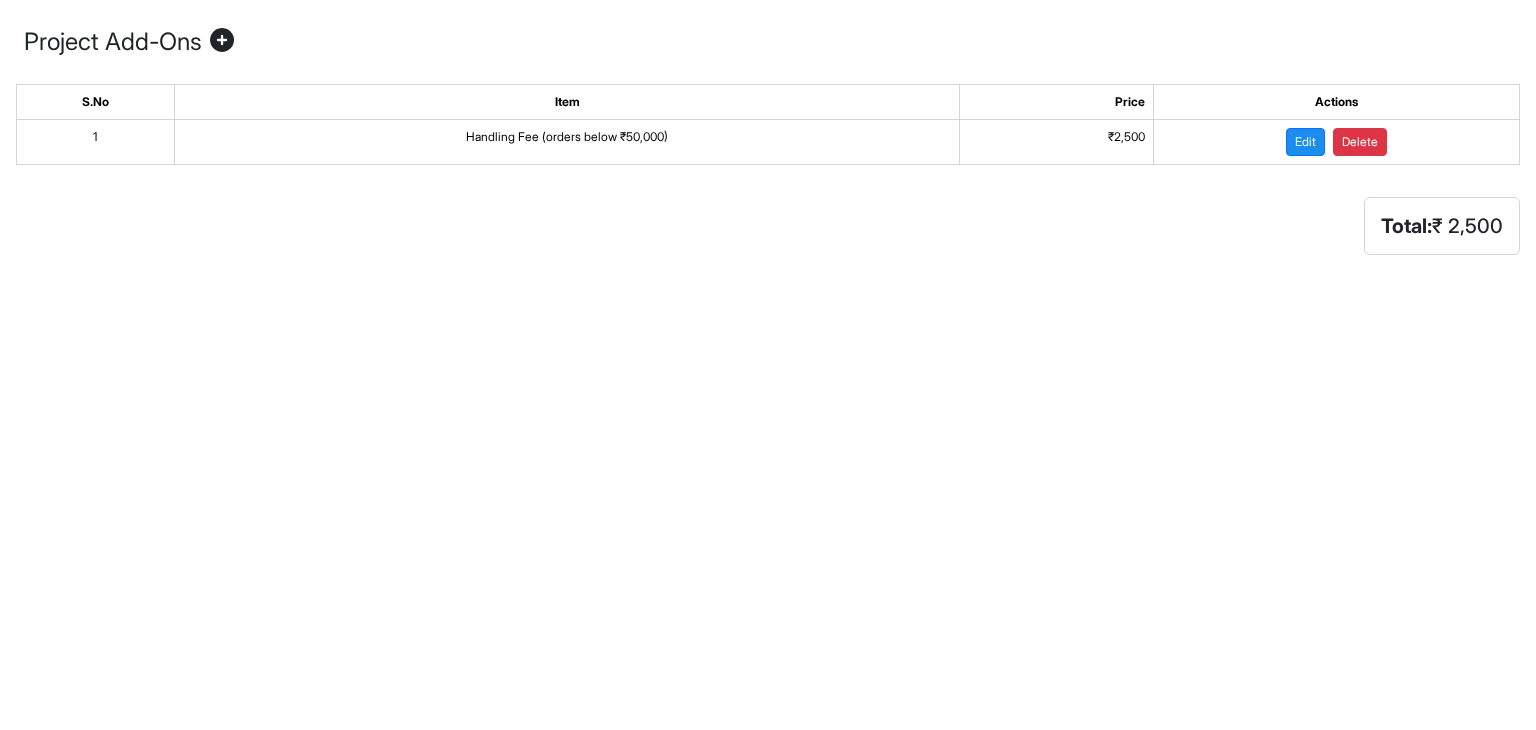 scroll, scrollTop: 0, scrollLeft: 0, axis: both 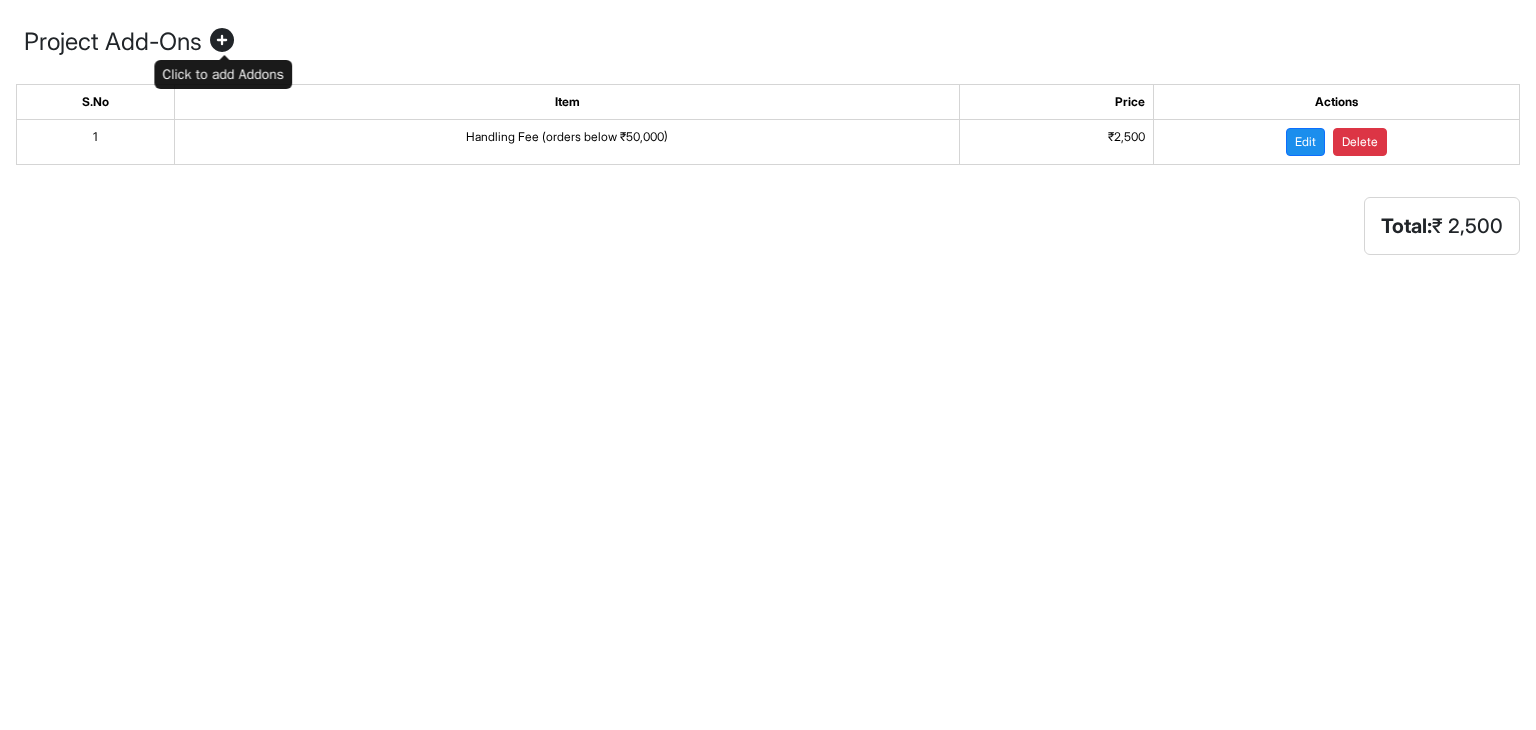 click at bounding box center (222, 42) 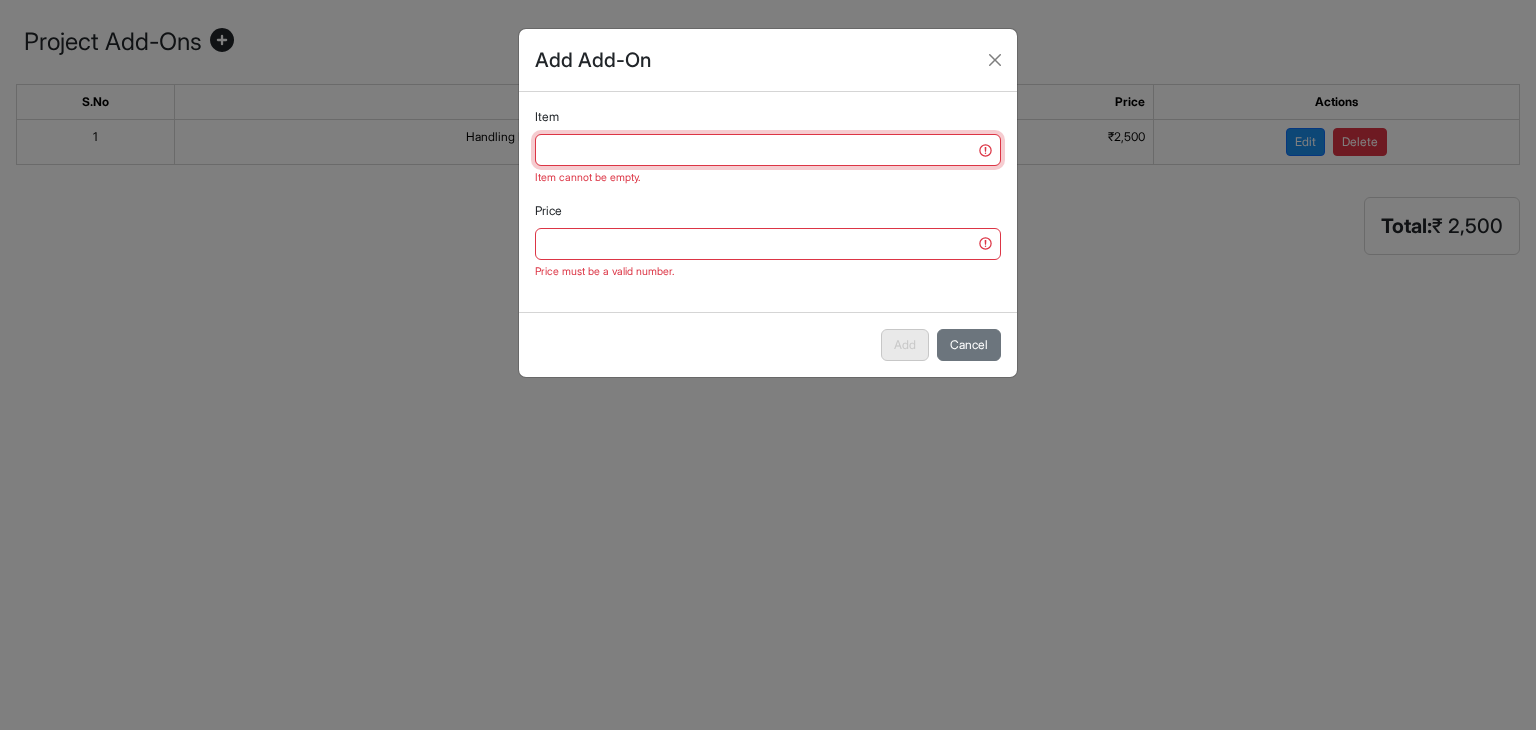 click on "Item" at bounding box center (768, 150) 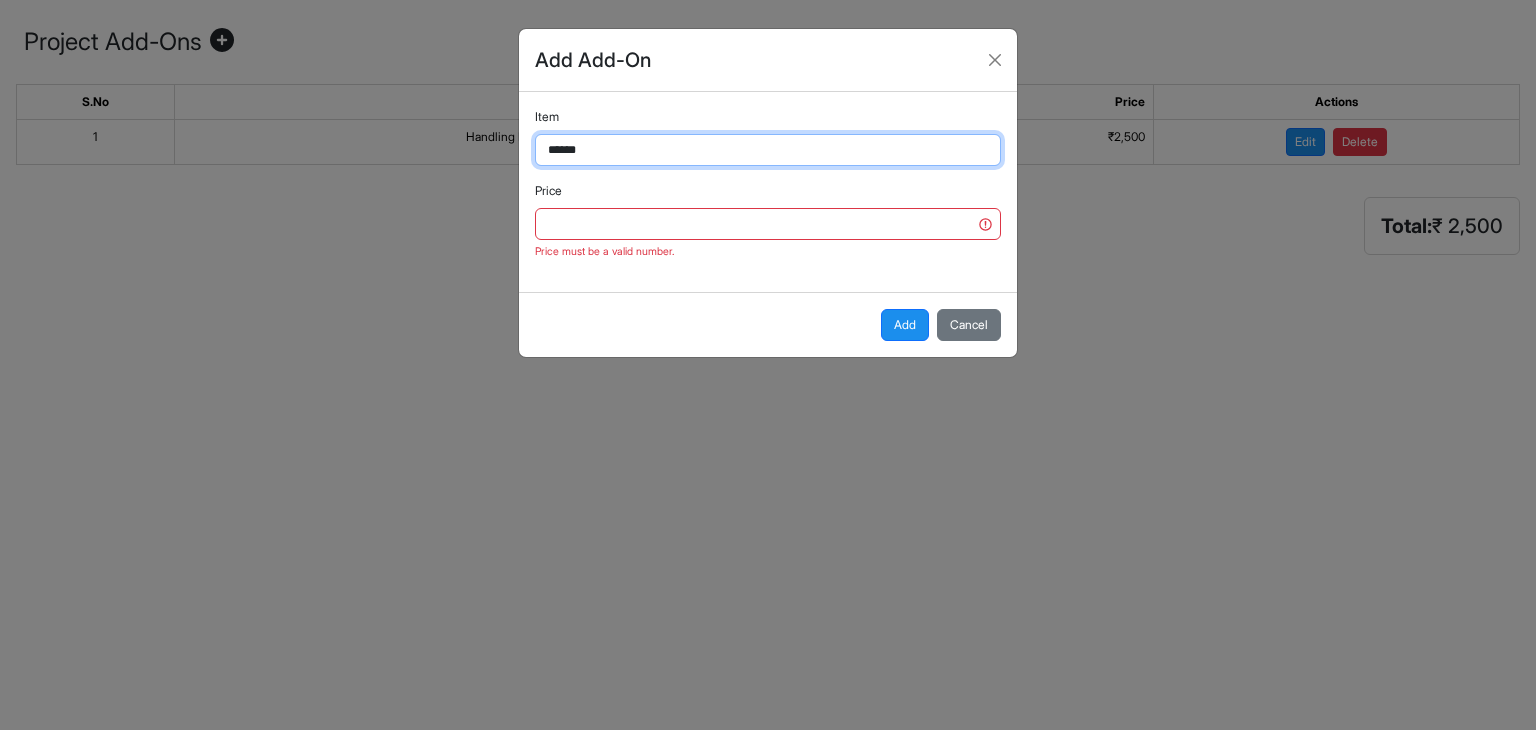 type on "**********" 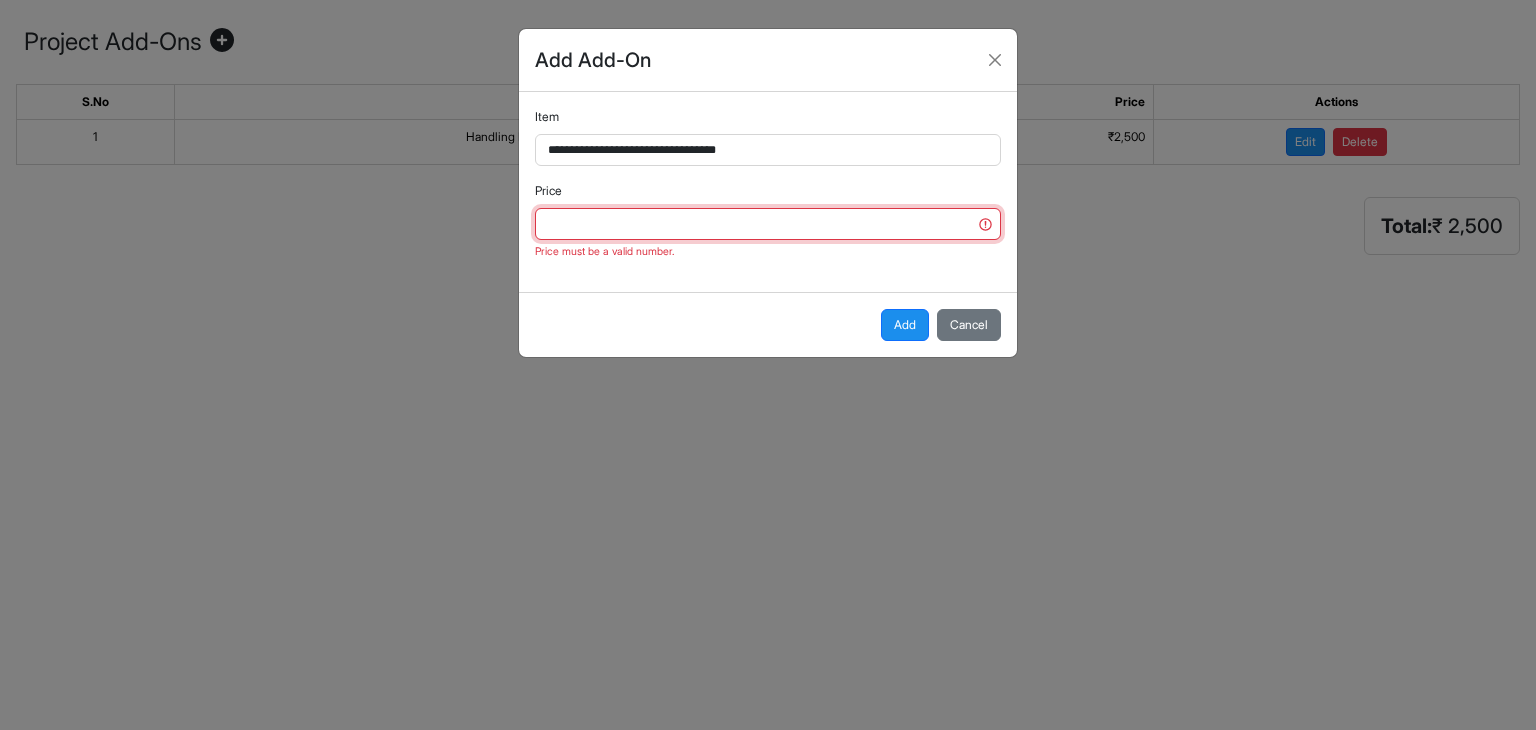 click on "Price" at bounding box center (768, 224) 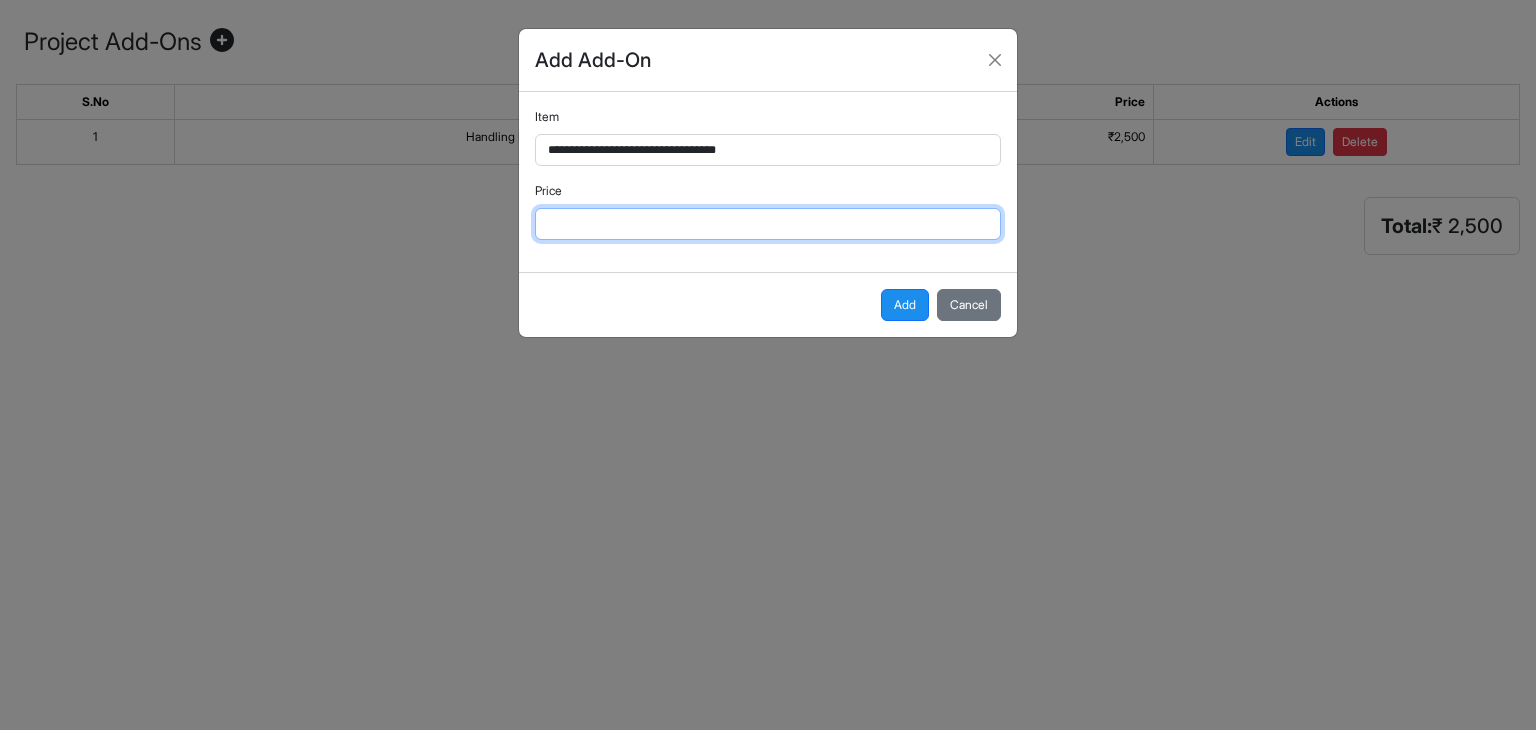 type on "*****" 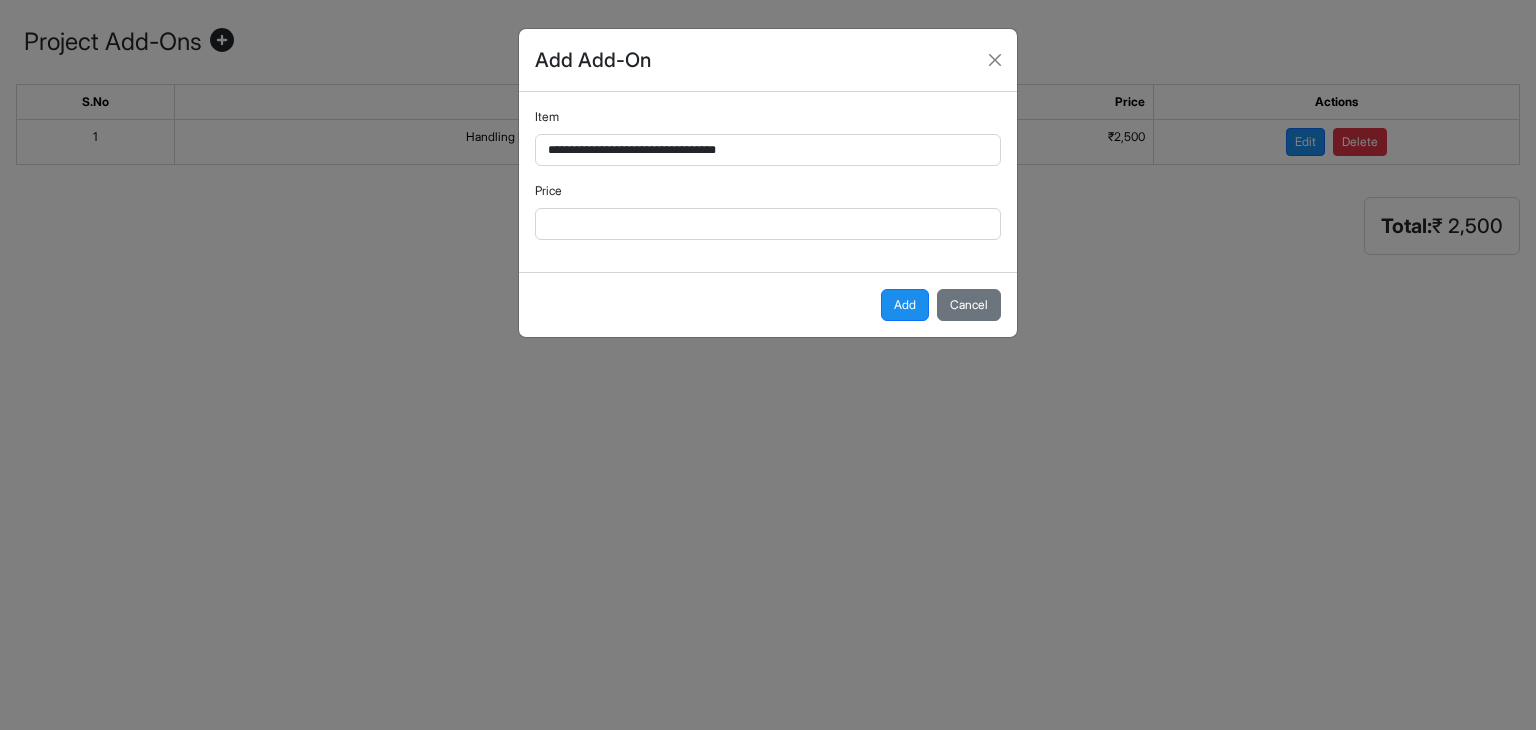 click on "Add Cancel" at bounding box center (768, 304) 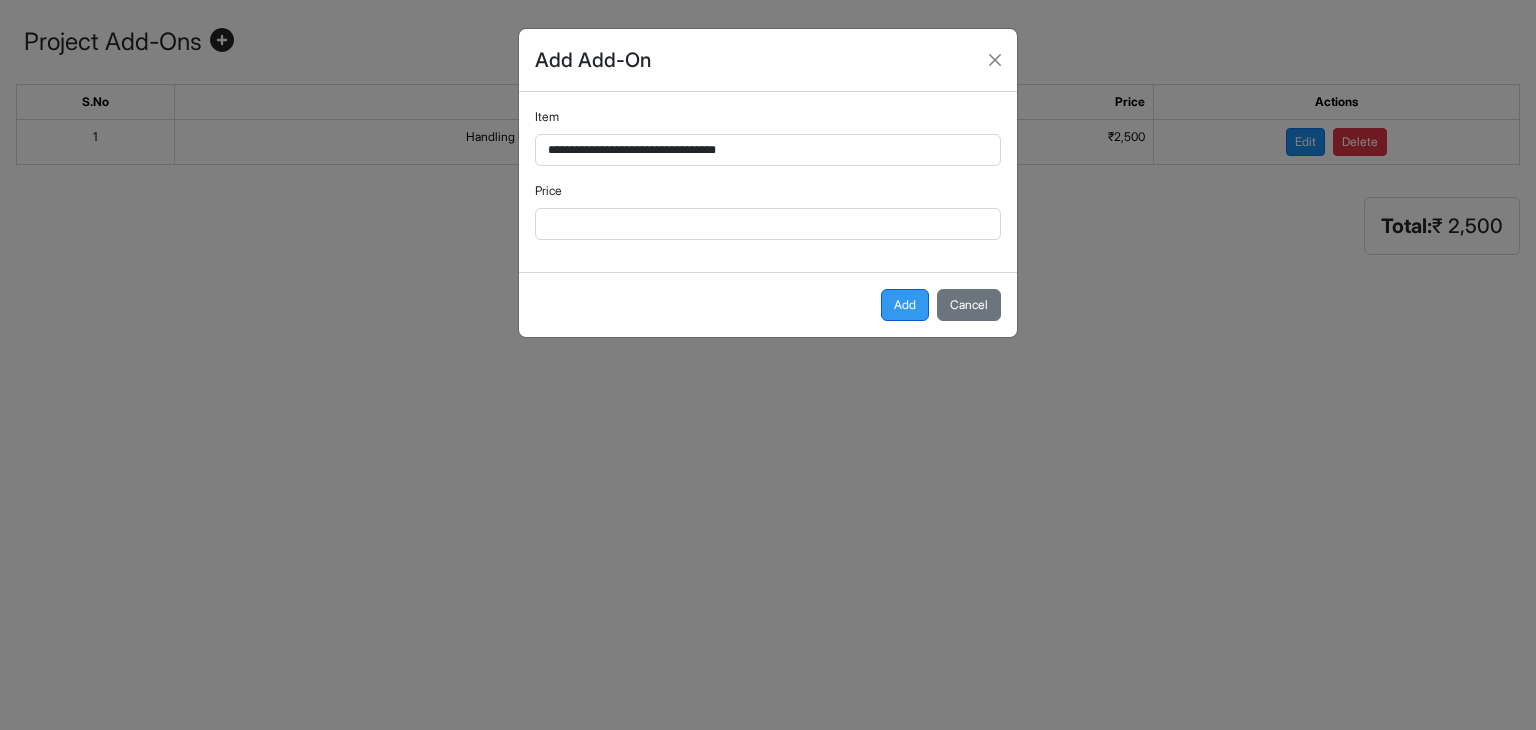 click on "Add" at bounding box center (905, 305) 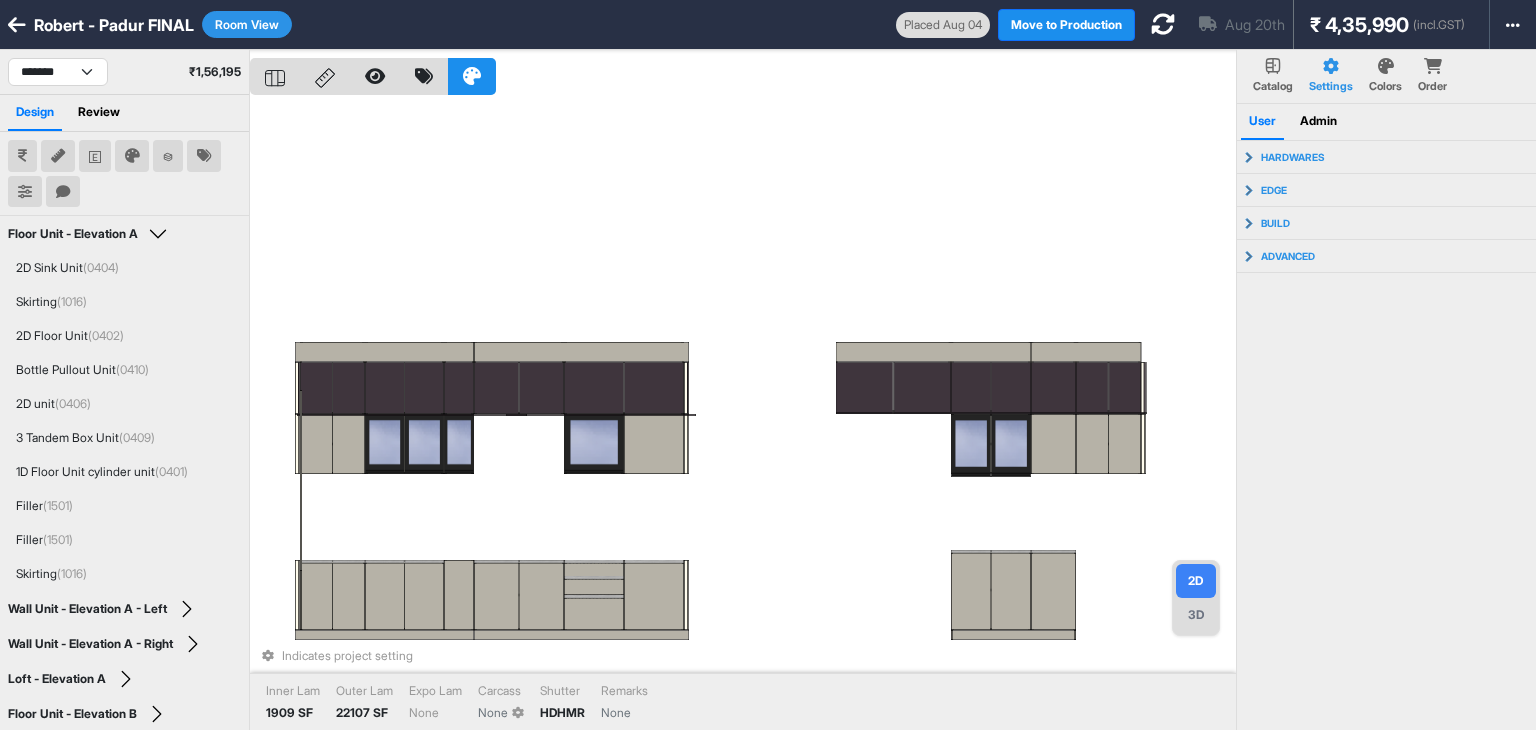 scroll, scrollTop: 0, scrollLeft: 0, axis: both 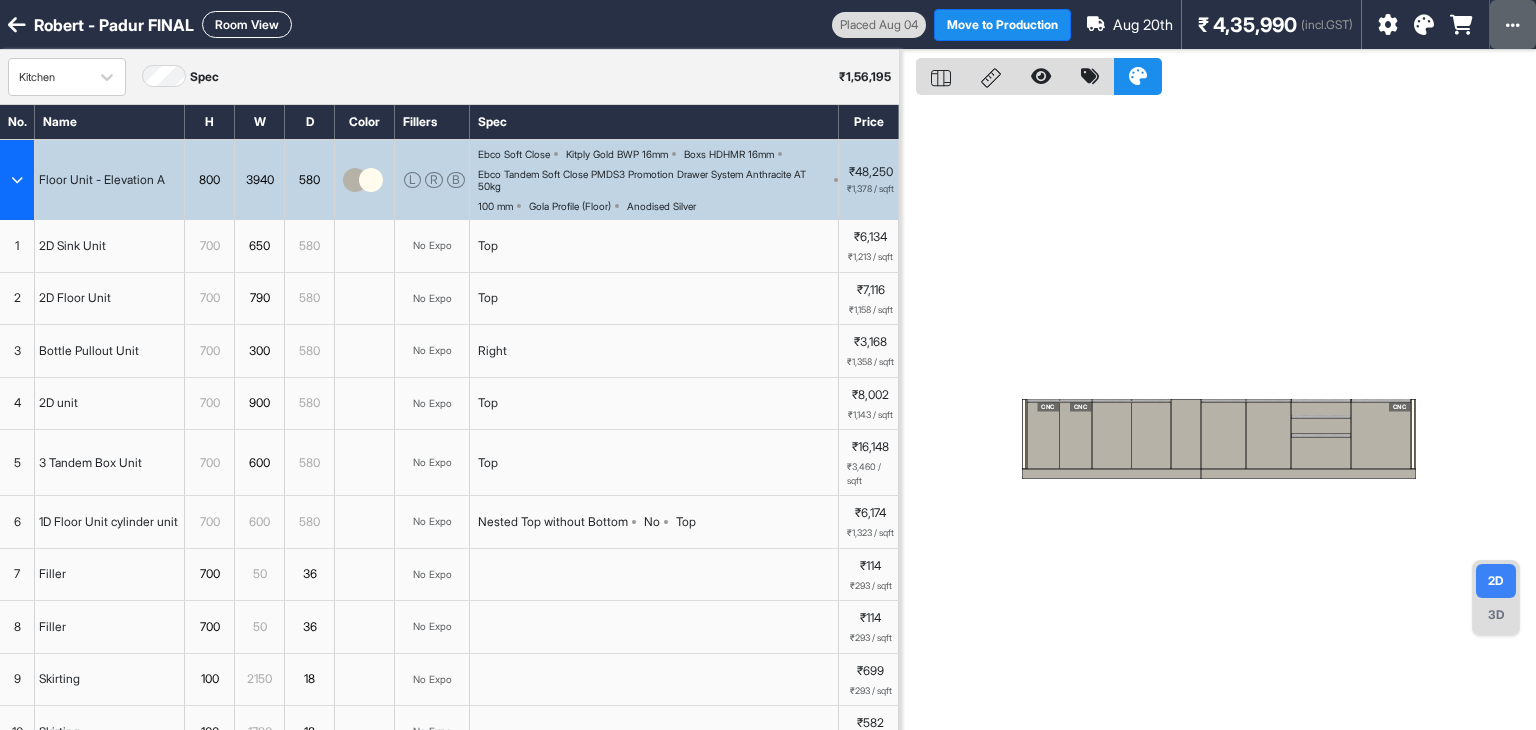 click at bounding box center [1513, 24] 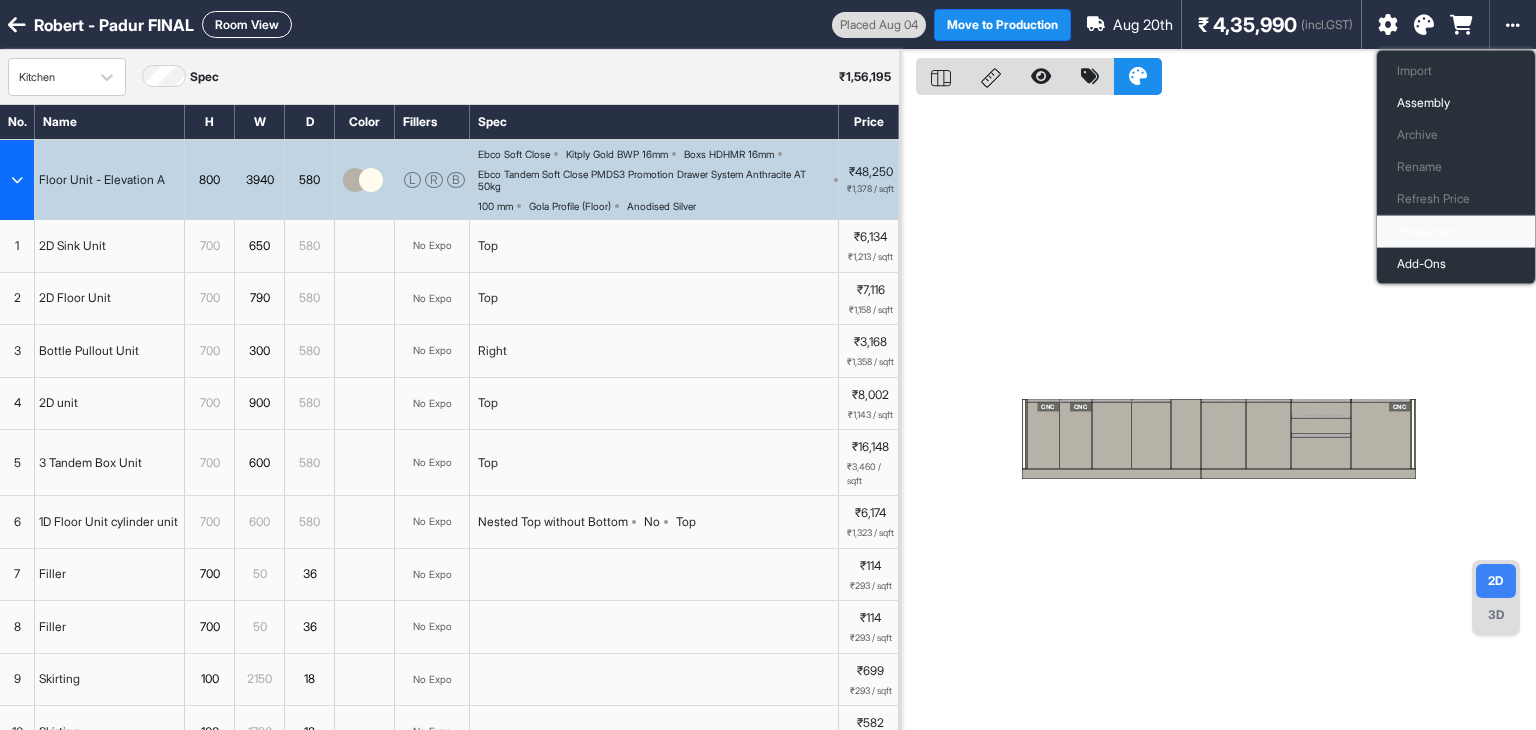 click on "Production" at bounding box center (1456, 232) 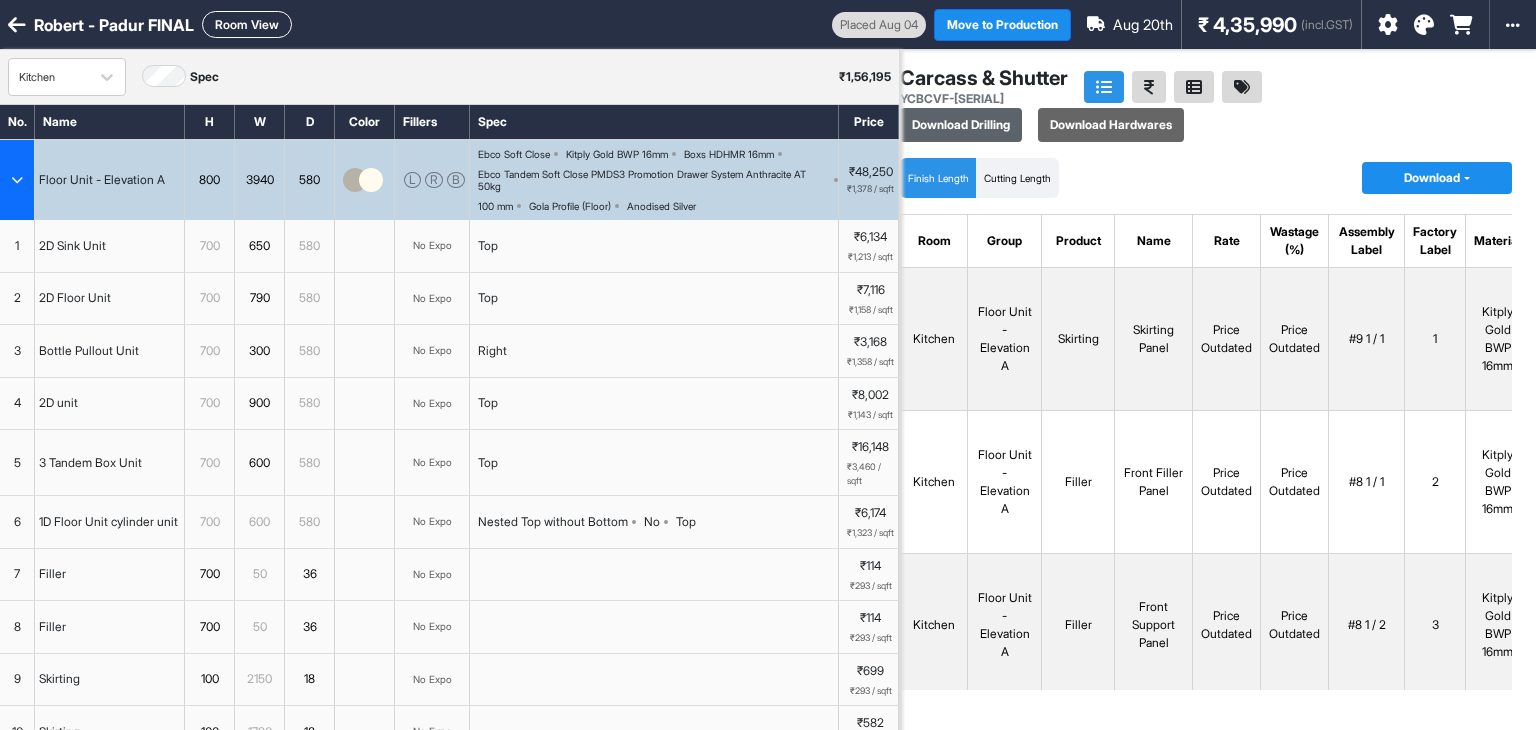 click on "Download Drilling" at bounding box center [961, 125] 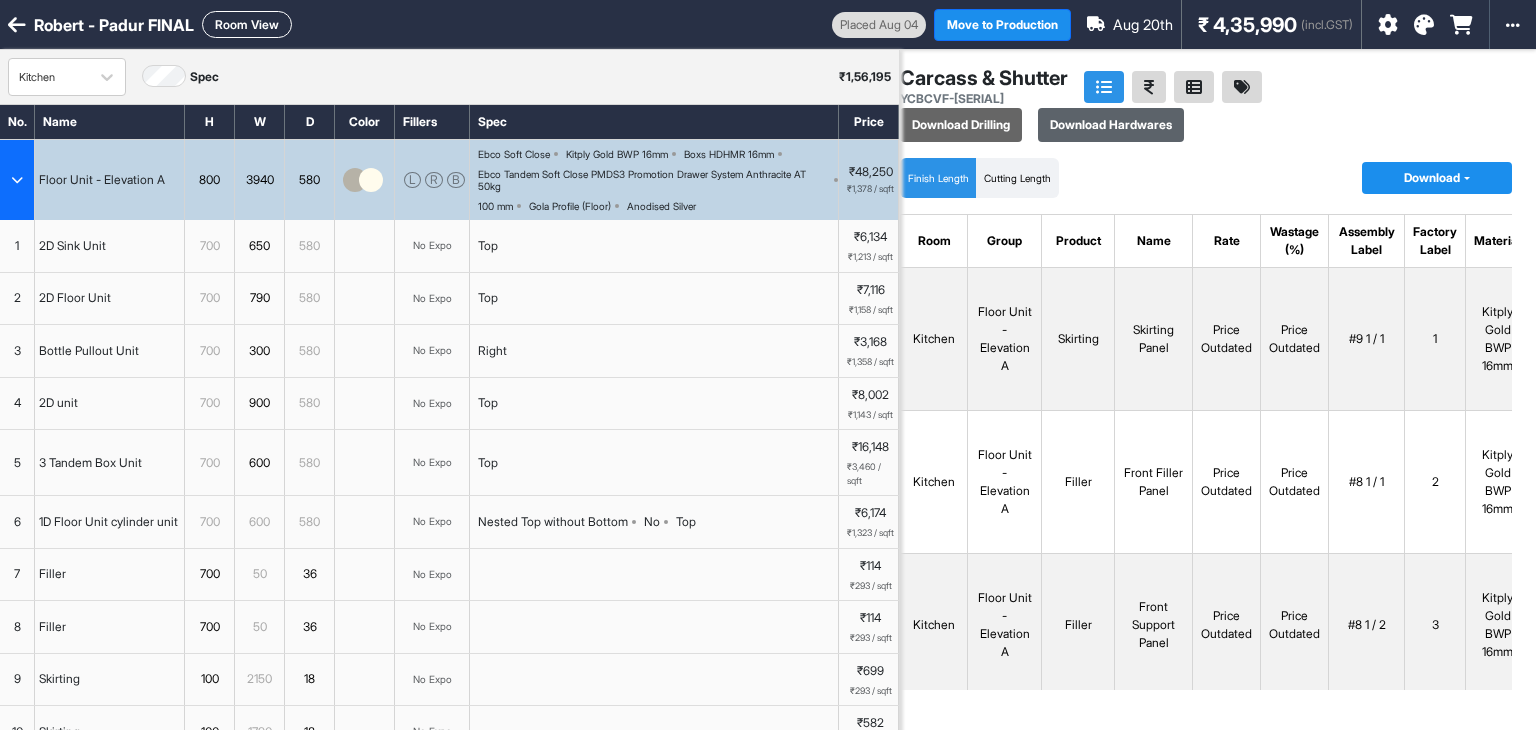 click on "Download Hardwares" at bounding box center (1111, 125) 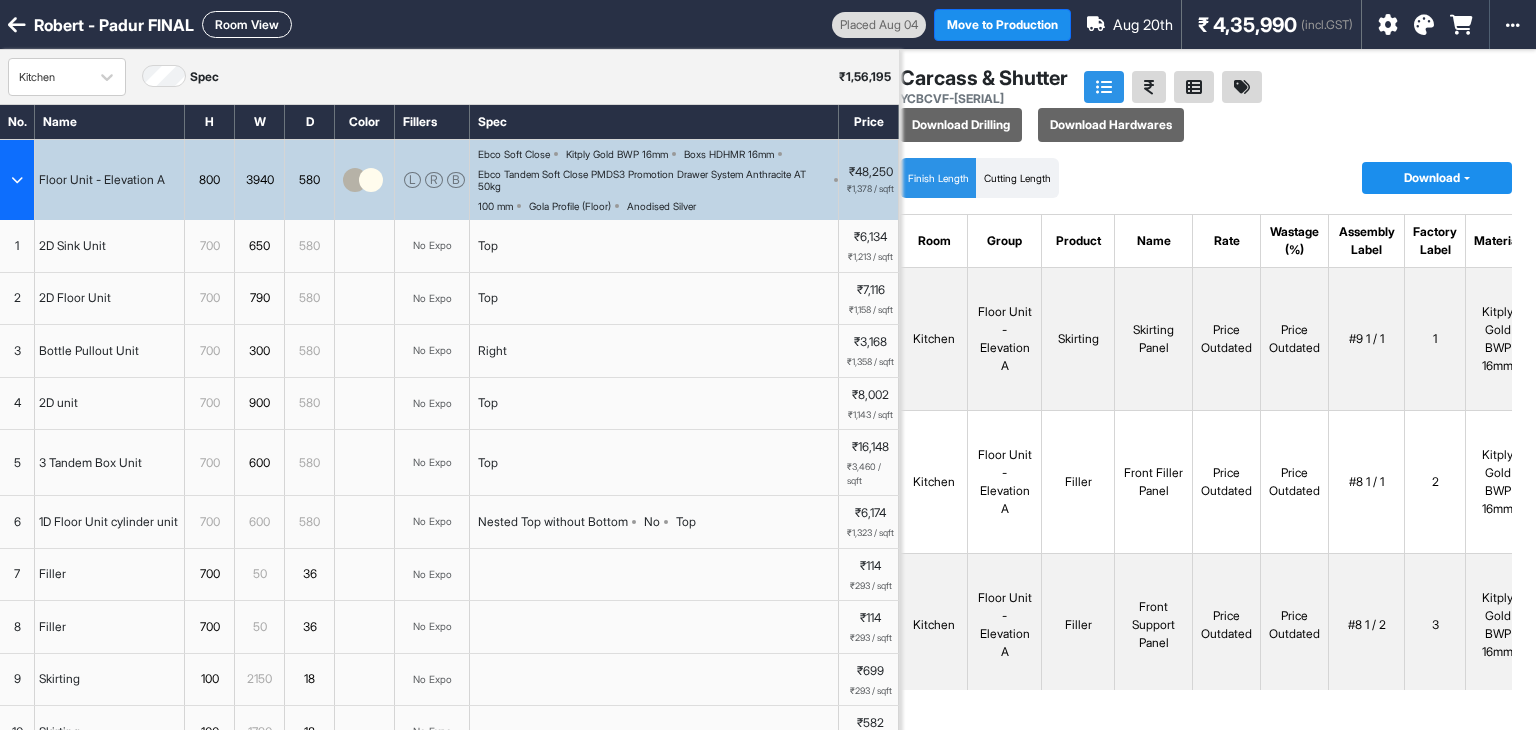 click on "Download" at bounding box center (1437, 178) 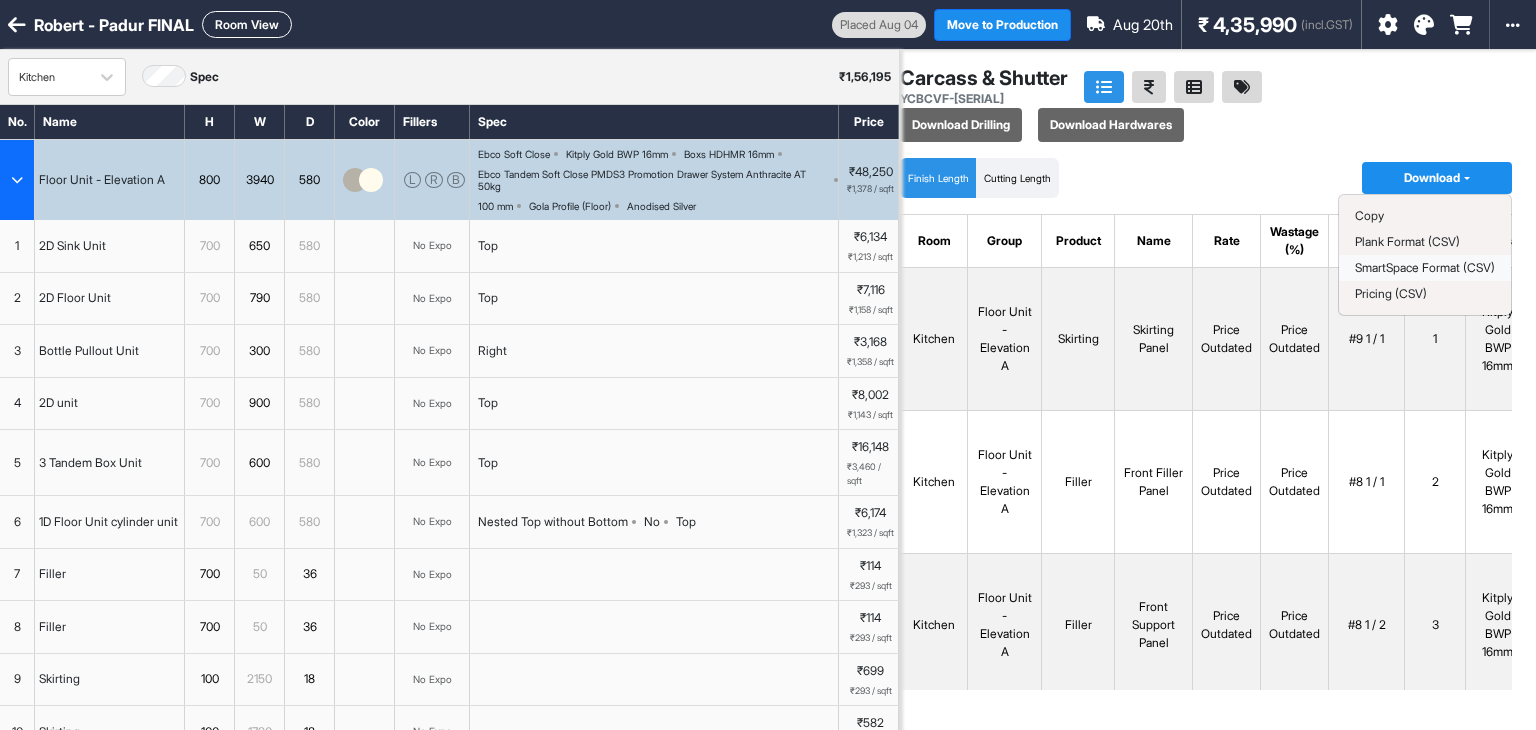 click on "SmartSpace Format (CSV)" at bounding box center [1425, 267] 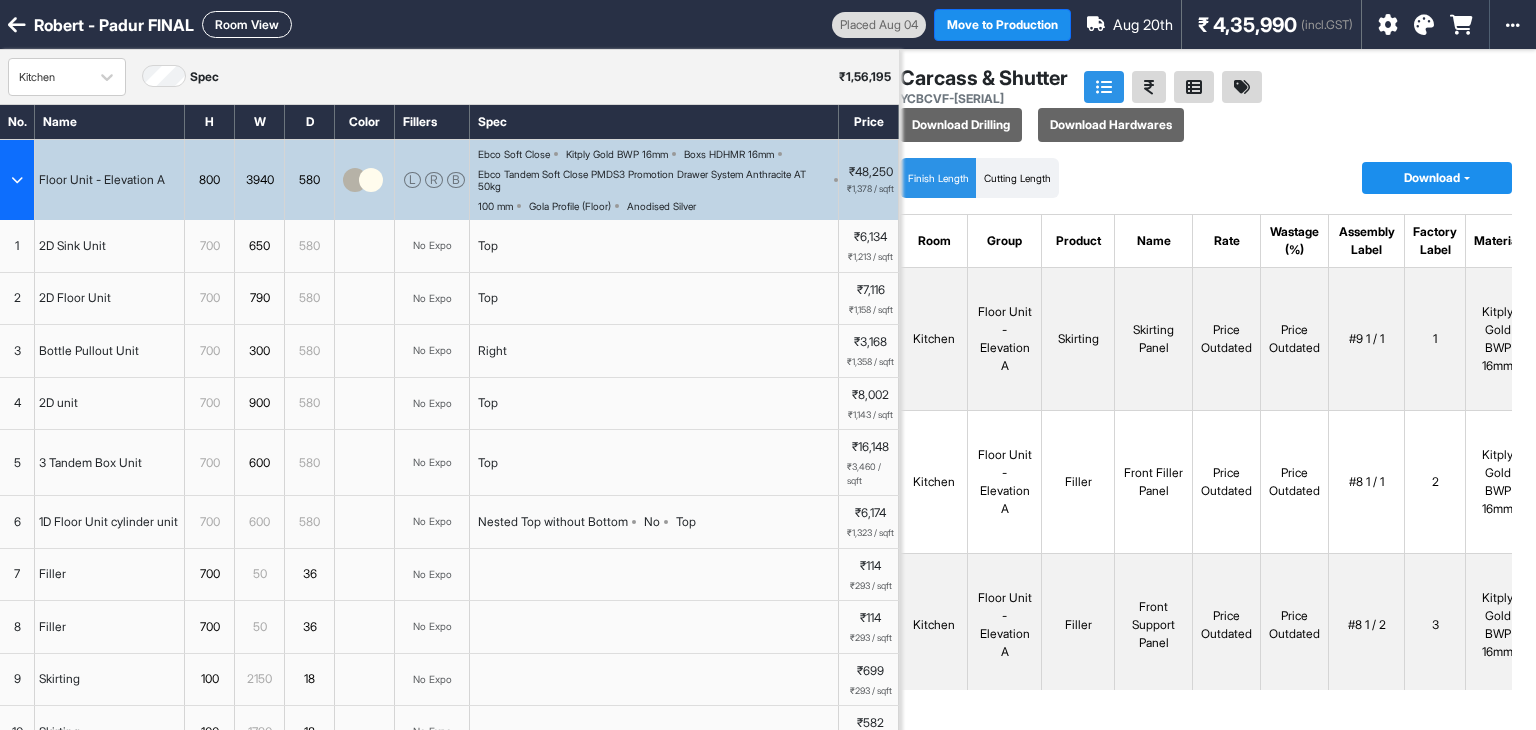 click at bounding box center (17, 180) 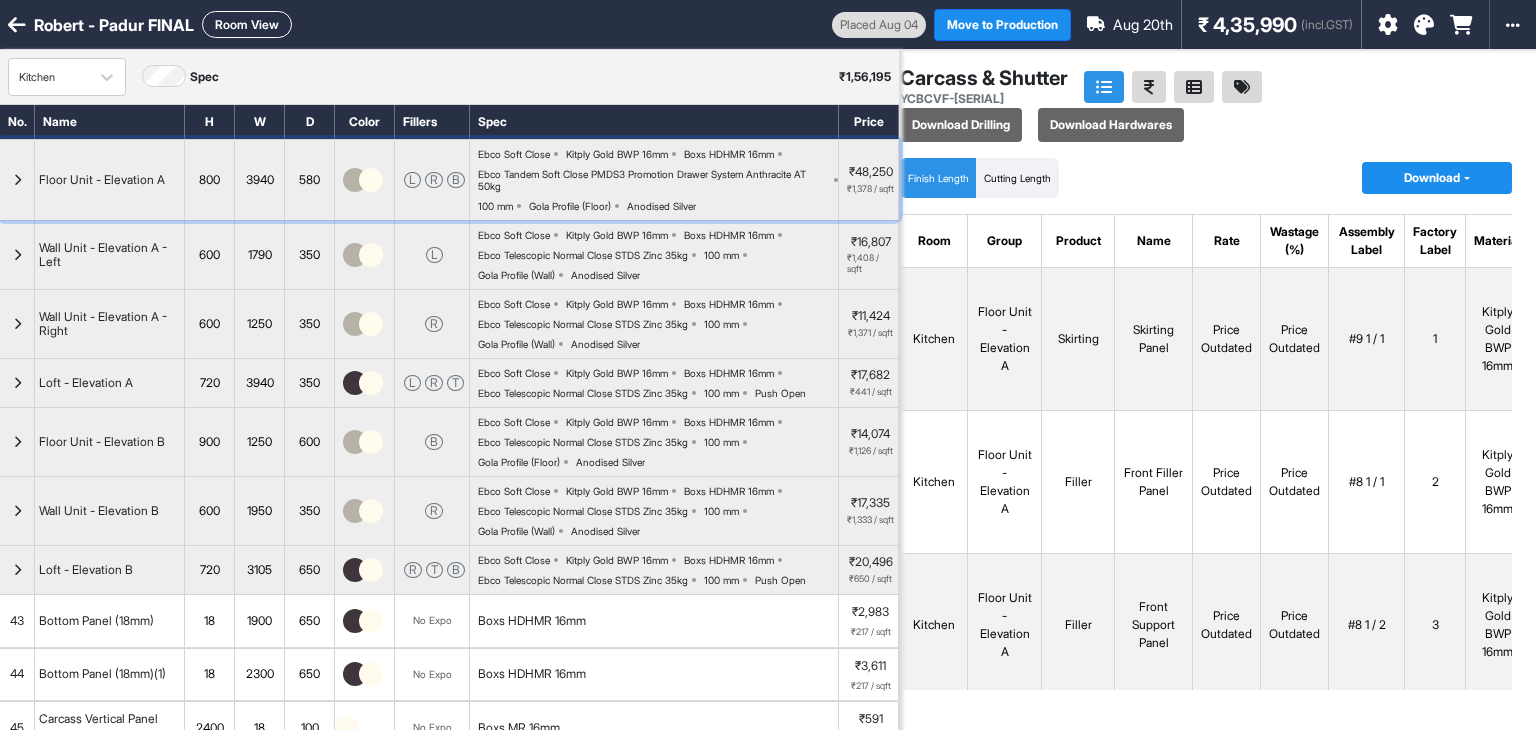 click at bounding box center (17, 180) 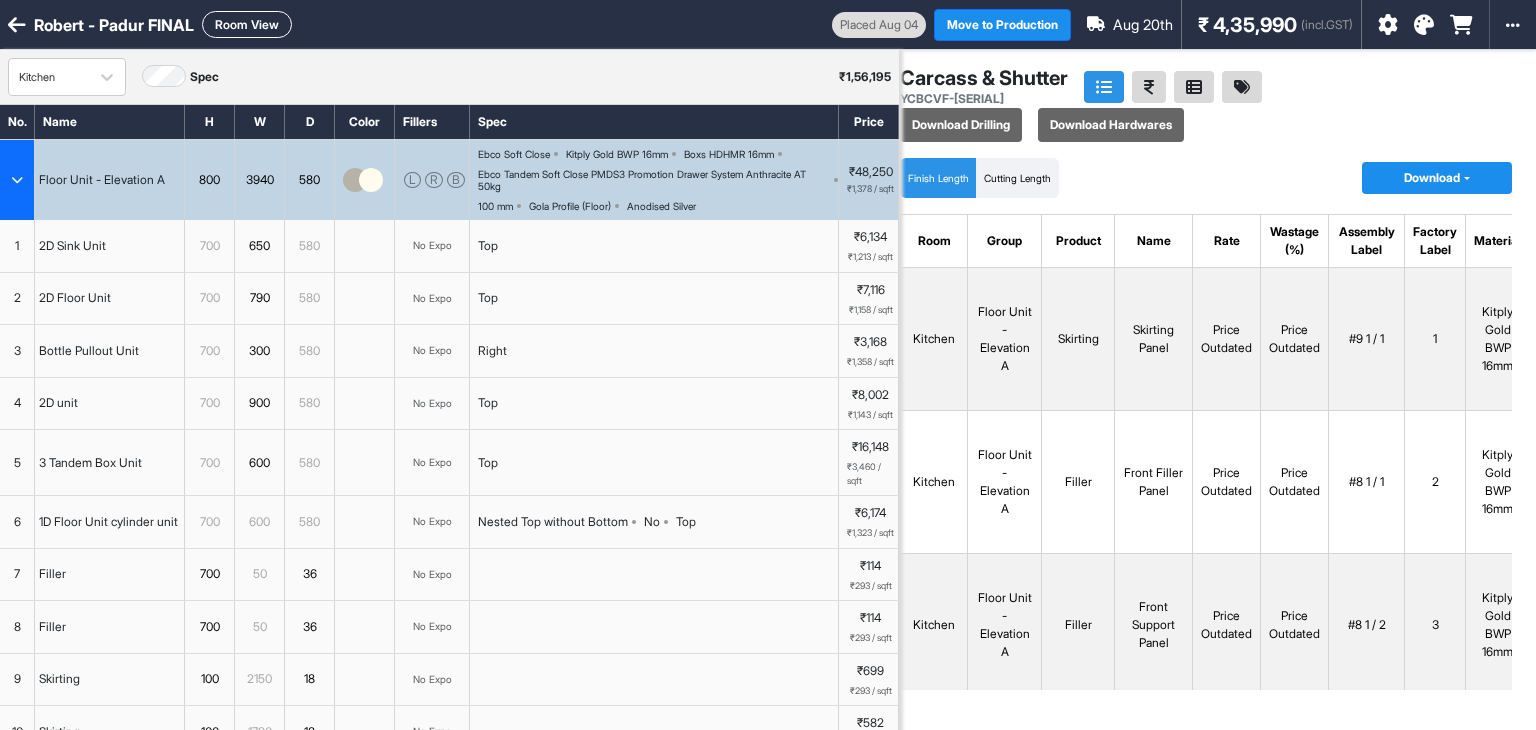 click on "Room View" at bounding box center (247, 24) 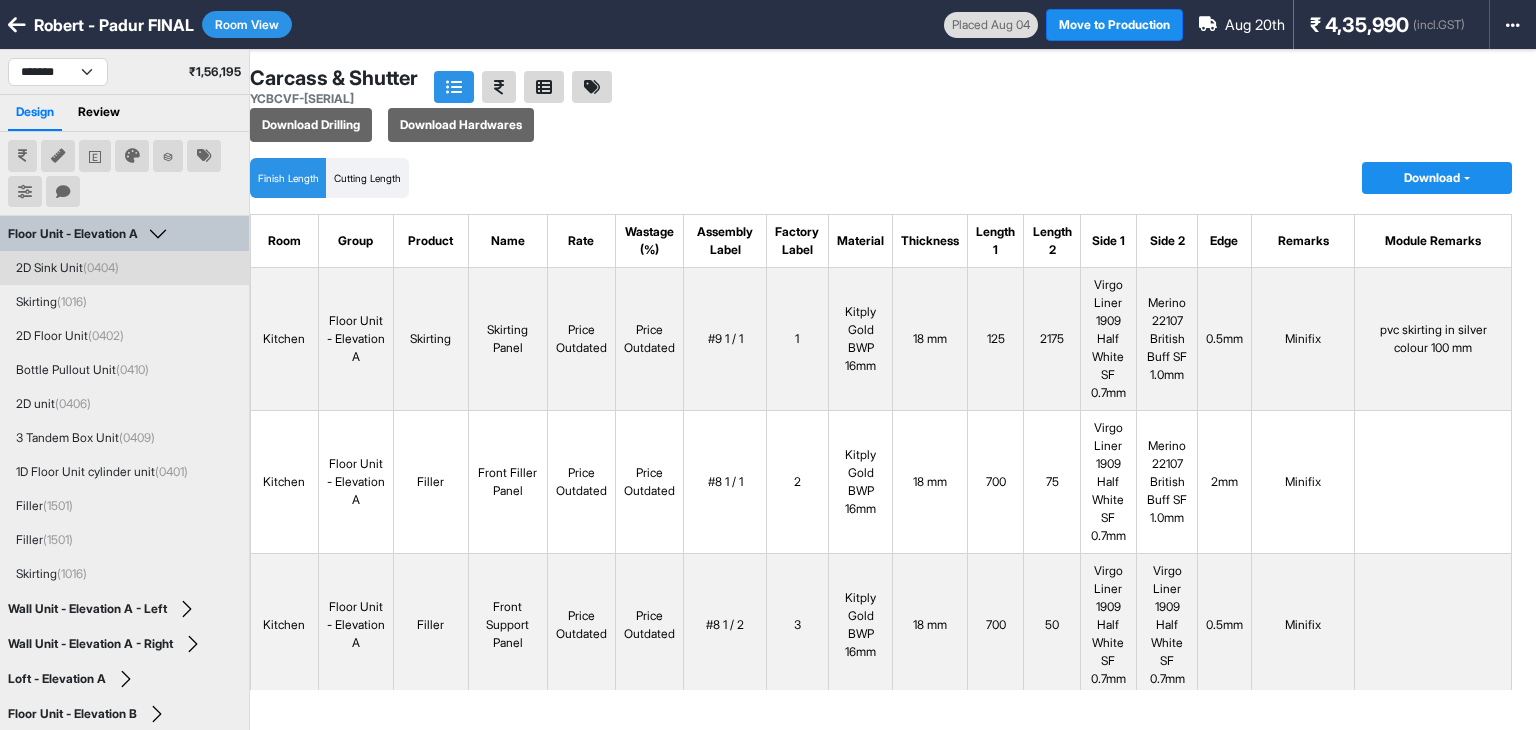 click on "2D Sink Unit  (0404)" at bounding box center [124, 268] 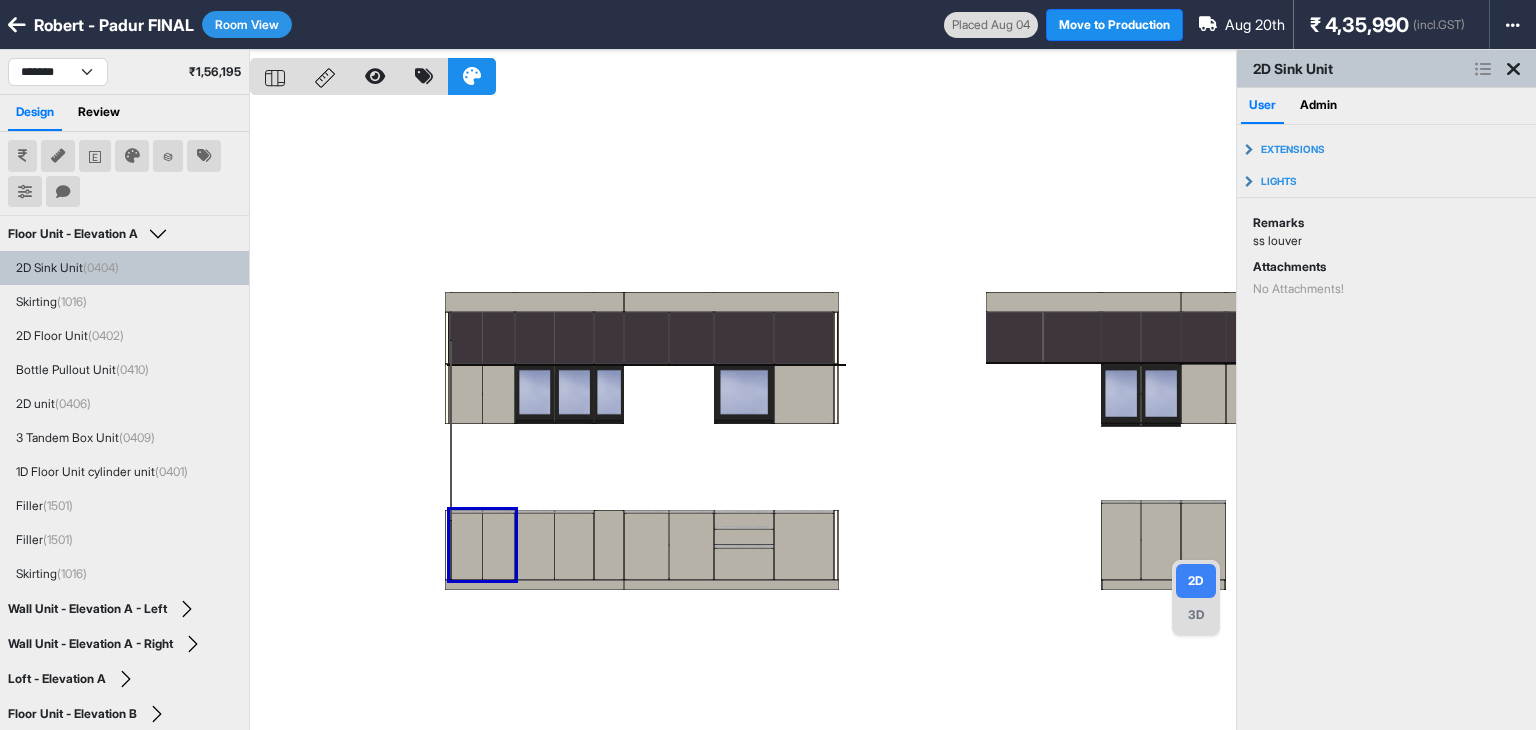 click on "Admin" at bounding box center [1318, 106] 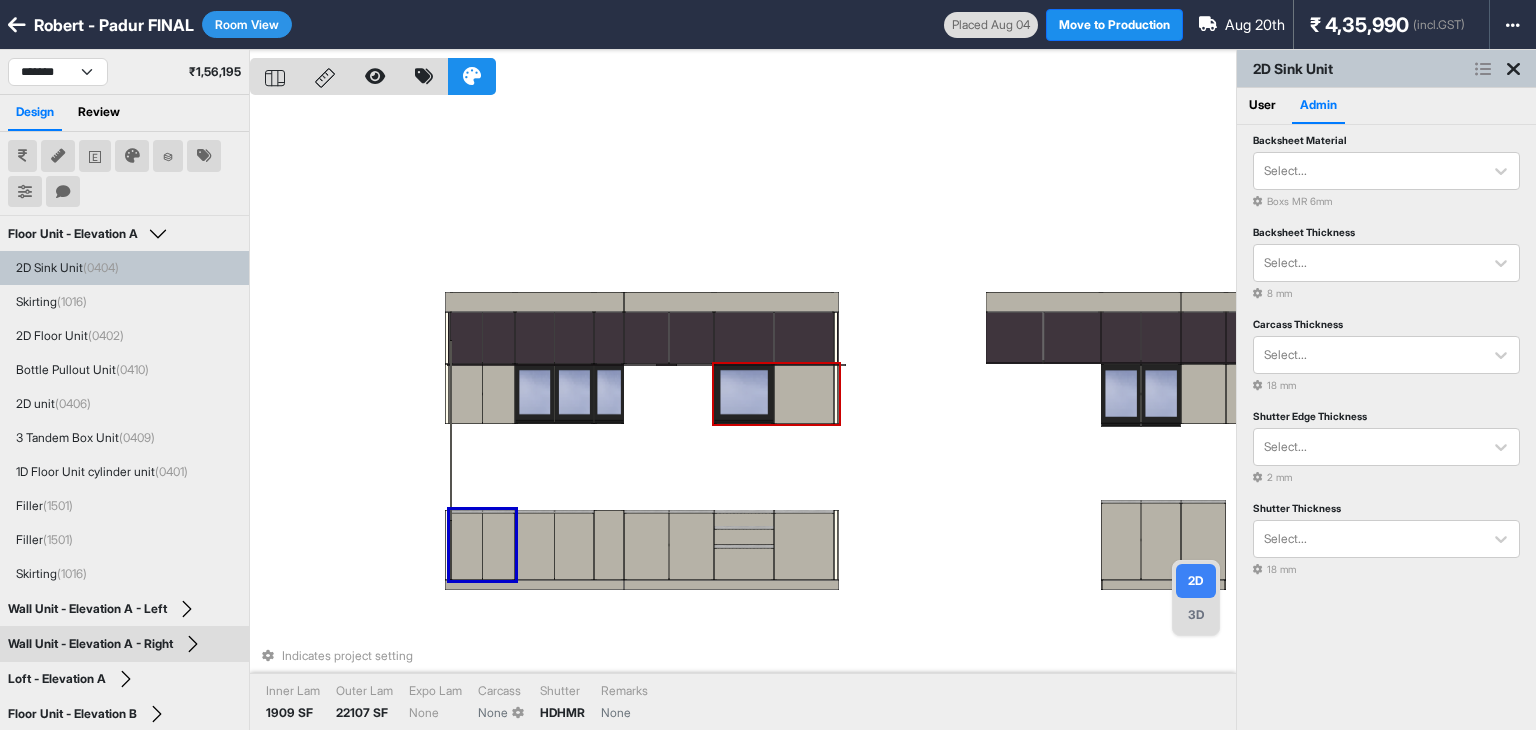 click on "Indicates project setting Inner Lam 1909 SF Outer Lam 22107 SF Expo Lam None Carcass None Shutter HDHMR Remarks None" at bounding box center [743, 415] 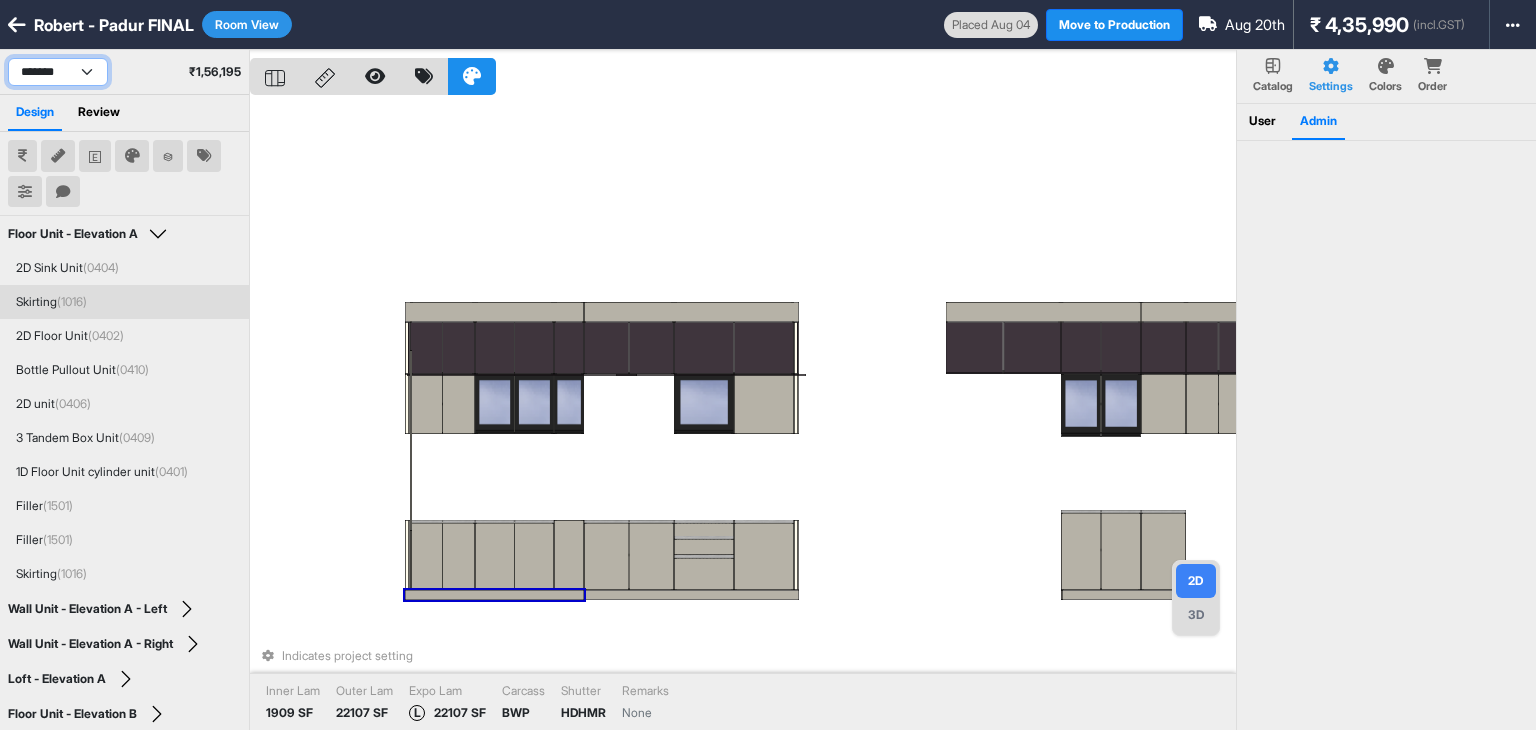 click on "**********" at bounding box center [58, 72] 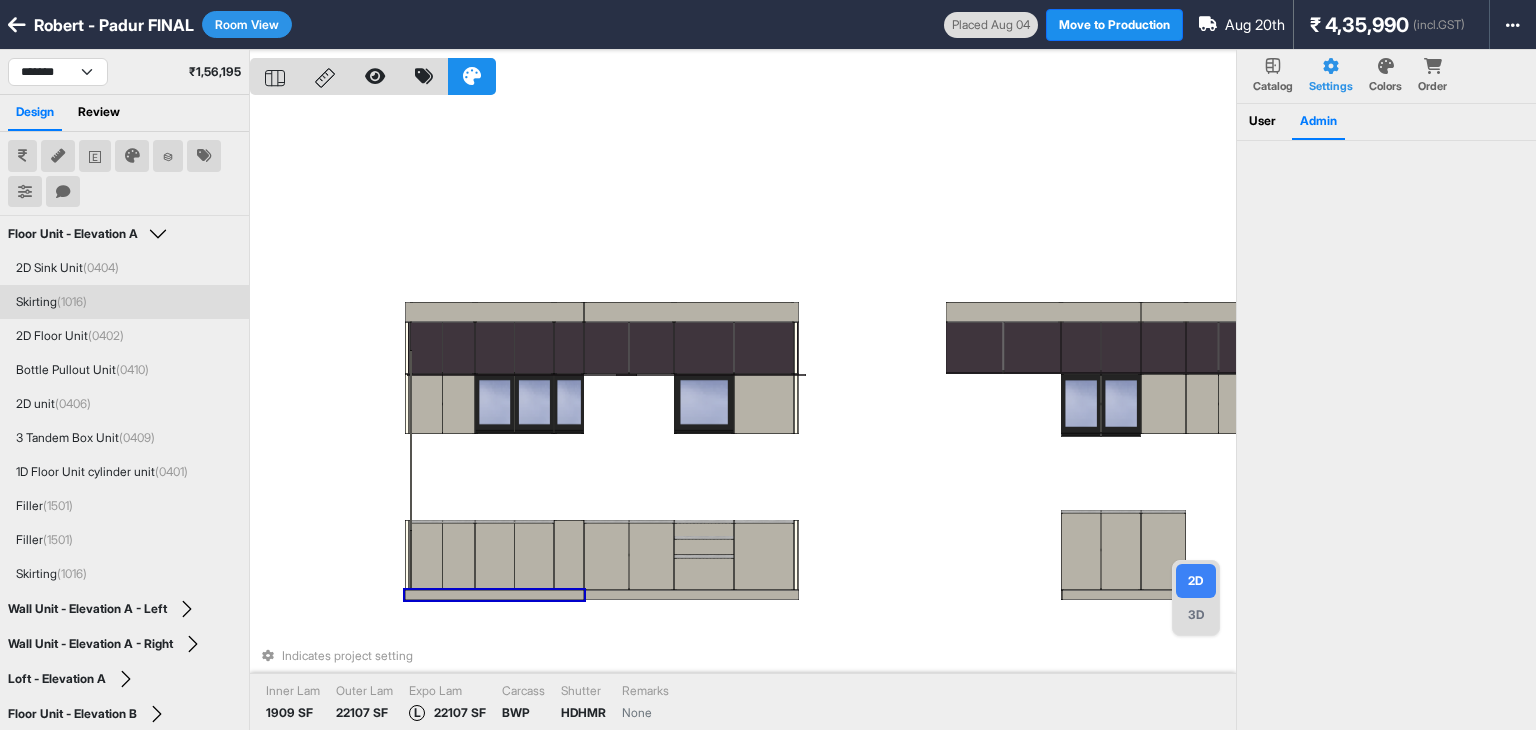 click on "Indicates project setting Inner Lam 1909 SF Outer Lam 22107 SF Expo Lam L 22107 SF Carcass BWP Shutter HDHMR Remarks None" at bounding box center [743, 415] 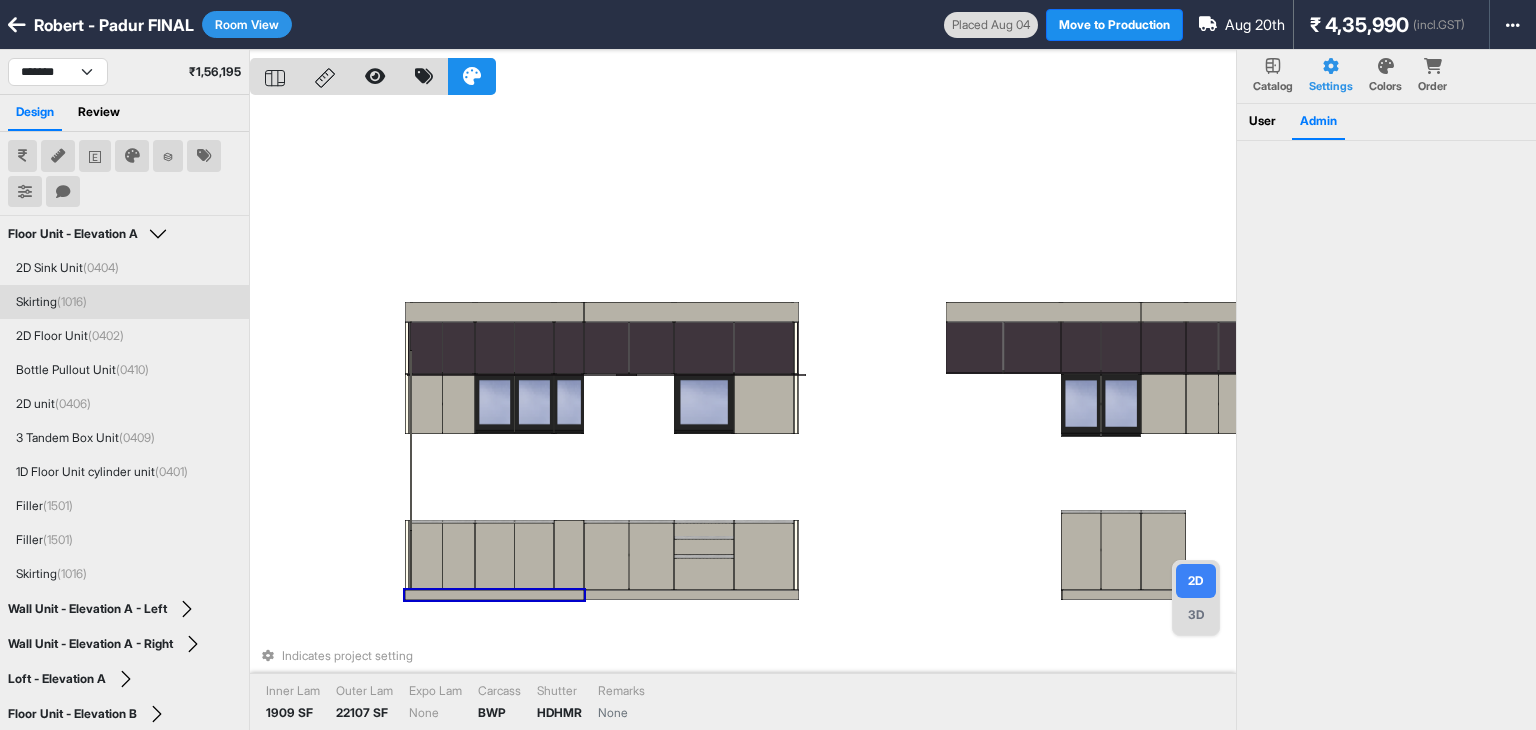 click on "Indicates project setting Inner Lam 1909 SF Outer Lam 22107 SF Expo Lam None Carcass BWP Shutter HDHMR Remarks None" at bounding box center [743, 415] 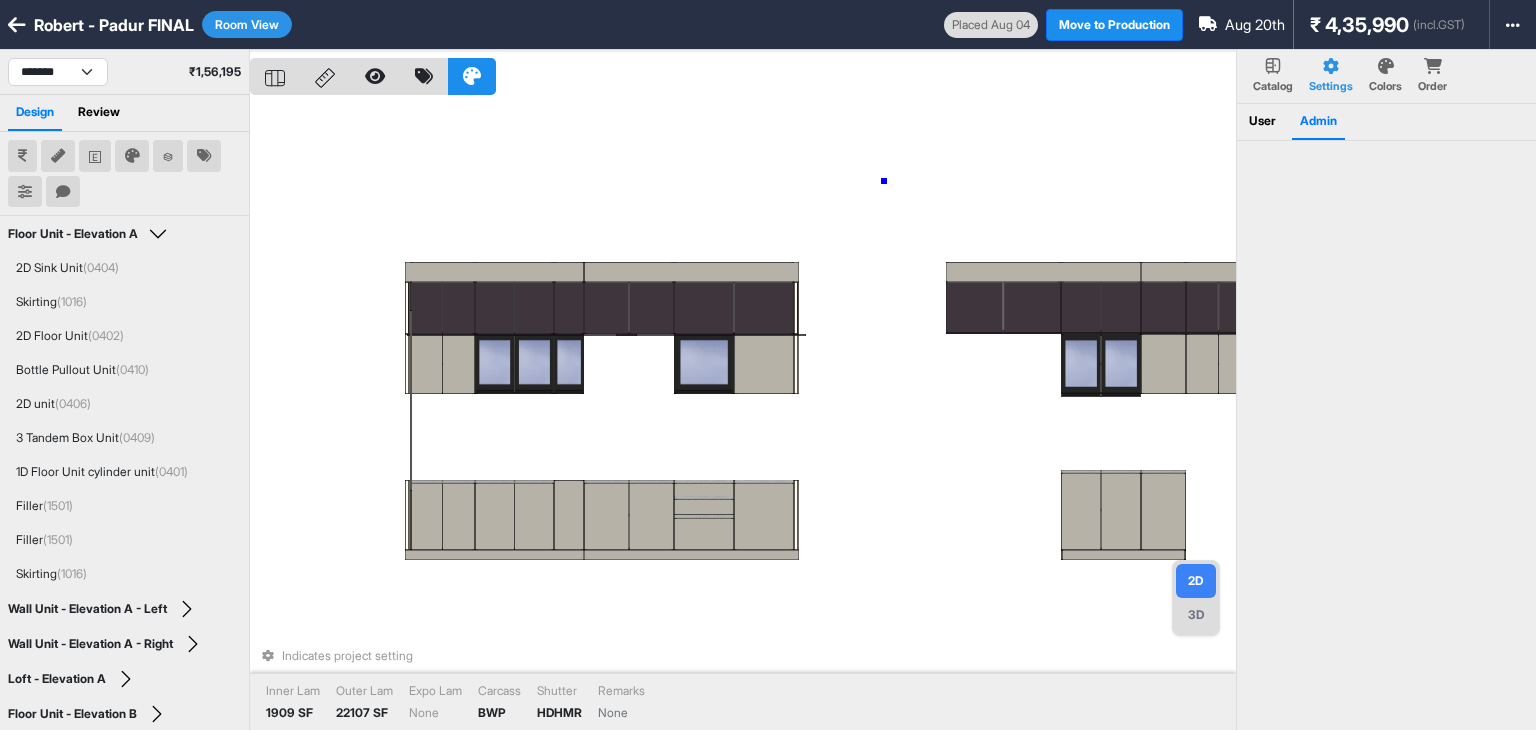click on "Indicates project setting Inner Lam 1909 SF Outer Lam 22107 SF Expo Lam None Carcass BWP Shutter HDHMR Remarks None" at bounding box center (743, 415) 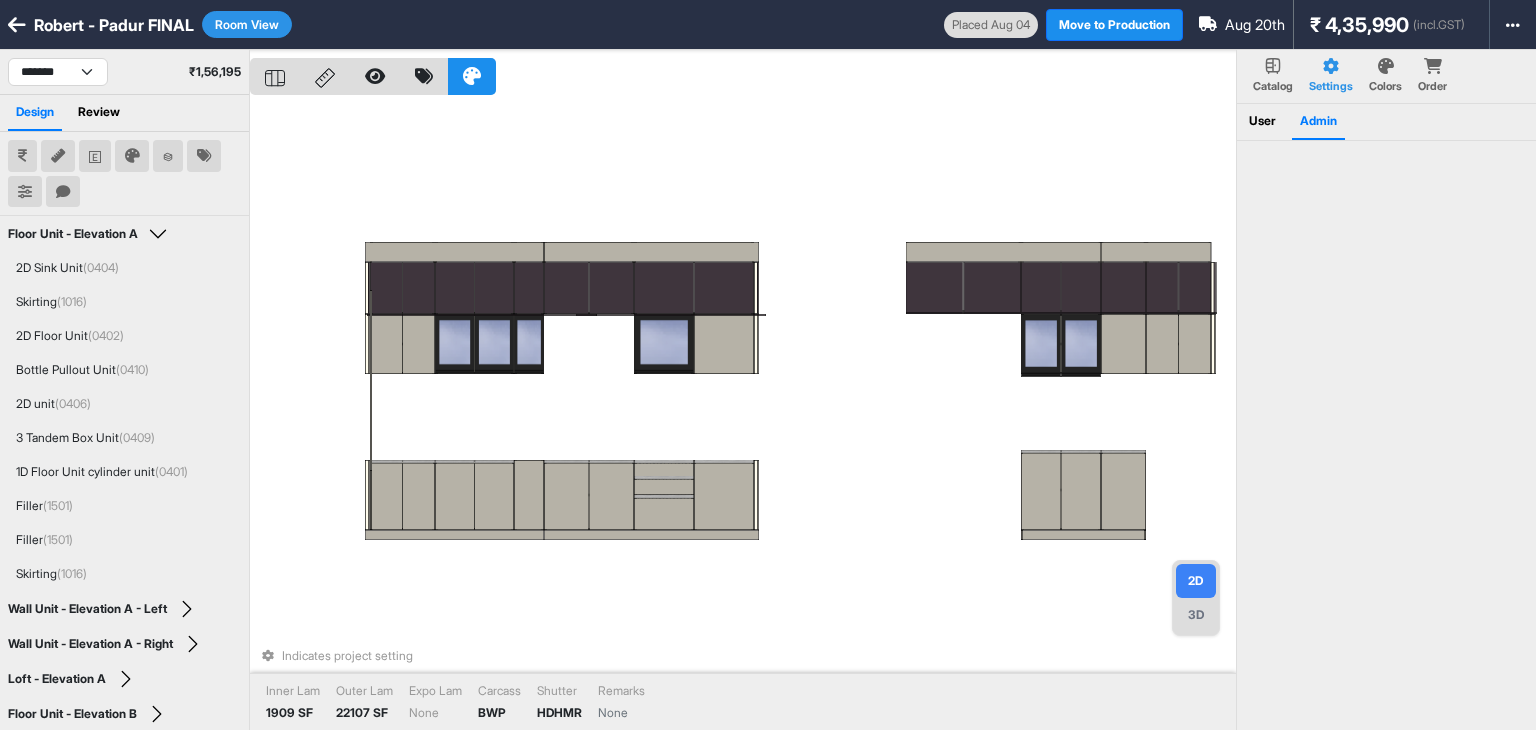 click on "Indicates project setting Inner Lam 1909 SF Outer Lam 22107 SF Expo Lam None Carcass BWP Shutter HDHMR Remarks None" at bounding box center (743, 415) 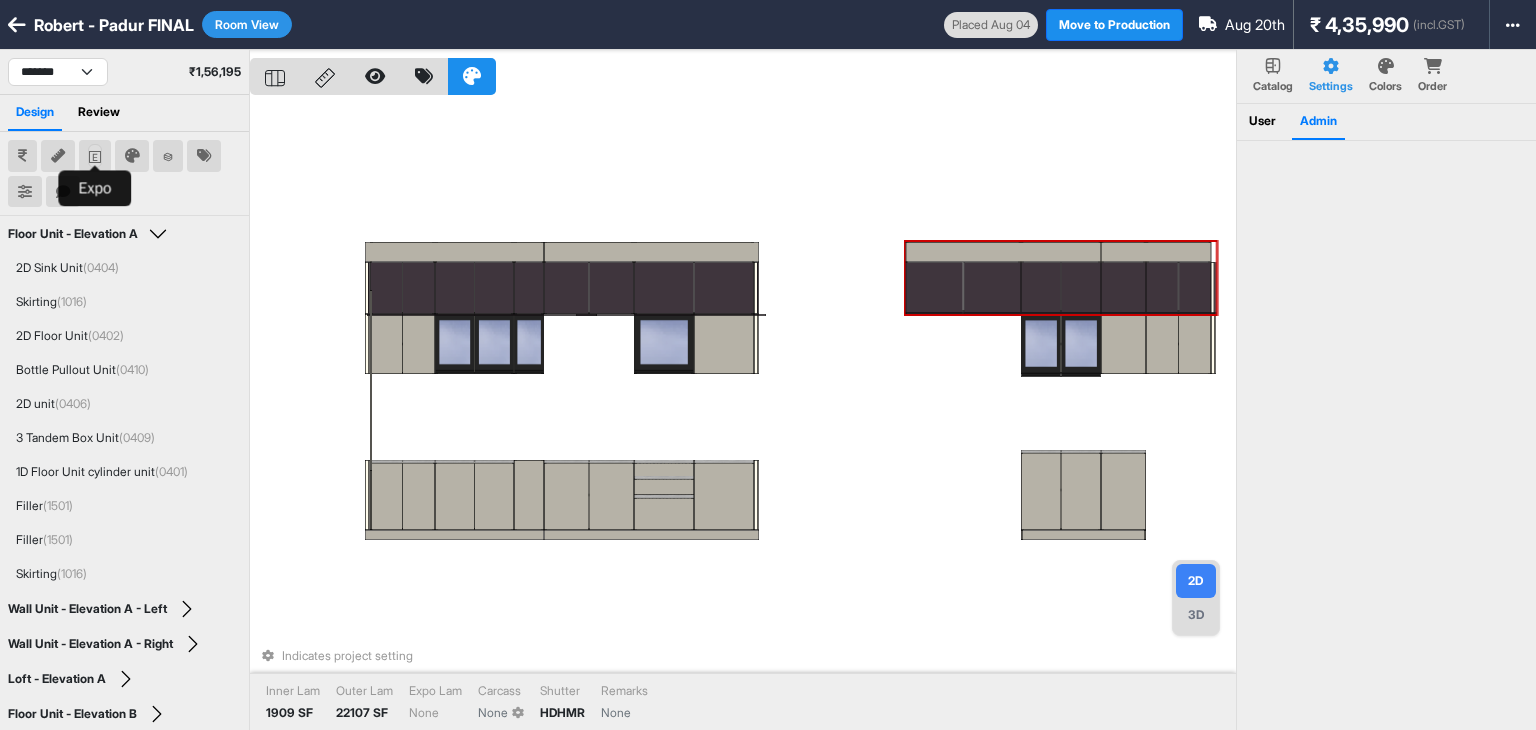 click 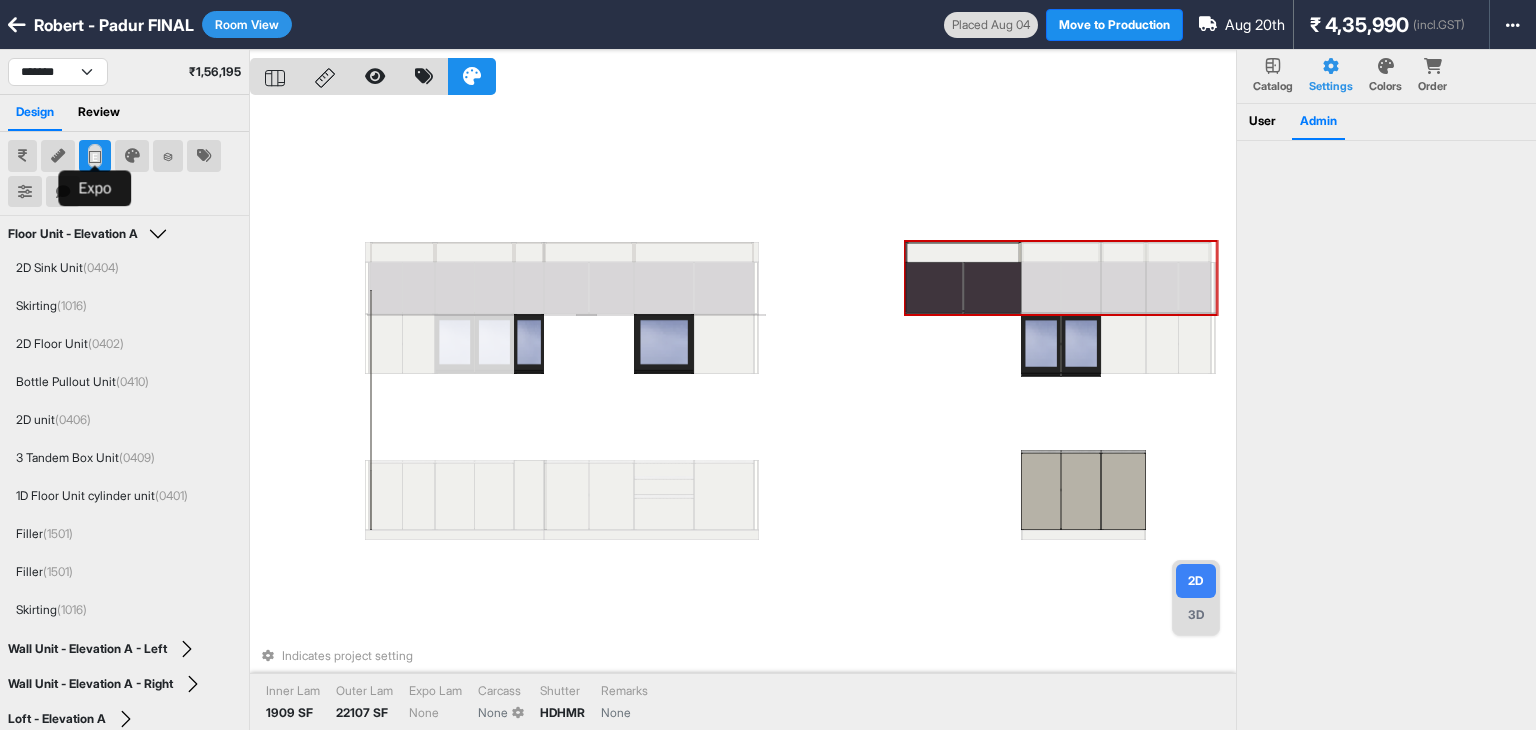click 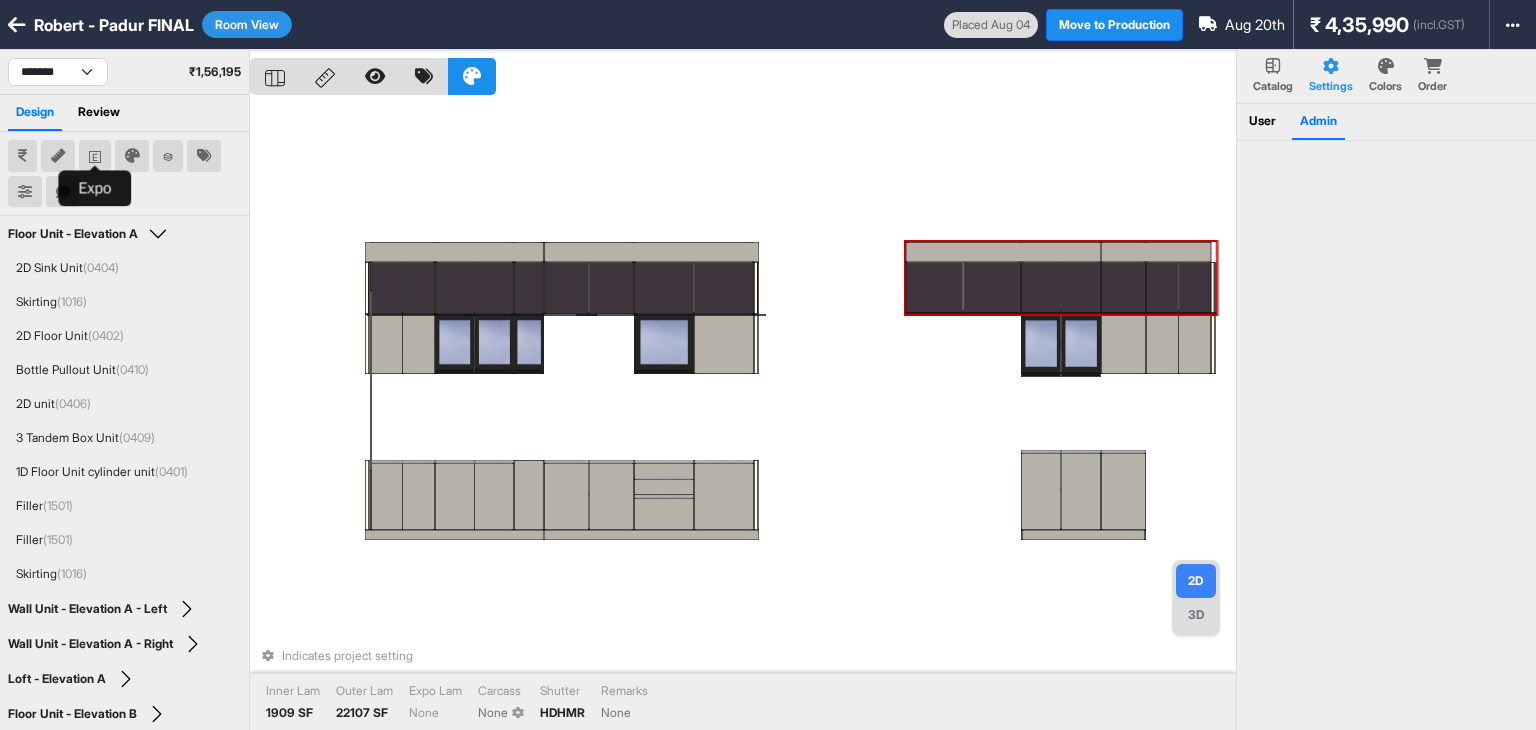 type 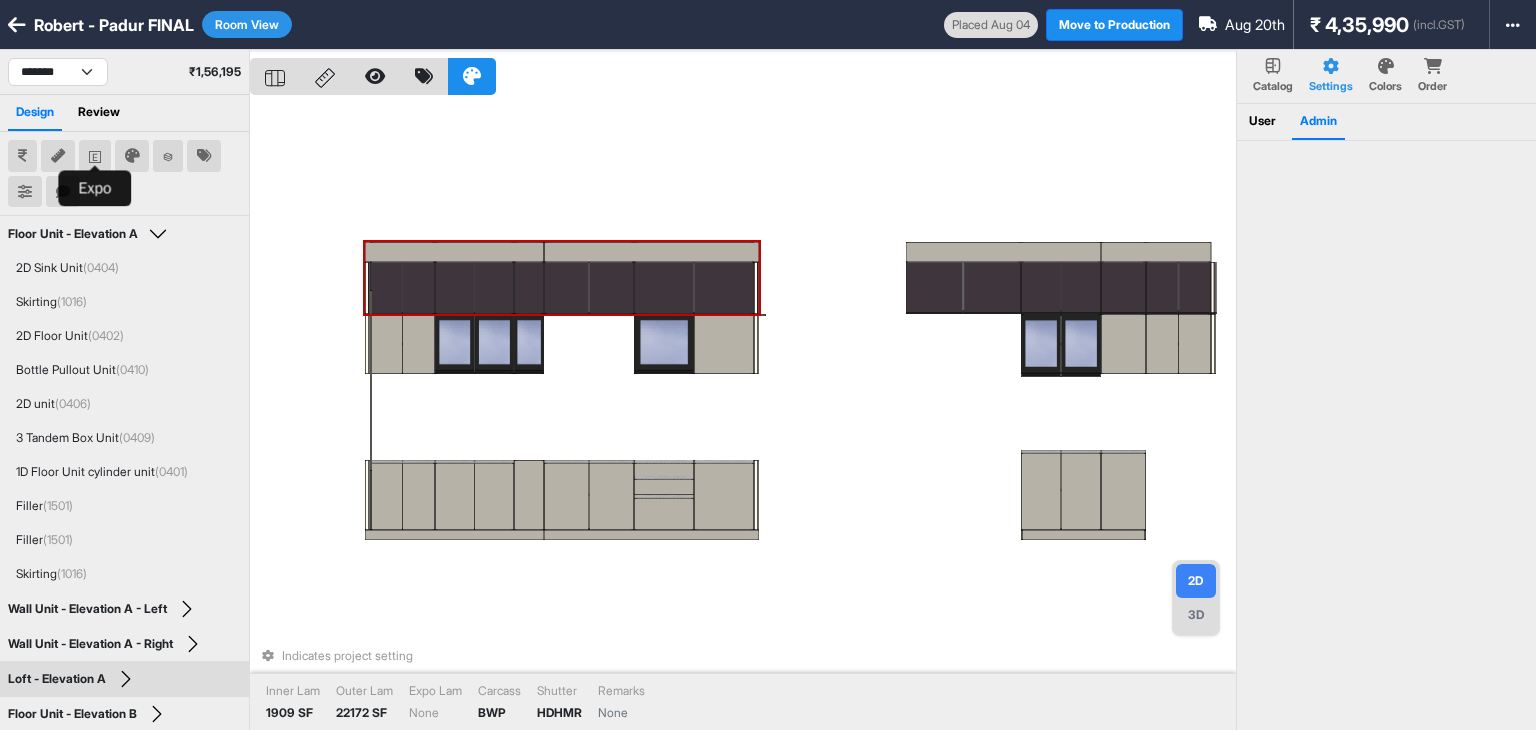 click at bounding box center [386, 288] 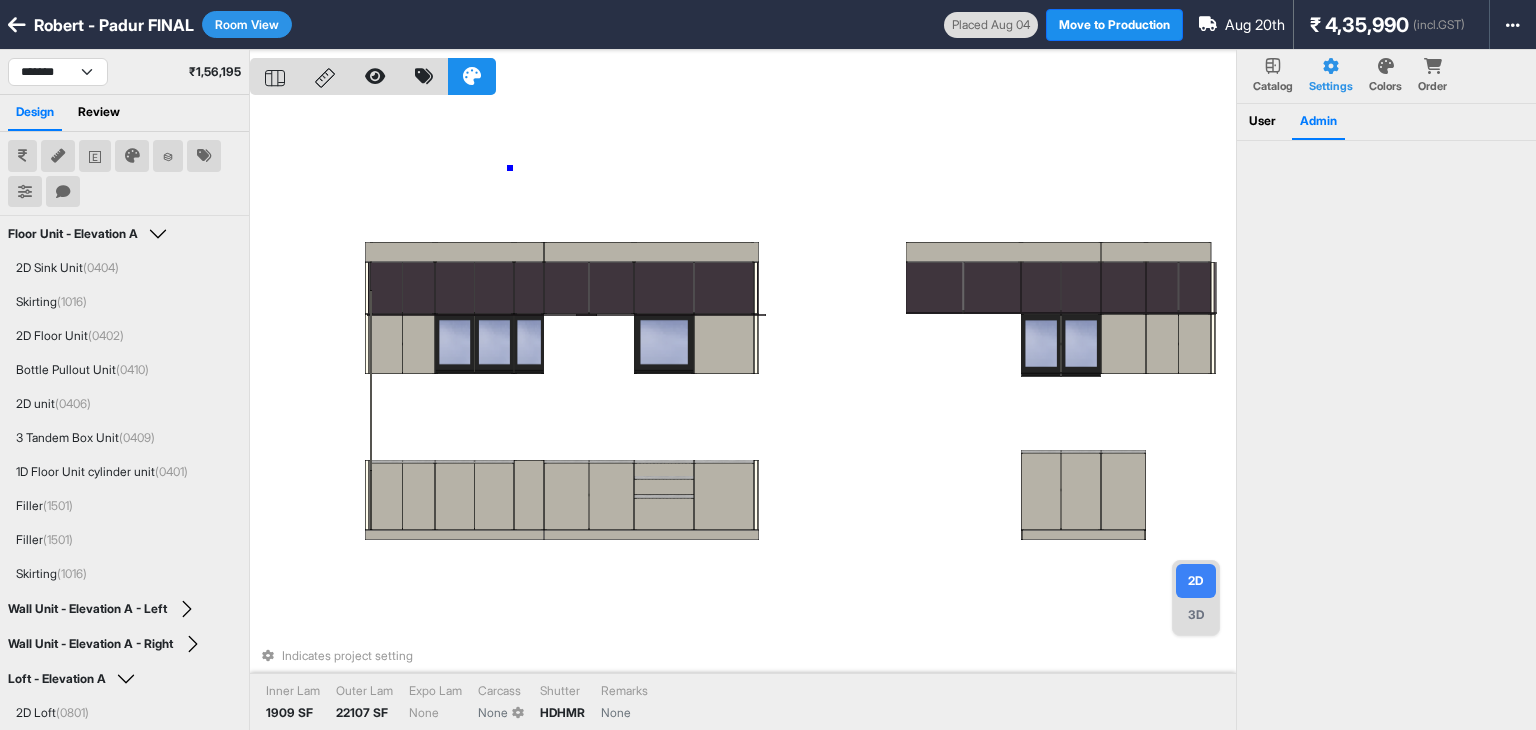 click on "Indicates project setting Inner Lam 1909 SF Outer Lam 22107 SF Expo Lam None Carcass None Shutter HDHMR Remarks None" at bounding box center [743, 415] 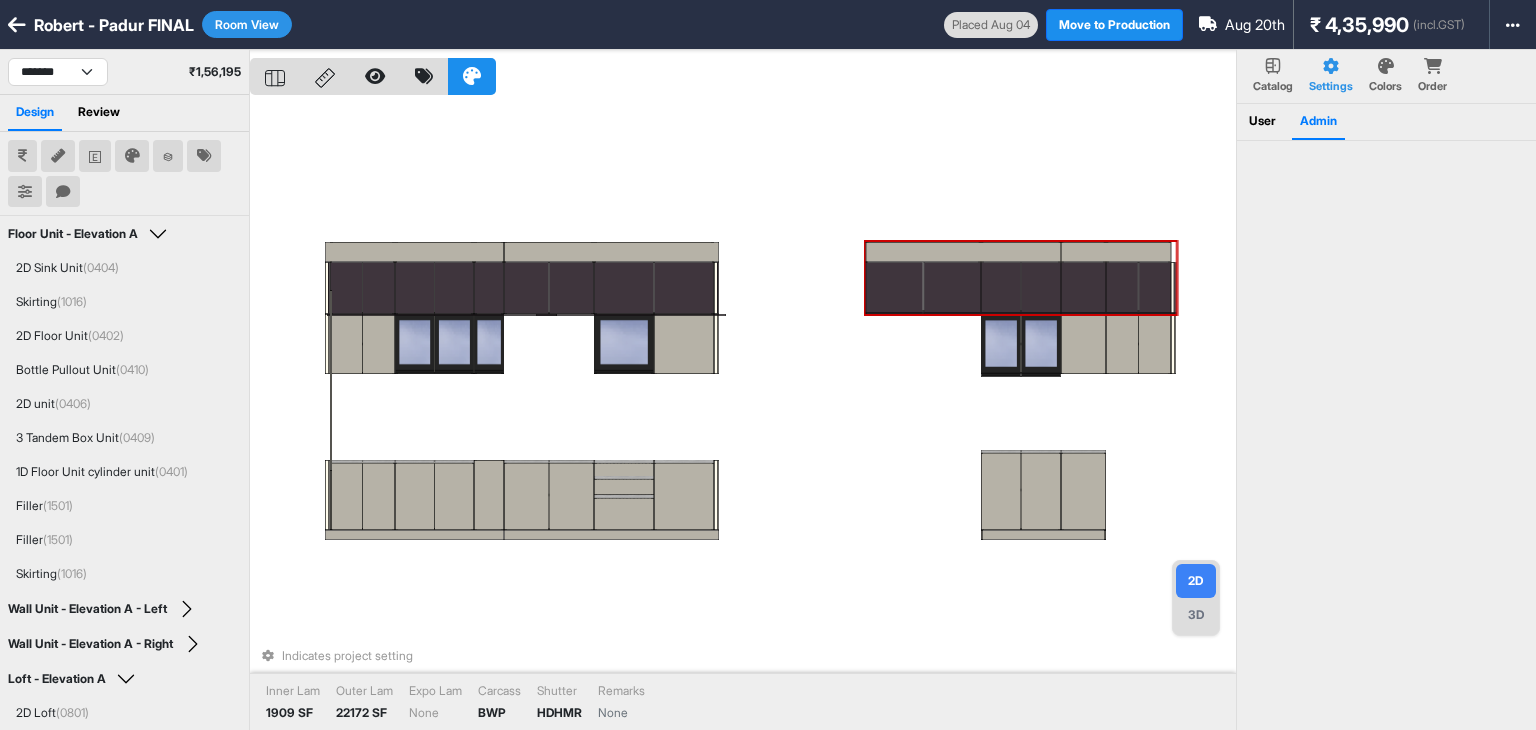 click at bounding box center [1155, 288] 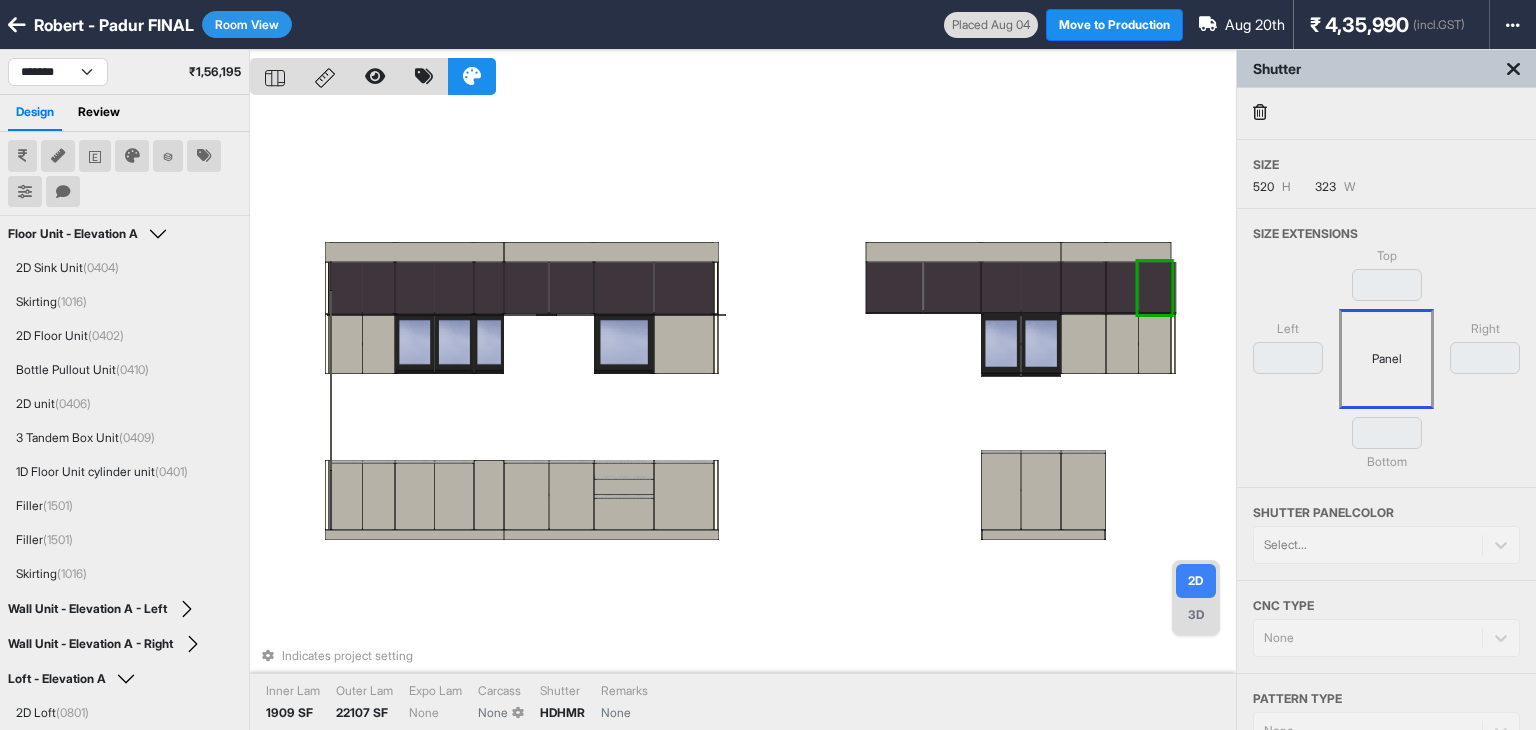 click on "Indicates project setting Inner Lam 1909 SF Outer Lam 22107 SF Expo Lam None Carcass None Shutter HDHMR Remarks None" at bounding box center (743, 415) 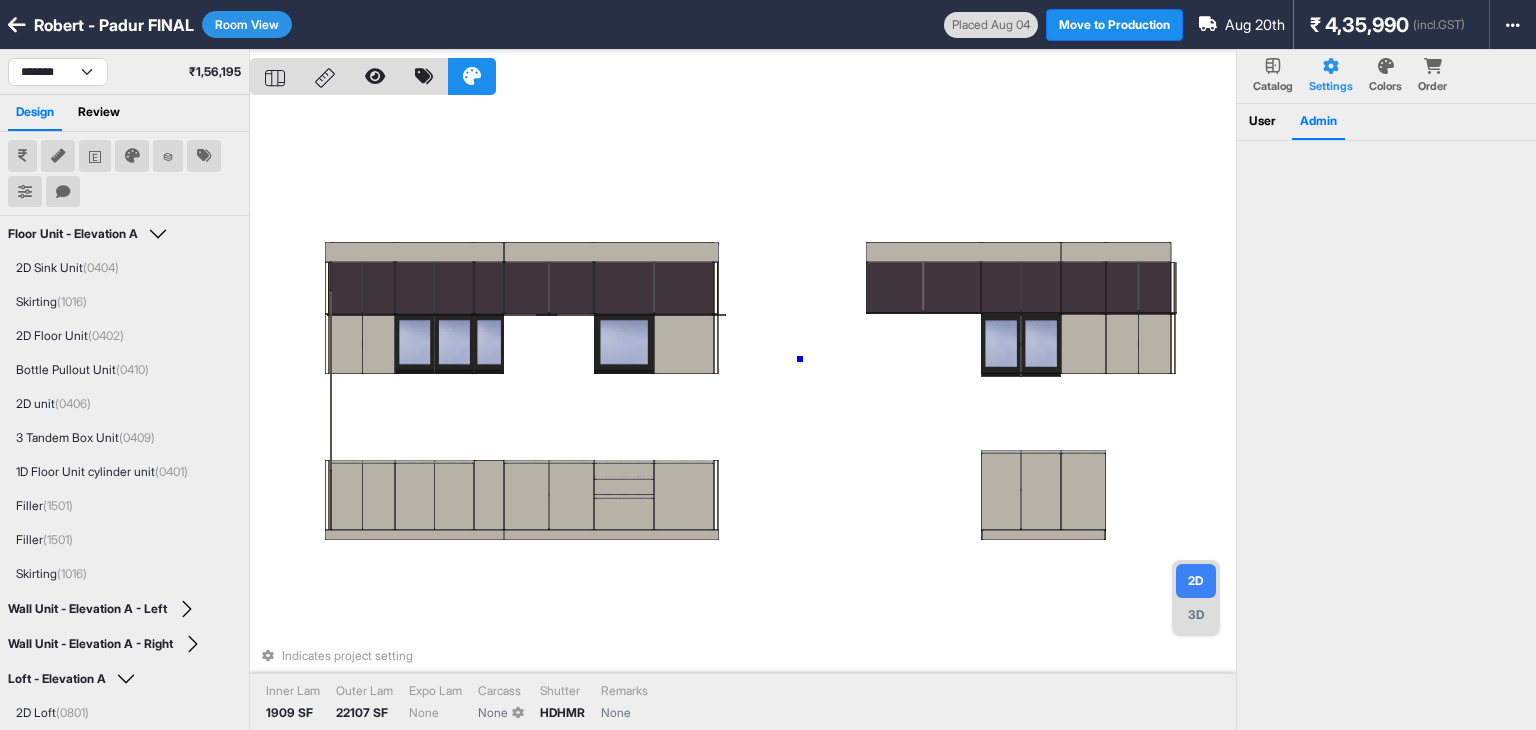 click on "Indicates project setting Inner Lam 1909 SF Outer Lam 22107 SF Expo Lam None Carcass None Shutter HDHMR Remarks None" at bounding box center (743, 415) 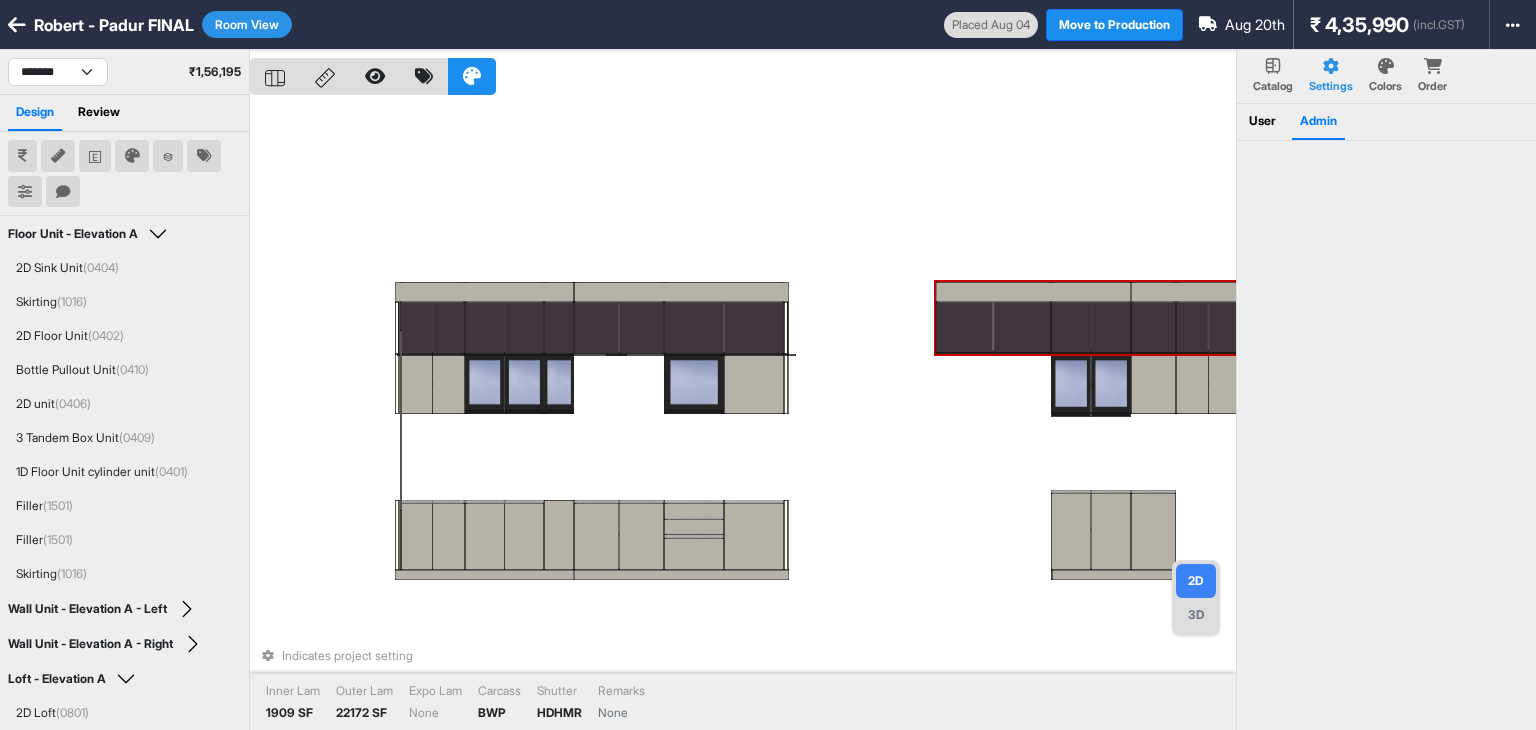 click on "Room View" at bounding box center [247, 24] 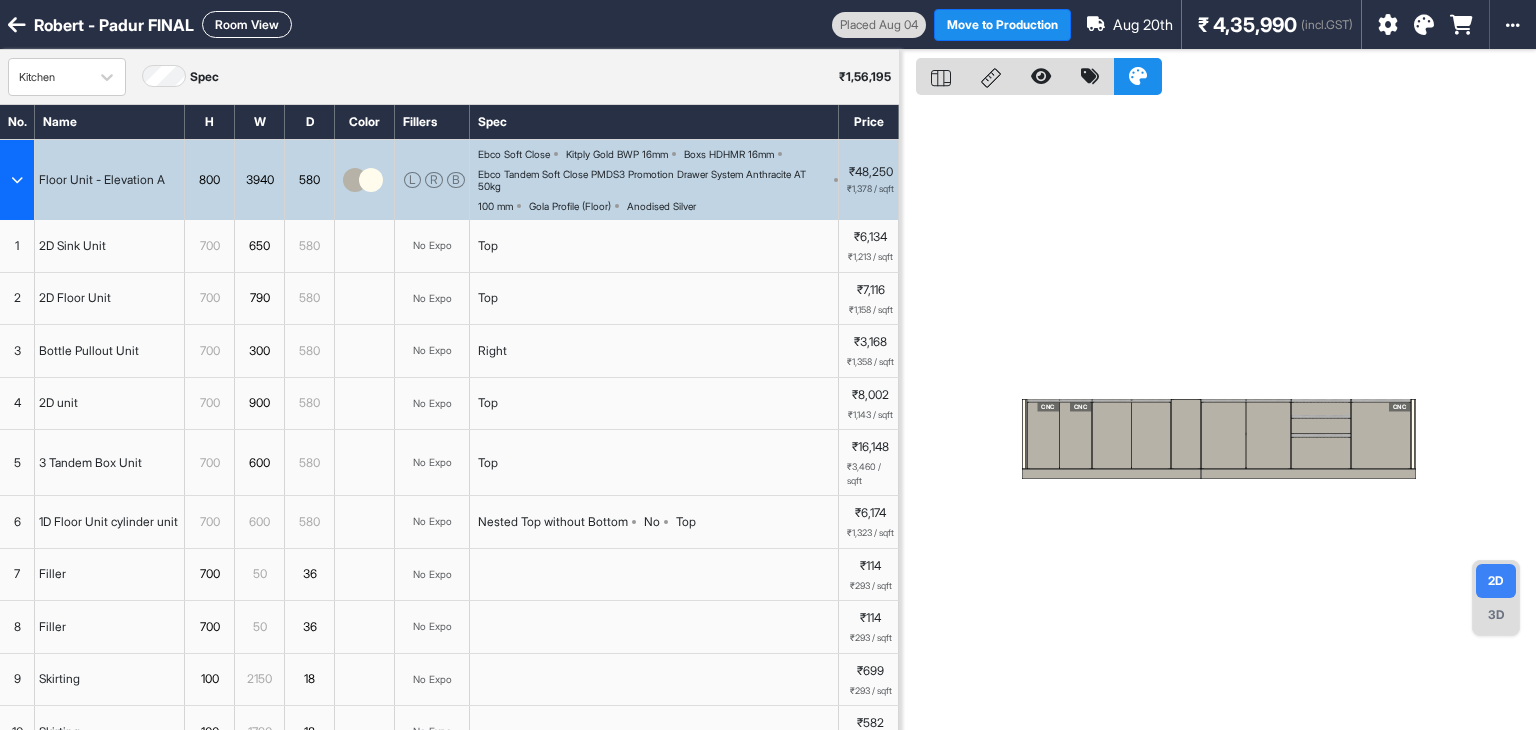 click at bounding box center [17, 180] 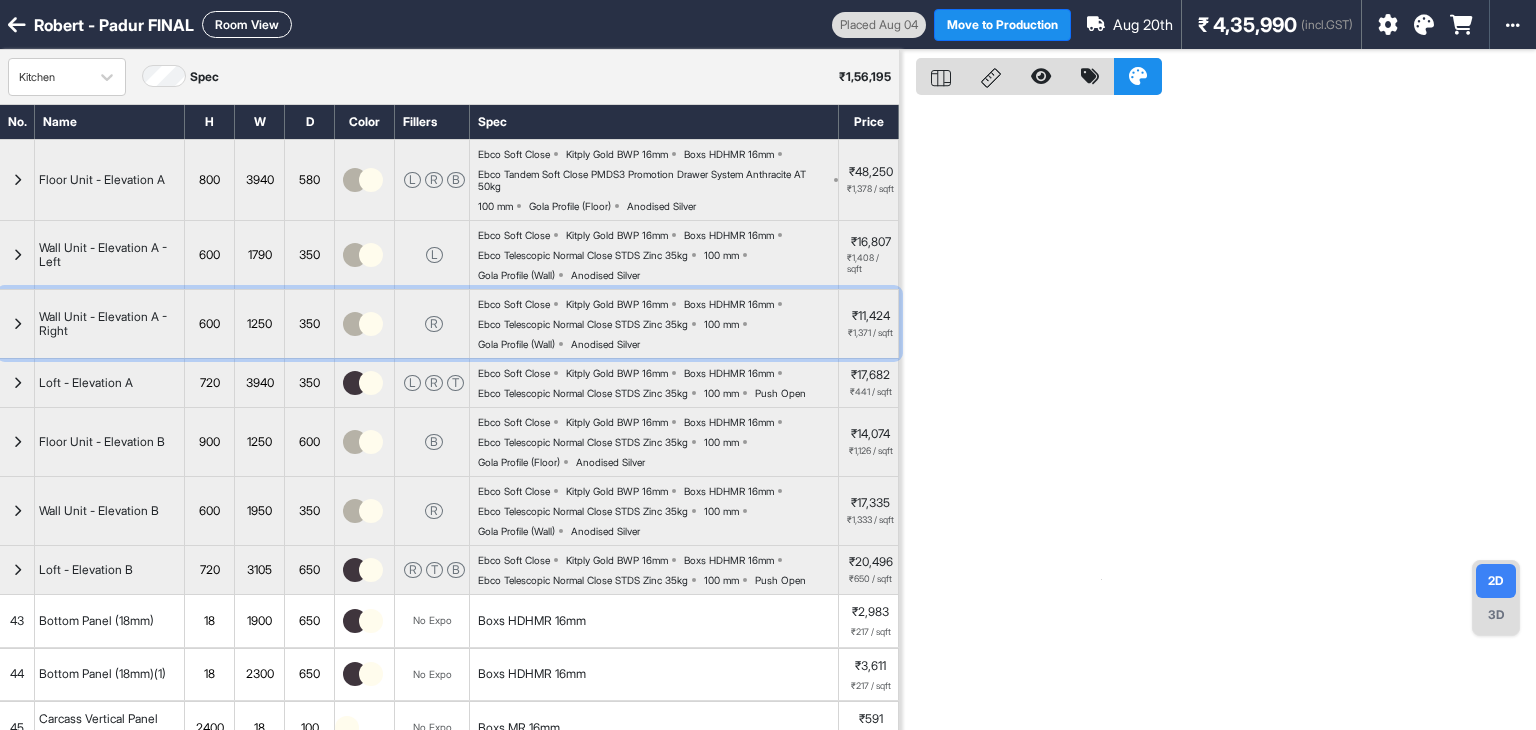 click at bounding box center (17, 324) 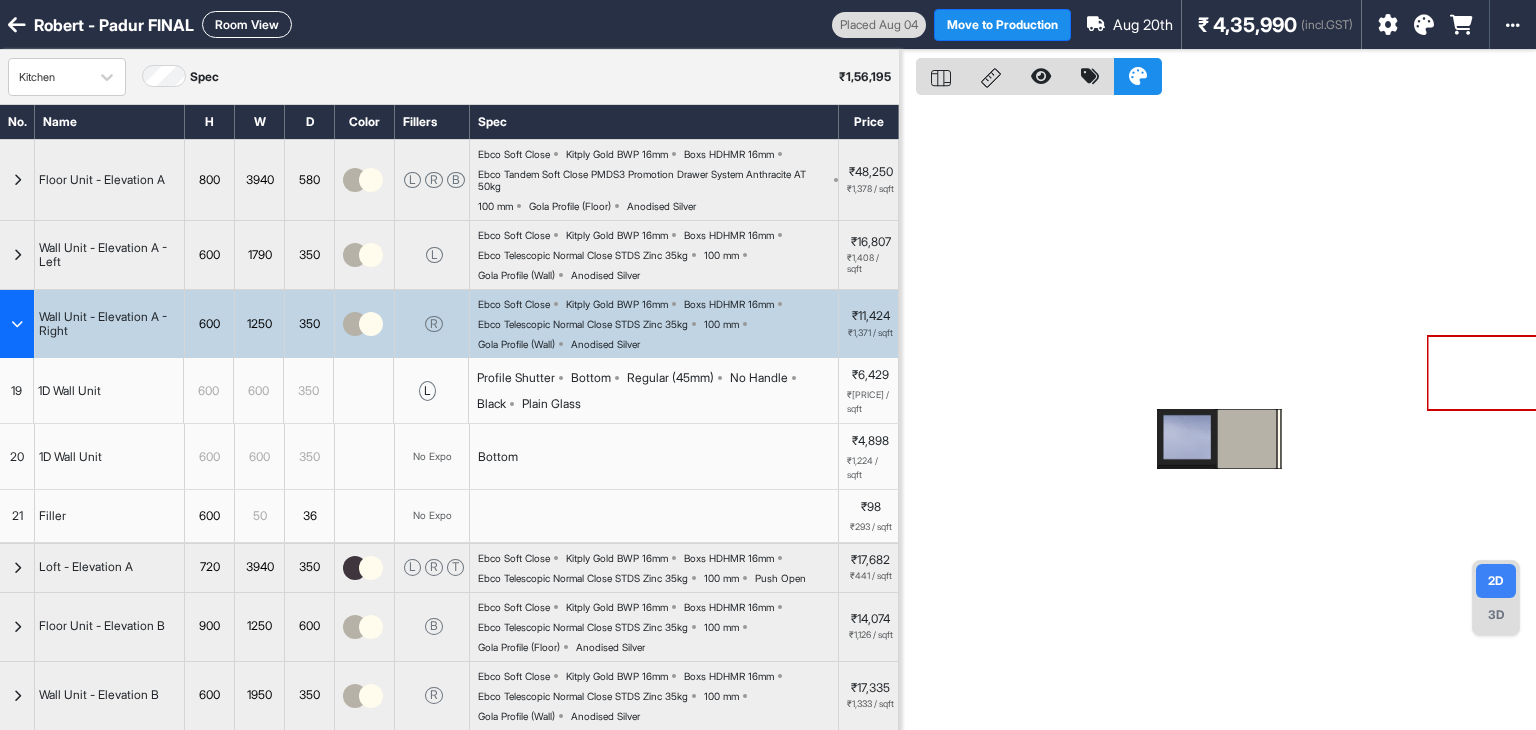 click at bounding box center [17, 324] 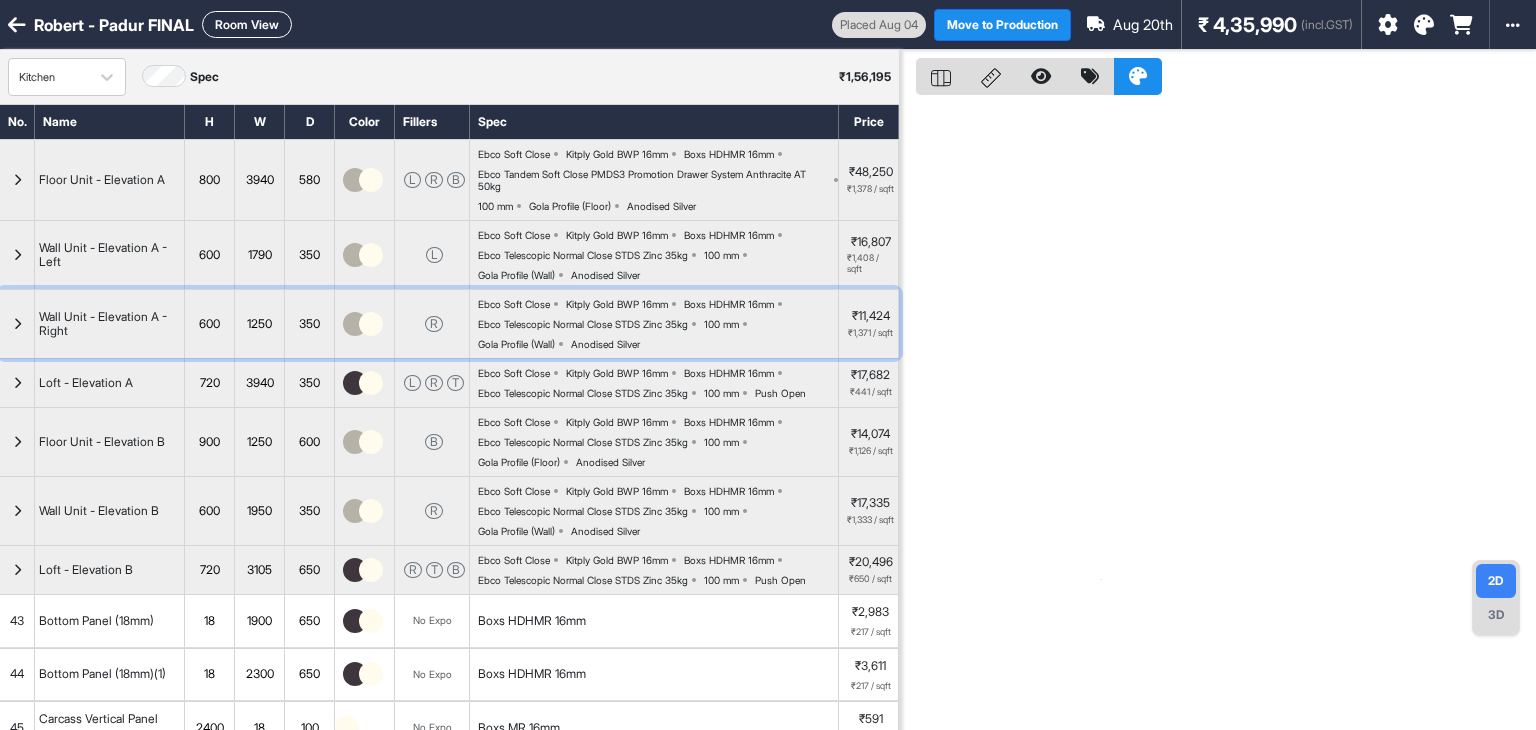click at bounding box center [17, 324] 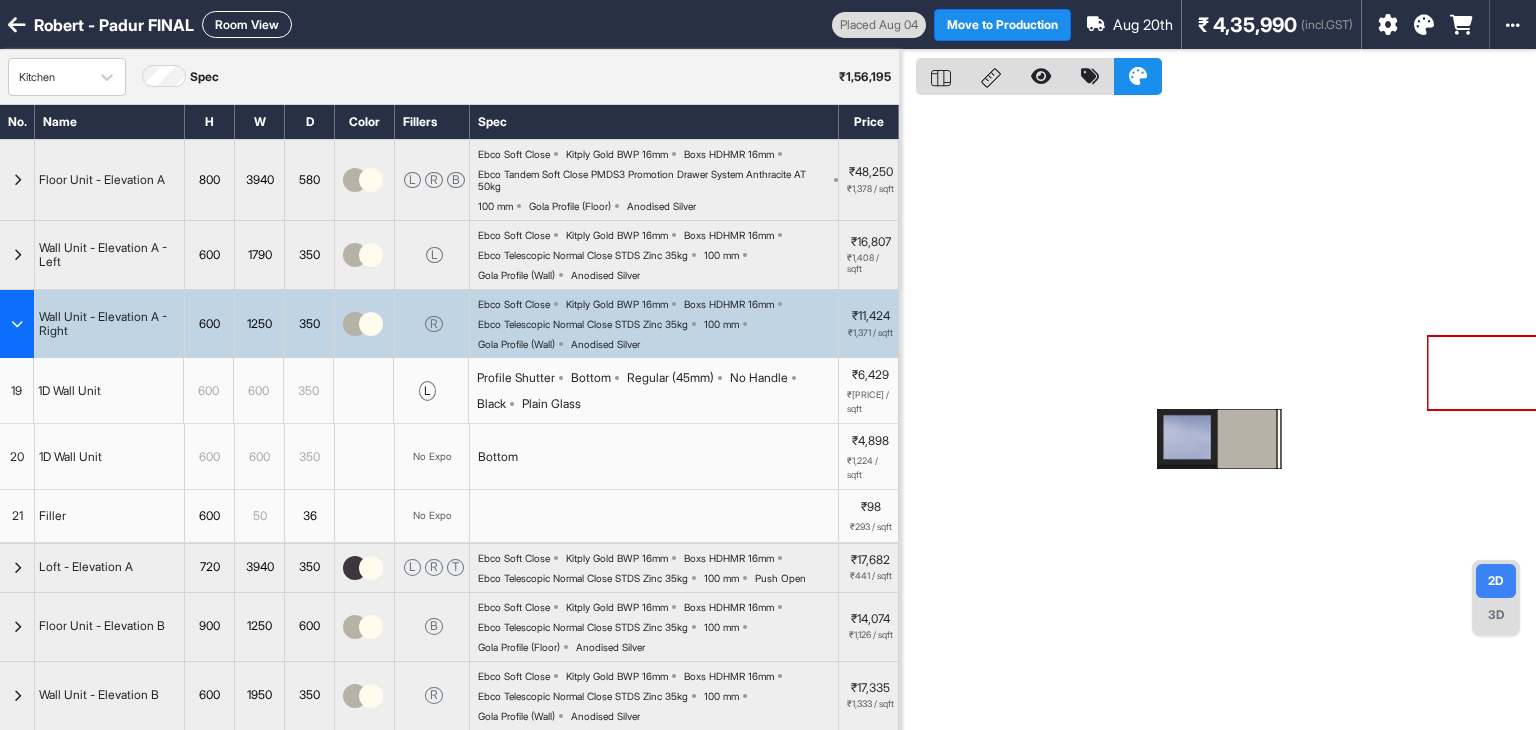 click at bounding box center (17, 324) 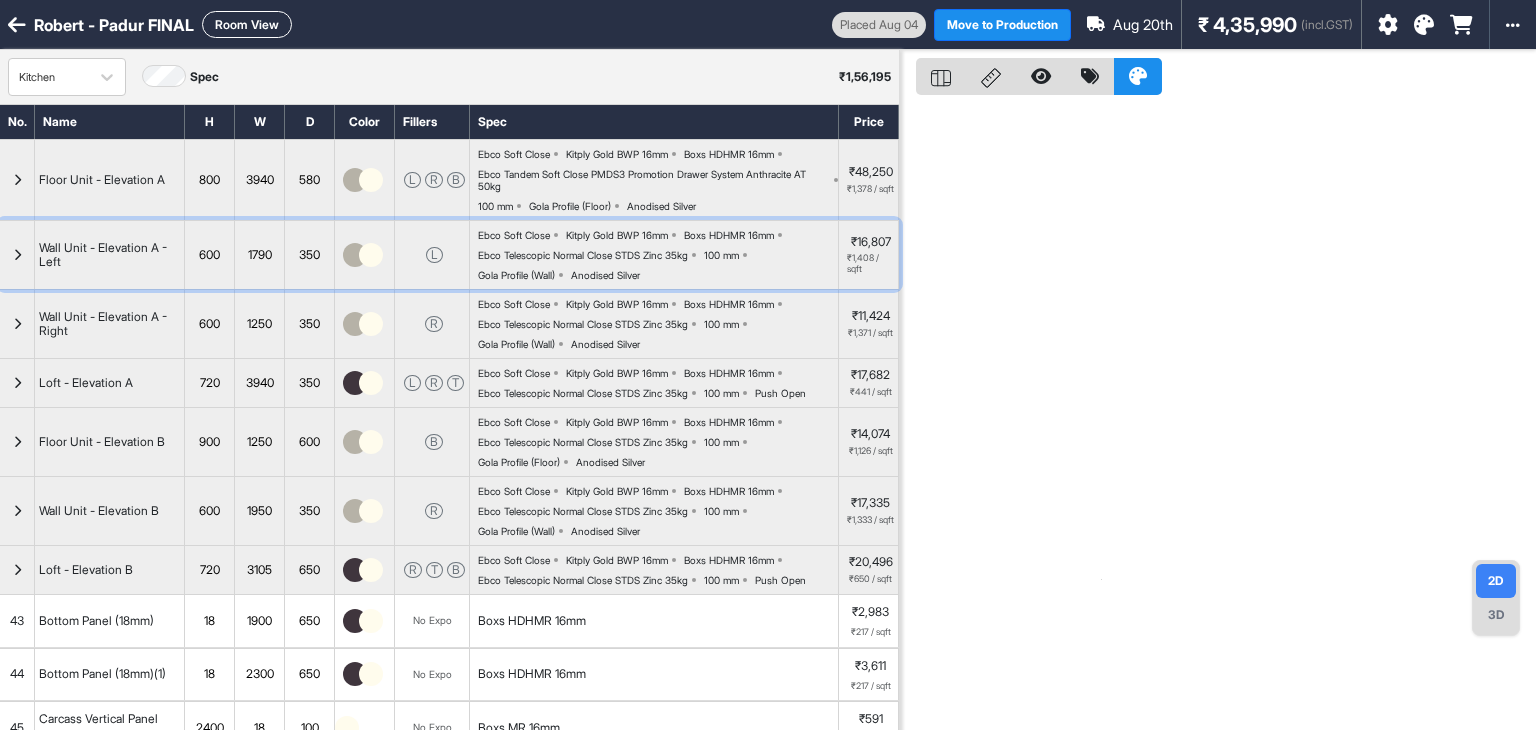click at bounding box center (17, 255) 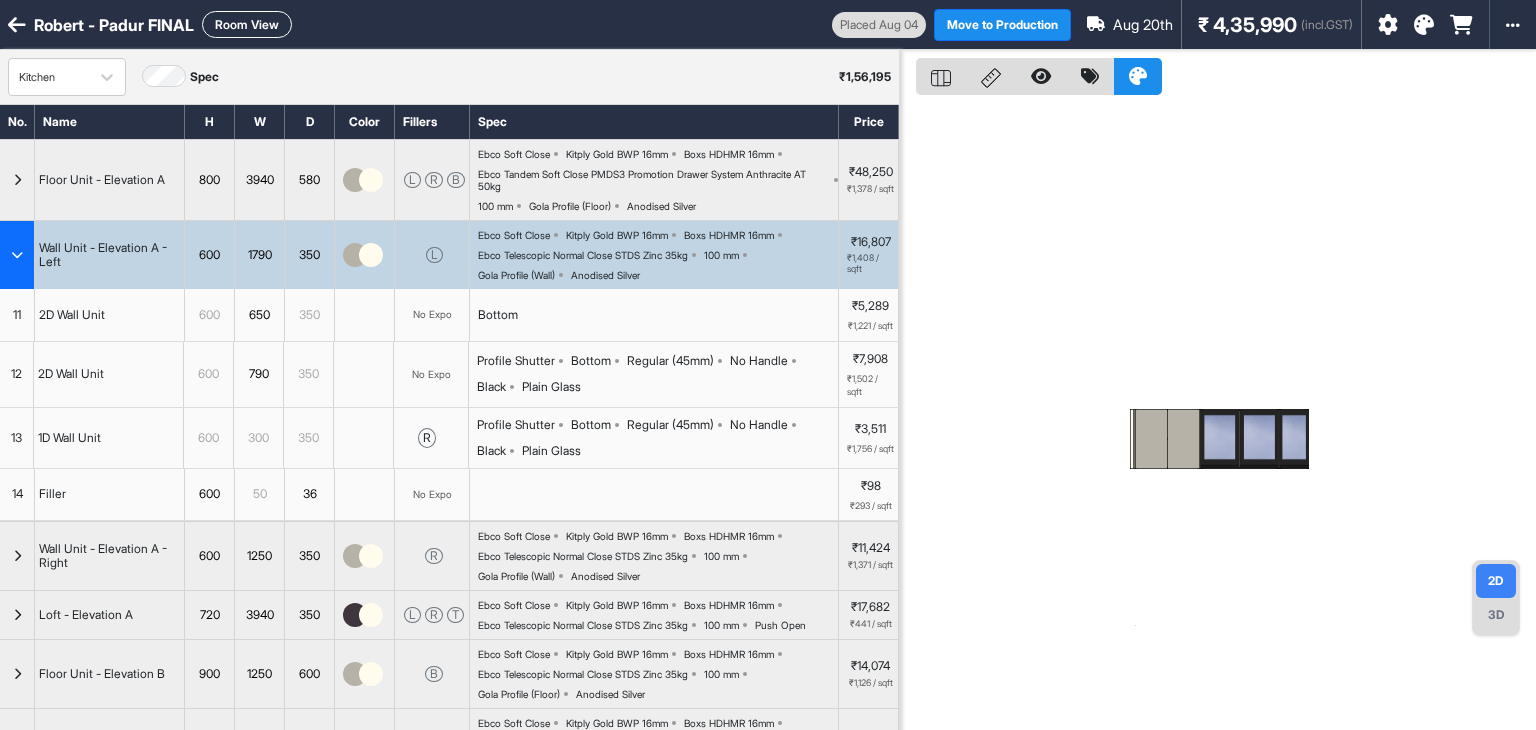 click at bounding box center (17, 255) 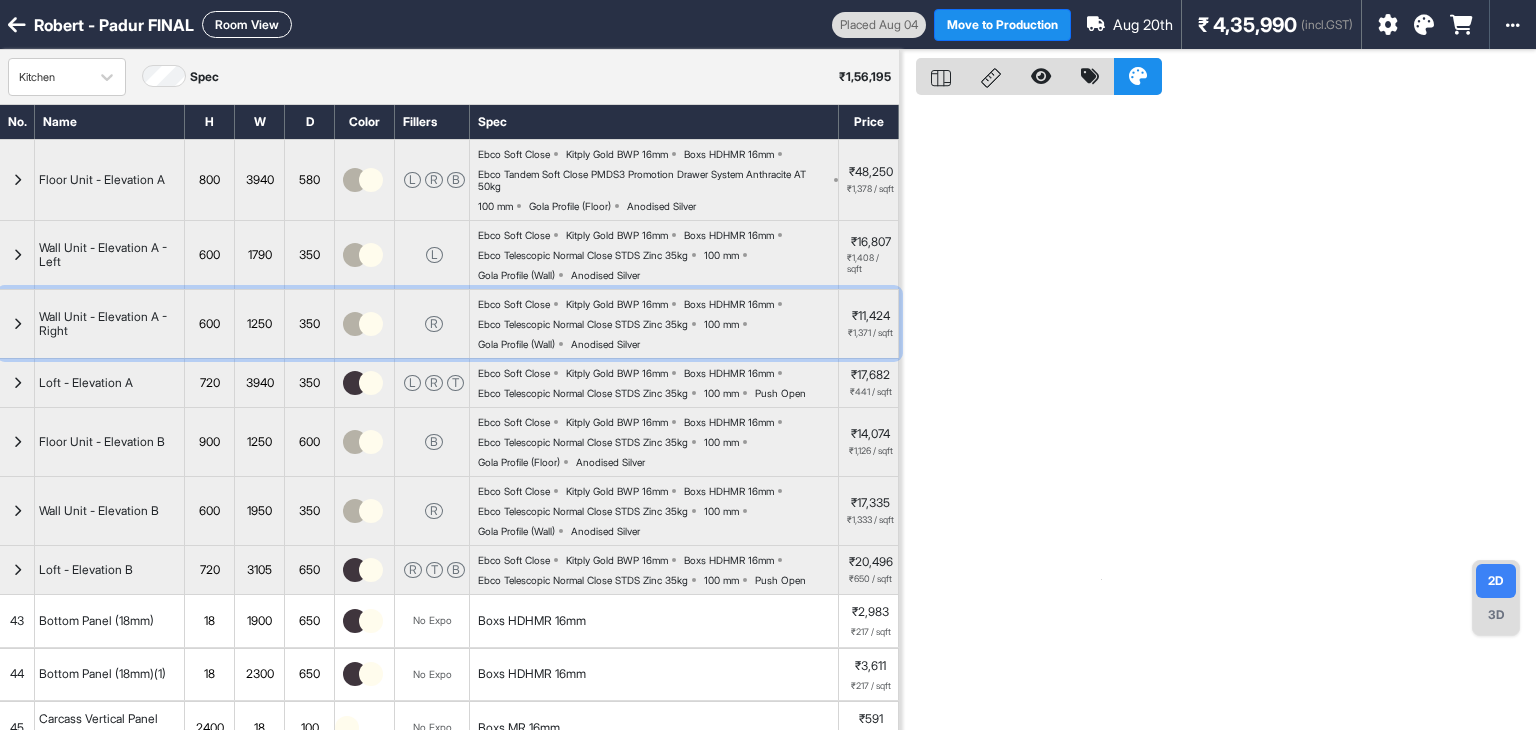 click at bounding box center (17, 324) 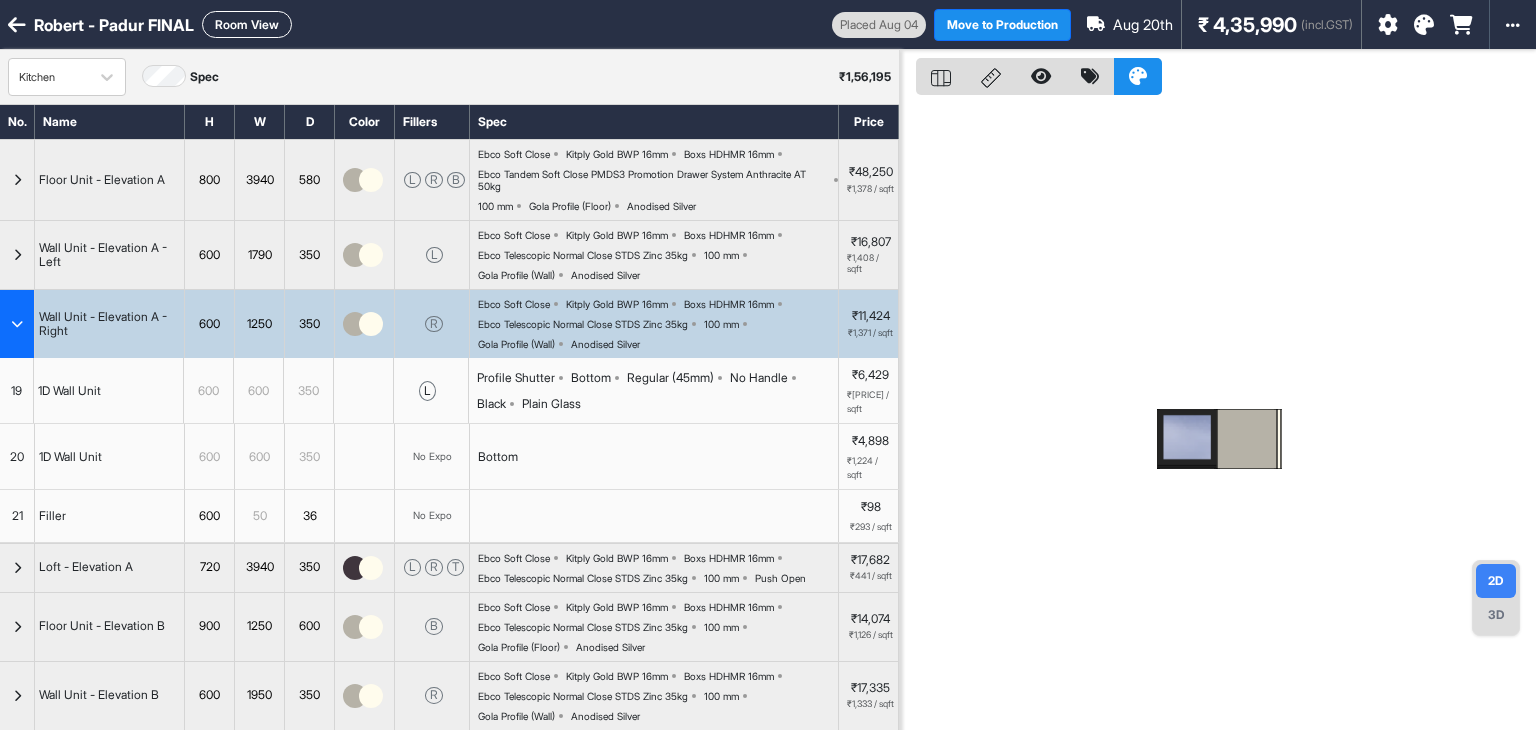 click at bounding box center (1247, 439) 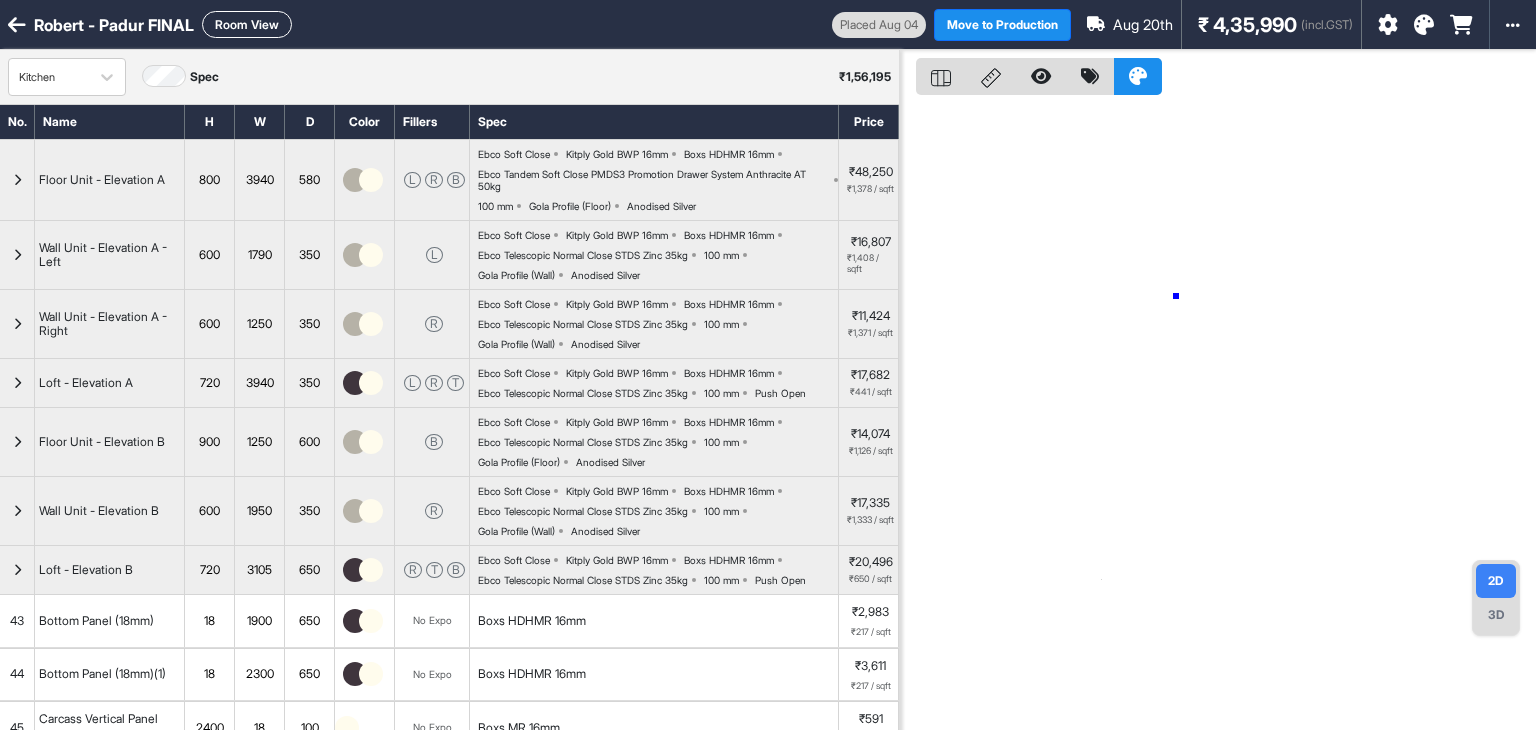 click at bounding box center (1218, 415) 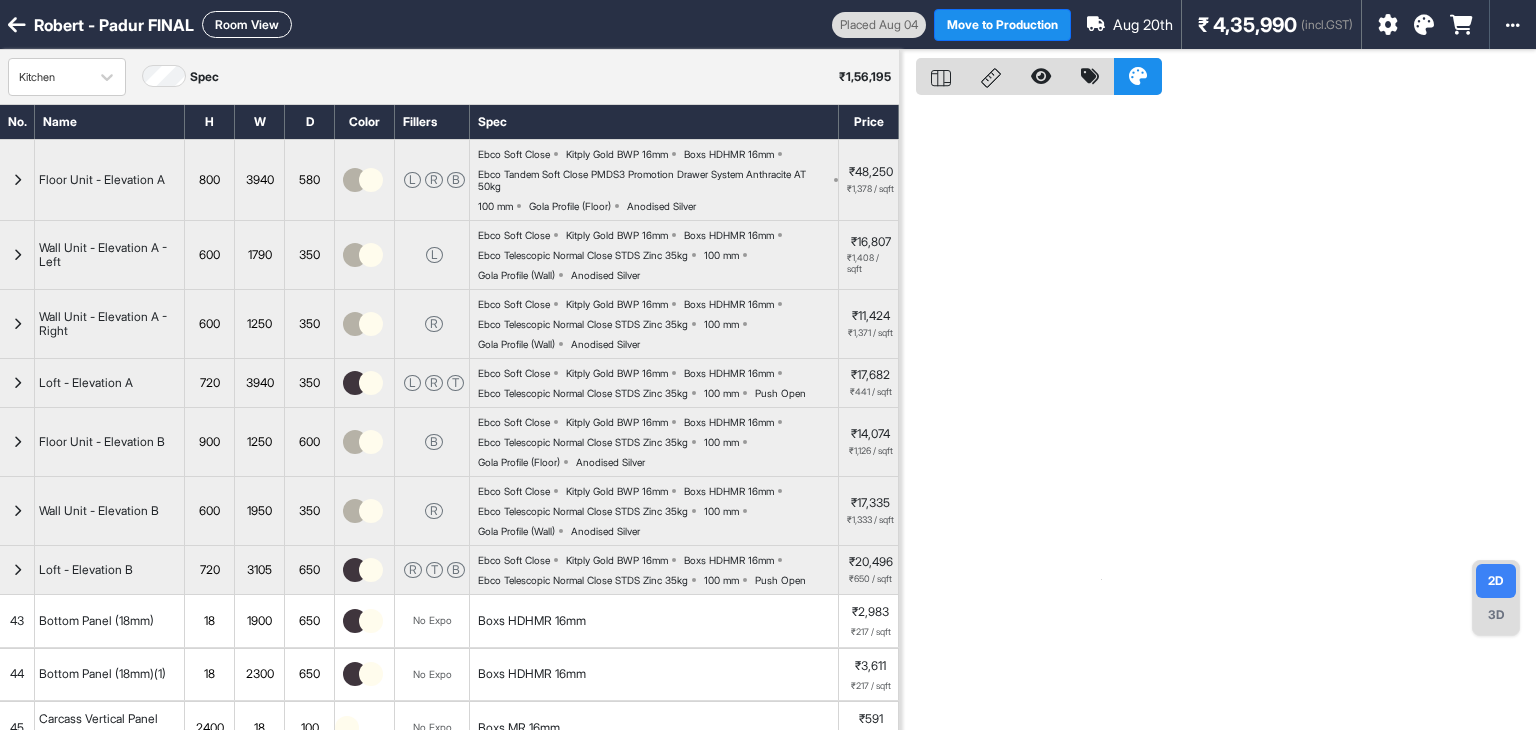 click on "Room View" at bounding box center [247, 24] 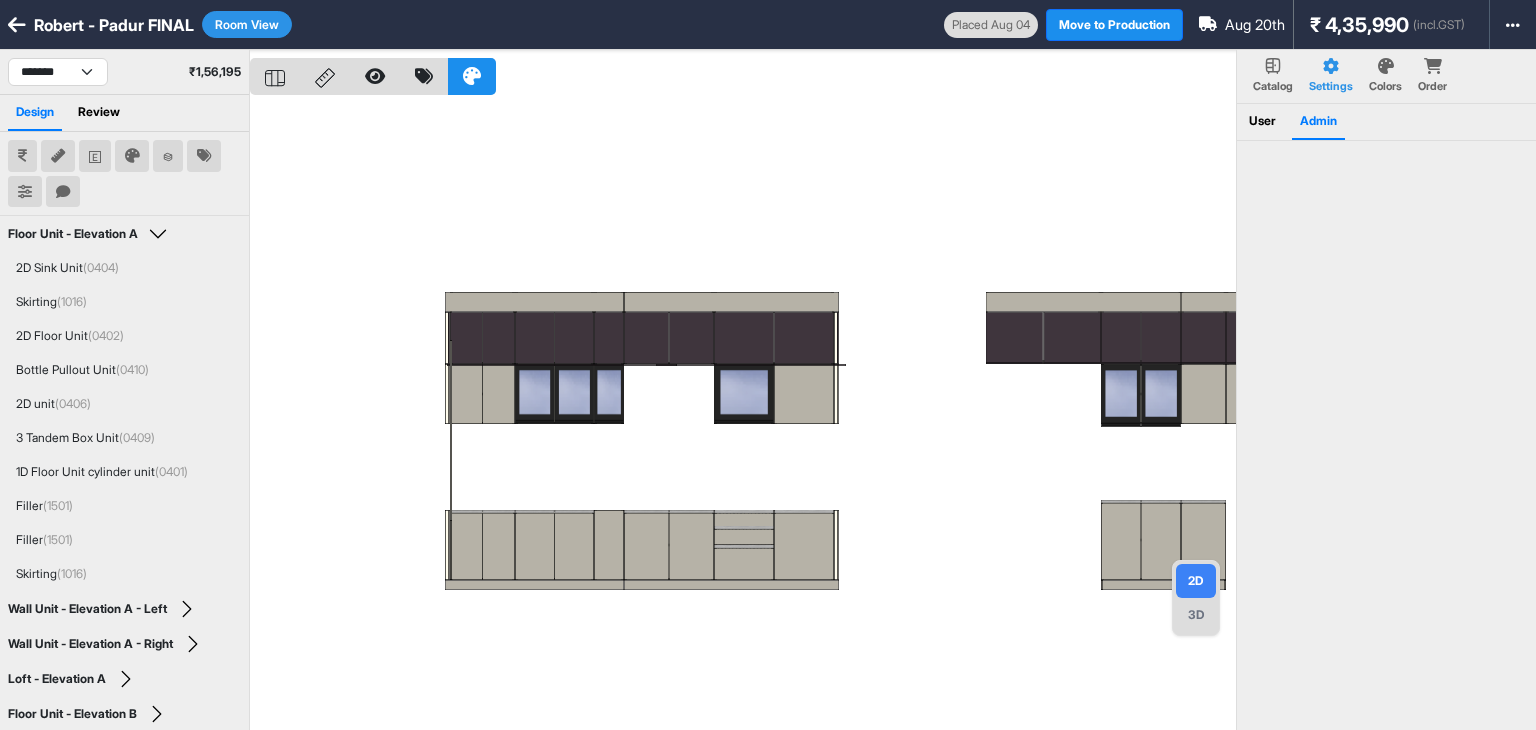 click at bounding box center [743, 415] 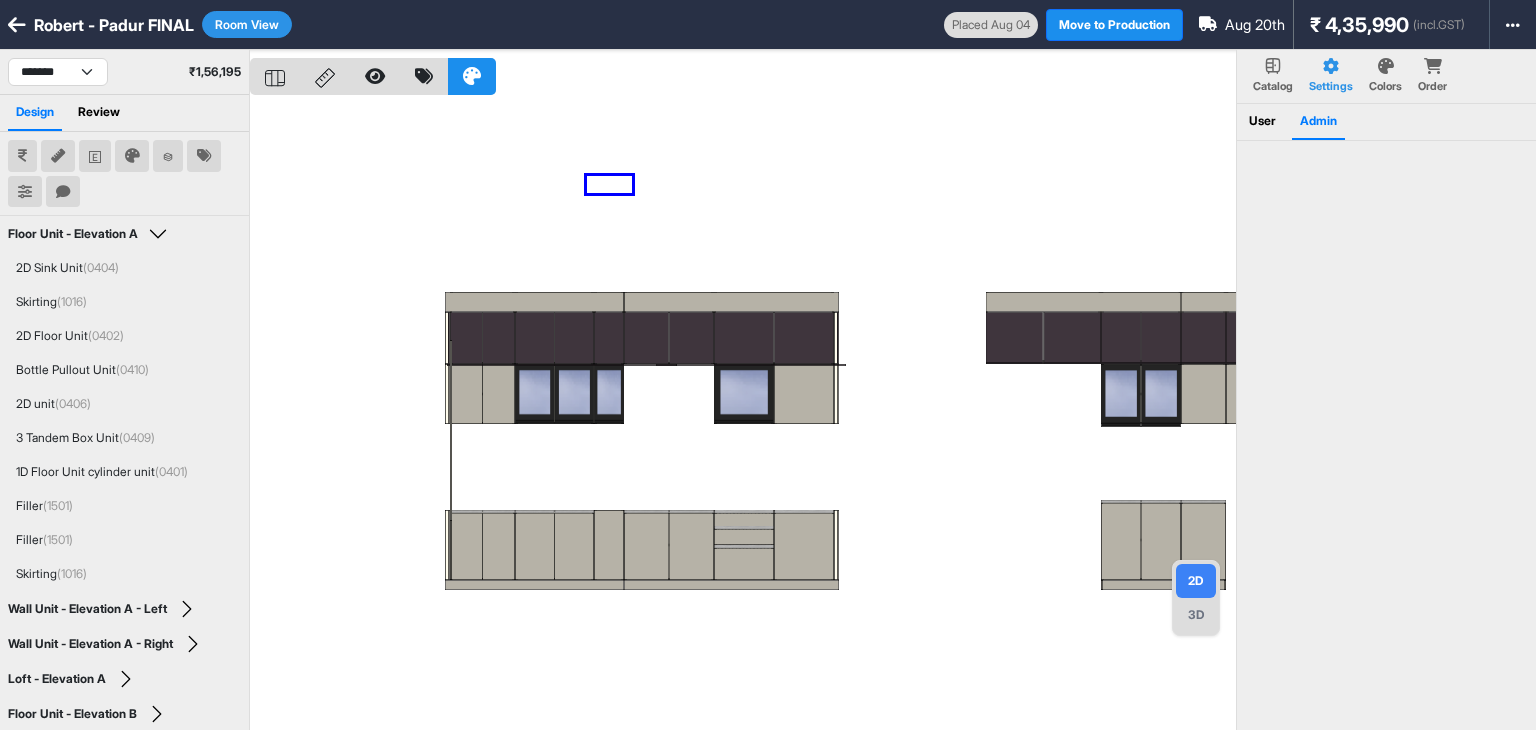click at bounding box center [743, 415] 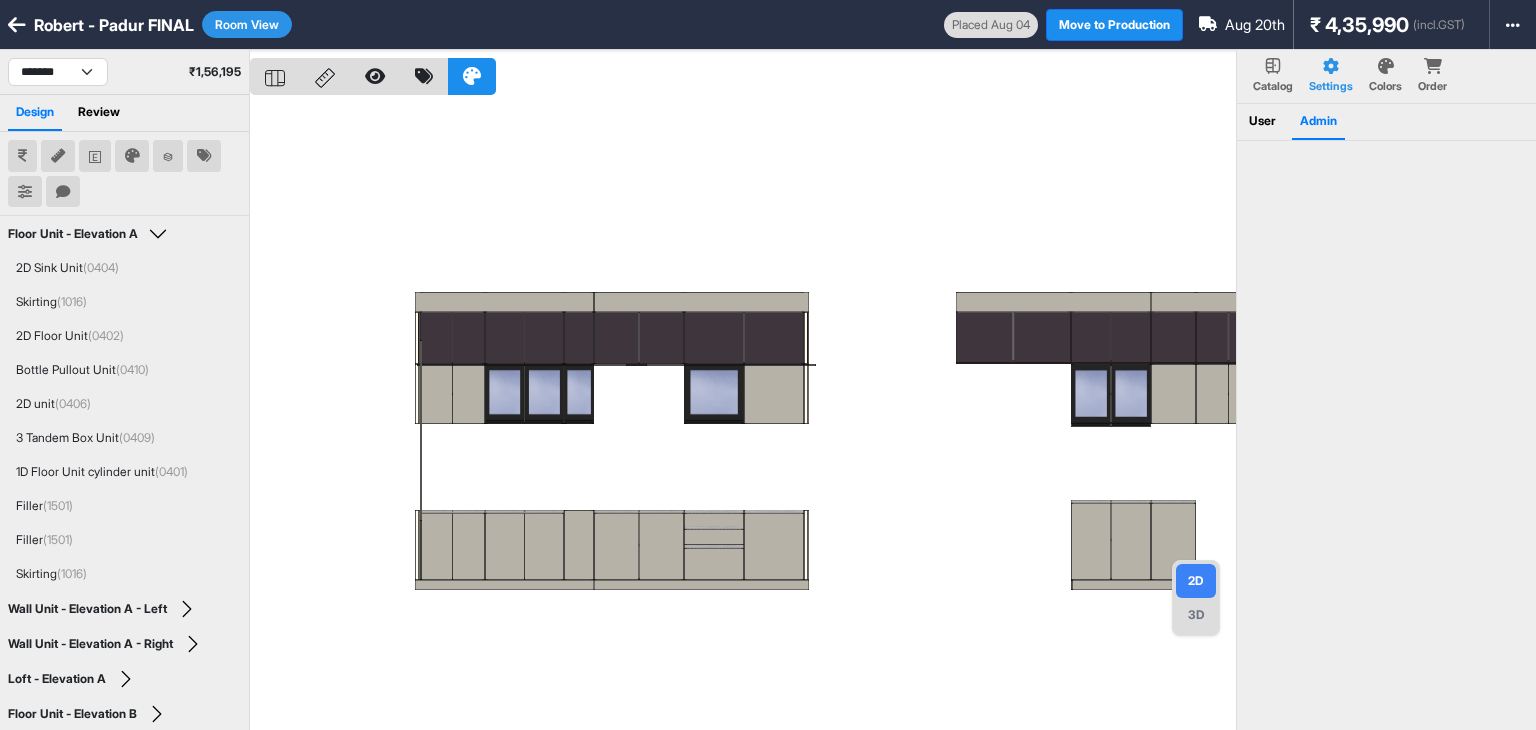 click at bounding box center (743, 415) 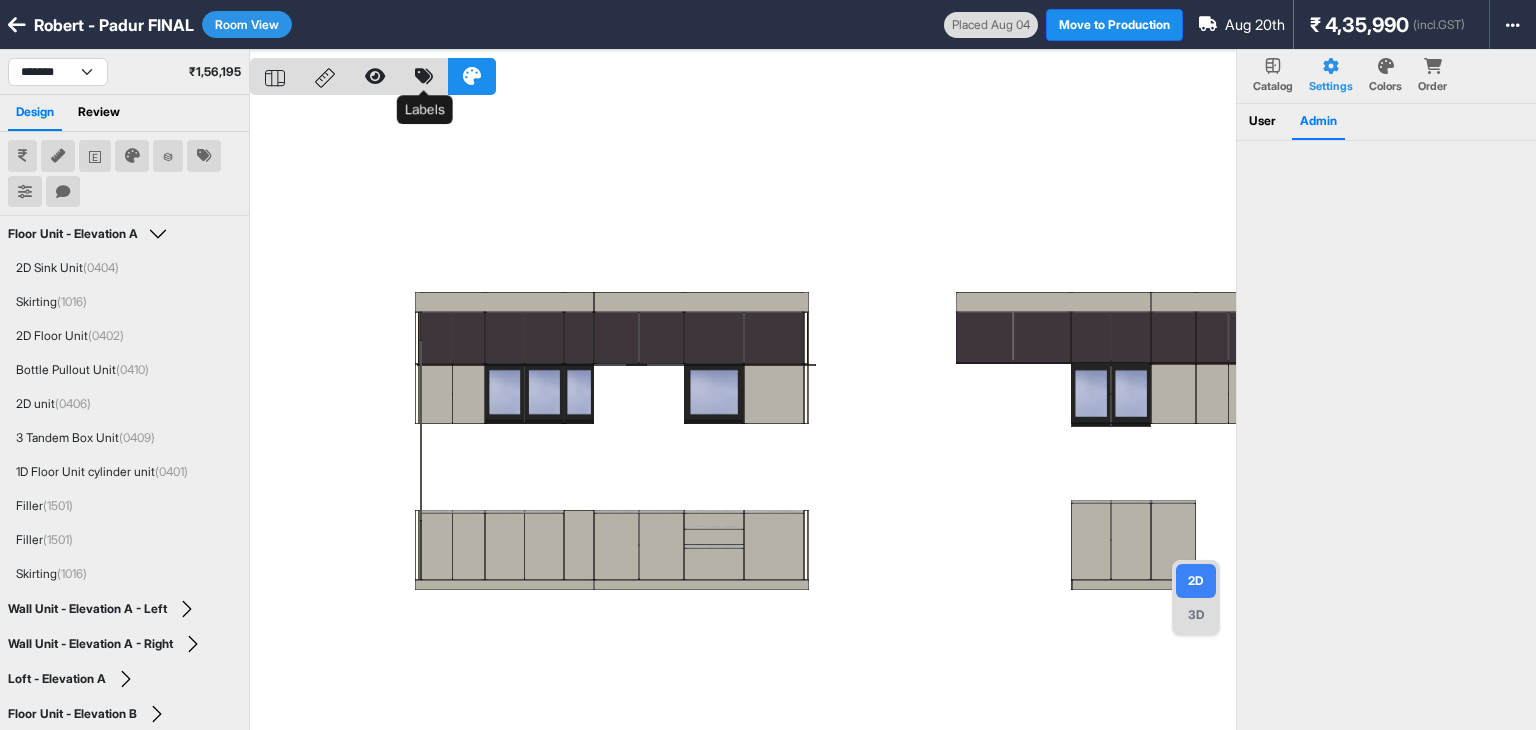 click at bounding box center (424, 76) 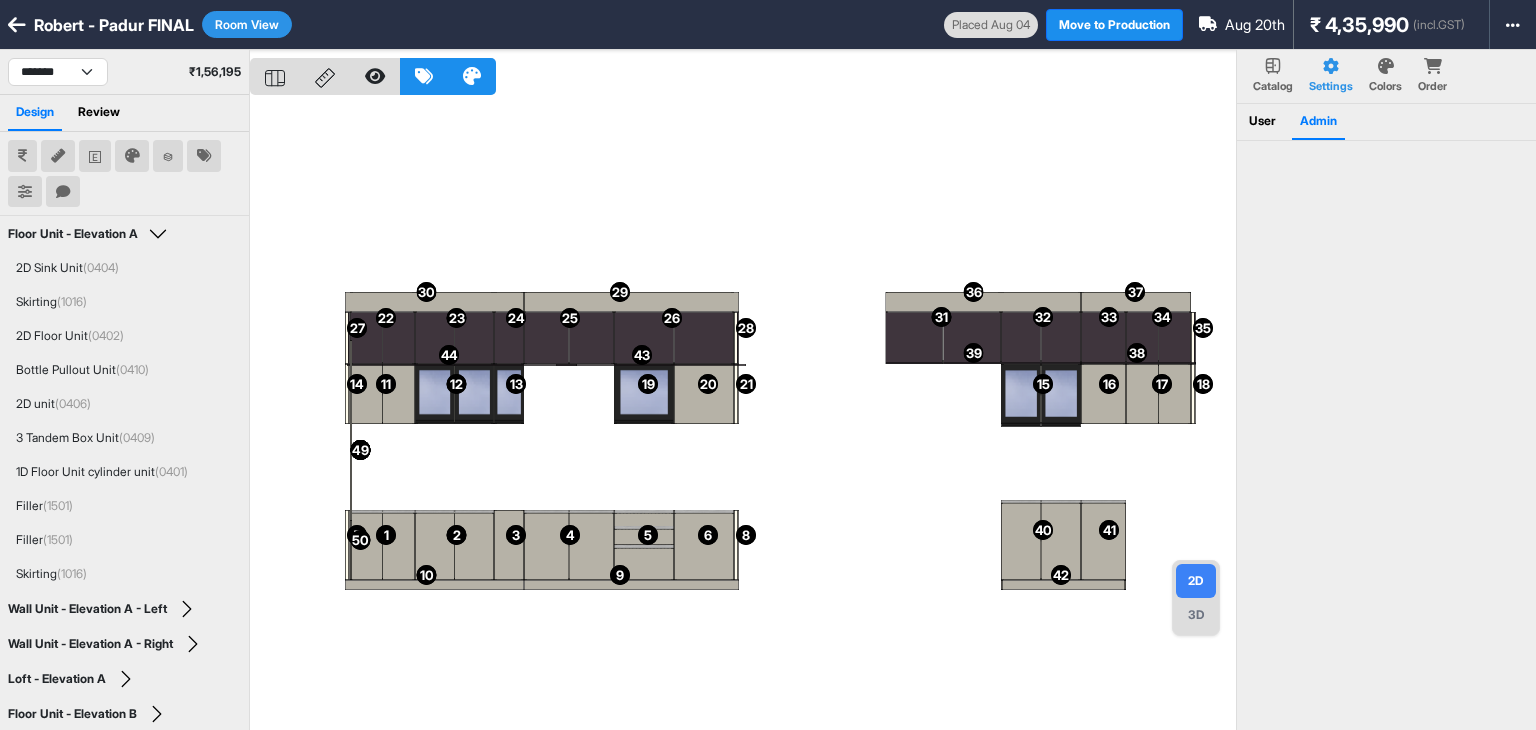 click on "Room View" at bounding box center (247, 24) 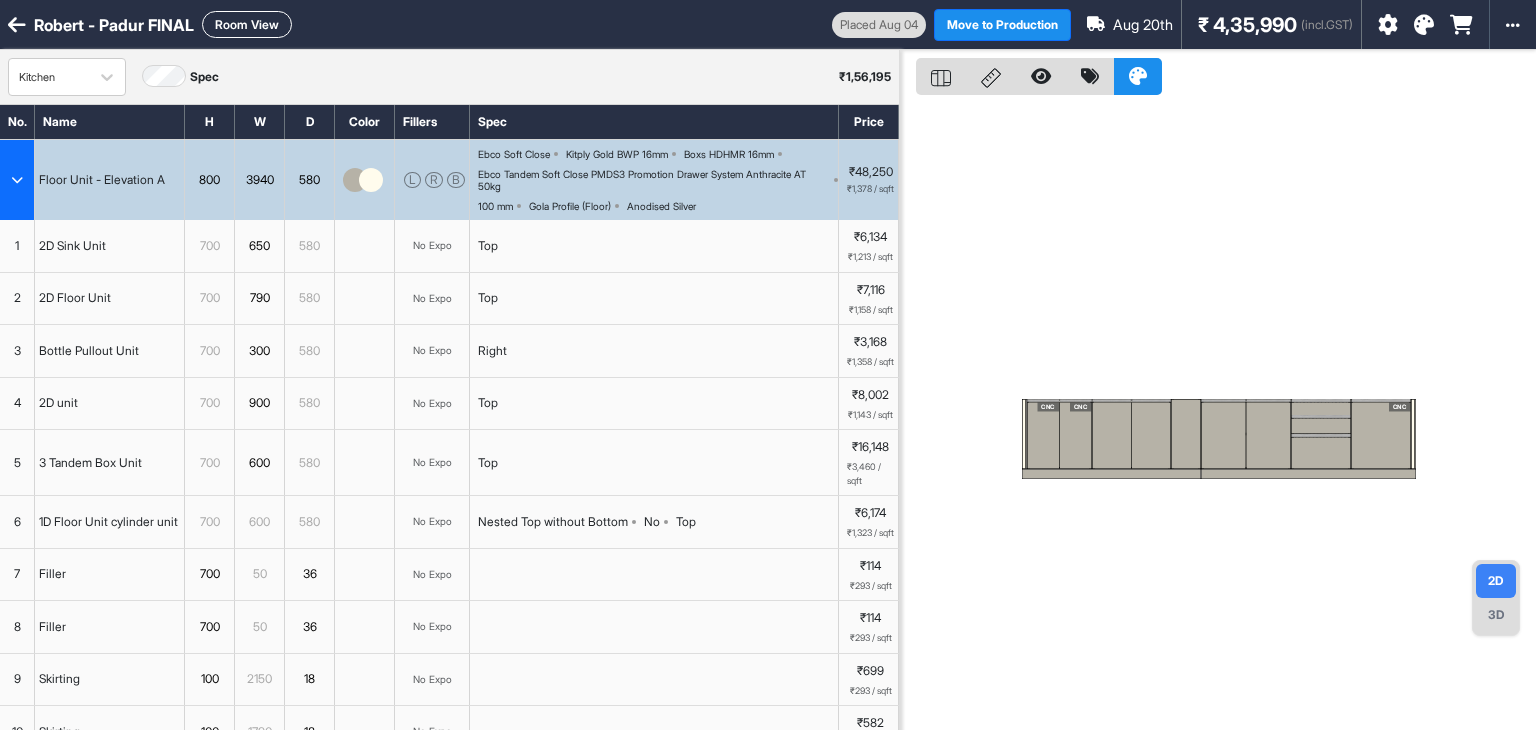 click at bounding box center [17, 180] 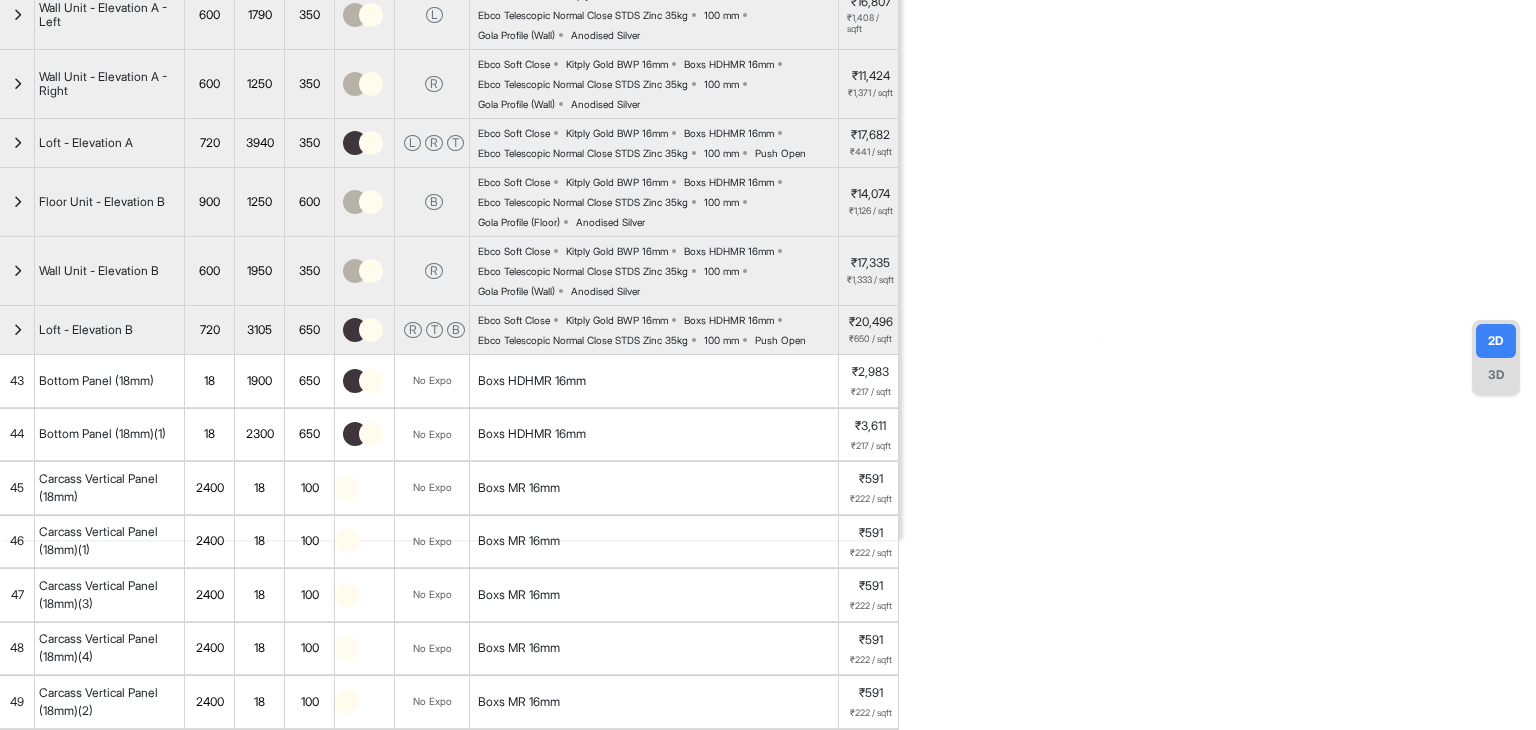 scroll, scrollTop: 0, scrollLeft: 0, axis: both 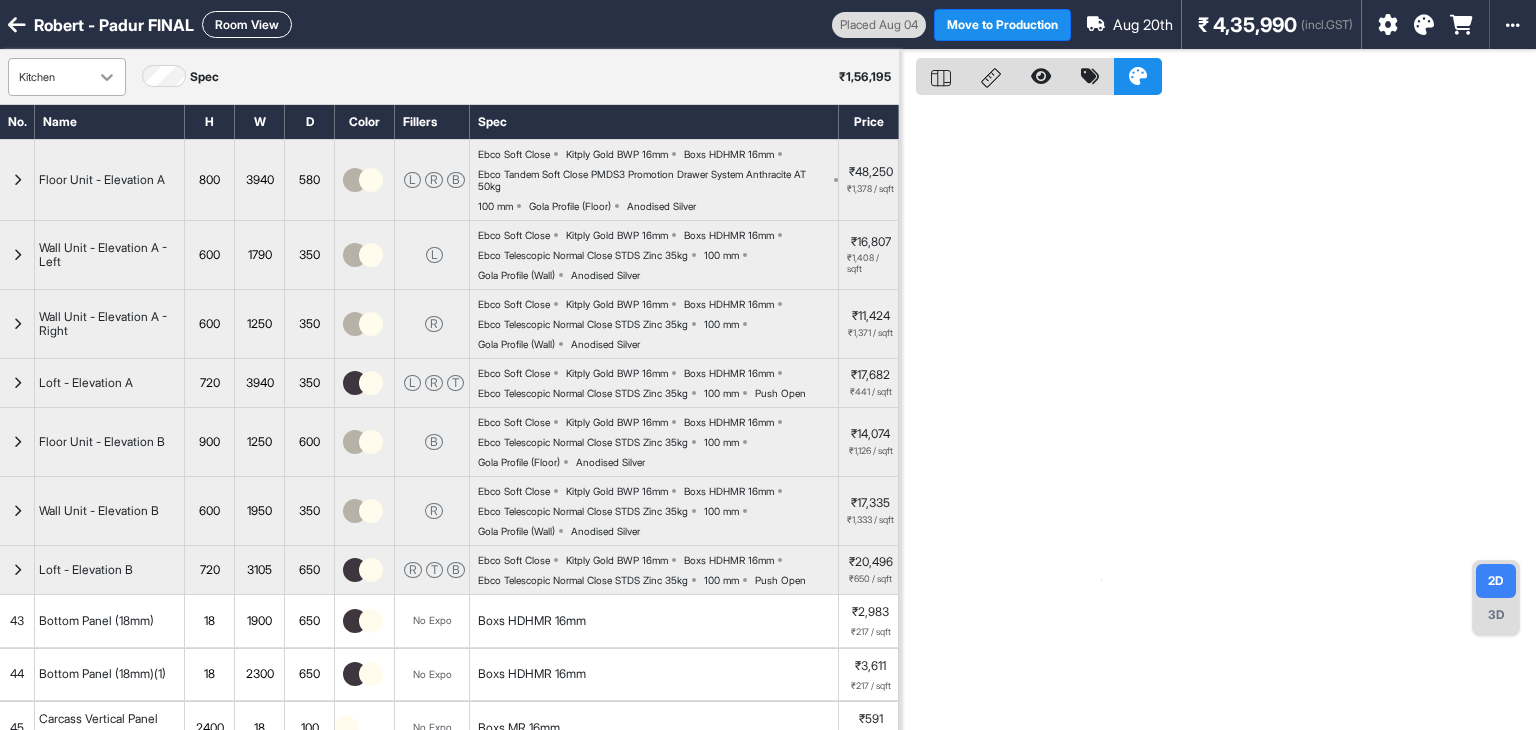 click 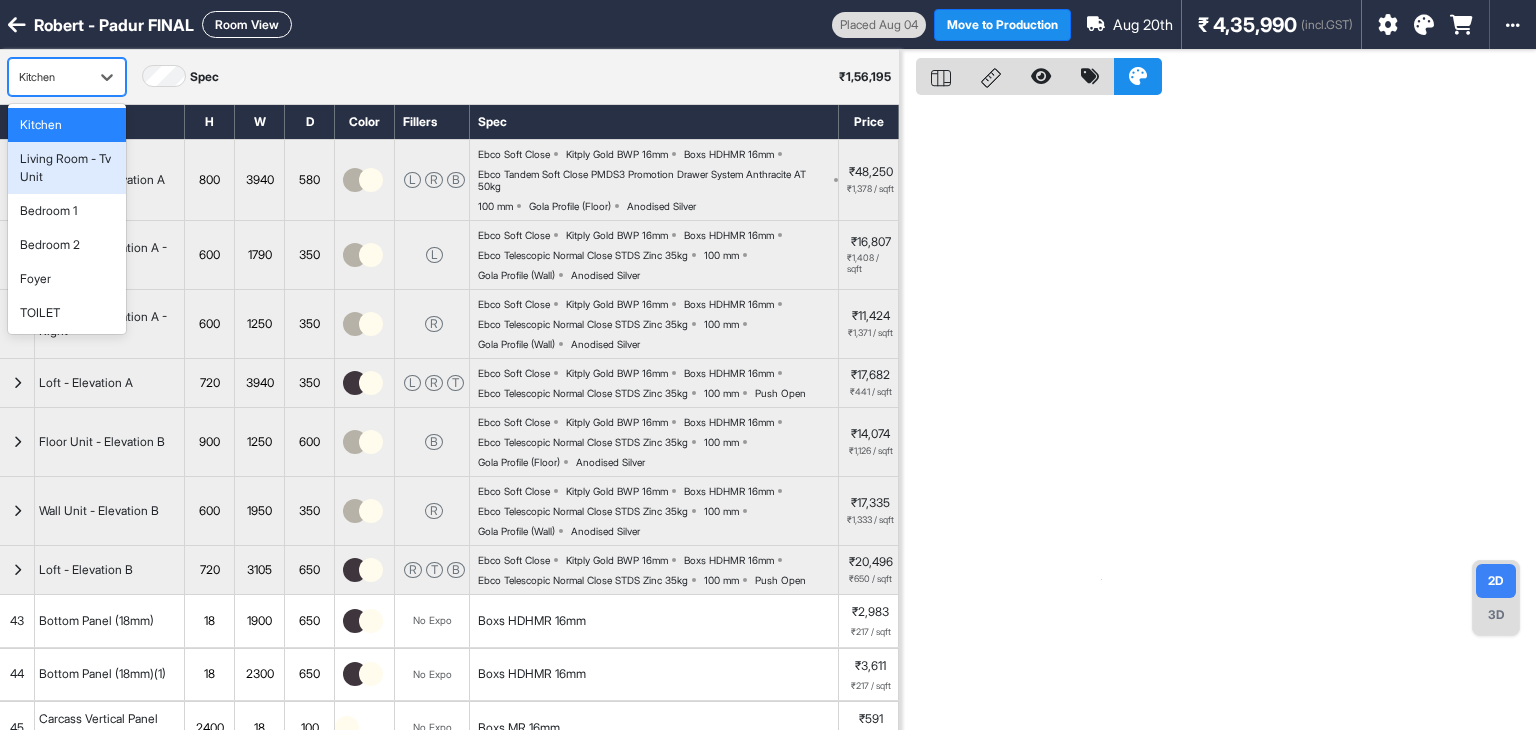 click on "Living Room - Tv Unit" at bounding box center [67, 168] 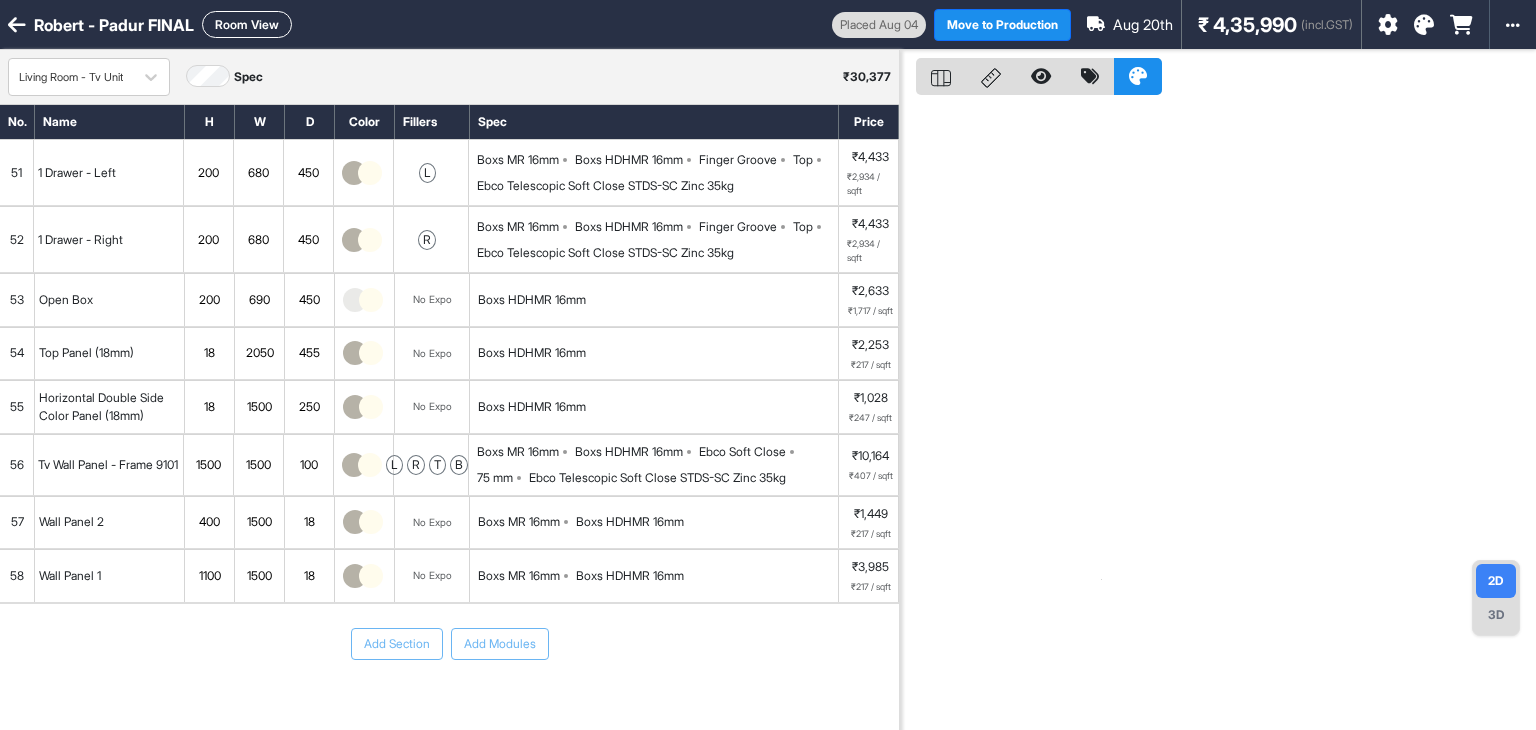 click on "Room View" at bounding box center (247, 24) 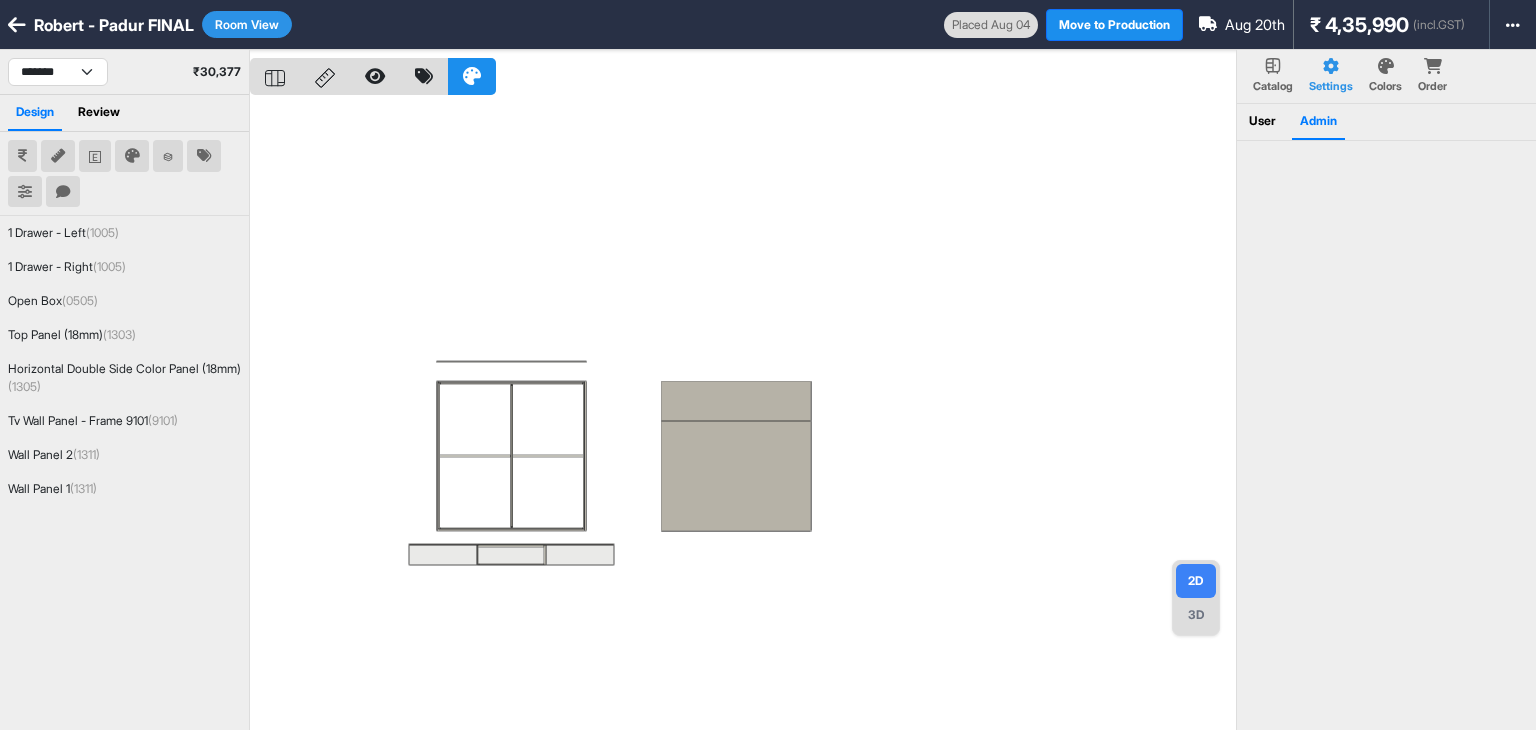 click at bounding box center [743, 415] 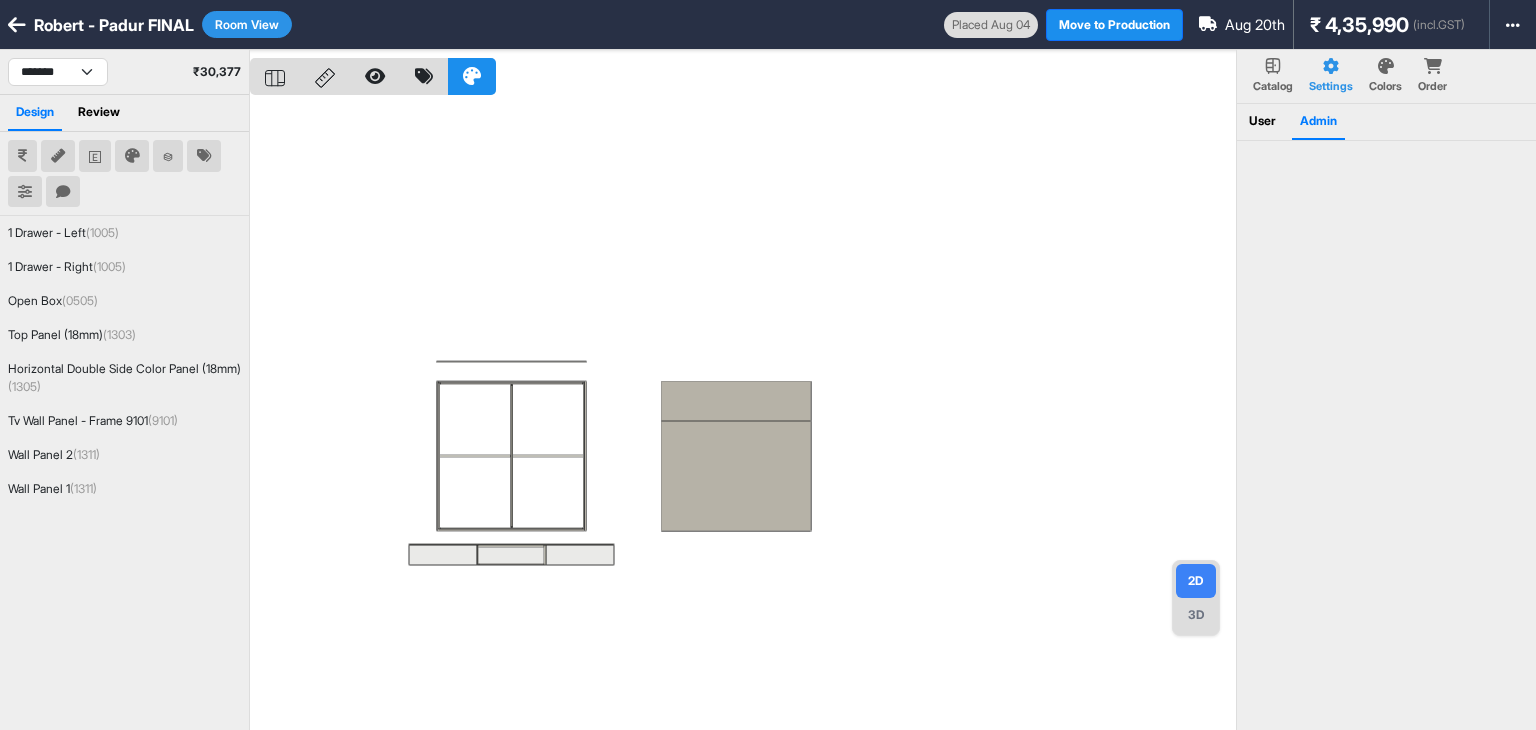 click on "Room View" at bounding box center (247, 24) 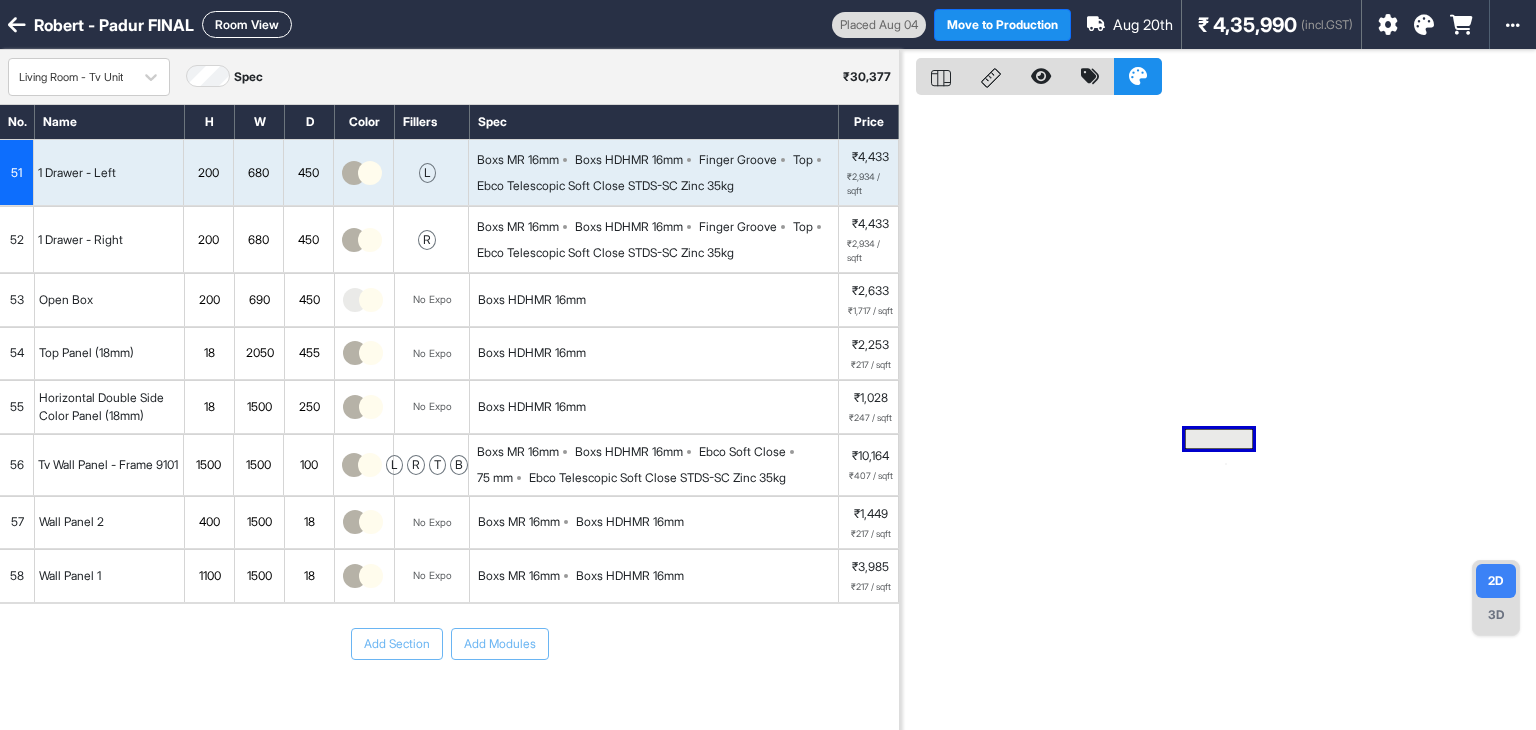 click on "56" at bounding box center [17, 465] 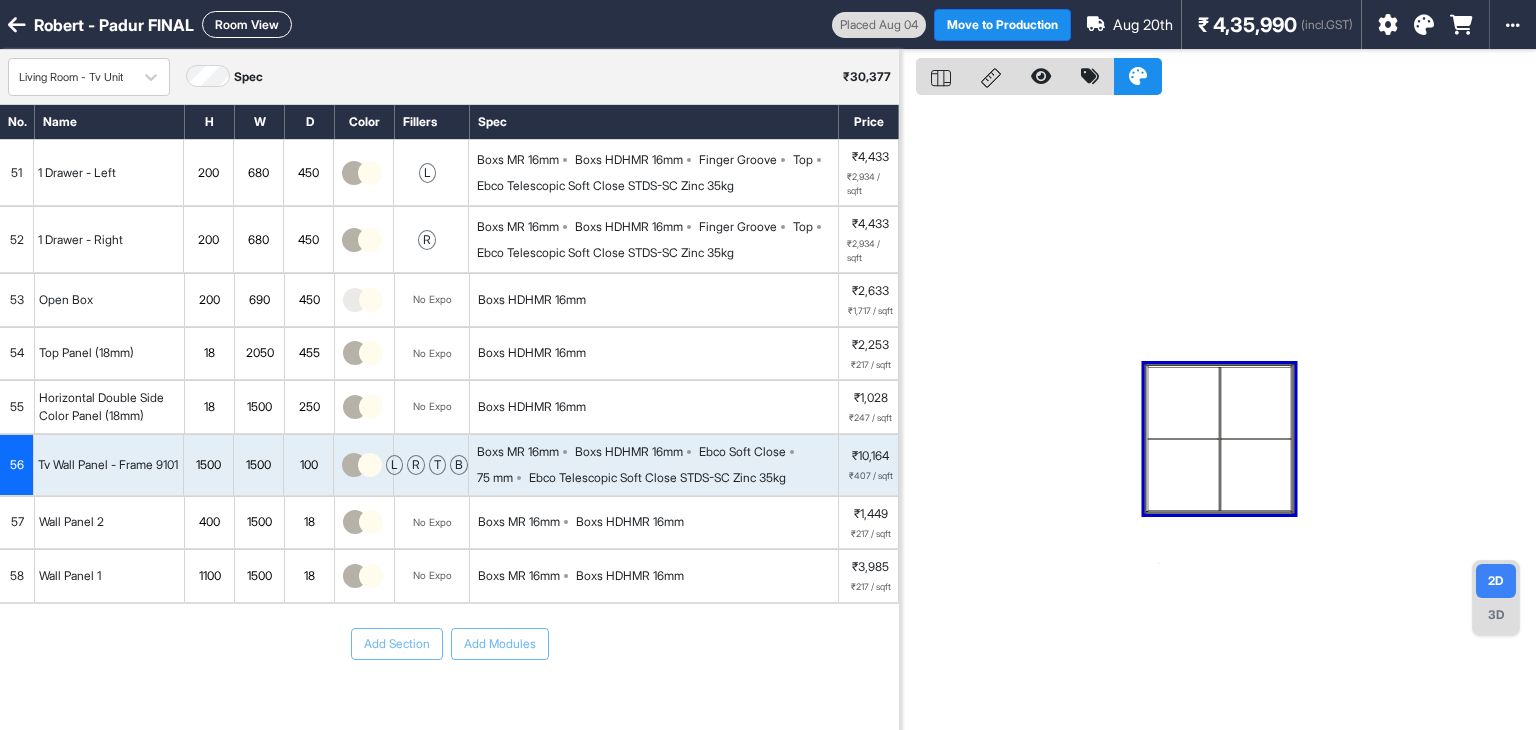 click on "Room View" at bounding box center [247, 24] 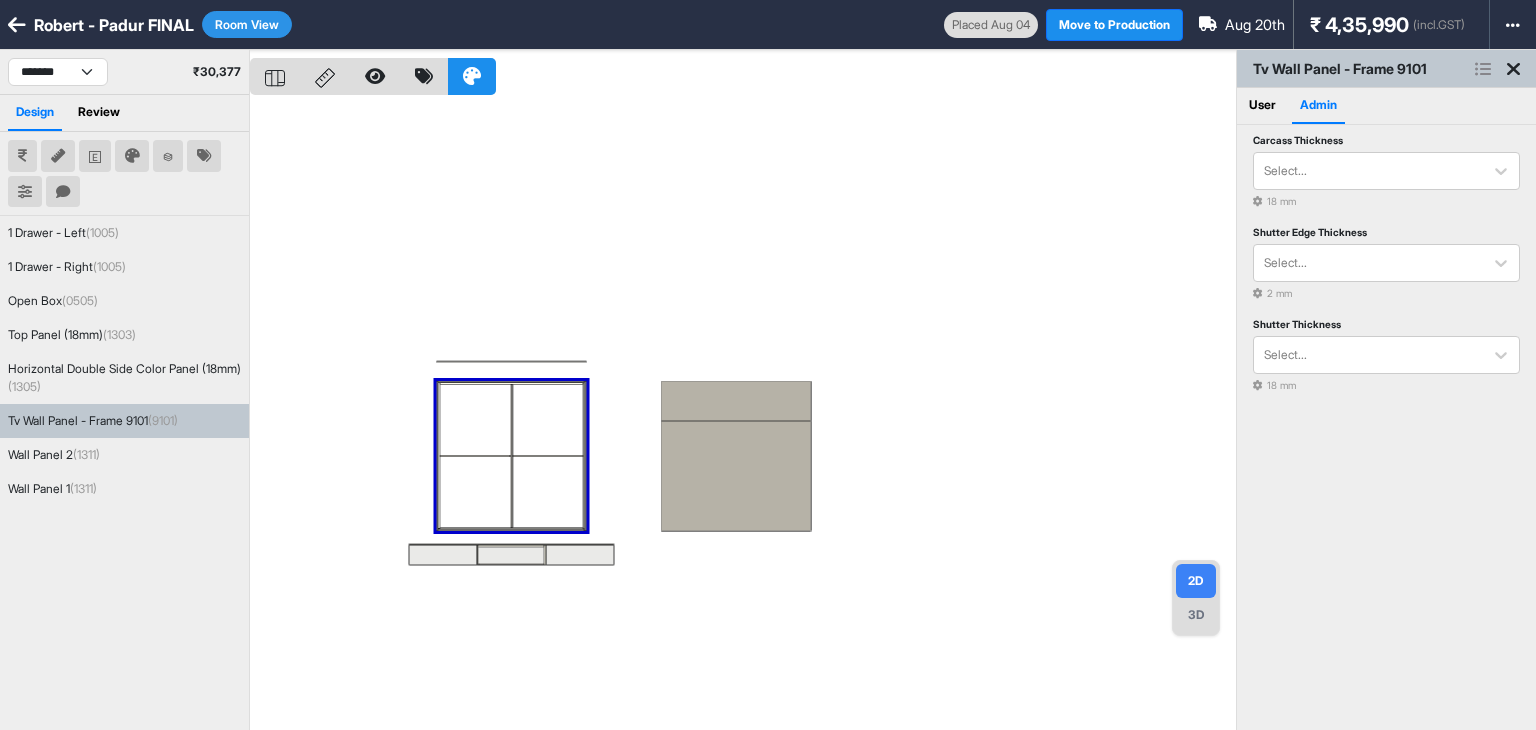 click at bounding box center (743, 415) 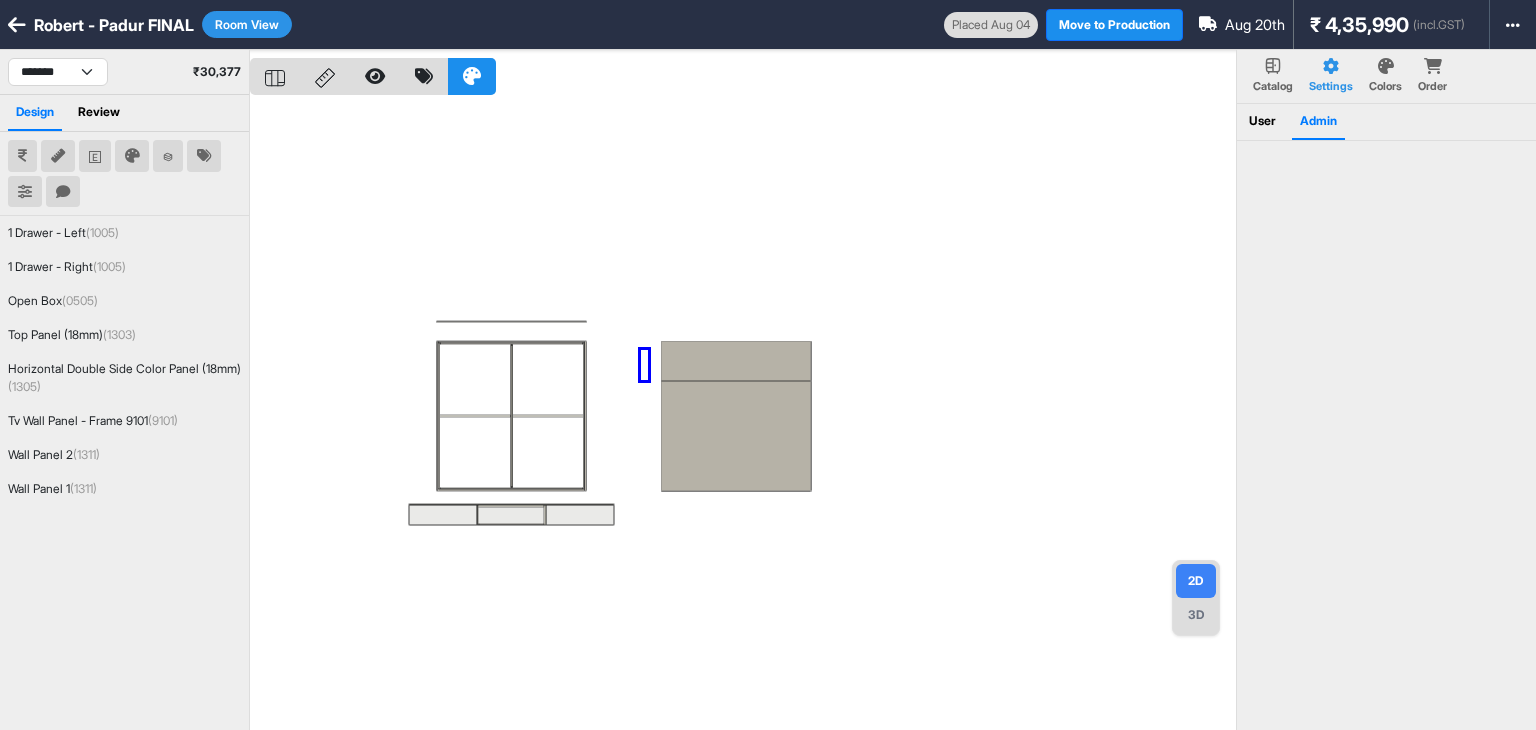 click at bounding box center [743, 415] 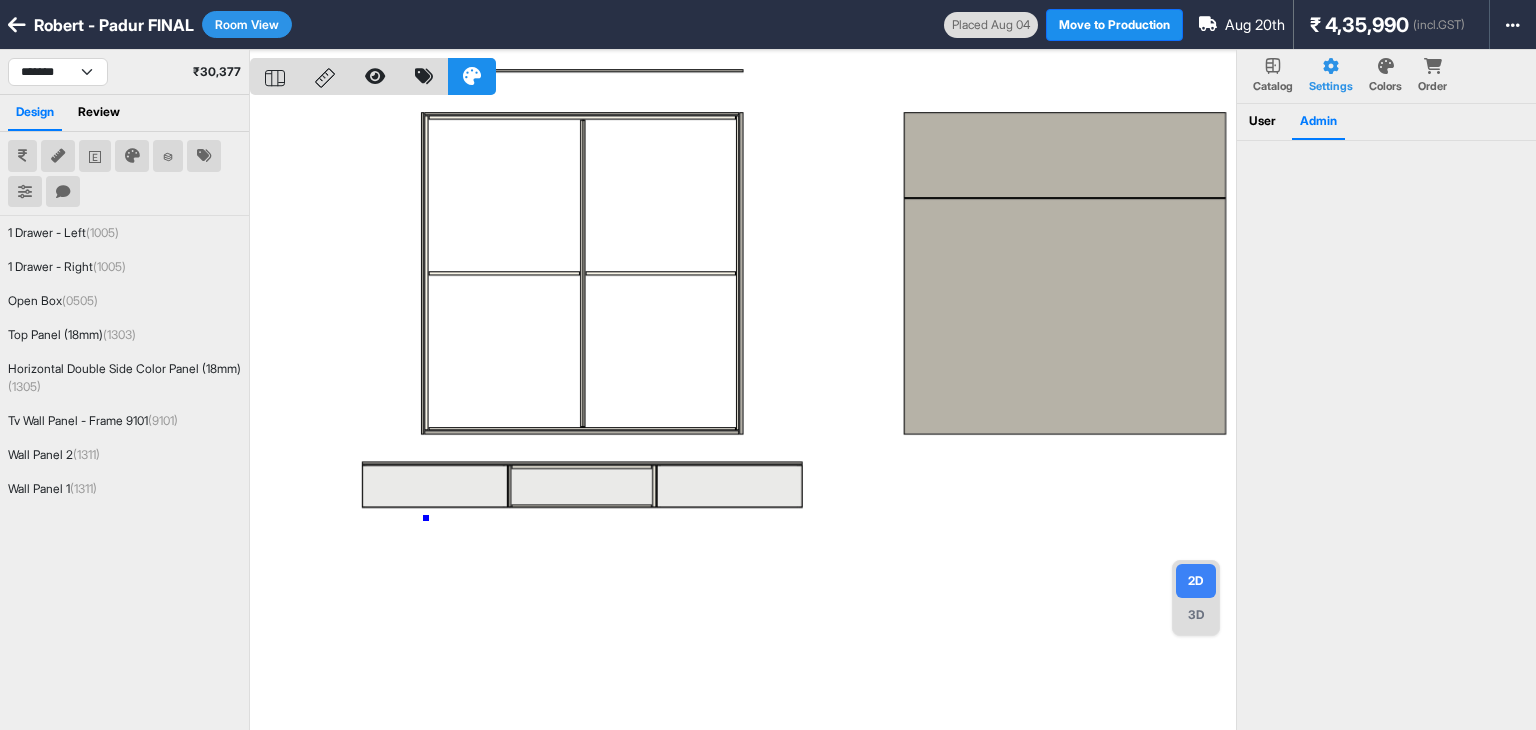 click at bounding box center [743, 415] 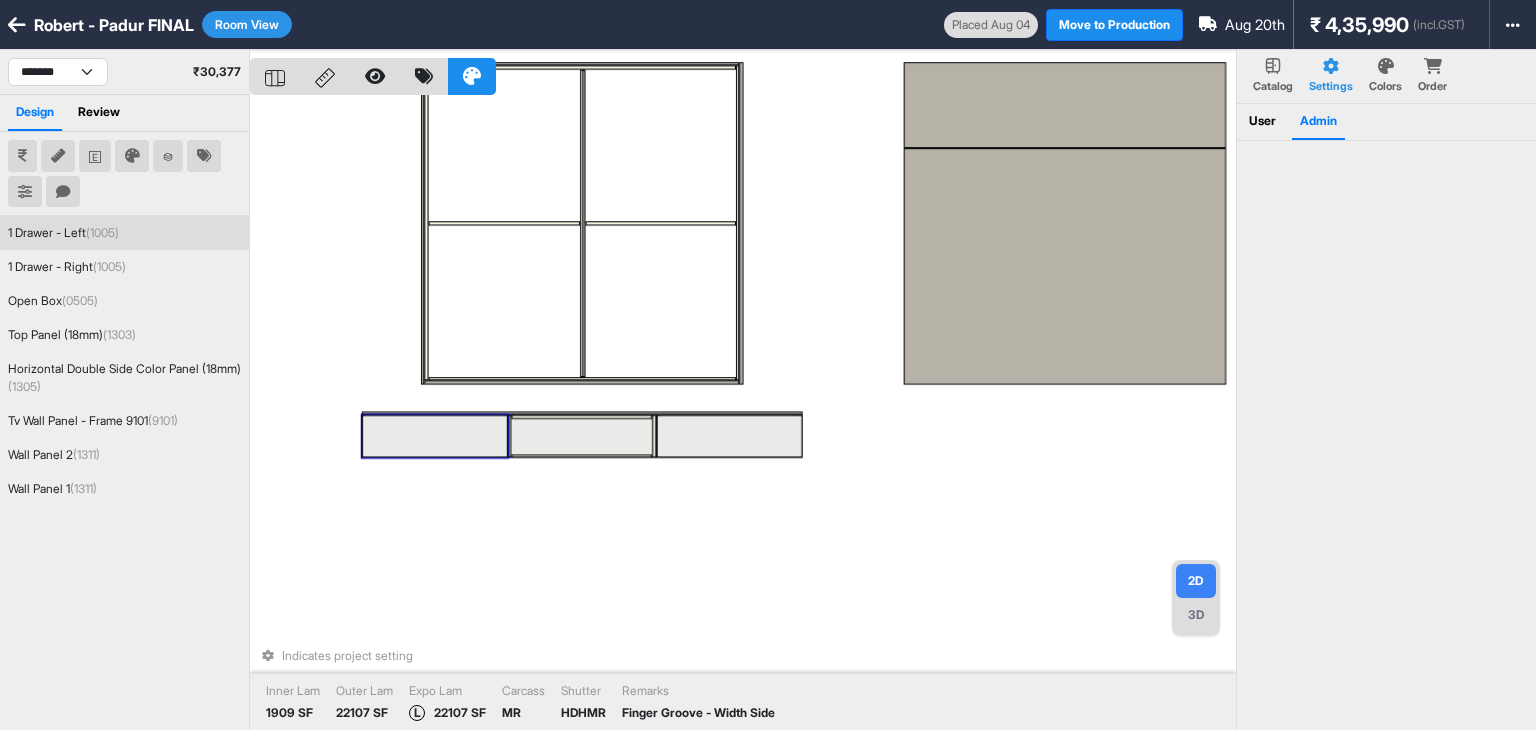 click at bounding box center (435, 436) 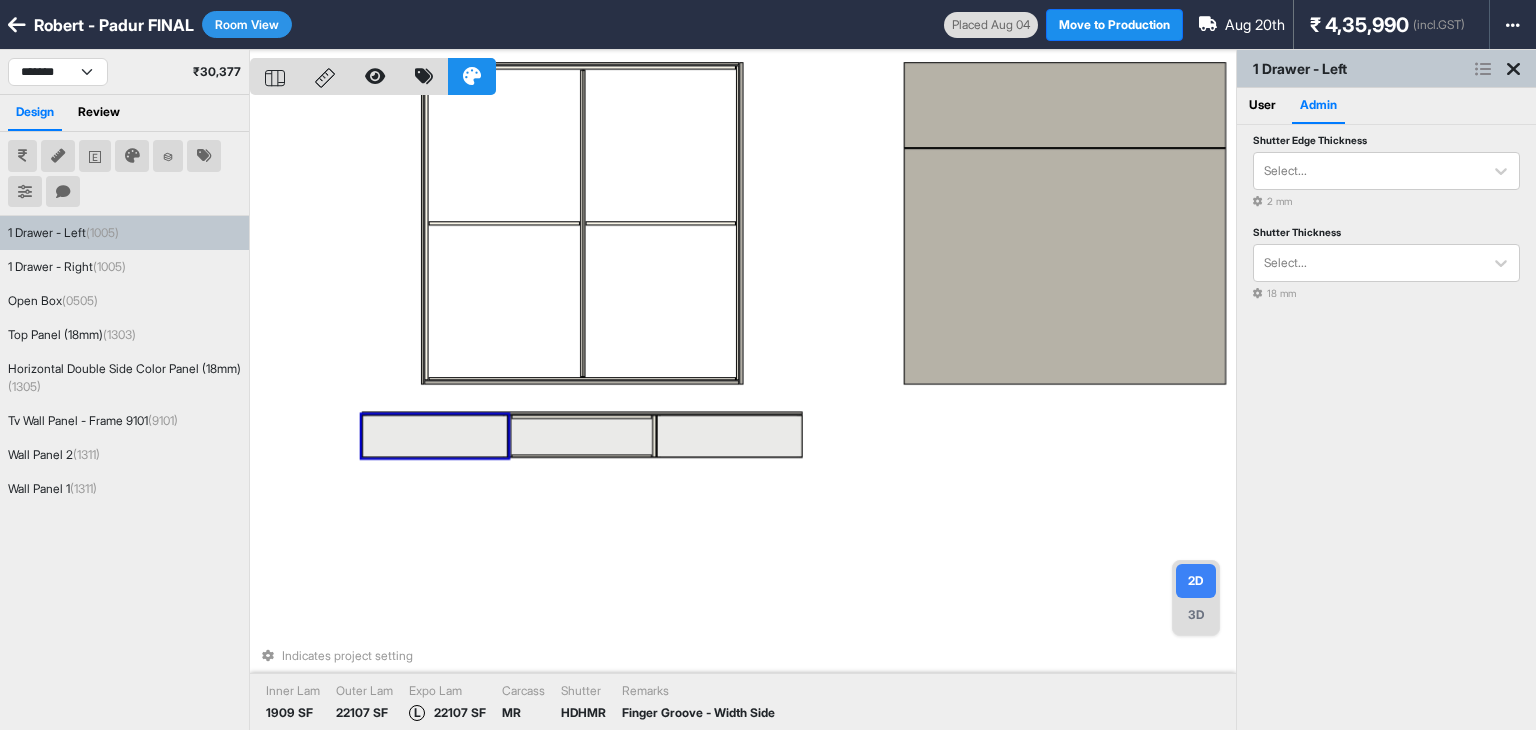 click at bounding box center (435, 436) 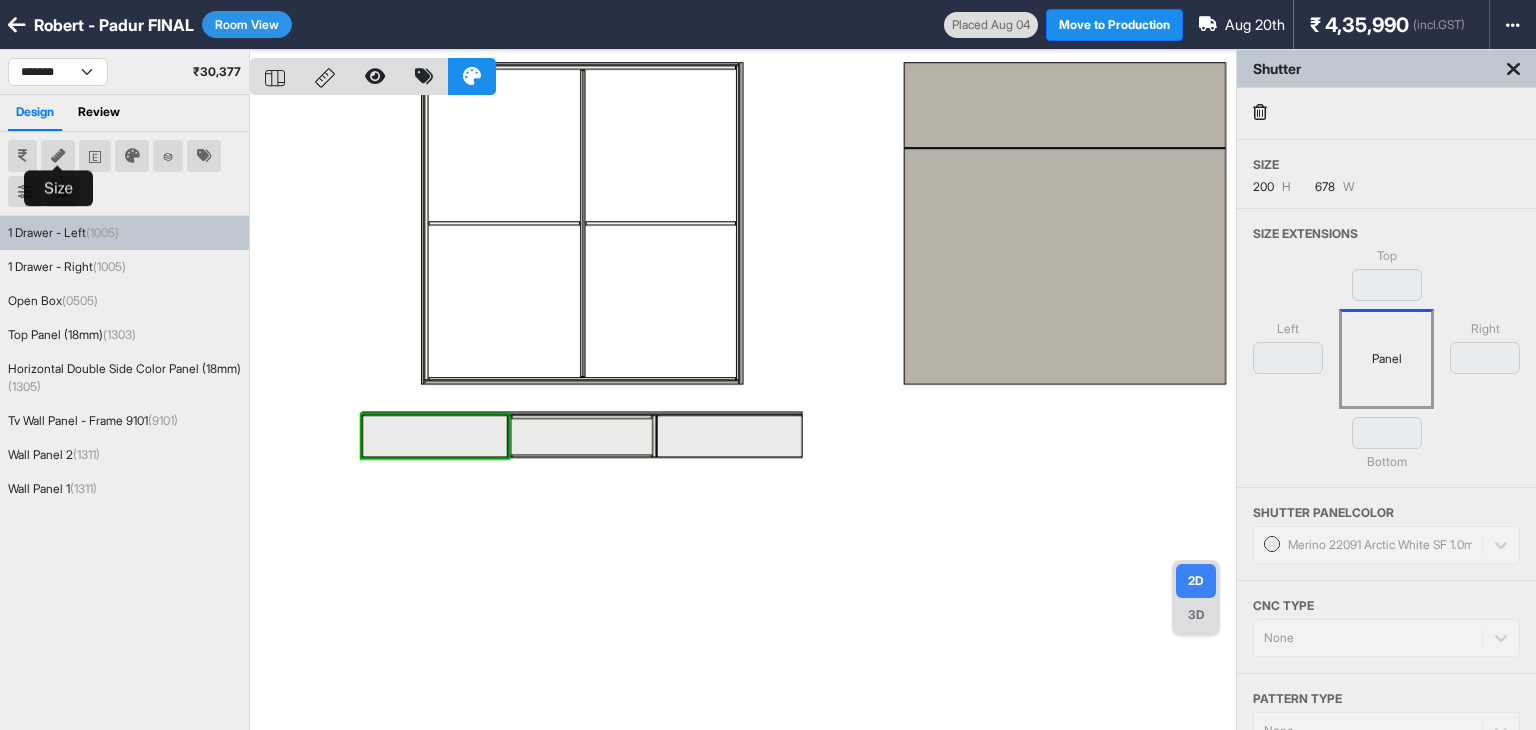 click at bounding box center [58, 156] 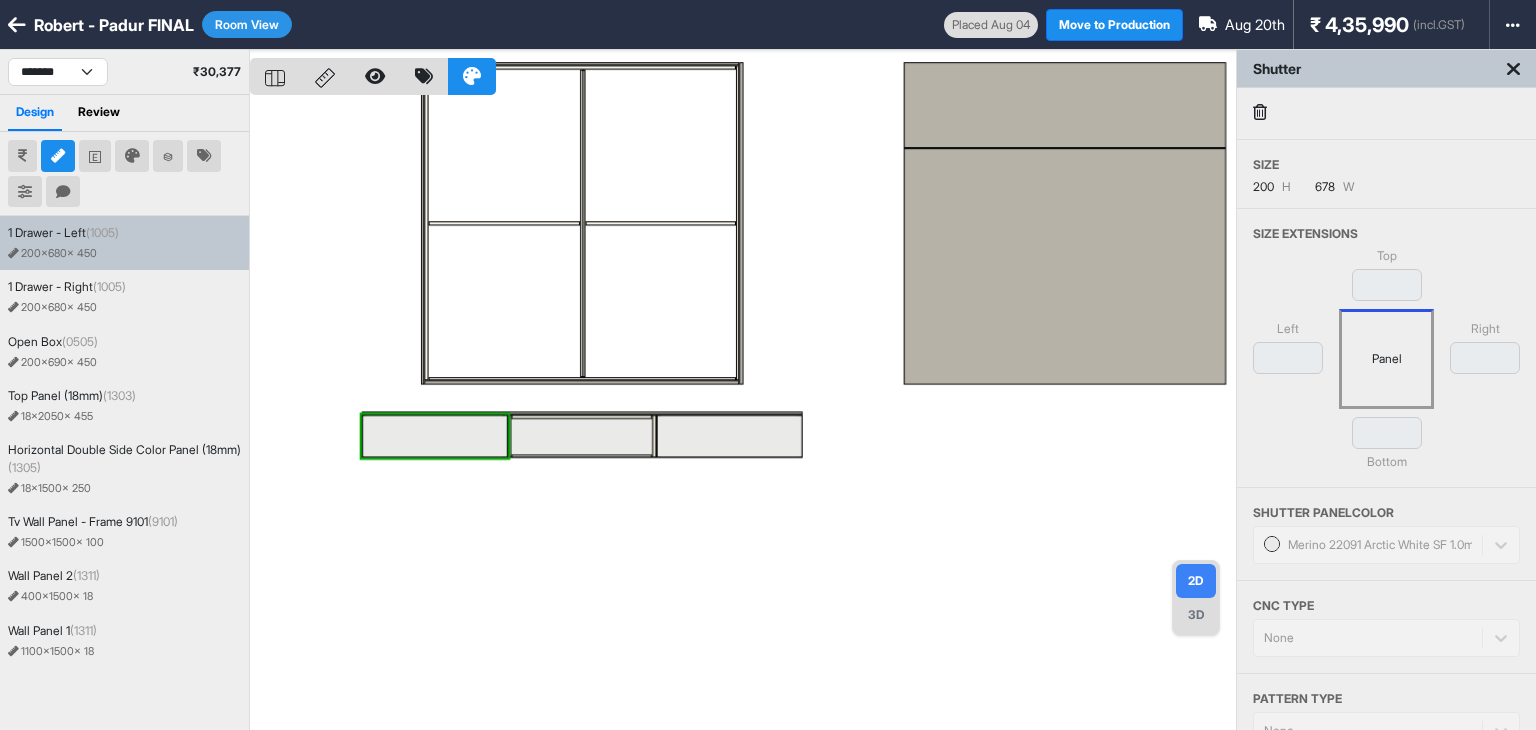 type 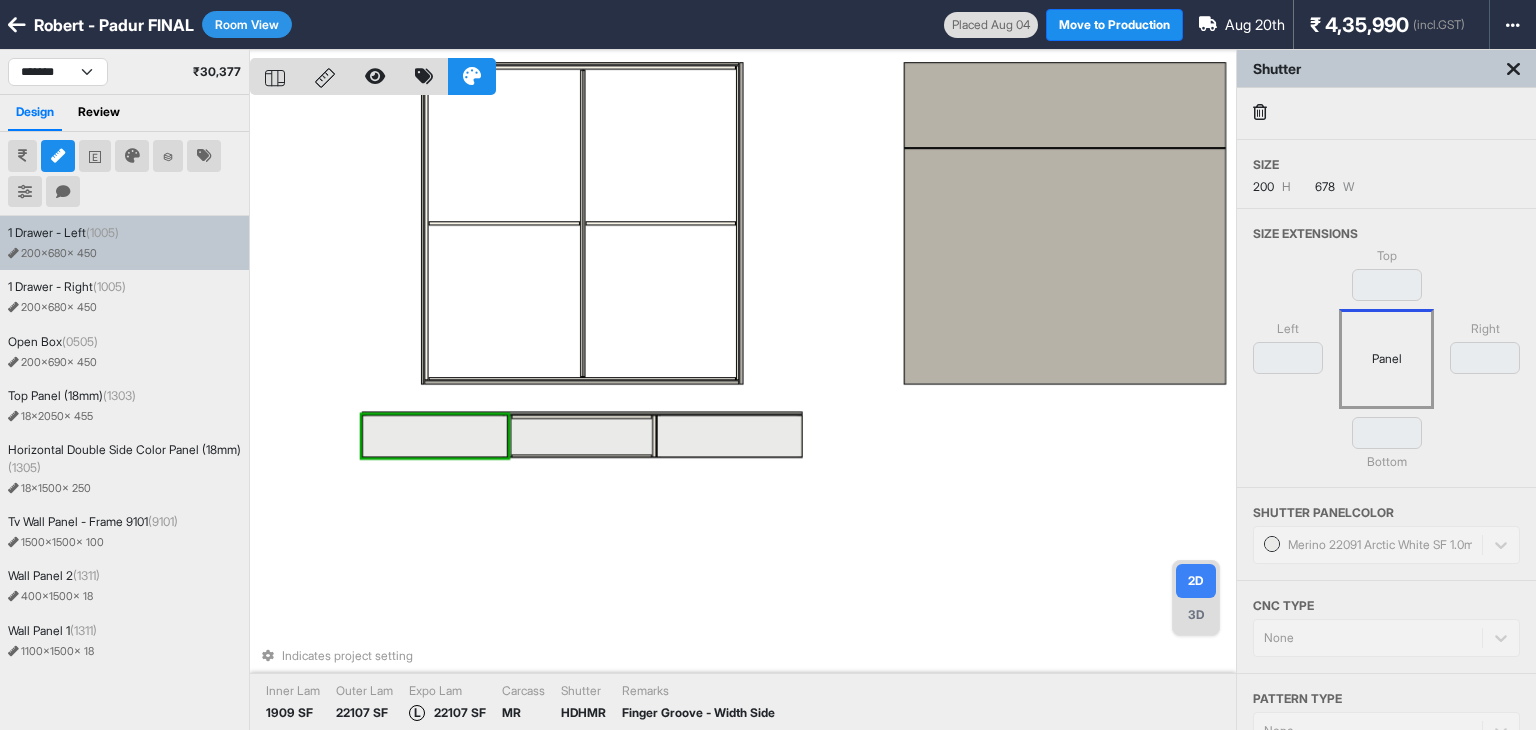 click at bounding box center [435, 436] 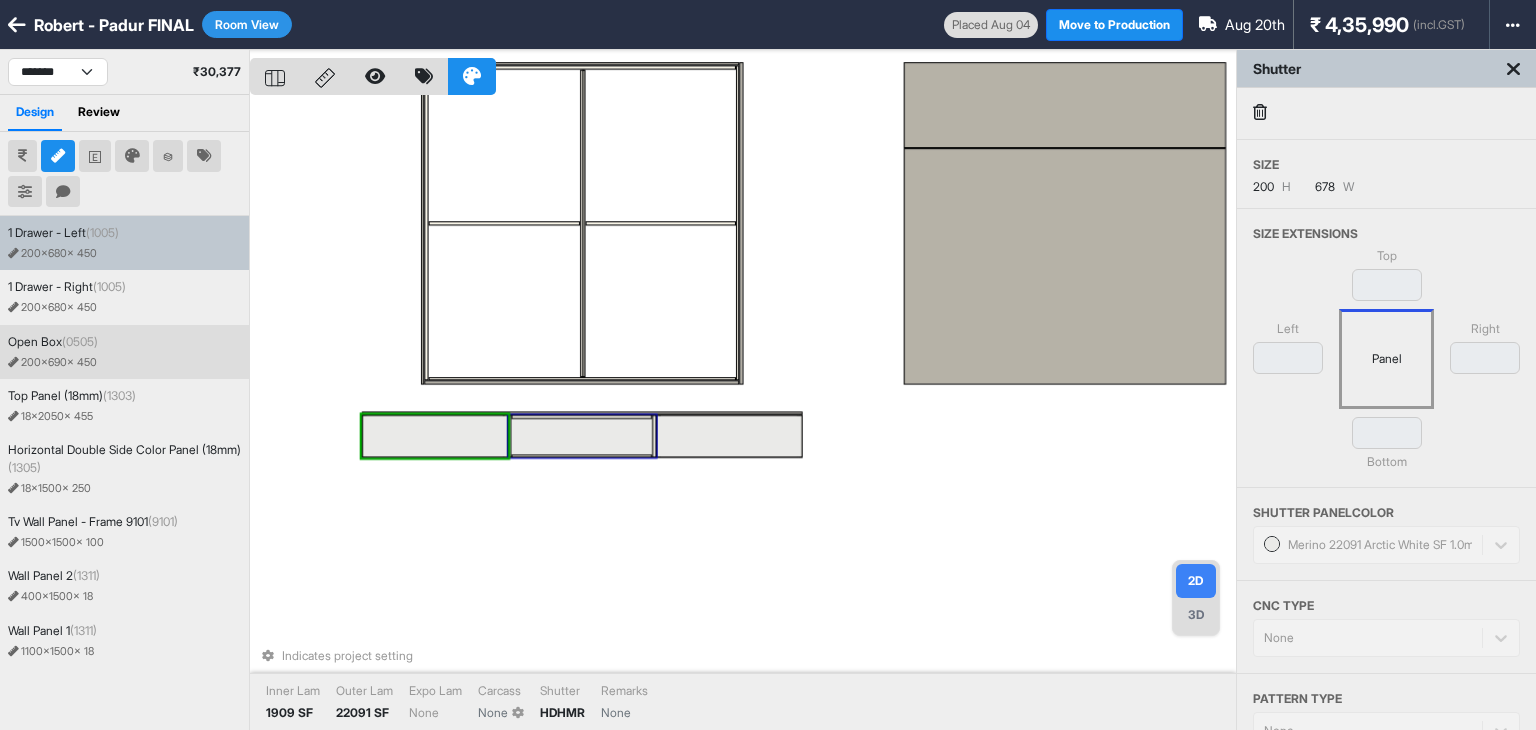 click on "Indicates project setting Inner Lam 1909 SF Outer Lam 22091 SF Expo Lam None Carcass None Shutter HDHMR Remarks None" at bounding box center (743, 415) 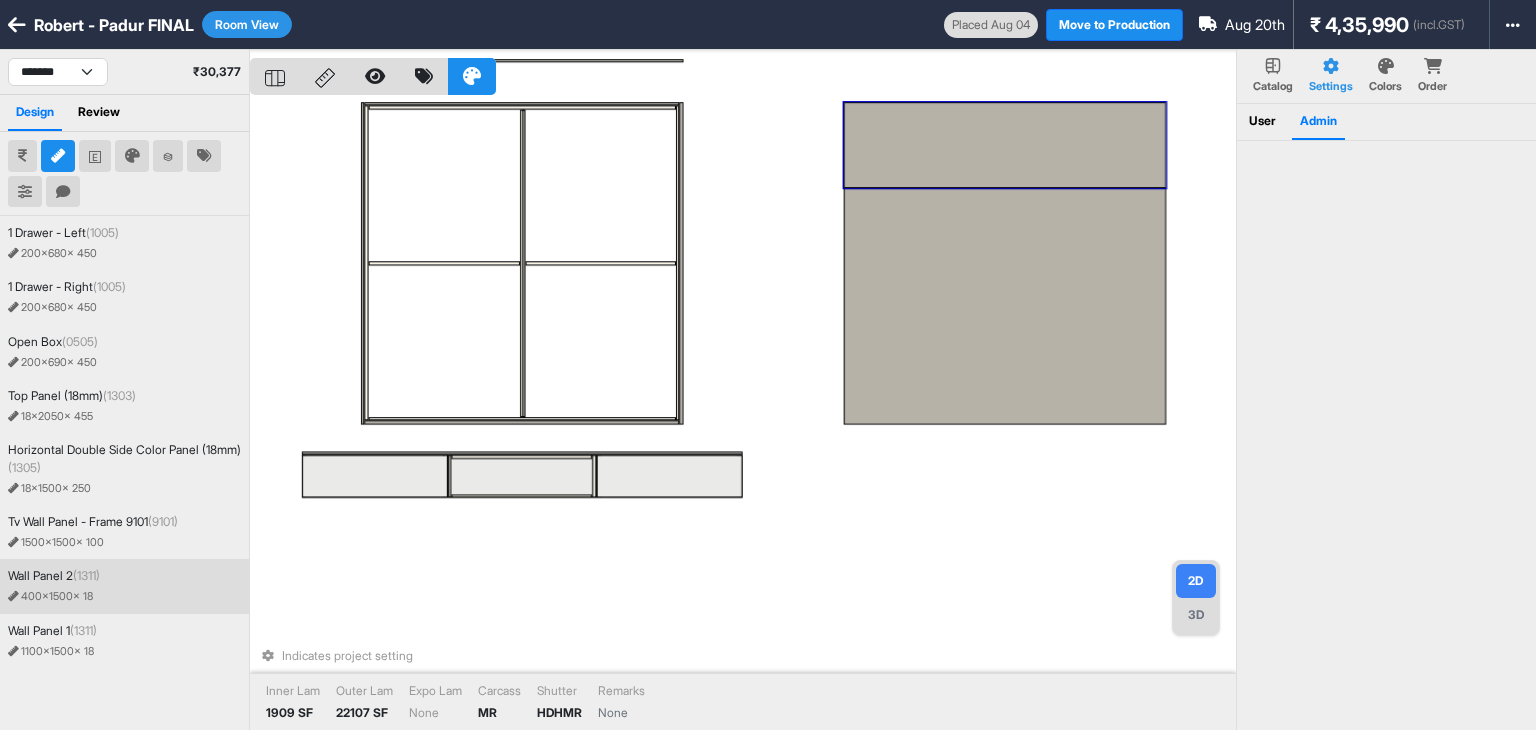 click at bounding box center (1004, 145) 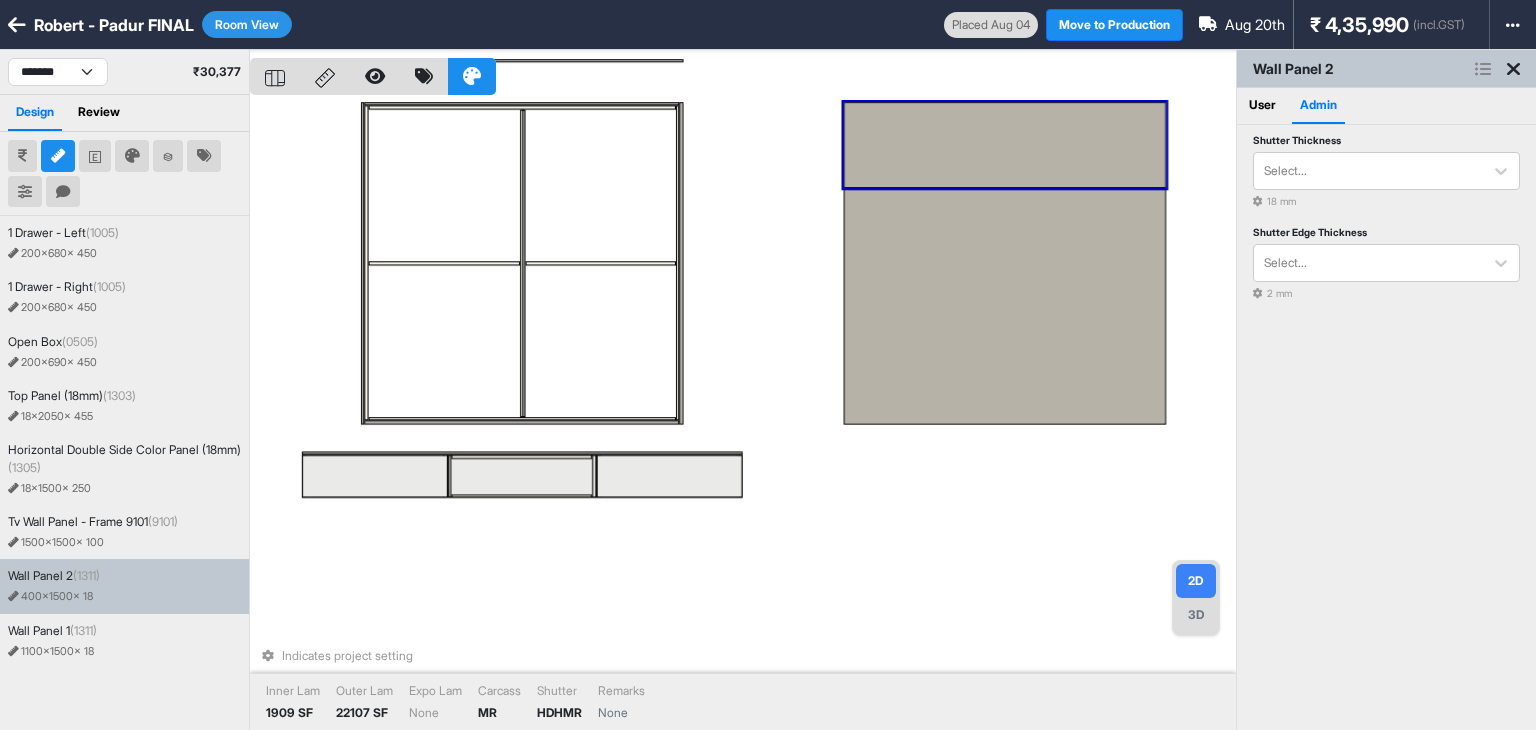 click on "User" at bounding box center (1262, 106) 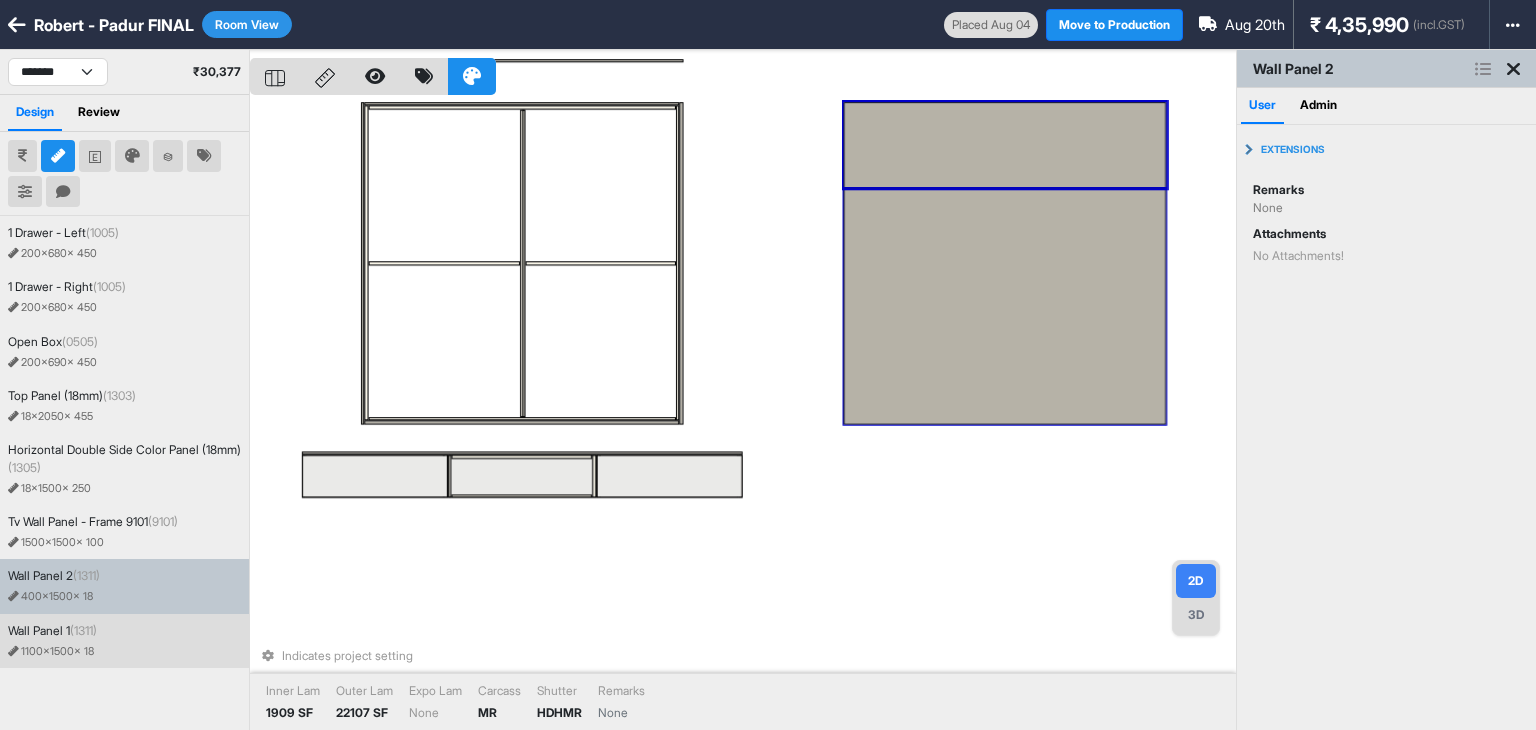 click at bounding box center [1004, 306] 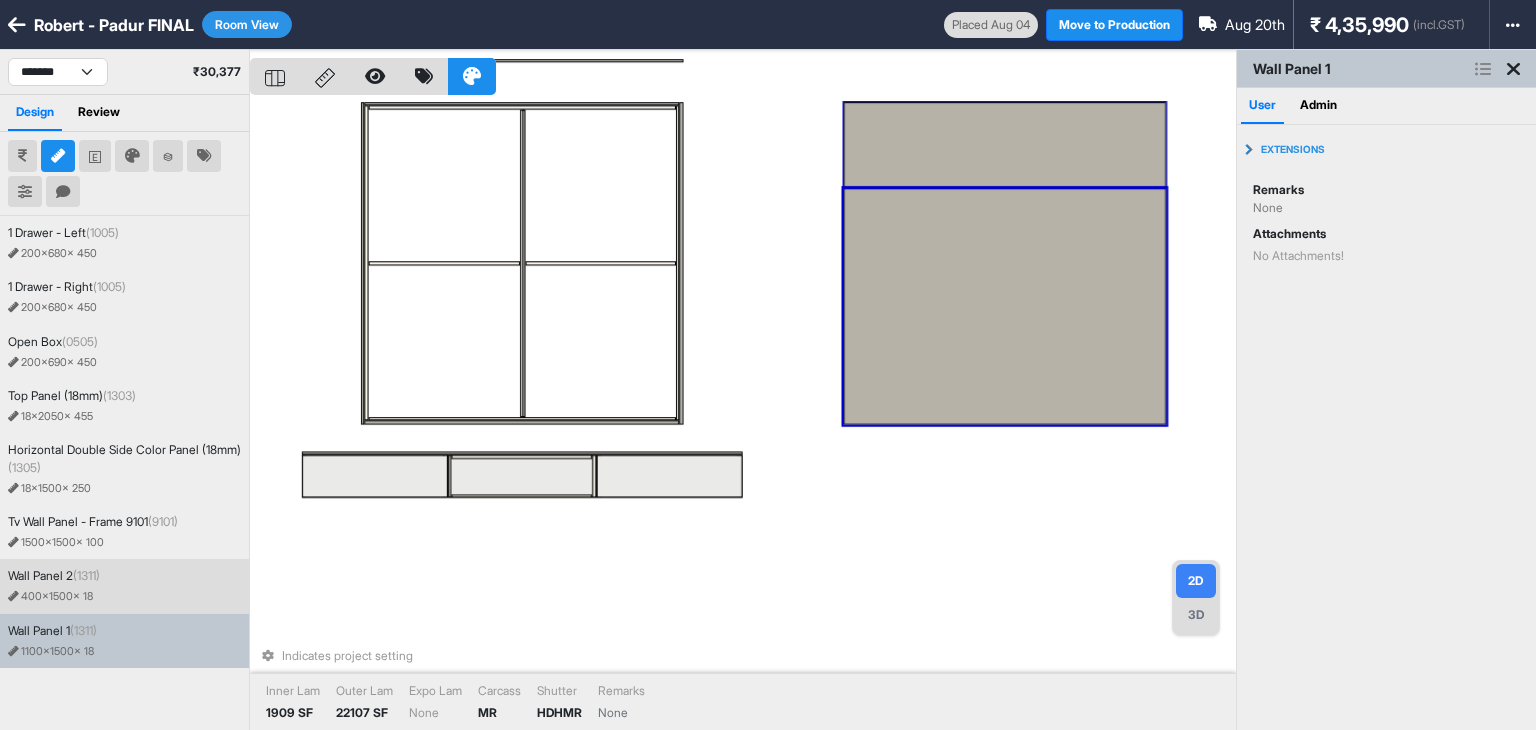 click at bounding box center (1004, 145) 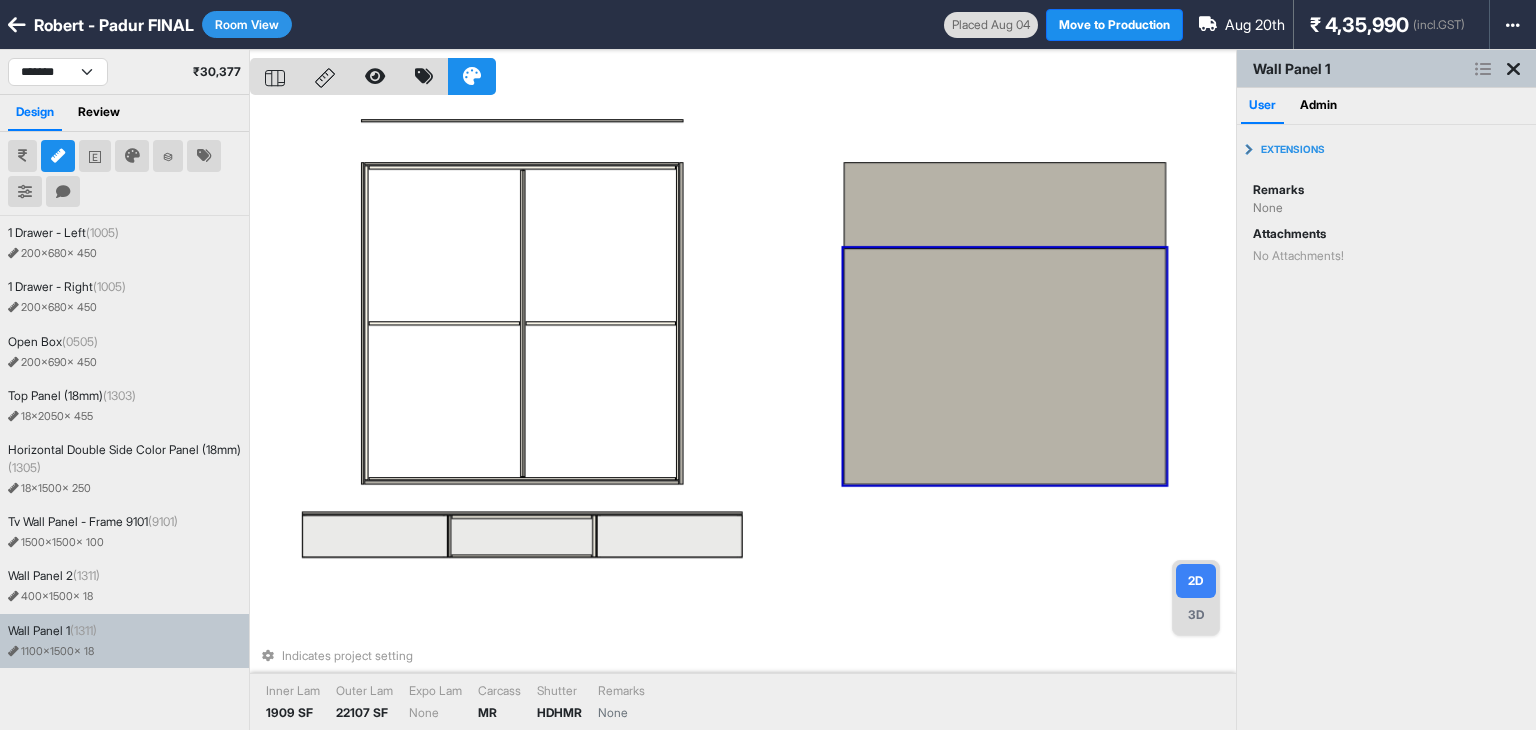 click on "Indicates project setting Inner Lam 1909 SF Outer Lam 22107 SF Expo Lam None Carcass MR Shutter HDHMR Remarks None" at bounding box center [743, 415] 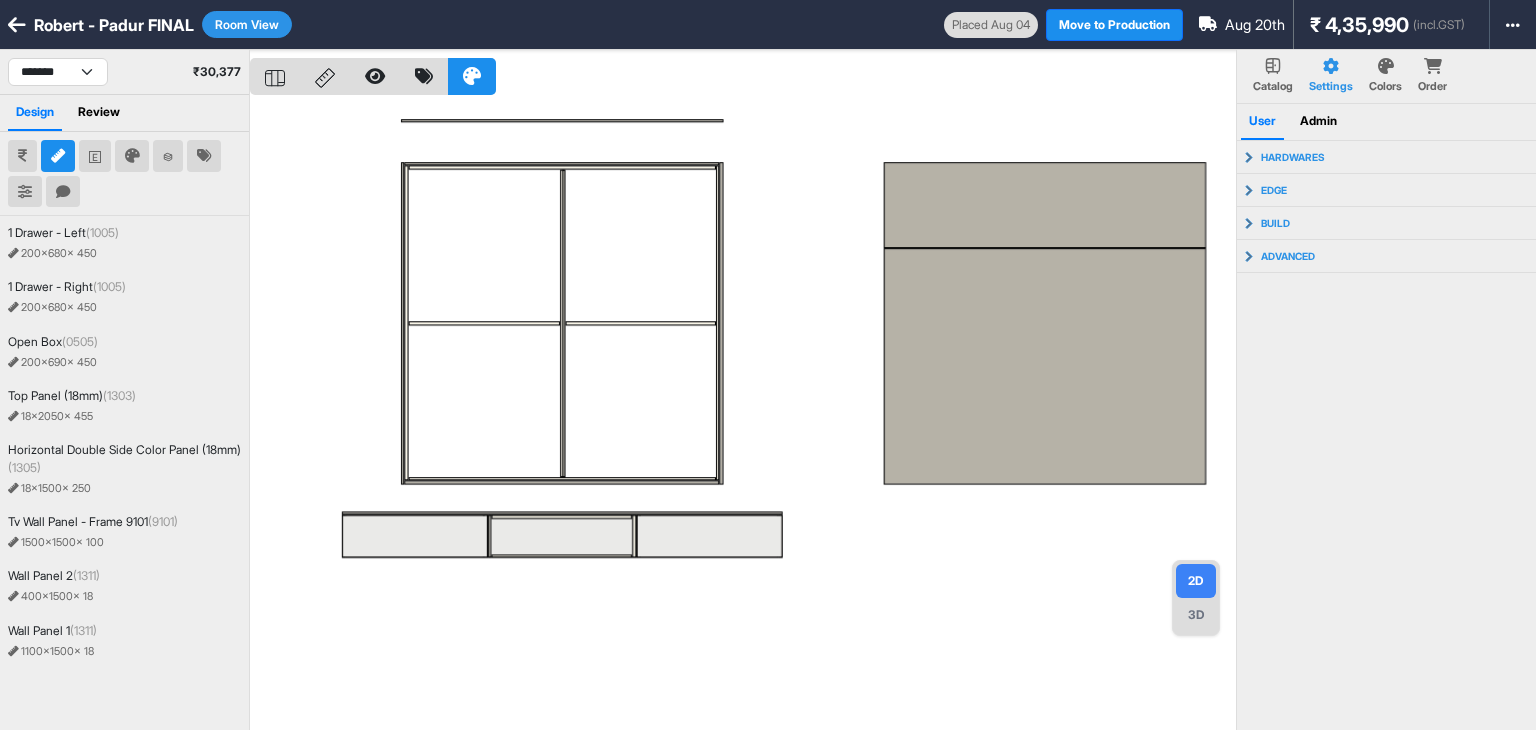 click at bounding box center [743, 415] 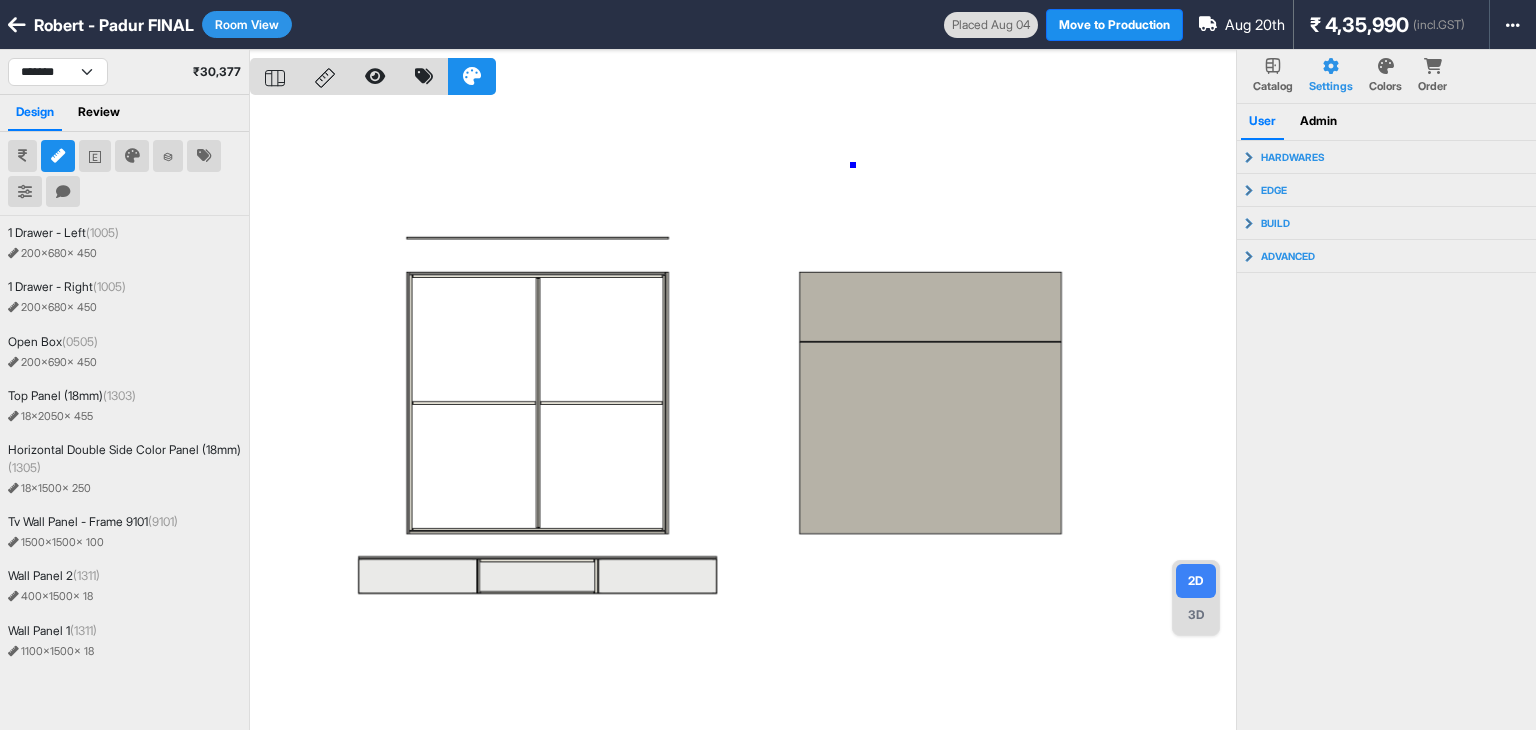 click at bounding box center [743, 415] 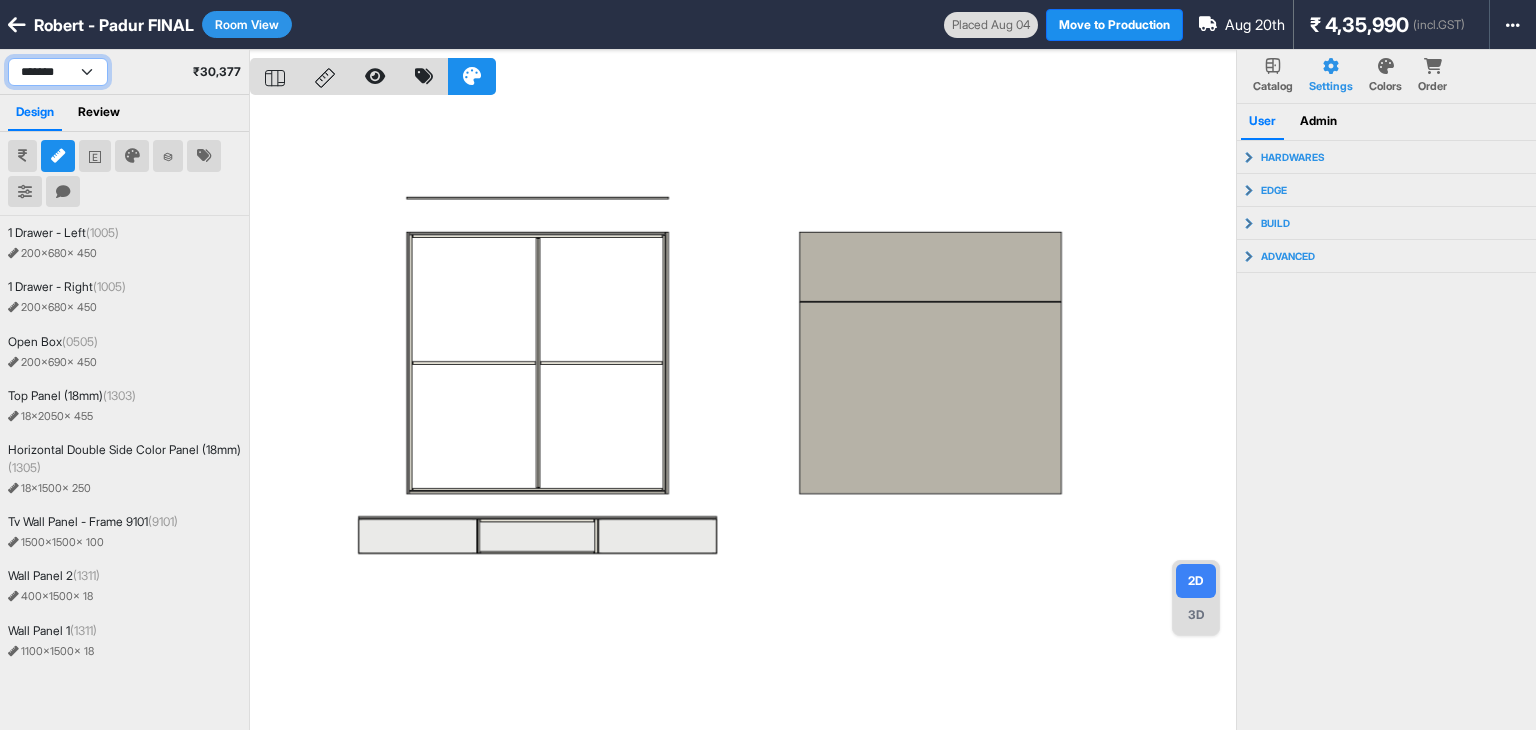 click on "**********" at bounding box center (58, 72) 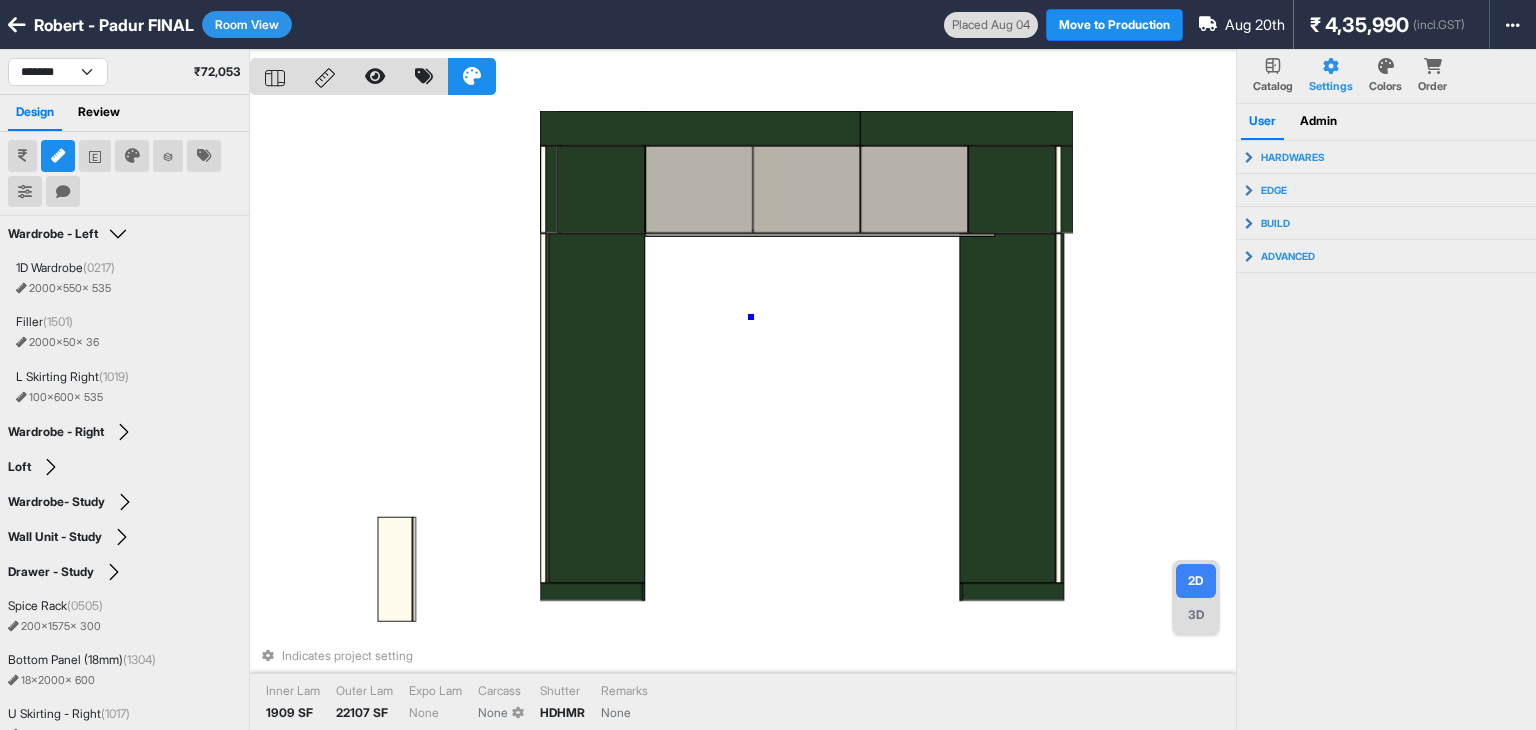 click on "Indicates project setting Inner Lam 1909 SF Outer Lam 22107 SF Expo Lam None Carcass None Shutter HDHMR Remarks None" at bounding box center (743, 415) 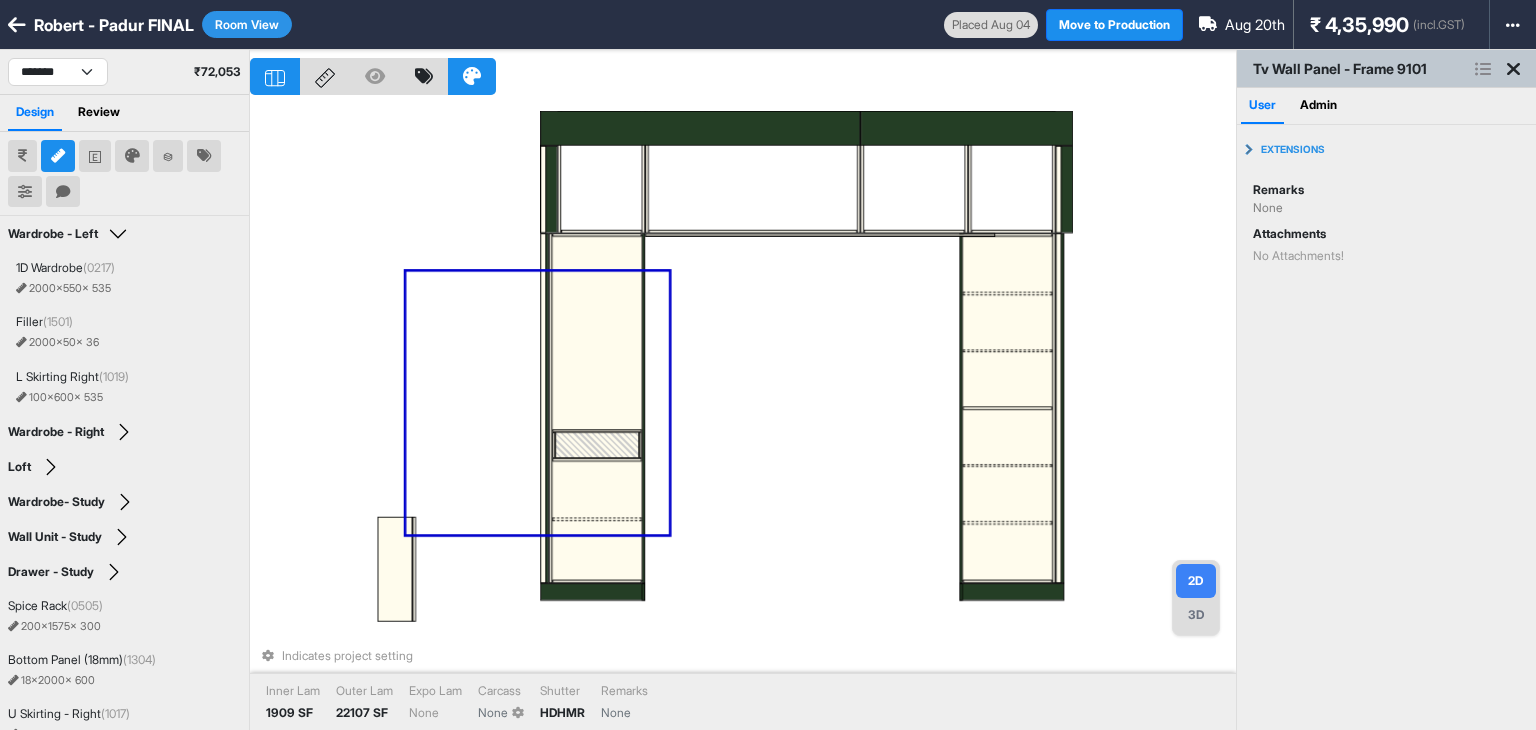 click on "Indicates project setting Inner Lam 1909 SF Outer Lam 22107 SF Expo Lam None Carcass None Shutter HDHMR Remarks None" at bounding box center [743, 415] 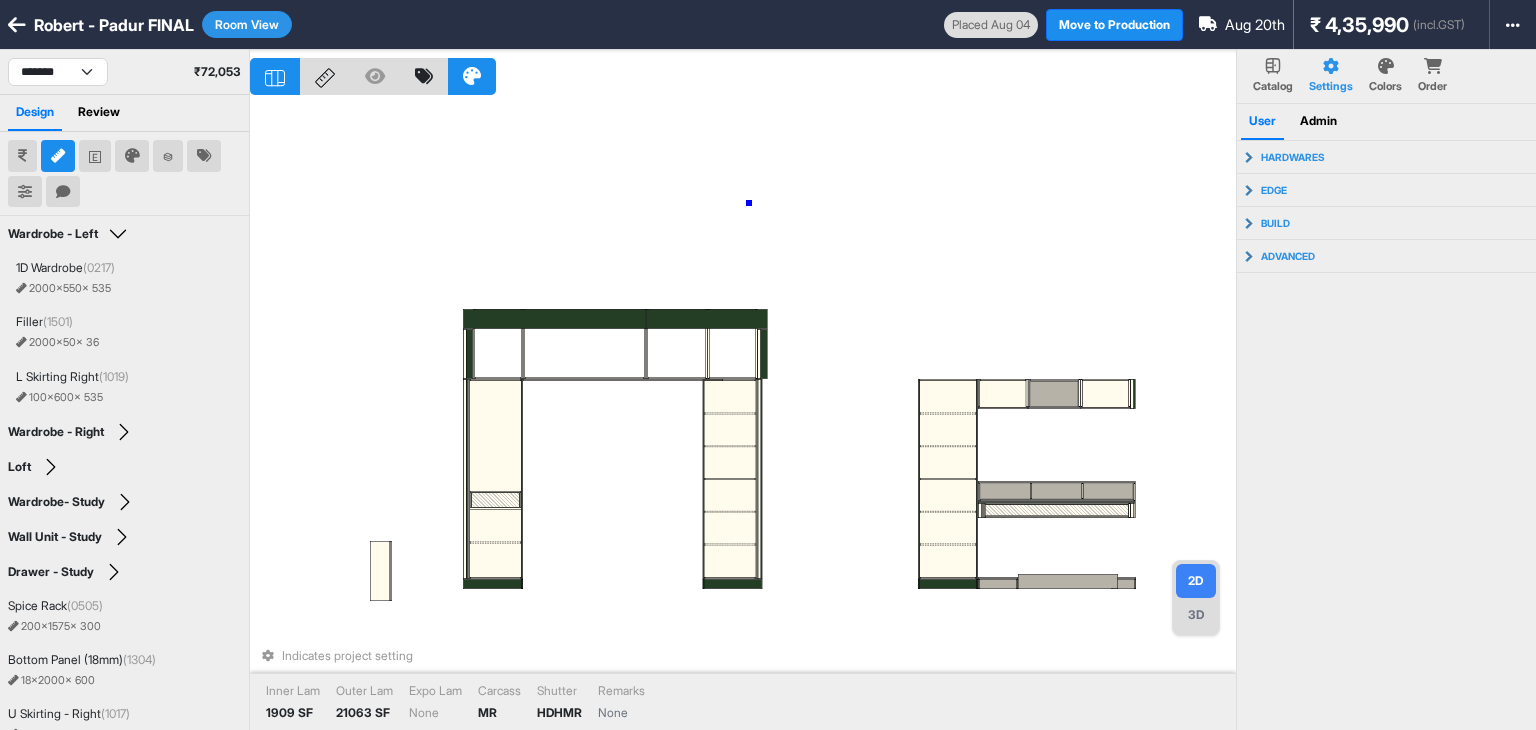 click on "Indicates project setting Inner Lam 1909 SF Outer Lam 21063 SF Expo Lam None Carcass MR Shutter HDHMR Remarks None" at bounding box center (743, 415) 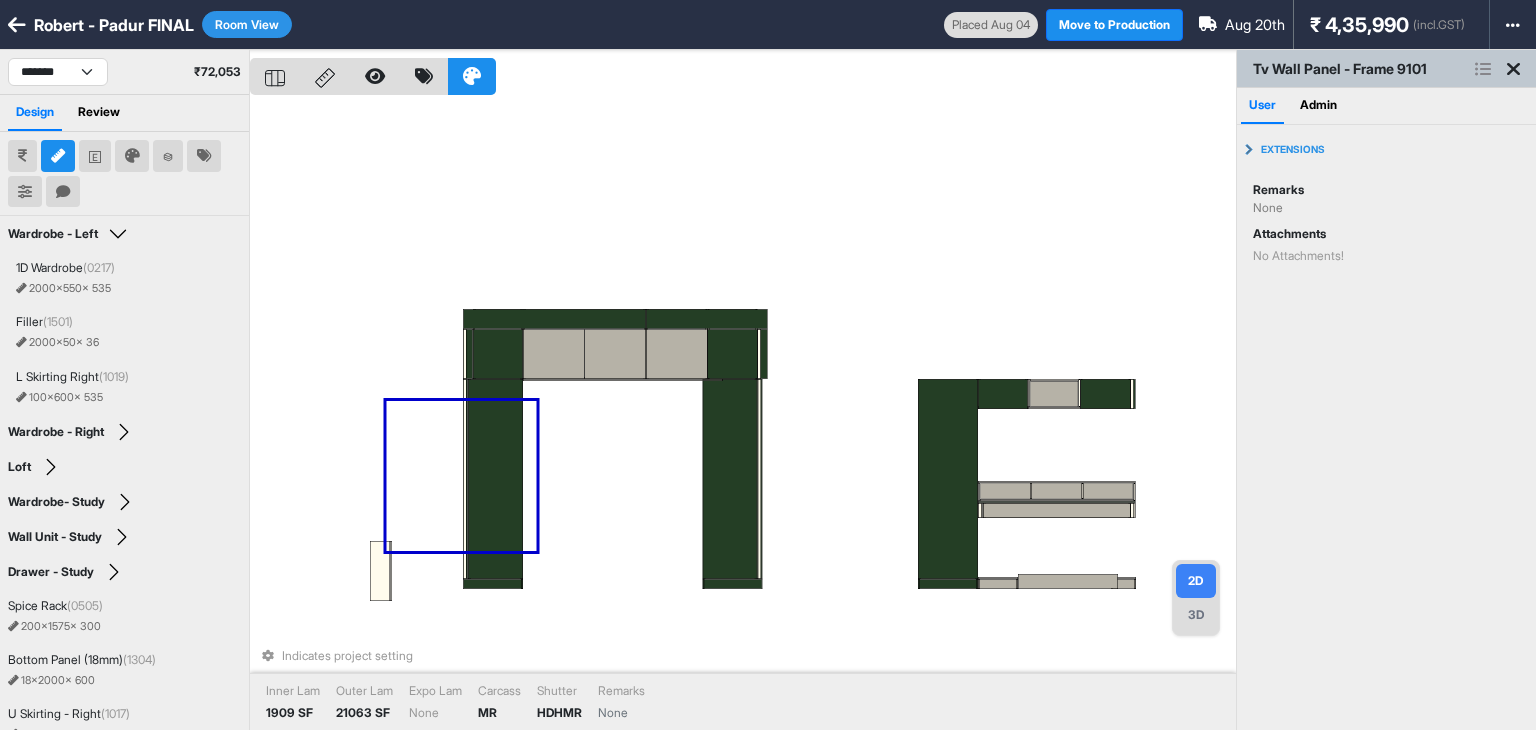 click on "Indicates project setting Inner Lam 1909 SF Outer Lam 21063 SF Expo Lam None Carcass MR Shutter HDHMR Remarks None" at bounding box center [743, 415] 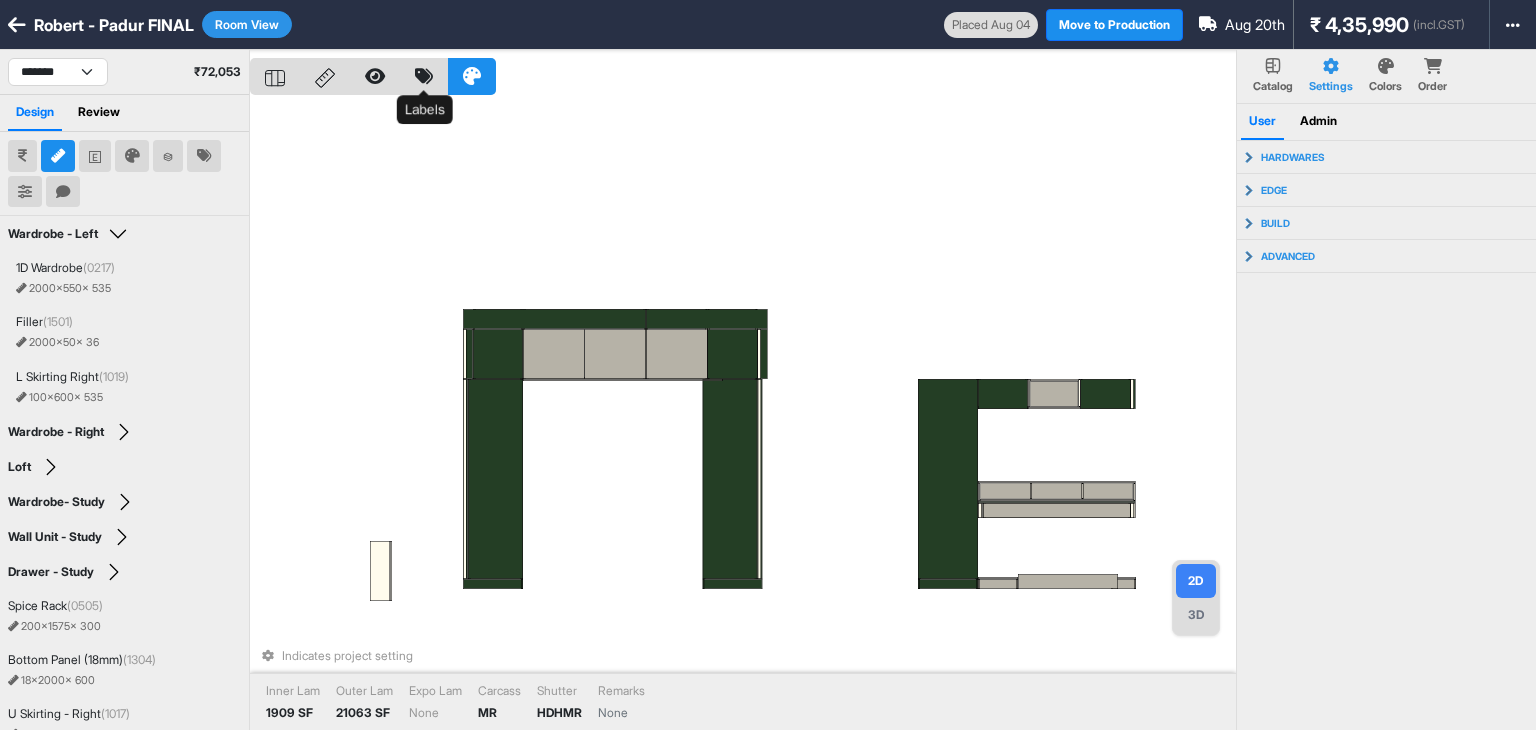 click at bounding box center (424, 76) 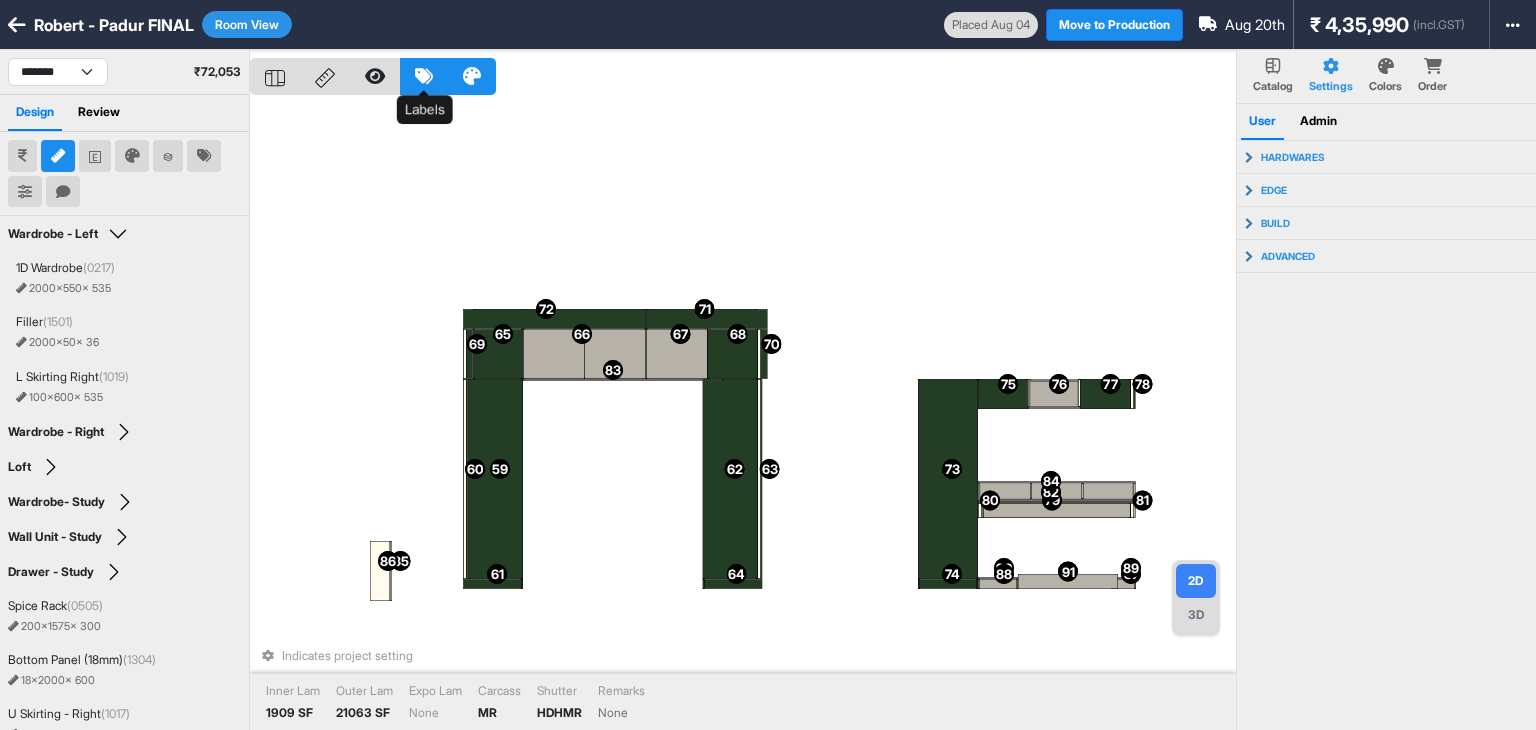 drag, startPoint x: 417, startPoint y: 65, endPoint x: 626, endPoint y: 138, distance: 221.38202 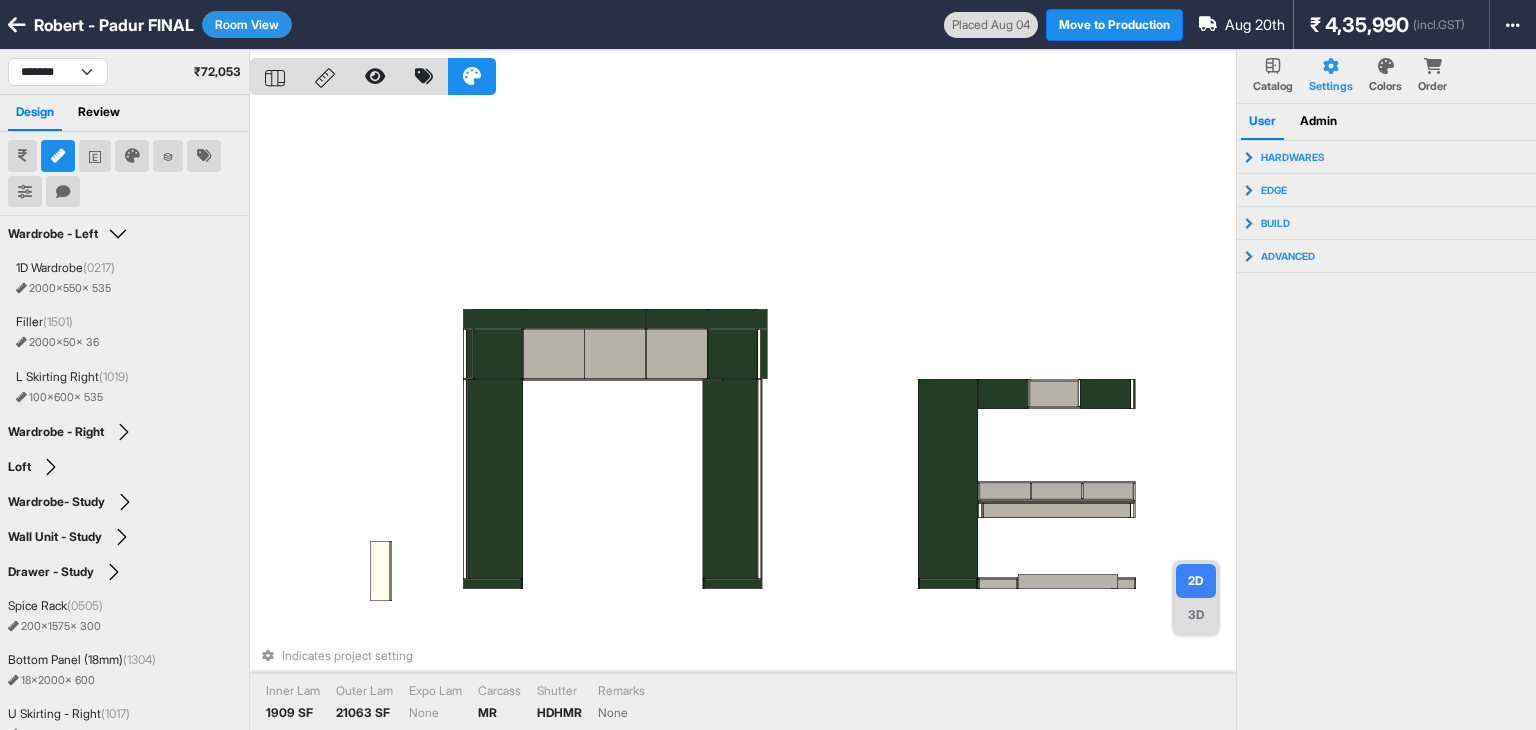 click on "Indicates project setting Inner Lam 1909 SF Outer Lam 21063 SF Expo Lam None Carcass MR Shutter HDHMR Remarks None" at bounding box center (743, 415) 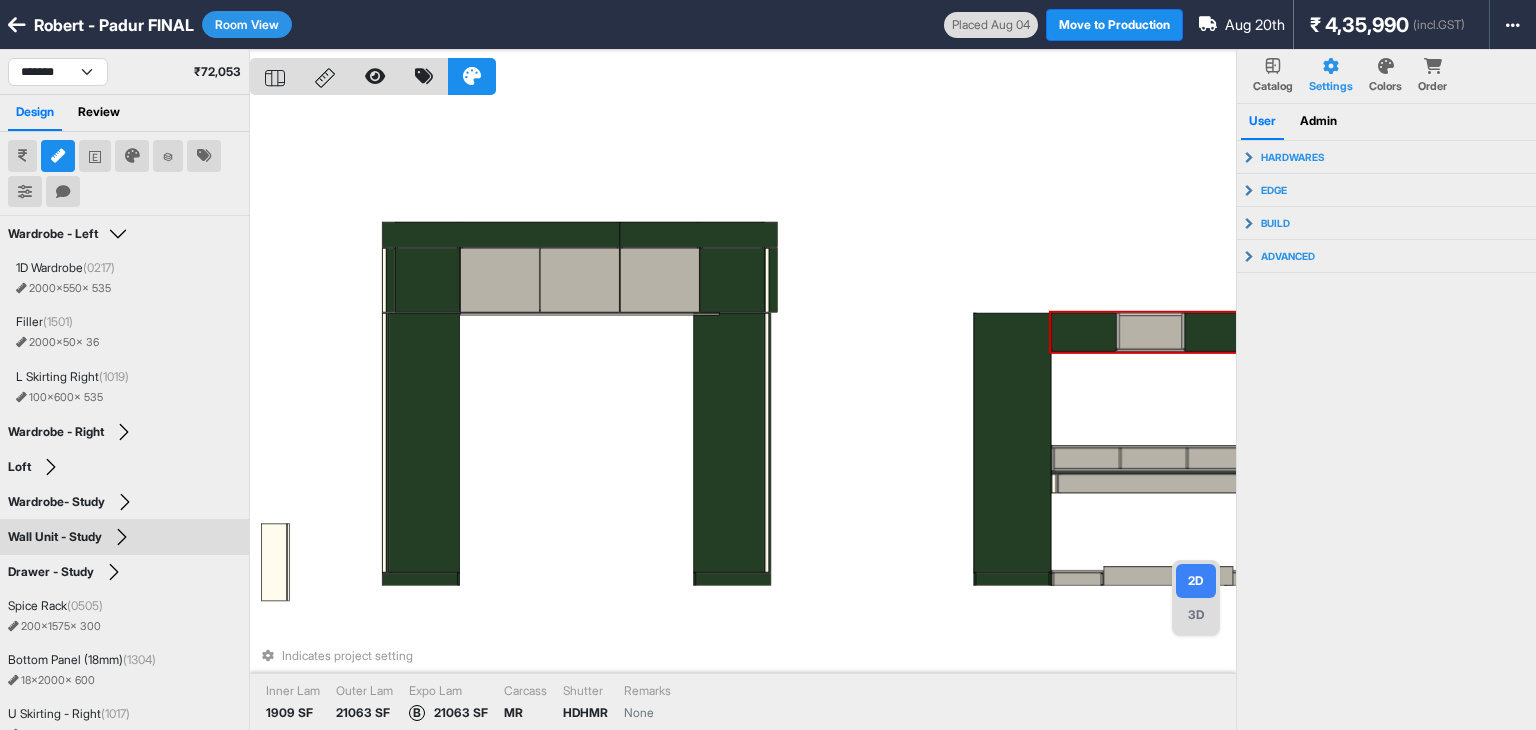 click at bounding box center [1084, 332] 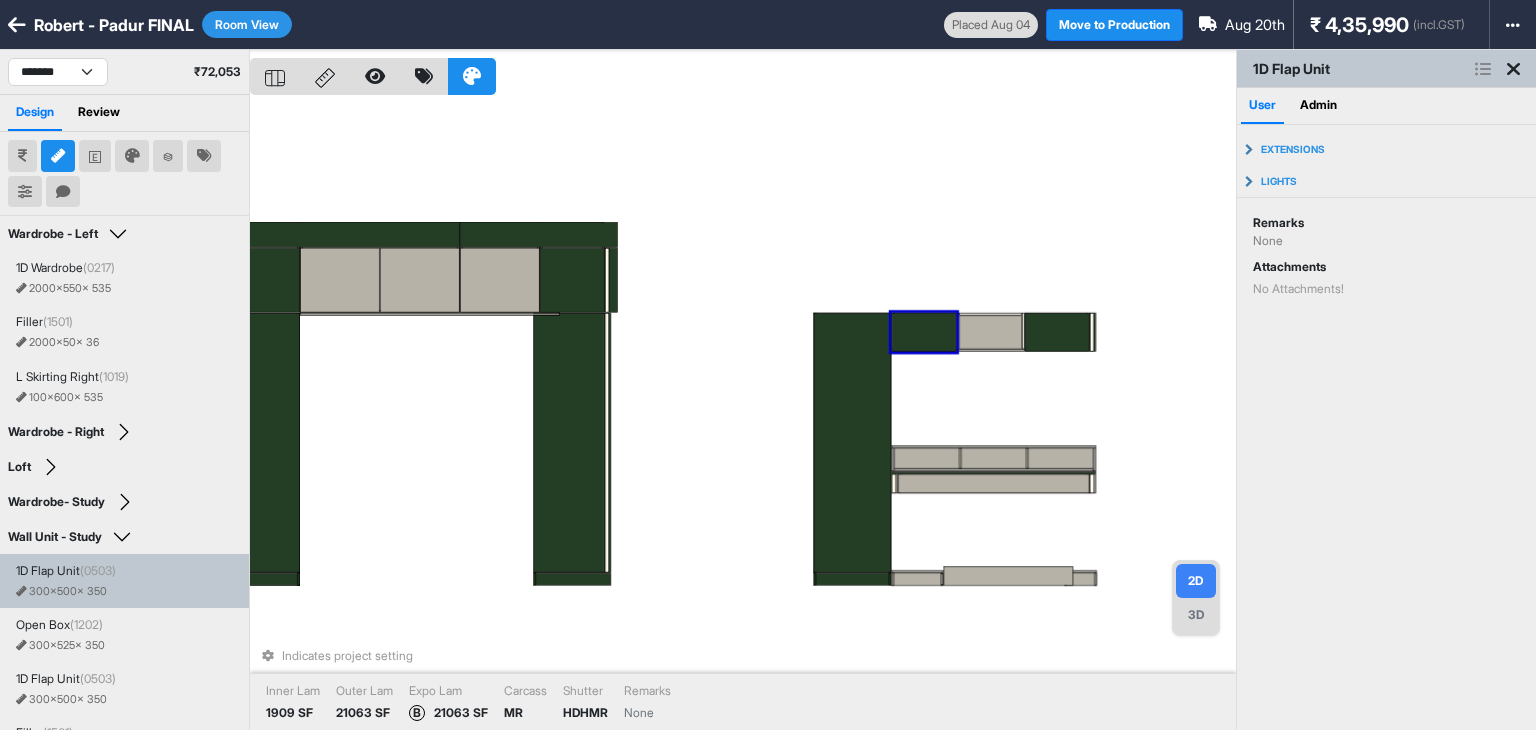 click on "Indicates project setting Inner Lam 1909 SF Outer Lam 21063 SF Expo Lam B 21063 SF Carcass MR Shutter HDHMR Remarks None" at bounding box center [743, 415] 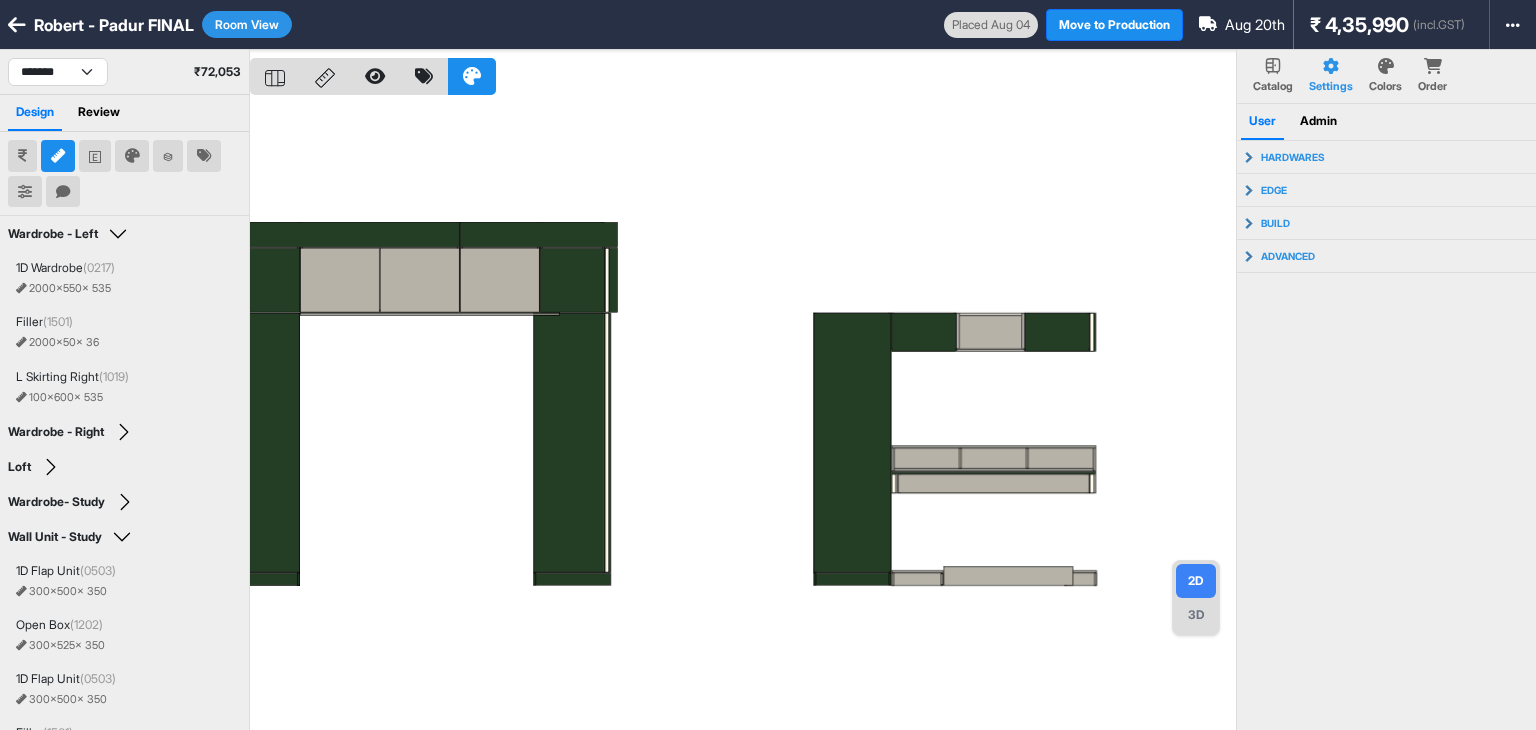 click on "Room View" at bounding box center [247, 24] 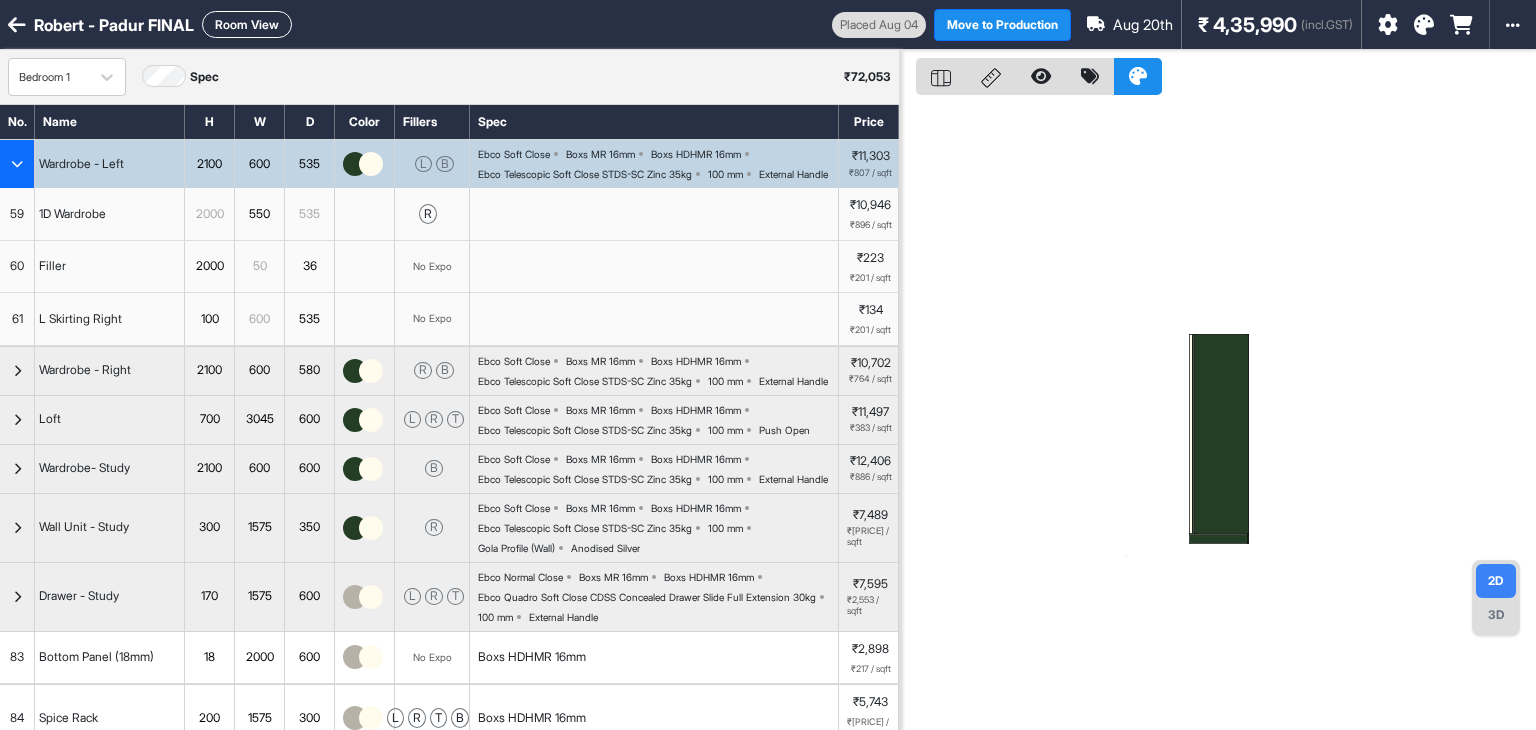 click at bounding box center [17, 164] 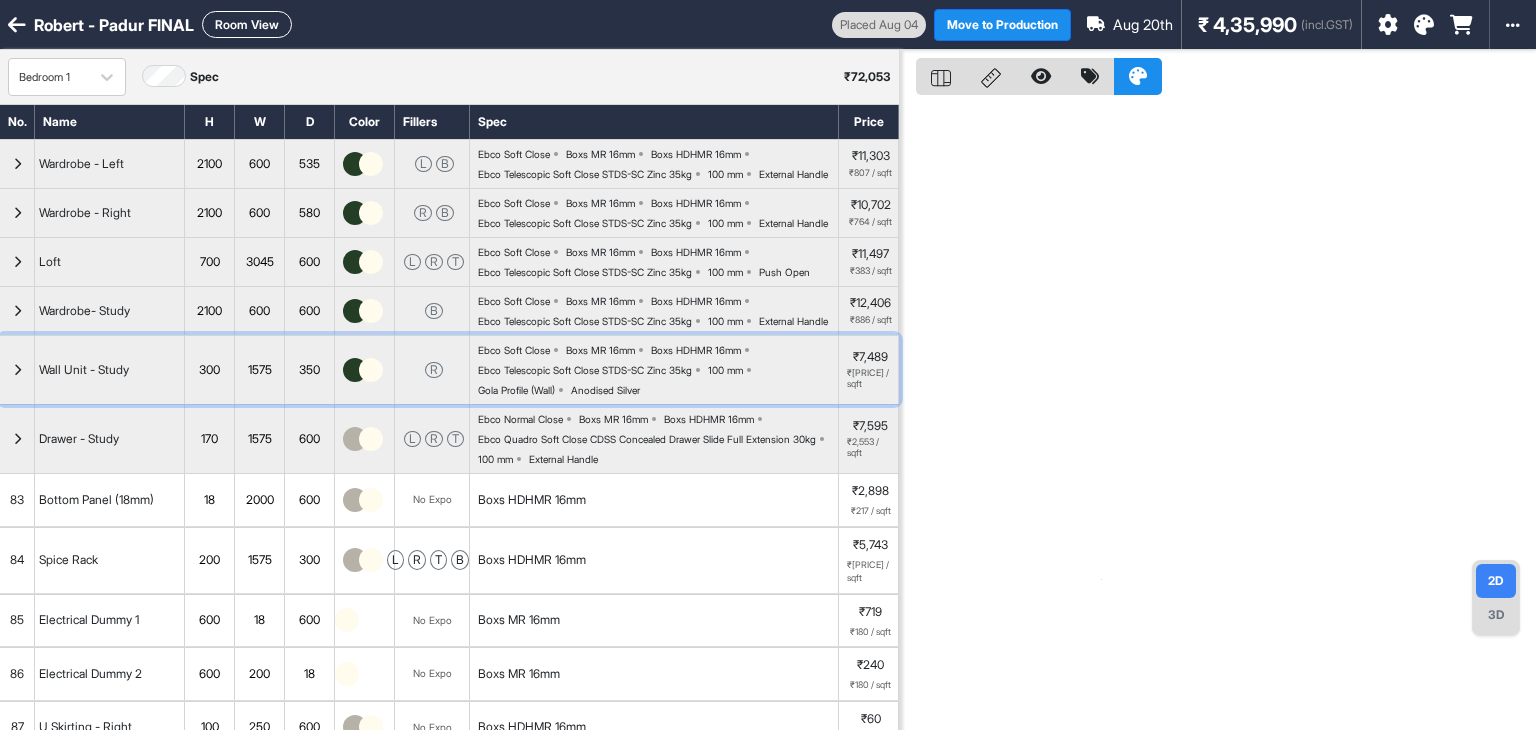 click at bounding box center [17, 370] 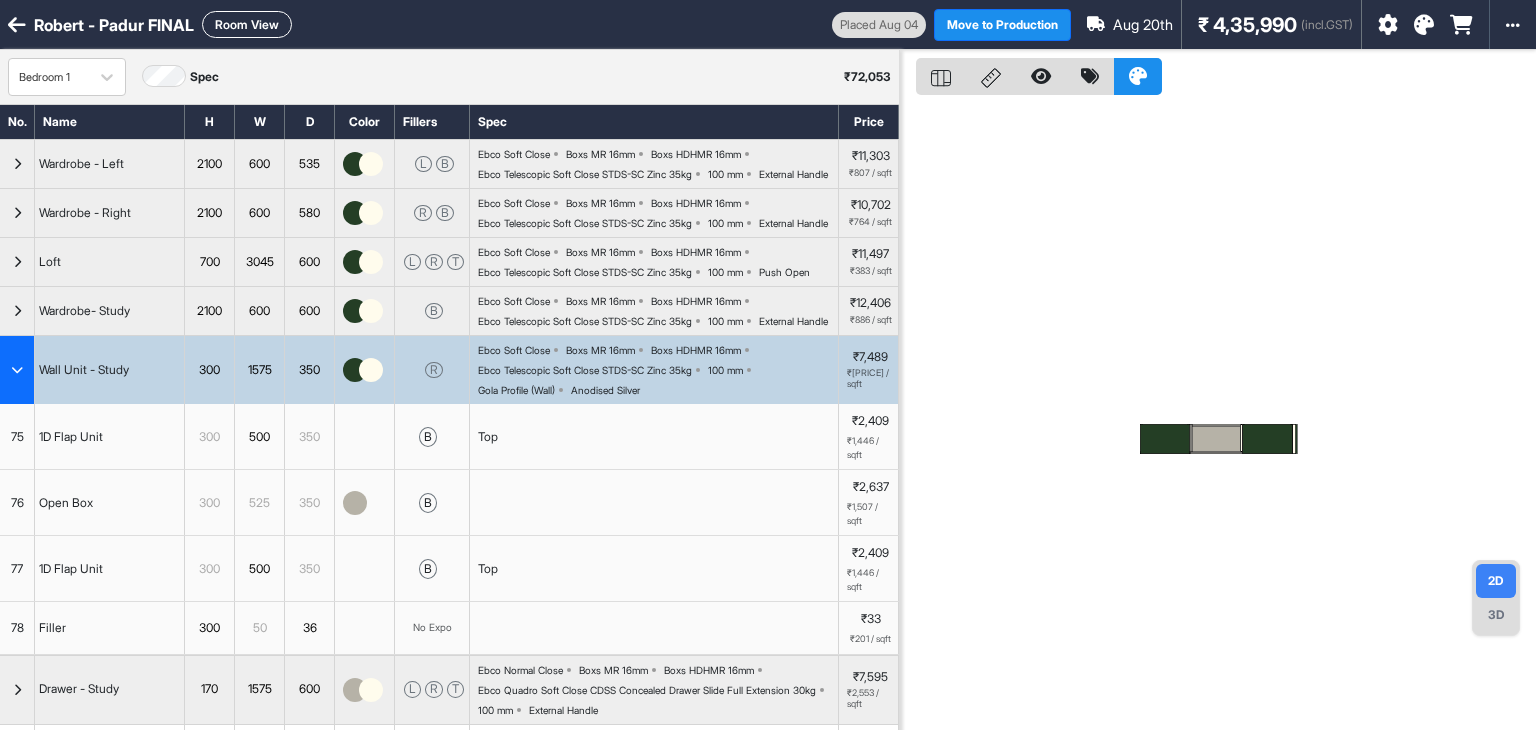 click at bounding box center [17, 370] 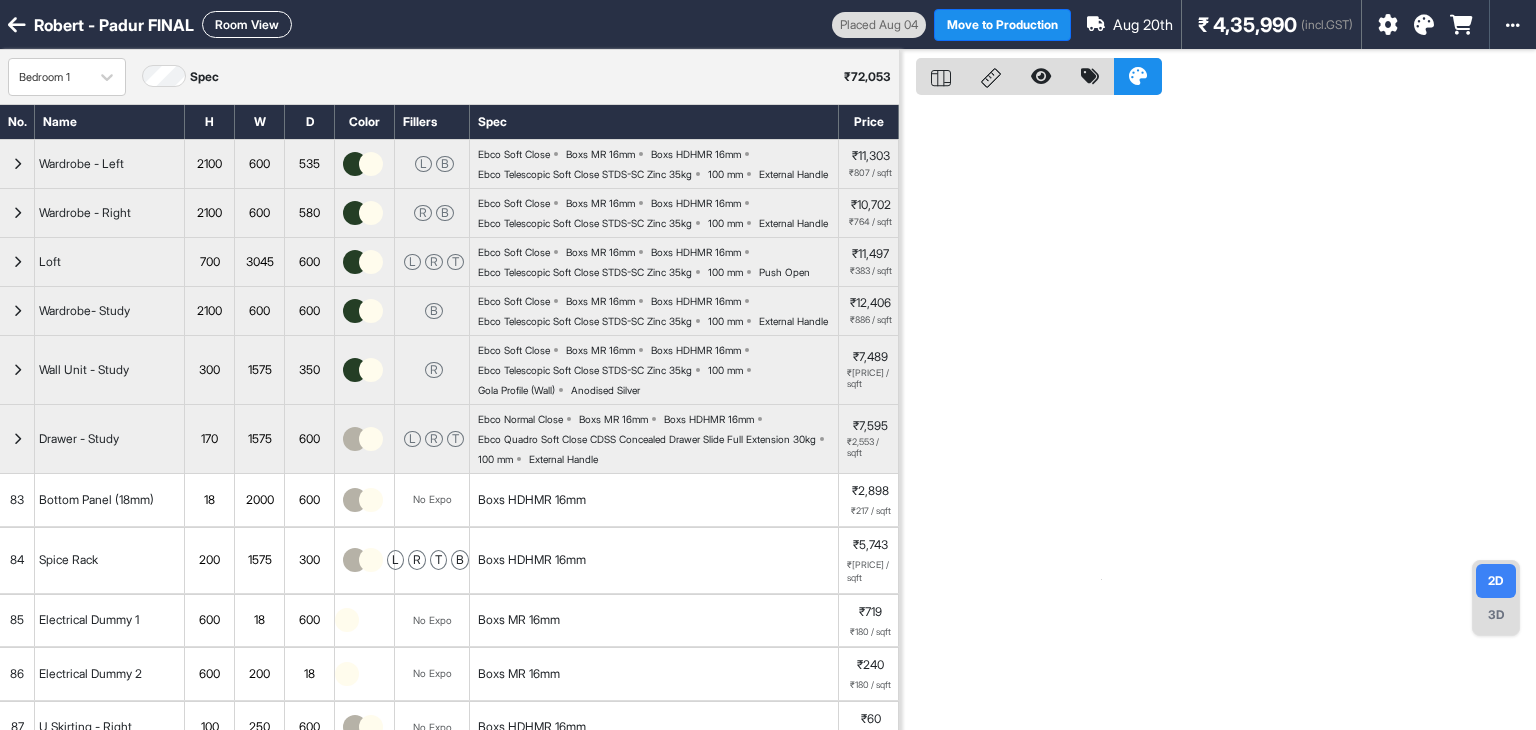 click on "Room View" at bounding box center (247, 24) 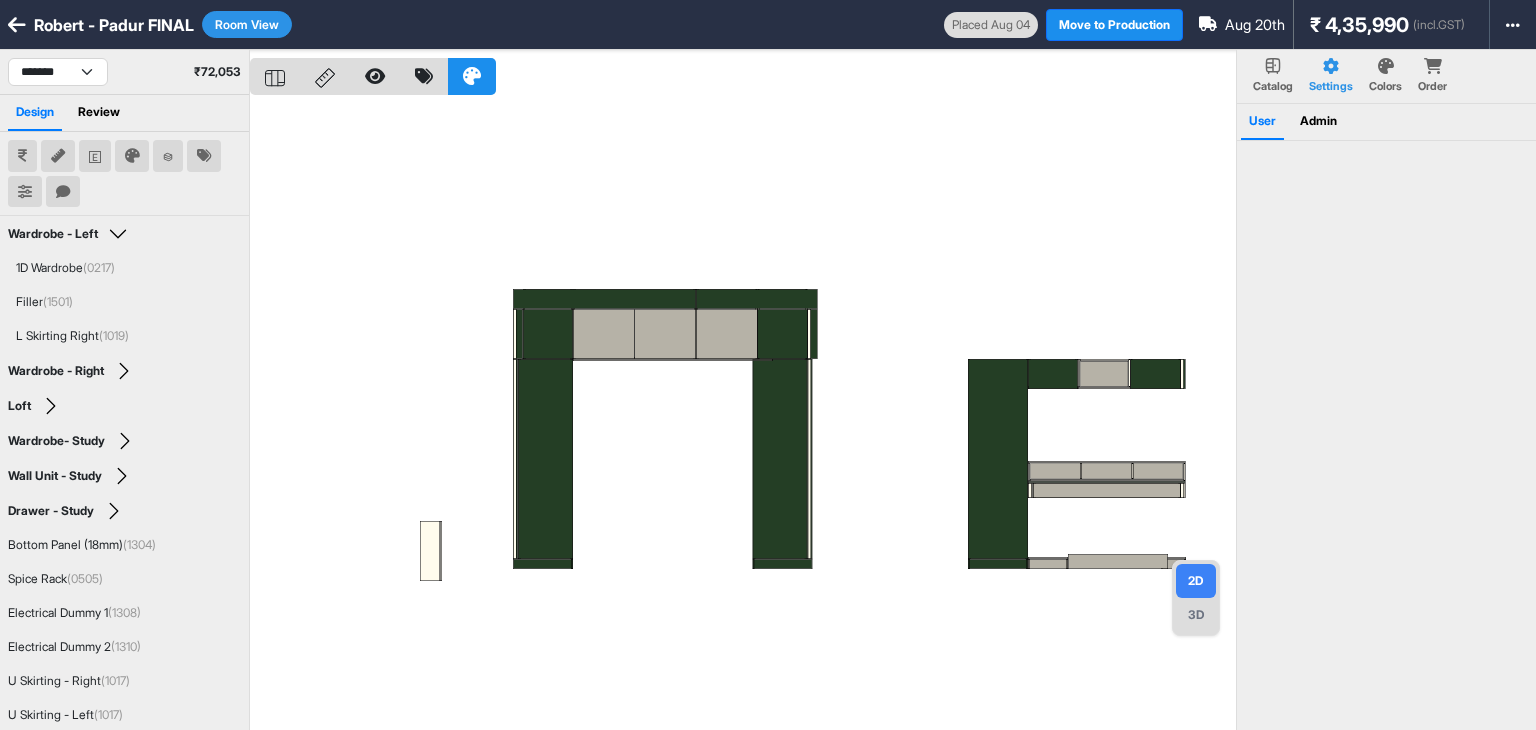 click at bounding box center (743, 415) 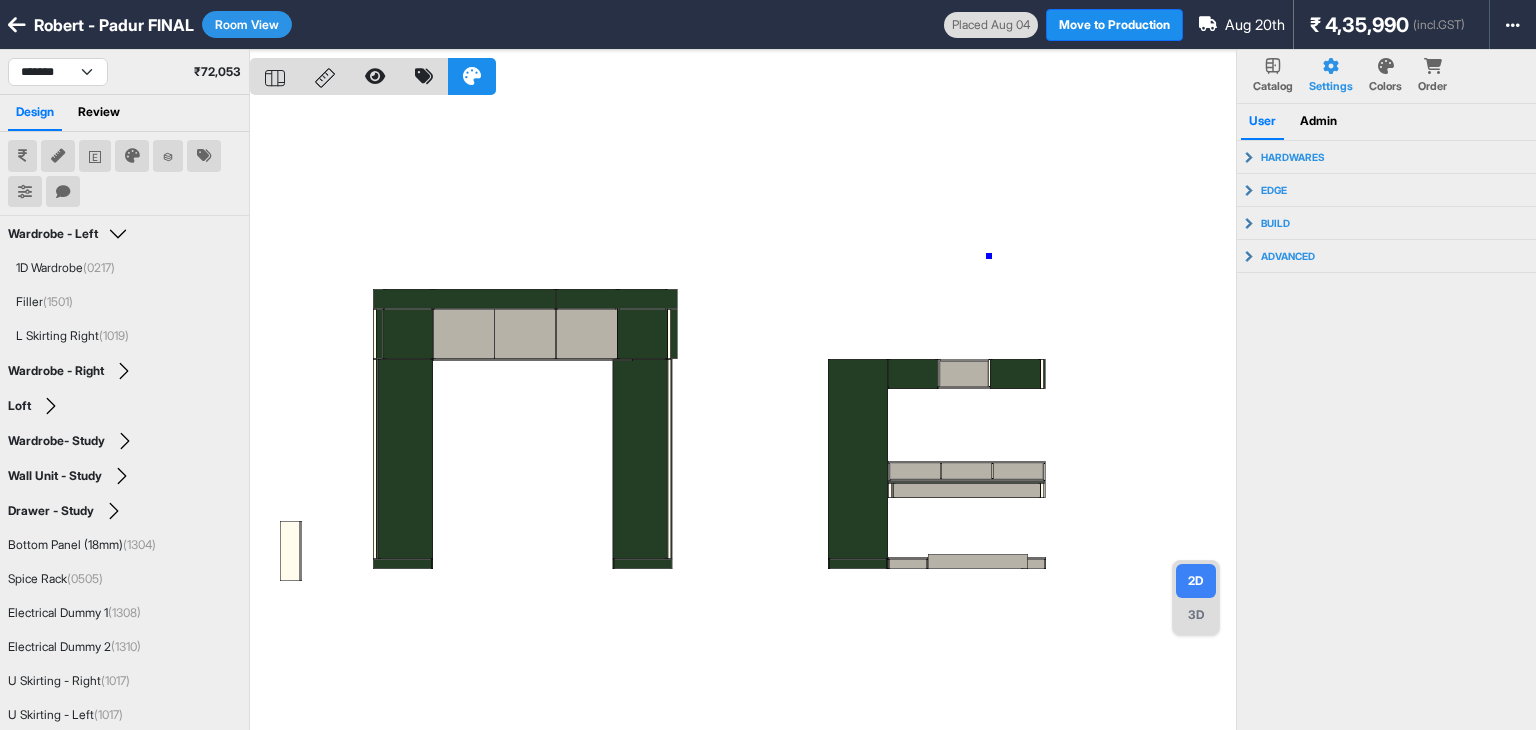 click at bounding box center [743, 415] 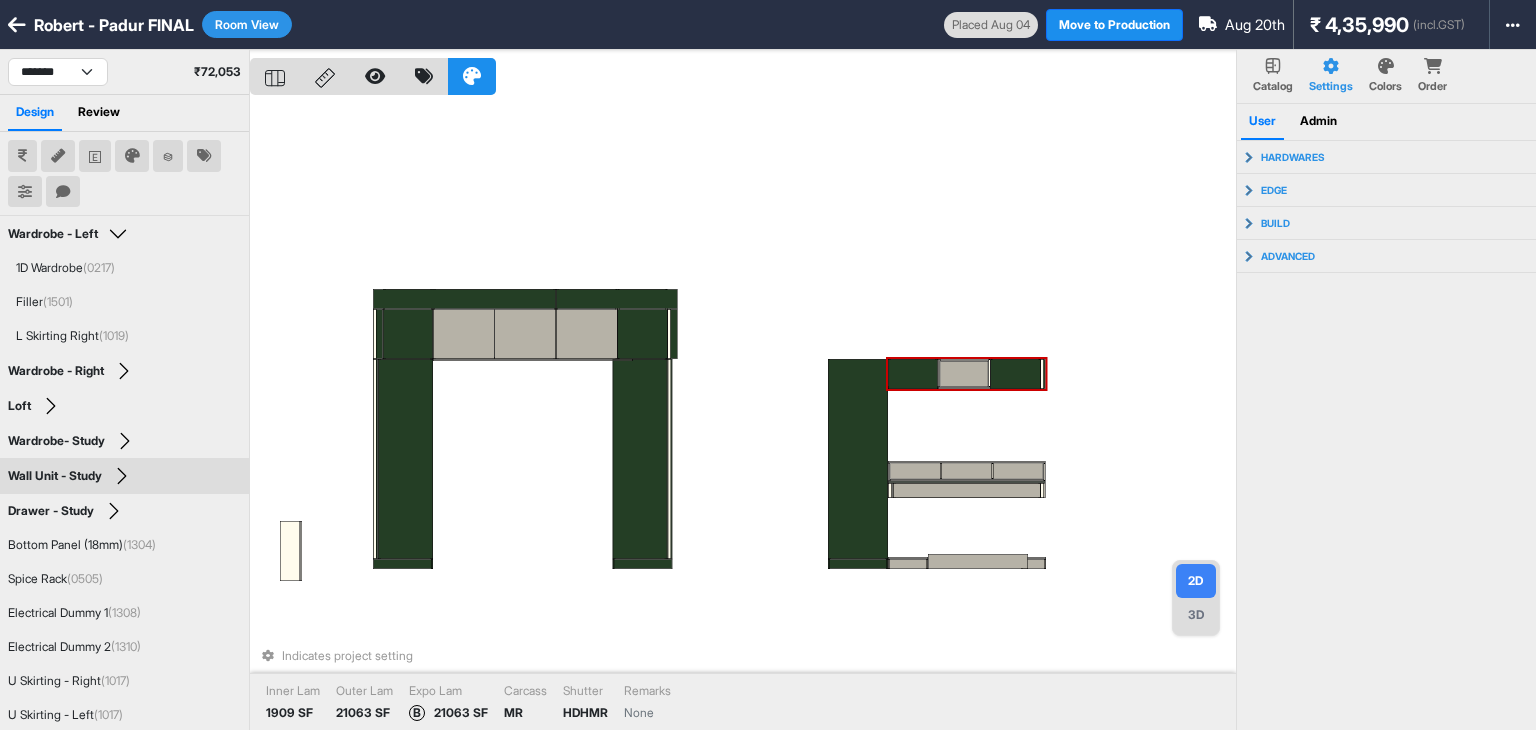 click at bounding box center (913, 374) 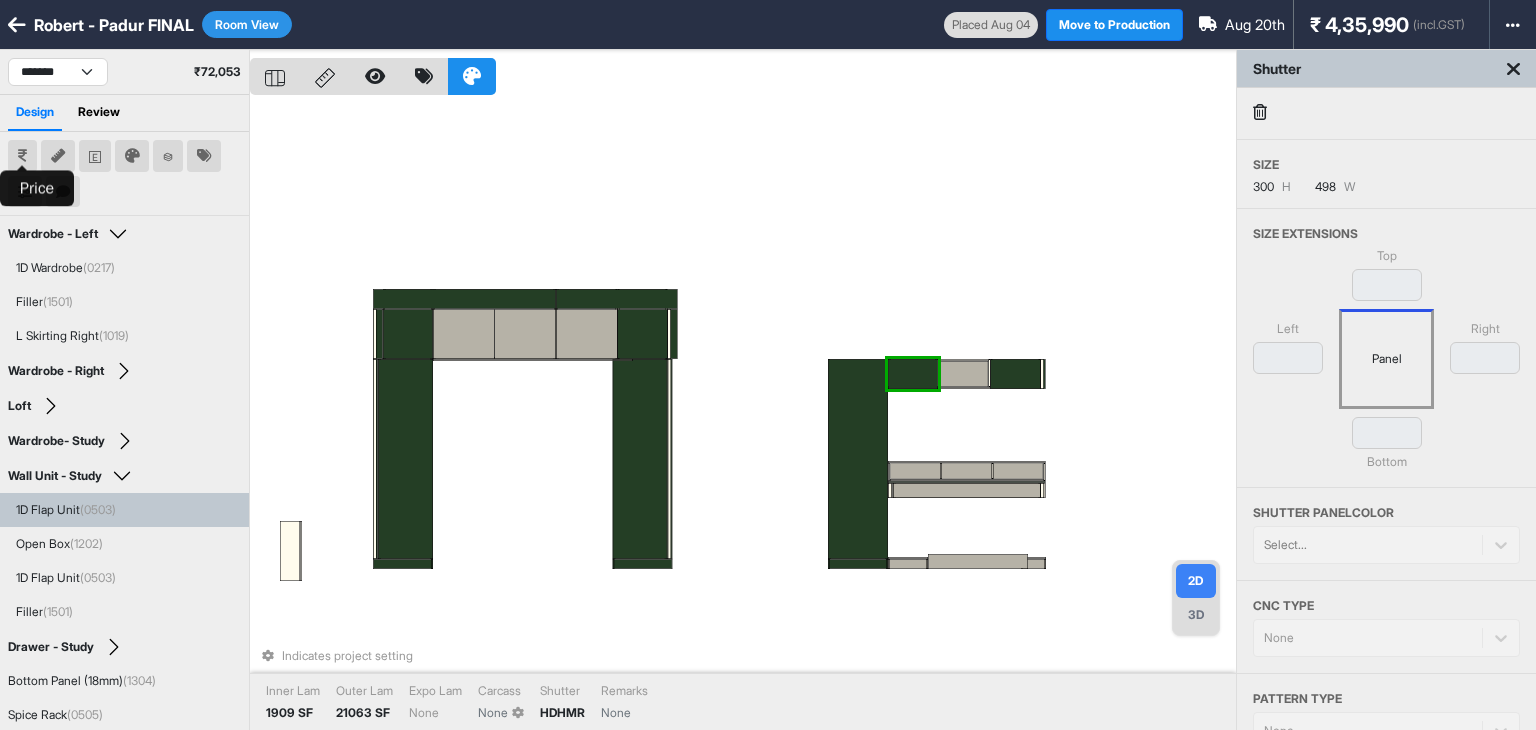 click at bounding box center [22, 156] 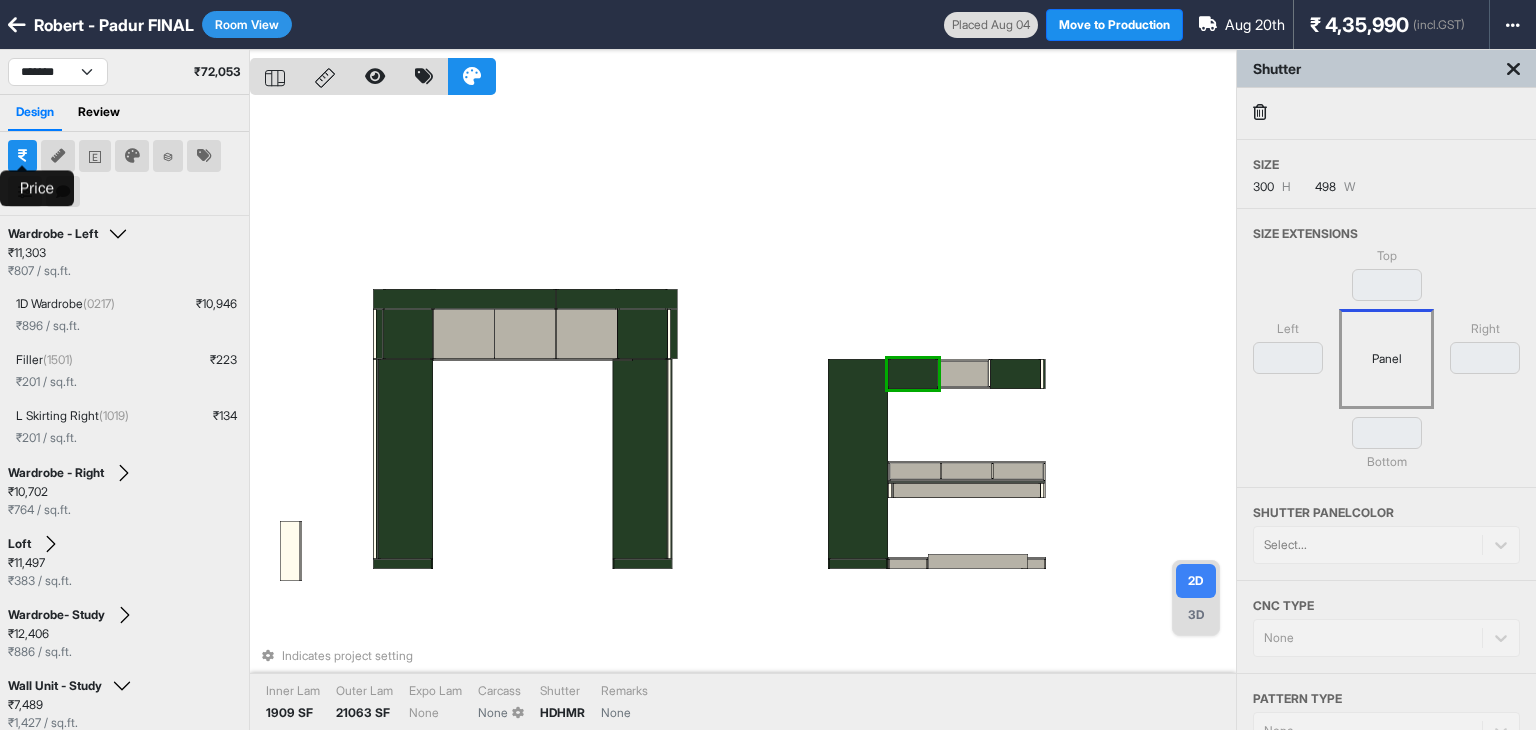 click at bounding box center [22, 156] 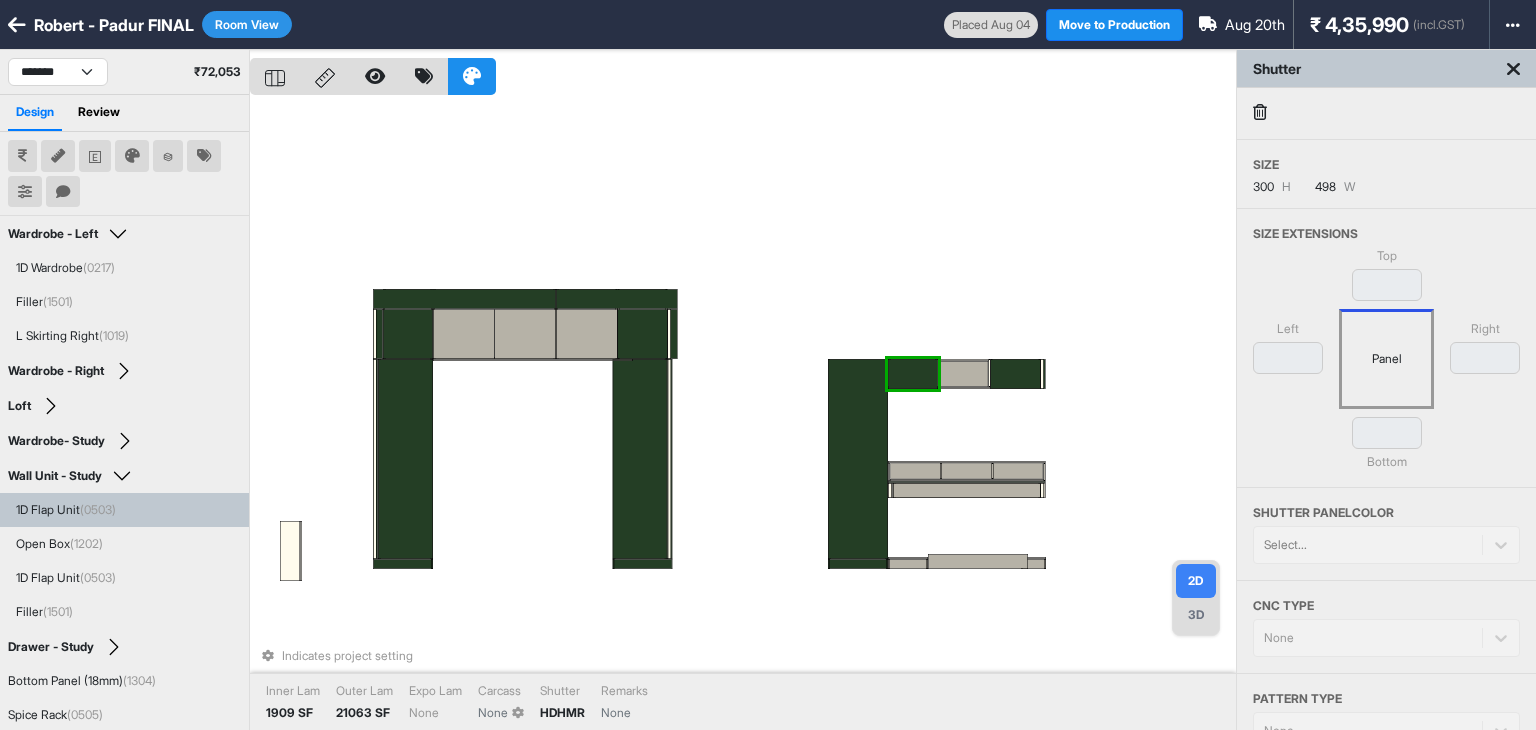 click at bounding box center (58, 156) 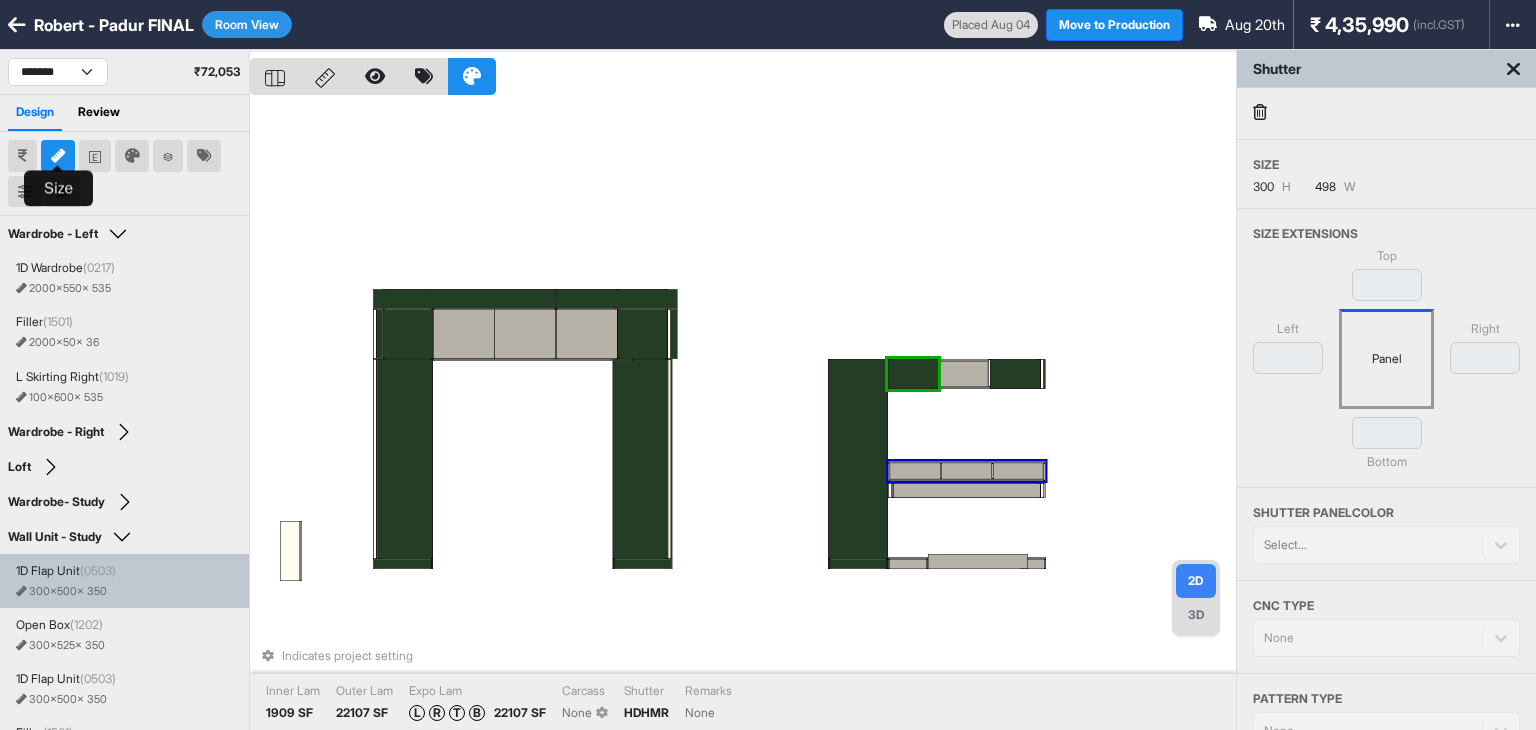 click at bounding box center (967, 471) 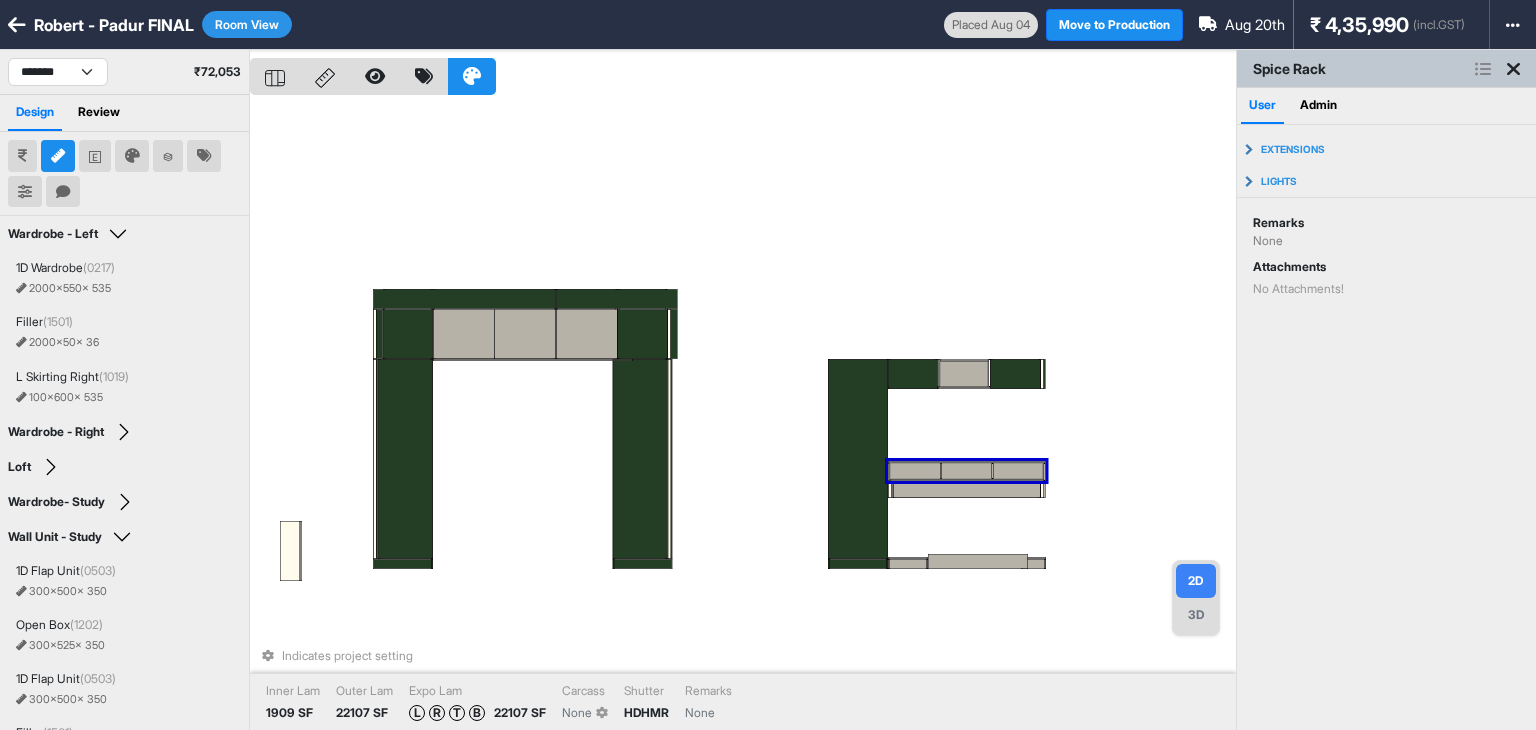click at bounding box center (967, 471) 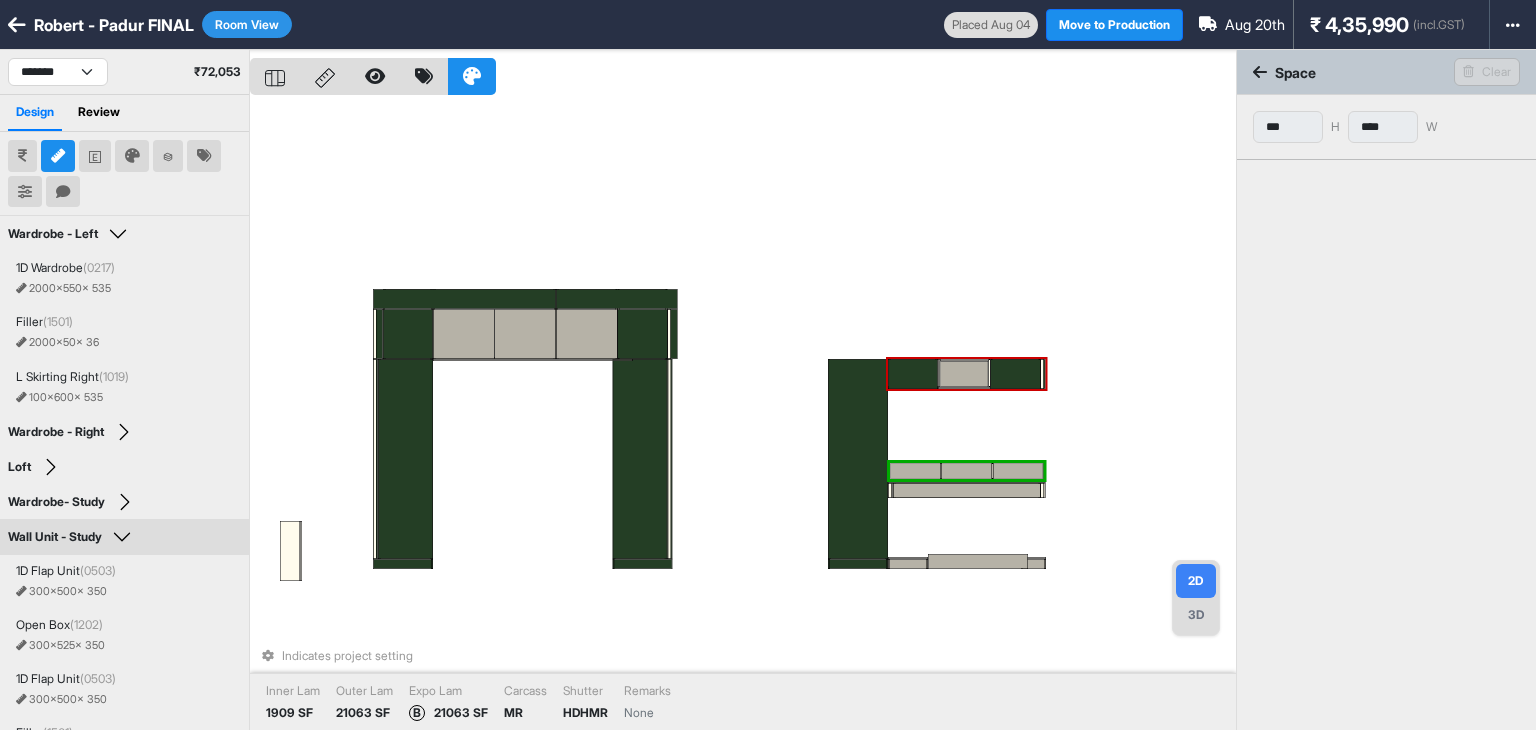 click on "Indicates project setting Inner Lam 1909 SF Outer Lam 21063 SF Expo Lam B 21063 SF Carcass MR Shutter HDHMR Remarks None" at bounding box center [743, 415] 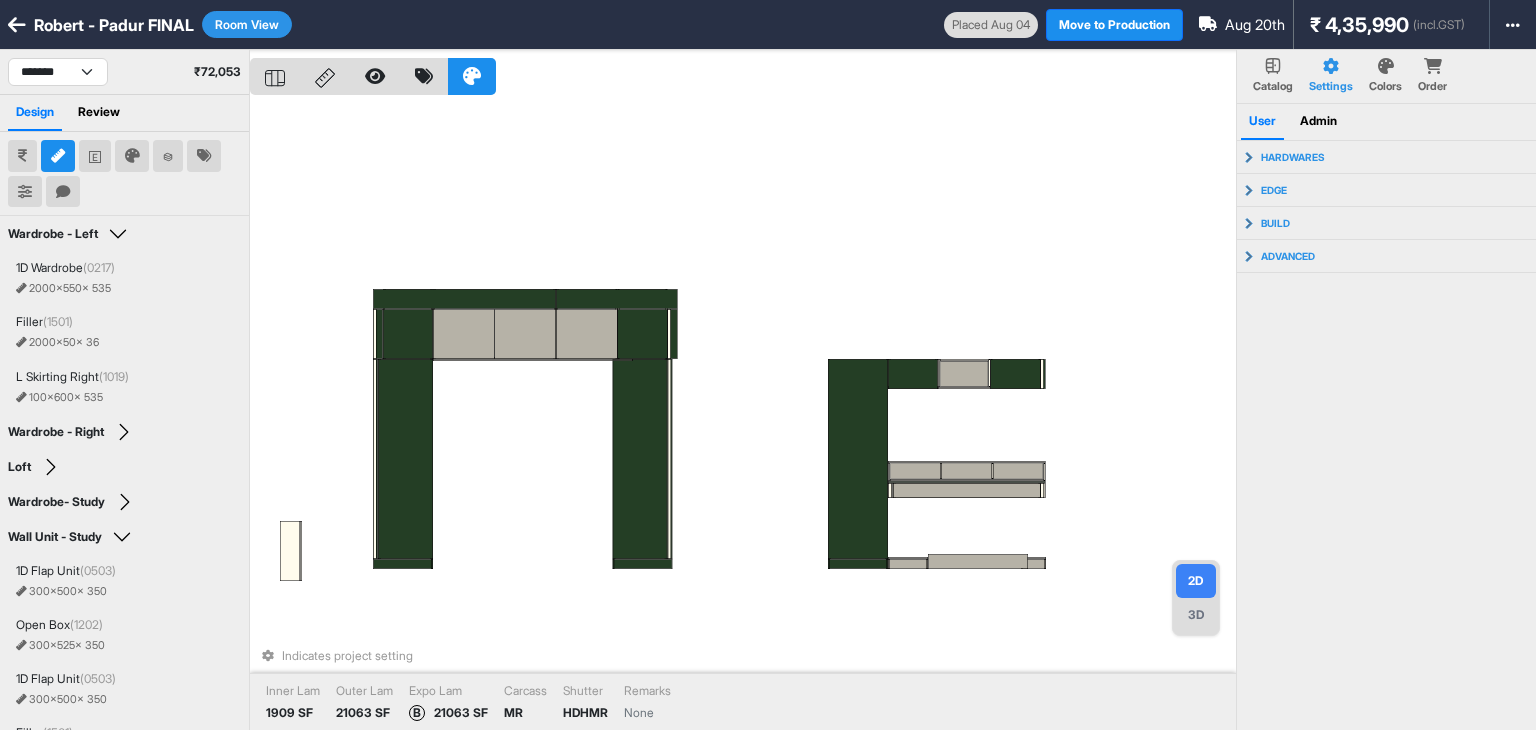 click on "3D" at bounding box center [1196, 615] 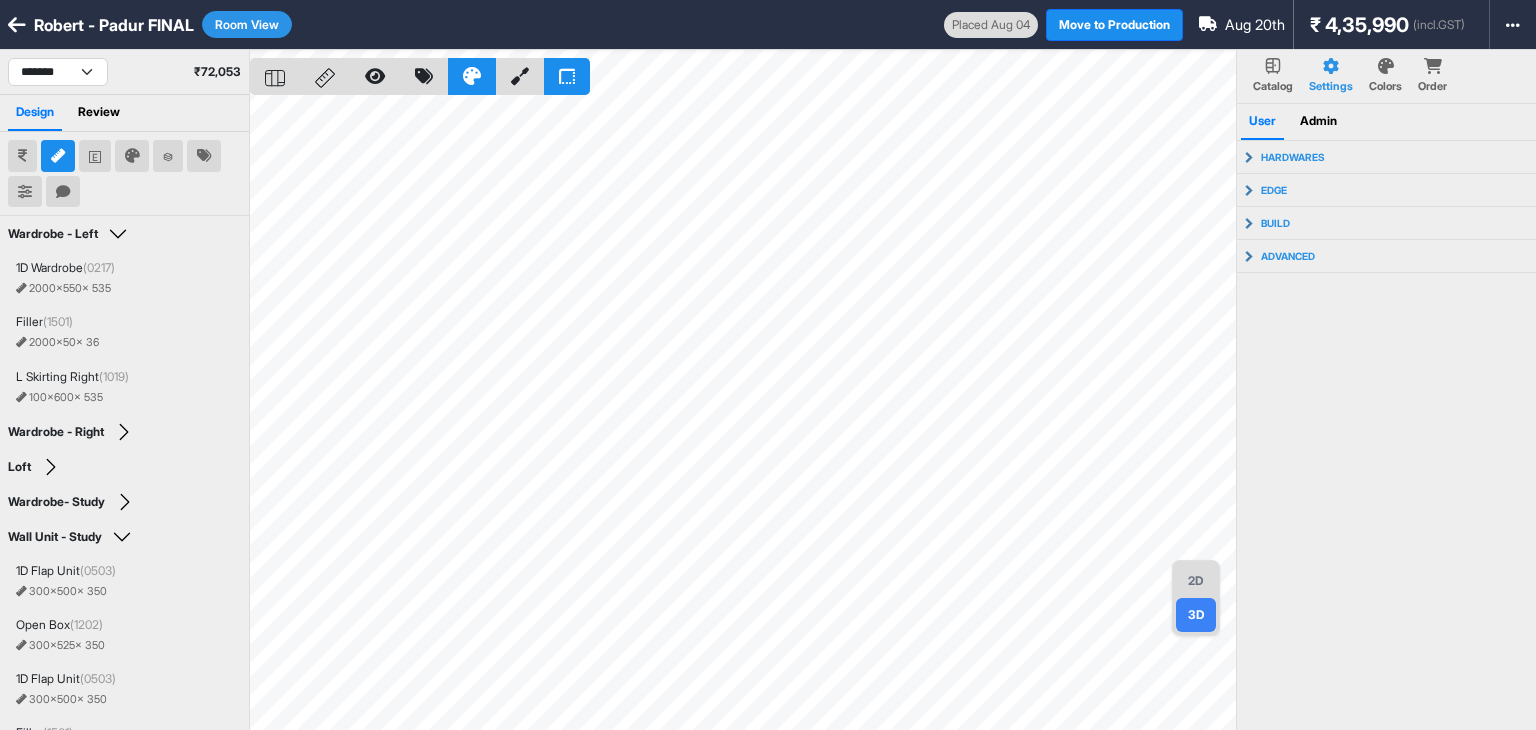 click on "2D" at bounding box center [1196, 581] 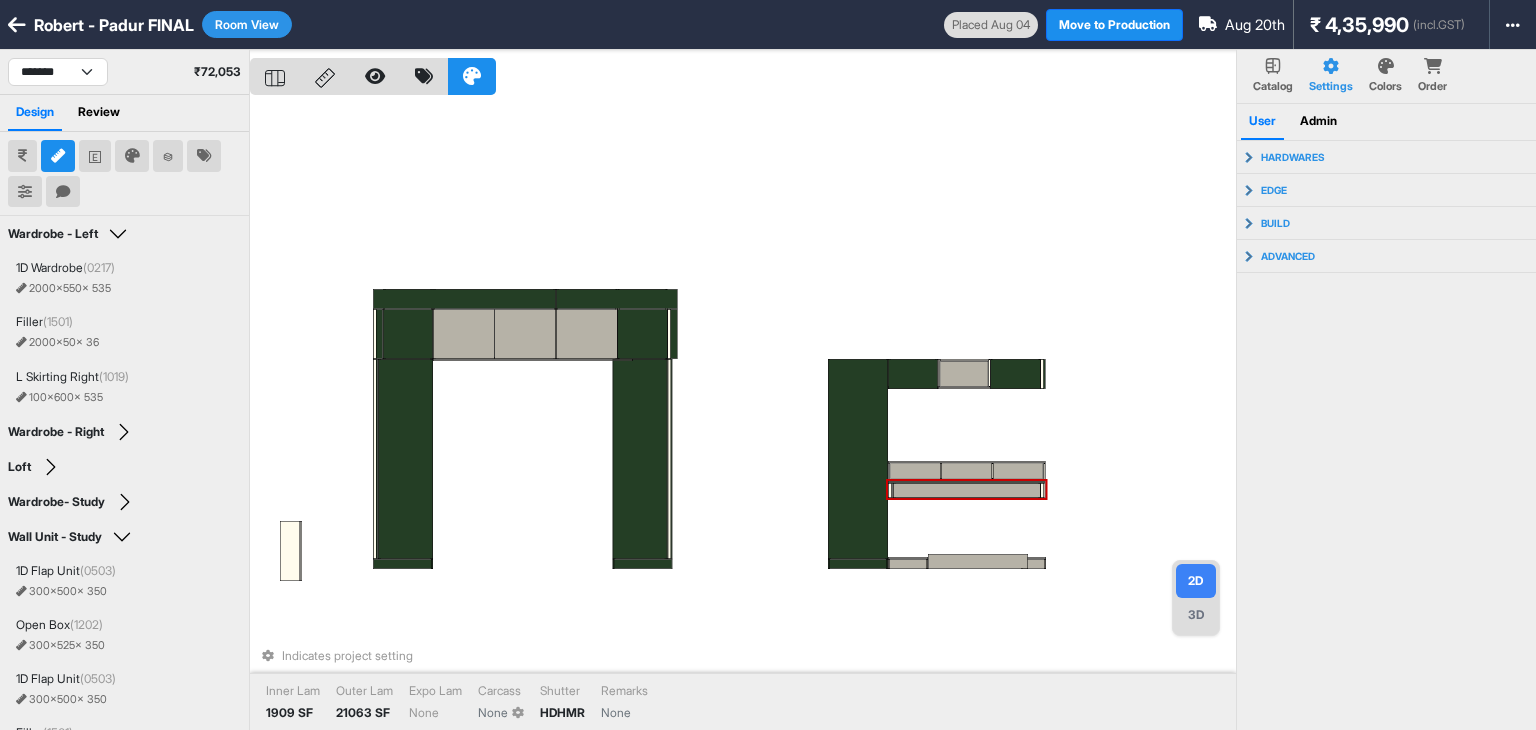 click at bounding box center [967, 471] 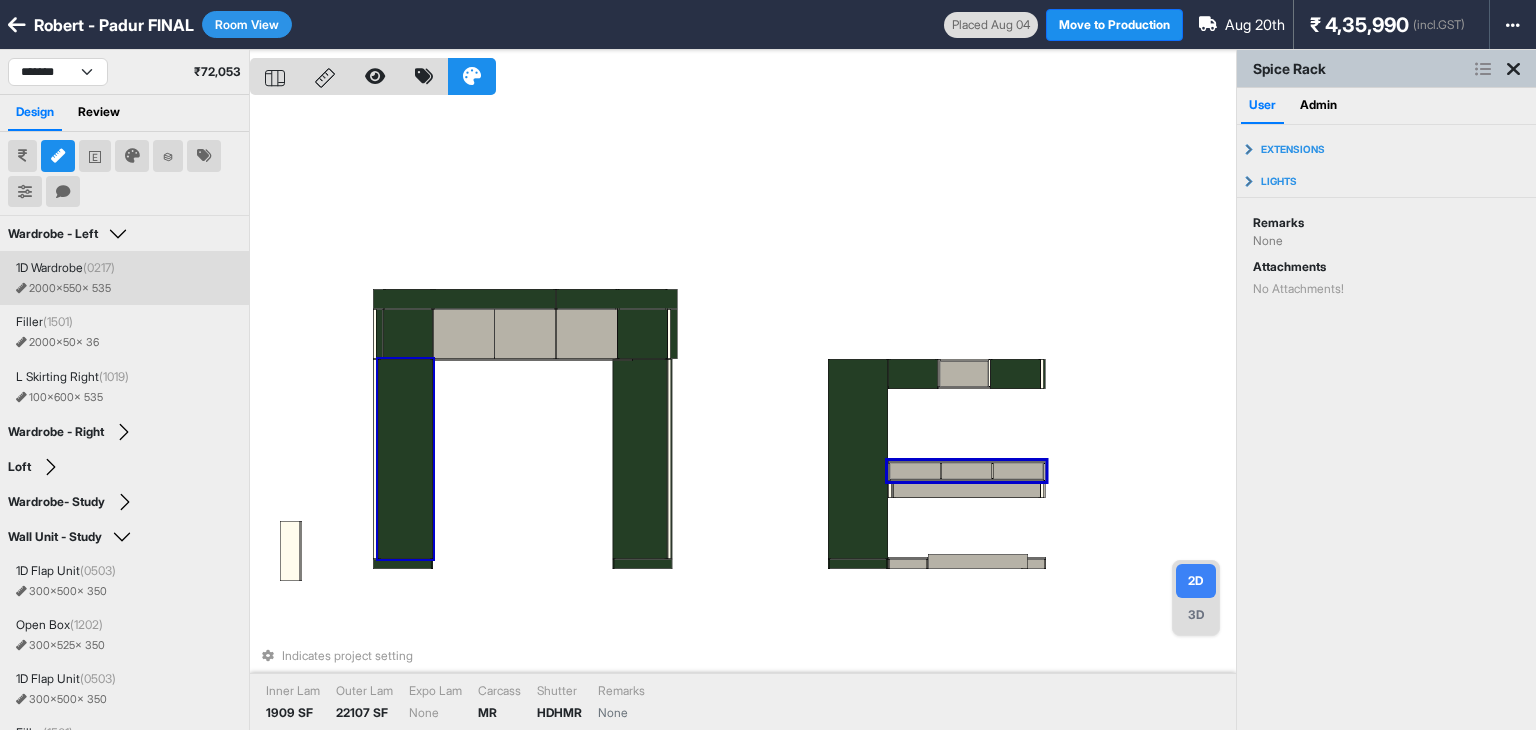click on "Room View" at bounding box center [247, 24] 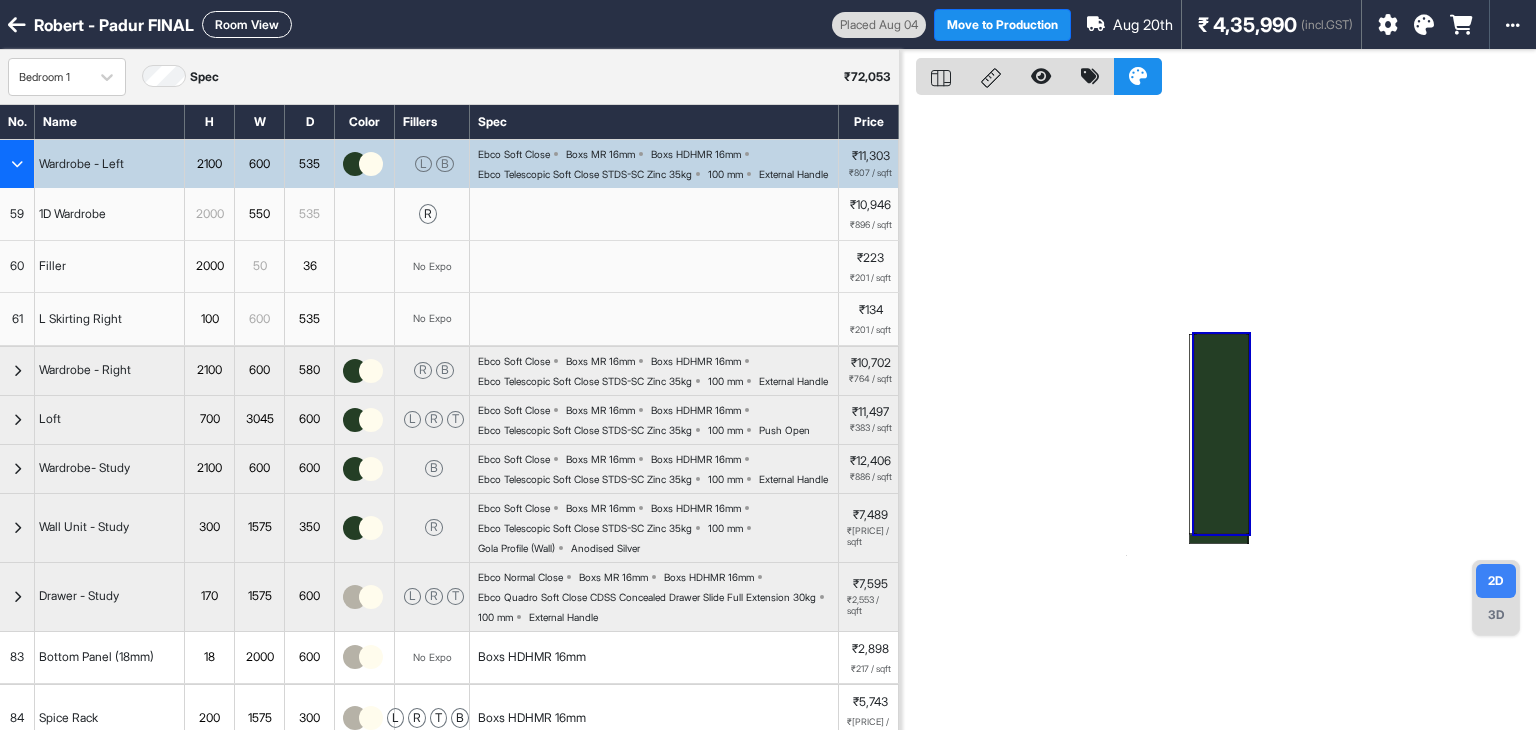 click at bounding box center (17, 164) 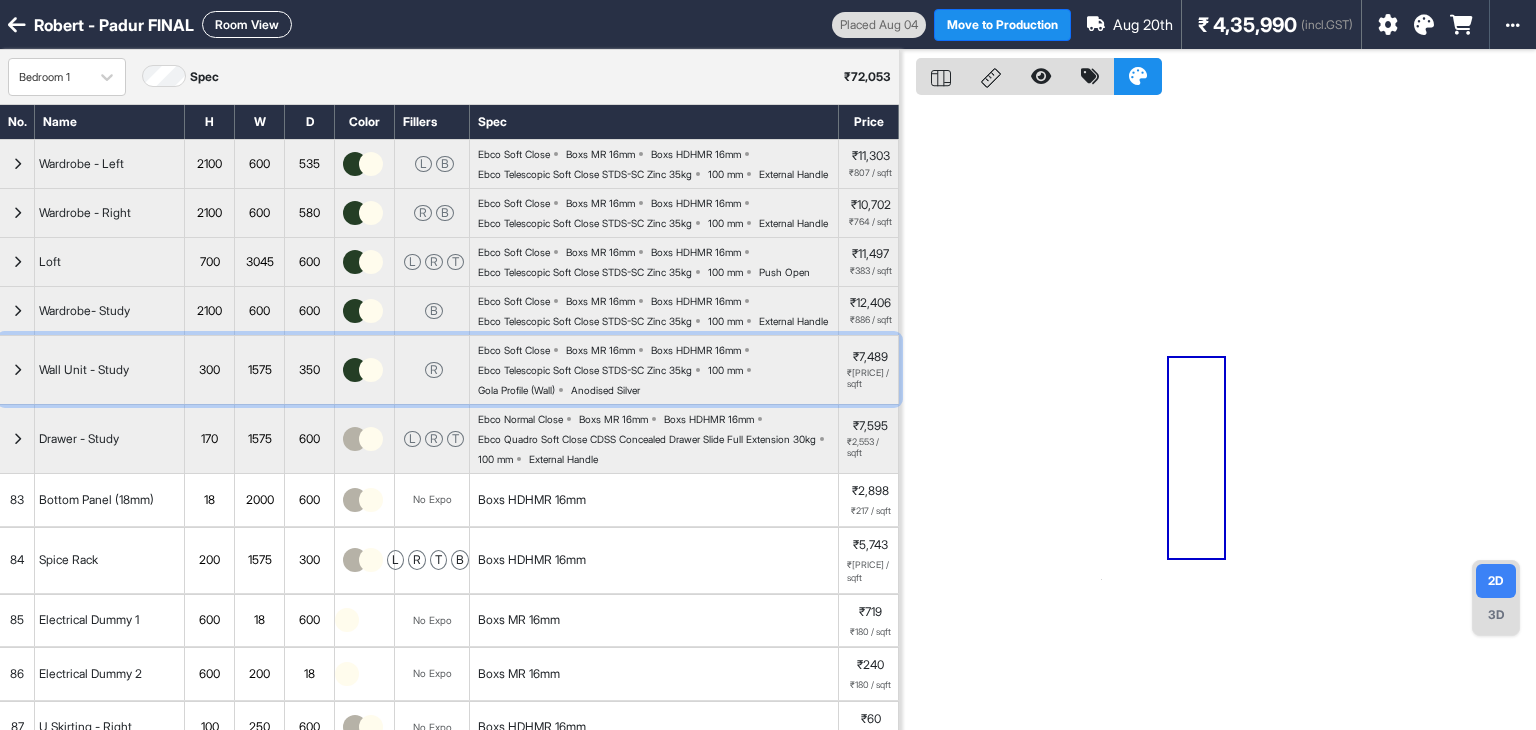 click at bounding box center (17, 370) 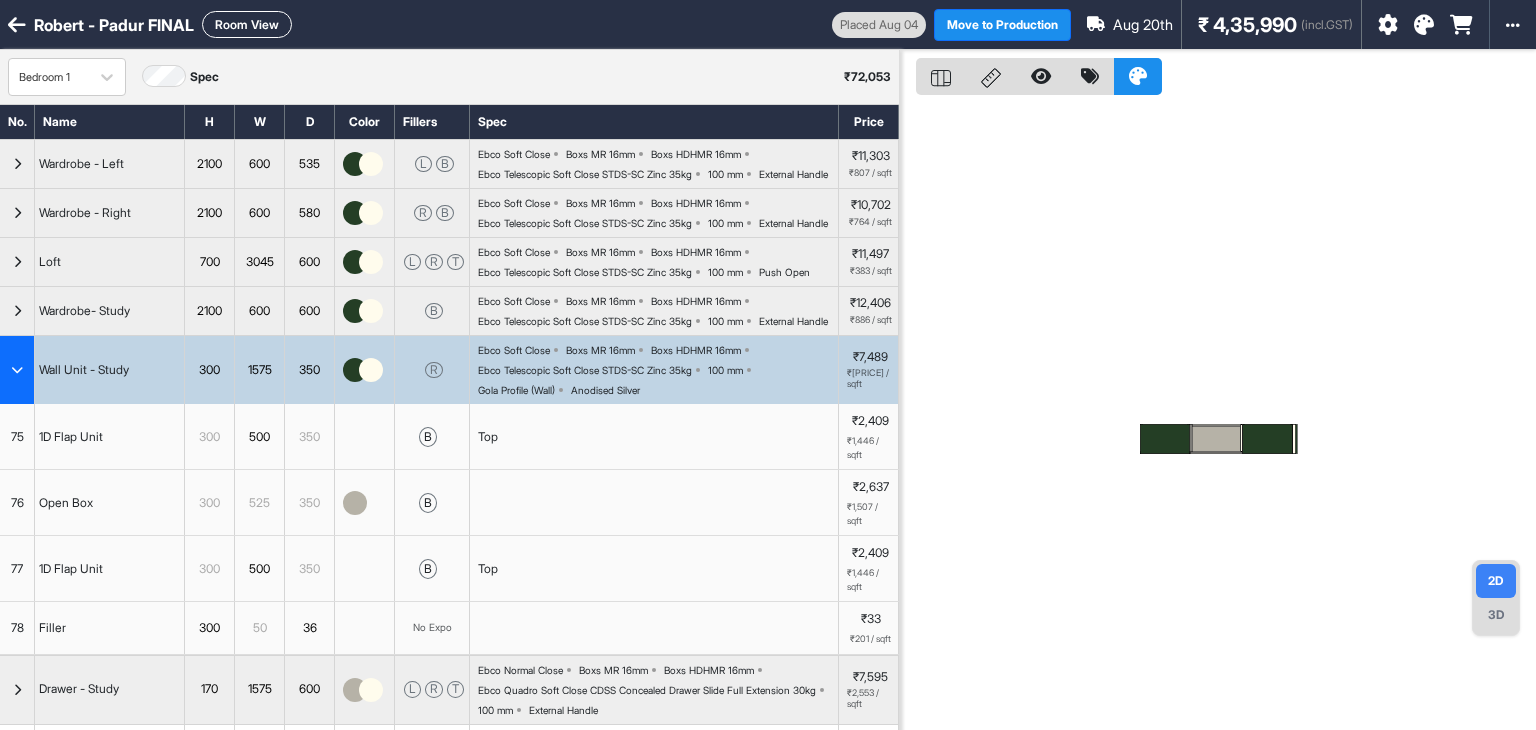 click on "75" at bounding box center [17, 436] 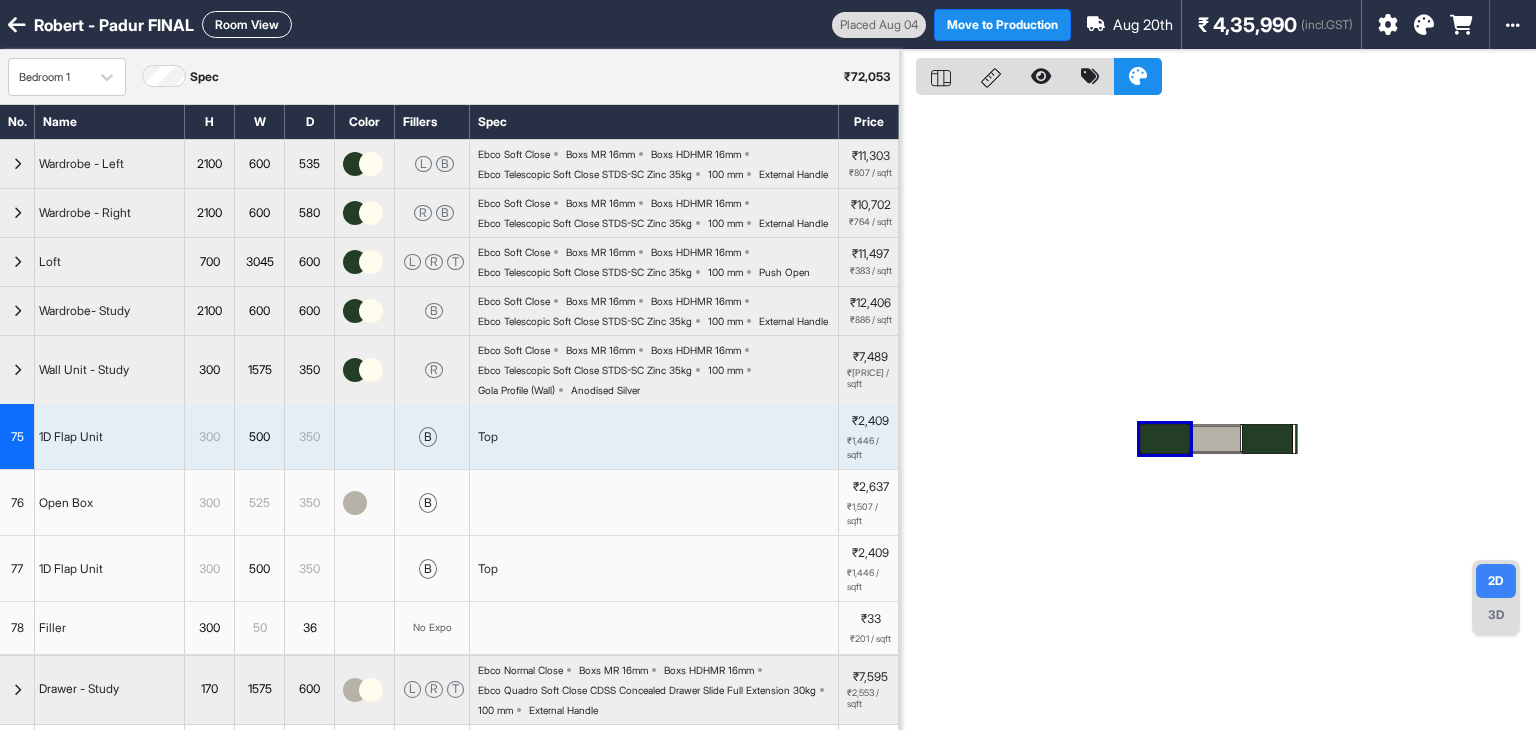 click at bounding box center (17, 370) 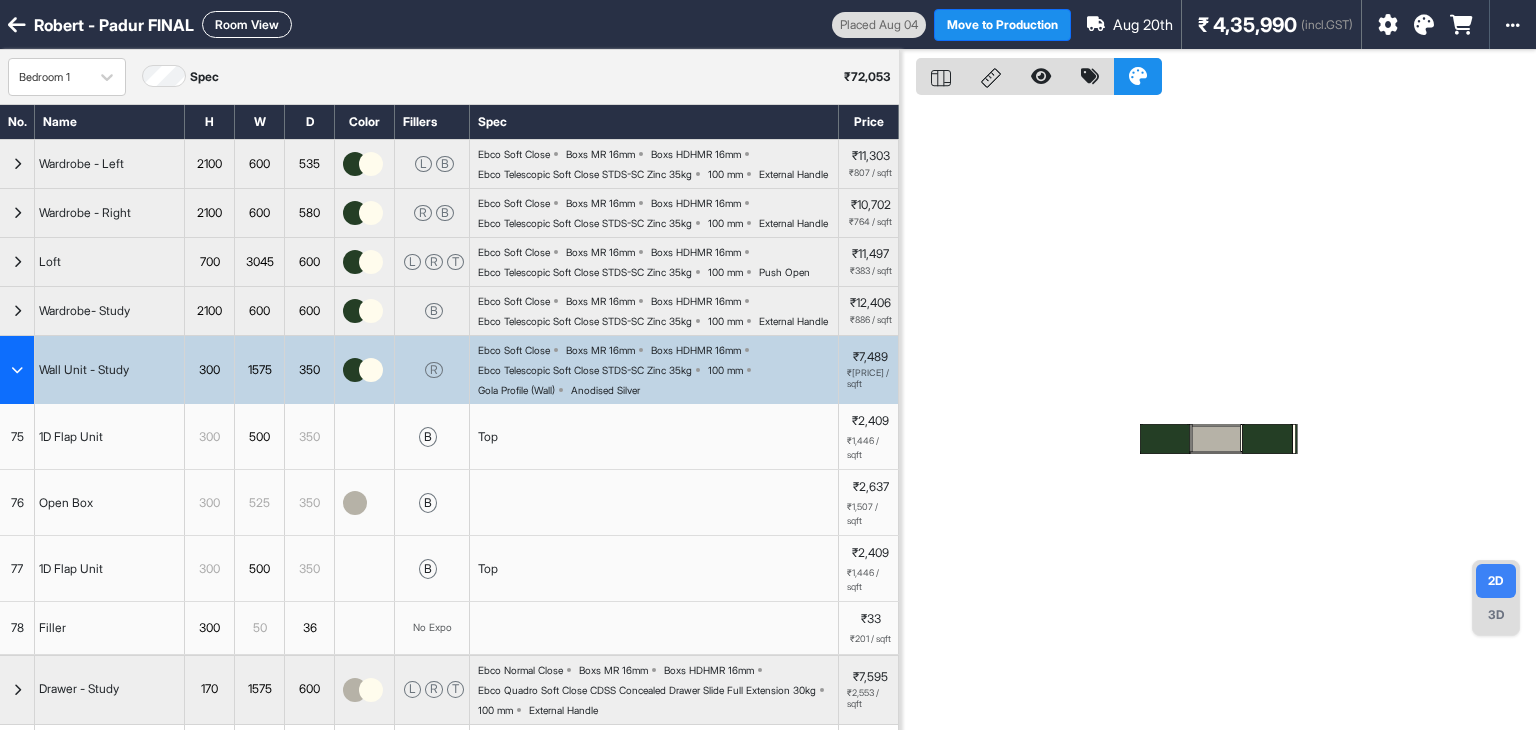 click at bounding box center (17, 370) 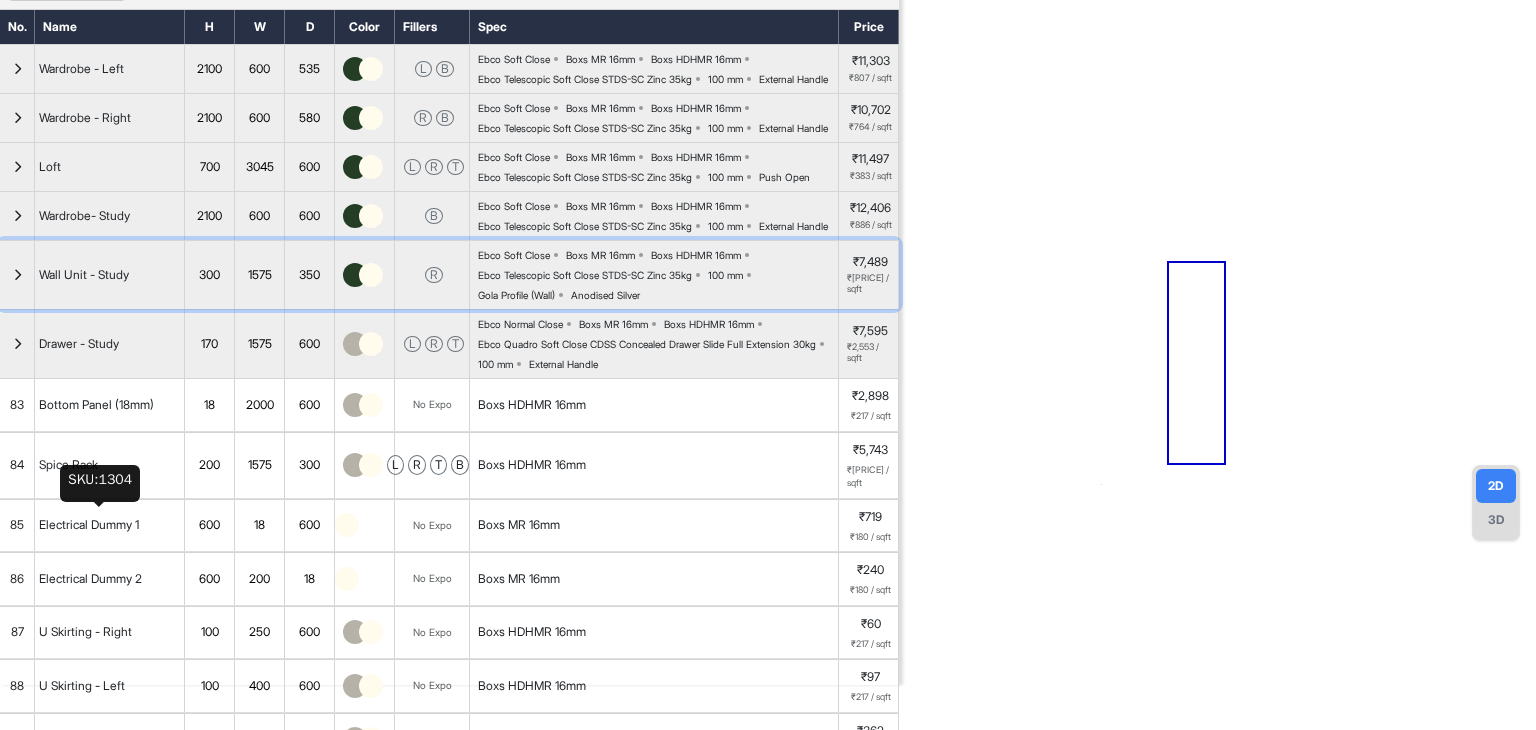 scroll, scrollTop: 100, scrollLeft: 0, axis: vertical 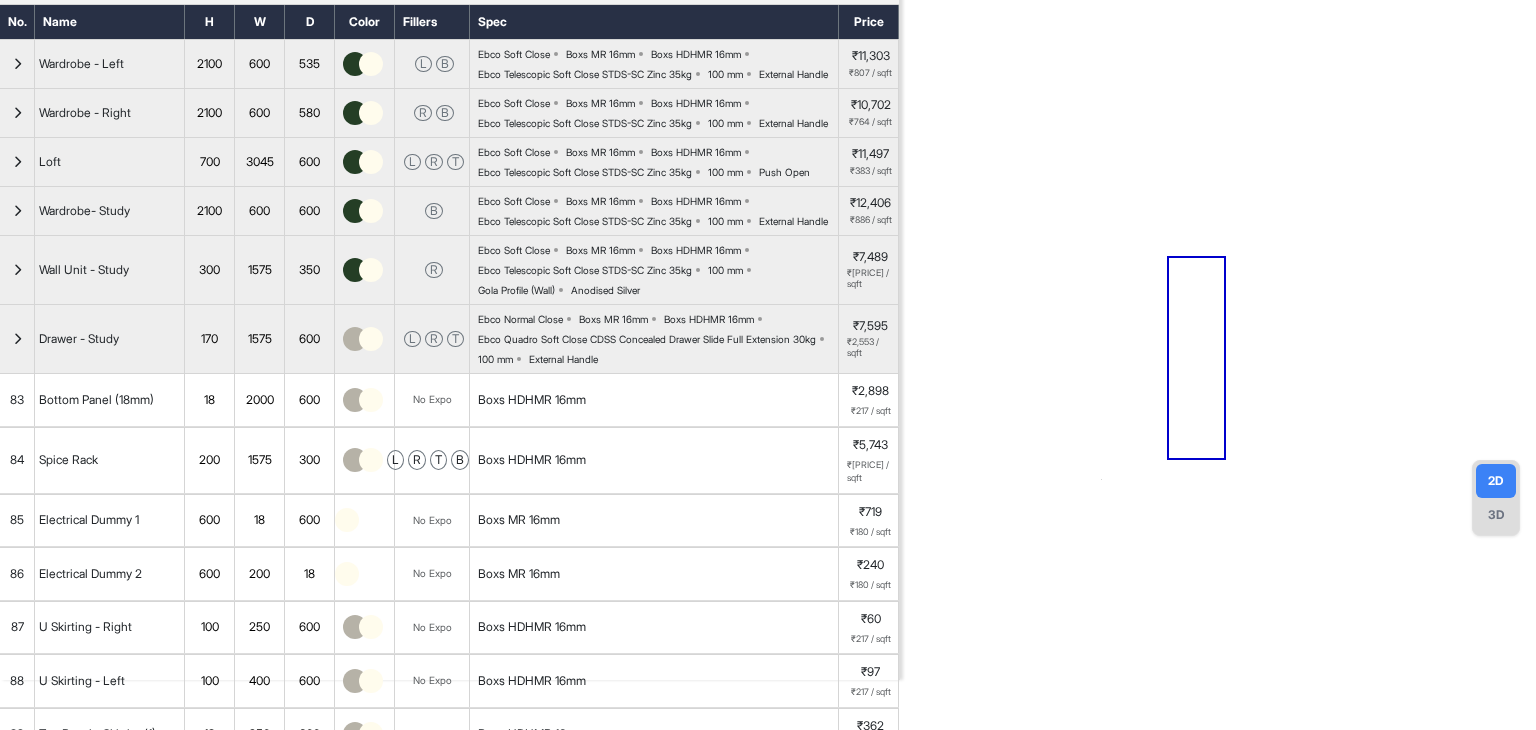 click on "84" at bounding box center [17, 460] 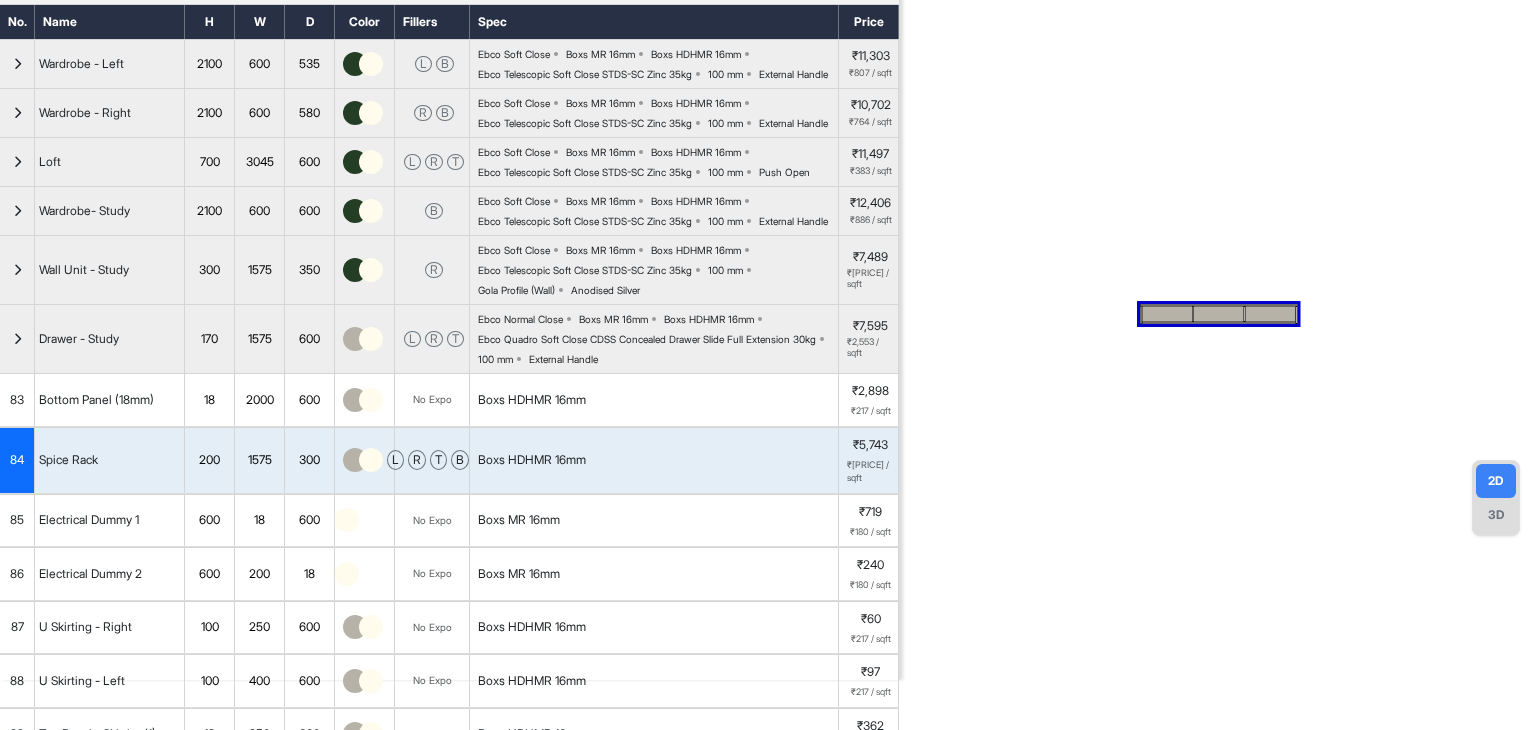 click on "Boxs HDHMR 16mm" at bounding box center [654, 460] 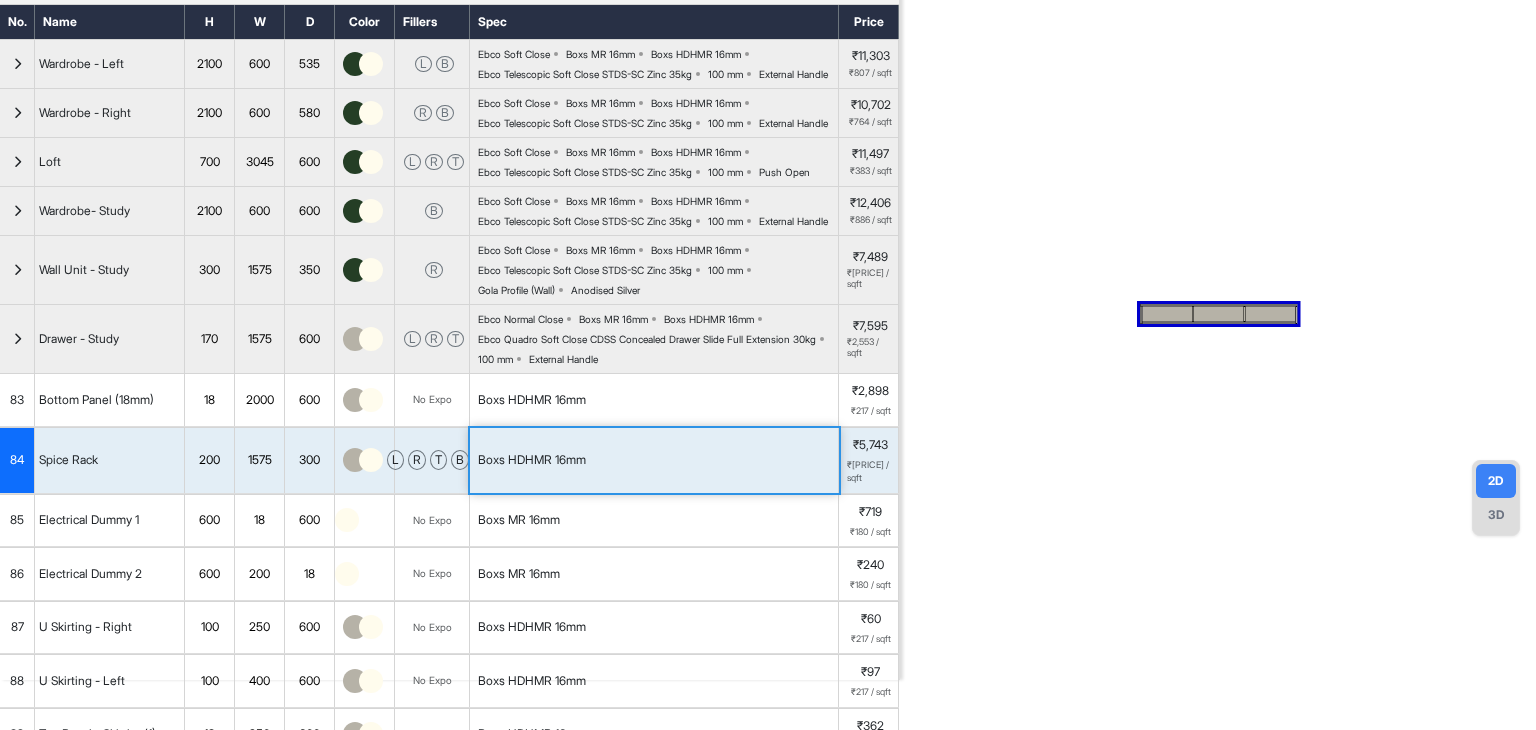 click on "Boxs HDHMR 16mm" at bounding box center [654, 460] 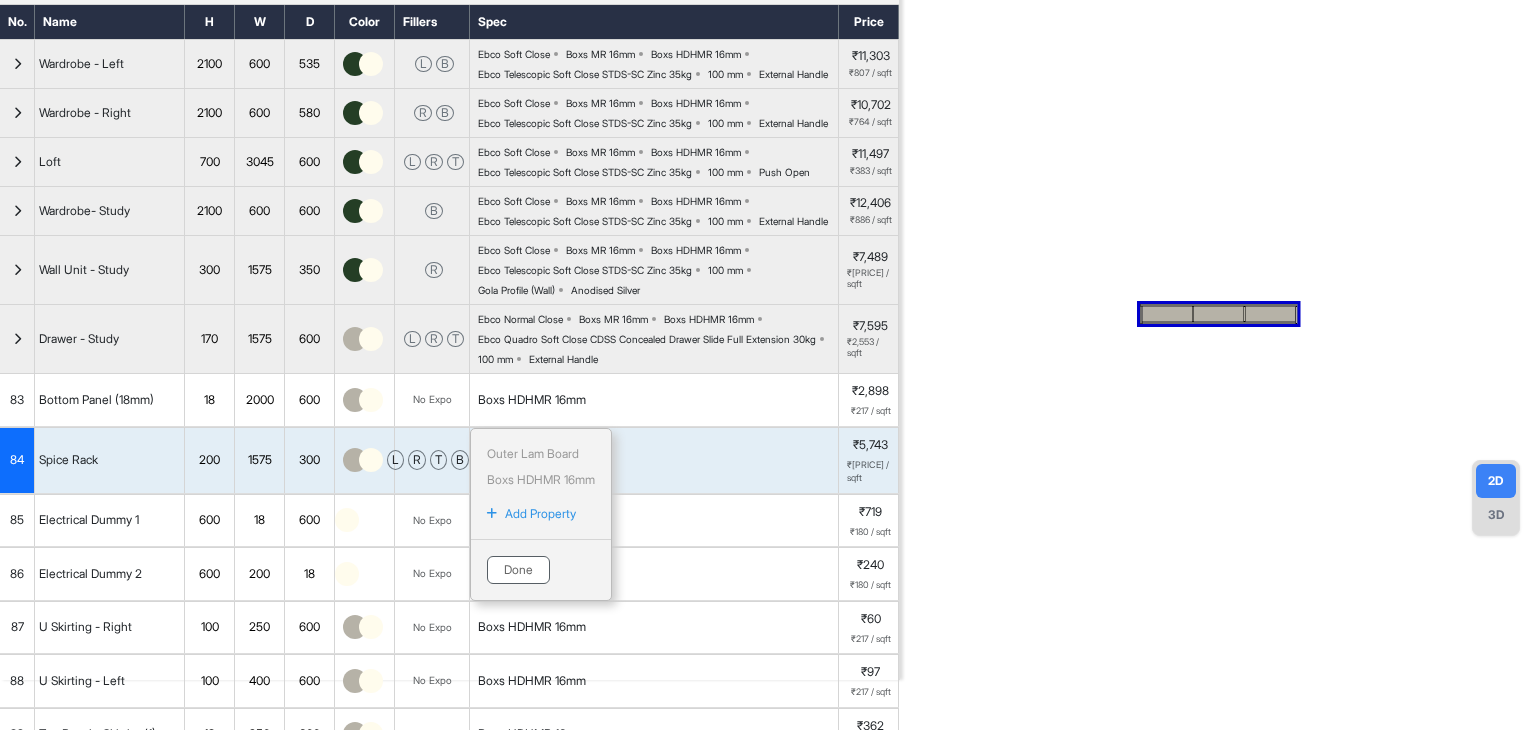 click on "Done" at bounding box center [518, 570] 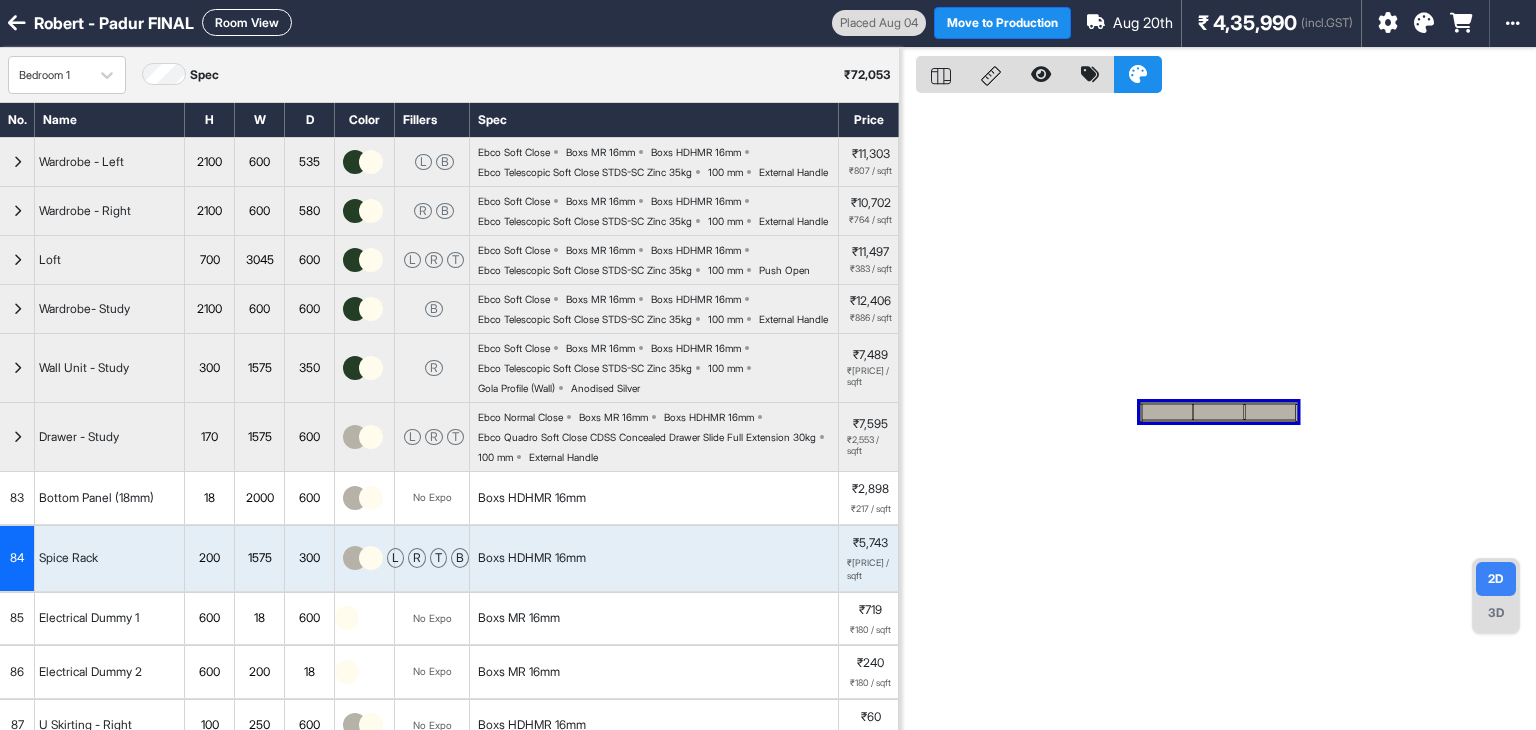 scroll, scrollTop: 0, scrollLeft: 0, axis: both 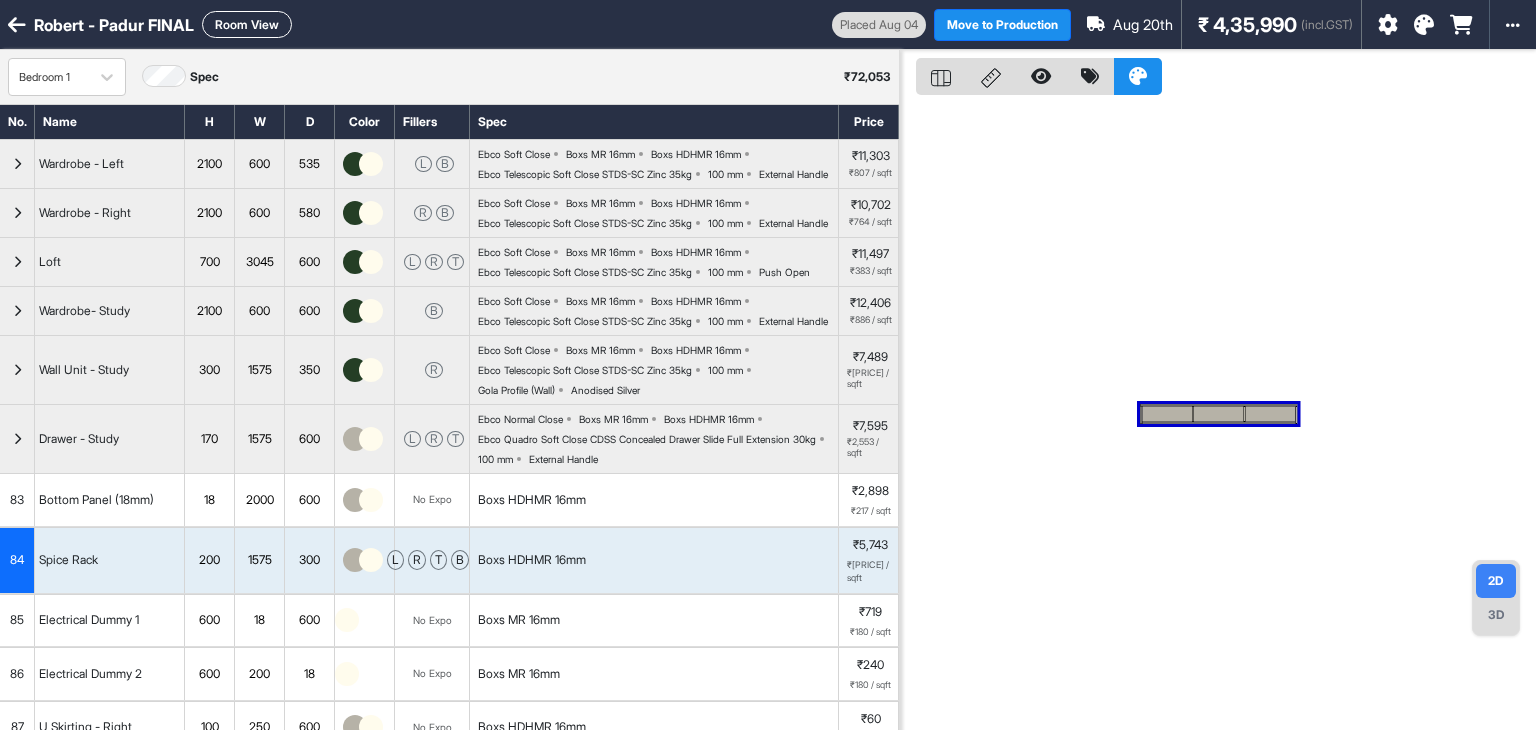click on "Room View" at bounding box center [247, 24] 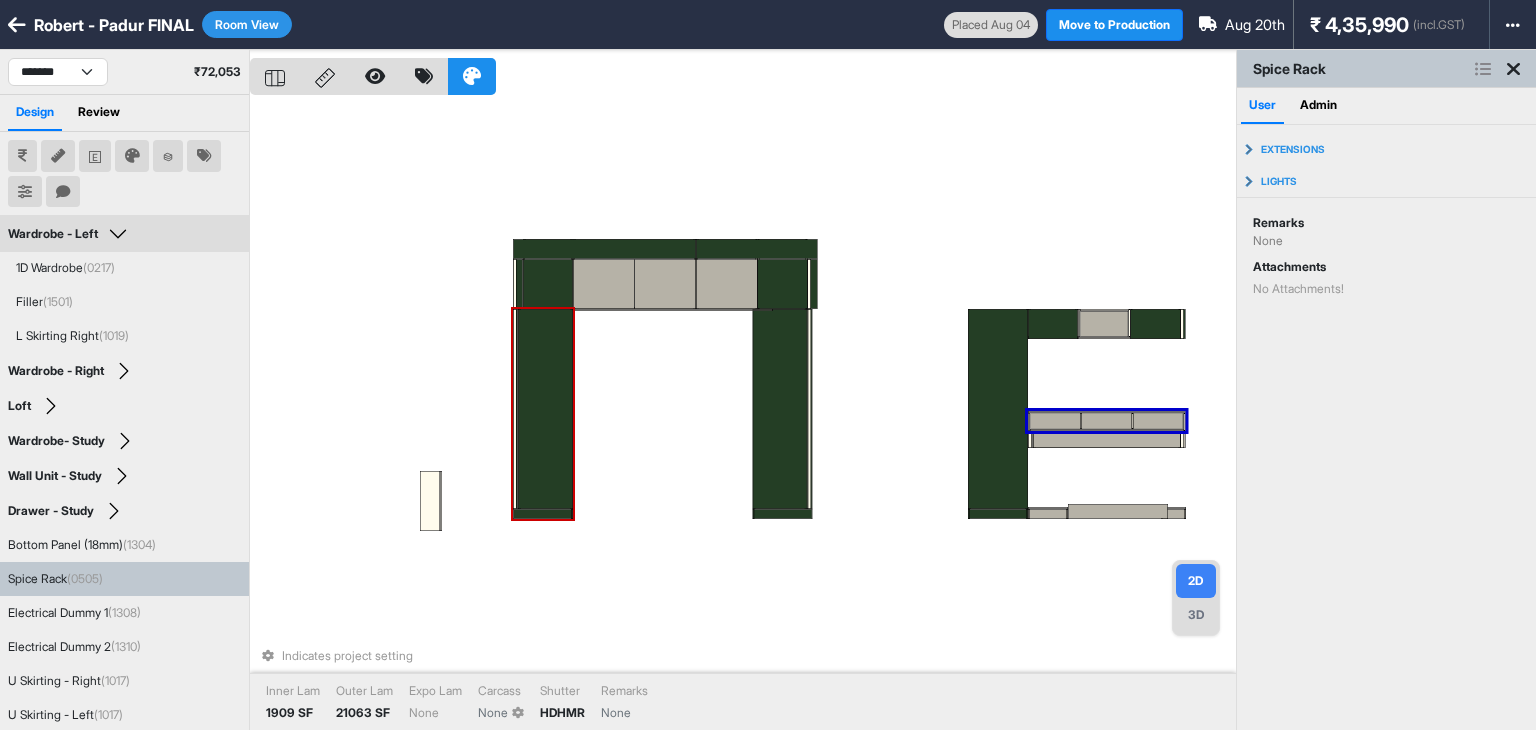 click at bounding box center (543, 514) 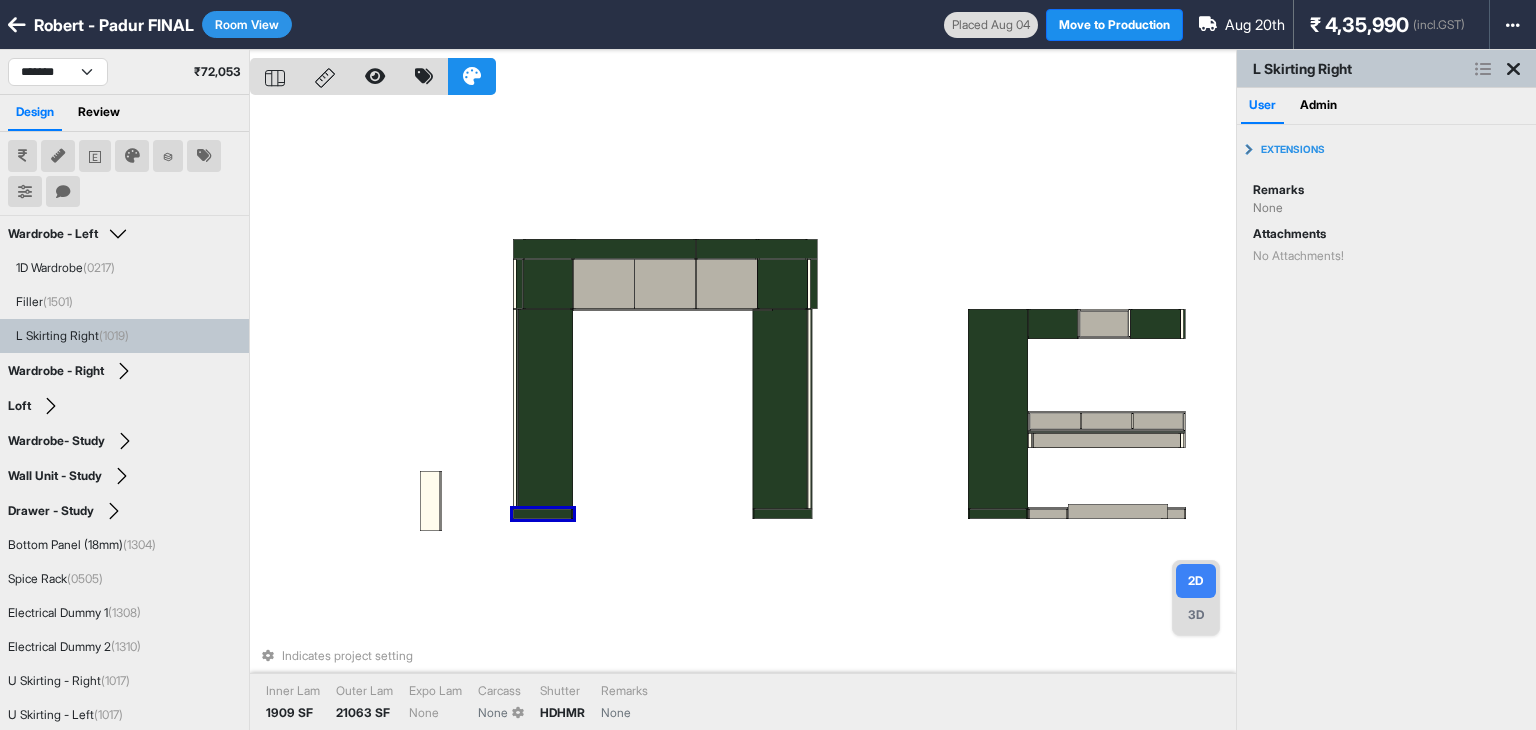click at bounding box center [543, 514] 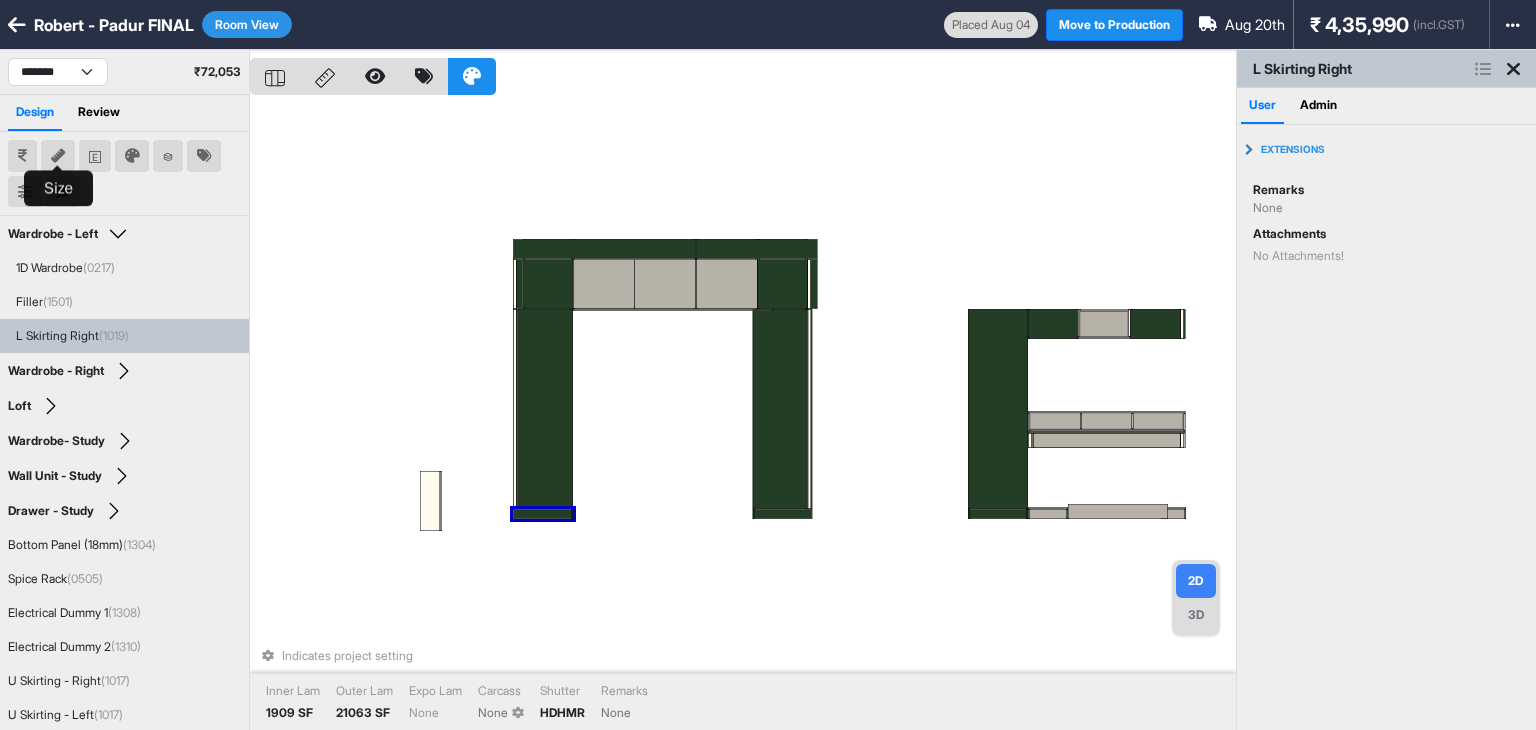 click at bounding box center [58, 156] 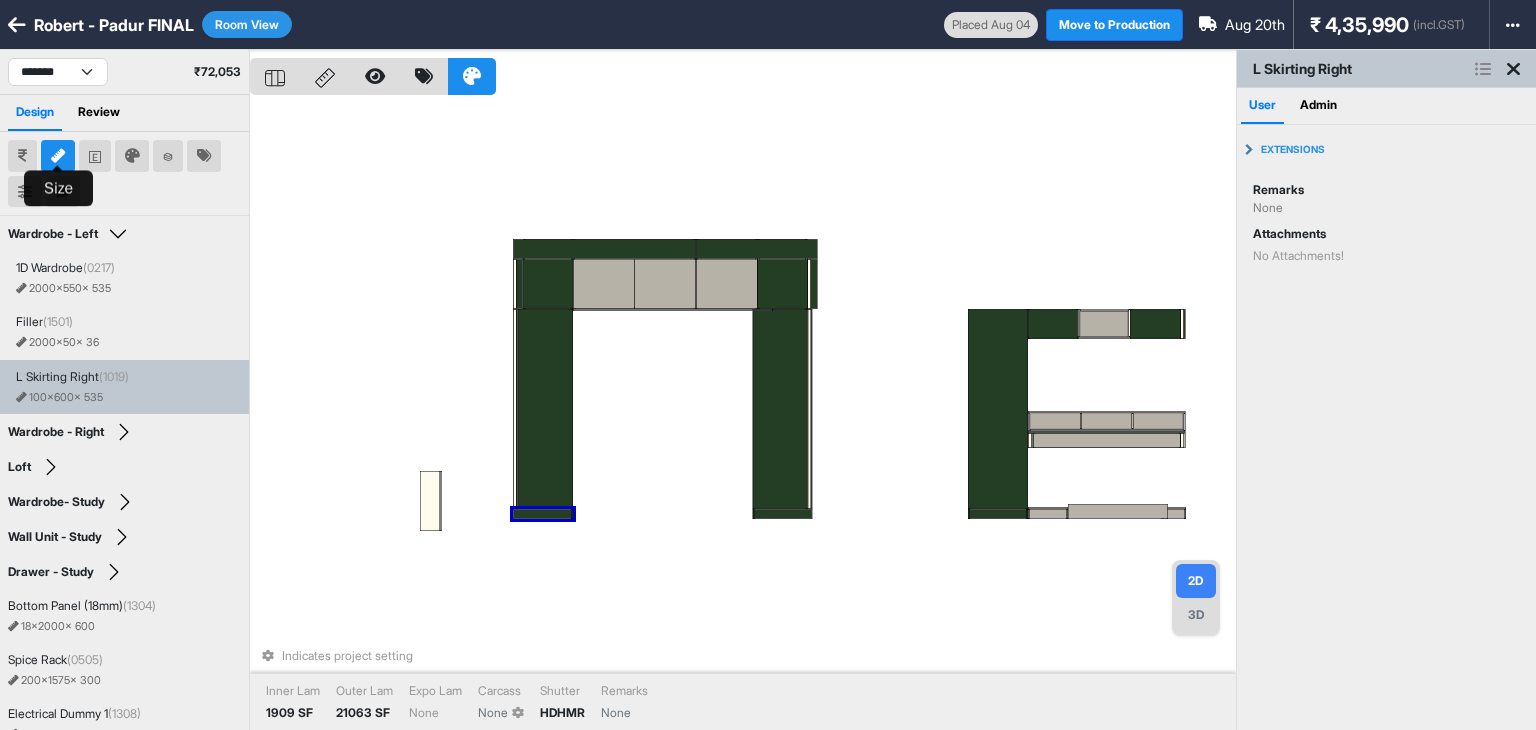 click at bounding box center [58, 156] 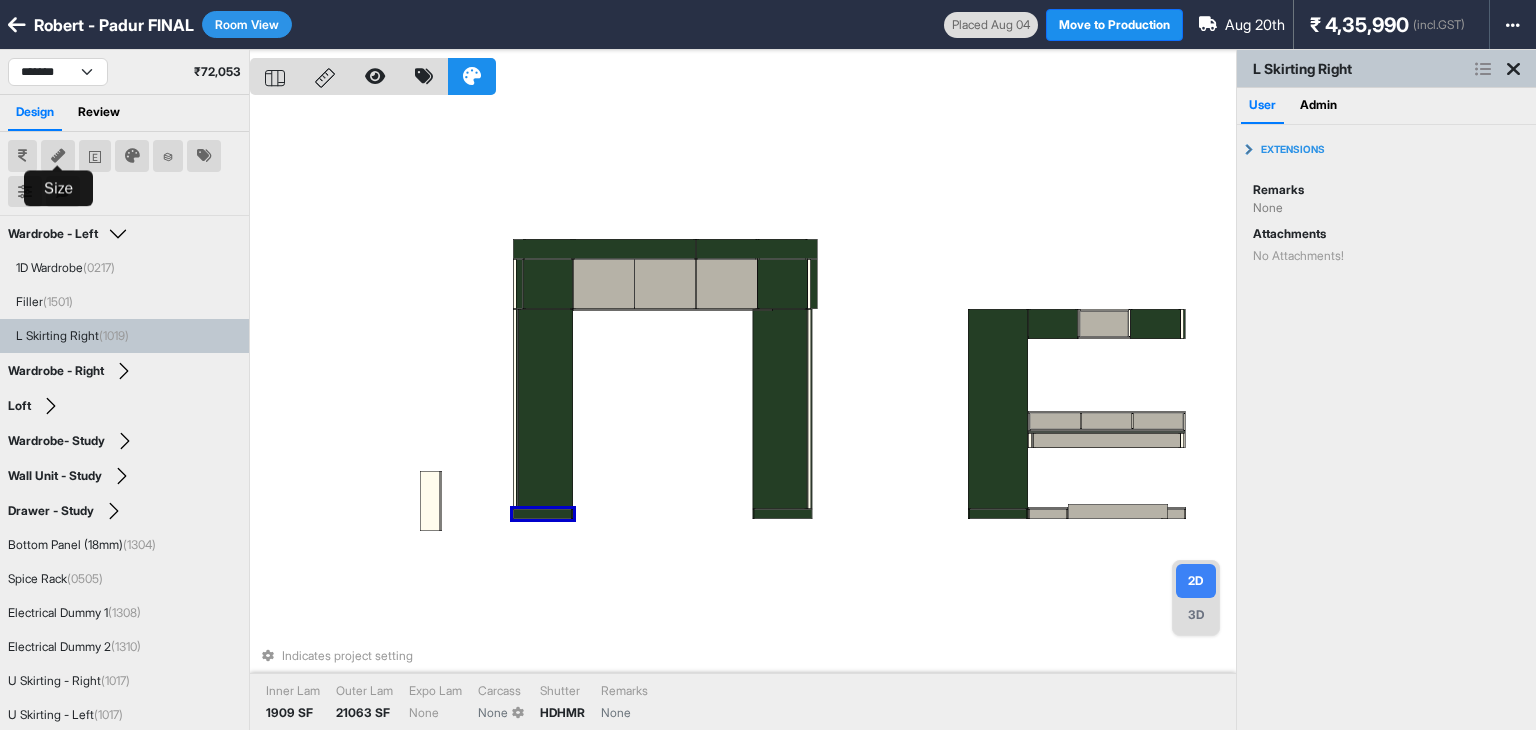 click at bounding box center (58, 156) 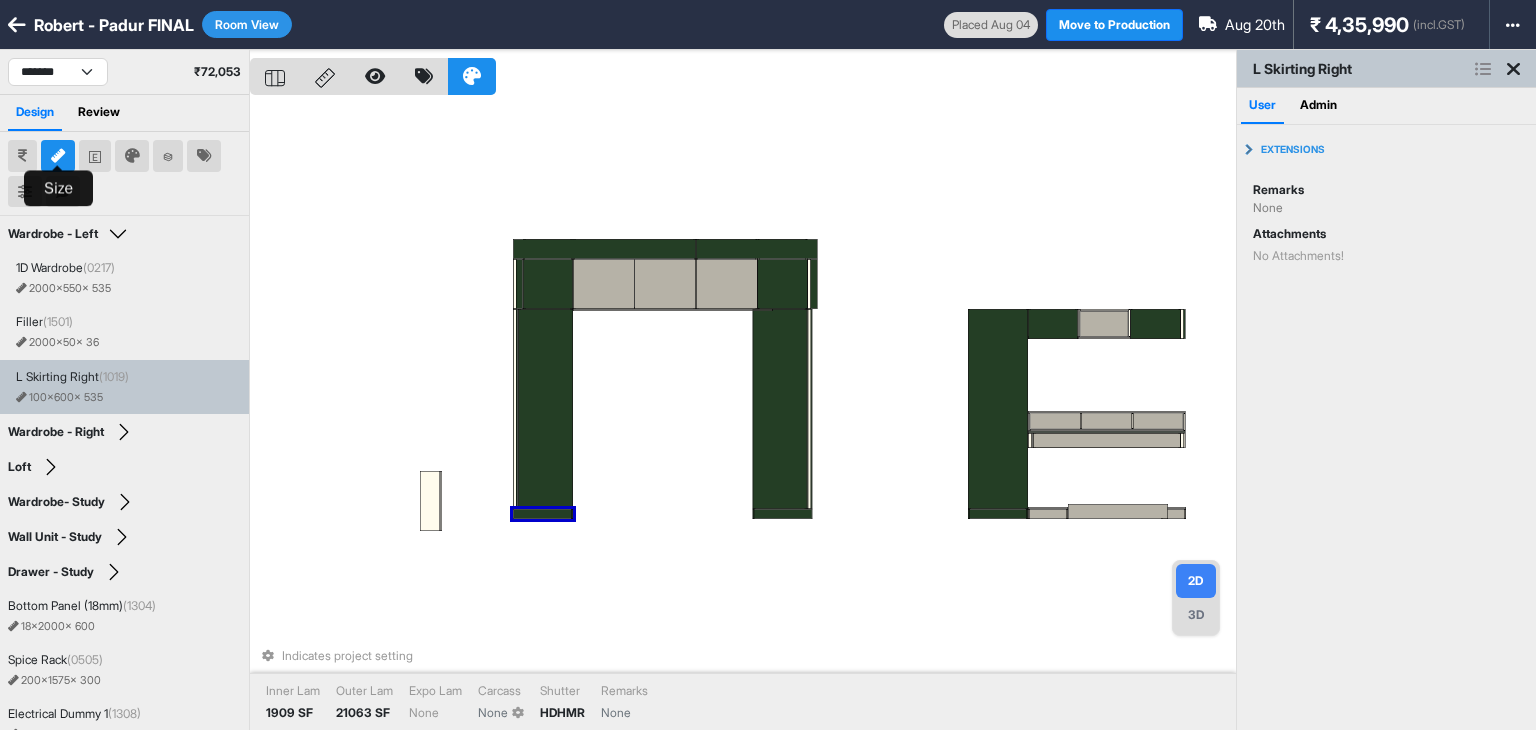 click at bounding box center (58, 156) 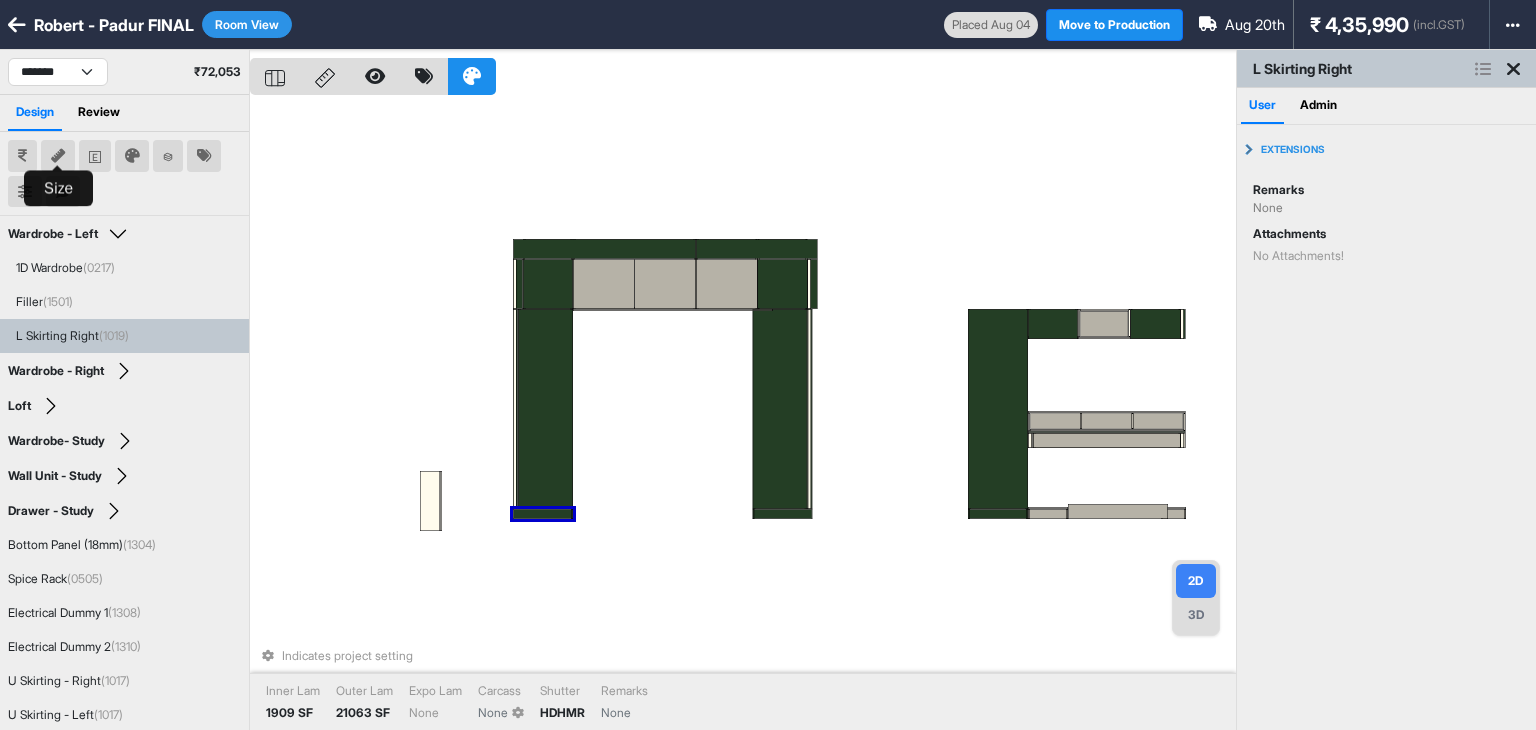 click at bounding box center [58, 156] 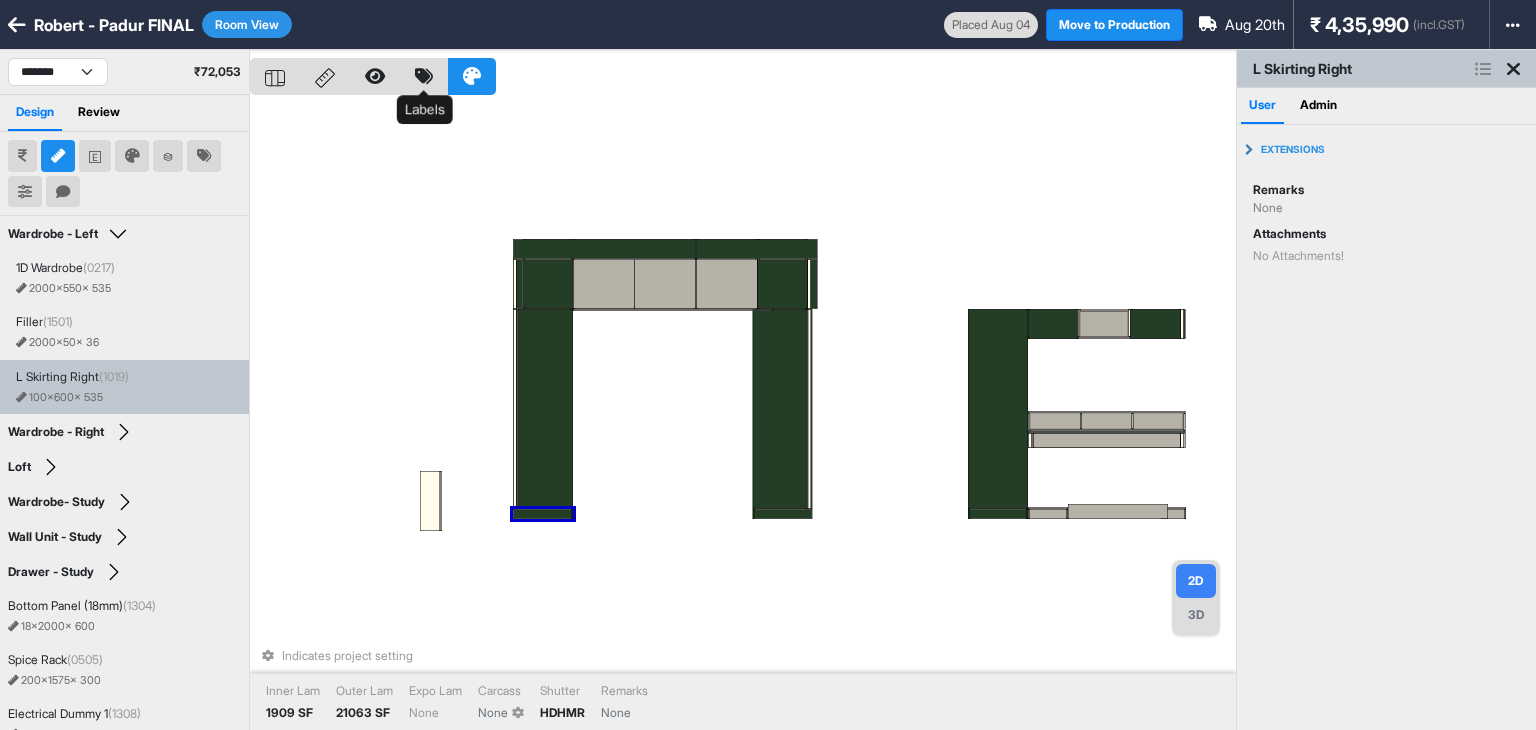 click at bounding box center [424, 76] 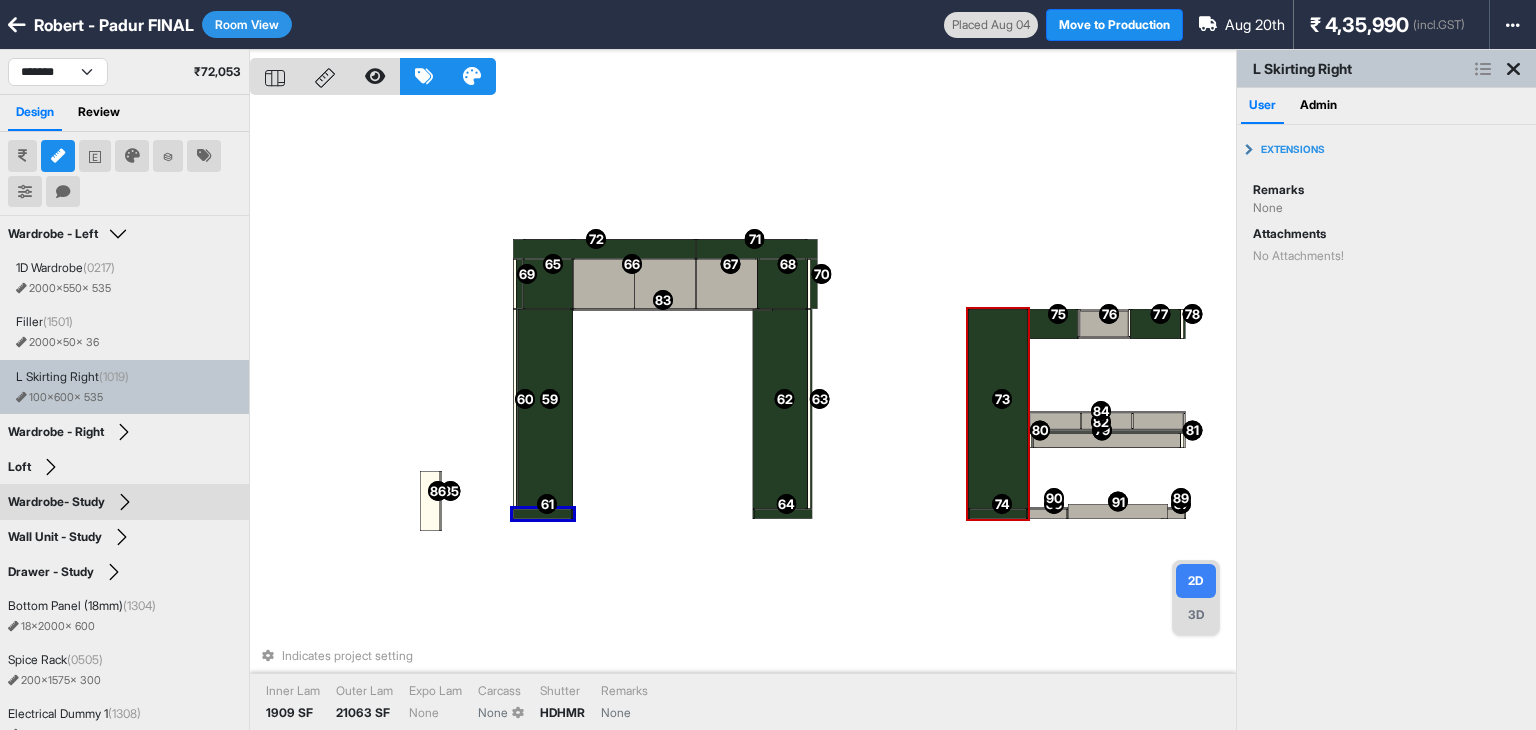 click at bounding box center [998, 514] 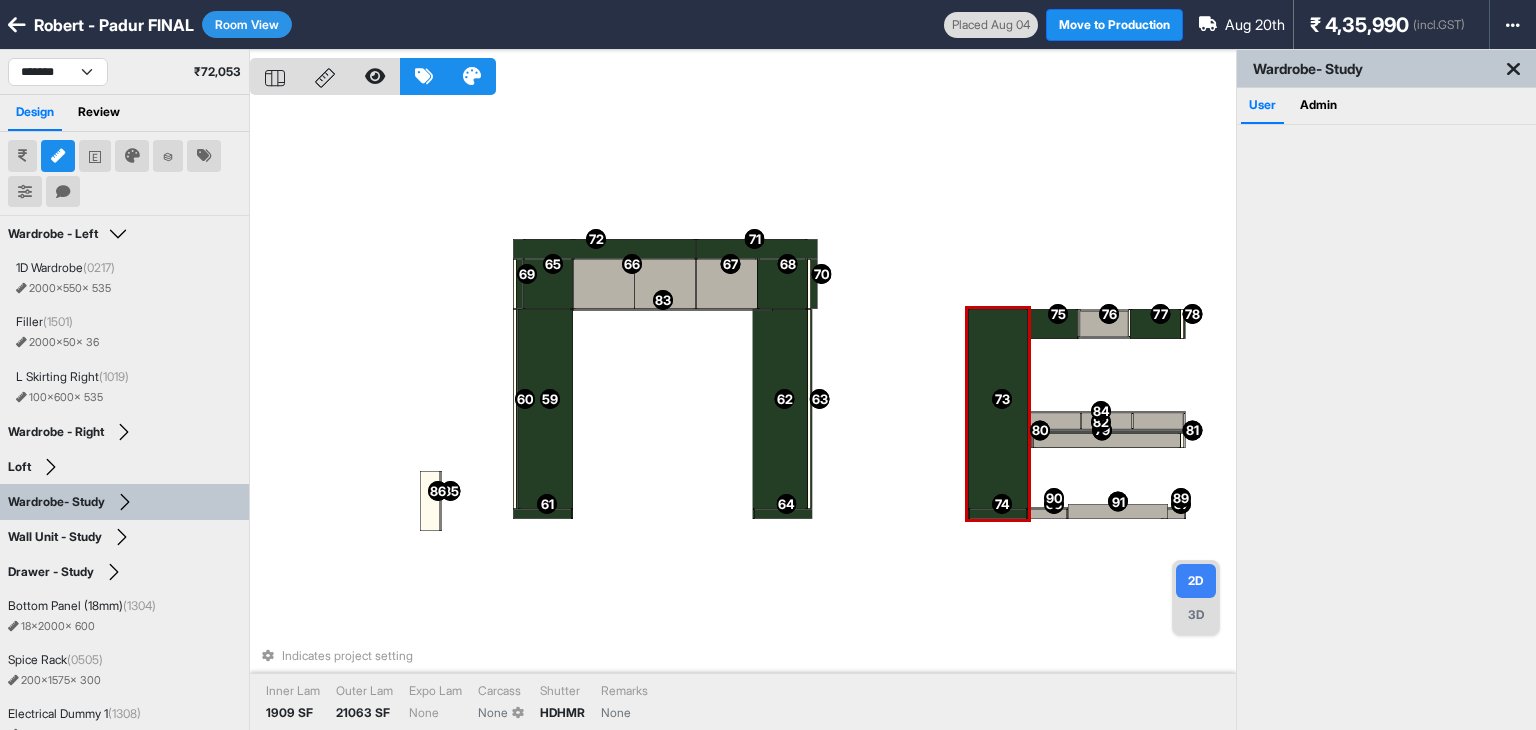 click at bounding box center [998, 514] 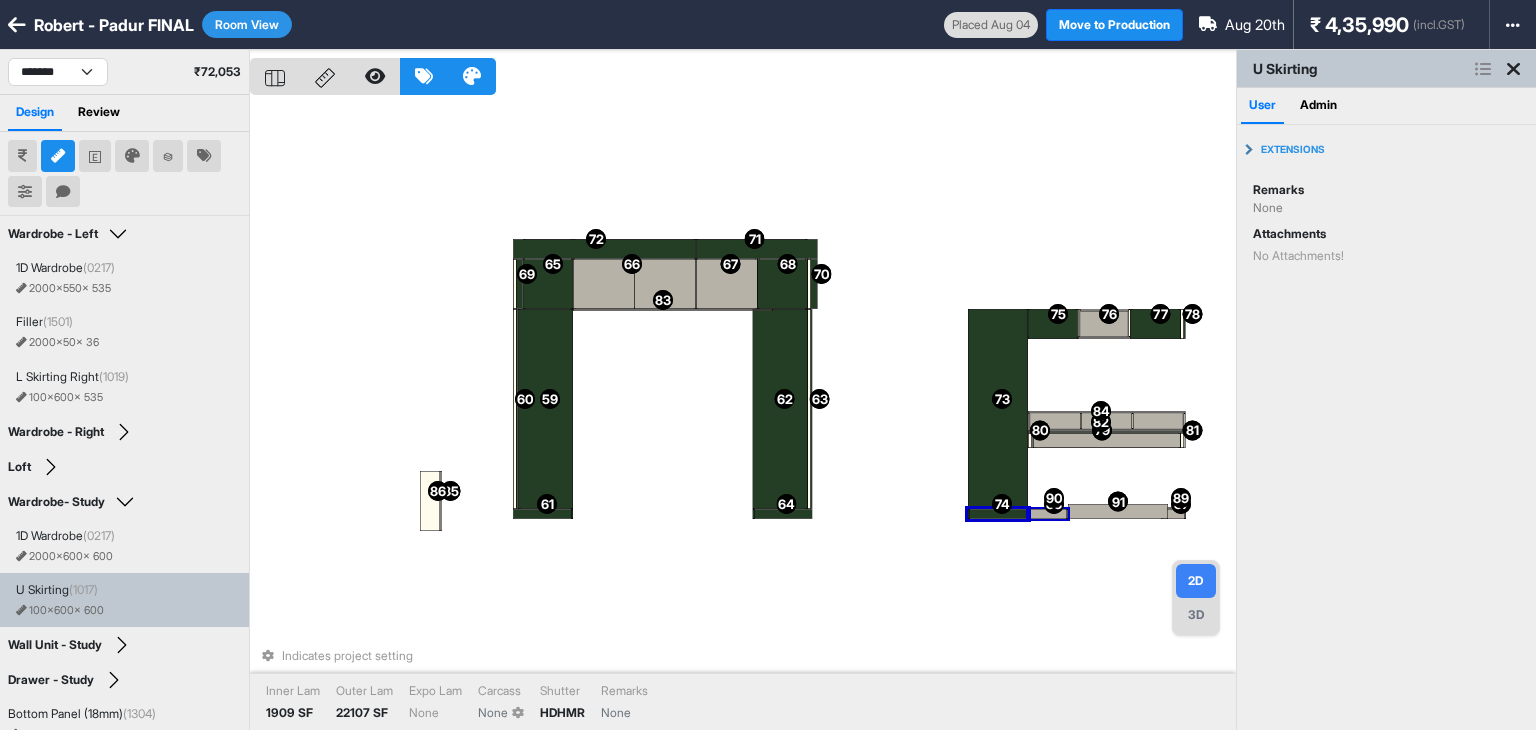 click at bounding box center (1048, 514) 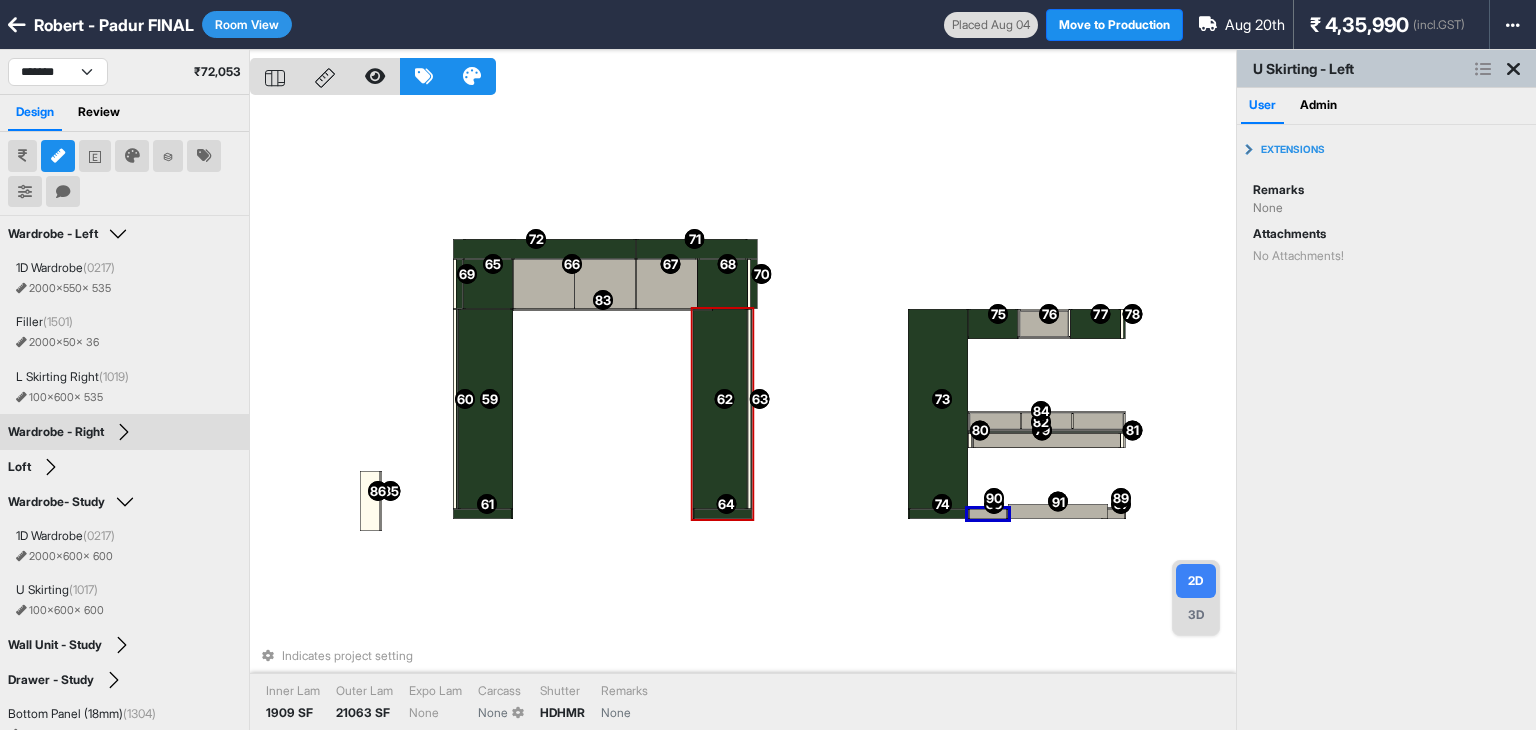 click on "59 59 60 60 61 61 62 62 63 63 64 64 65 65 66 66 67 67 68 68 69 69 70 70 71 71 72 72 73 73 74 74 75 75 76 76 77 77 78 78 79 79 80 80 81 81 82 82 83 83 84 84 85 85 86 86 87 87 88 88 89 89 90 90 91 91 Indicates project setting Inner Lam 1909 SF Outer Lam 21063 SF Expo Lam None Carcass None Shutter HDHMR Remarks None" at bounding box center [743, 415] 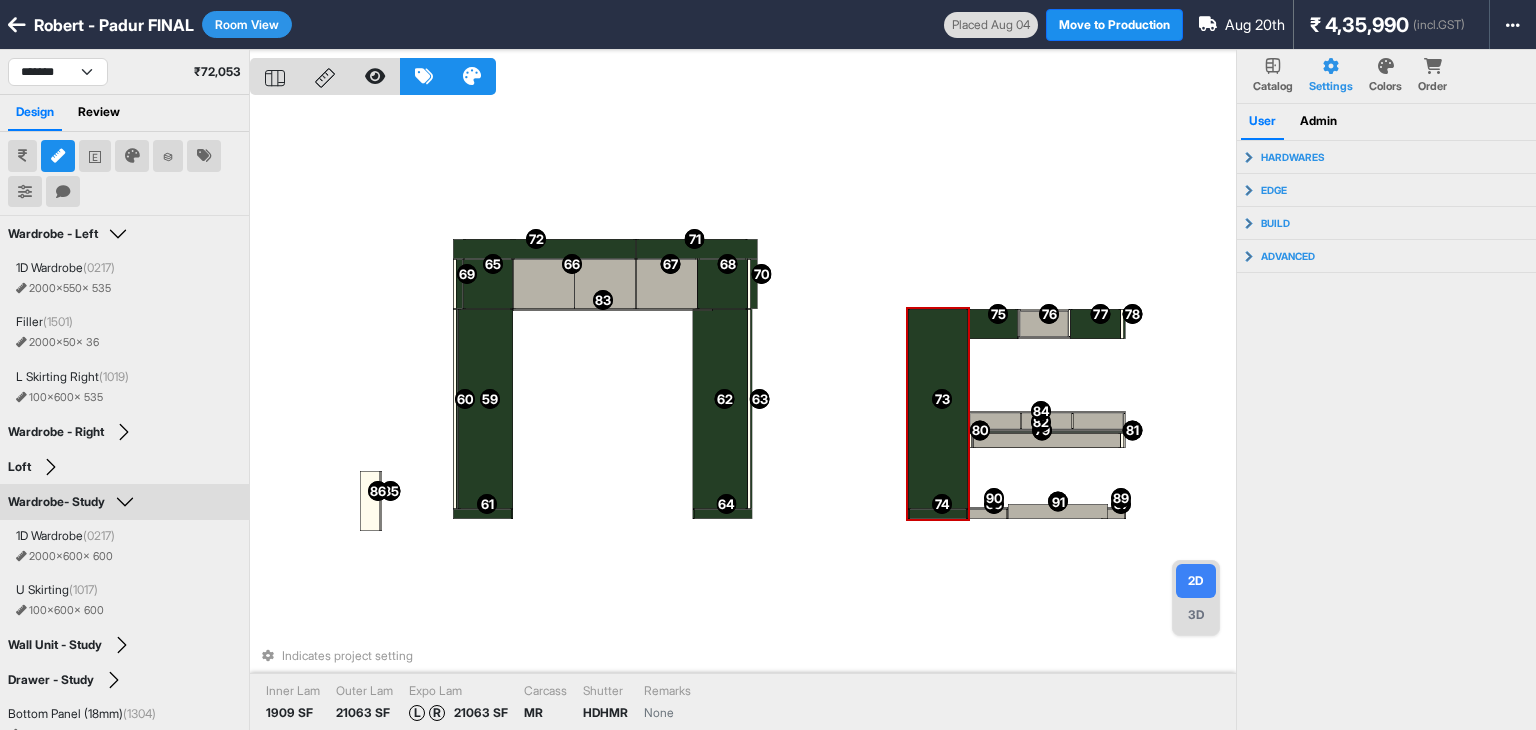 click on "3D" at bounding box center (1196, 615) 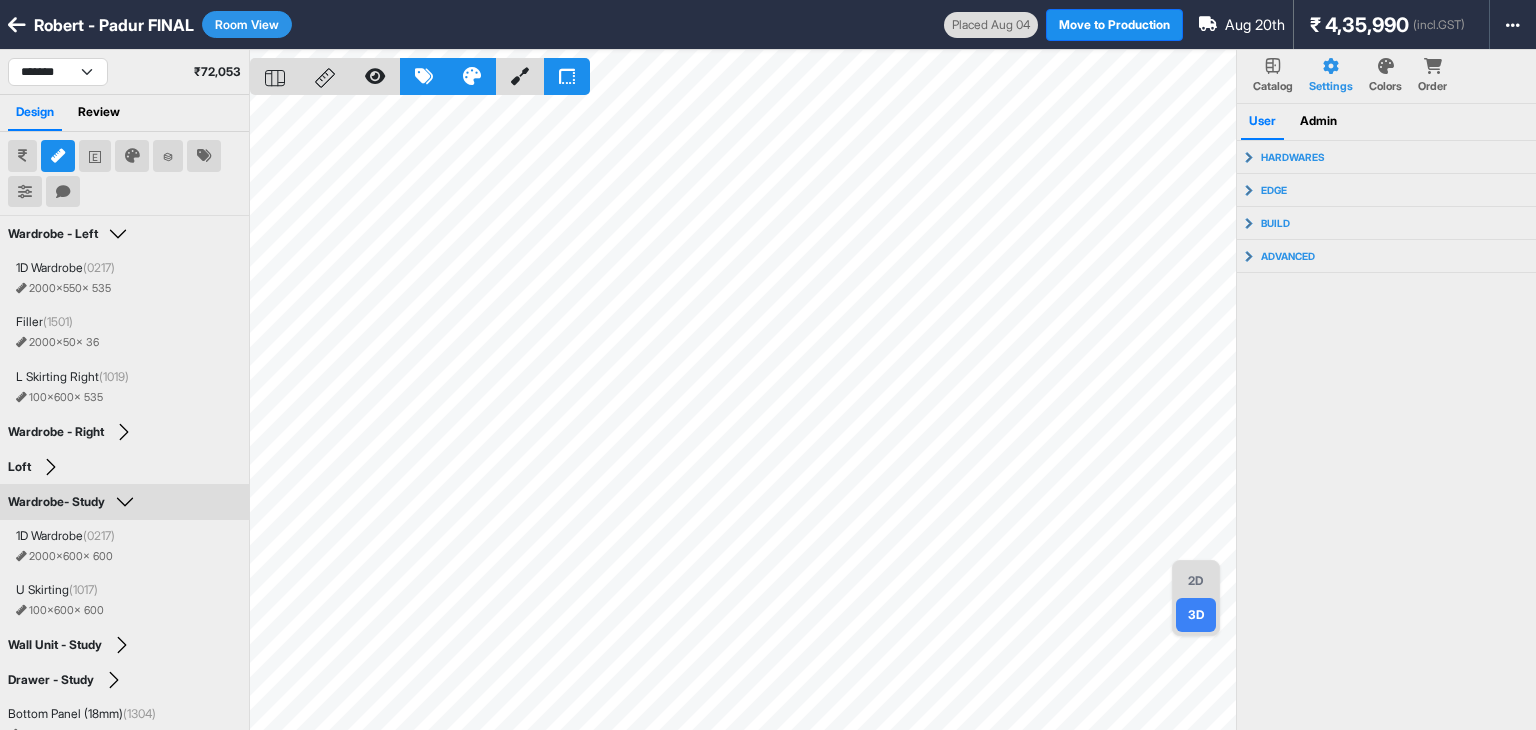 click on "2D" at bounding box center [1196, 581] 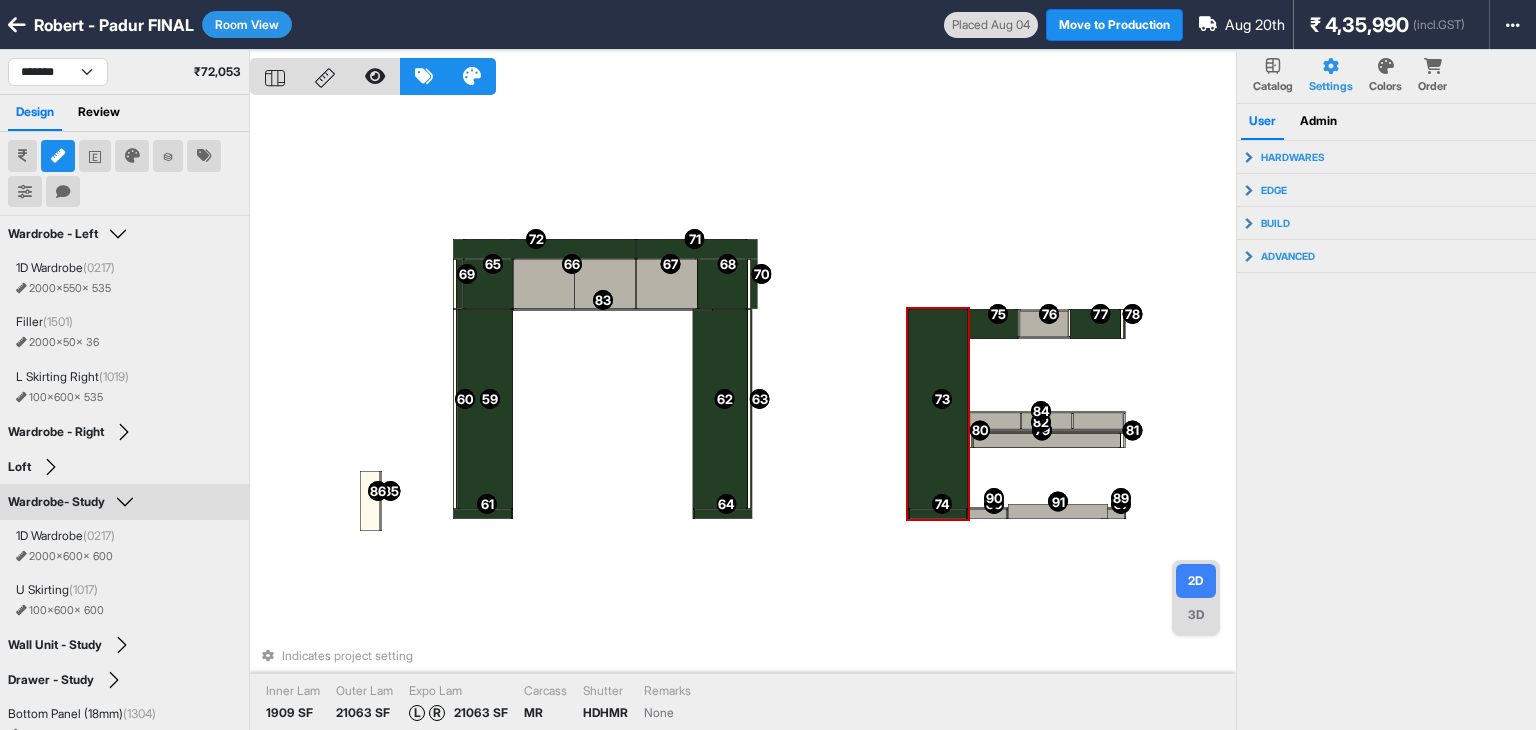 click at bounding box center (938, 409) 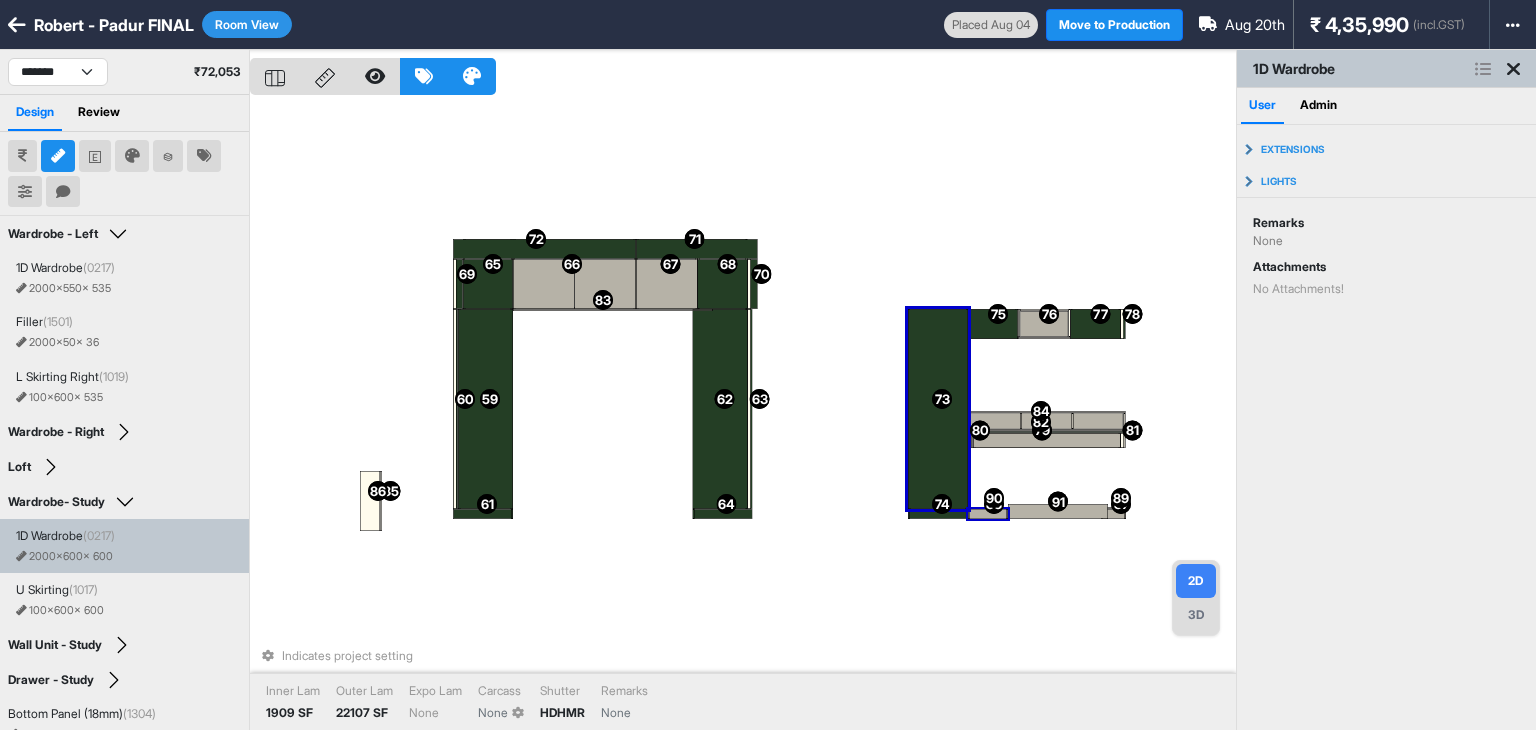 click at bounding box center (988, 514) 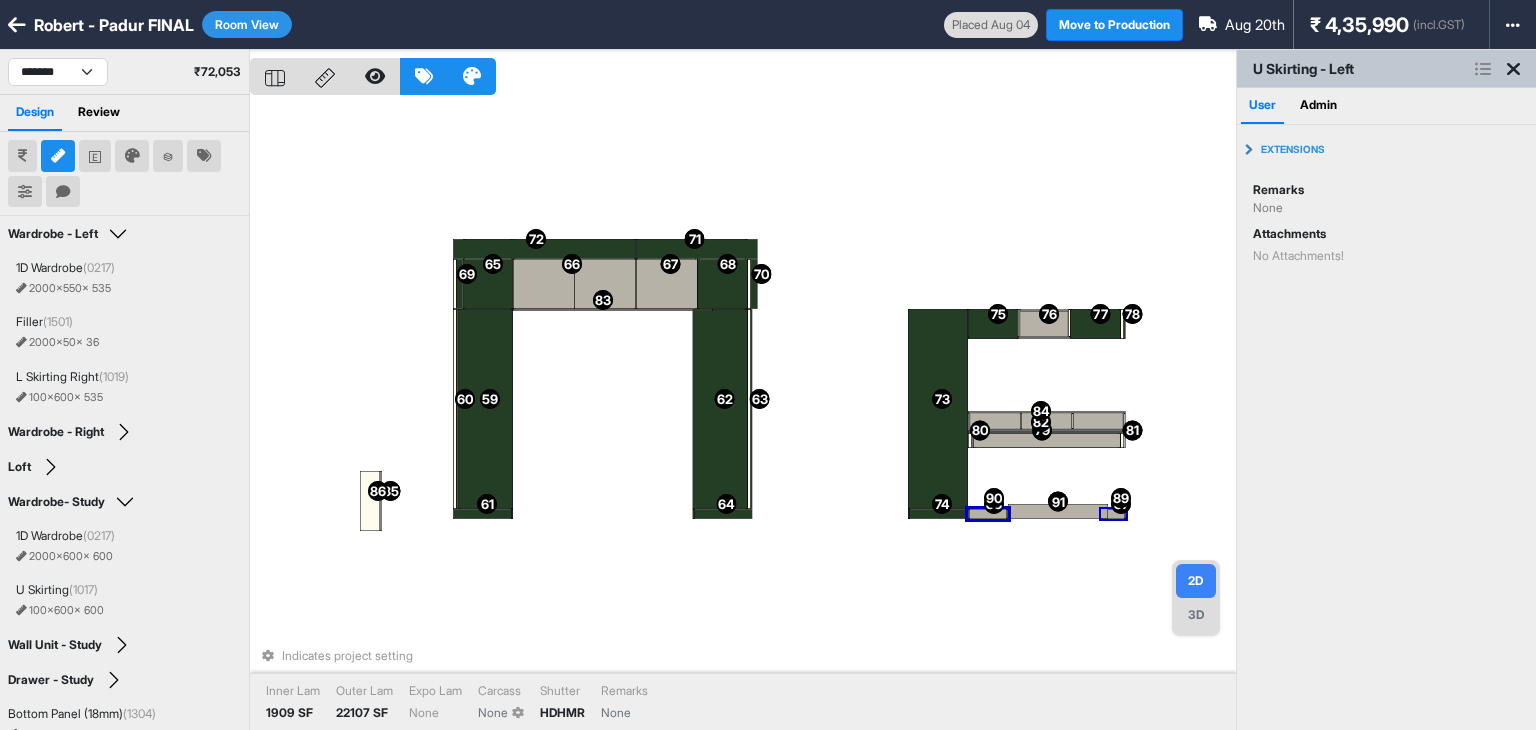 click at bounding box center (1113, 514) 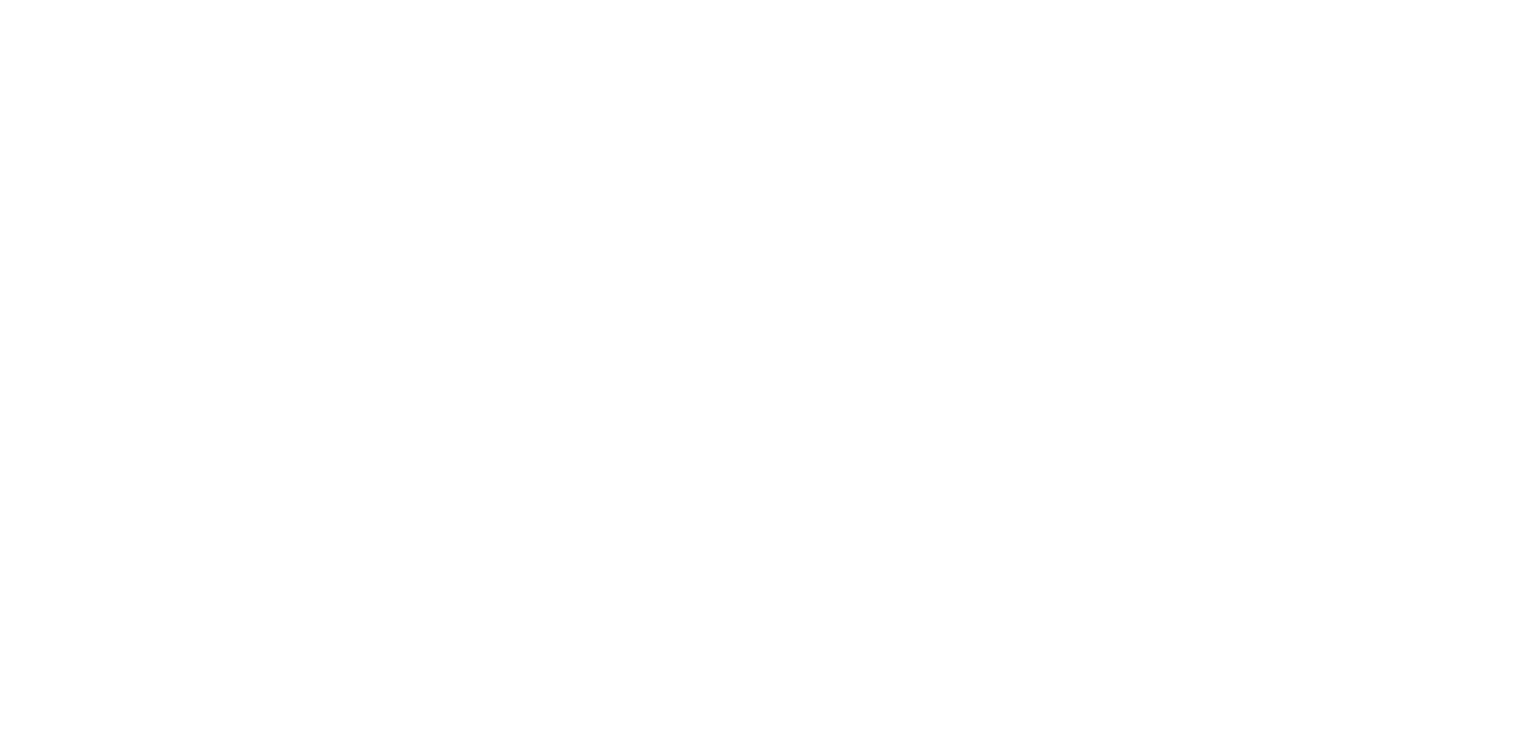 scroll, scrollTop: 0, scrollLeft: 0, axis: both 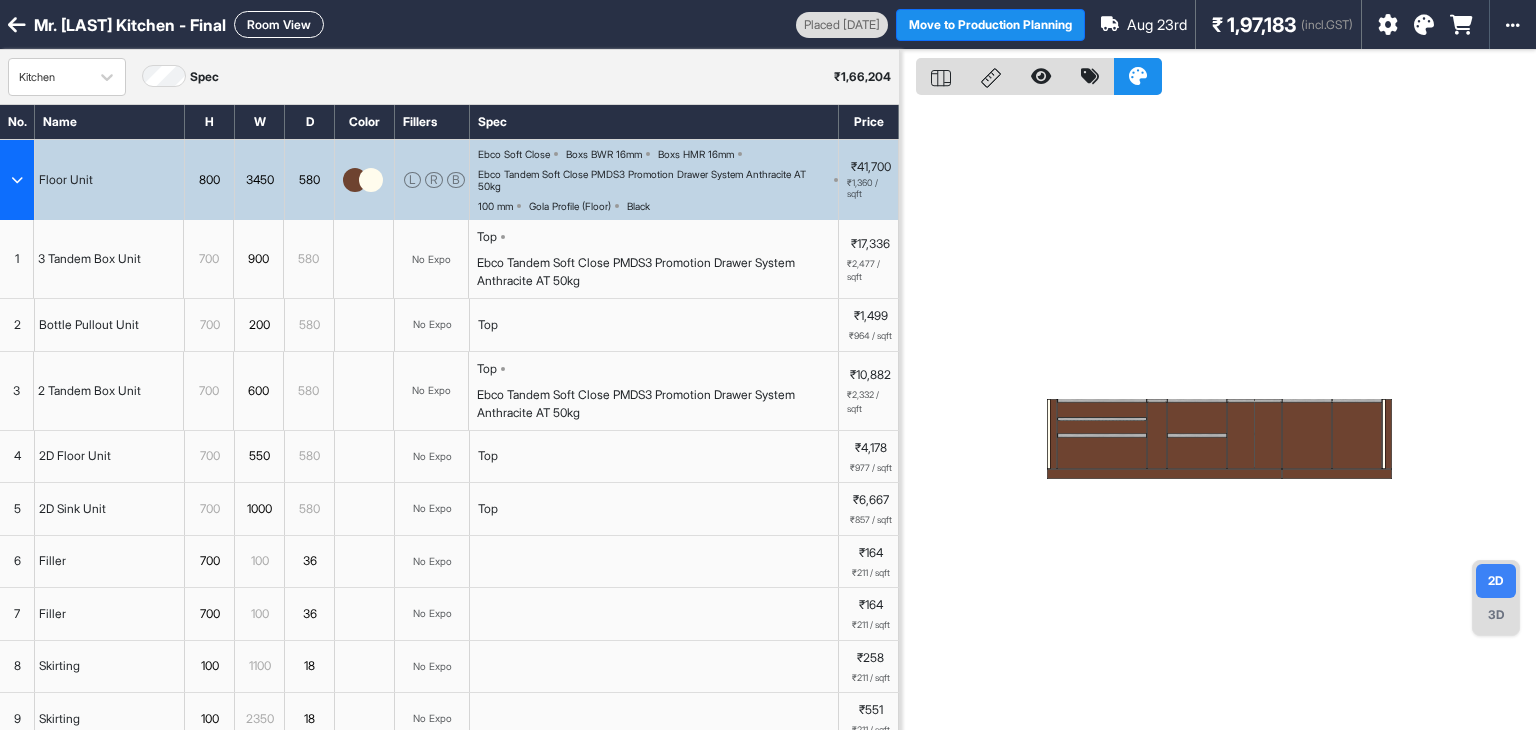 click on "Room View" at bounding box center [279, 24] 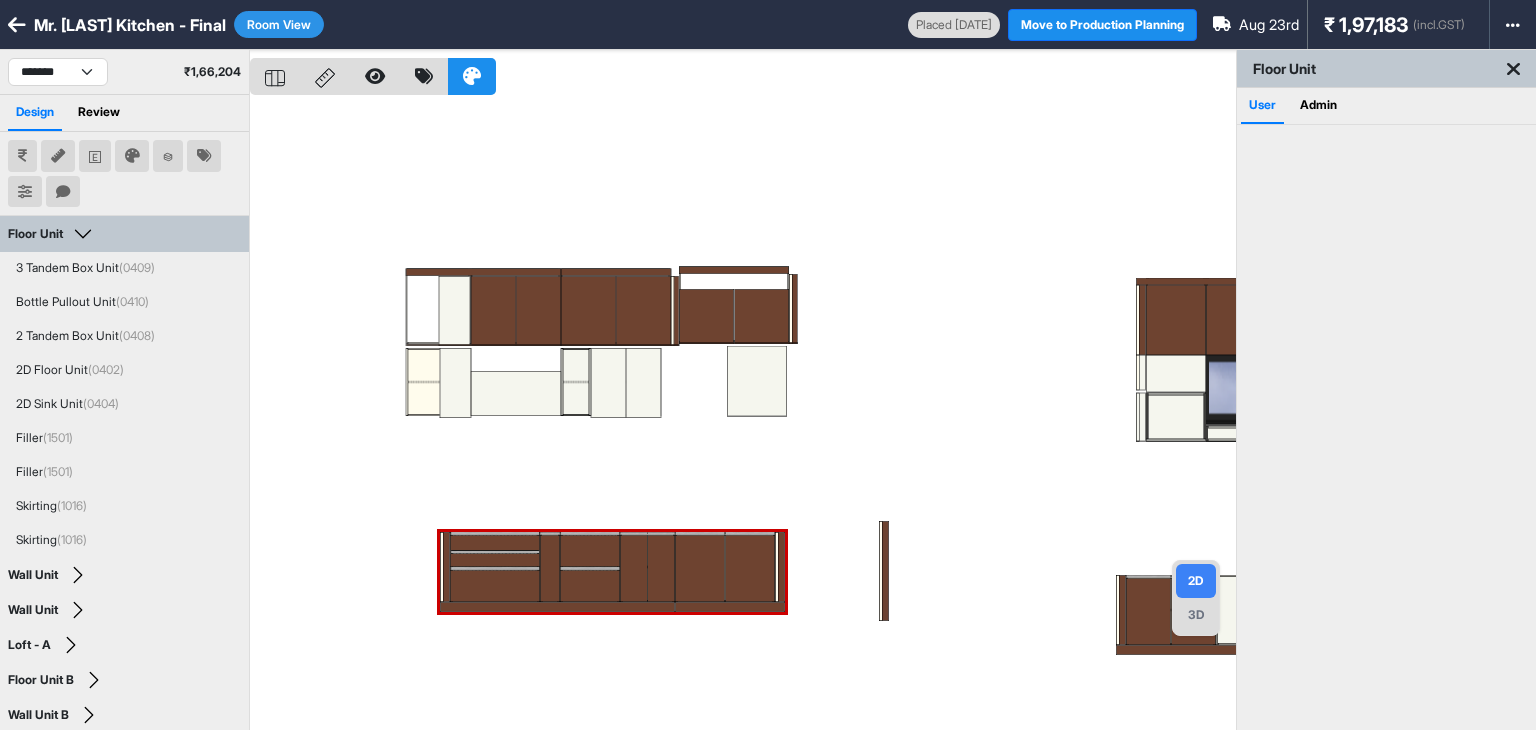 click at bounding box center (743, 415) 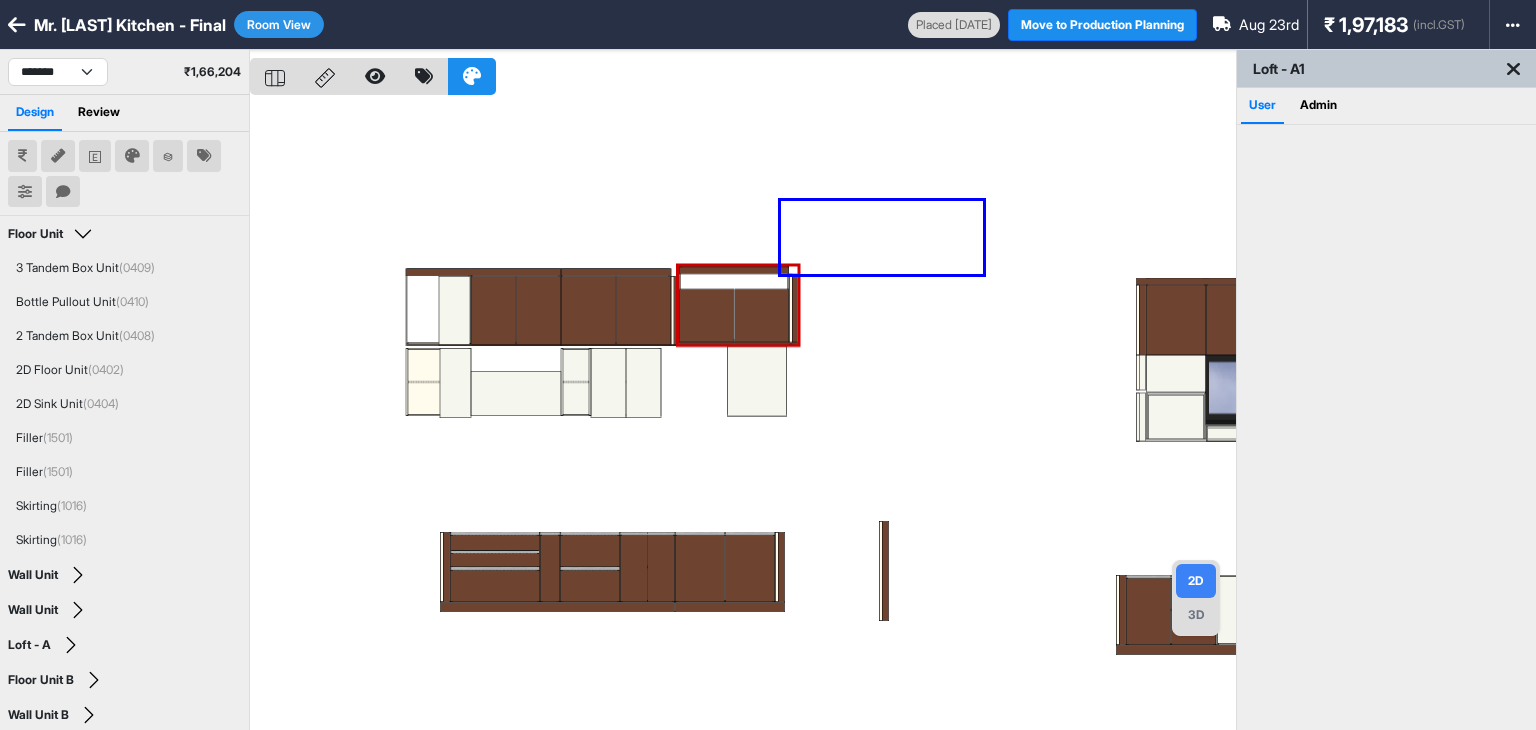 click at bounding box center (743, 415) 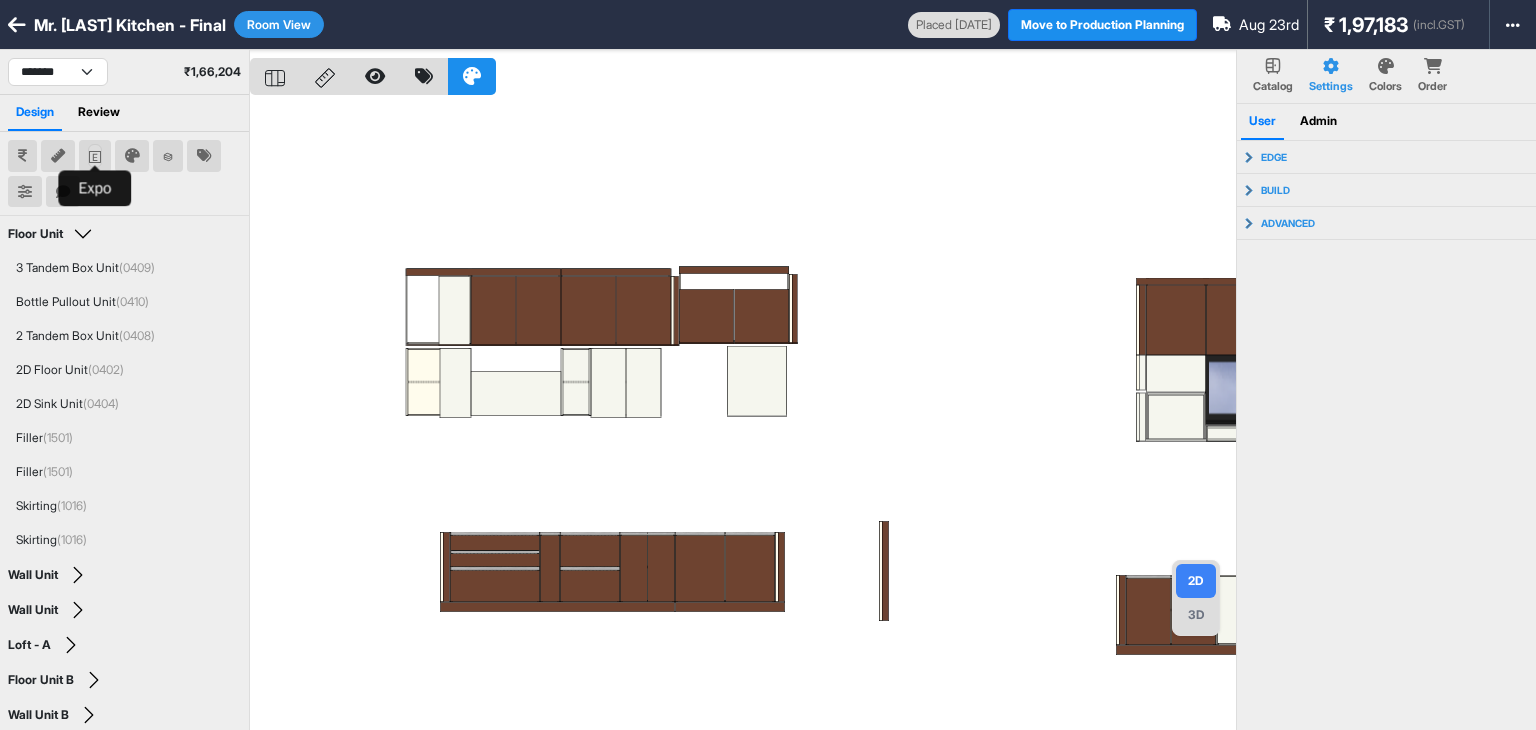 click 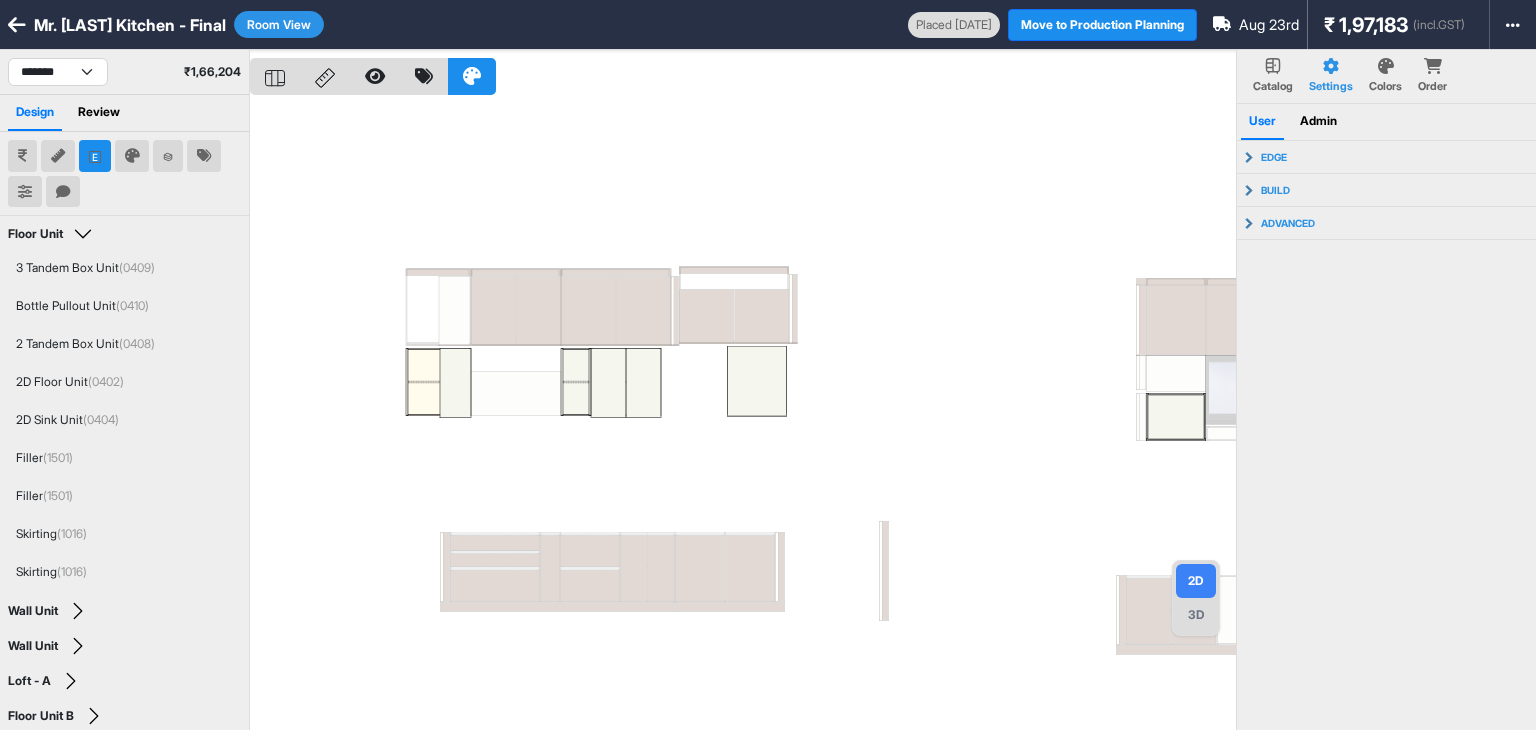 type 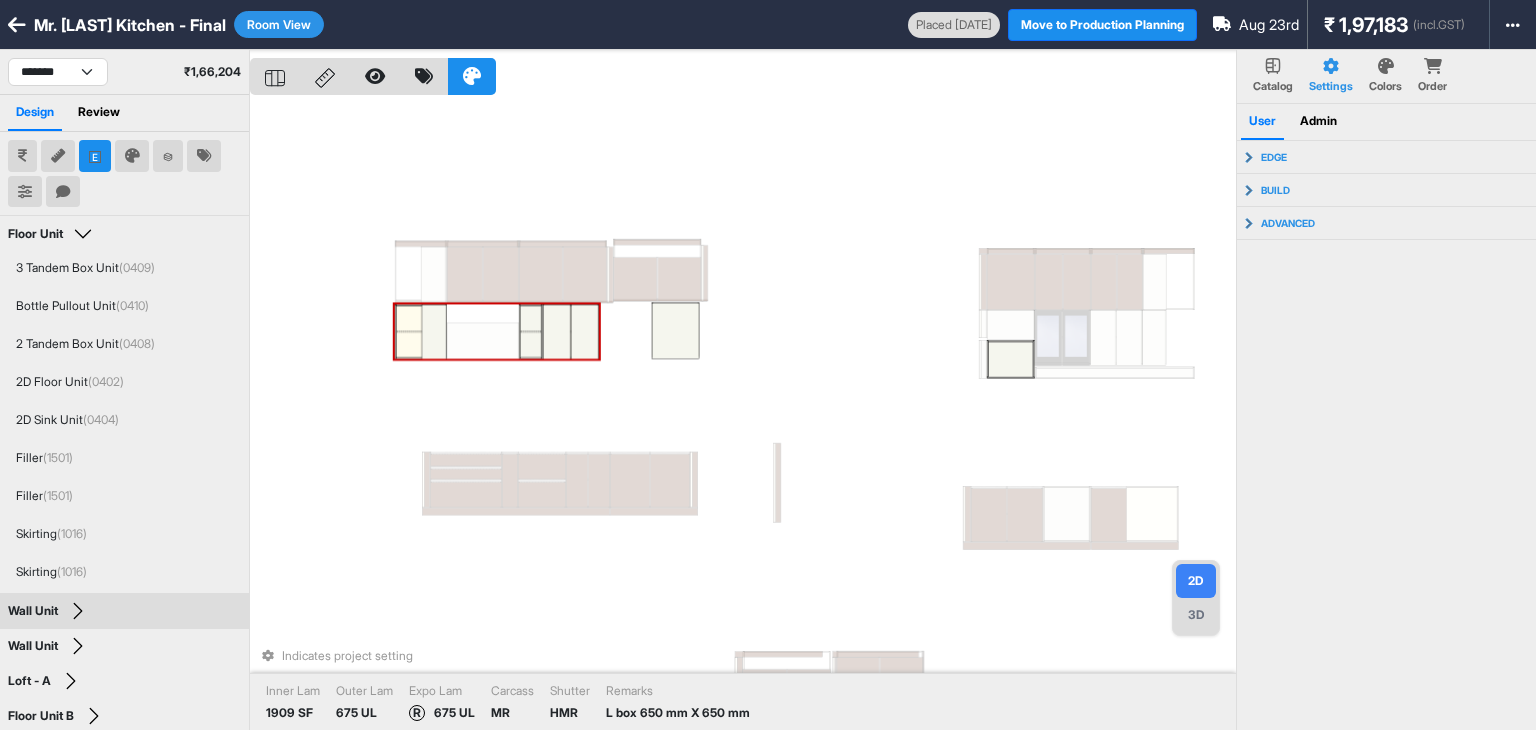 click at bounding box center [434, 332] 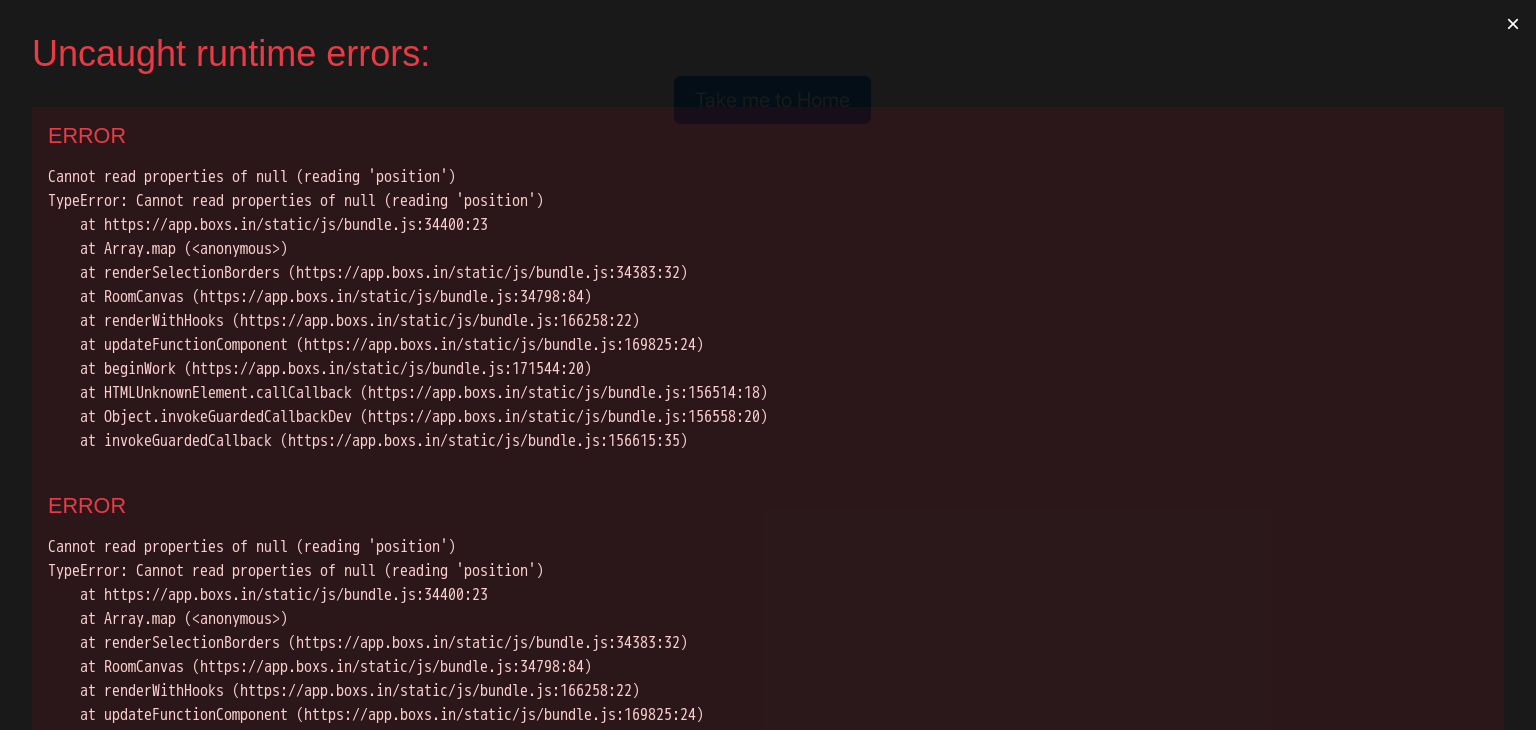 scroll, scrollTop: 0, scrollLeft: 0, axis: both 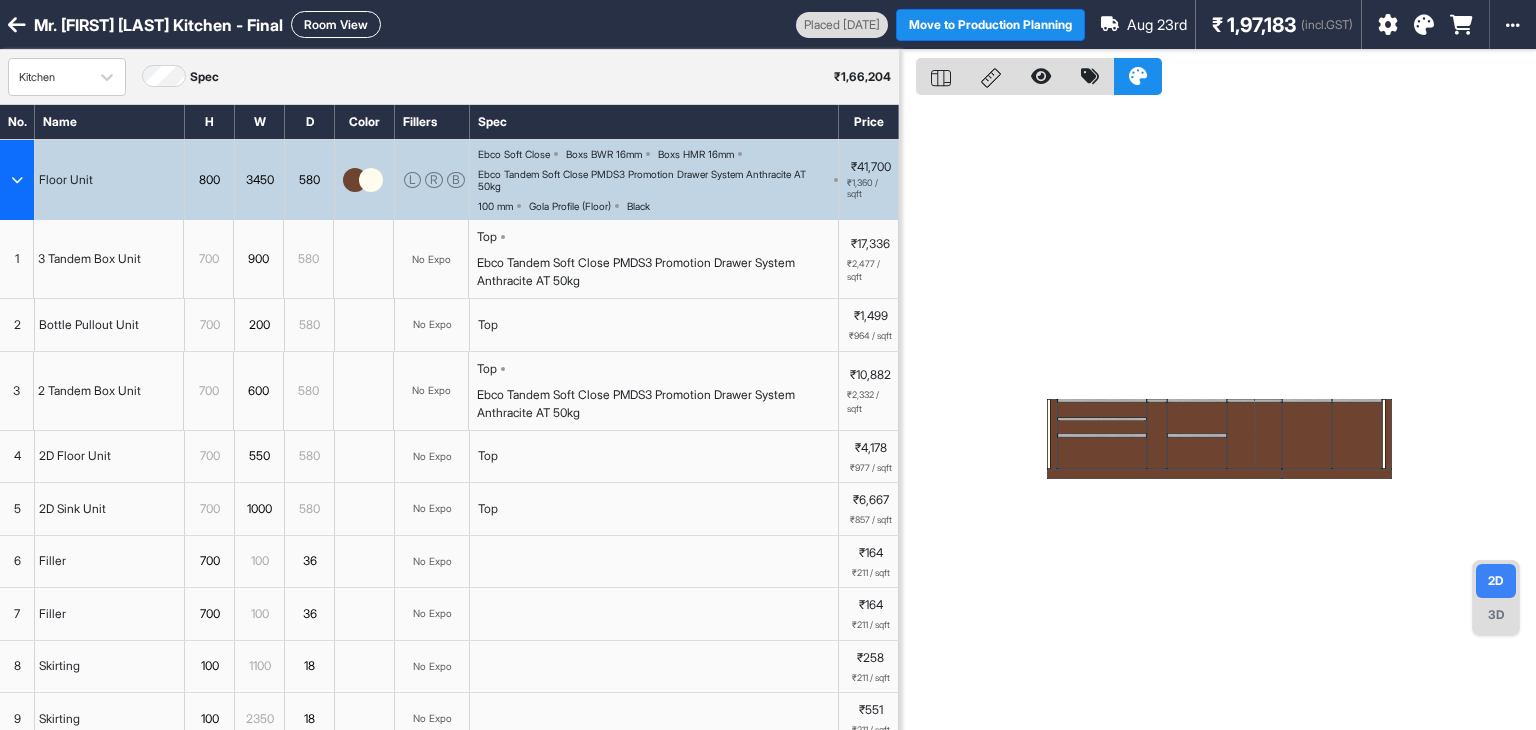 click on "Room View" at bounding box center (336, 24) 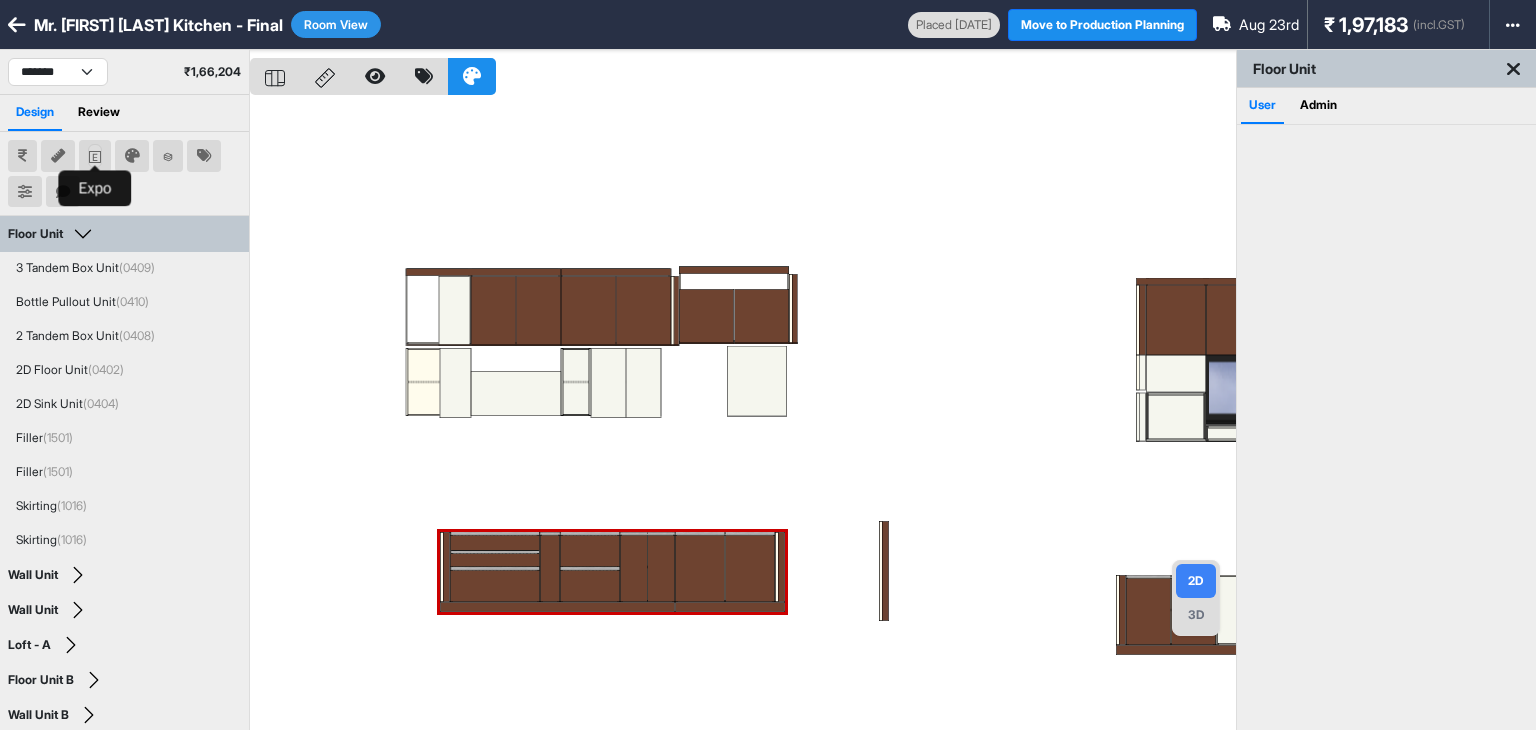 click 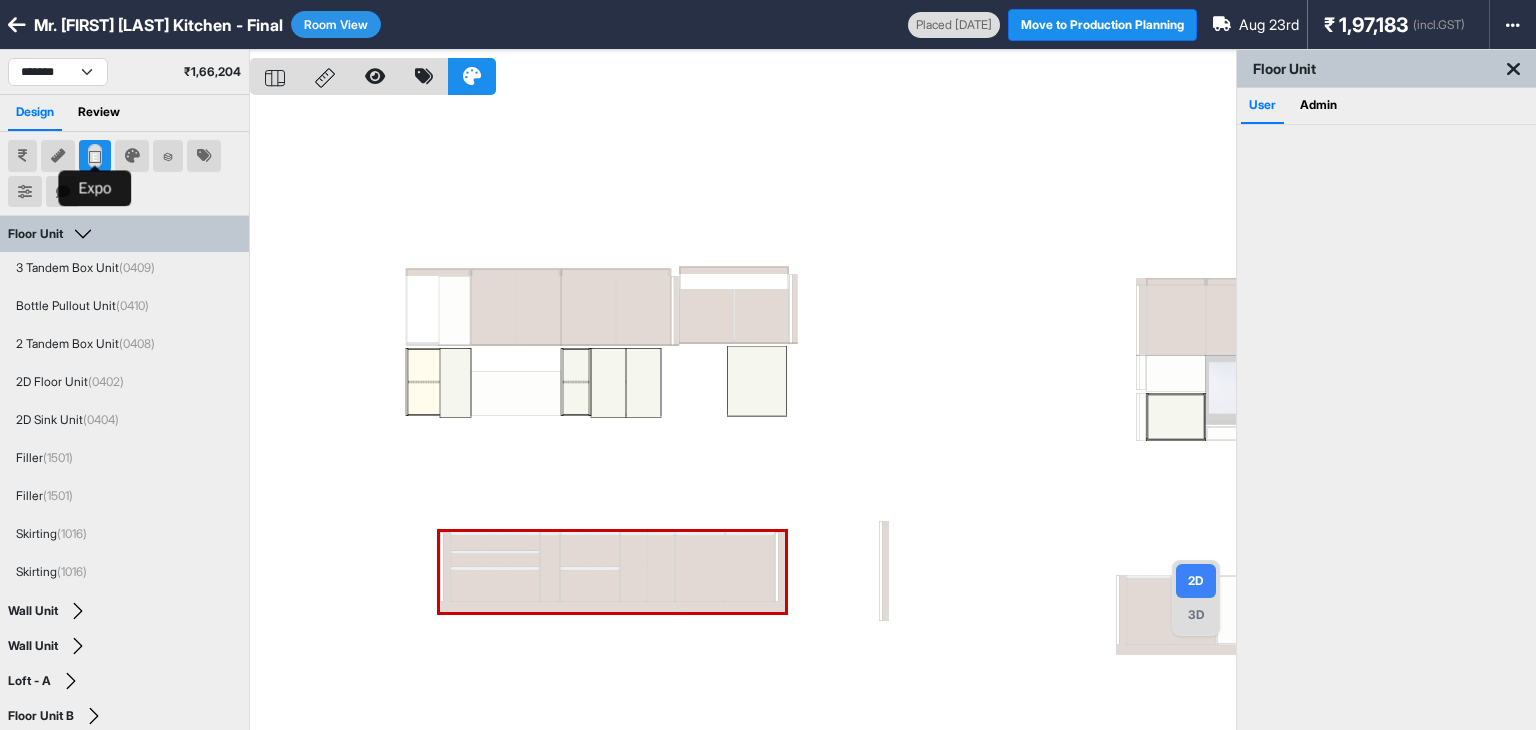 click 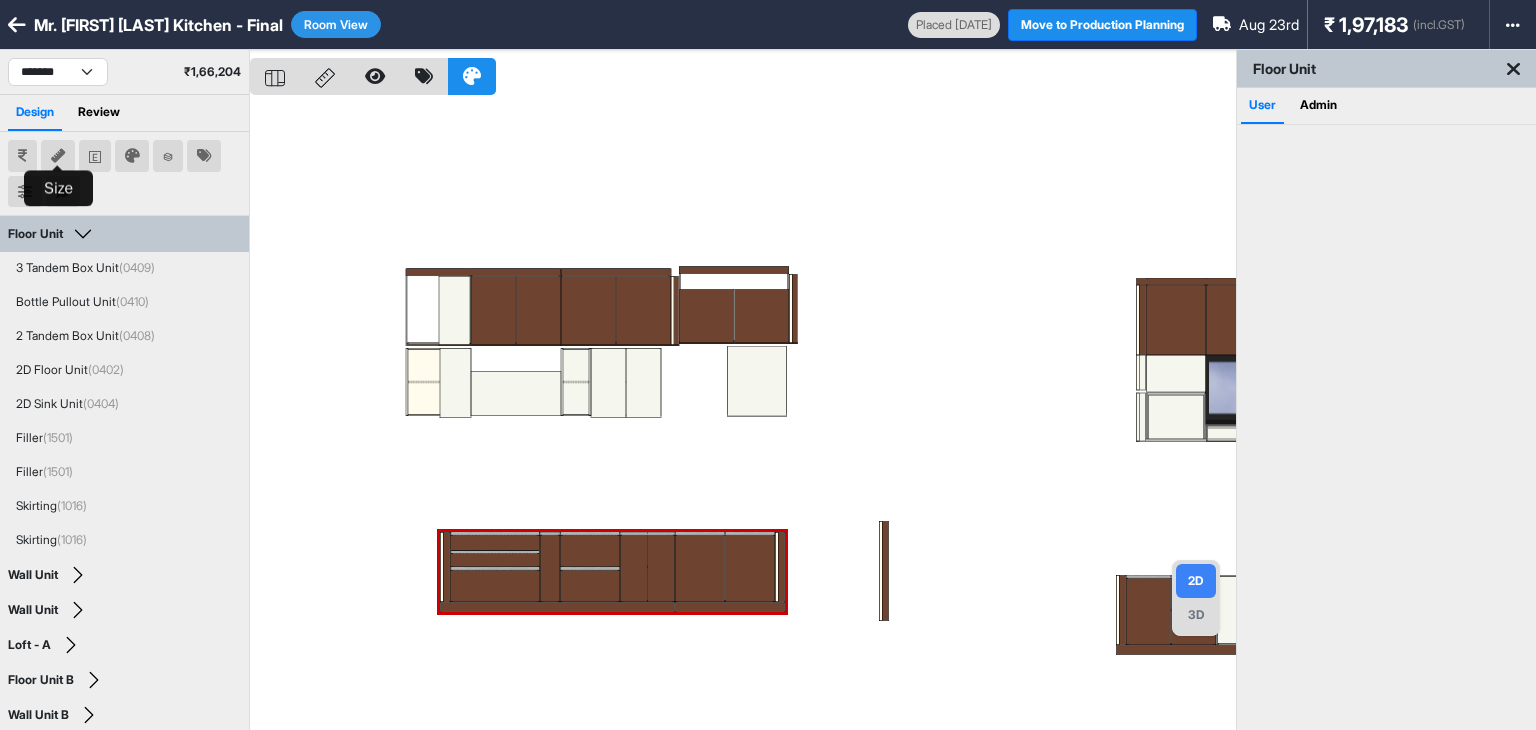 click at bounding box center (58, 156) 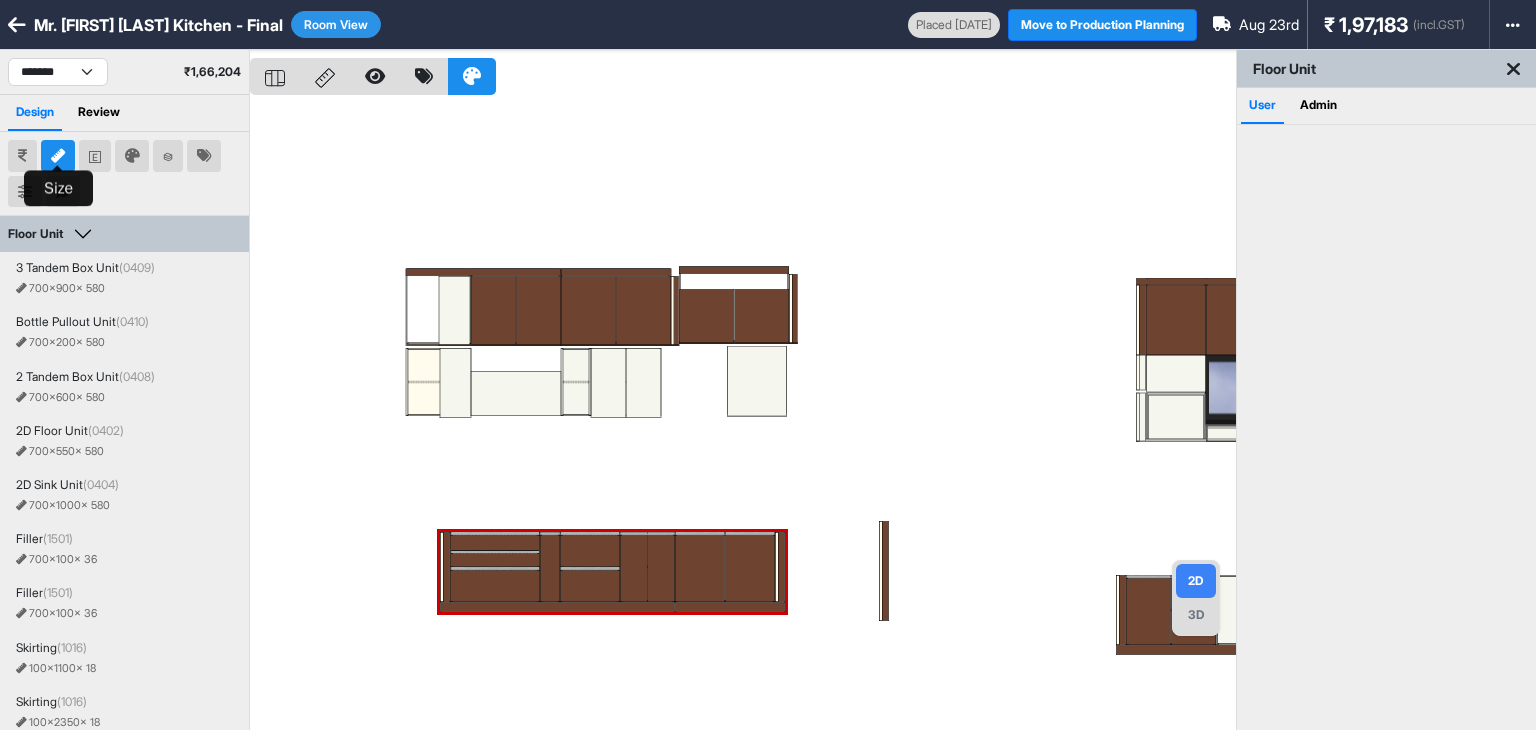 click at bounding box center [58, 156] 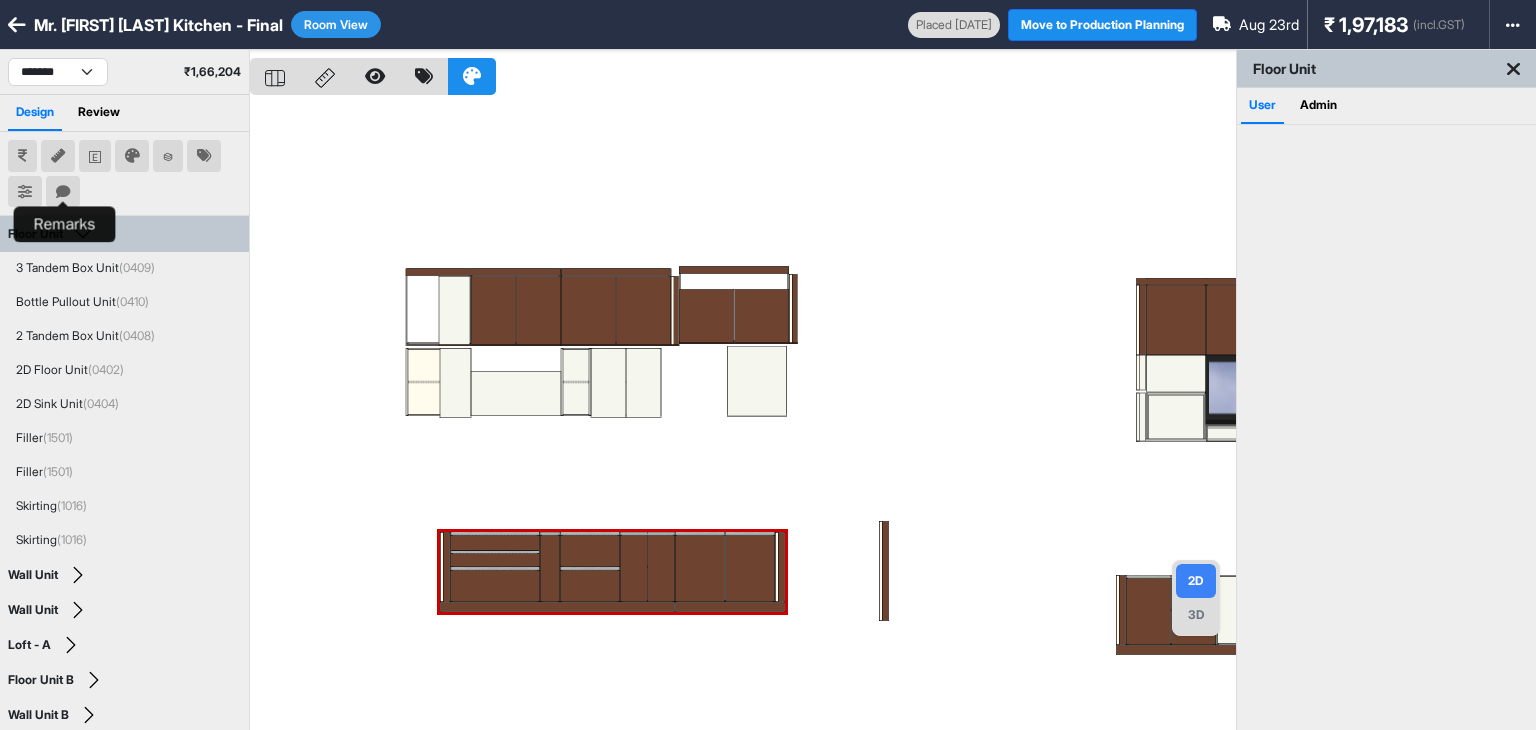 click at bounding box center [63, 192] 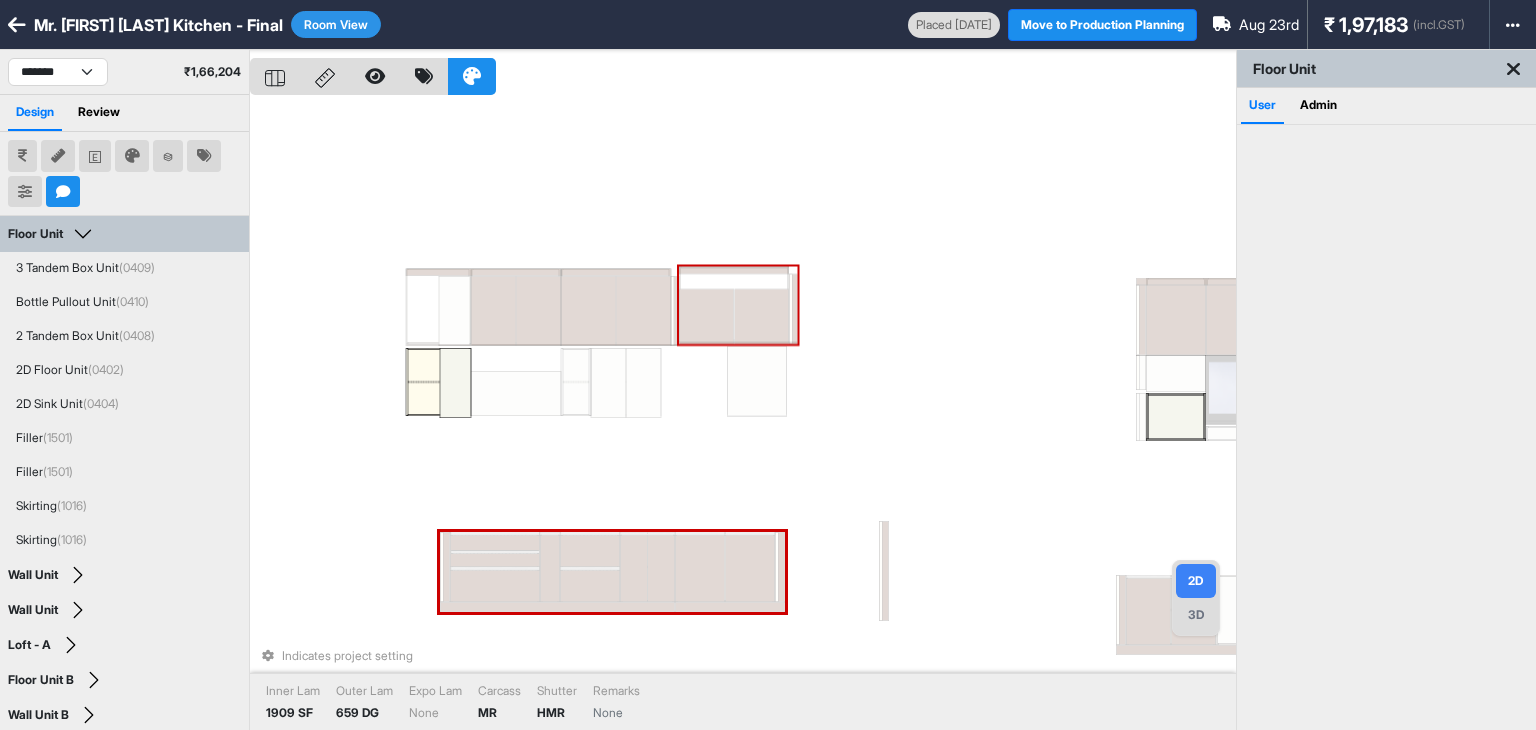 type 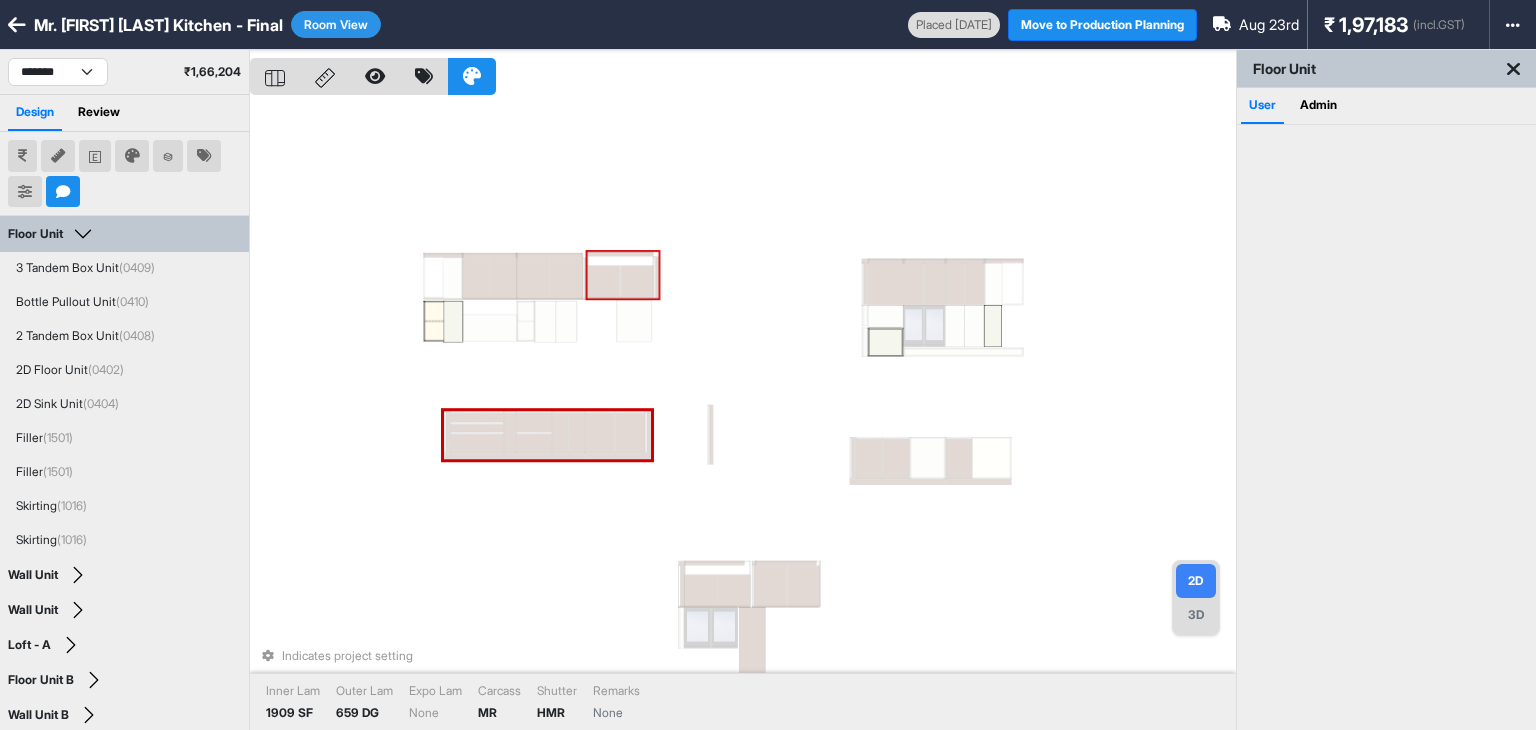 click on "Indicates project setting Inner Lam 1909 SF Outer Lam 659 DG Expo Lam None Carcass MR Shutter HMR Remarks None" at bounding box center (743, 415) 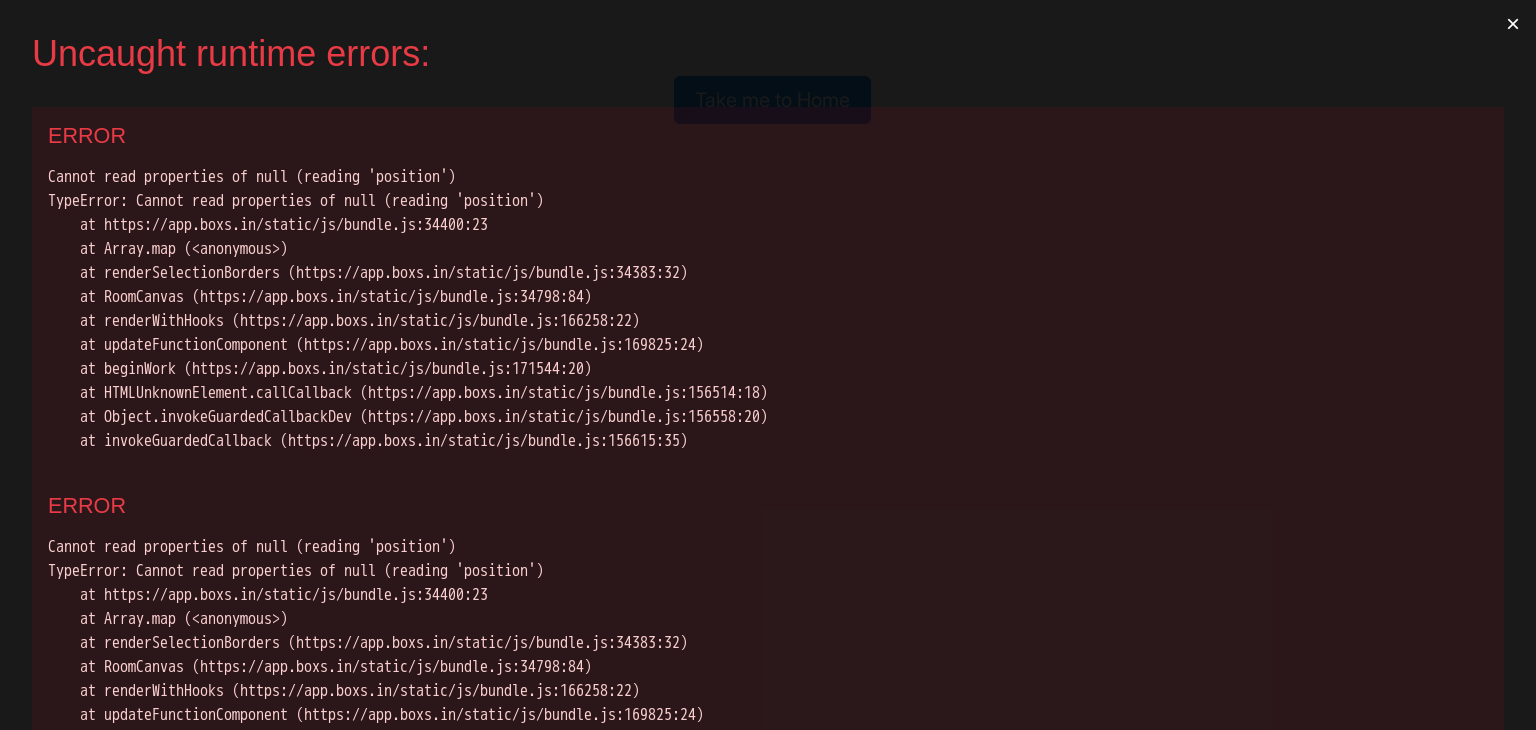 scroll, scrollTop: 0, scrollLeft: 0, axis: both 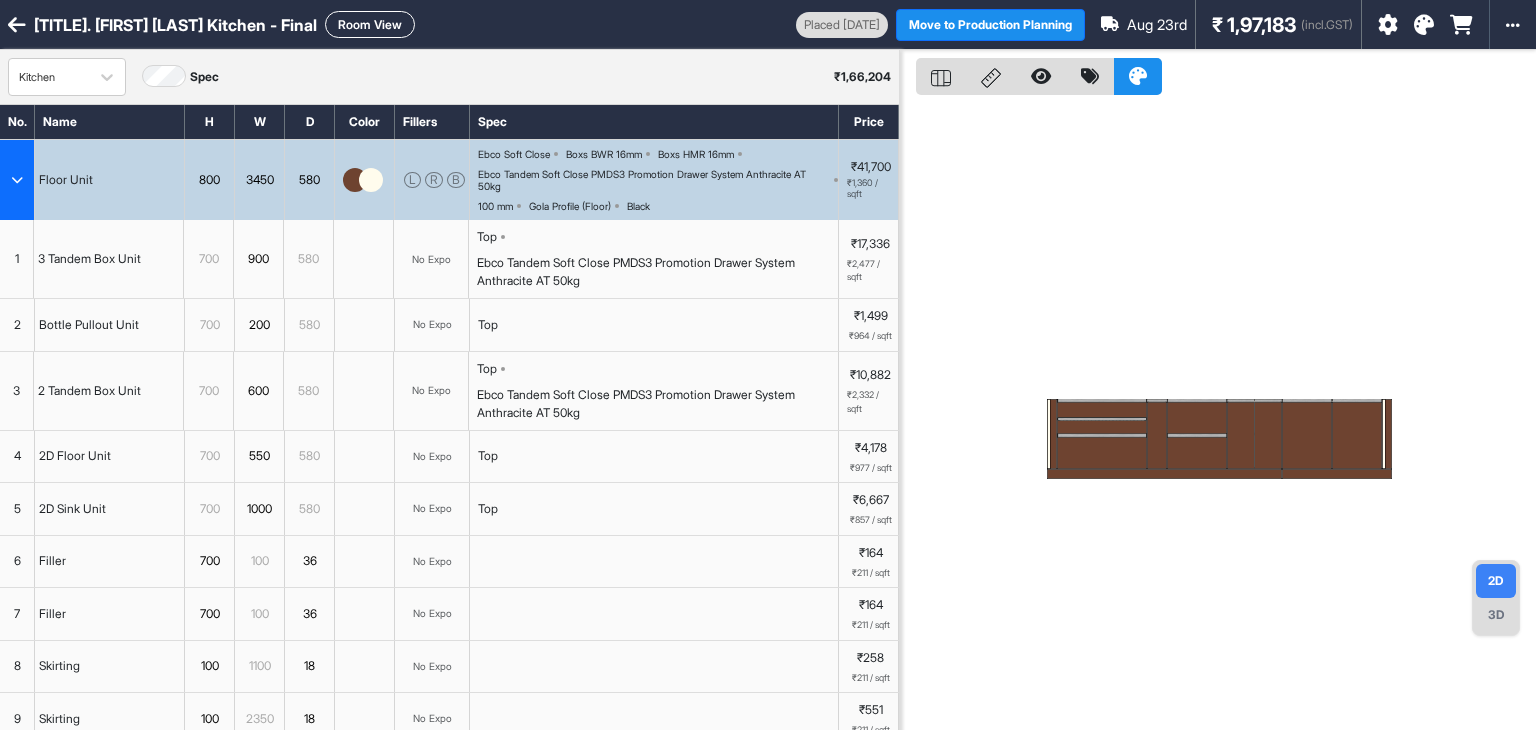 click on "Room View" at bounding box center (370, 24) 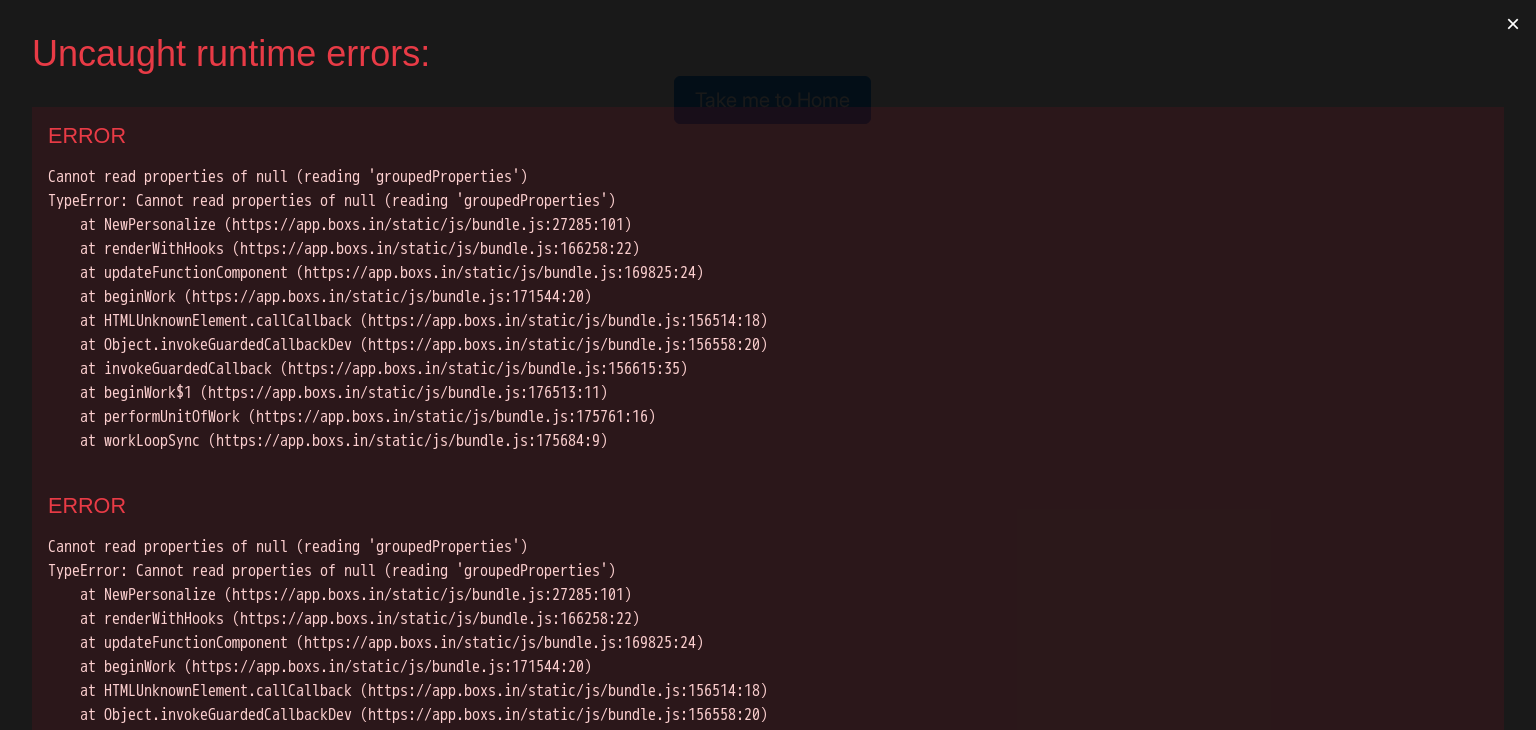scroll, scrollTop: 0, scrollLeft: 0, axis: both 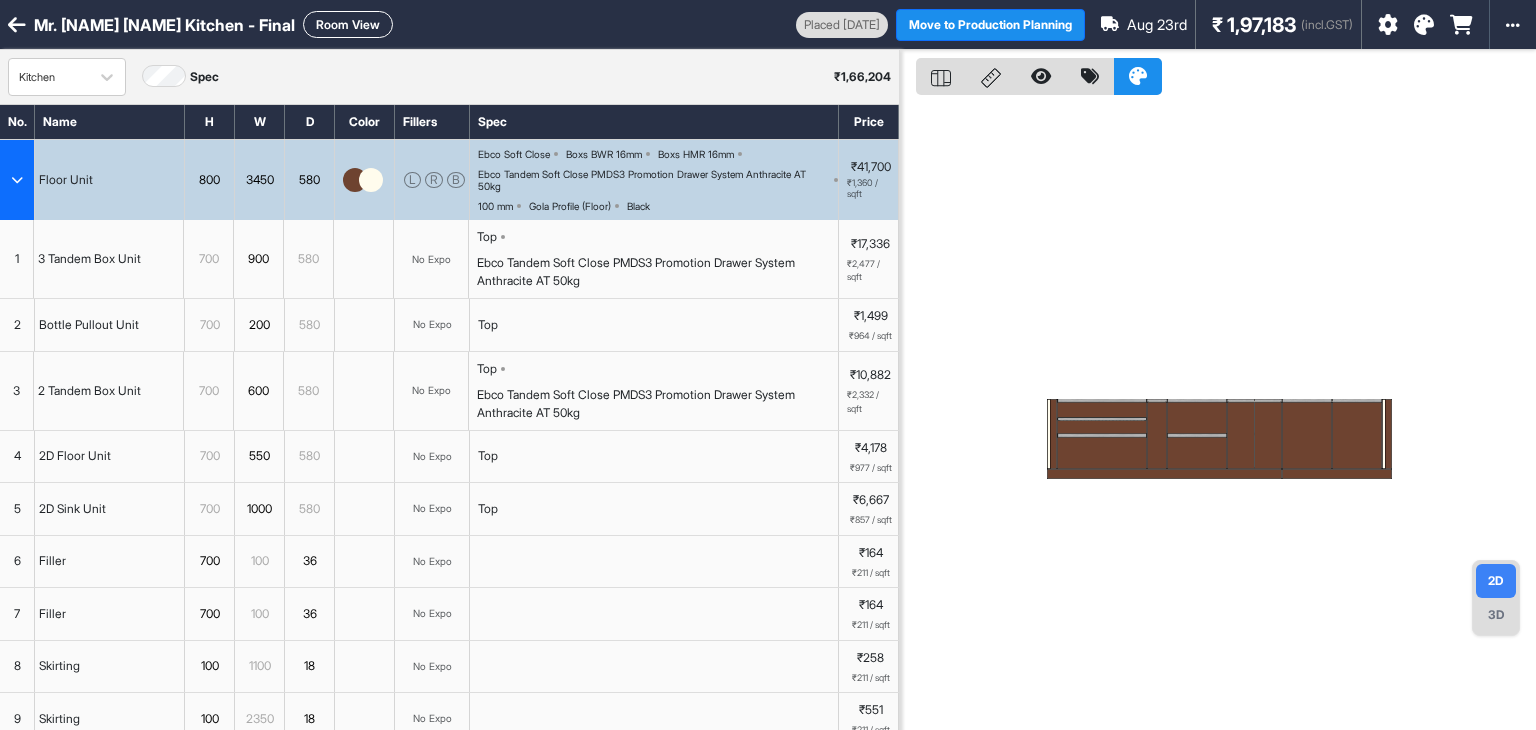 click on "Room View" at bounding box center (348, 24) 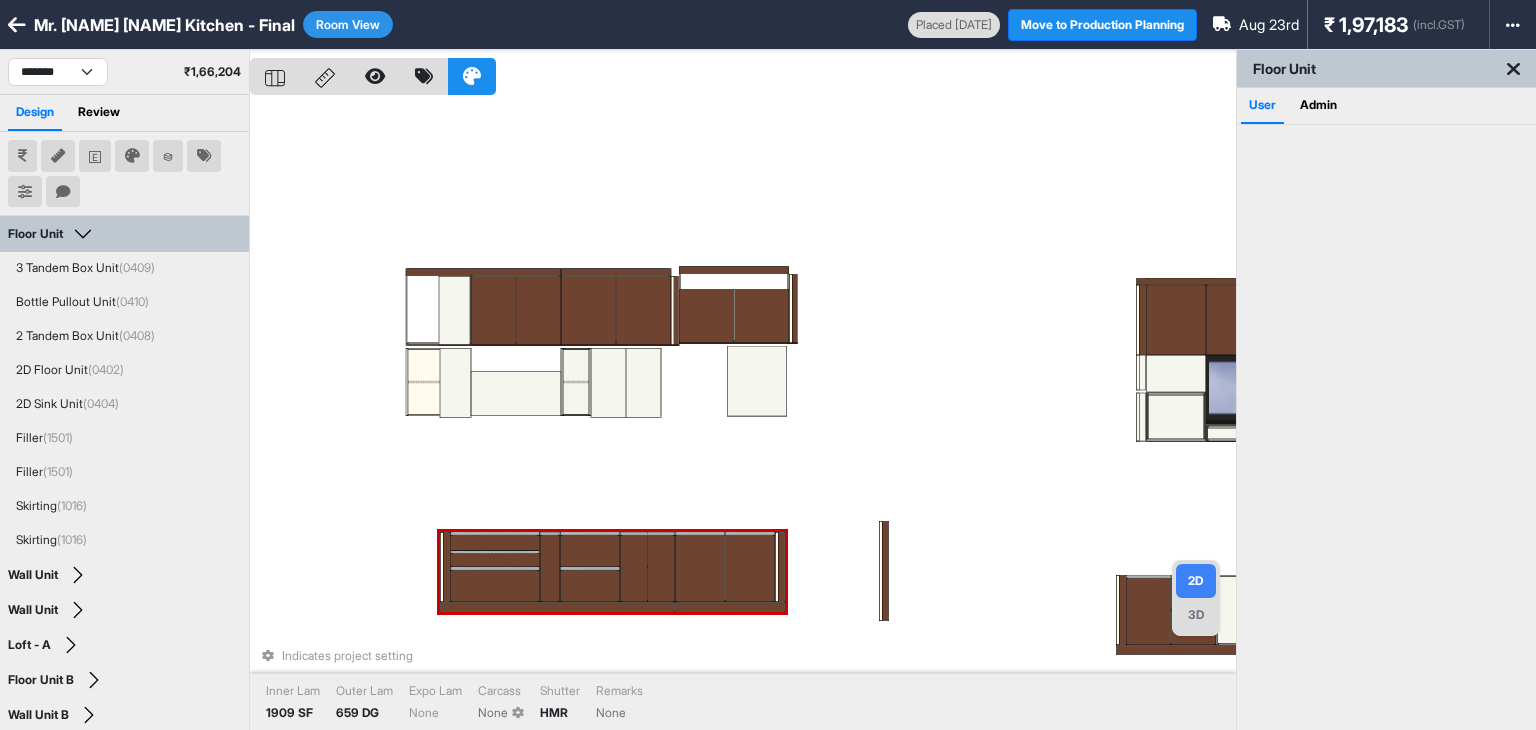 click on "Indicates project setting Inner Lam 1909 SF Outer Lam 659 DG Expo Lam None Carcass None Shutter HMR Remarks None" at bounding box center [743, 415] 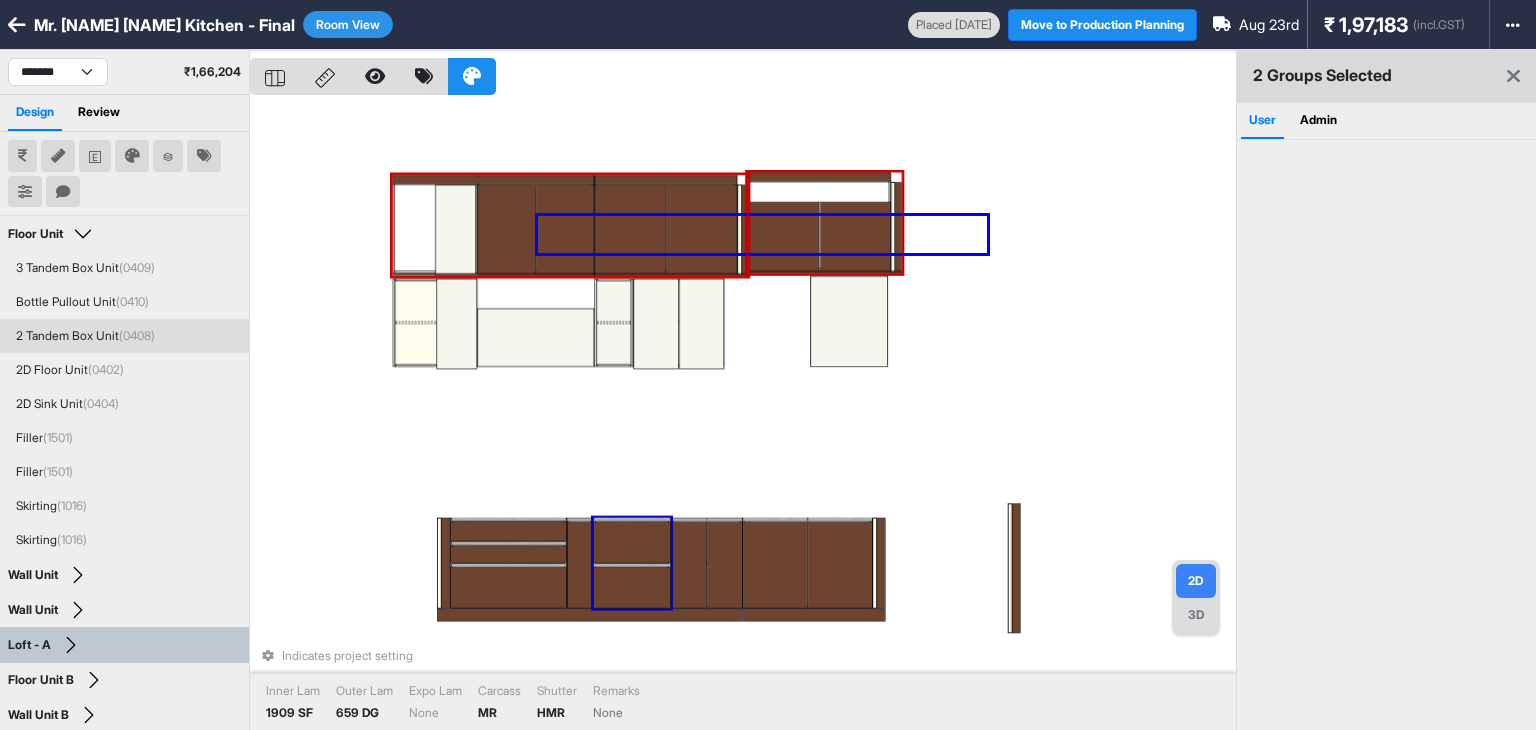 click on "2 Tandem Box Unit  (0408)" at bounding box center (124, 336) 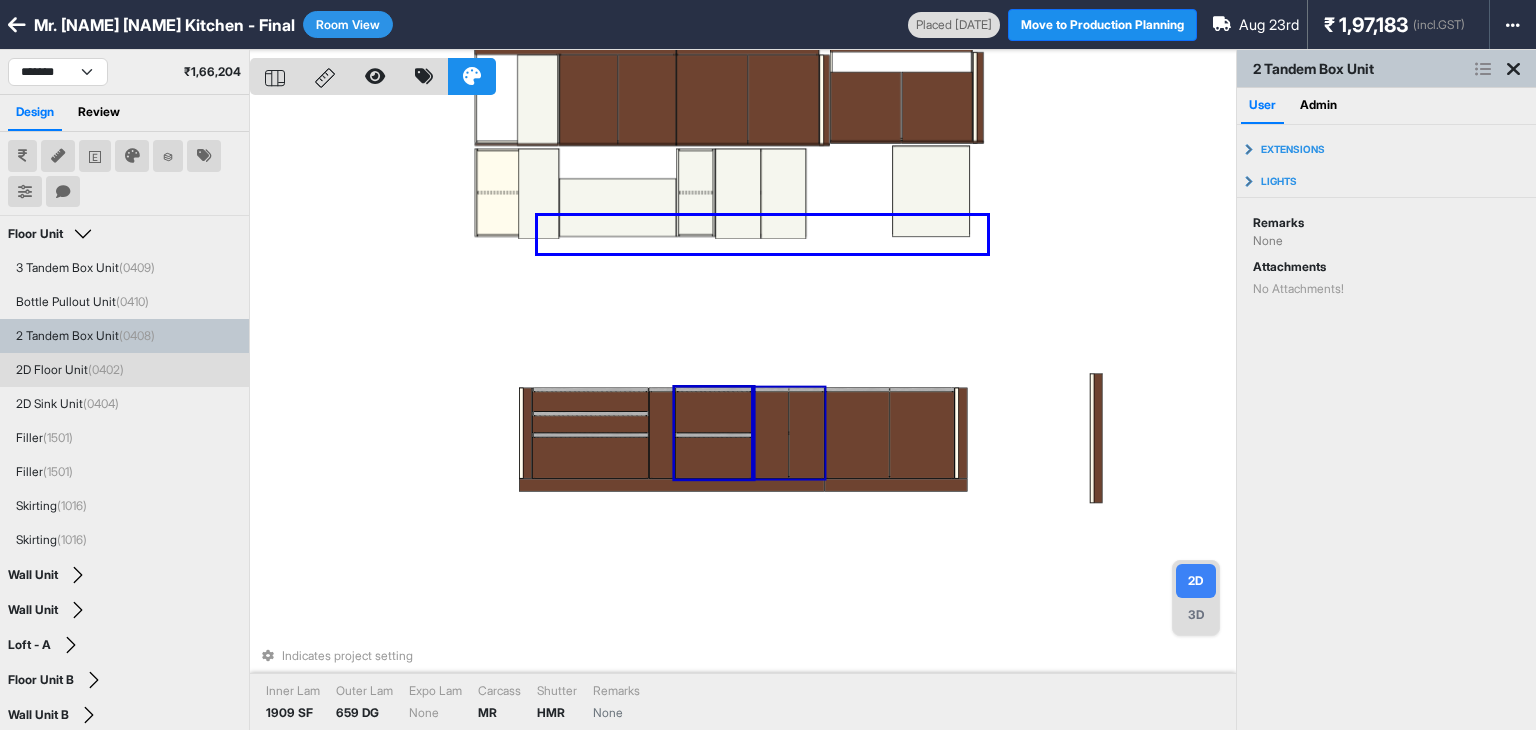 click on "2D Floor Unit  (0402)" at bounding box center (70, 370) 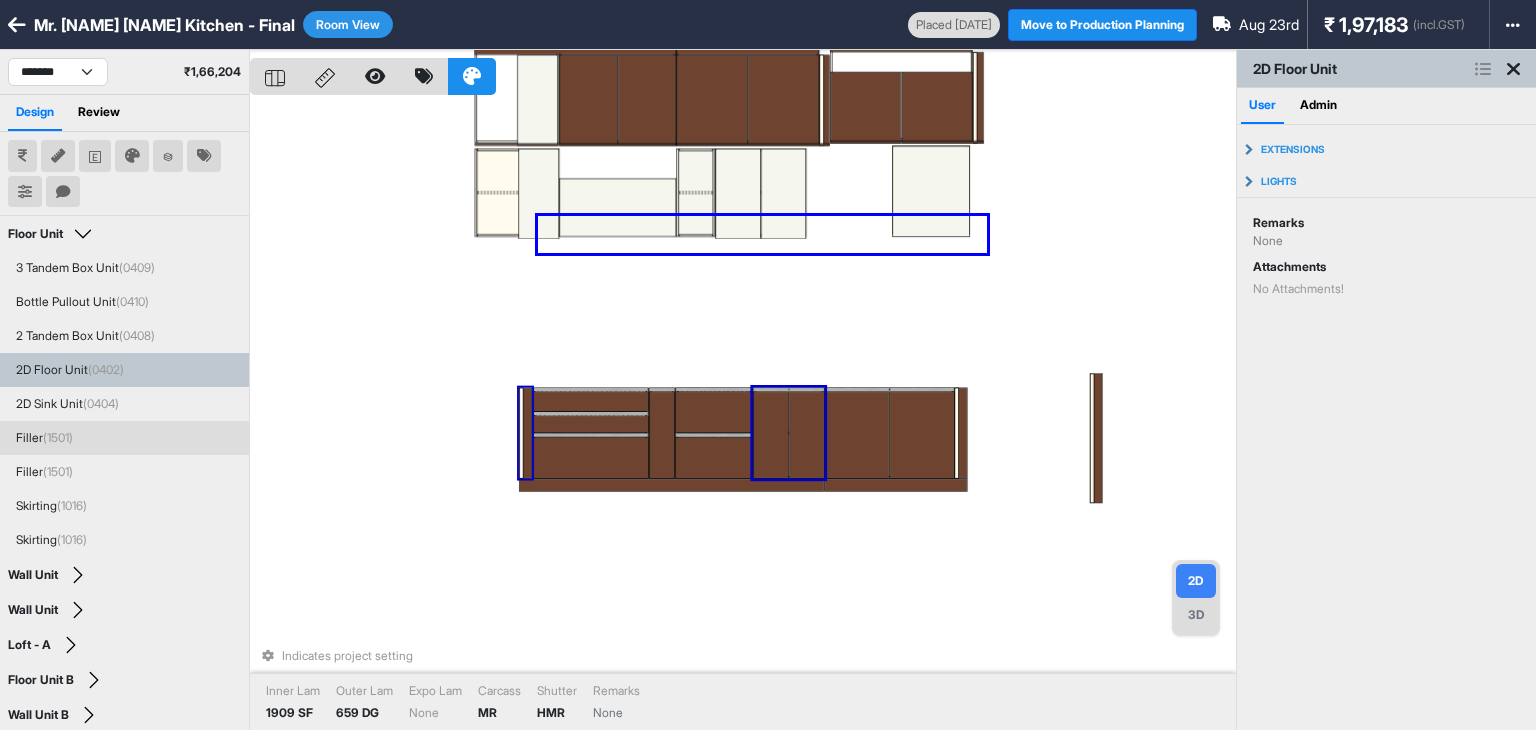 click on "Filler  (1501)" at bounding box center [124, 438] 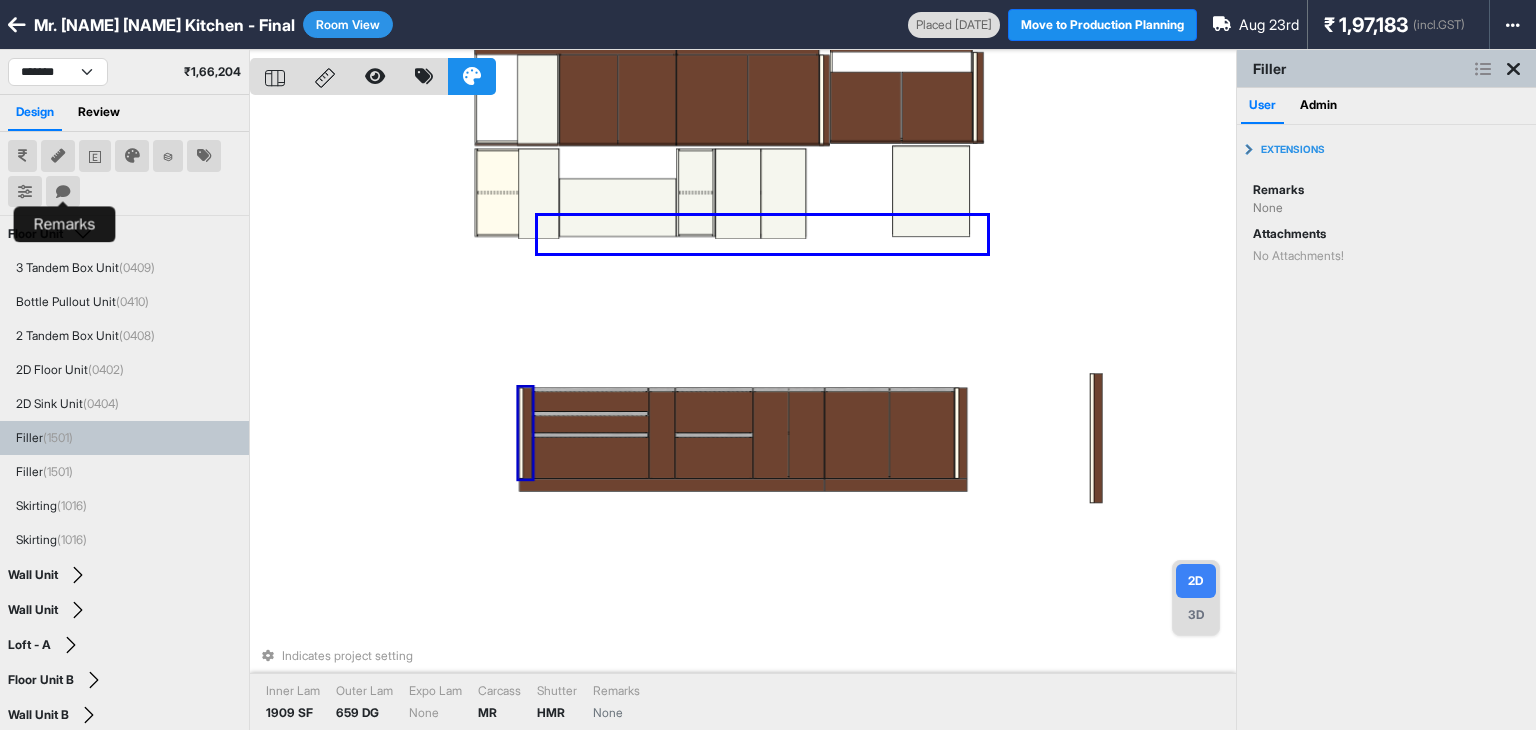 click at bounding box center (63, 192) 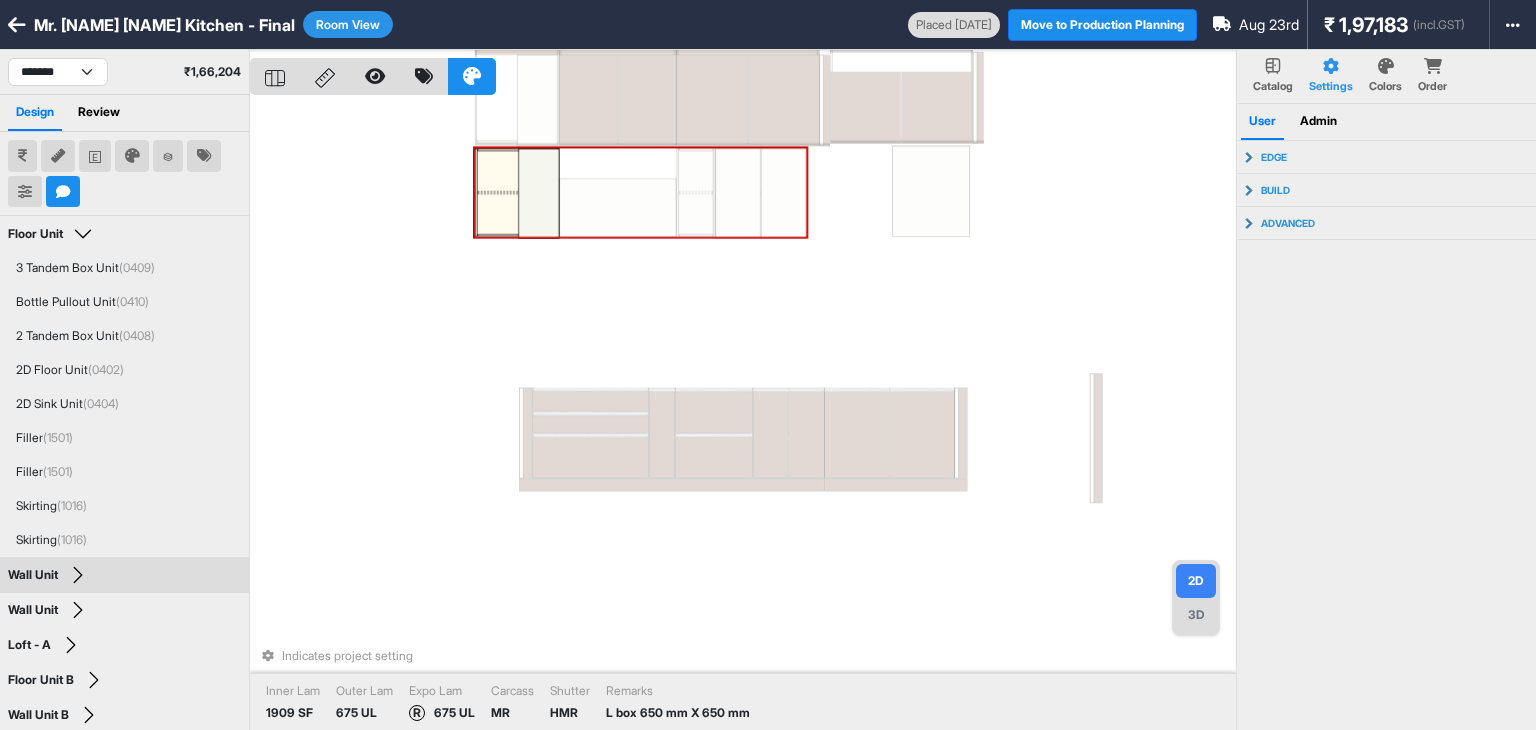 click at bounding box center (538, 194) 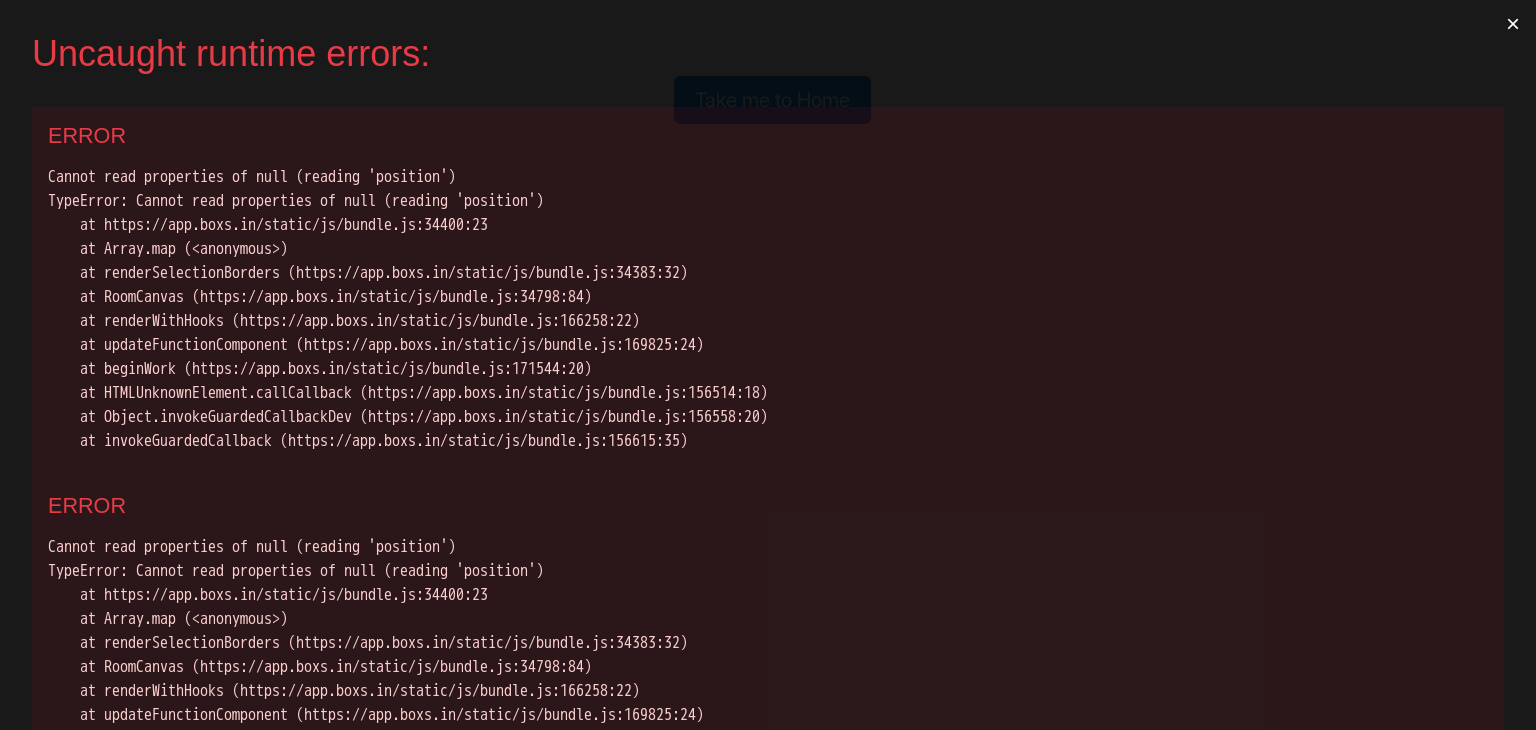 scroll, scrollTop: 0, scrollLeft: 0, axis: both 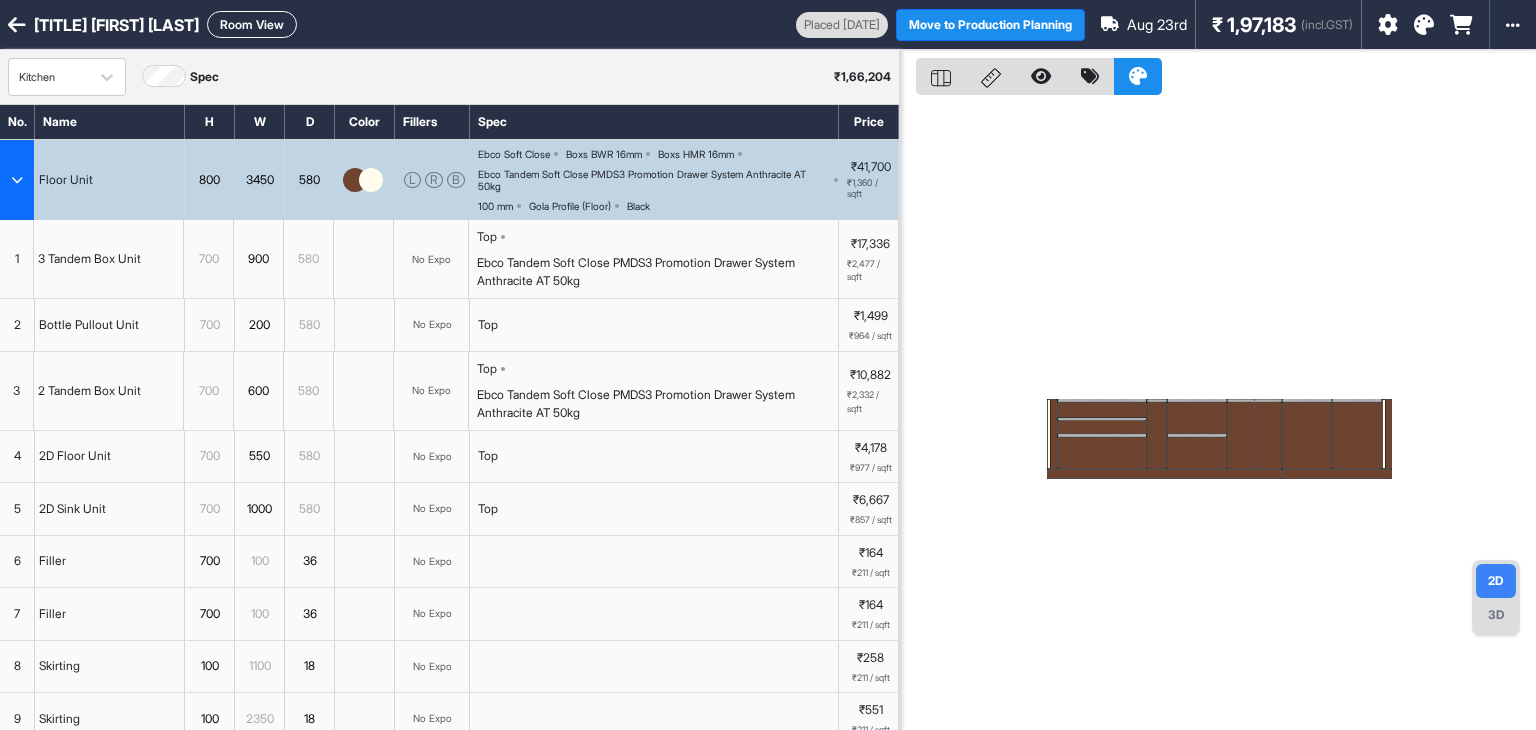 click on "Room View" at bounding box center [252, 24] 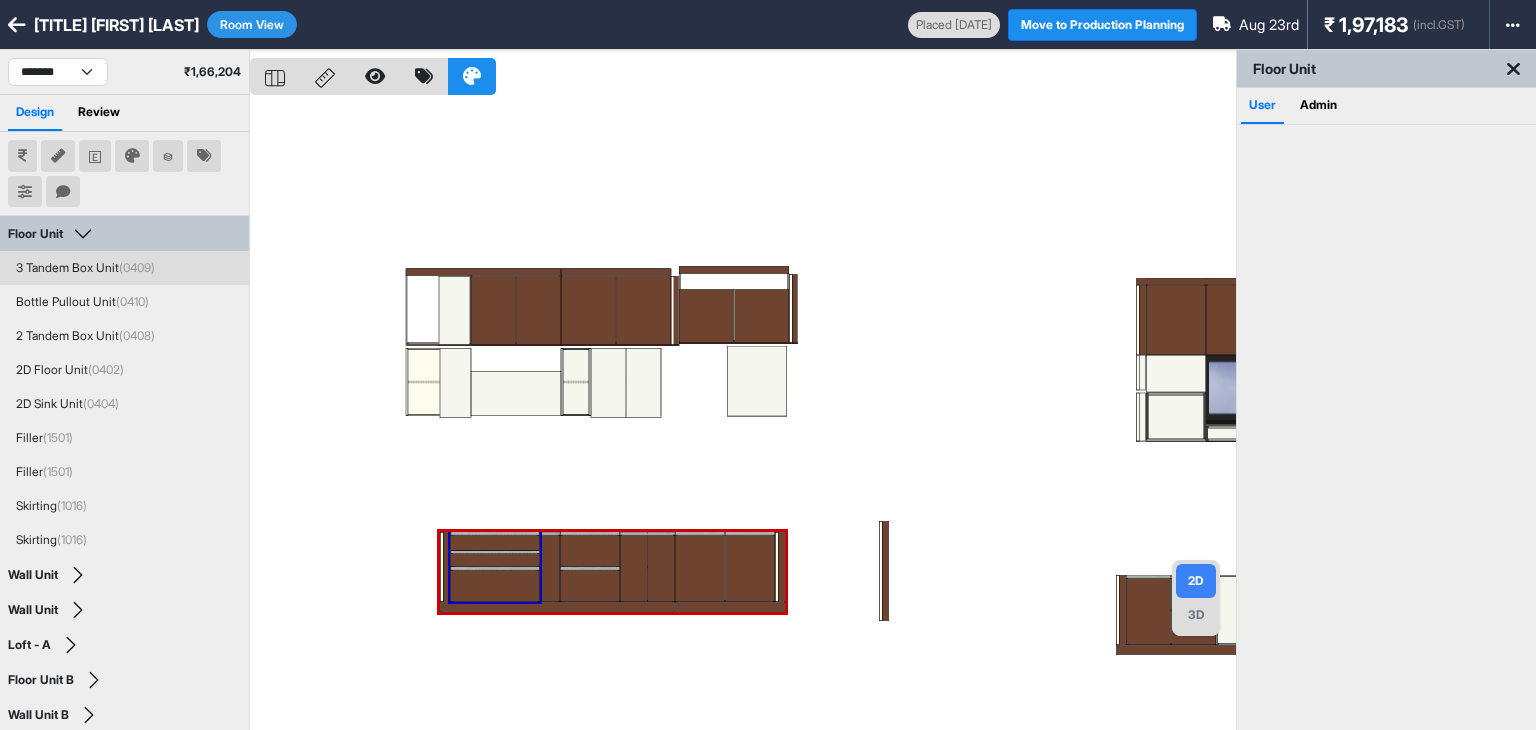 click on "3 Tandem Box Unit  (0409)" at bounding box center [124, 268] 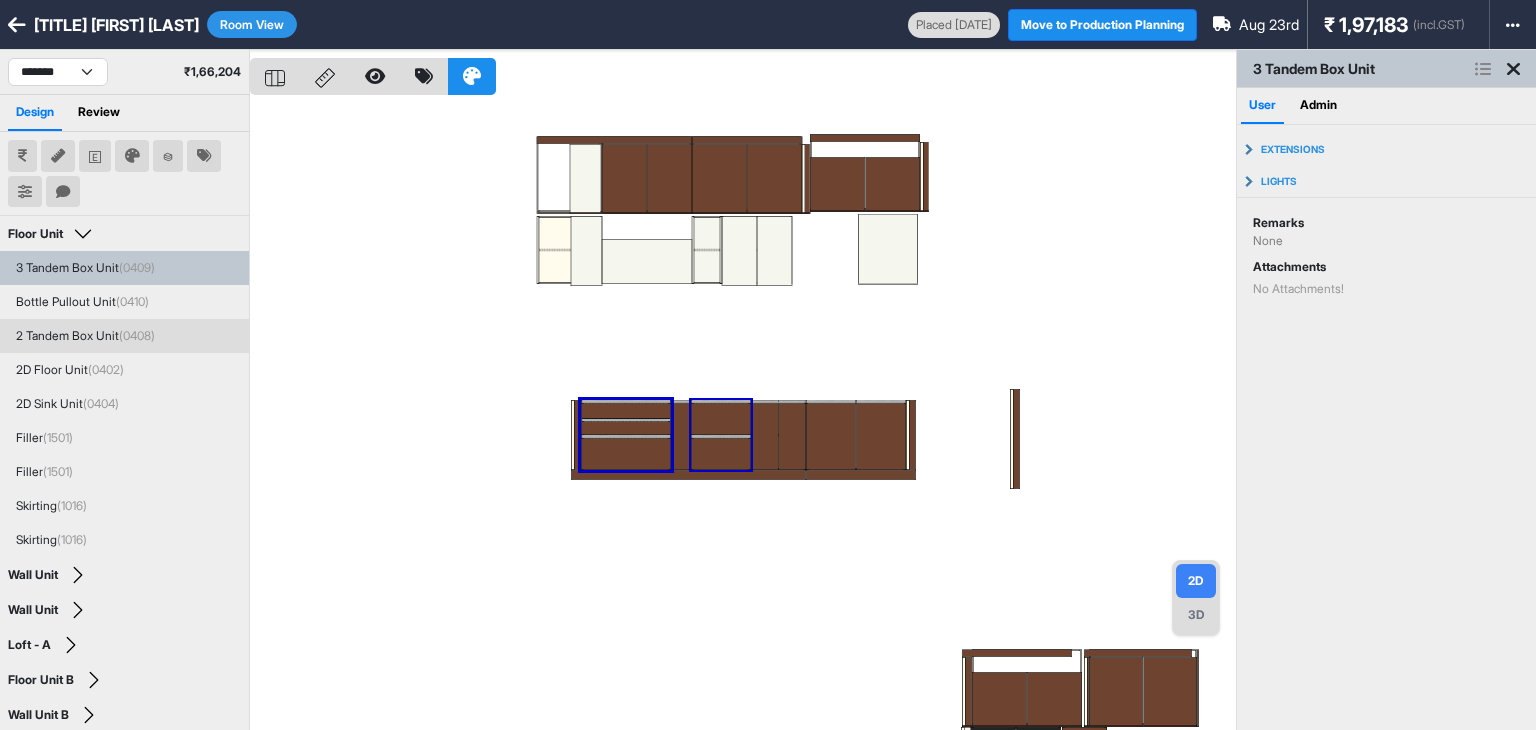 click on "2 Tandem Box Unit  (0408)" at bounding box center (85, 336) 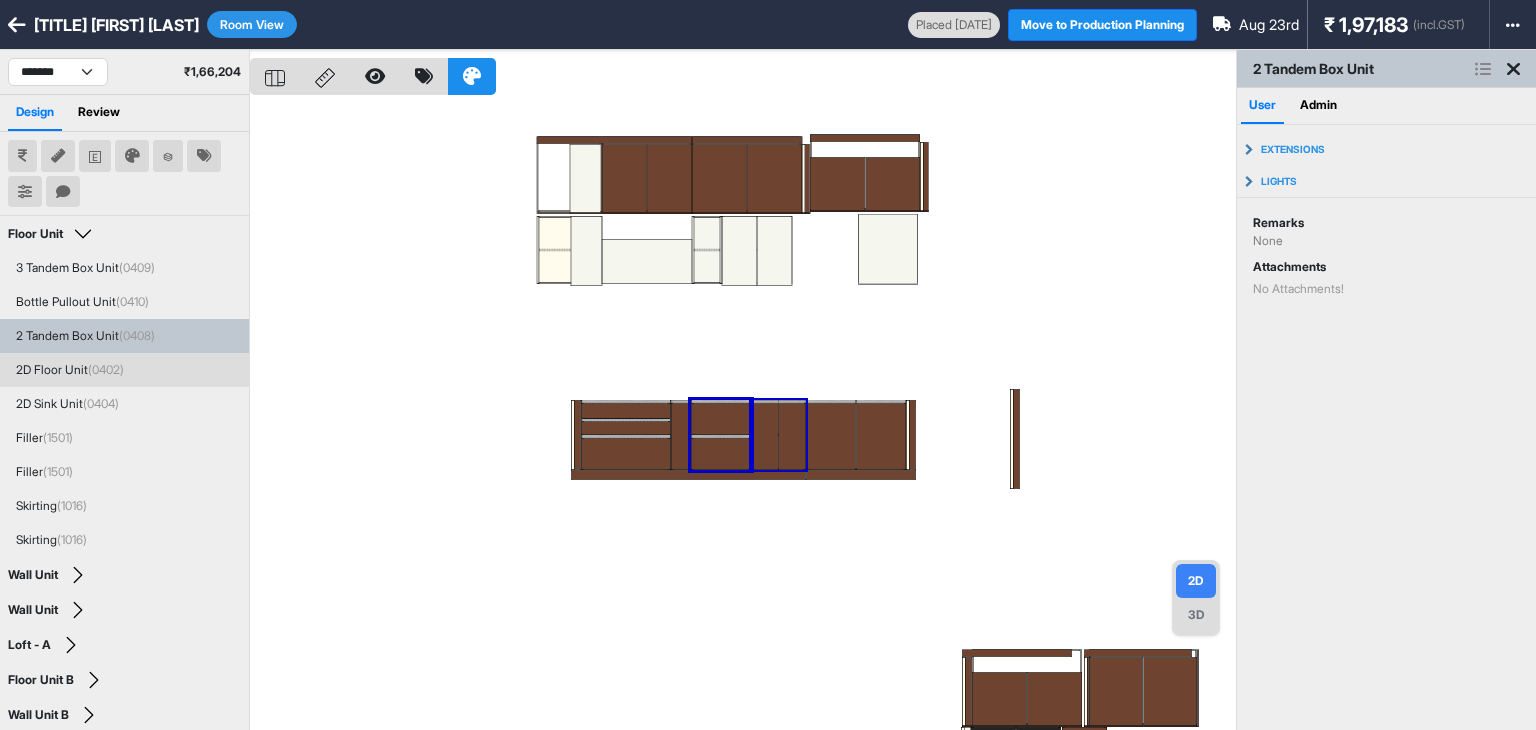 click on "2D Floor Unit  (0402)" at bounding box center [124, 370] 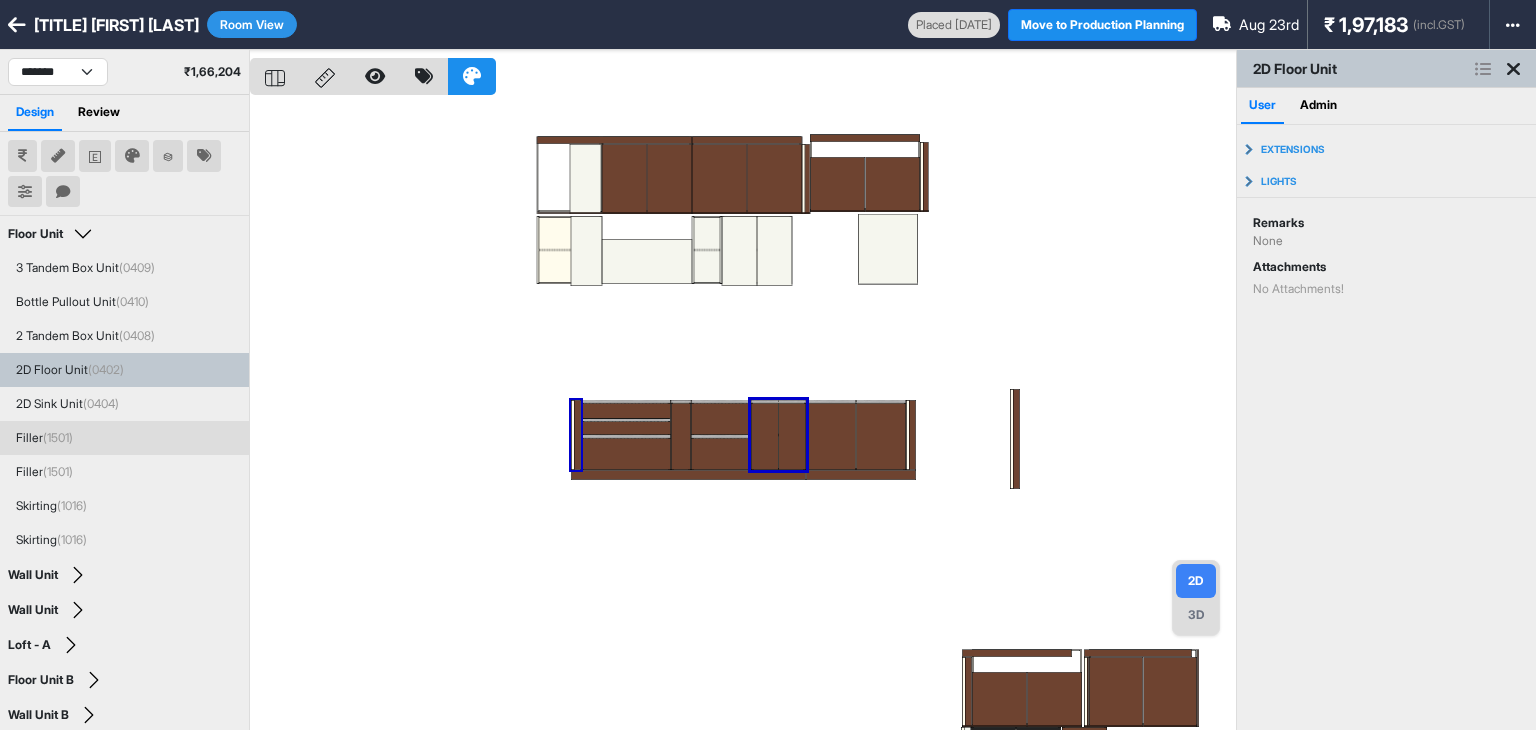 click on "(1501)" at bounding box center (58, 437) 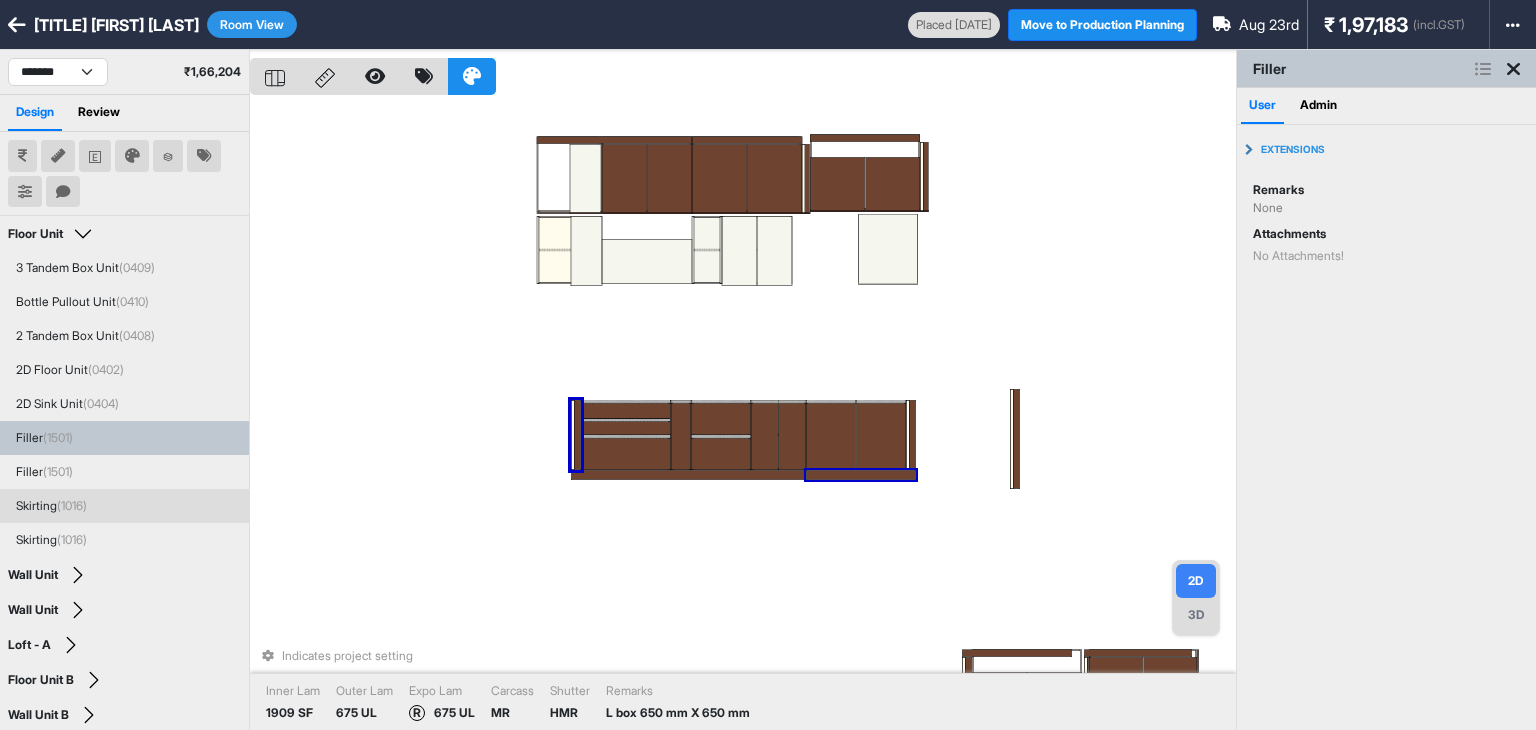 scroll, scrollTop: 168, scrollLeft: 0, axis: vertical 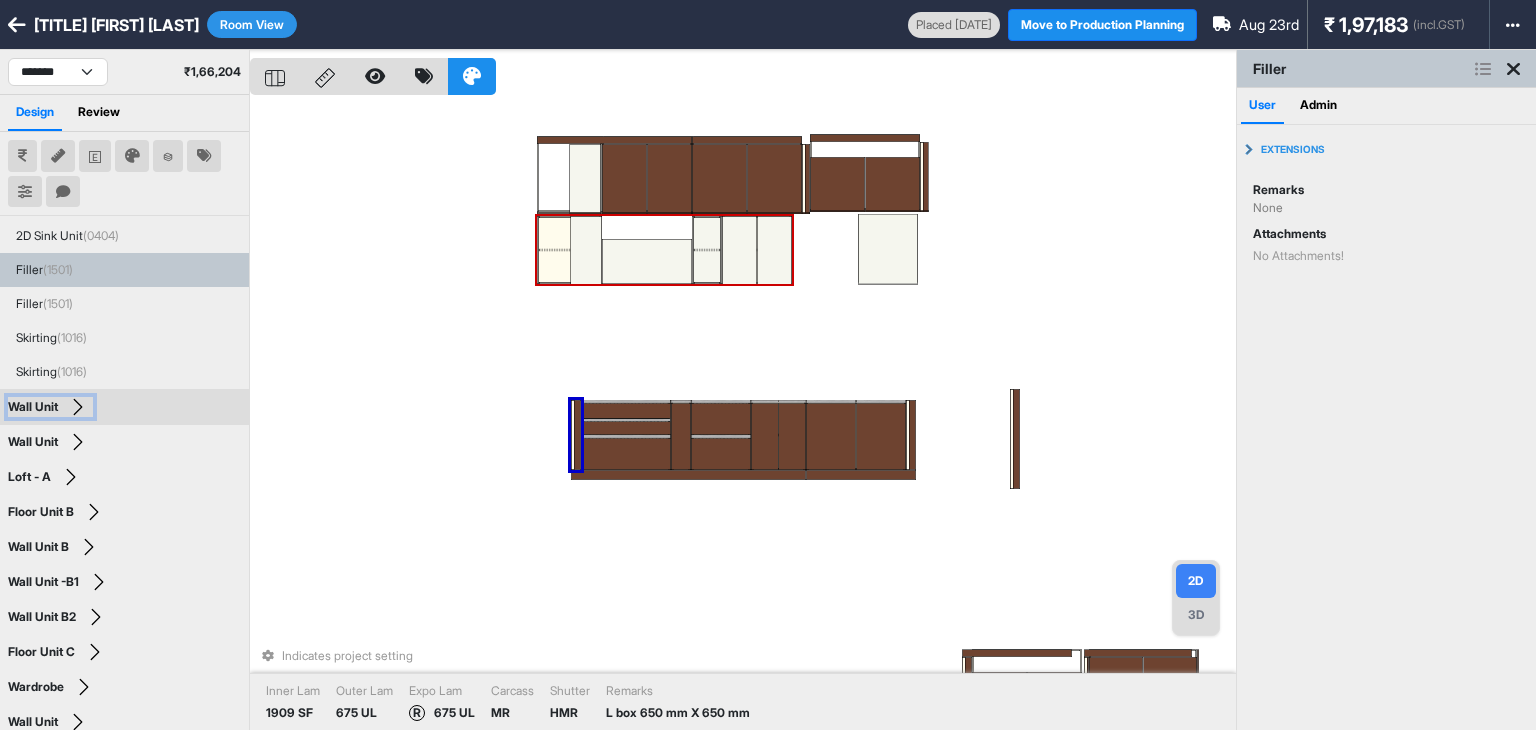 click on "Wall Unit" at bounding box center [50, 407] 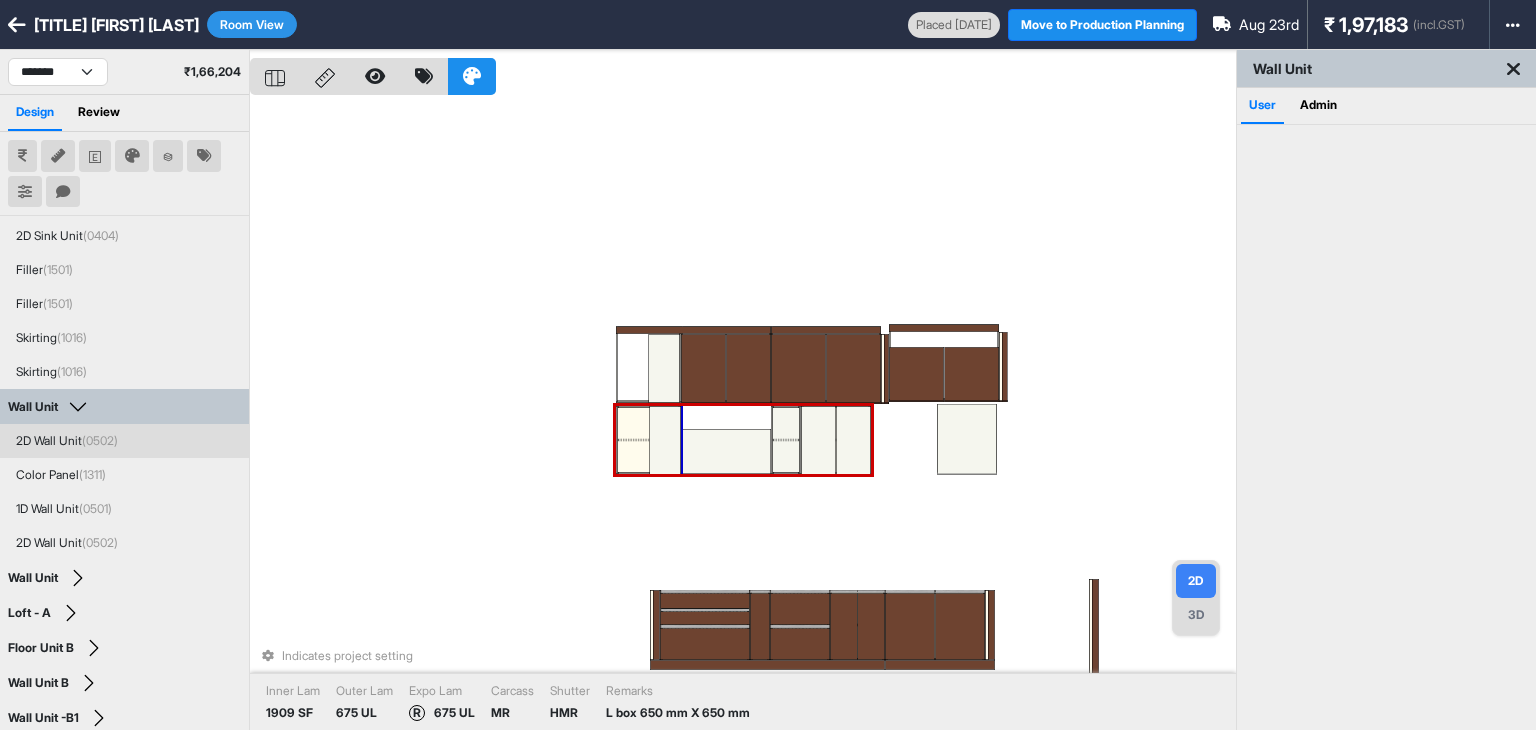 click on "2D Wall Unit  (0502)" at bounding box center (124, 441) 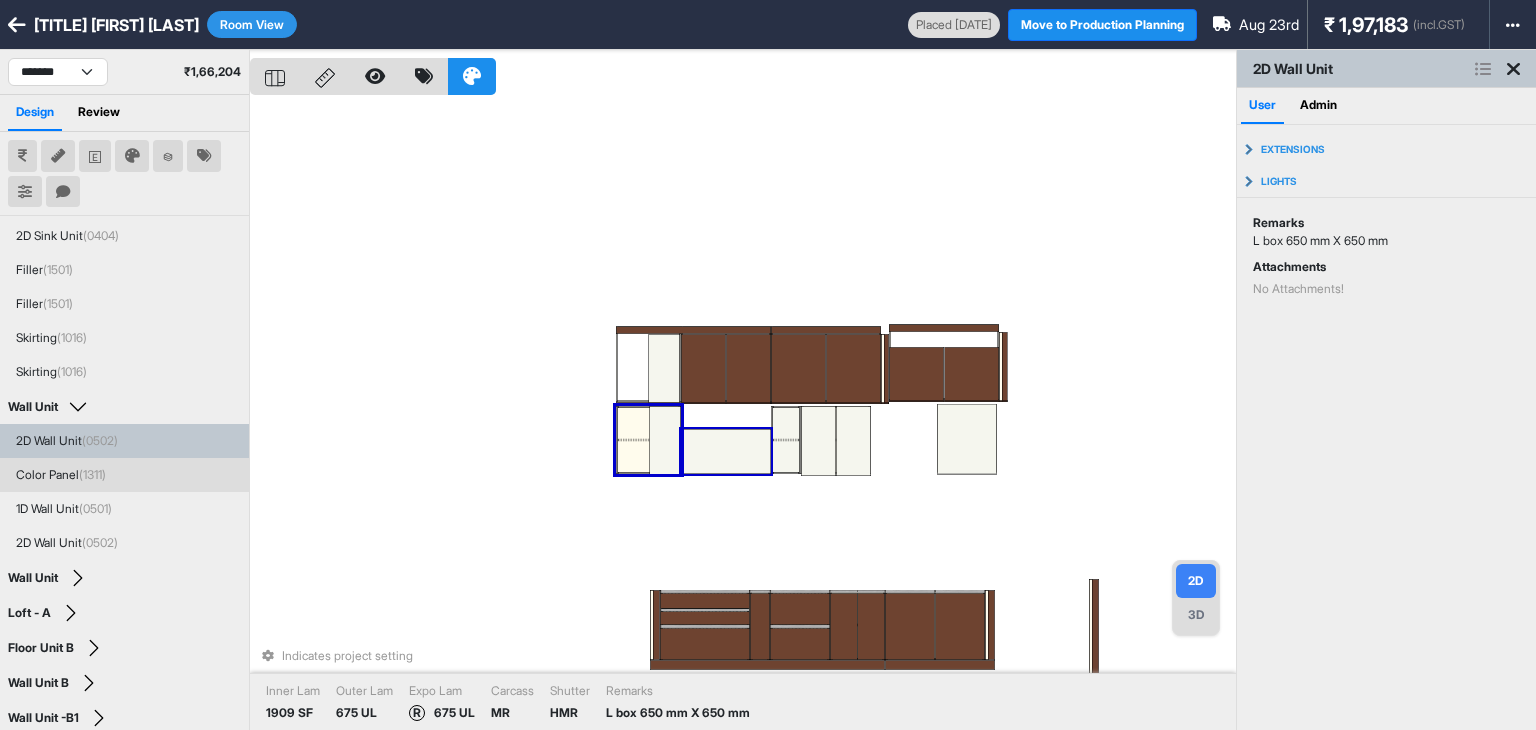 click on "Color Panel  (1311)" at bounding box center [61, 475] 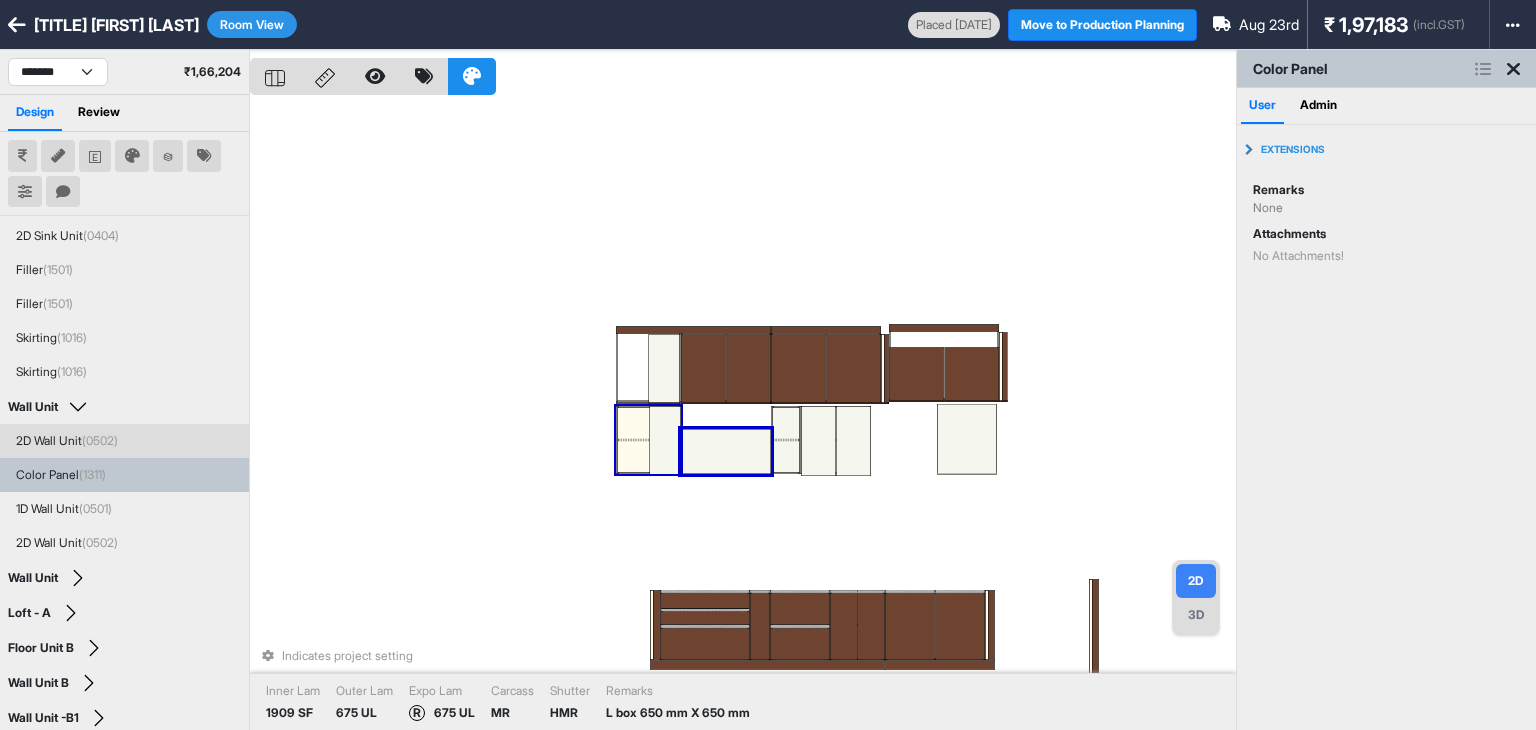 click on "2D Wall Unit  (0502)" at bounding box center [124, 441] 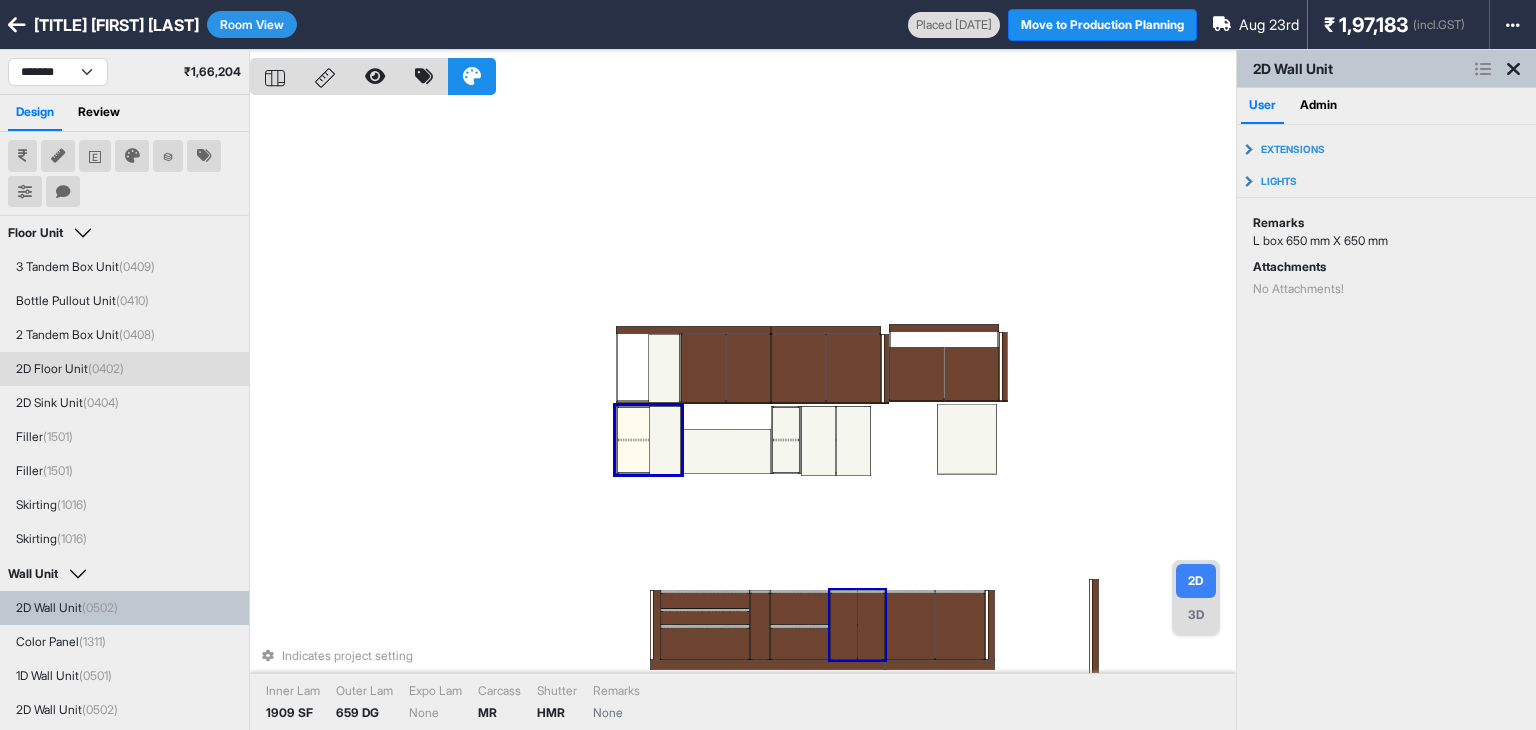 scroll, scrollTop: 0, scrollLeft: 0, axis: both 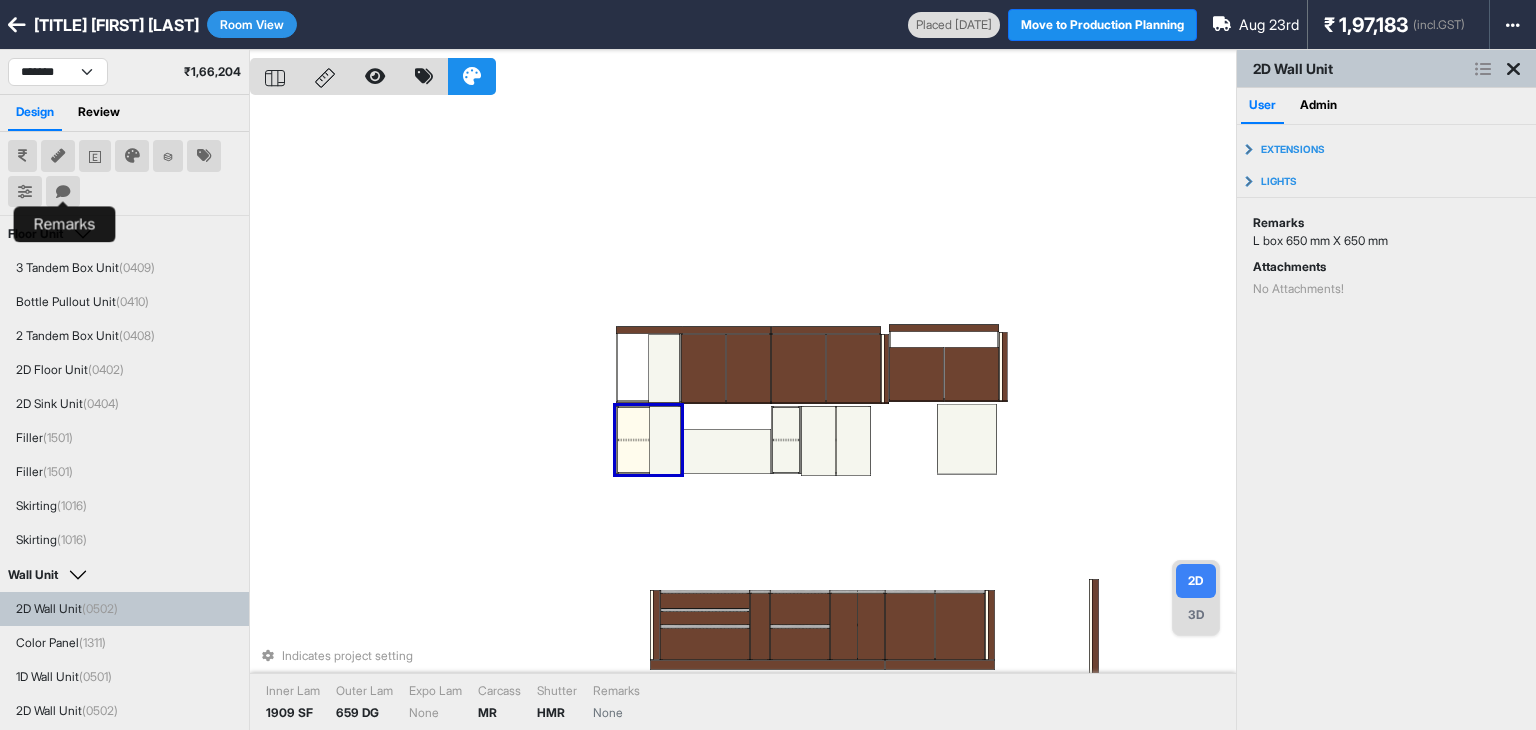 click at bounding box center (63, 192) 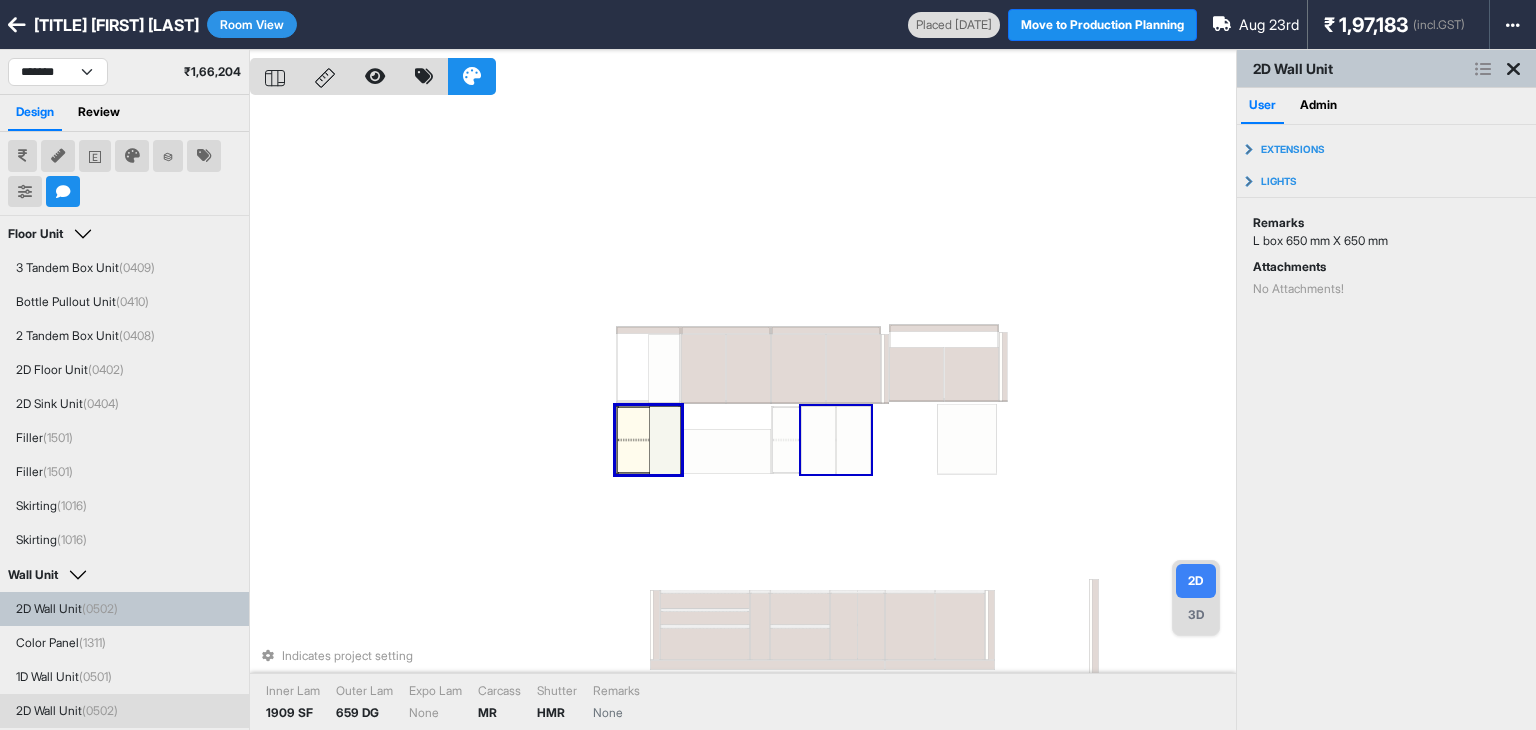 scroll, scrollTop: 304, scrollLeft: 0, axis: vertical 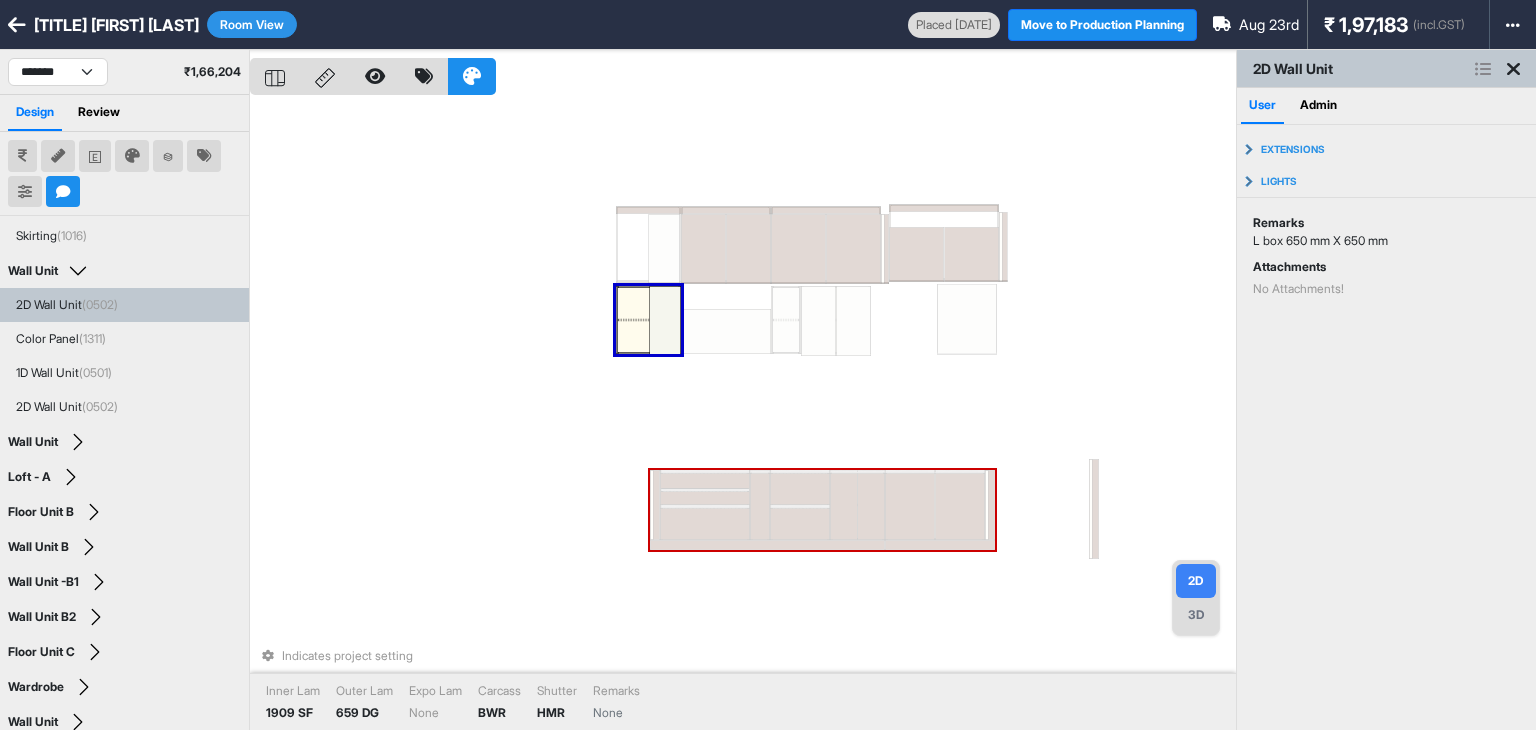 type 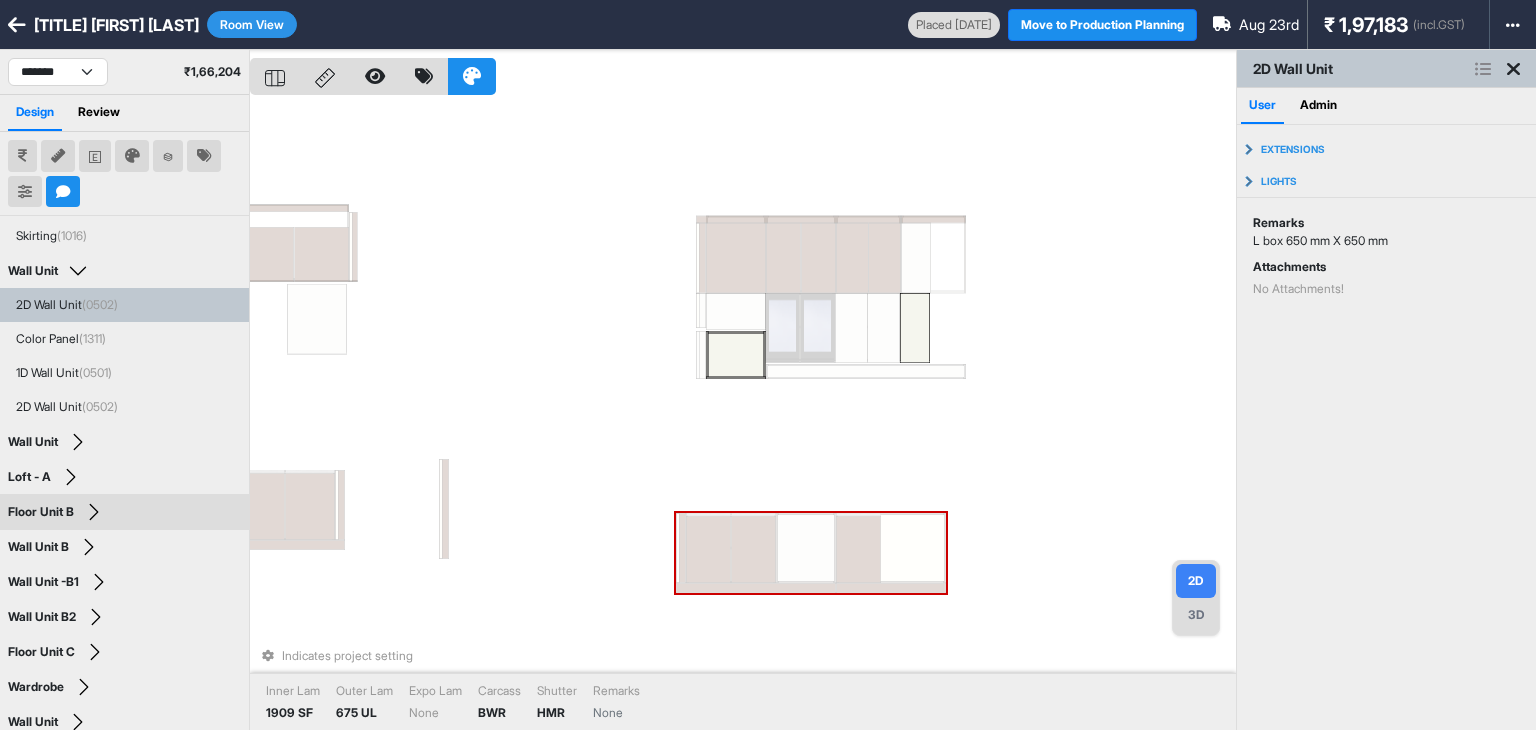 click on "Indicates project setting Inner Lam 1909 SF Outer Lam 675 UL Expo Lam None Carcass BWR Shutter HMR Remarks None" at bounding box center (743, 415) 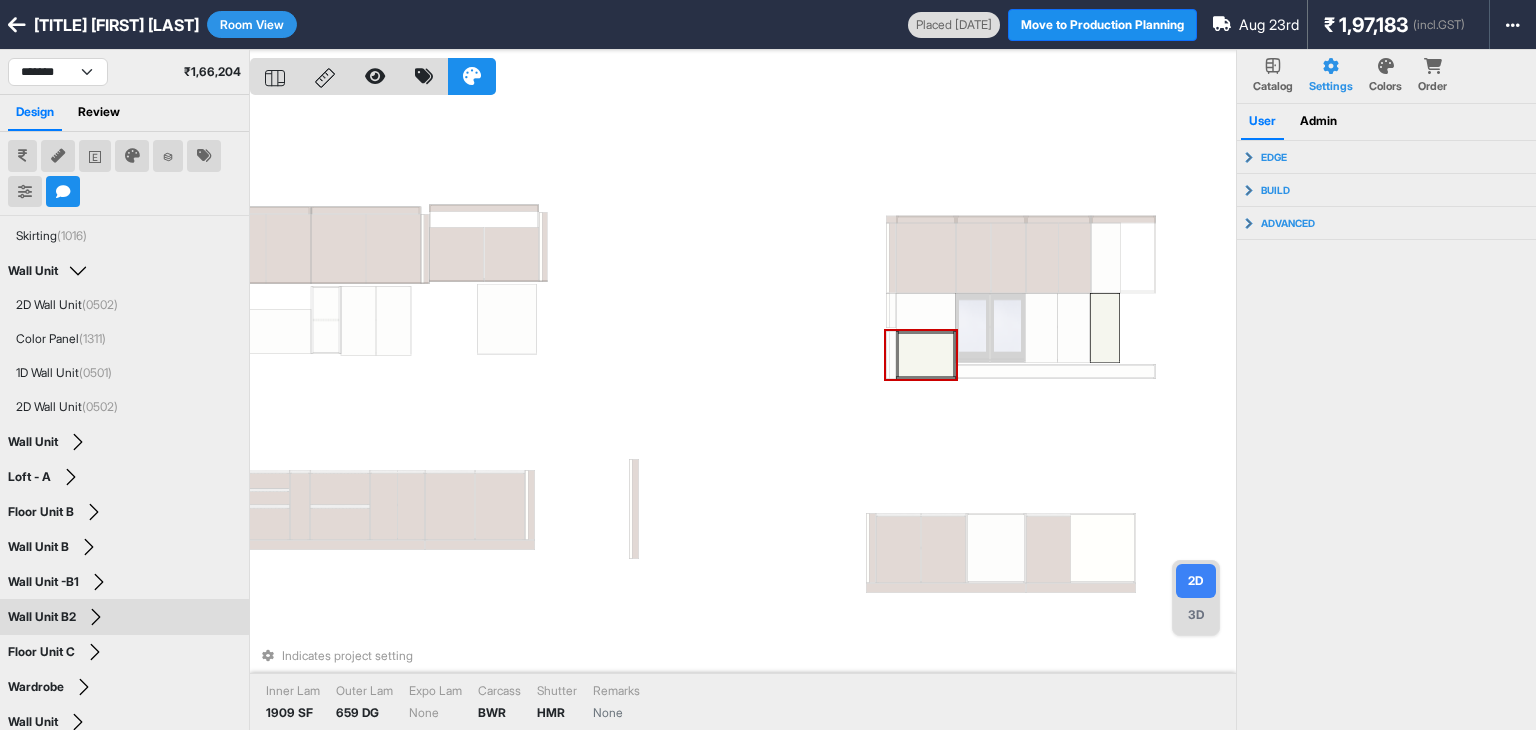 click on "Wall Unit B2" at bounding box center [124, 617] 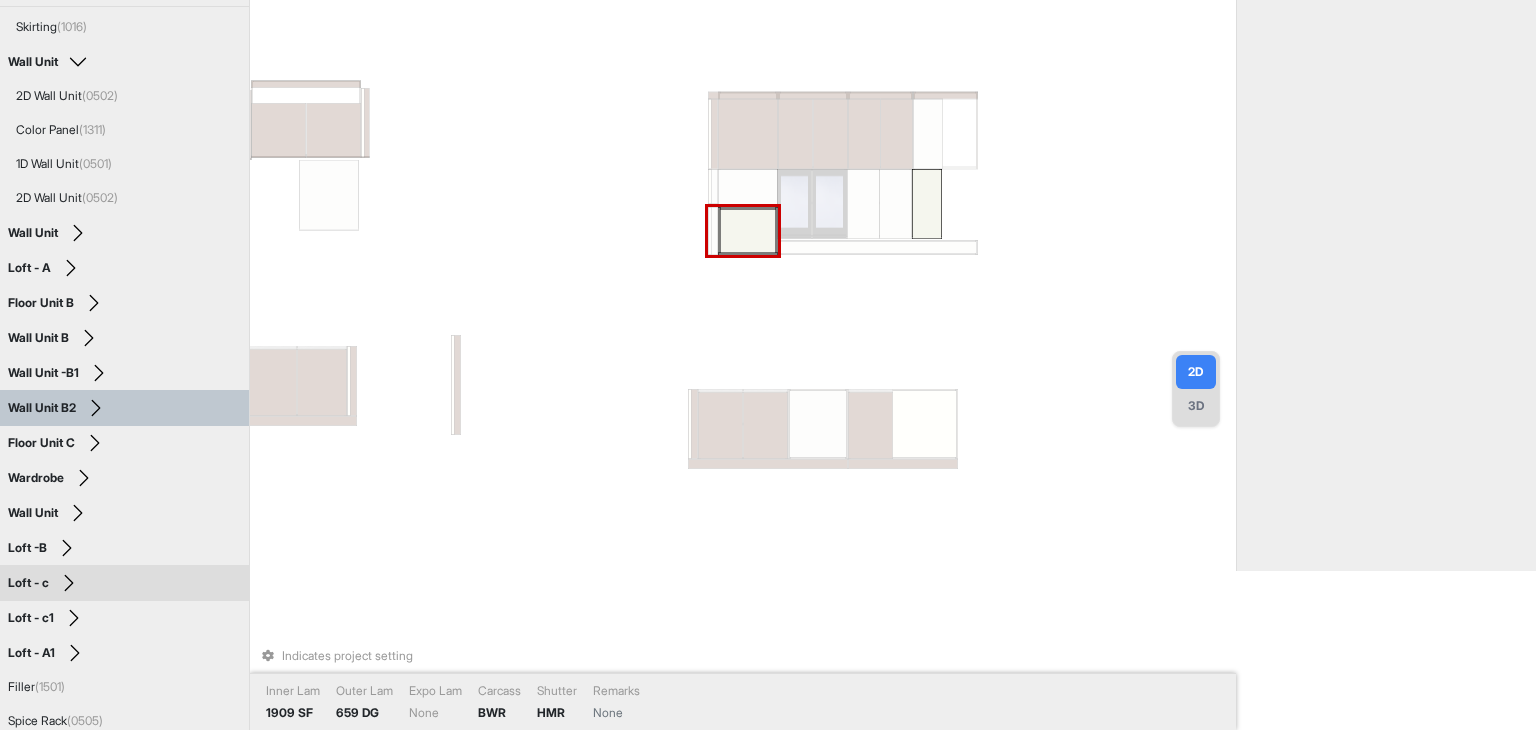 scroll, scrollTop: 215, scrollLeft: 0, axis: vertical 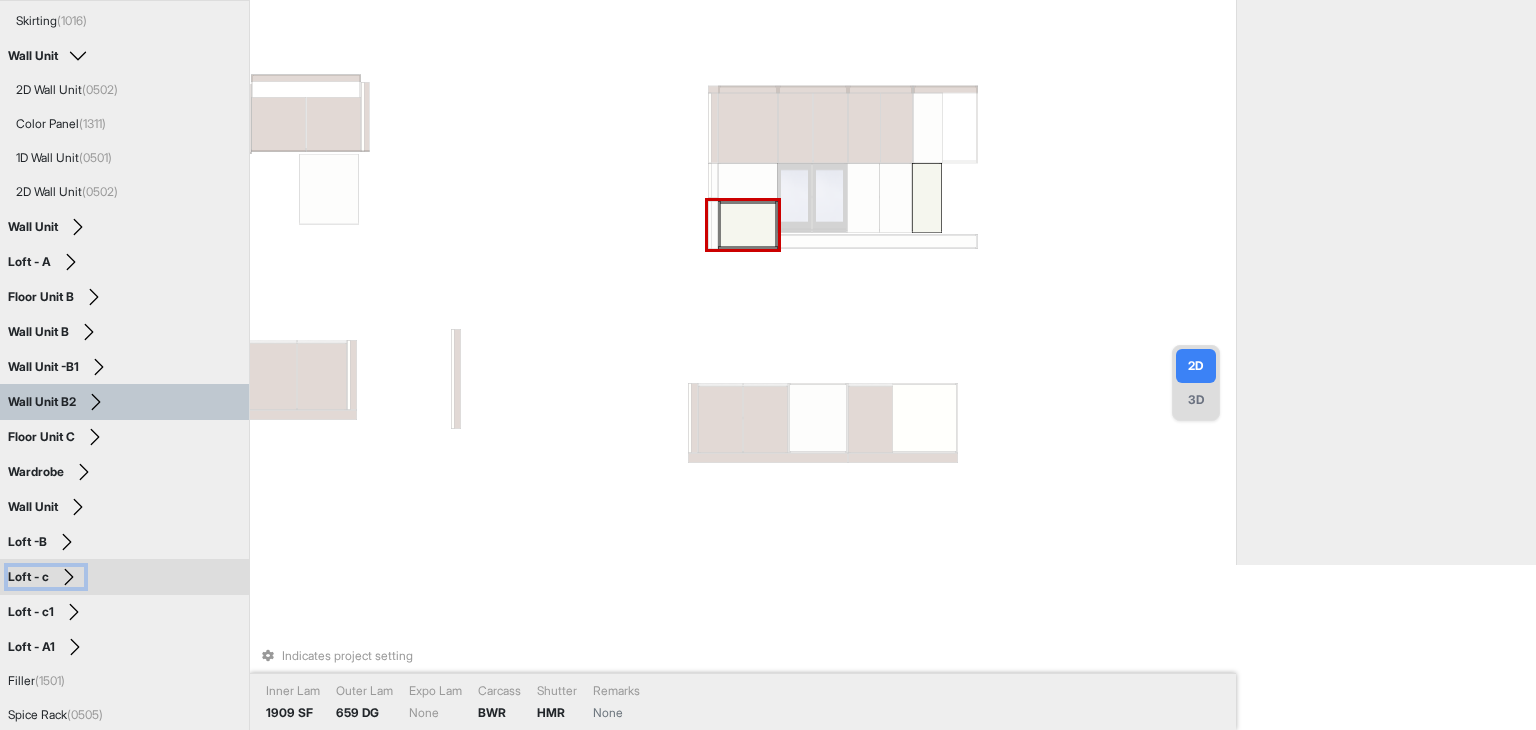 click on "Loft - c" at bounding box center [46, 577] 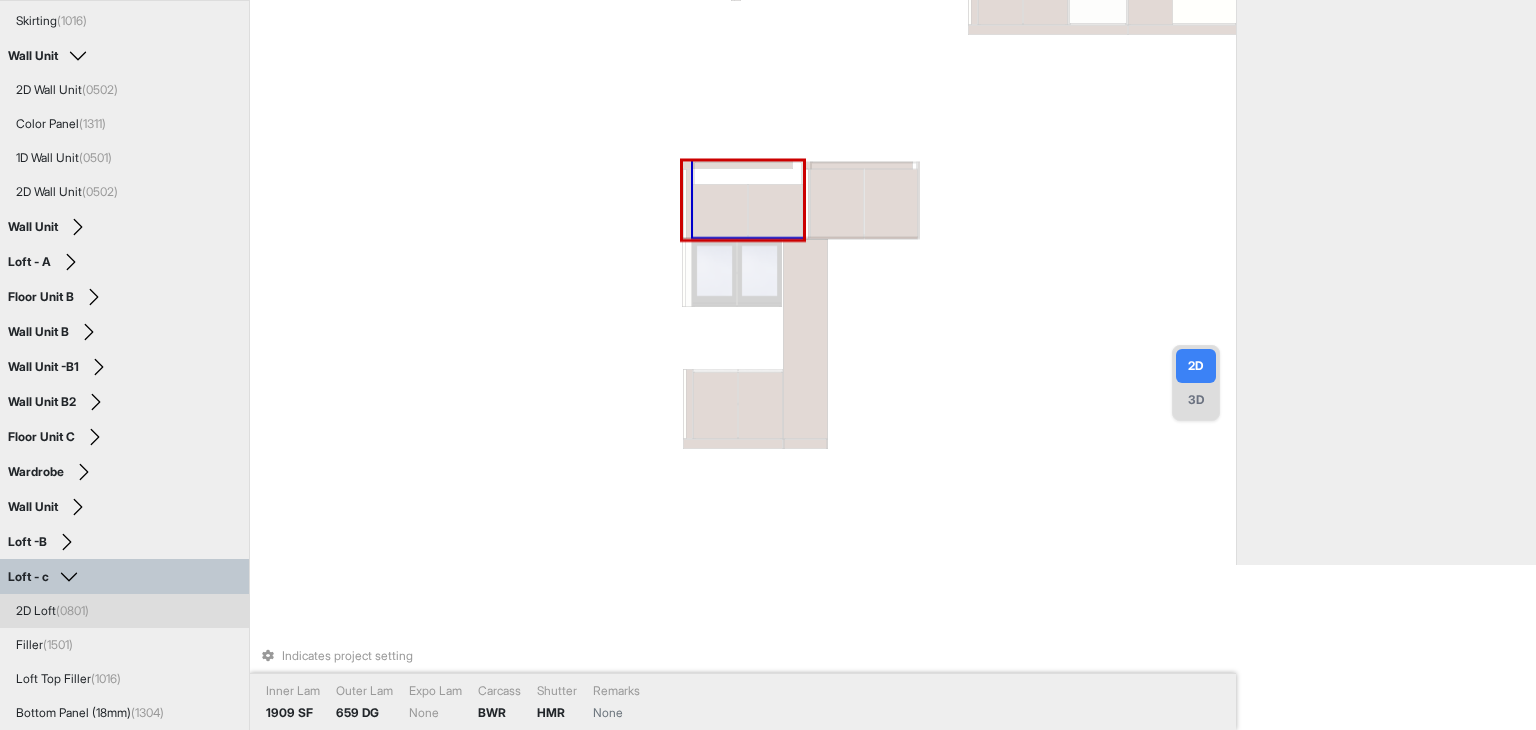click on "(0801)" at bounding box center [72, 610] 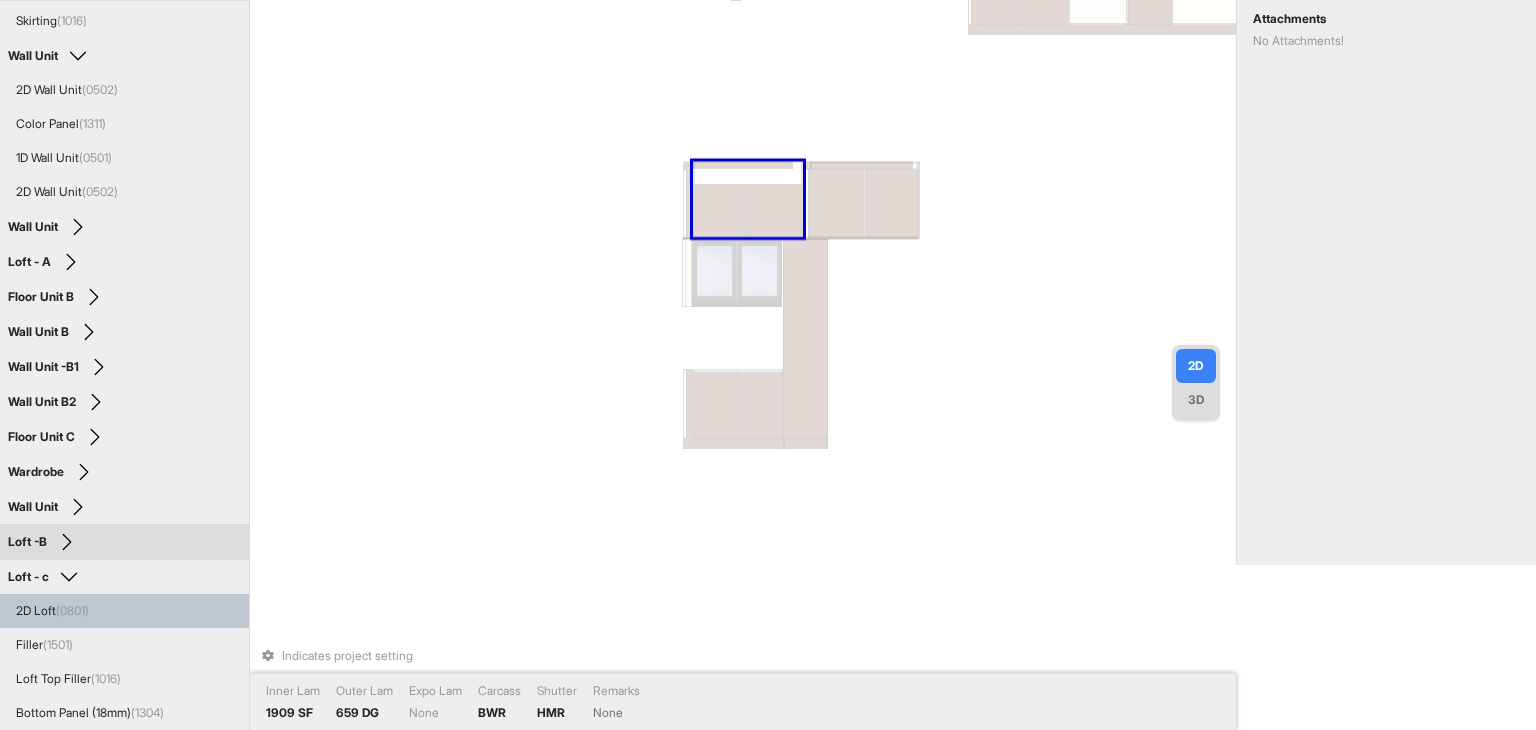 click on "Loft -B" at bounding box center (124, 542) 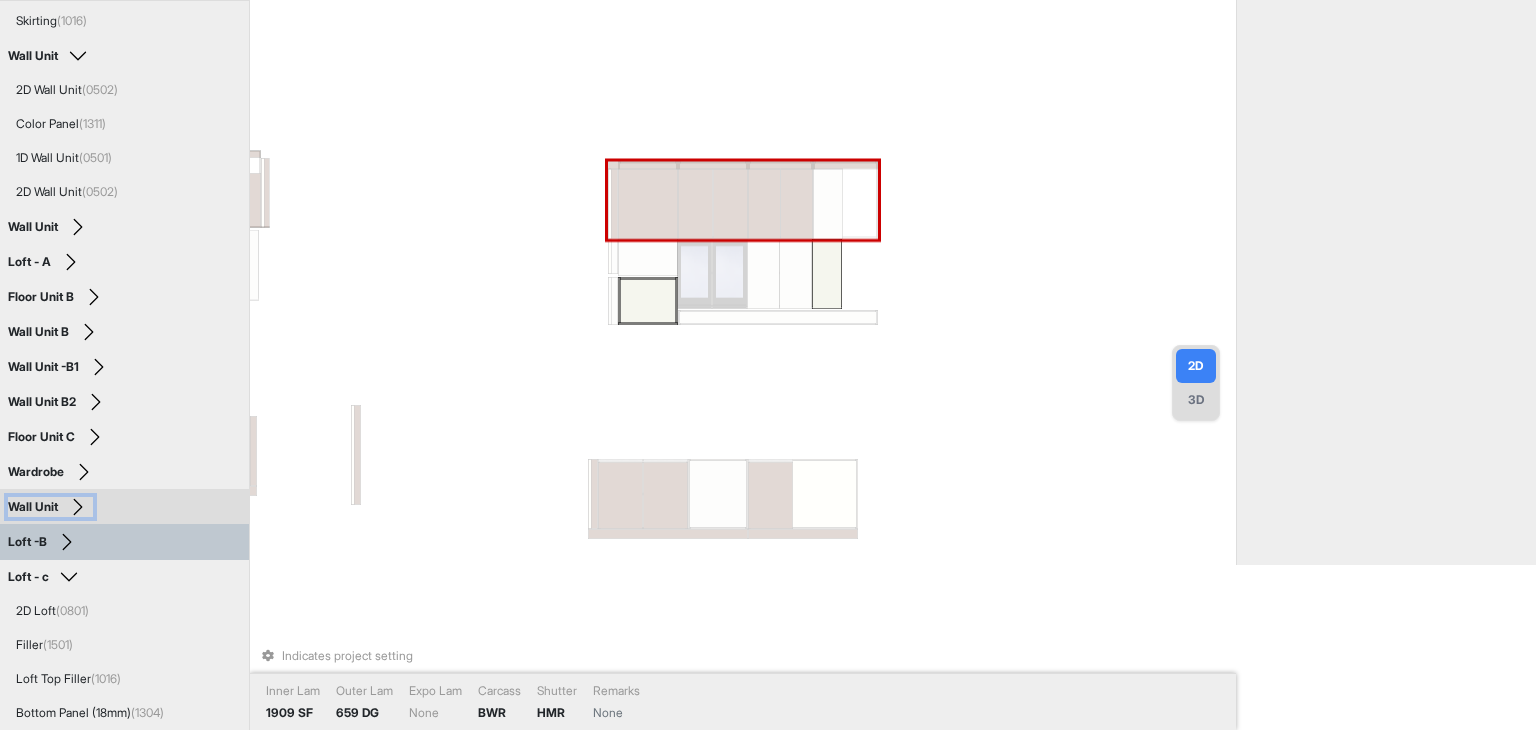 click on "Wall Unit" at bounding box center (50, 507) 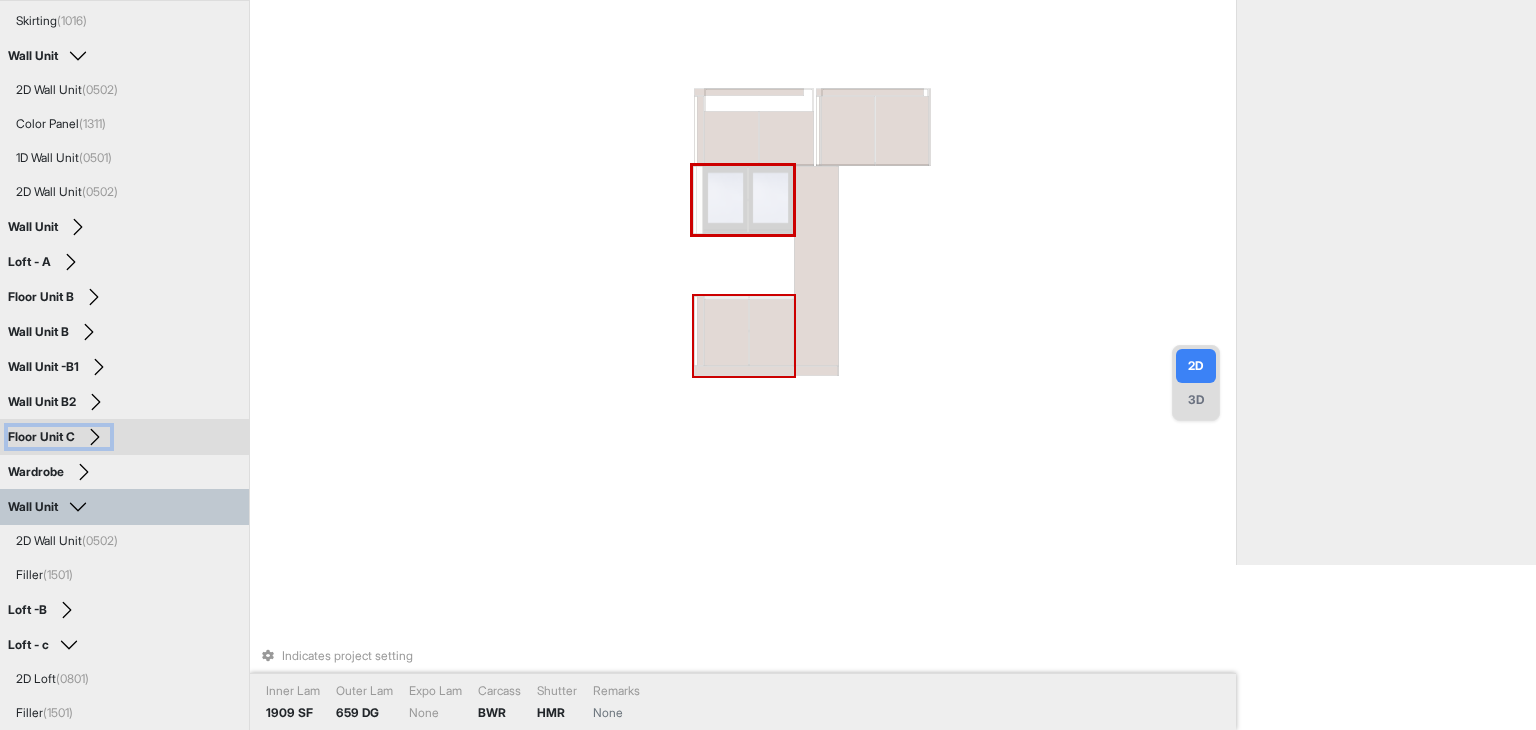 click on "Floor Unit C" at bounding box center [59, 437] 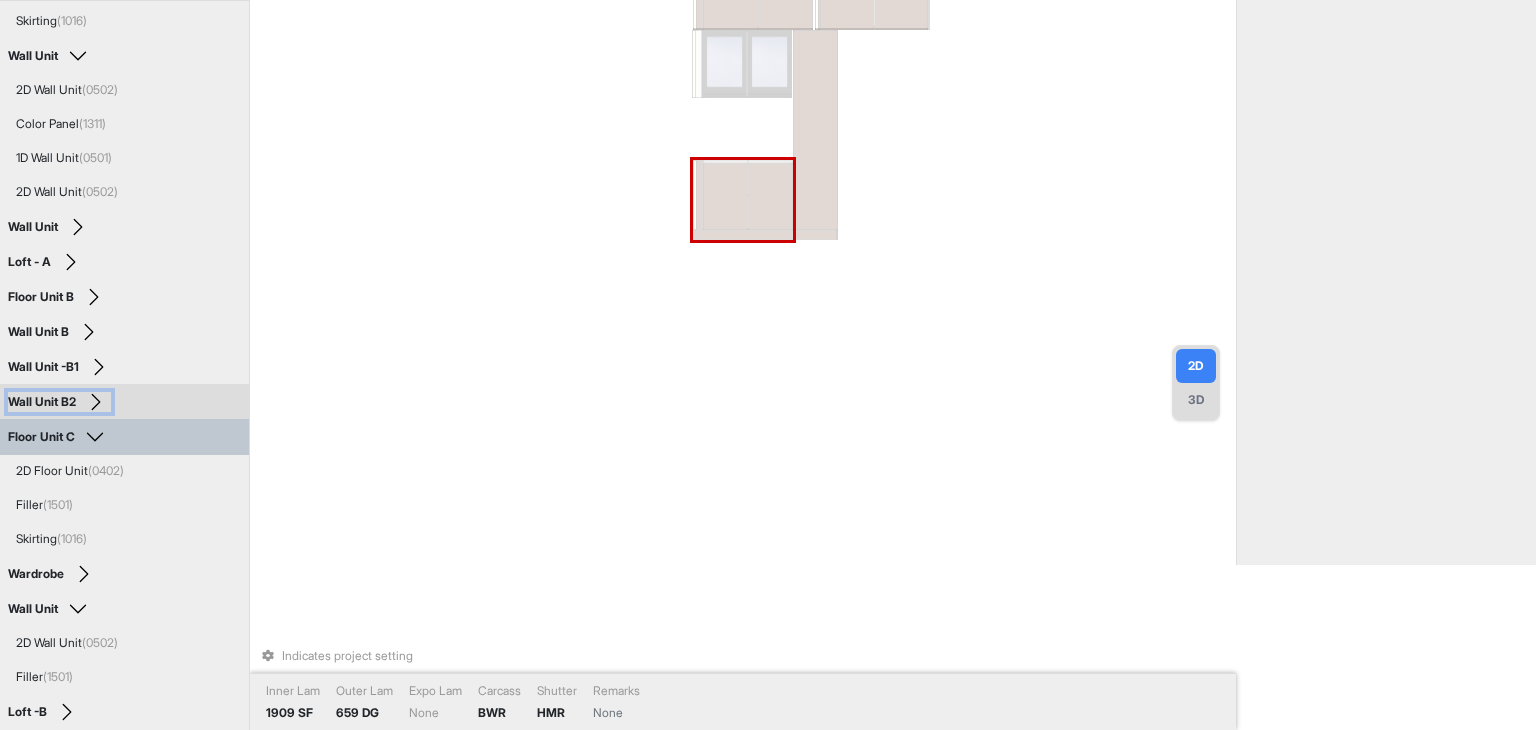 click on "Wall Unit B2" at bounding box center [59, 402] 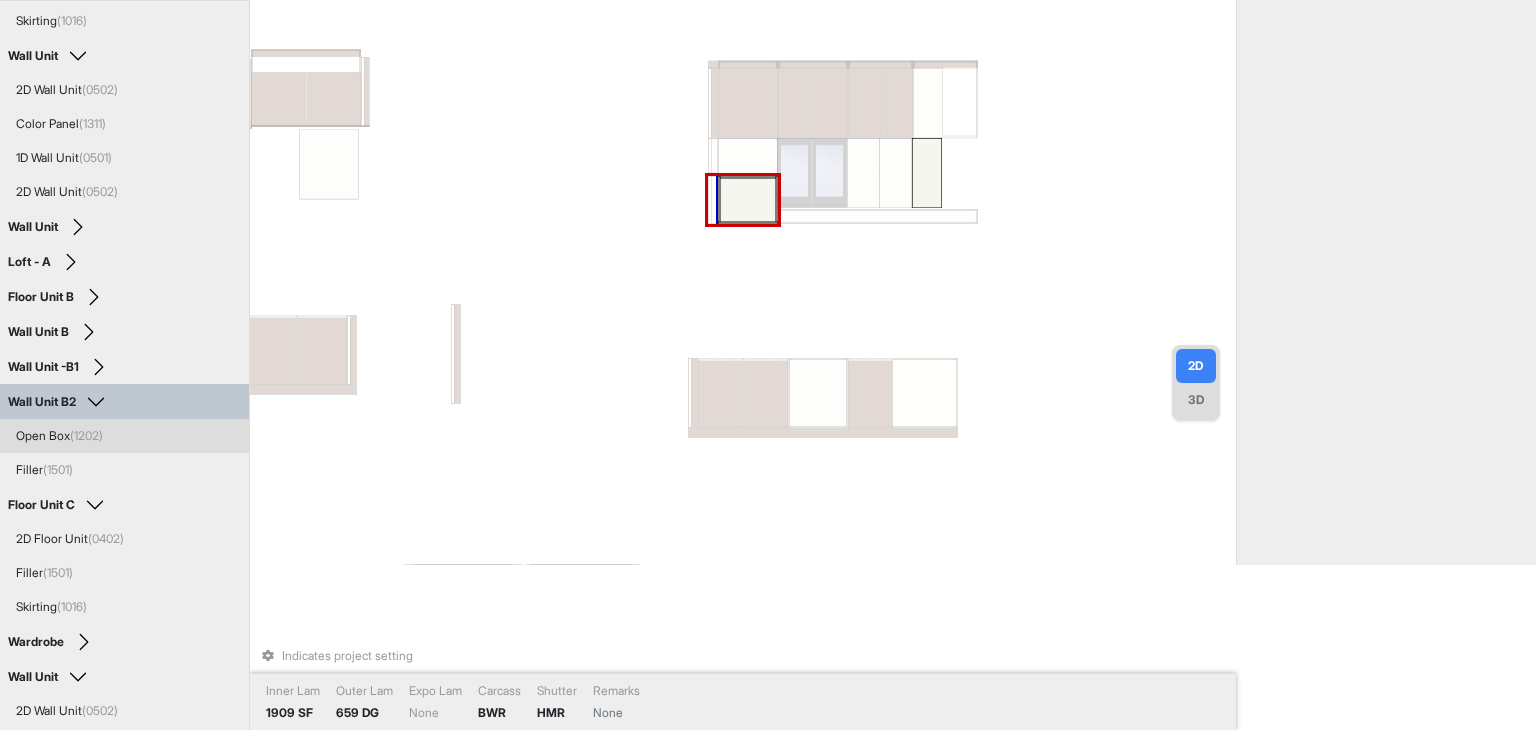 click on "(1202)" at bounding box center [86, 435] 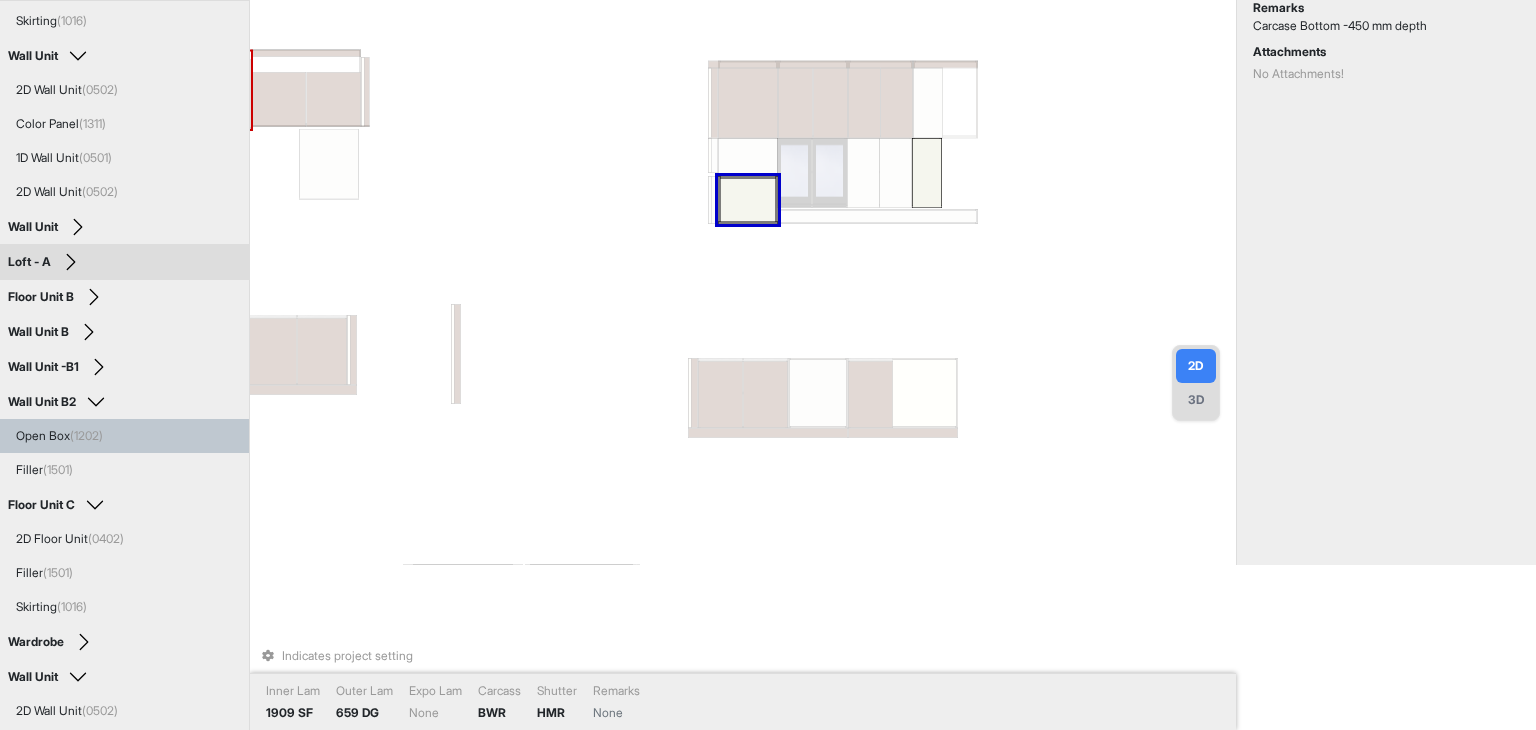 scroll, scrollTop: 0, scrollLeft: 0, axis: both 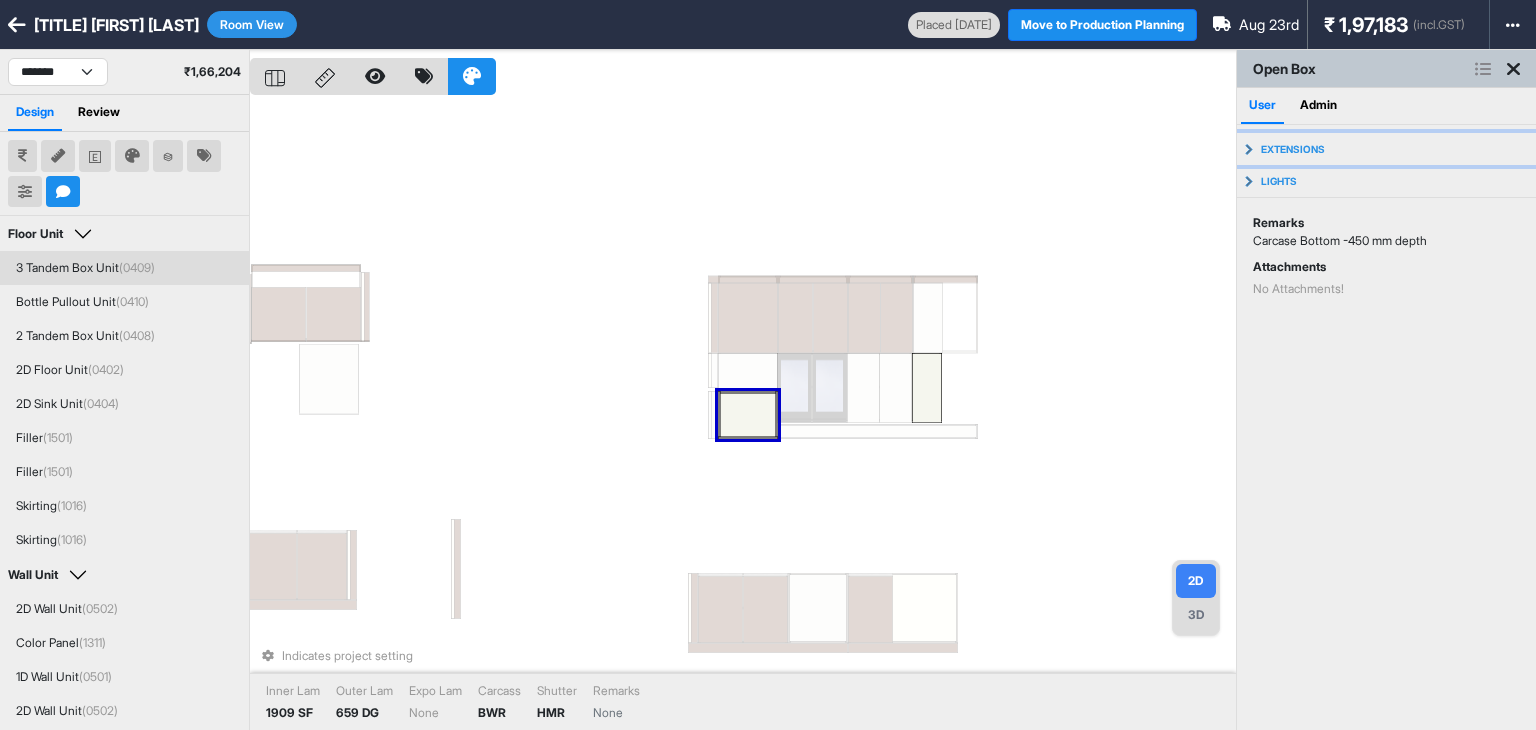click on "Extensions" at bounding box center [1386, 149] 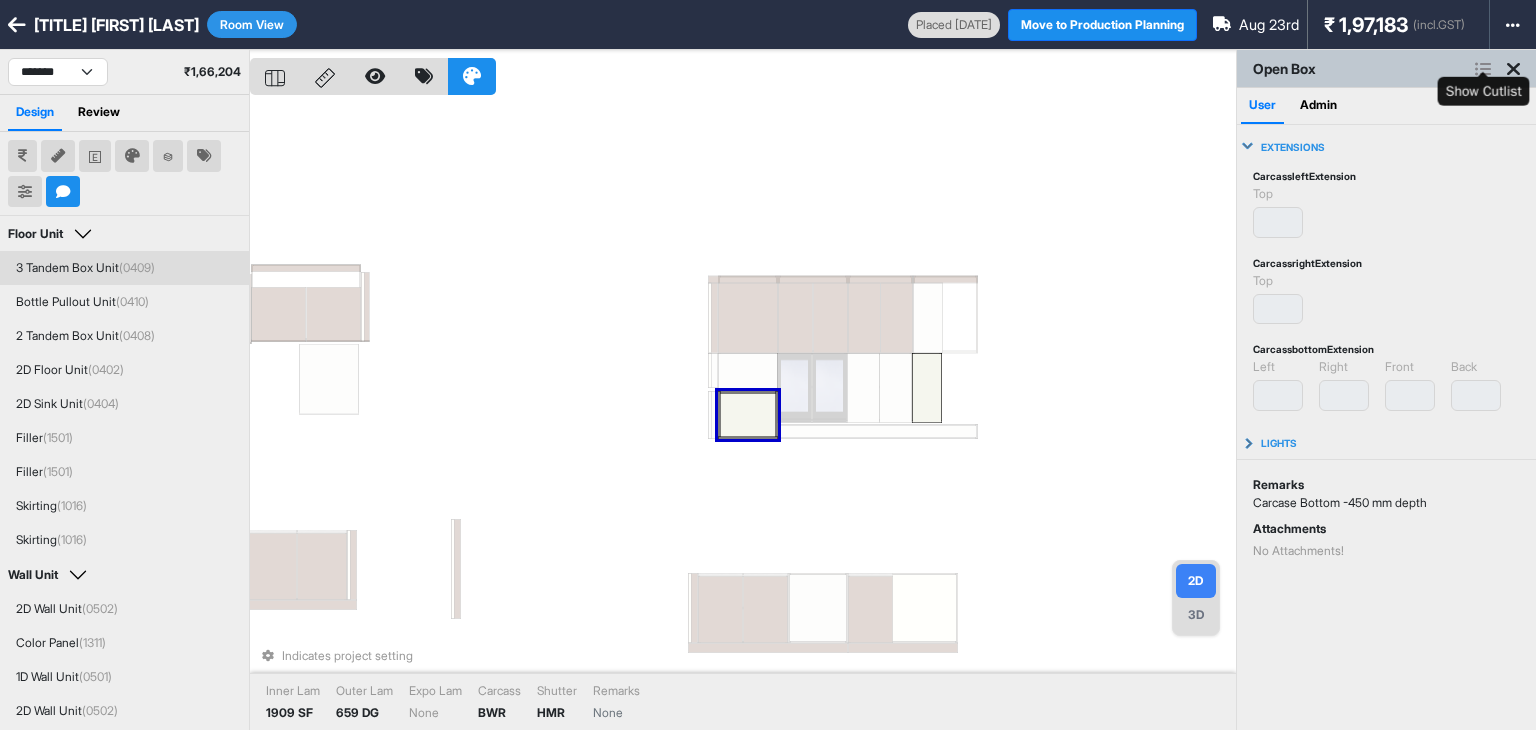 click at bounding box center (1483, 69) 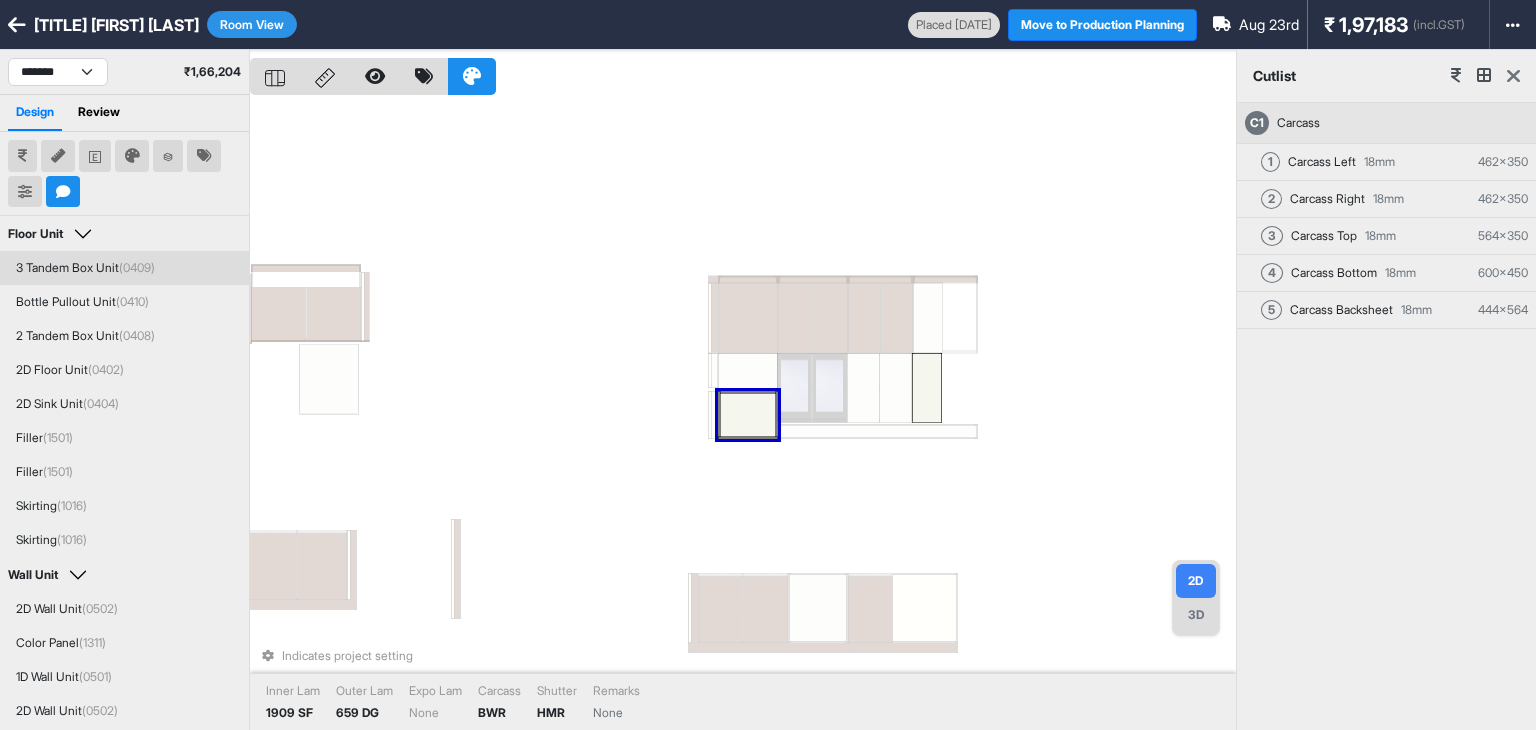 click at bounding box center [1513, 76] 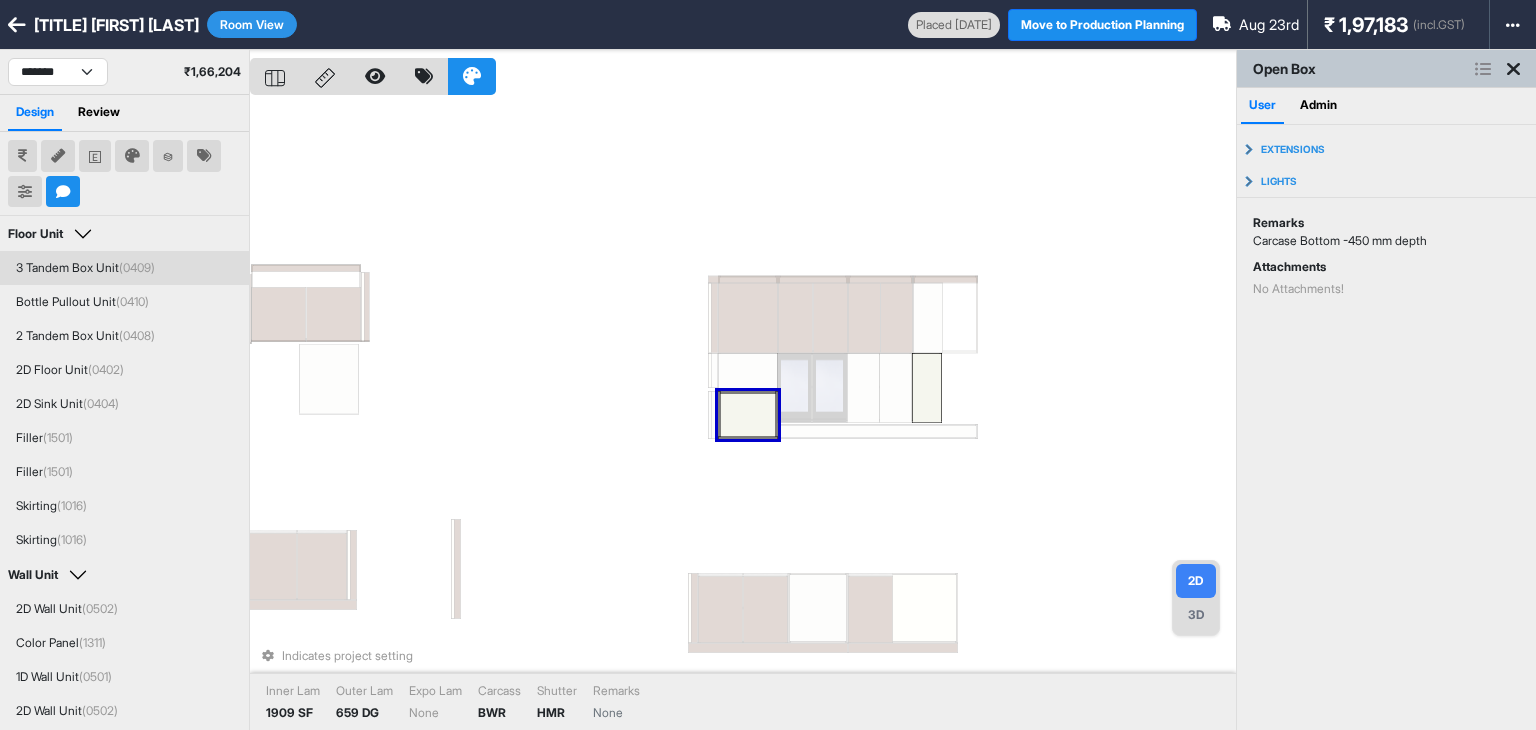 click on "3D" at bounding box center [1196, 615] 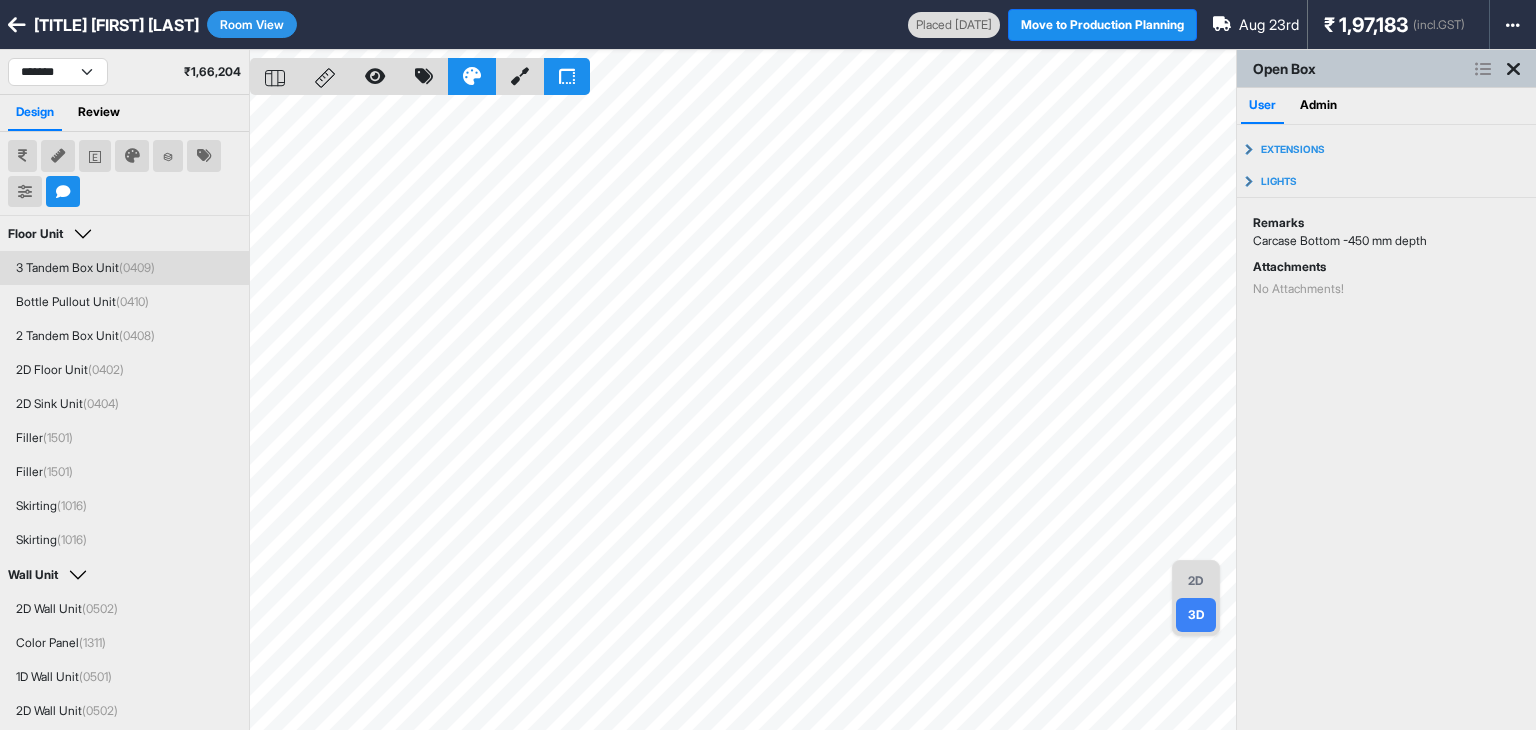 click on "2D" at bounding box center [1196, 581] 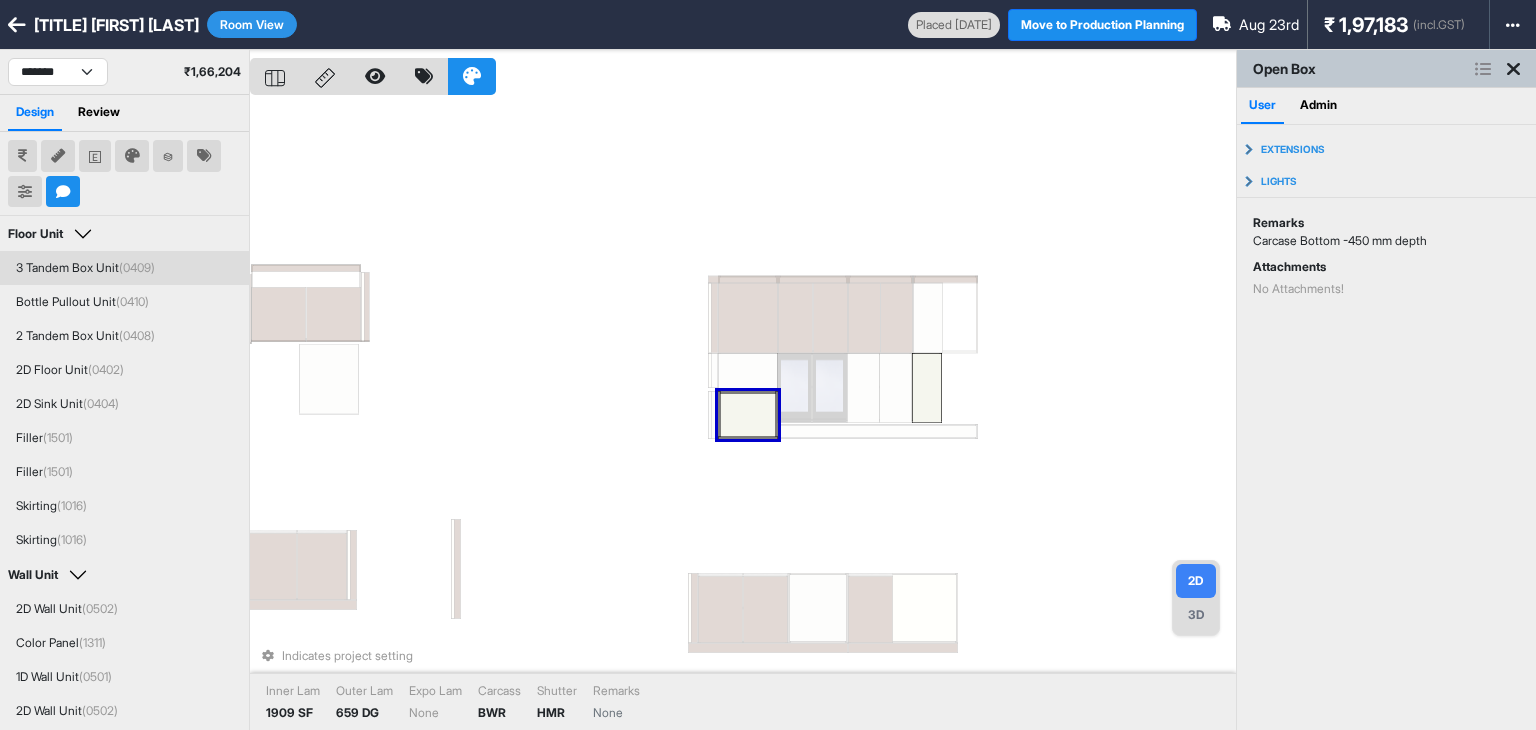 click on "Indicates project setting Inner Lam 1909 SF Outer Lam 659 DG Expo Lam None Carcass BWR Shutter HMR Remarks None" at bounding box center [743, 415] 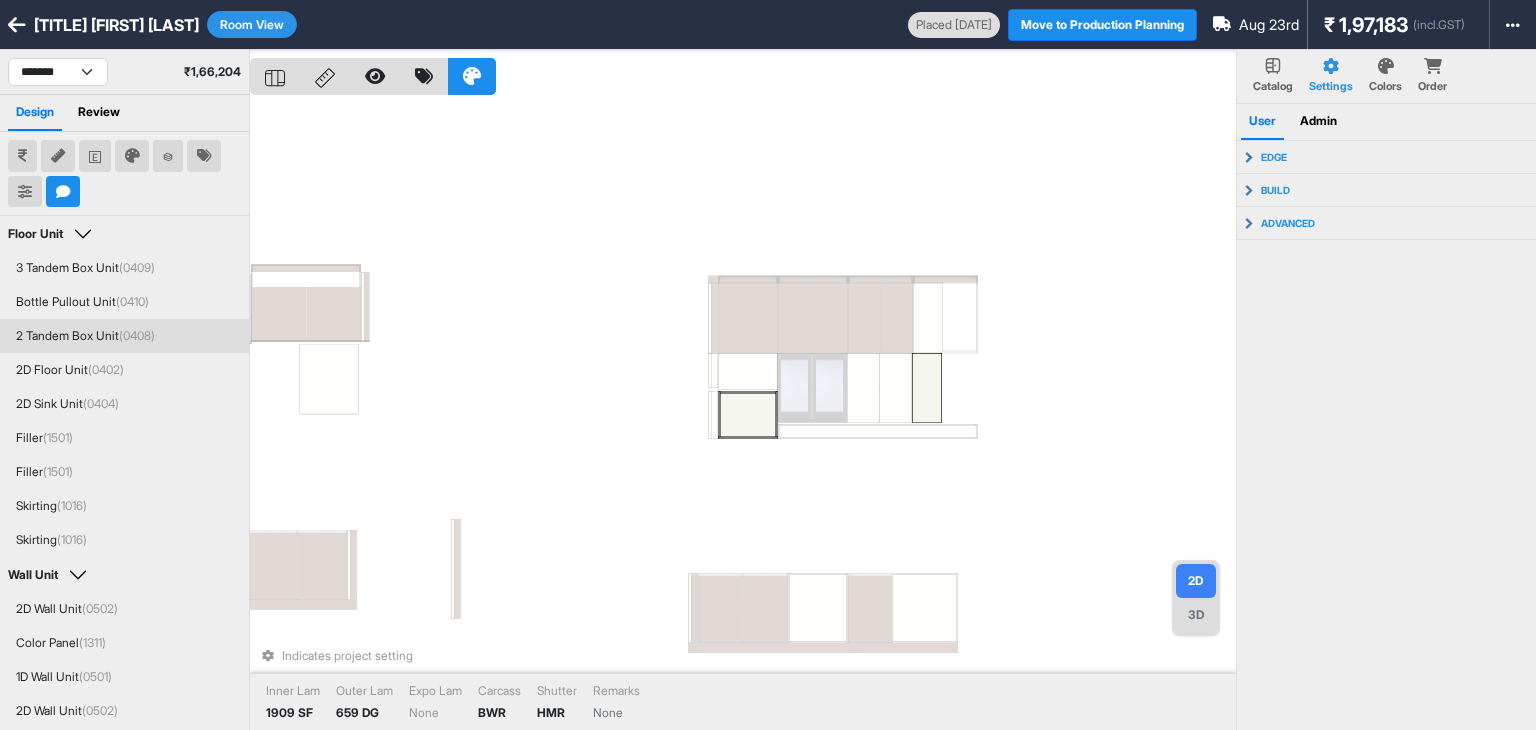click at bounding box center [63, 192] 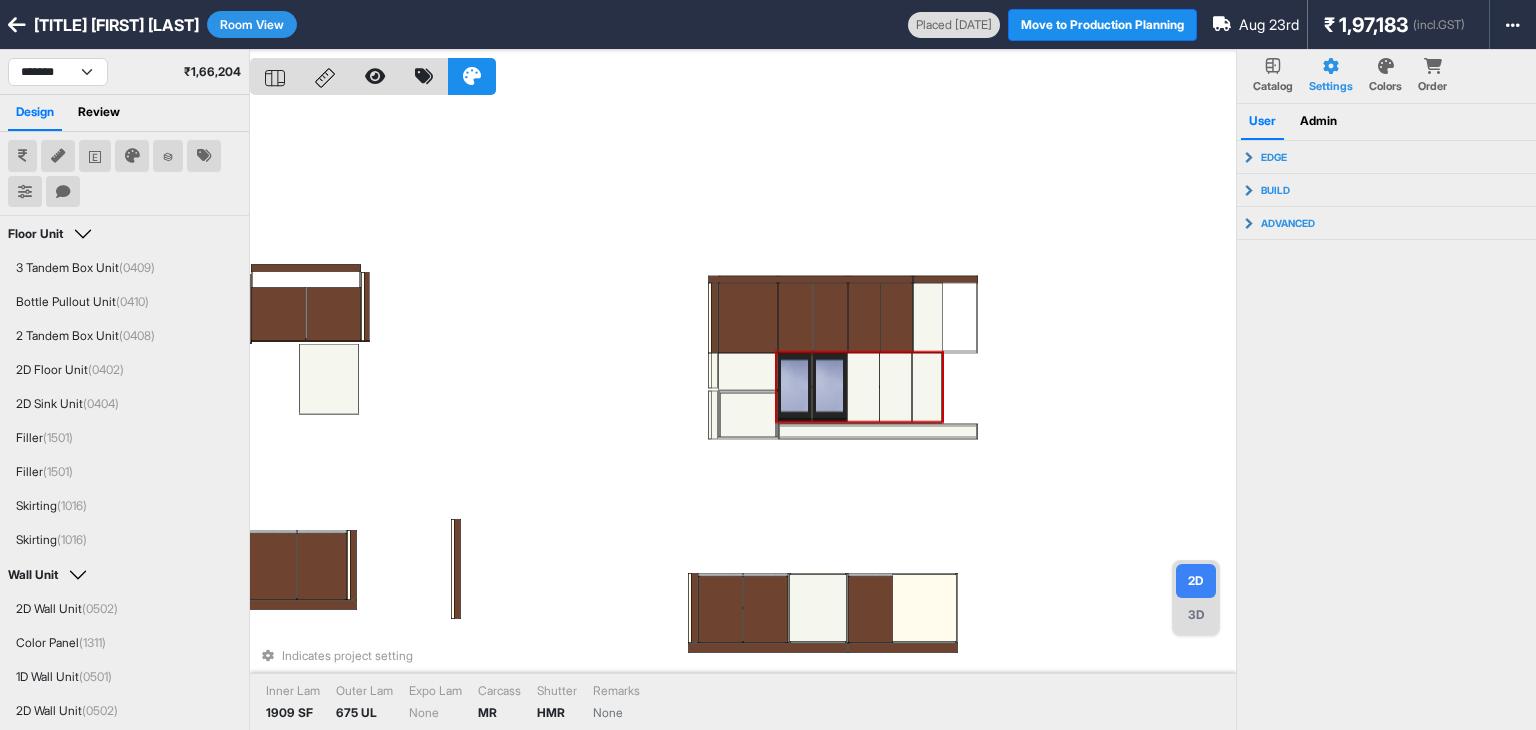click on "Indicates project setting Inner Lam 1909 SF Outer Lam 675 UL Expo Lam None Carcass MR Shutter HMR Remarks None" at bounding box center [743, 415] 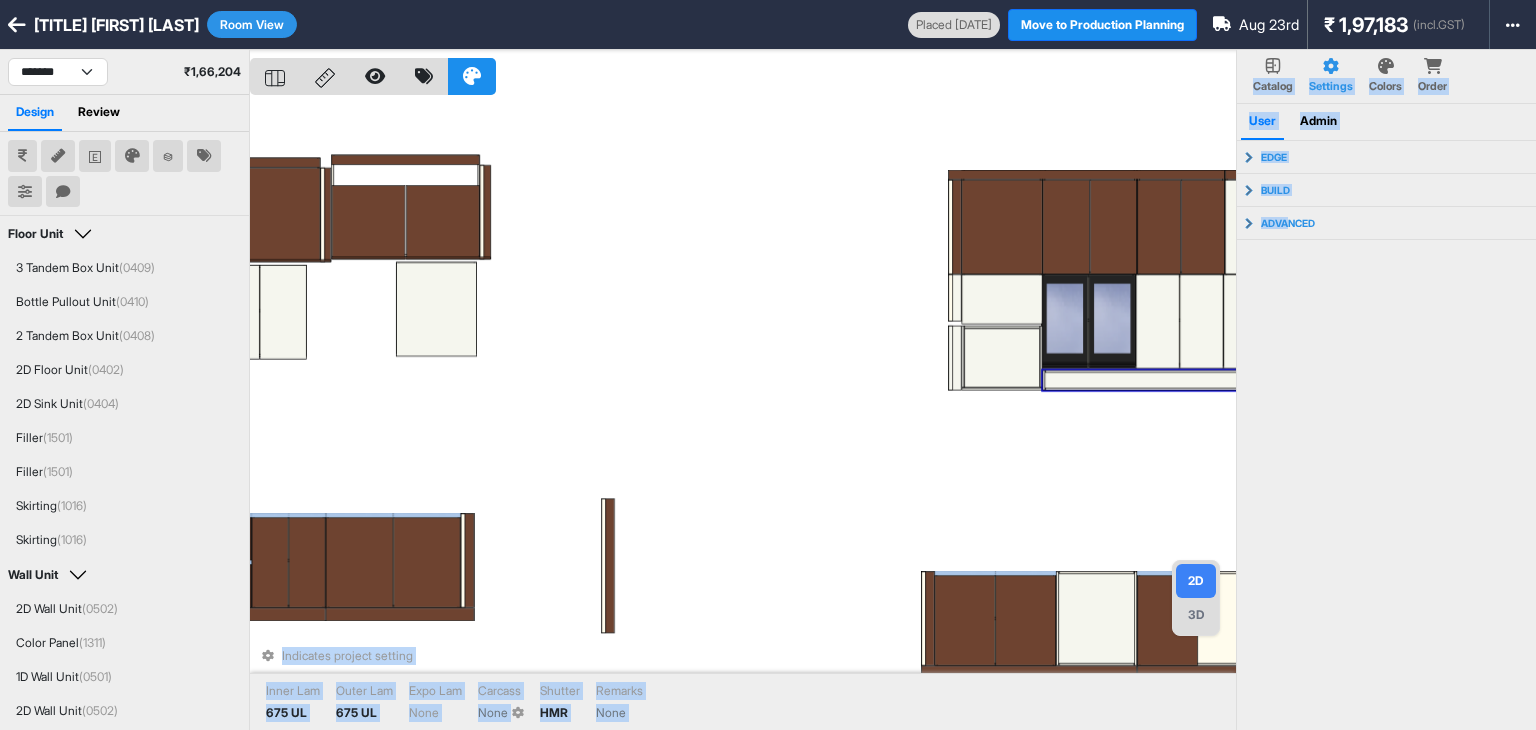 click on "2D 3D Indicates project setting Inner Lam 675 UL Outer Lam 675 UL Expo Lam None Carcass None Shutter HMR Remarks None Catalog Settings Colors Order User Admin edge Carcass Front Edge 0.5 mm Partition Front Edge 0.5 mm build Front Offset 30 mm advanced Auto Build Type Yes Minifix for expo modules Yes Auto Backsheet Yes Extend Expo Legs for Skirting No Auto Extend Top Yes" at bounding box center (893, 415) 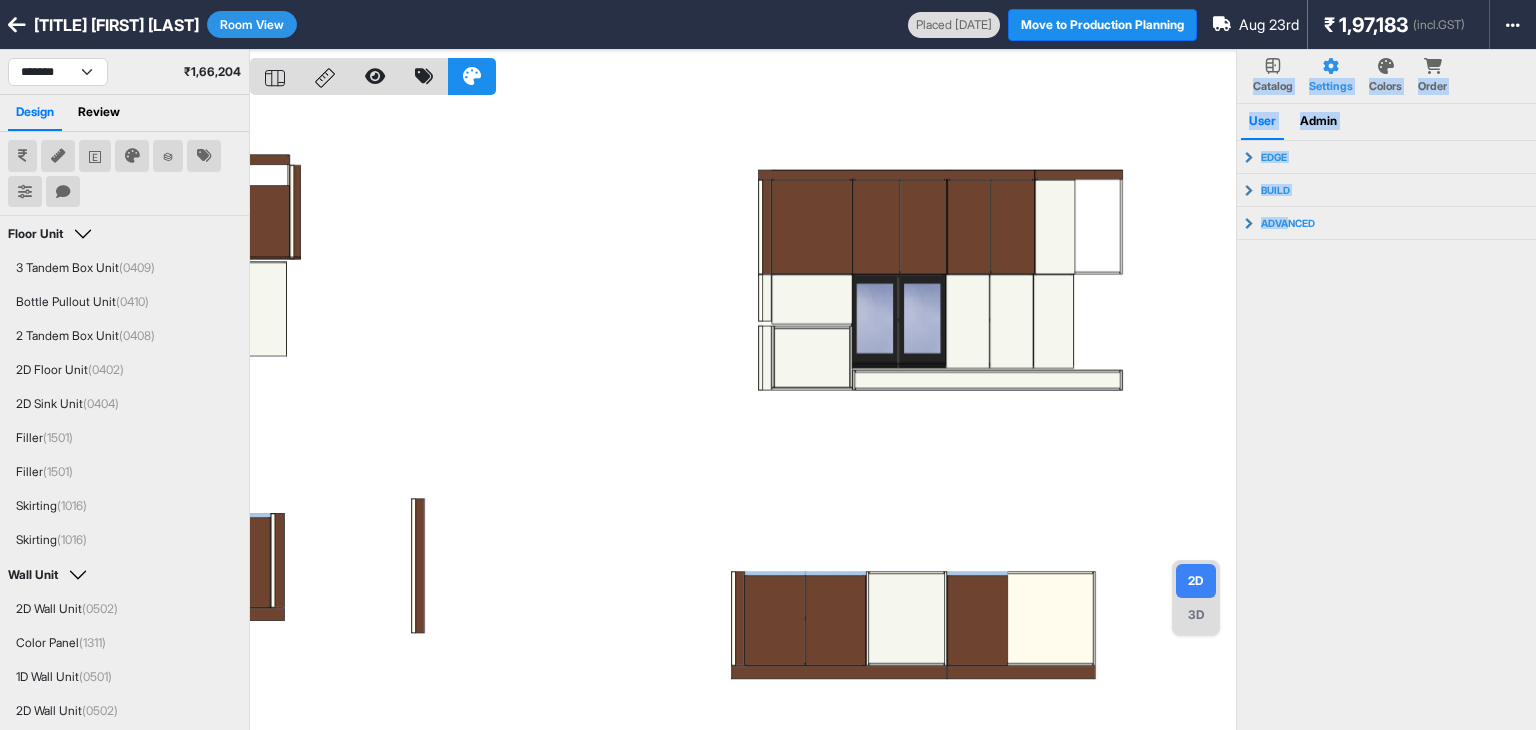 click at bounding box center (743, 415) 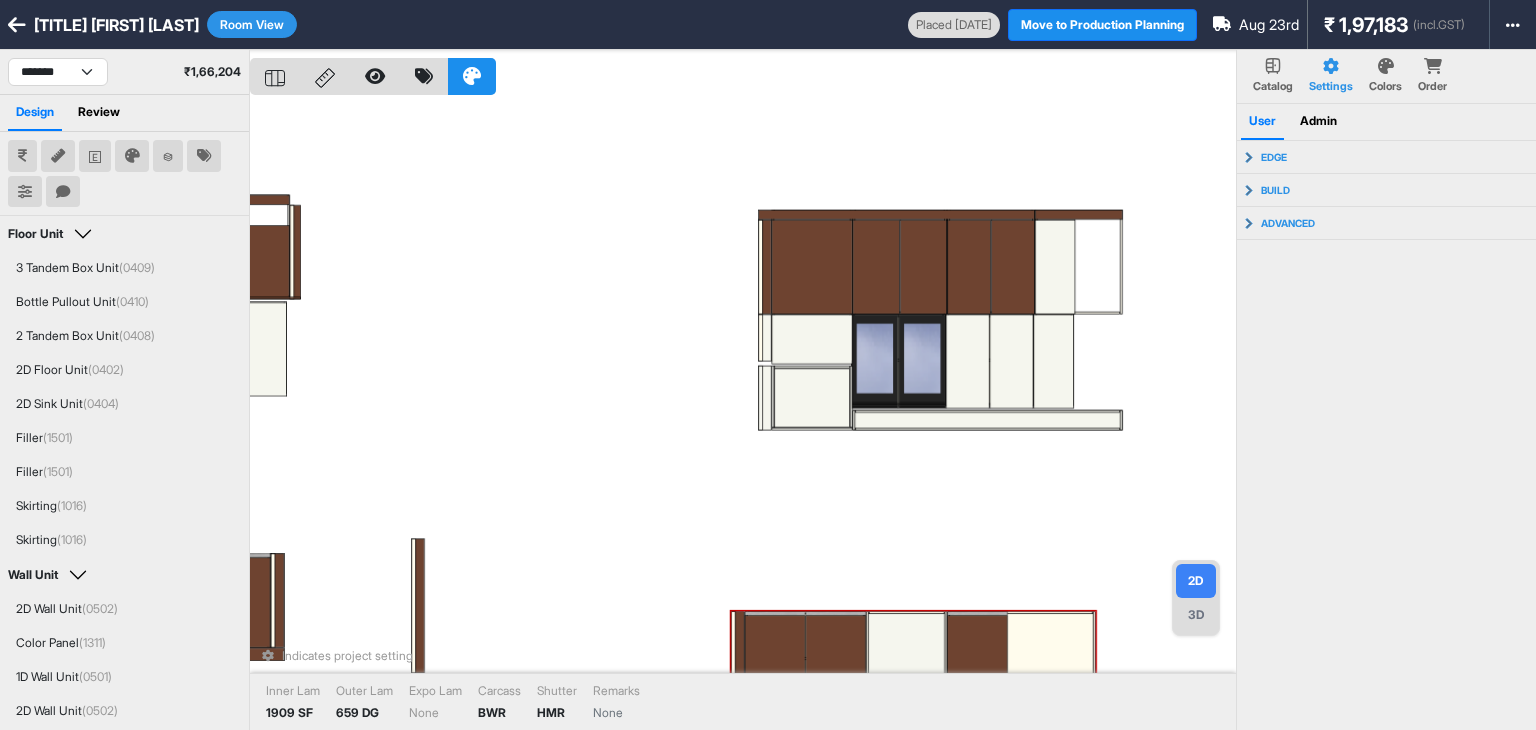 click on "3D" at bounding box center [1196, 615] 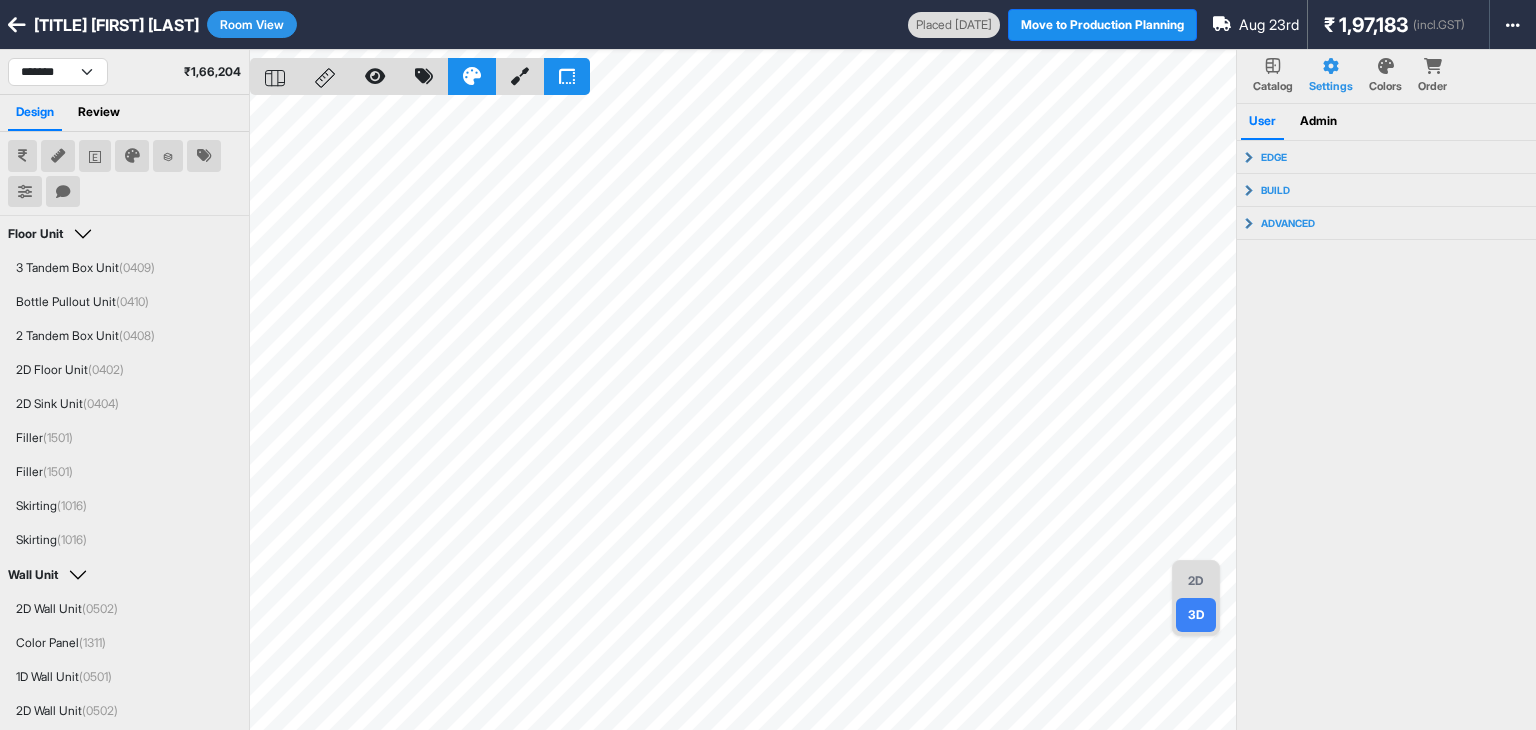click on "2D 3D Catalog Settings Colors Order User Admin edge Carcass Front Edge 0.5 mm Partition Front Edge 0.5 mm build Front Offset 30 mm advanced Auto Build Type Yes Minifix for expo modules Yes Auto Backsheet Yes Extend Expo Legs for Skirting No Auto Extend Top Yes" at bounding box center (893, 415) 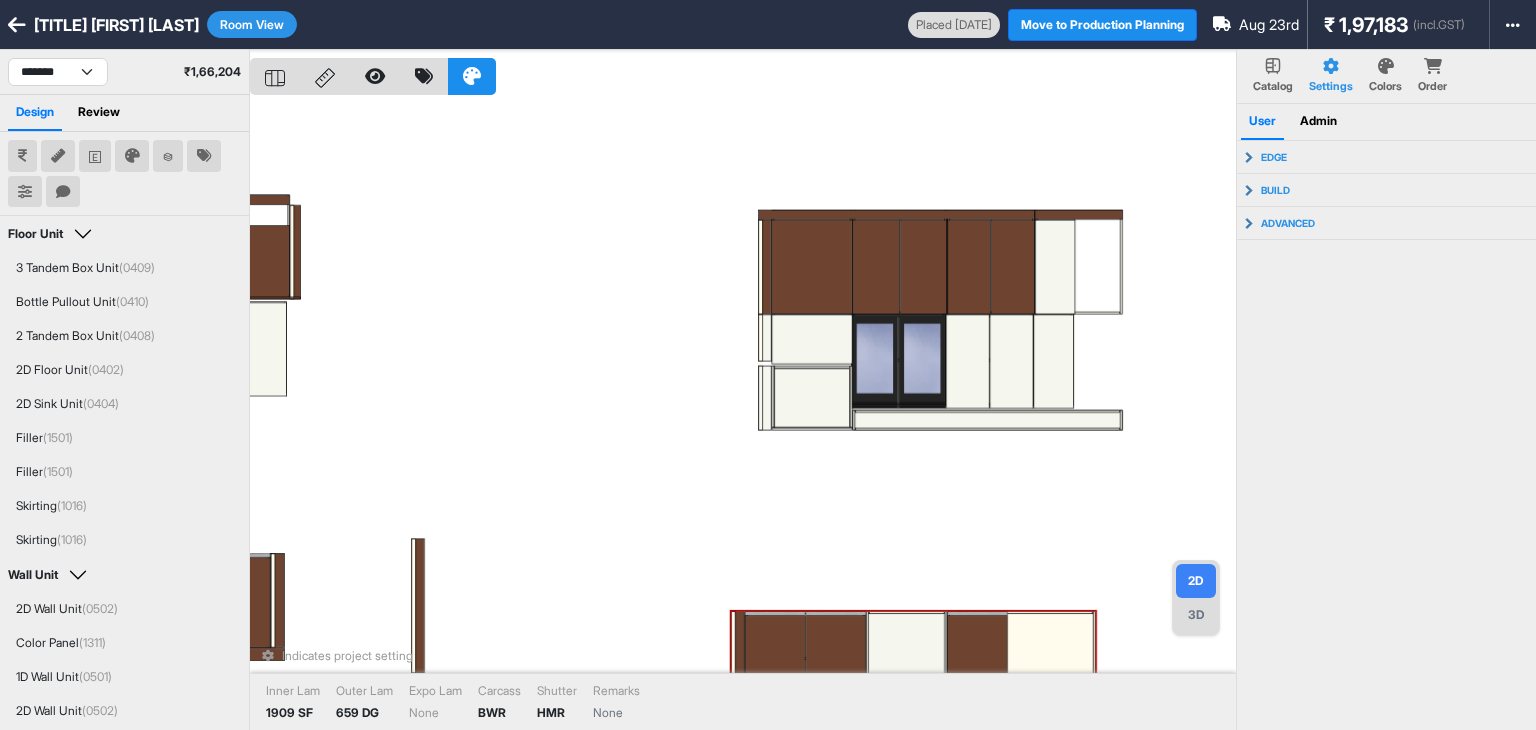 click on "Indicates project setting Inner Lam 1909 SF Outer Lam 659 DG Expo Lam None Carcass BWR Shutter HMR Remarks None" at bounding box center [743, 415] 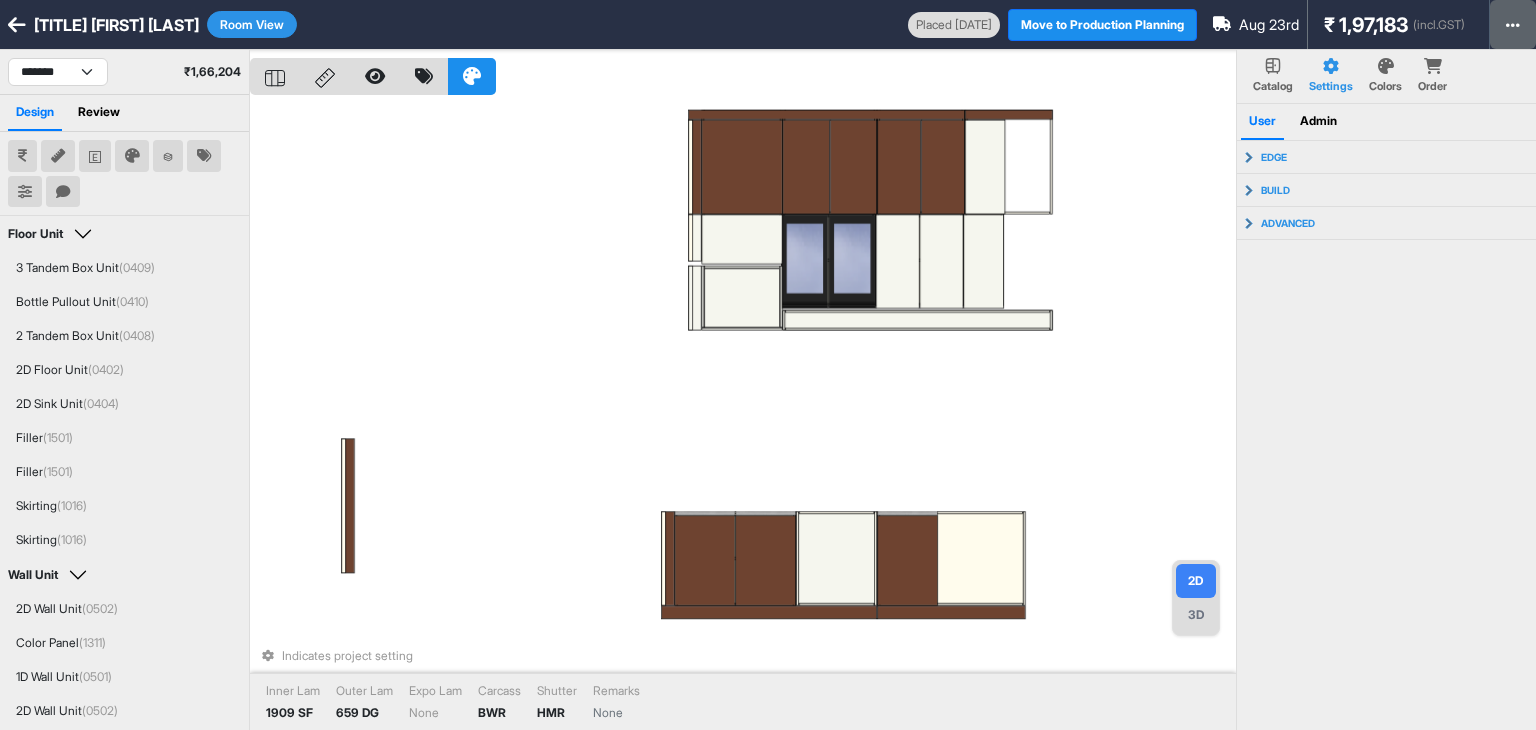 click at bounding box center [1513, 24] 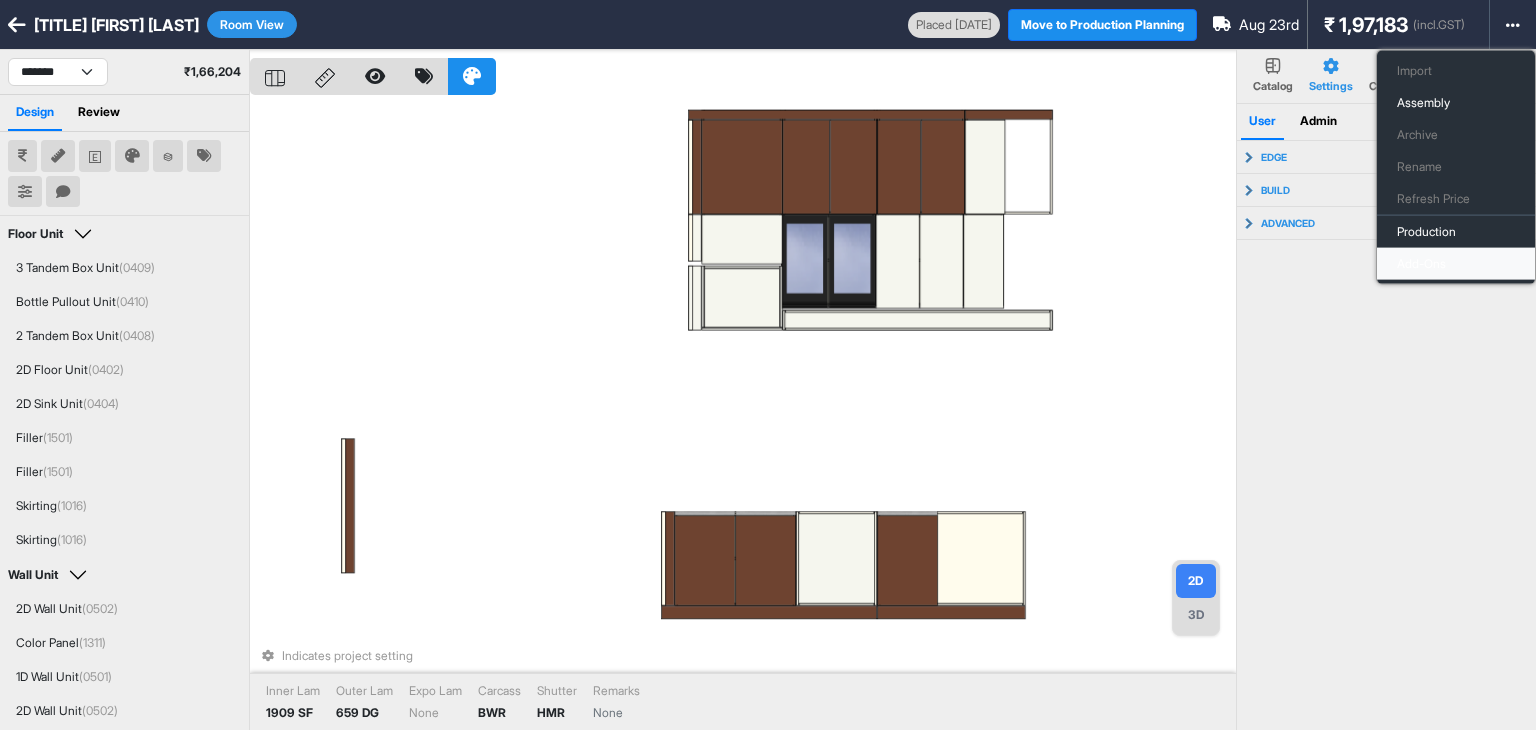 click on "Add-Ons" at bounding box center [1456, 264] 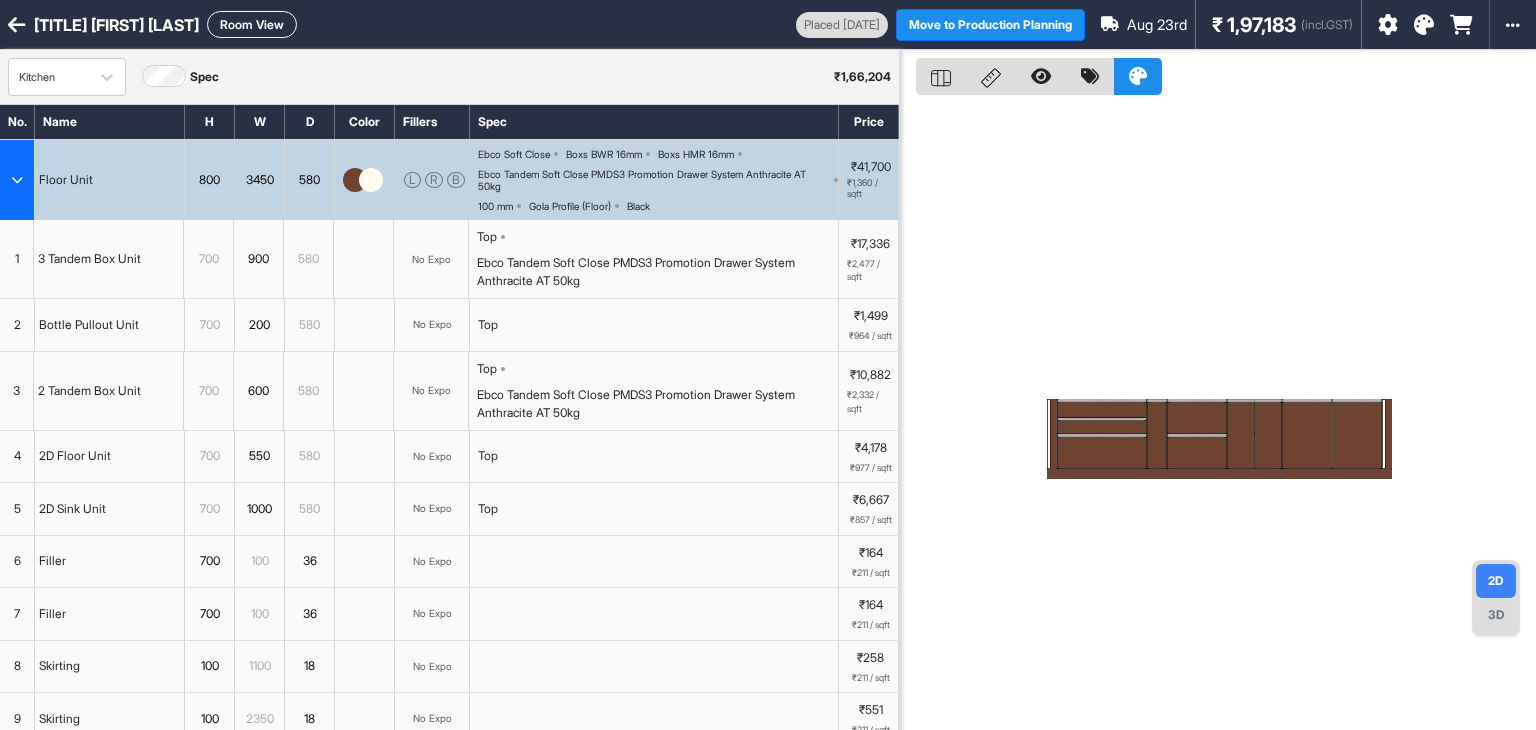 click on "Room View" at bounding box center [252, 24] 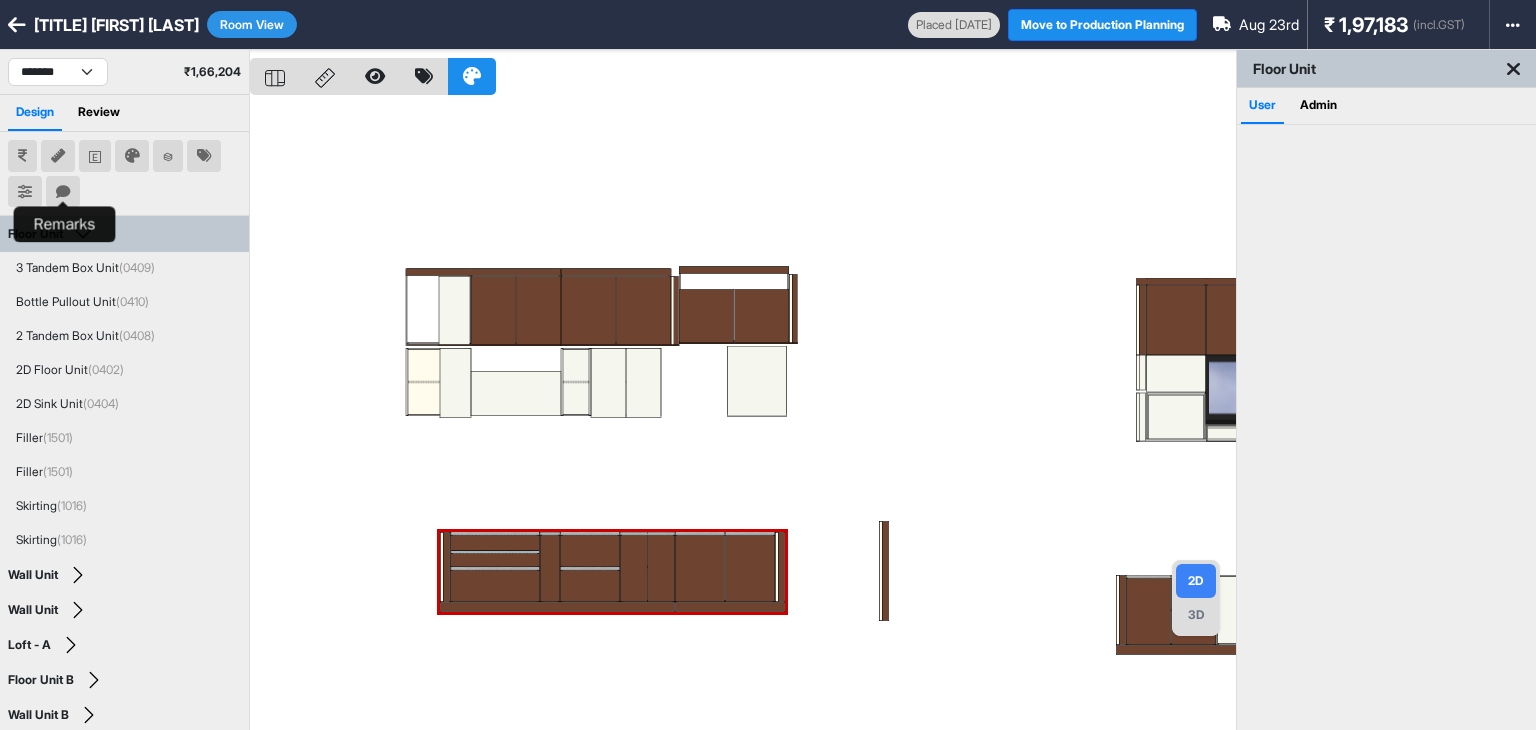 click at bounding box center (63, 192) 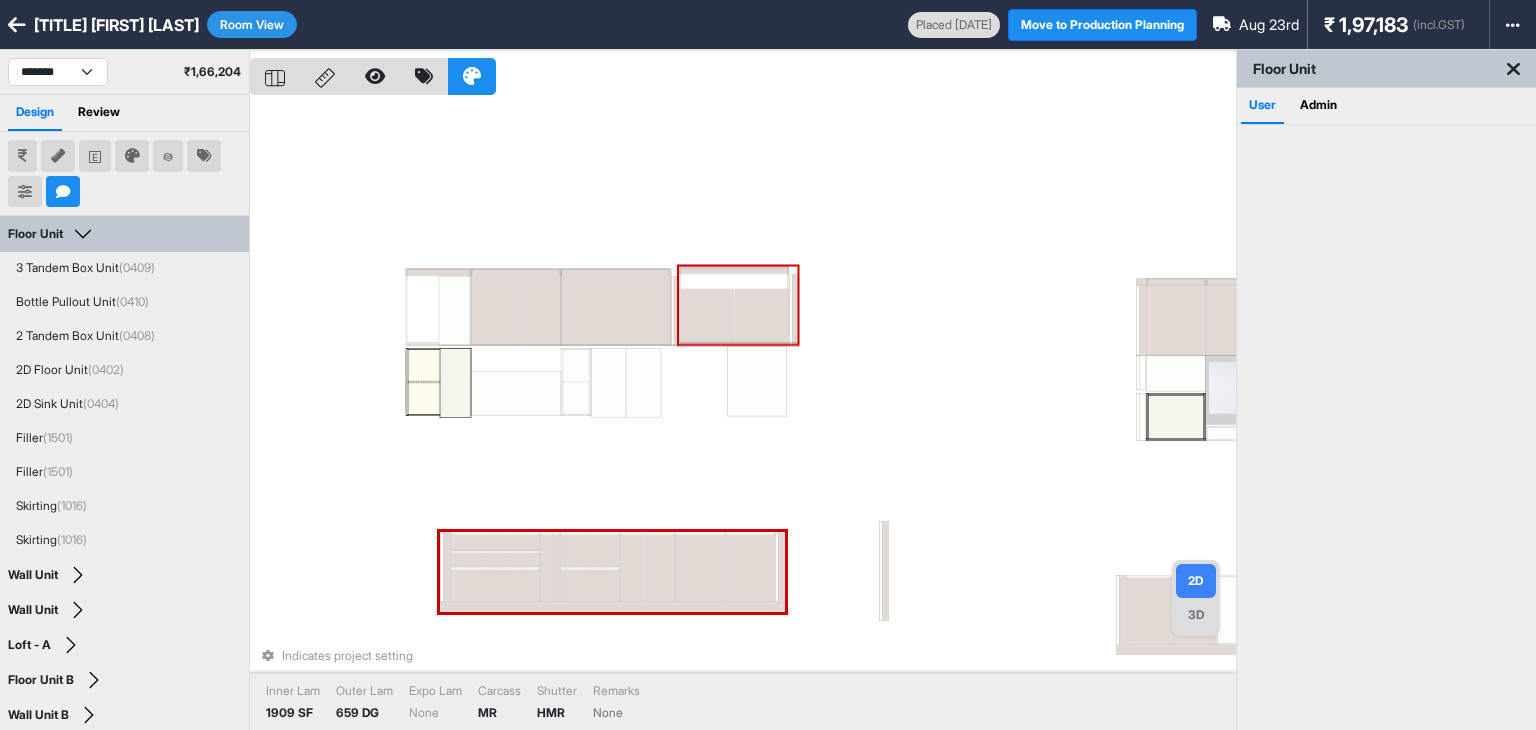 type 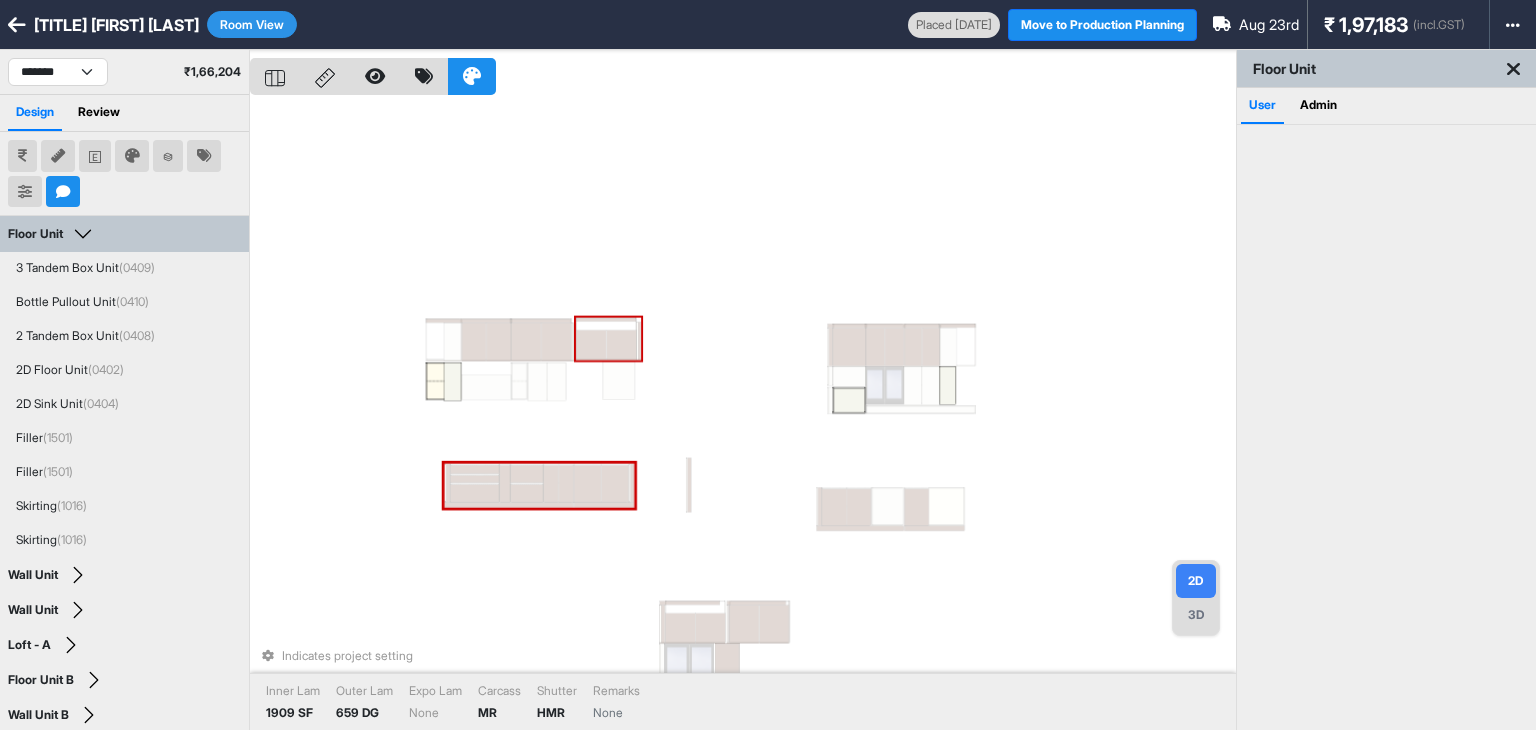click on "Indicates project setting Inner Lam 1909 SF Outer Lam 659 DG Expo Lam None Carcass MR Shutter HMR Remarks None" at bounding box center [743, 415] 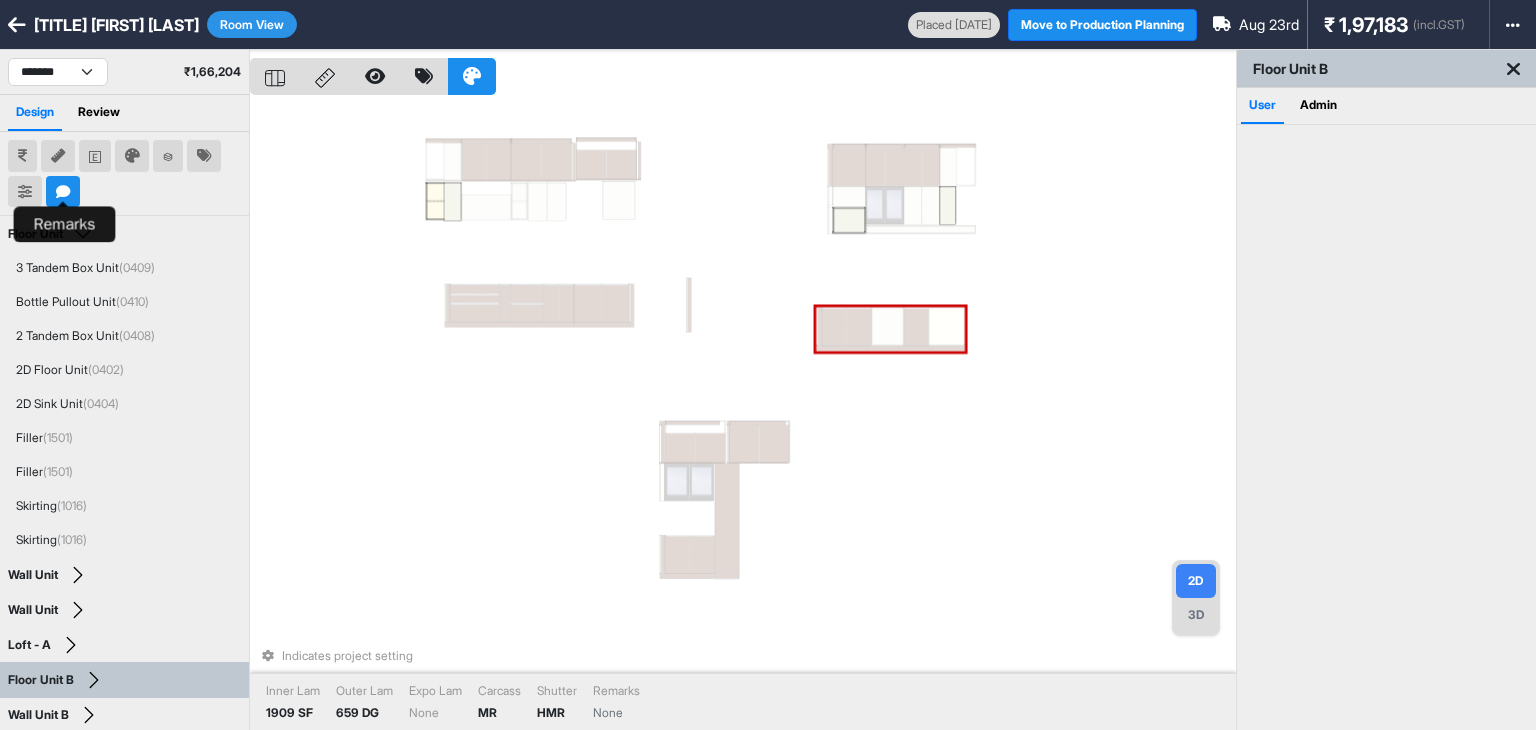 click at bounding box center (63, 192) 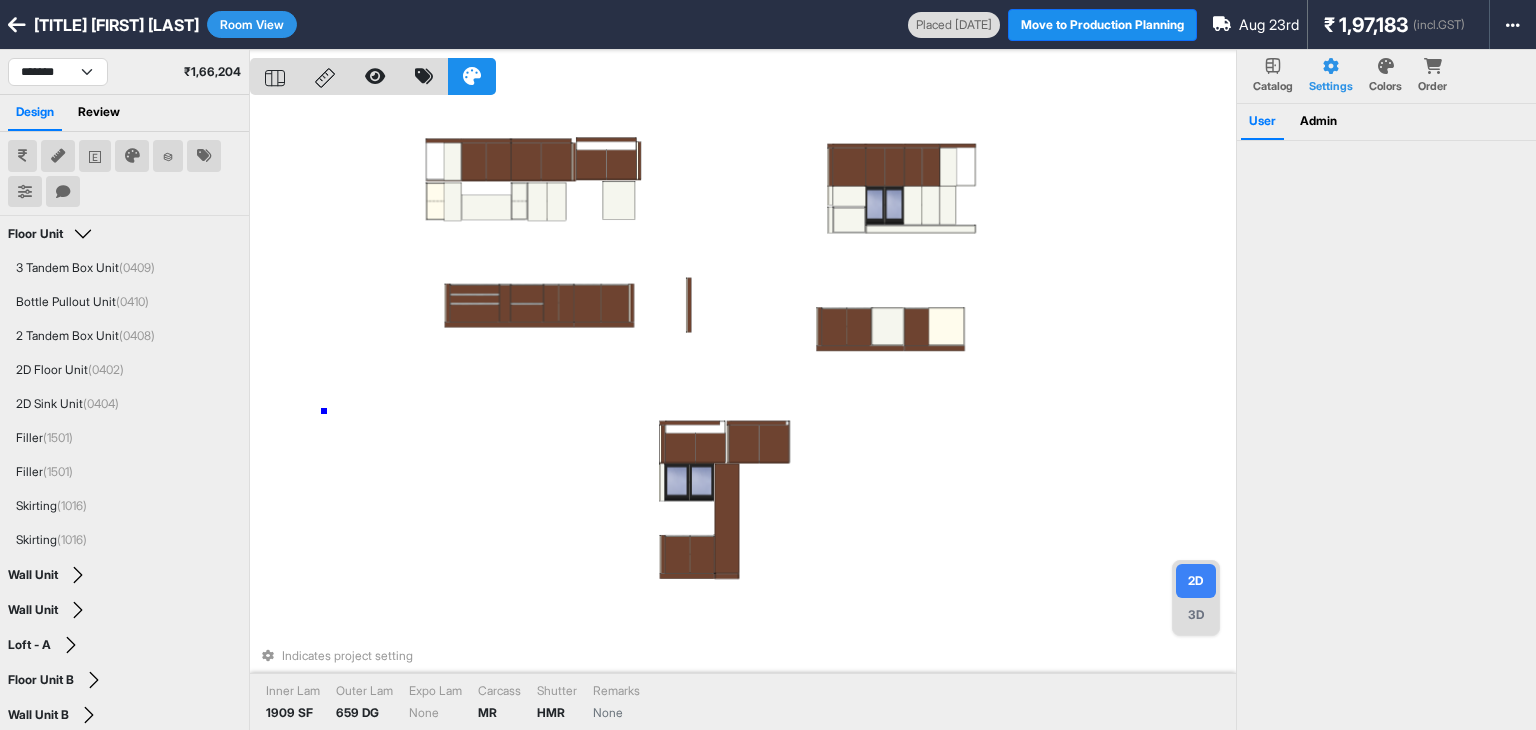 click on "Indicates project setting Inner Lam 1909 SF Outer Lam 659 DG Expo Lam None Carcass MR Shutter HMR Remarks None" at bounding box center (743, 415) 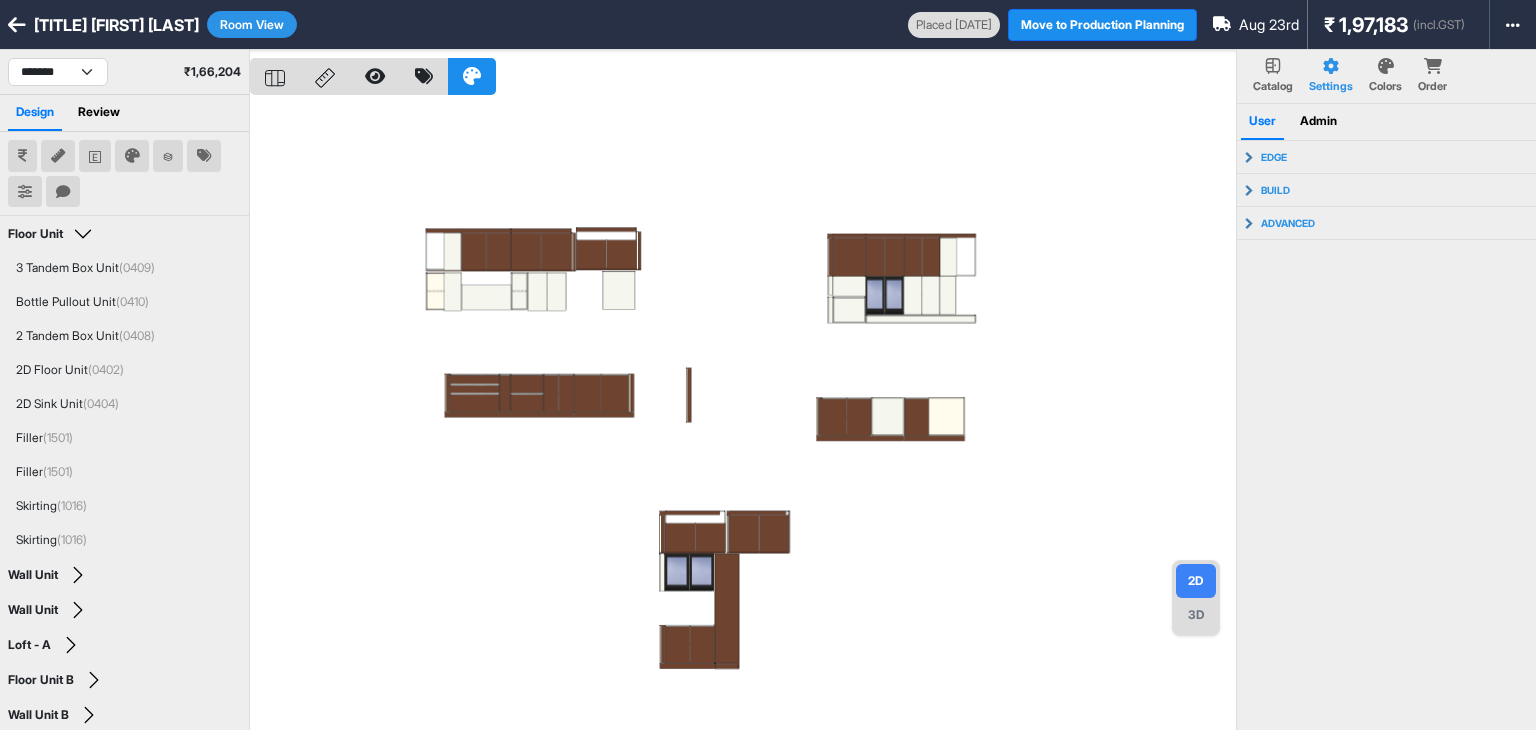 click at bounding box center (743, 415) 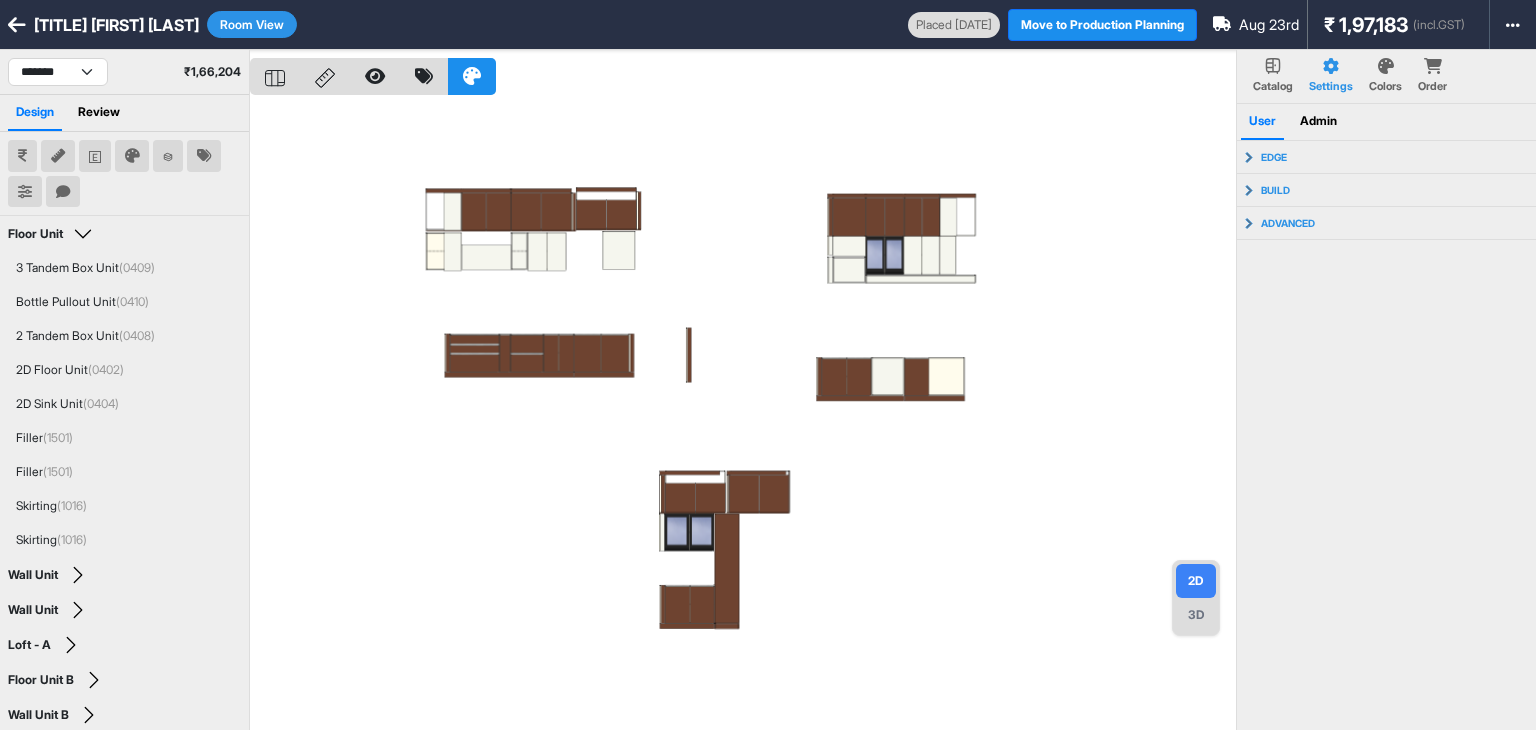 click on "Colors" at bounding box center (1385, 76) 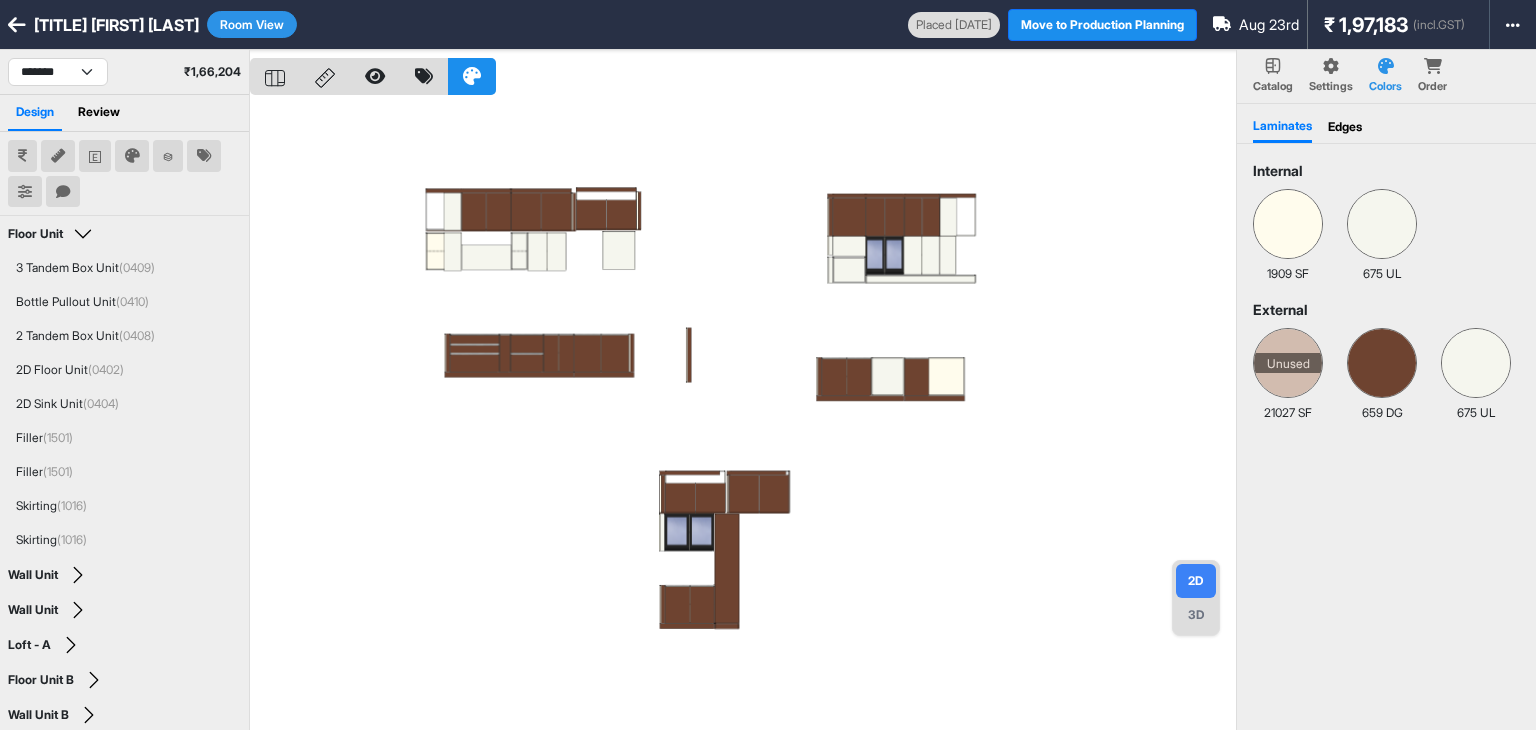 click on "Edges" at bounding box center [1345, 127] 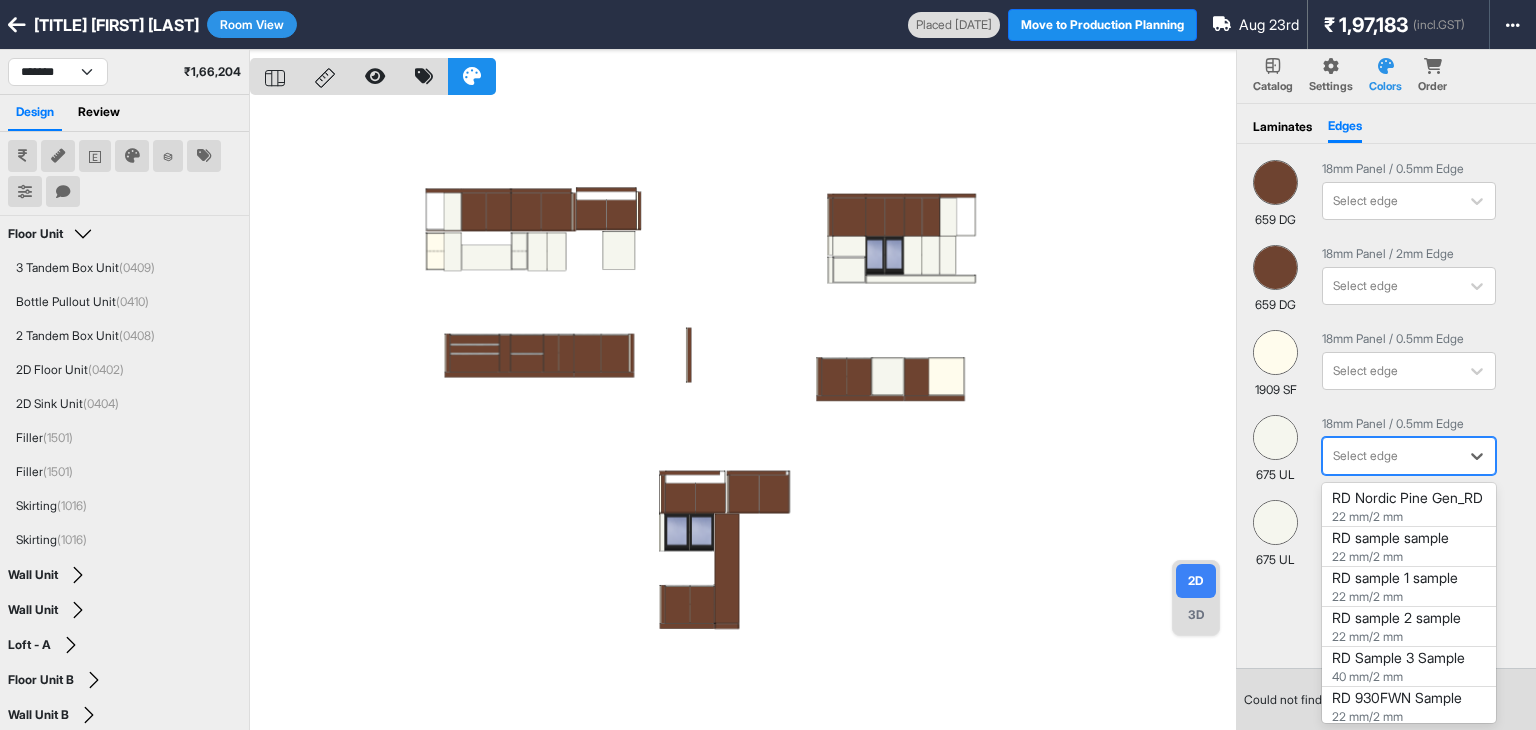click at bounding box center (1391, 456) 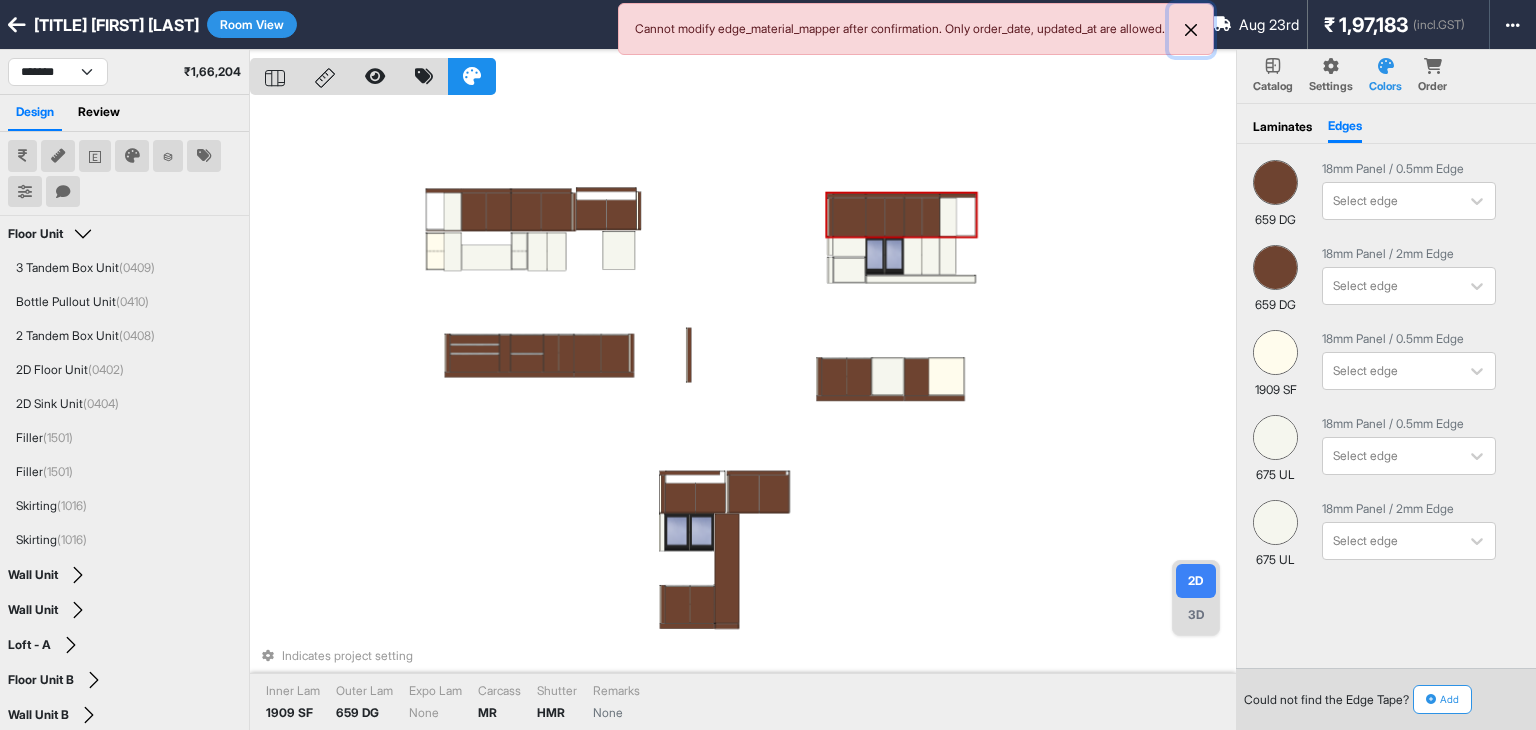 click at bounding box center (1191, 30) 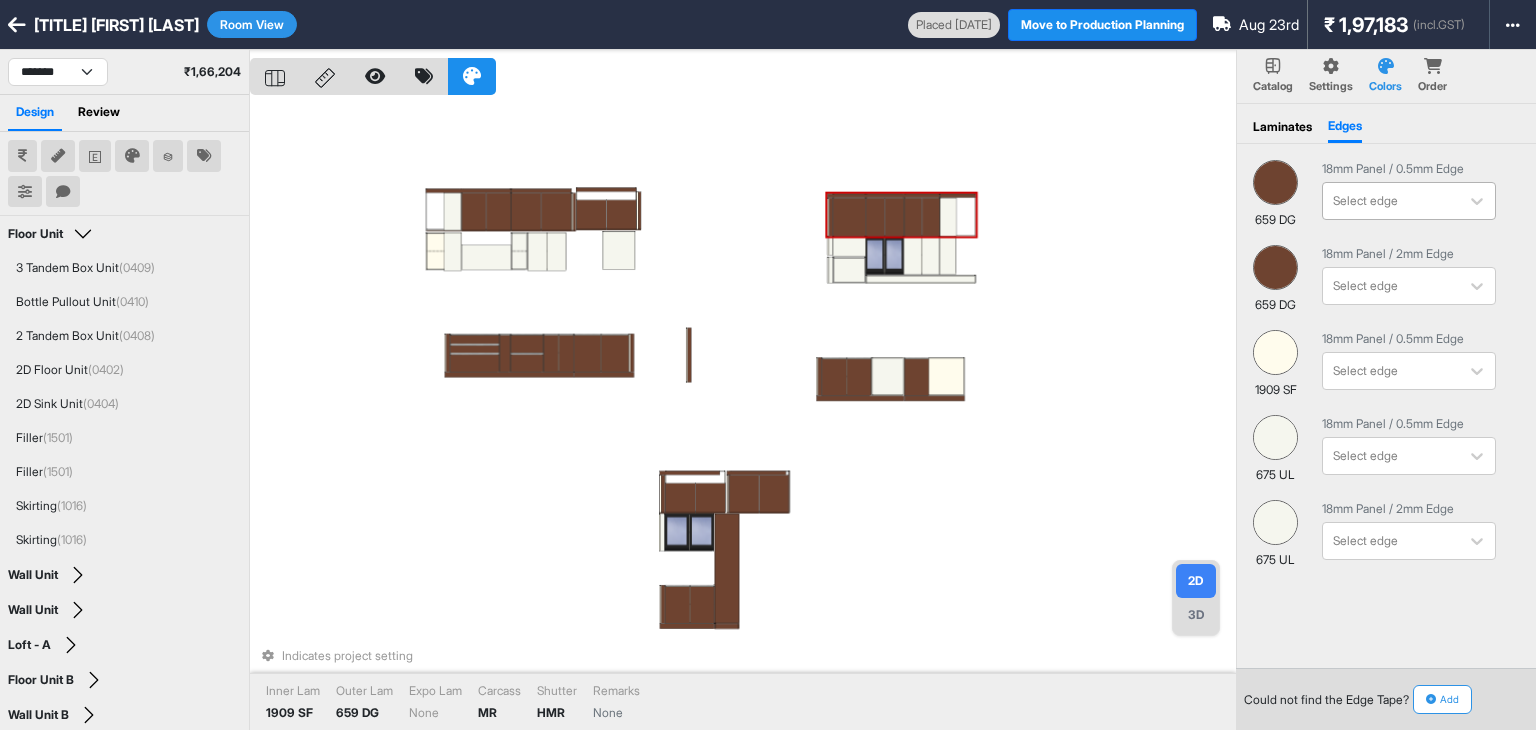 click at bounding box center [1391, 201] 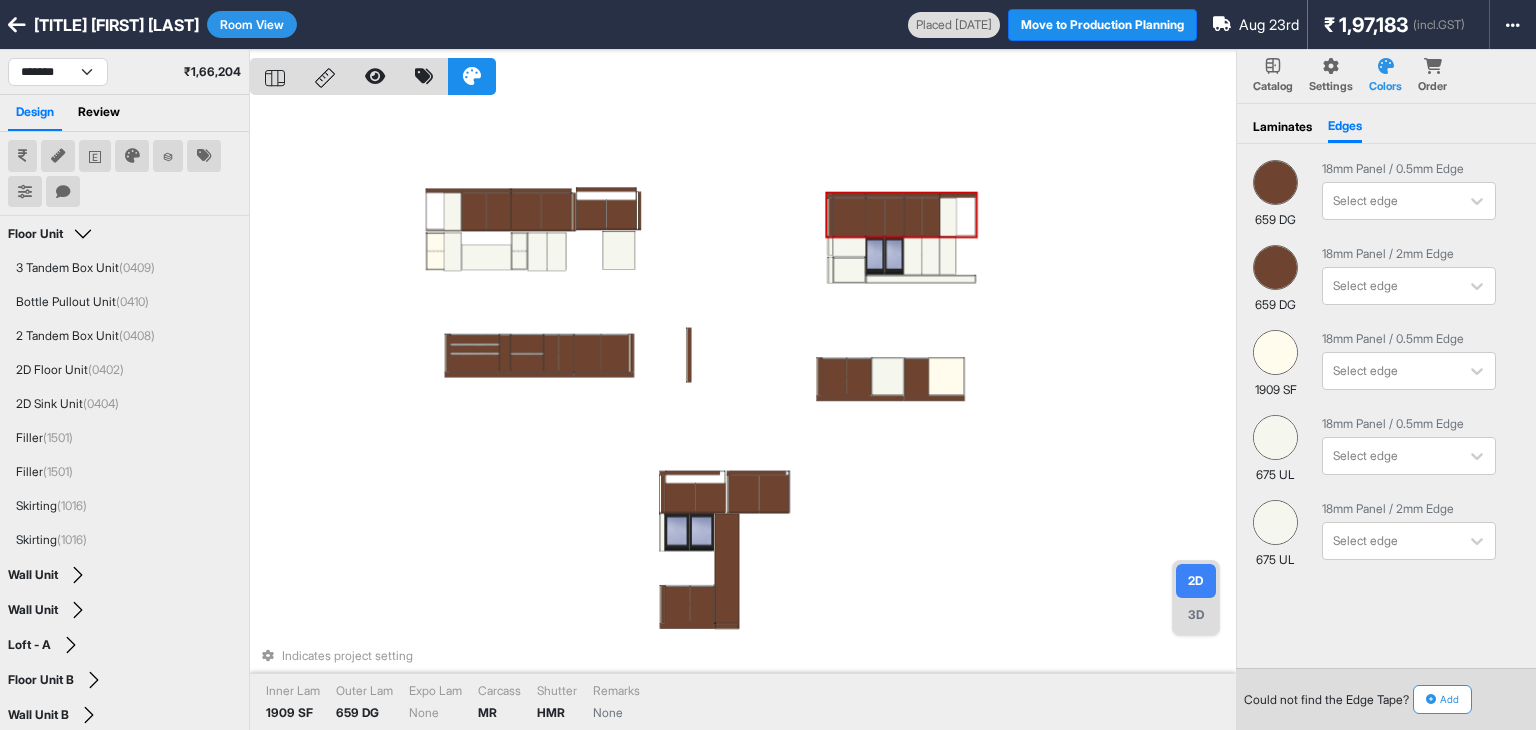 click on "Laminates Edges" at bounding box center (1386, 124) 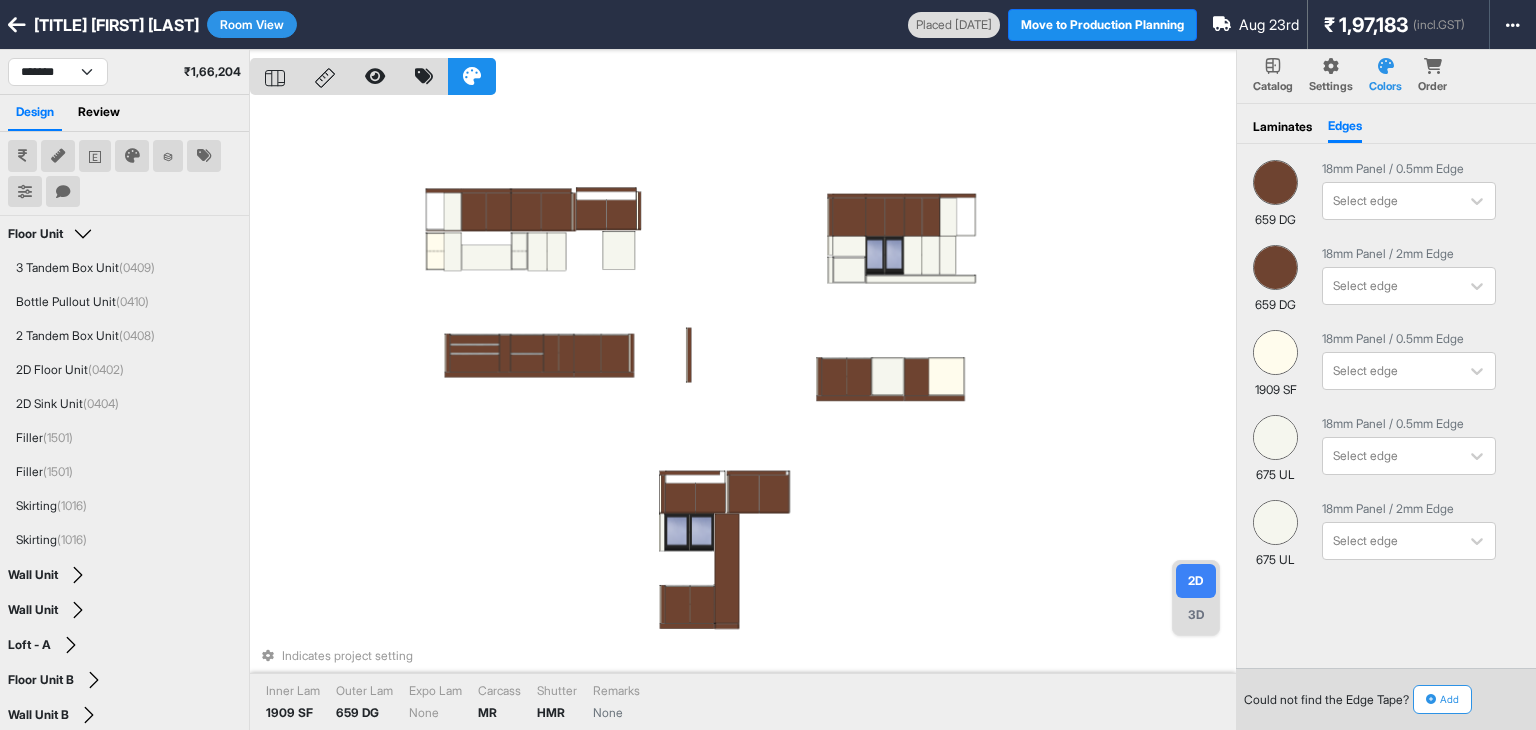 click on "Laminates" at bounding box center [1282, 127] 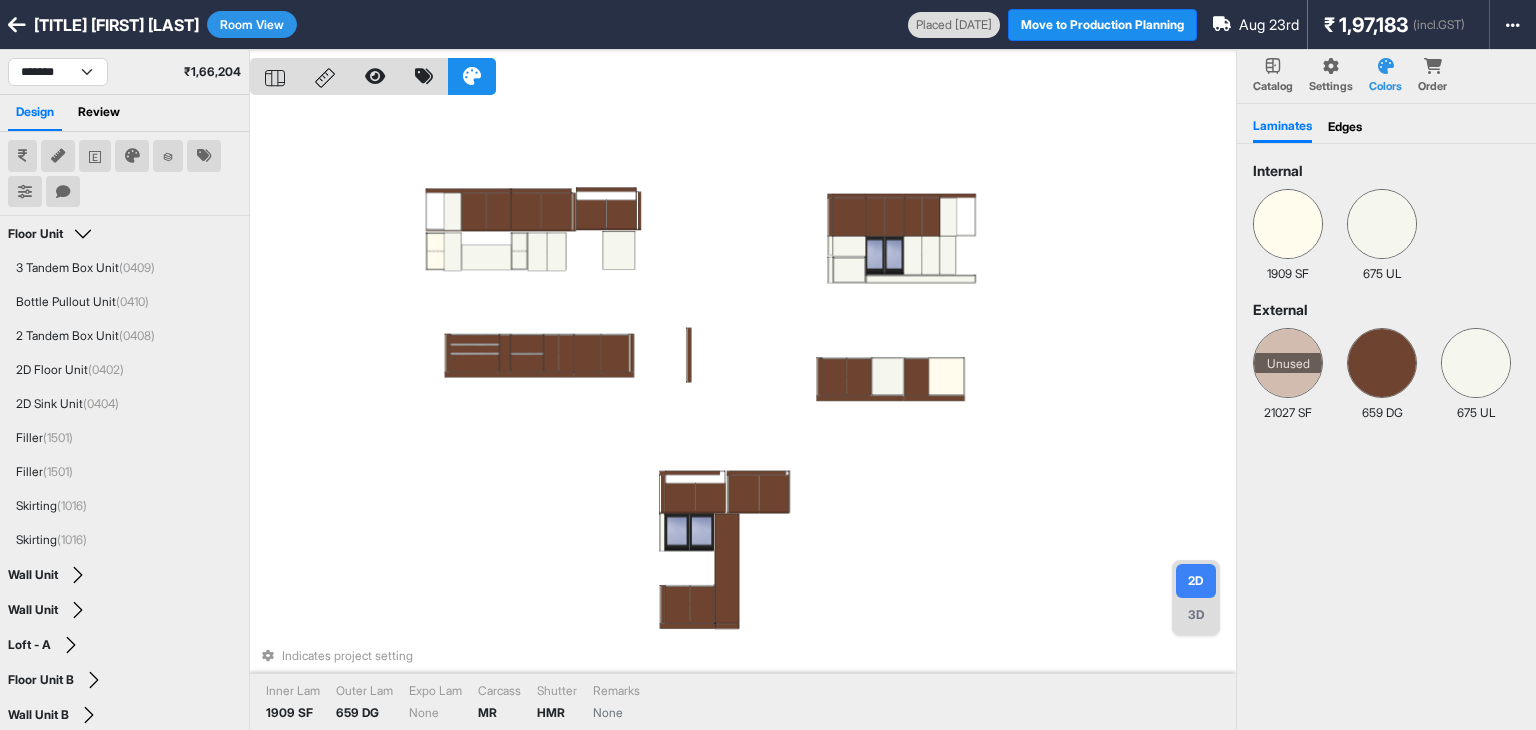 click on "Colors" at bounding box center (1385, 86) 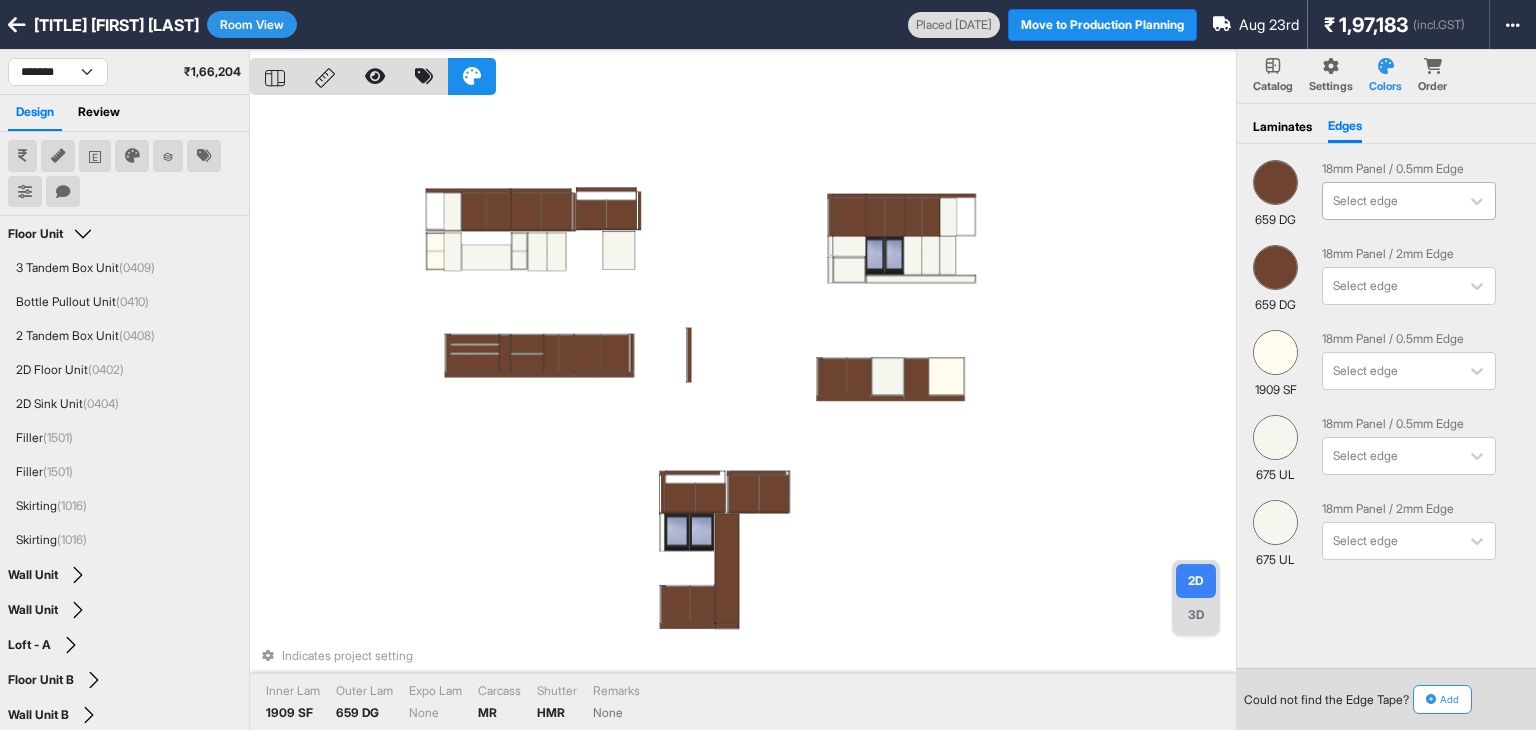 click at bounding box center (1391, 201) 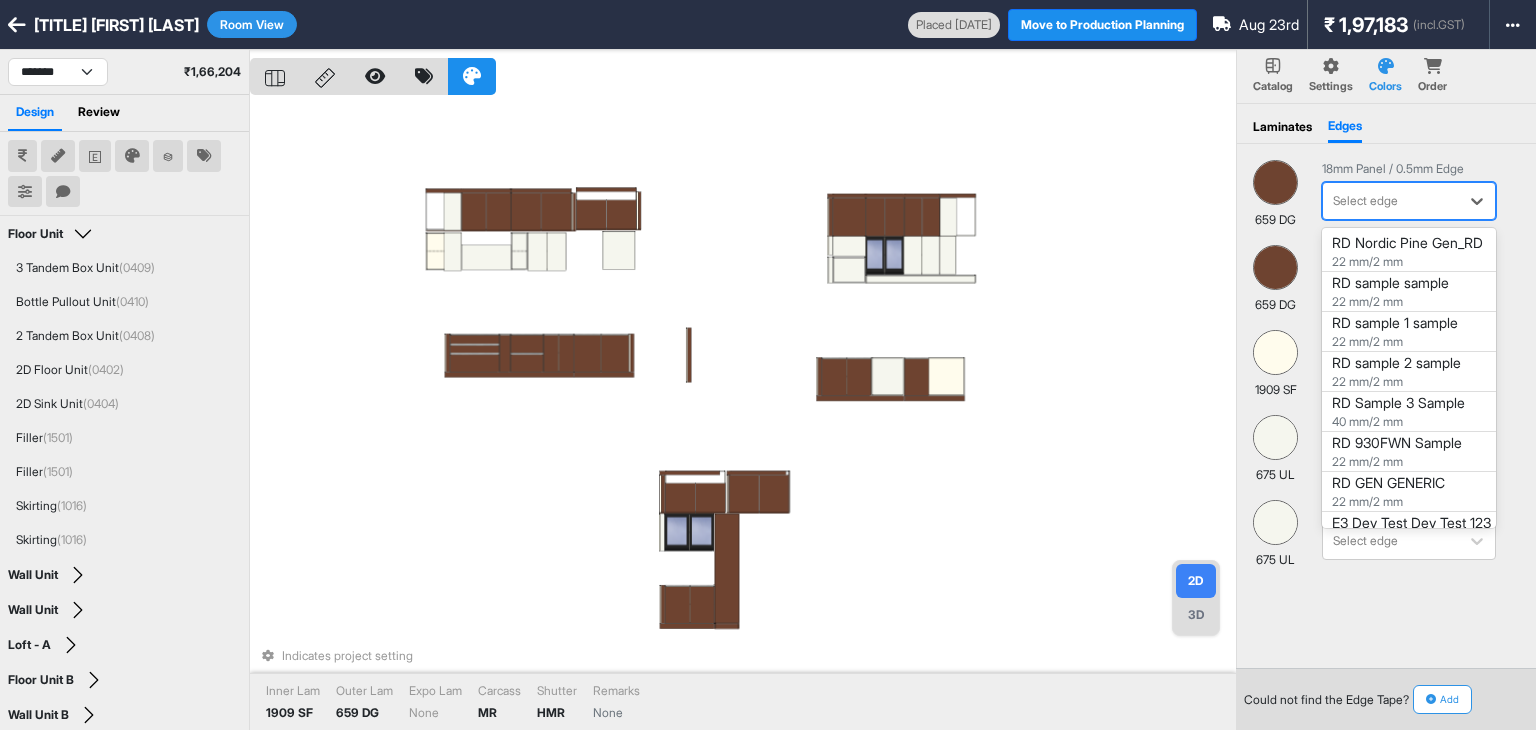 click on "659 DG 18mm Panel / 0.5mm Edge 53 results available. Use Up and Down to choose options, press Enter to select the currently focused option, press Escape to exit the menu, press Tab to select the option and exit the menu. Select edge RD Nordic Pine Gen_RD RD sample sample RD sample 1 sample RD sample 2 sample  RD Sample 3 Sample  RD 930FWN Sample RD GEN GENERIC E3 Dev Test Dev Test 123 RD GENERIC GEN RD 84896 LP Gen RD 84894 SU Gen RD 84893 SU Gen RD 84895 SU Gen RD 83379 SU Gen RD 8611 ZH 8611 ZH RD 9561 SMT 9561 SMT RD 9550 SMT 9550 SMT RD 9785 SMT 9785 SMT RD Numeric 1727 fm RD Numeric 1129 Crystal 1.25mm E3 Standard 11655 SF E3 Standard 22291 SF E3 Standard 22105 SF E3 Standard 10184 WV E3 Standard 10185 SF E3 Standard 3122 HGL RD Standard 5572 HDG E3 Standard 4164 GL 0.9mm E3 Standard 101 HDG E3 Standard 132 HDG E3 Standard 80232 GL E3 Standard 174 HDG E3 Standard 295 HDG E3 Standard 80101 GL E3 Standard 163 HDG E3 Standard 84893 SU SmartEdge Standard 3105 TL SmartEdge Standard 3116 CV RD Standard 3117 HG" at bounding box center [1386, 509] 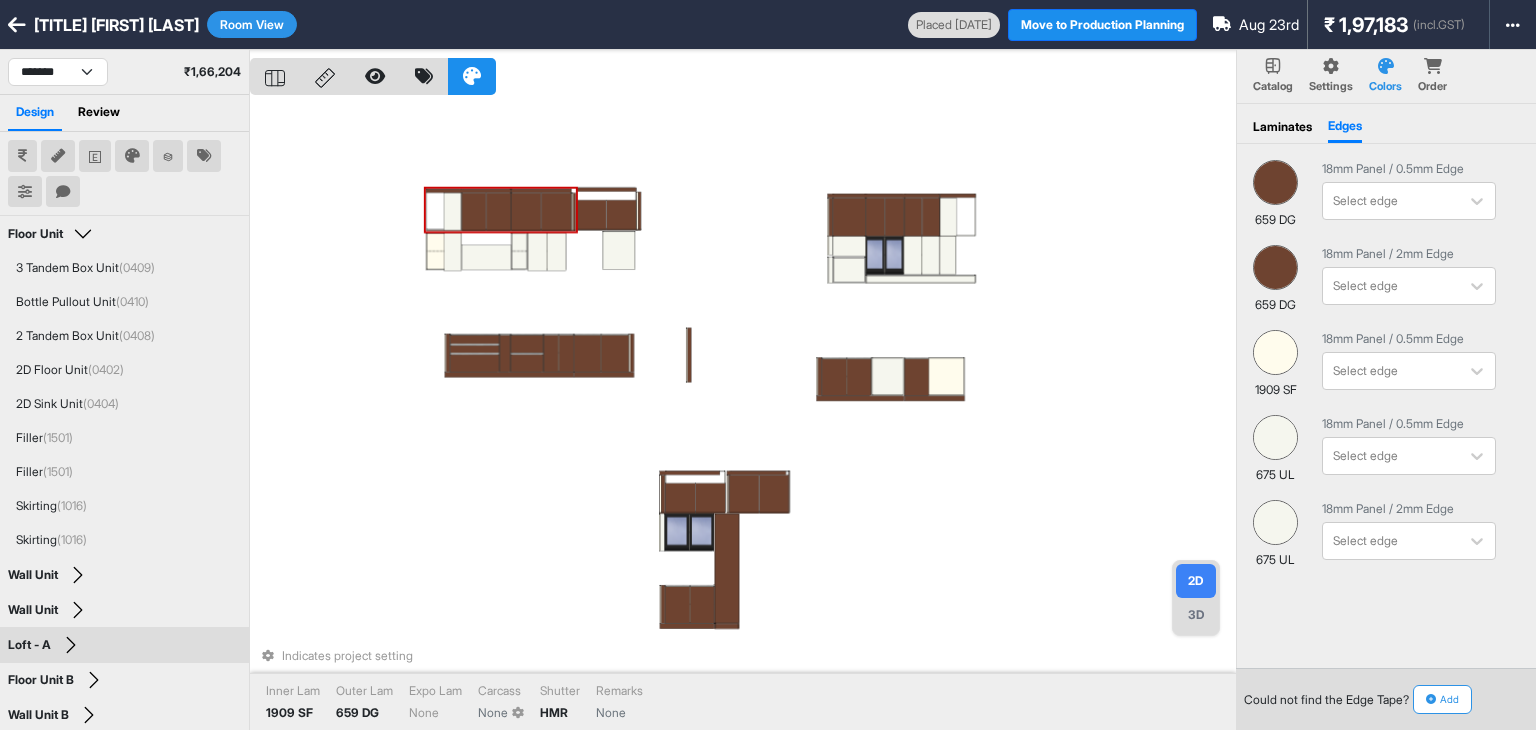click on "Indicates project setting Inner Lam 1909 SF Outer Lam 659 DG Expo Lam None Carcass None Shutter HMR Remarks None" at bounding box center (743, 415) 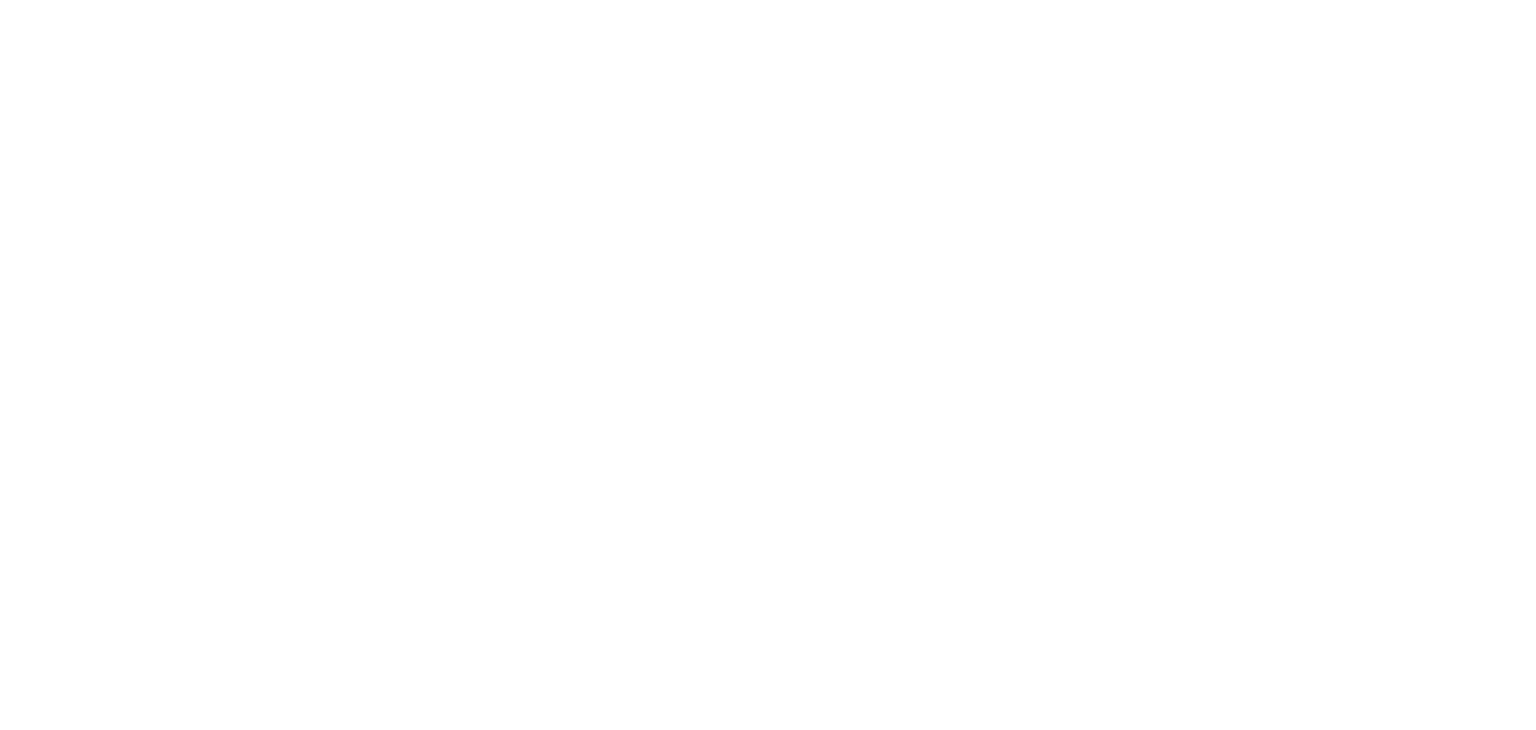 scroll, scrollTop: 0, scrollLeft: 0, axis: both 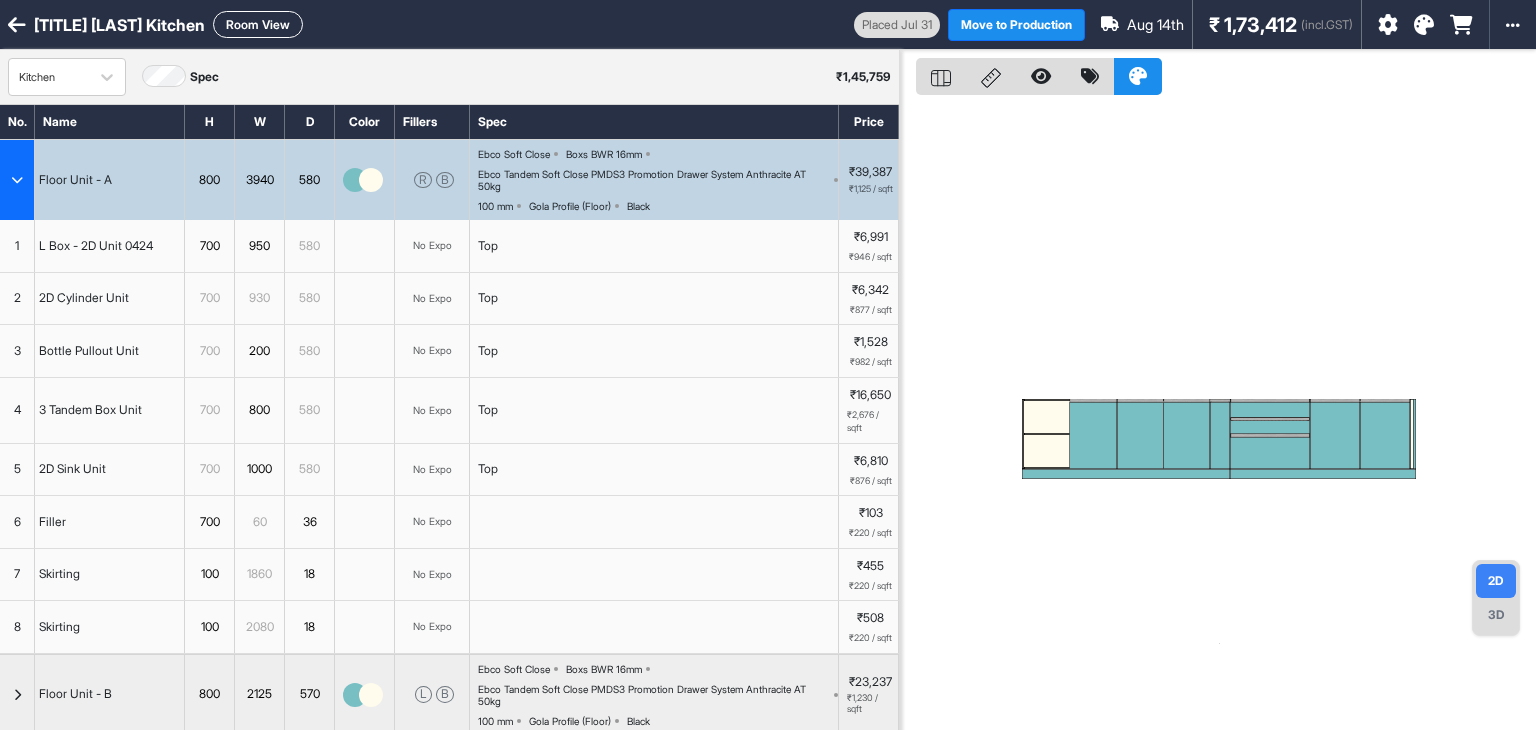 click at bounding box center [17, 180] 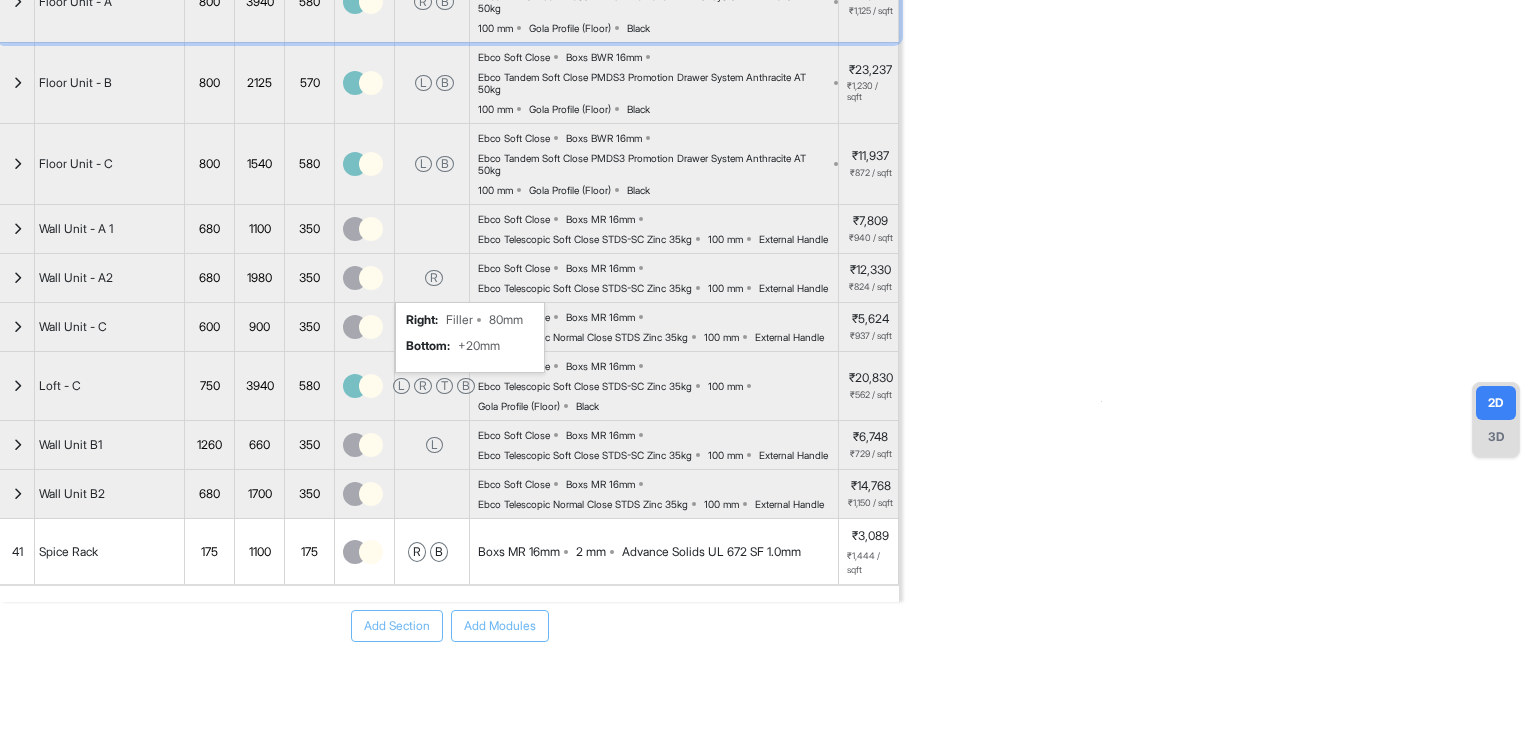 scroll, scrollTop: 200, scrollLeft: 0, axis: vertical 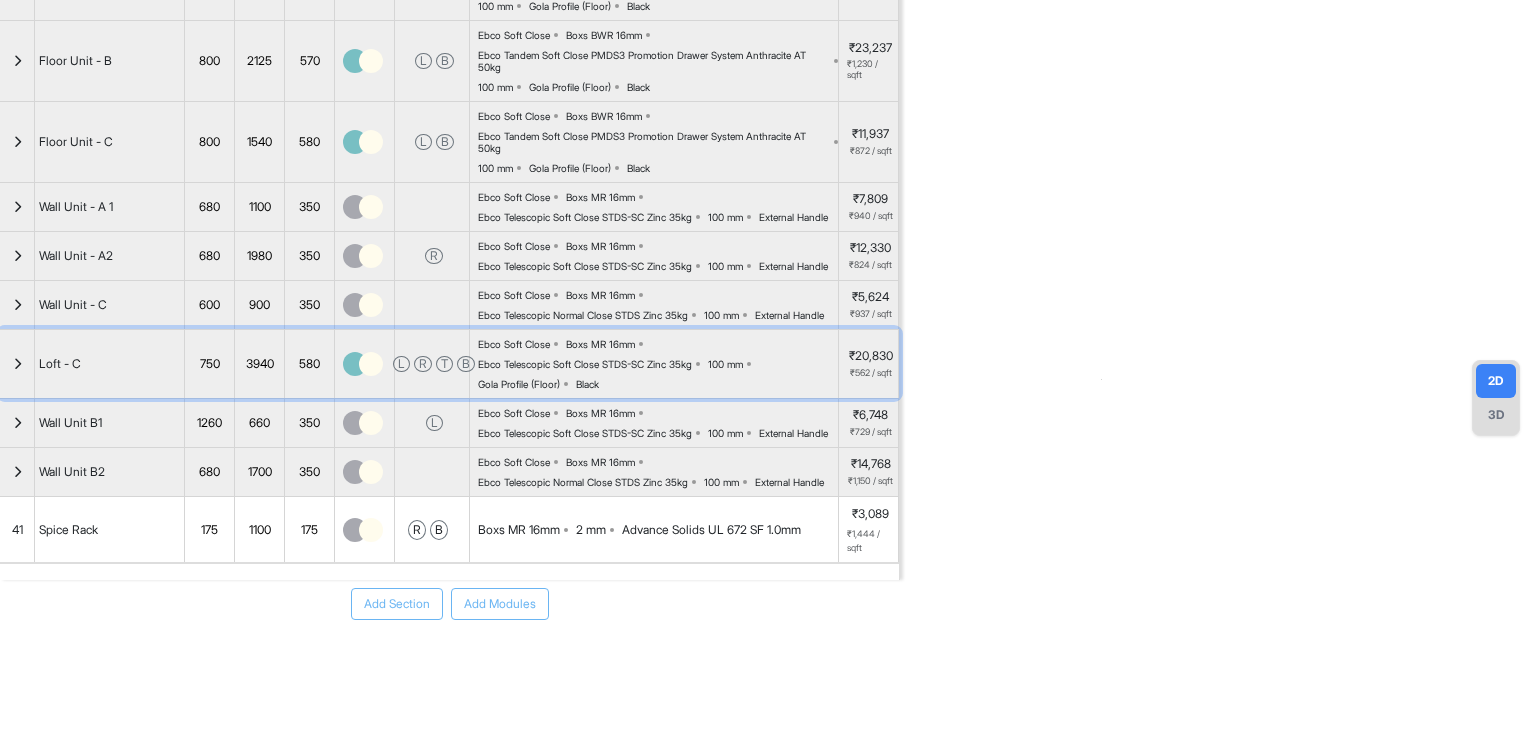 click at bounding box center (17, 364) 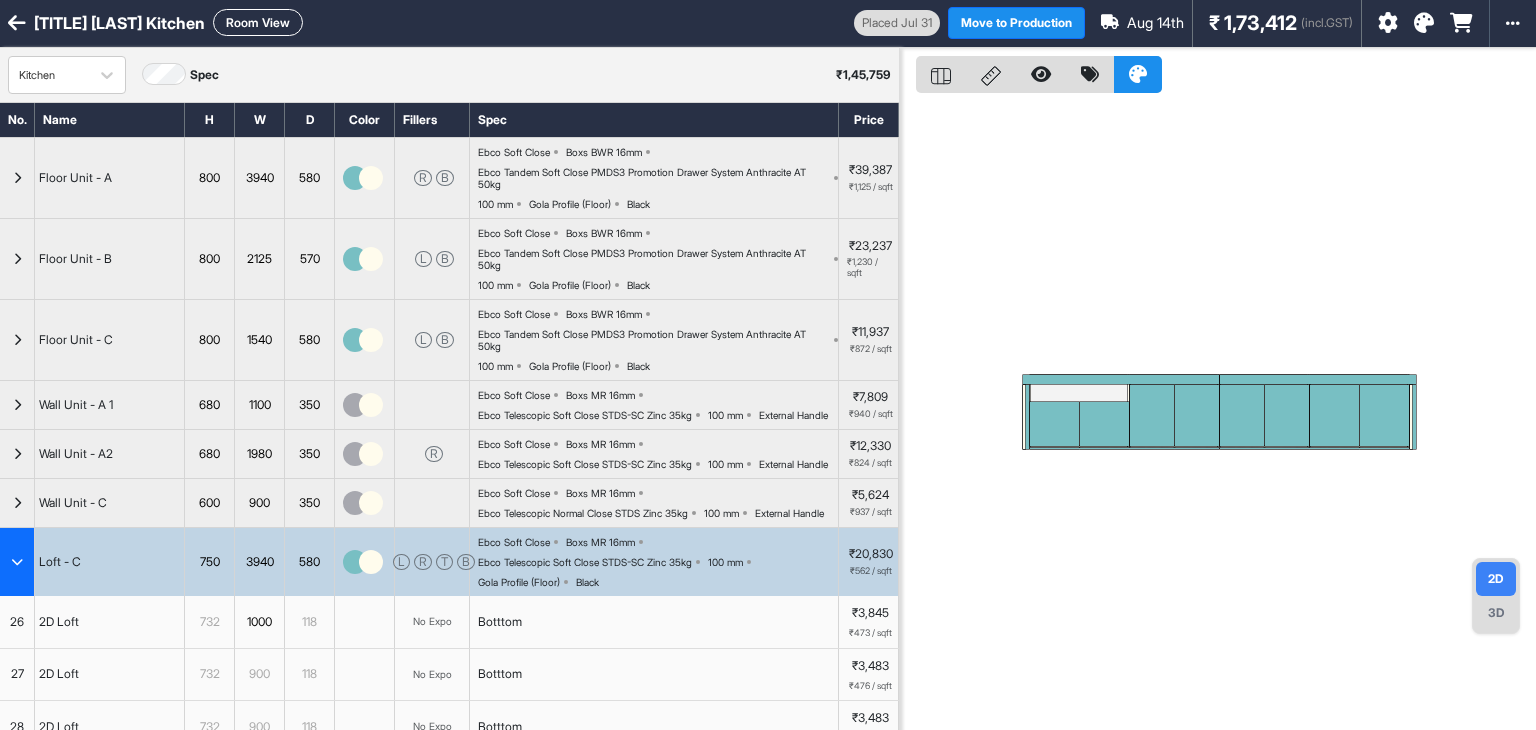scroll, scrollTop: 0, scrollLeft: 0, axis: both 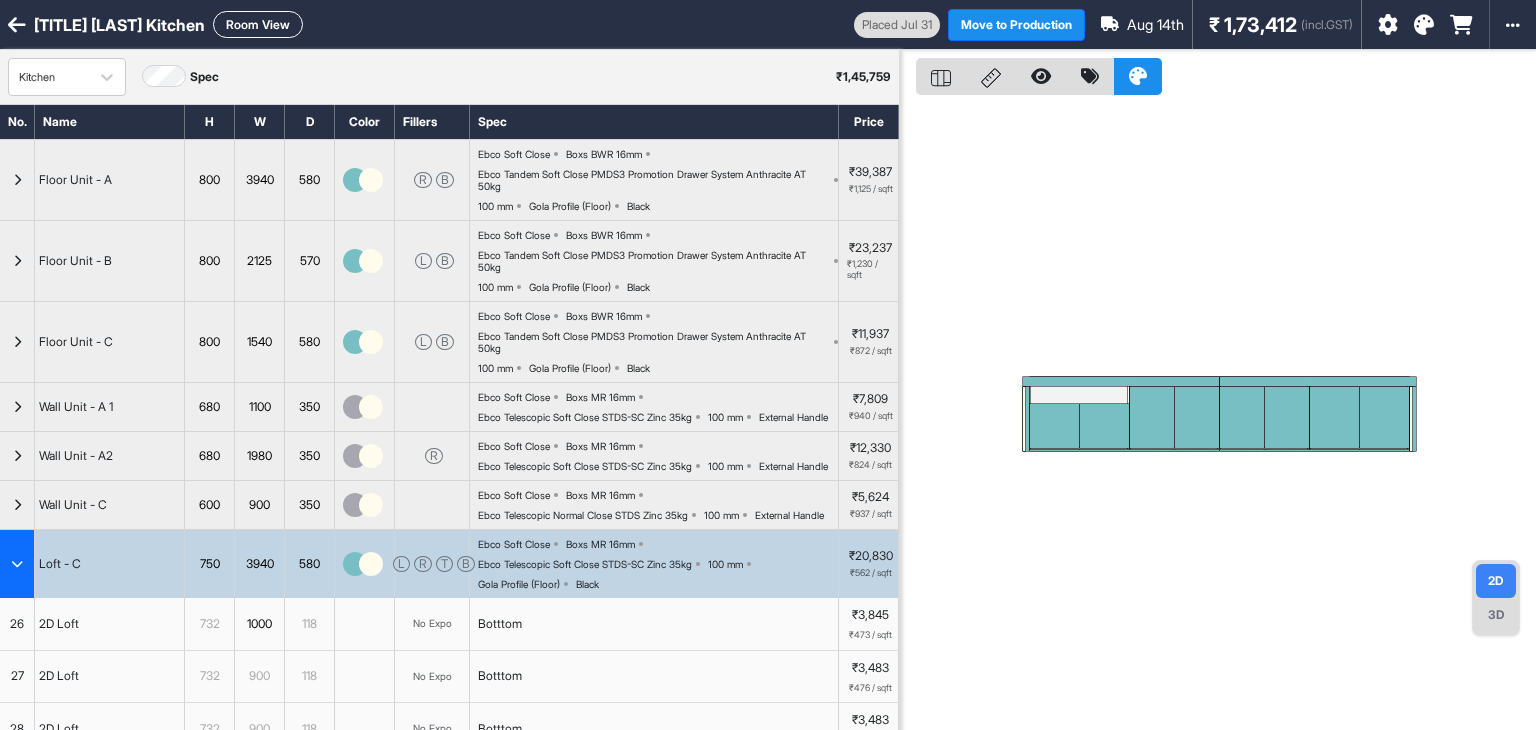 click on "Room View" at bounding box center (258, 24) 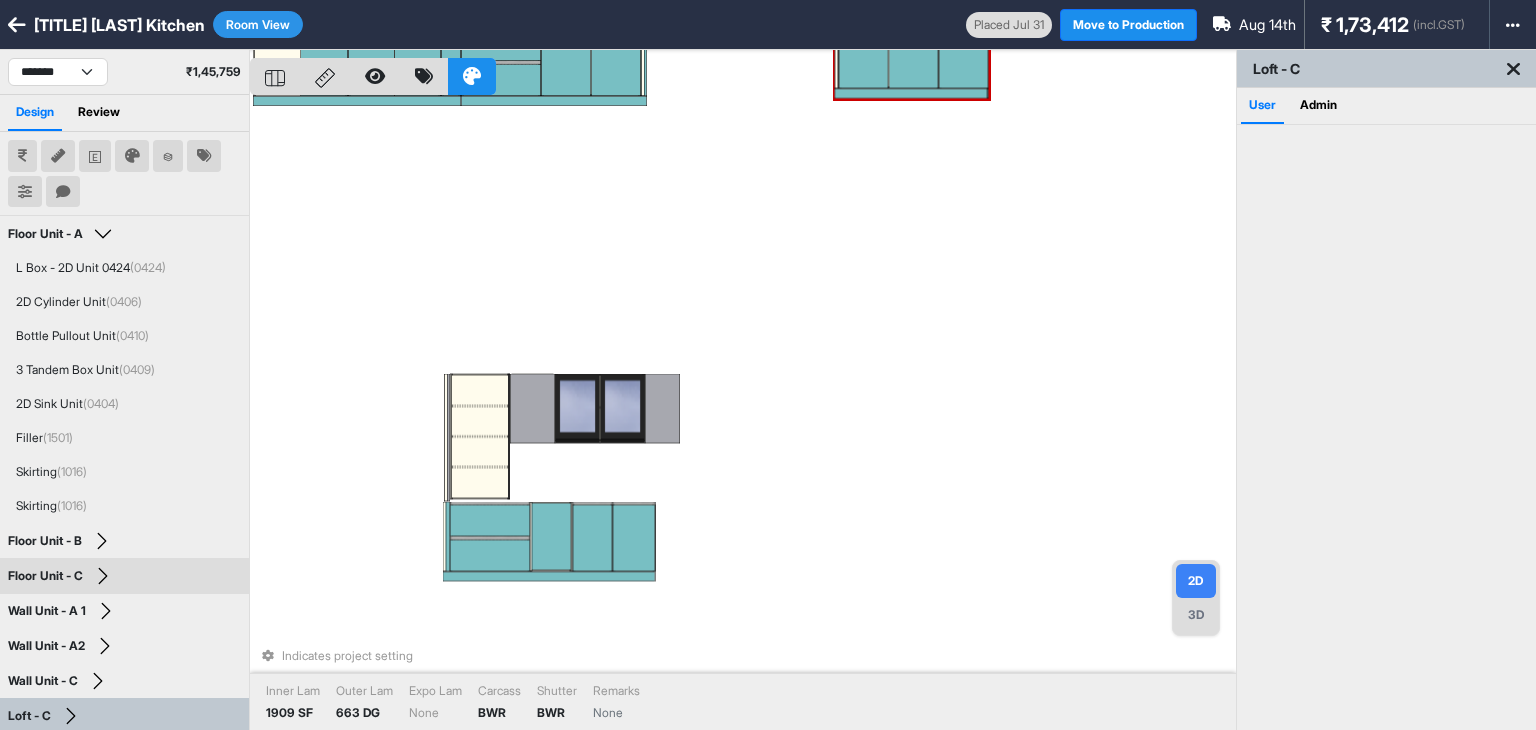 type 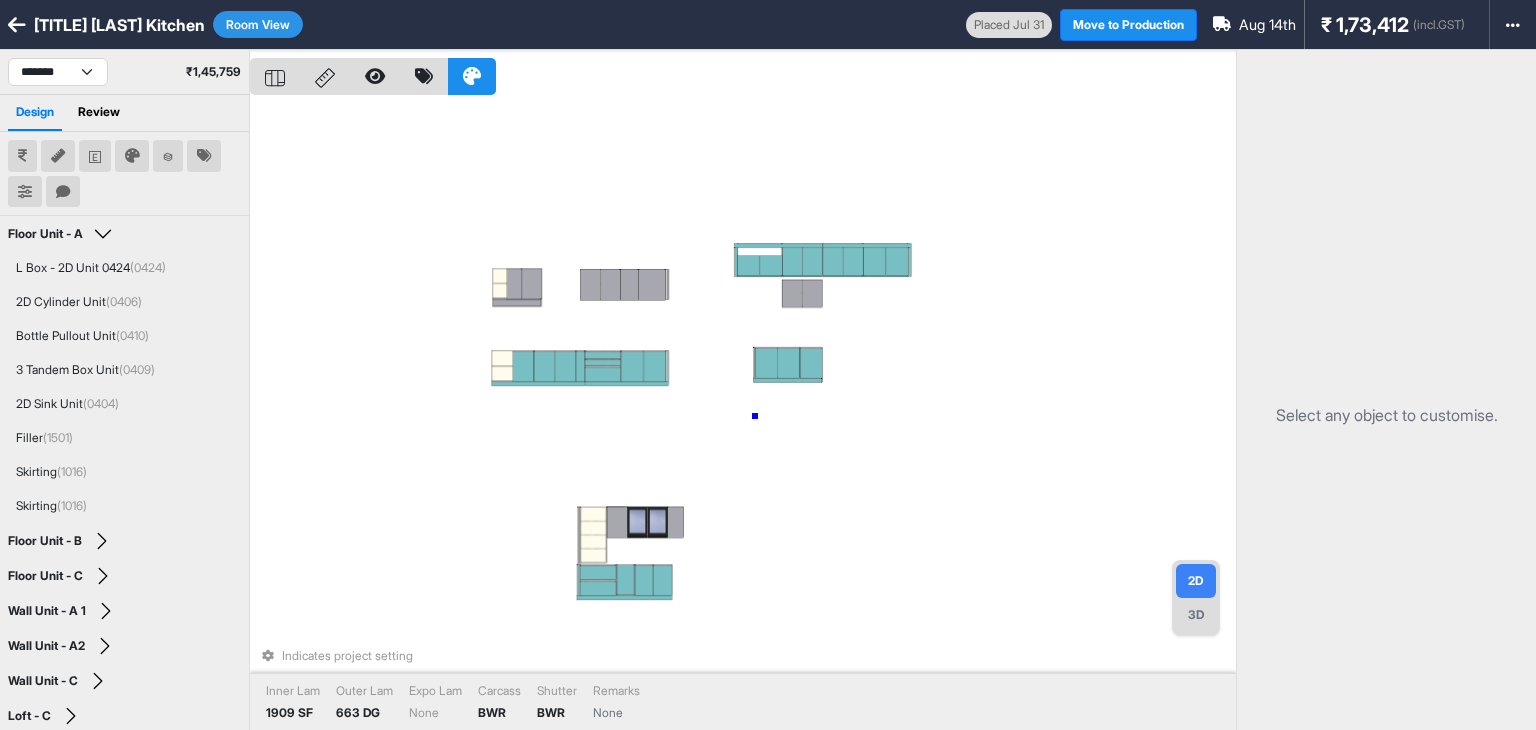 click on "Indicates project setting Inner Lam 1909 SF Outer Lam 663 DG Expo Lam None Carcass BWR Shutter BWR Remarks None" at bounding box center (743, 415) 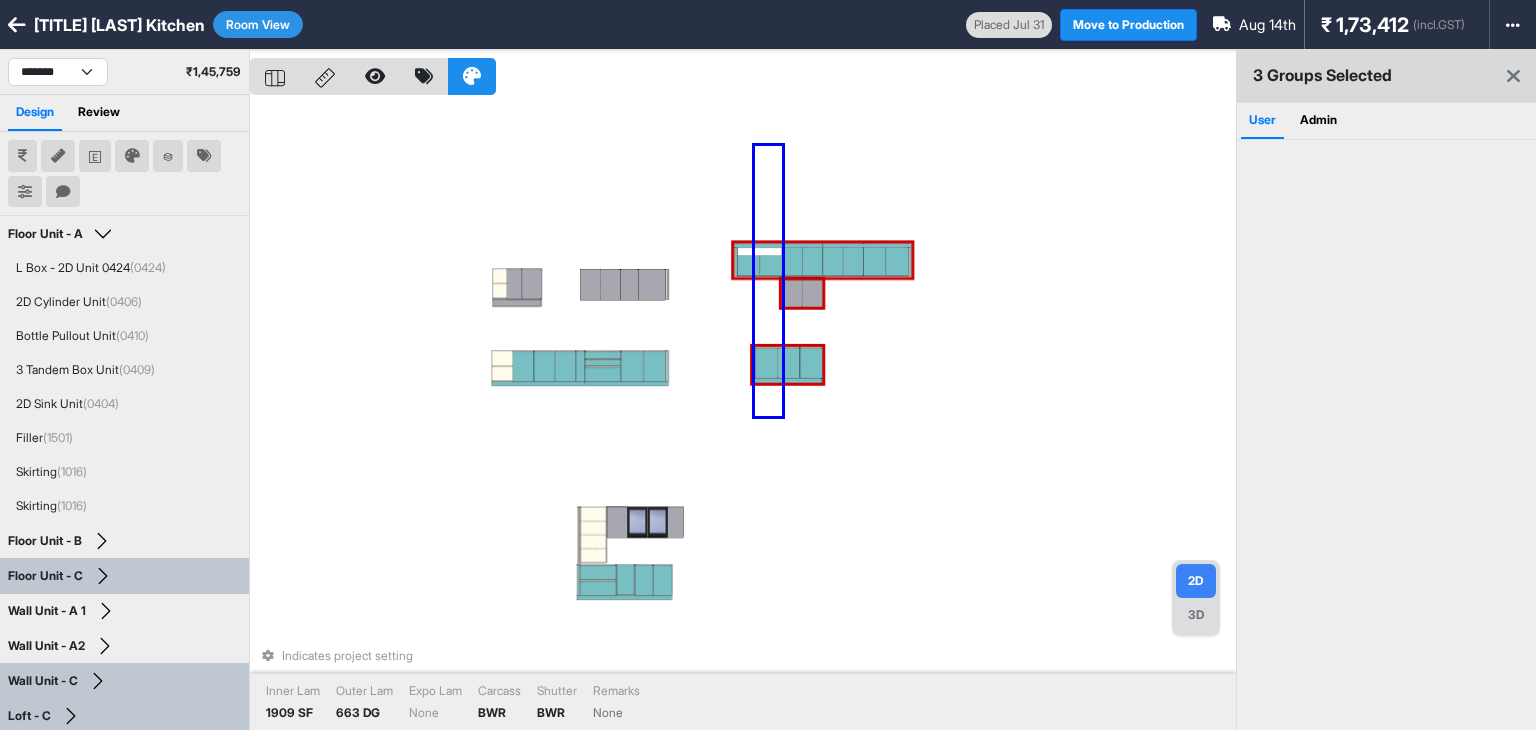 click on "Indicates project setting Inner Lam 1909 SF Outer Lam 663 DG Expo Lam None Carcass BWR Shutter BWR Remarks None" at bounding box center (743, 415) 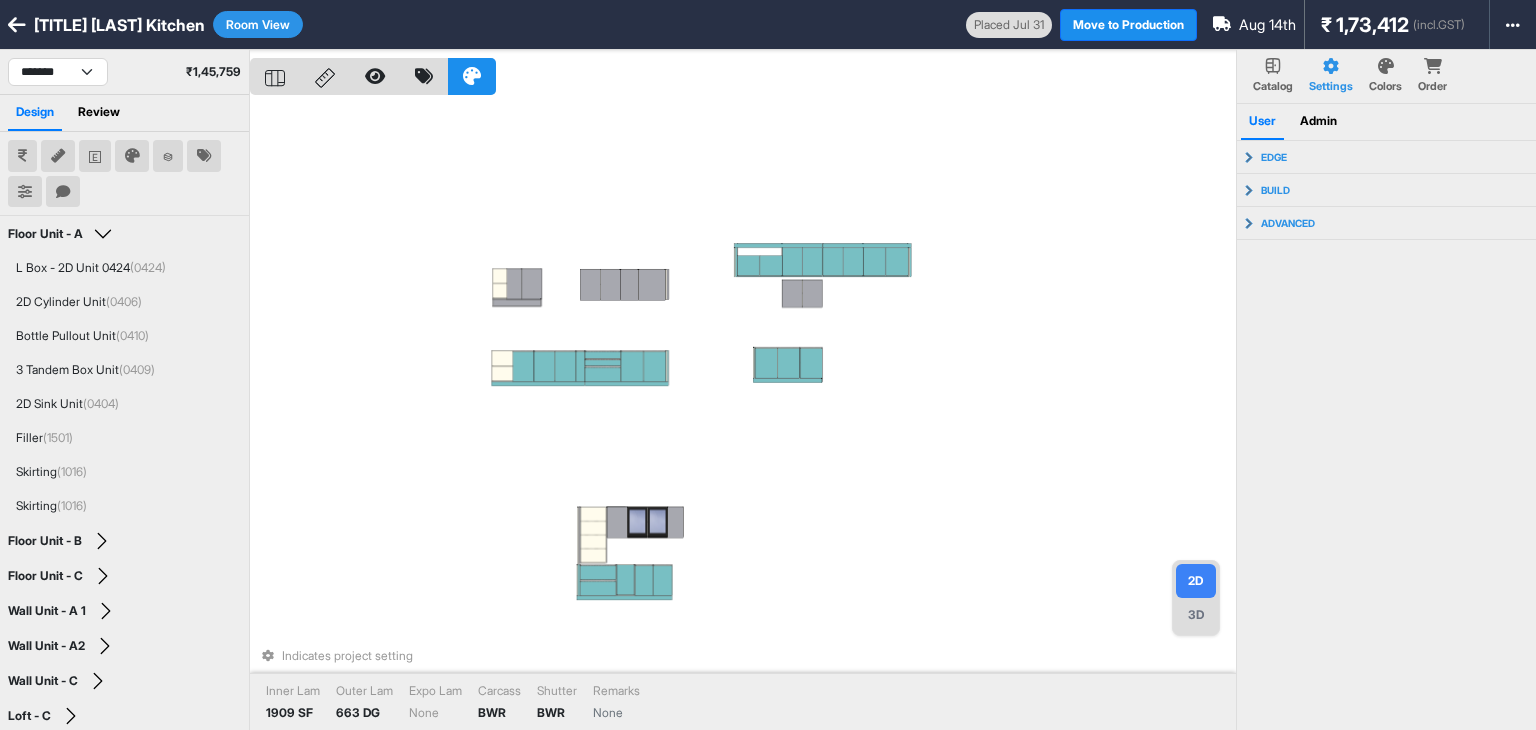 click on "Indicates project setting Inner Lam 1909 SF Outer Lam 663 DG Expo Lam None Carcass BWR Shutter BWR Remarks None" at bounding box center [743, 415] 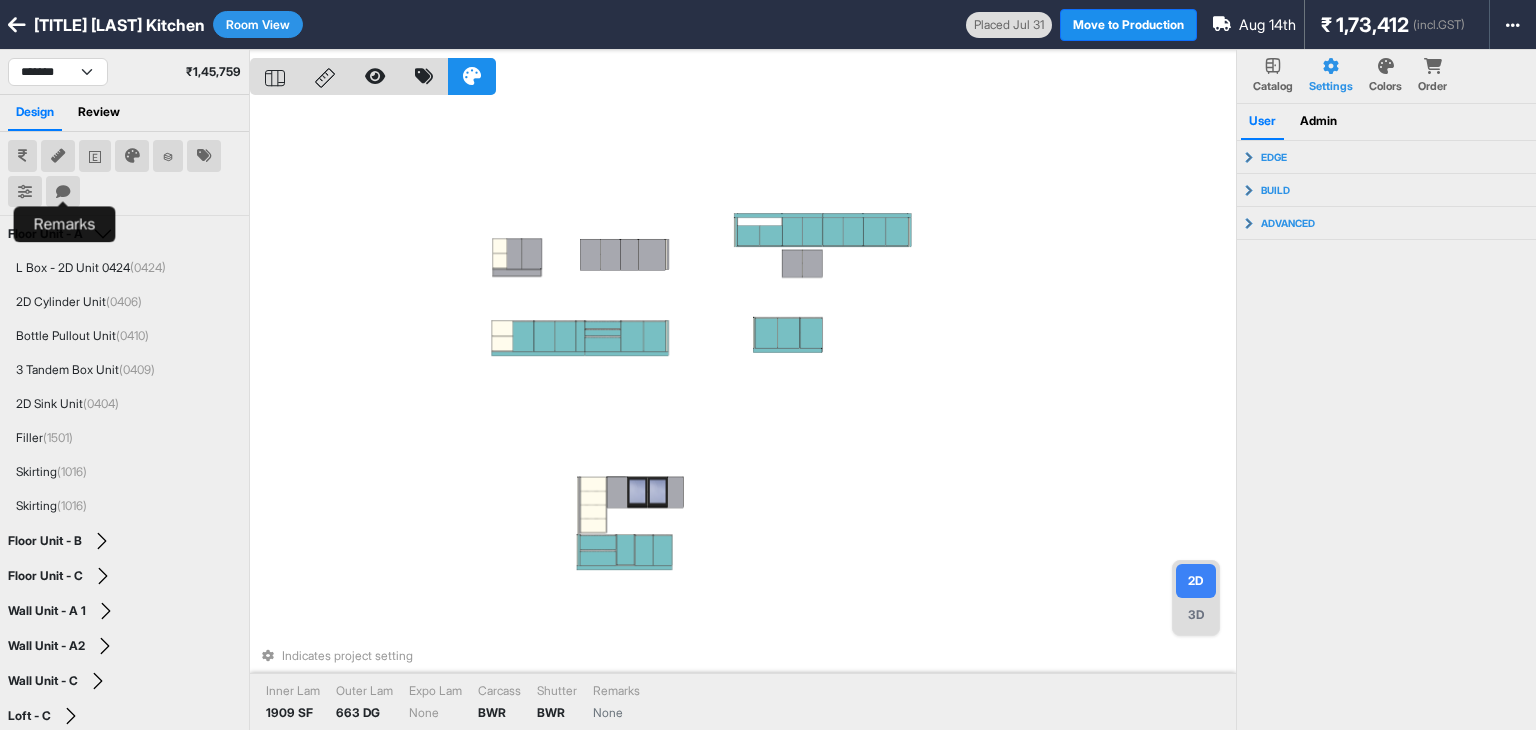 click at bounding box center (63, 192) 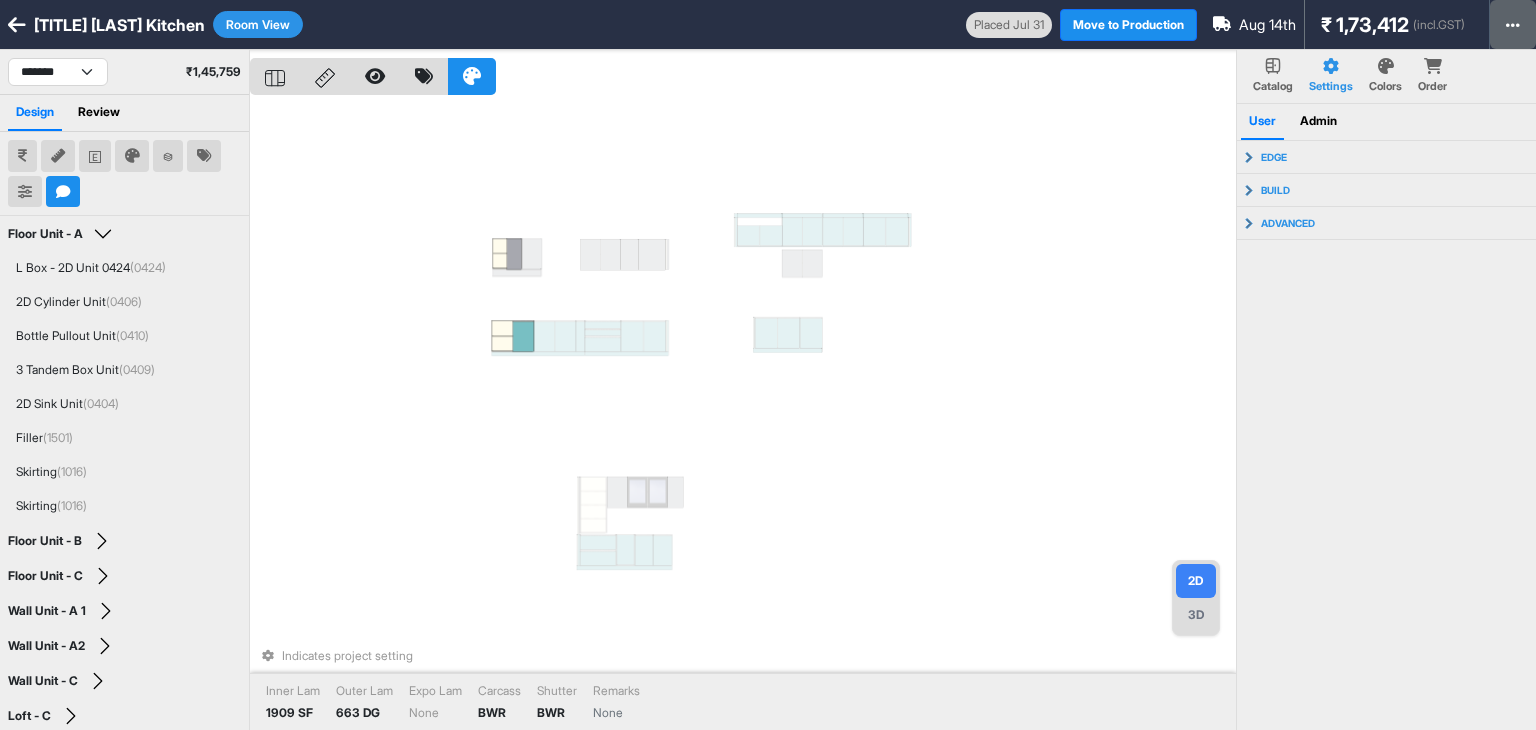 click at bounding box center (1513, 24) 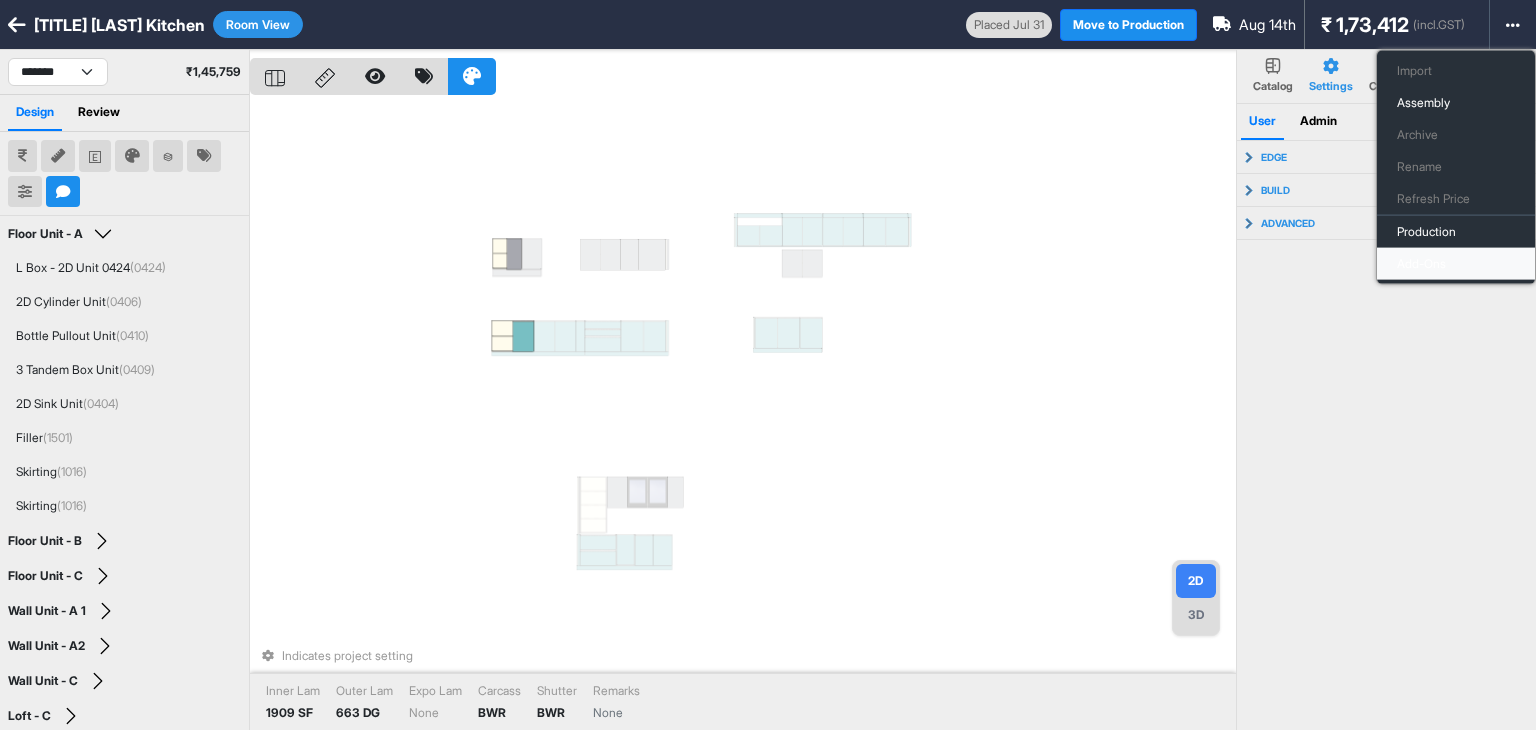 click on "Add-Ons" at bounding box center [1456, 264] 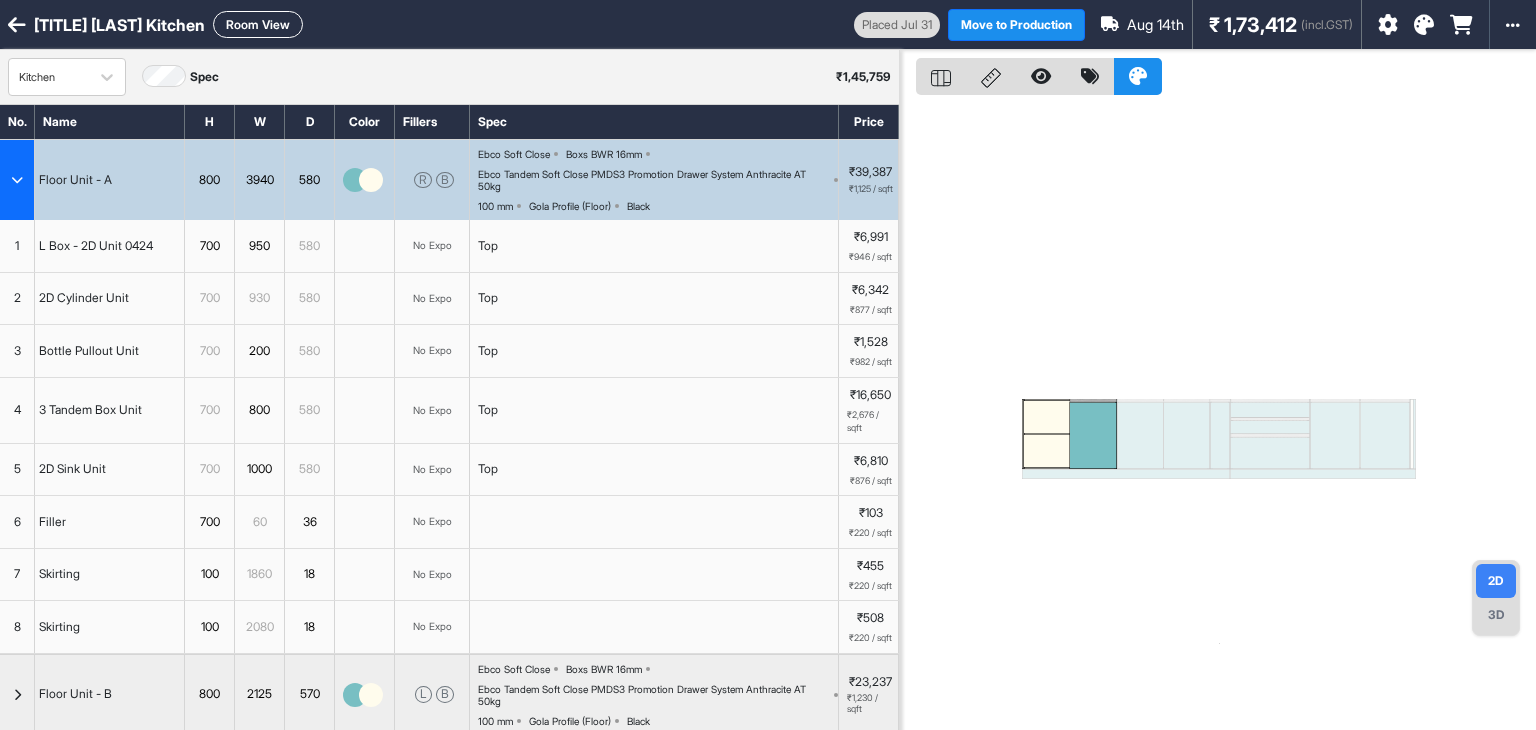 click at bounding box center (1388, 25) 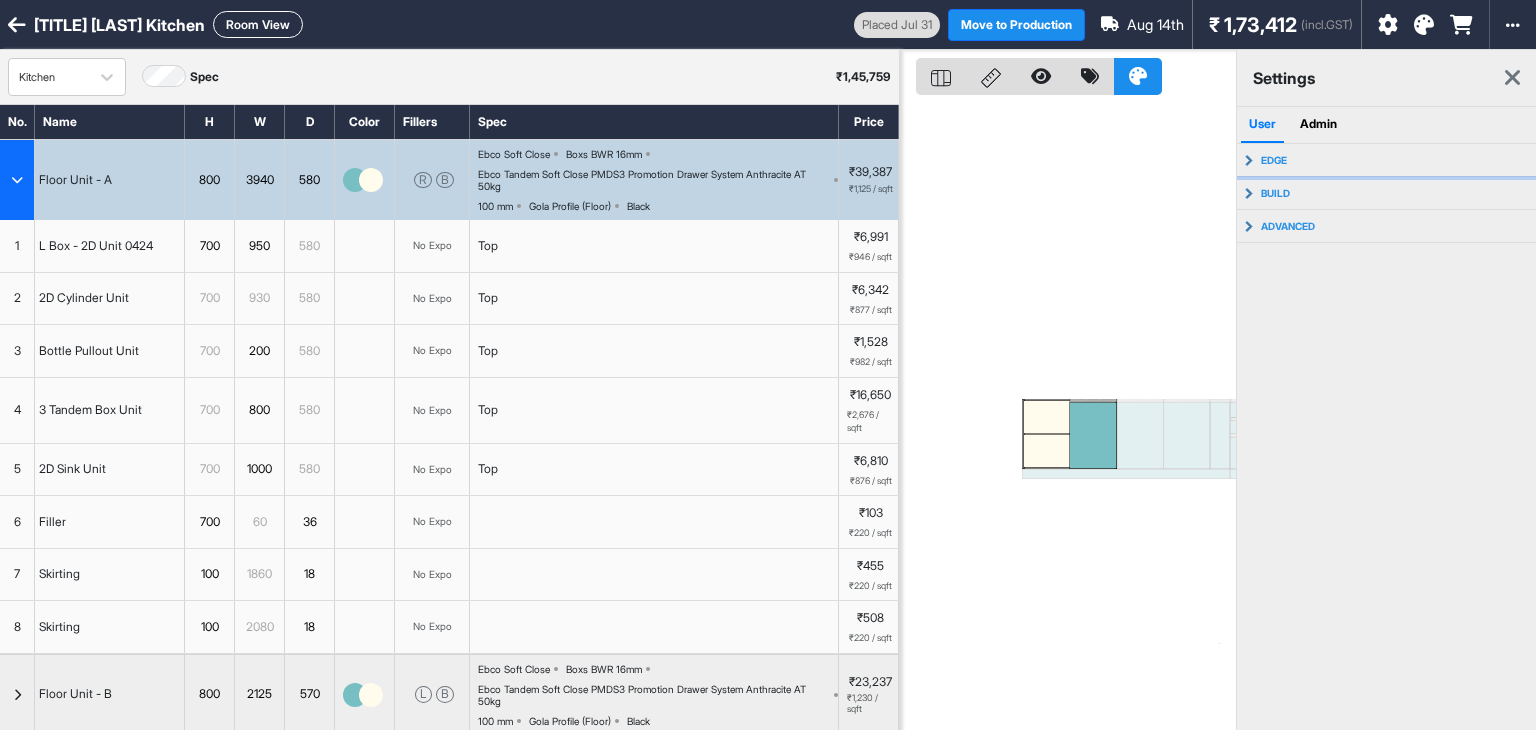 click on "edge" at bounding box center (1387, 160) 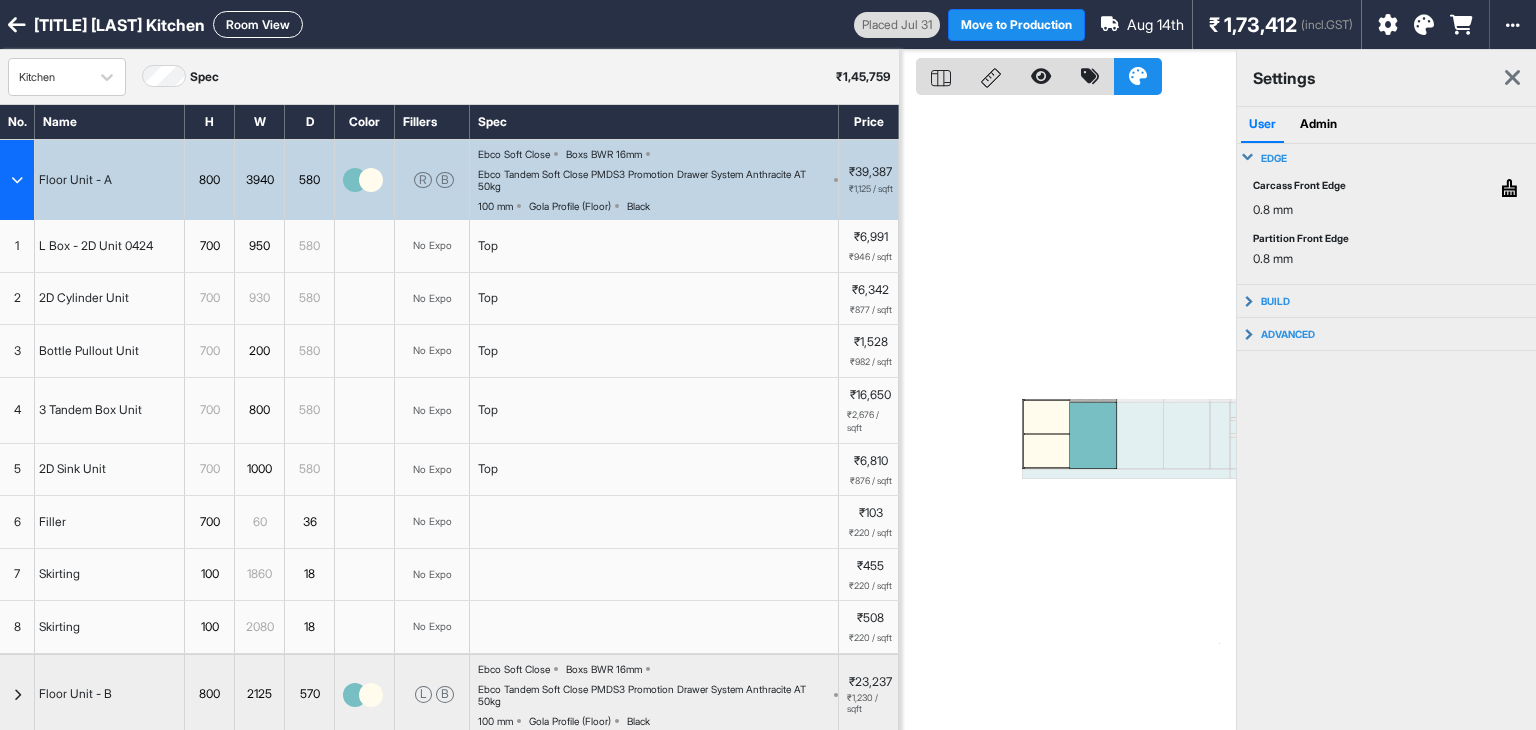 click at bounding box center [1512, 78] 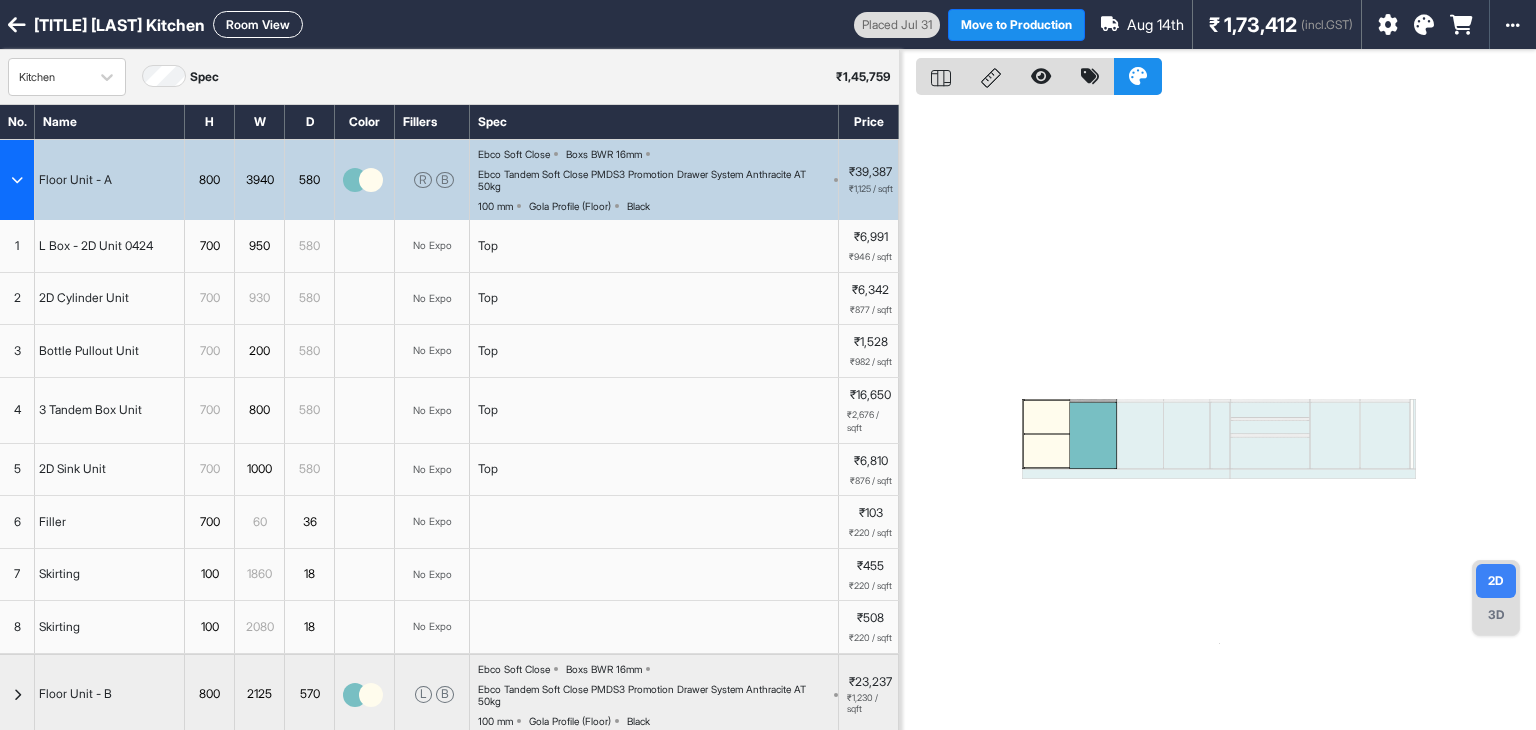 click at bounding box center [1424, 25] 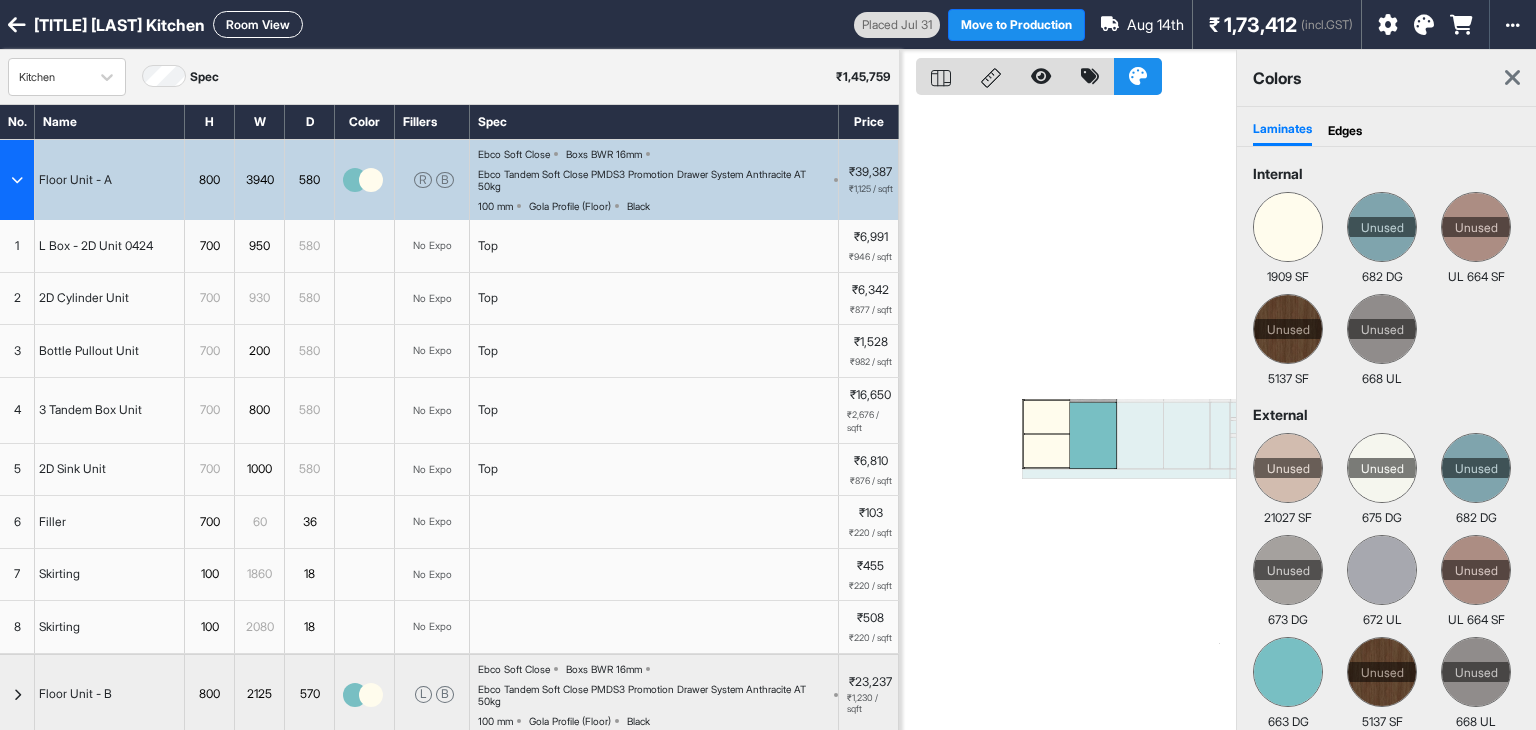 click on "Edges" at bounding box center (1345, 131) 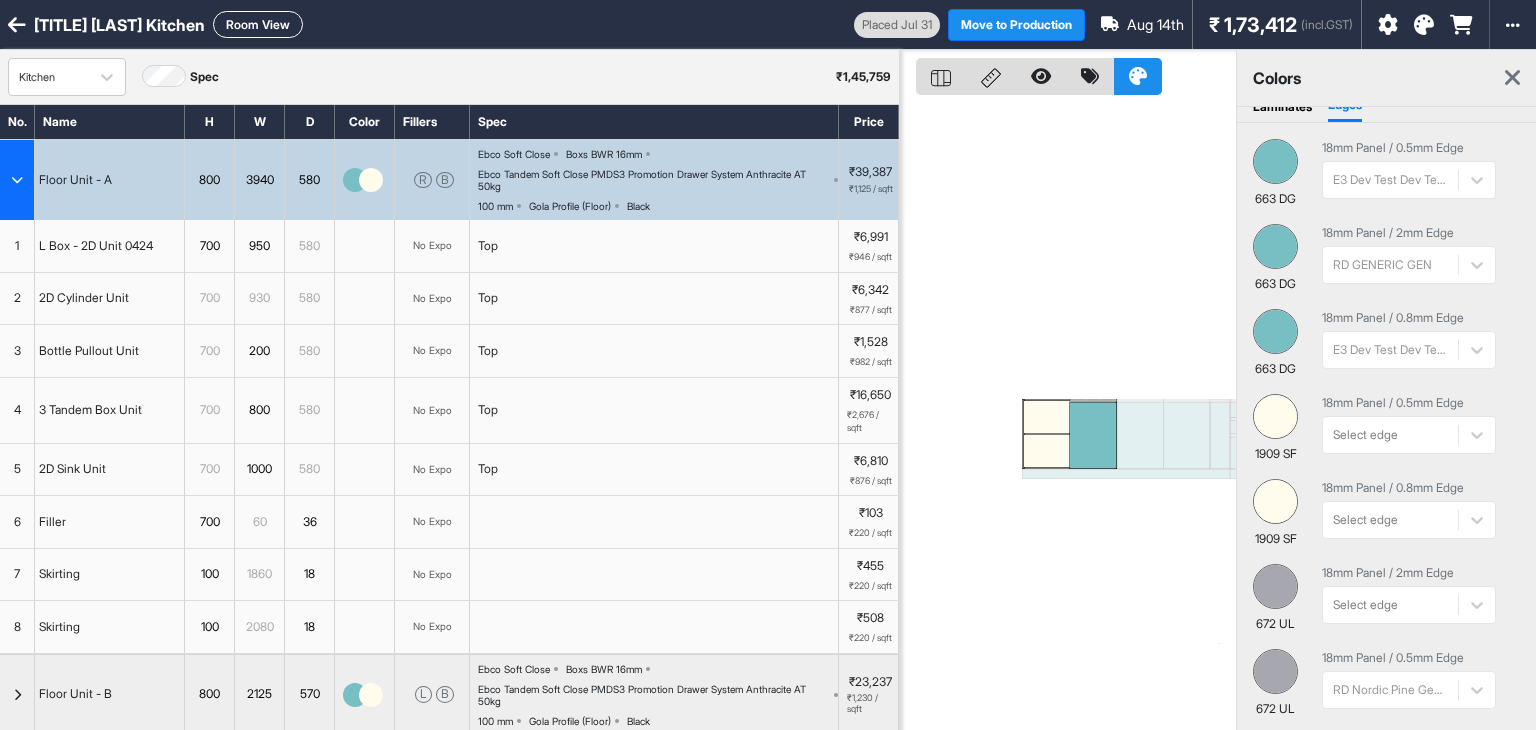 scroll, scrollTop: 0, scrollLeft: 0, axis: both 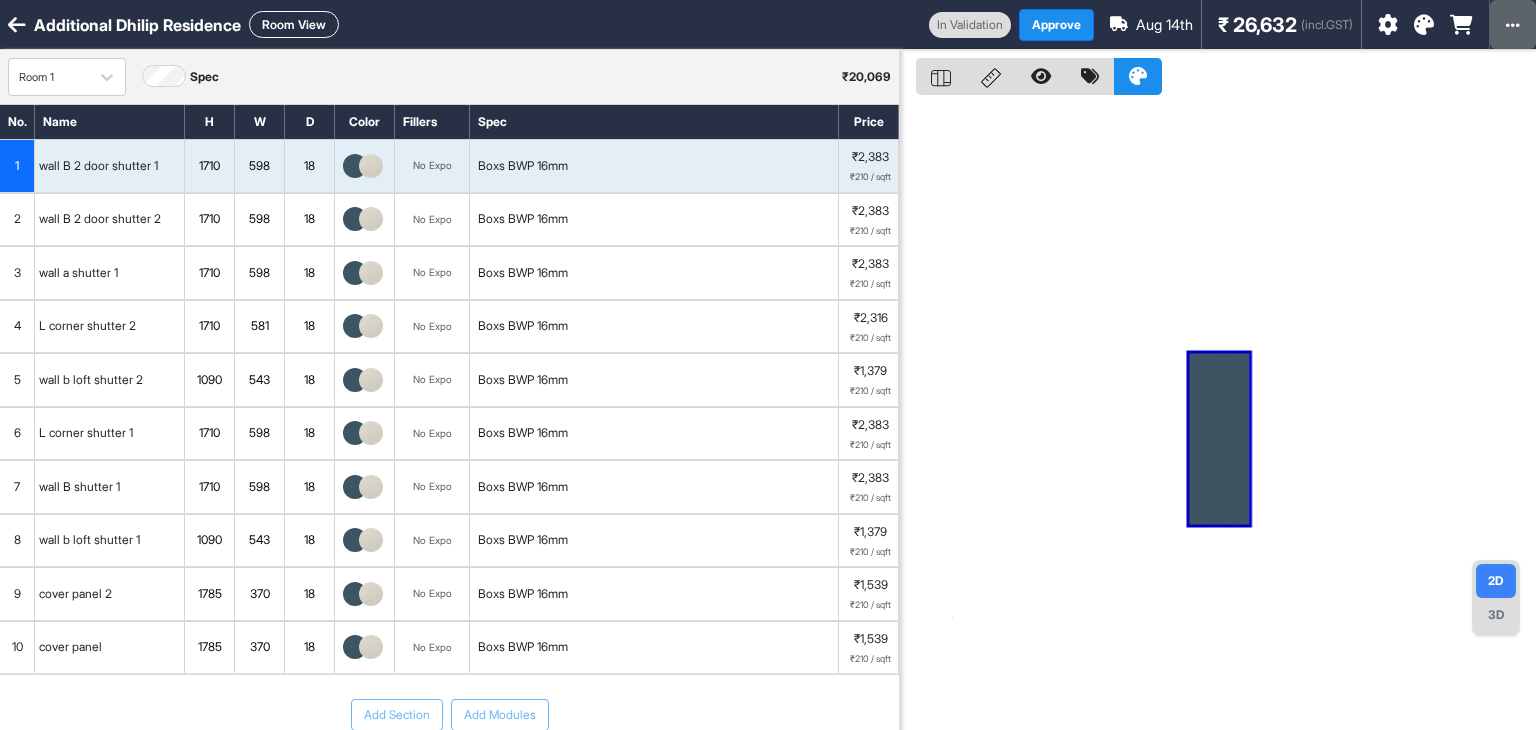 click at bounding box center [1513, 25] 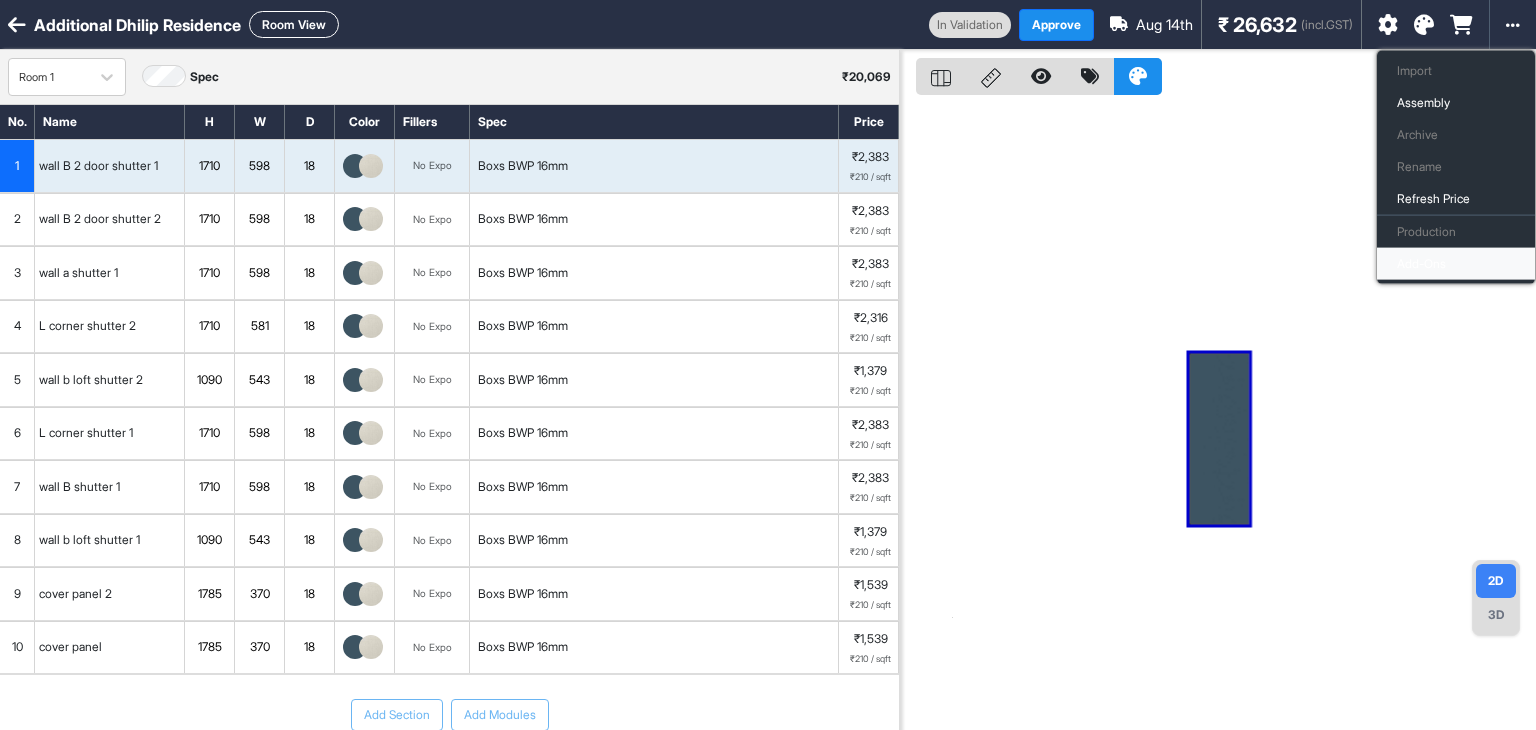 click on "Add-Ons" at bounding box center (1456, 264) 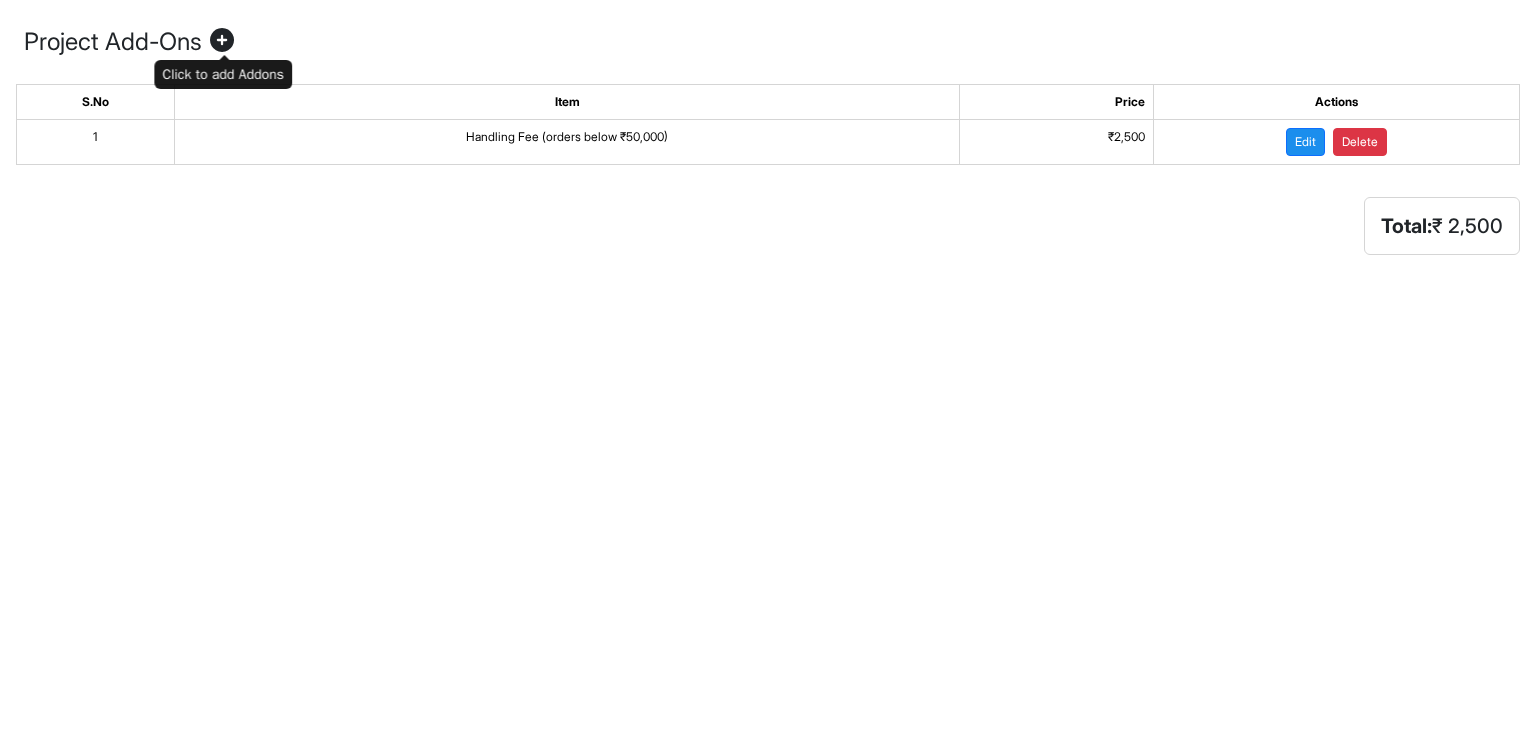click at bounding box center (222, 42) 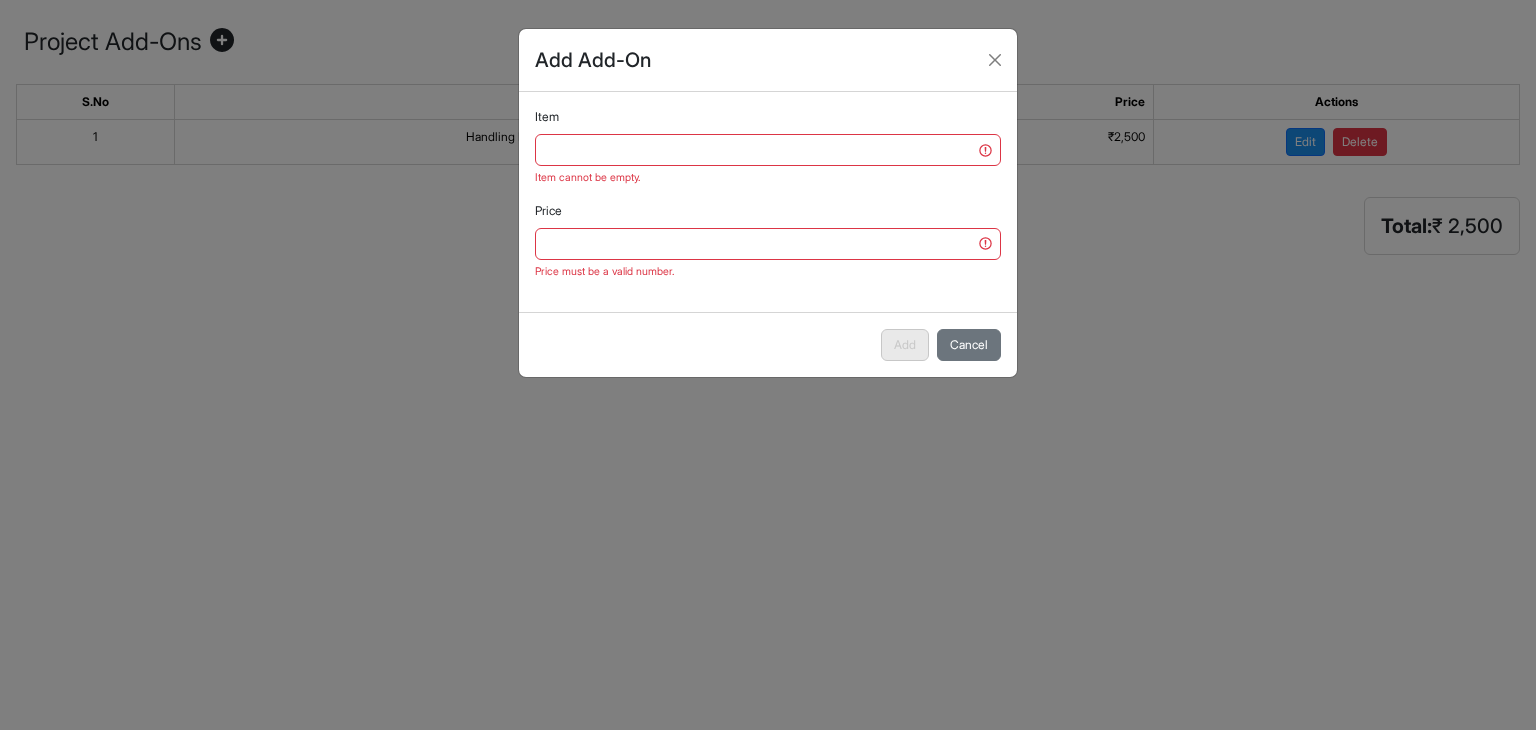 click on "Item Item cannot be empty." at bounding box center (768, 147) 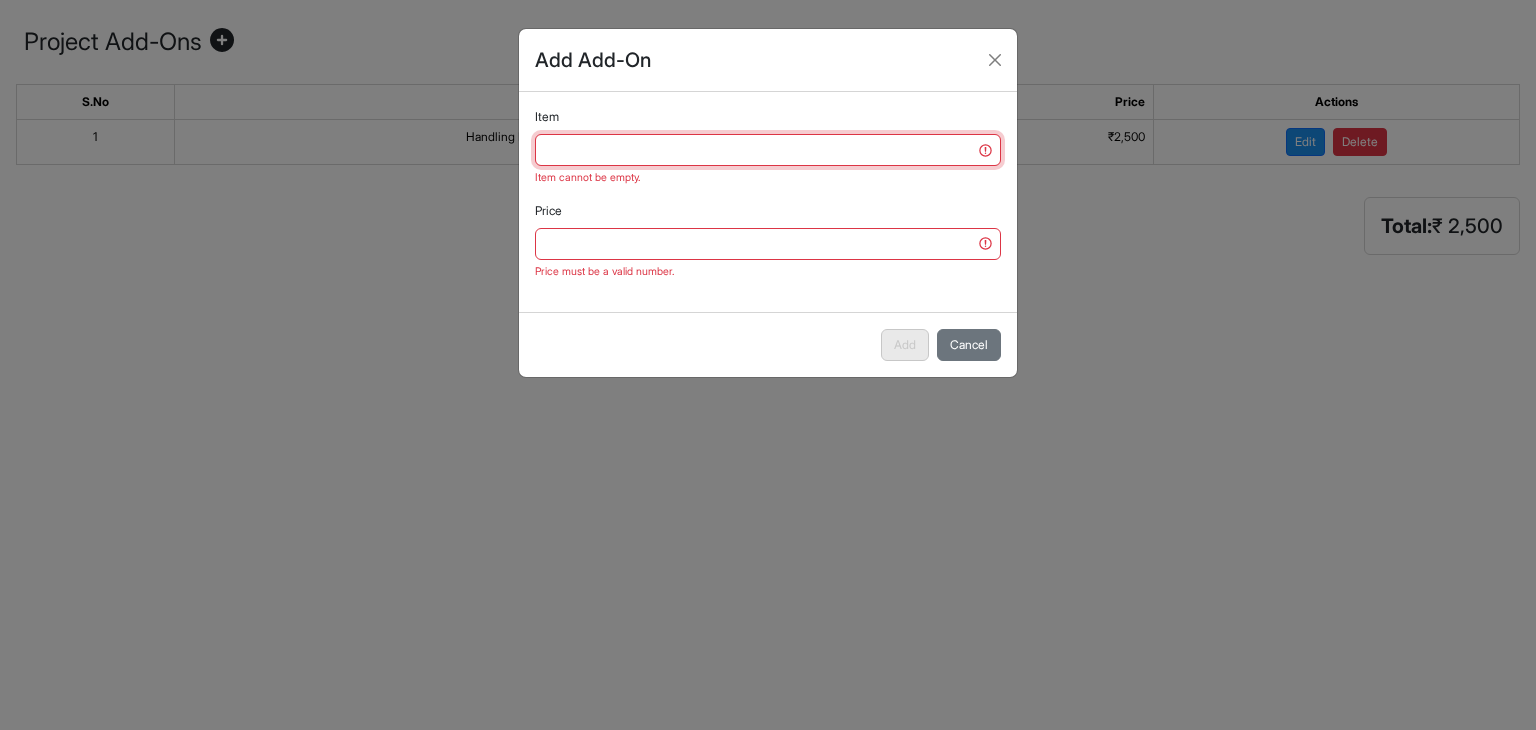 click on "Item" at bounding box center (768, 150) 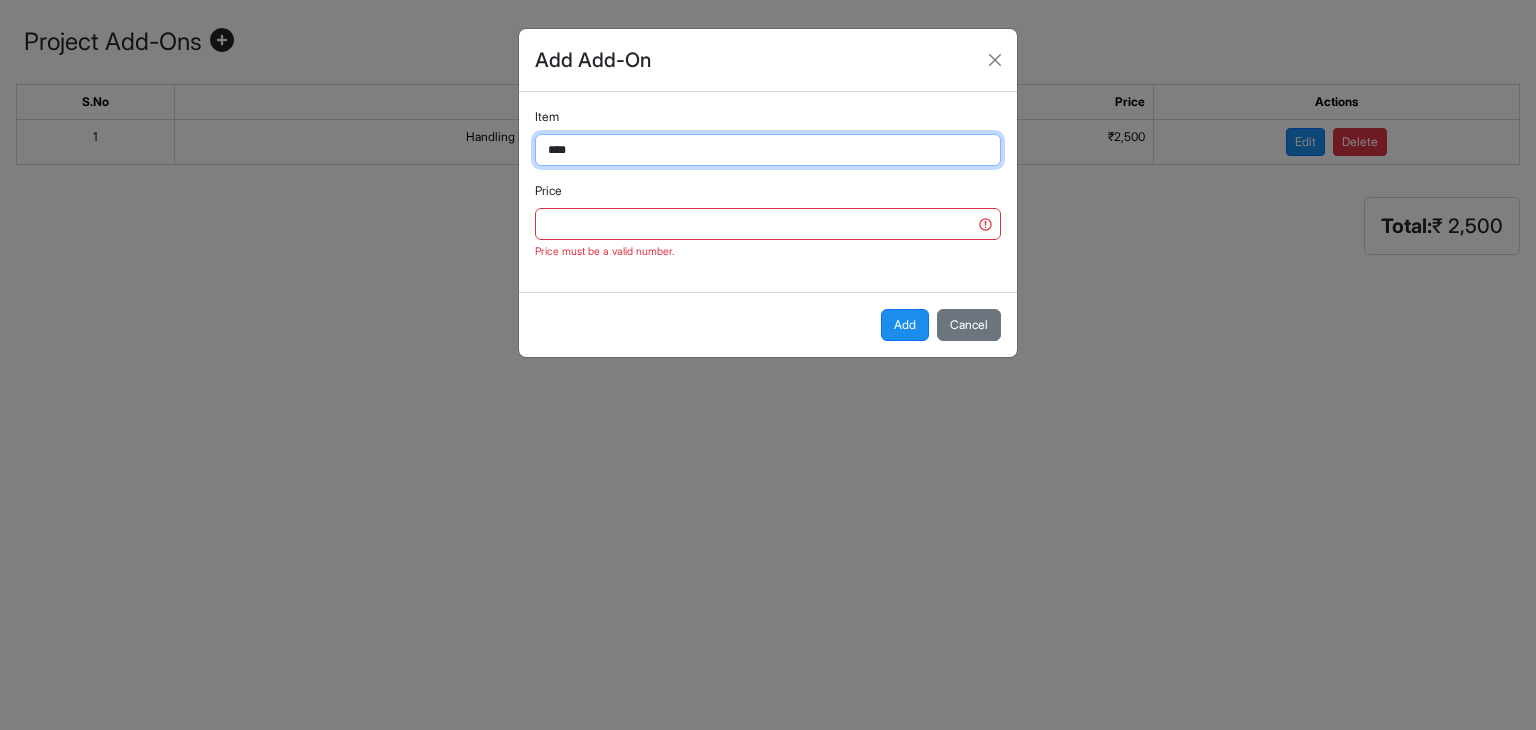 type on "**********" 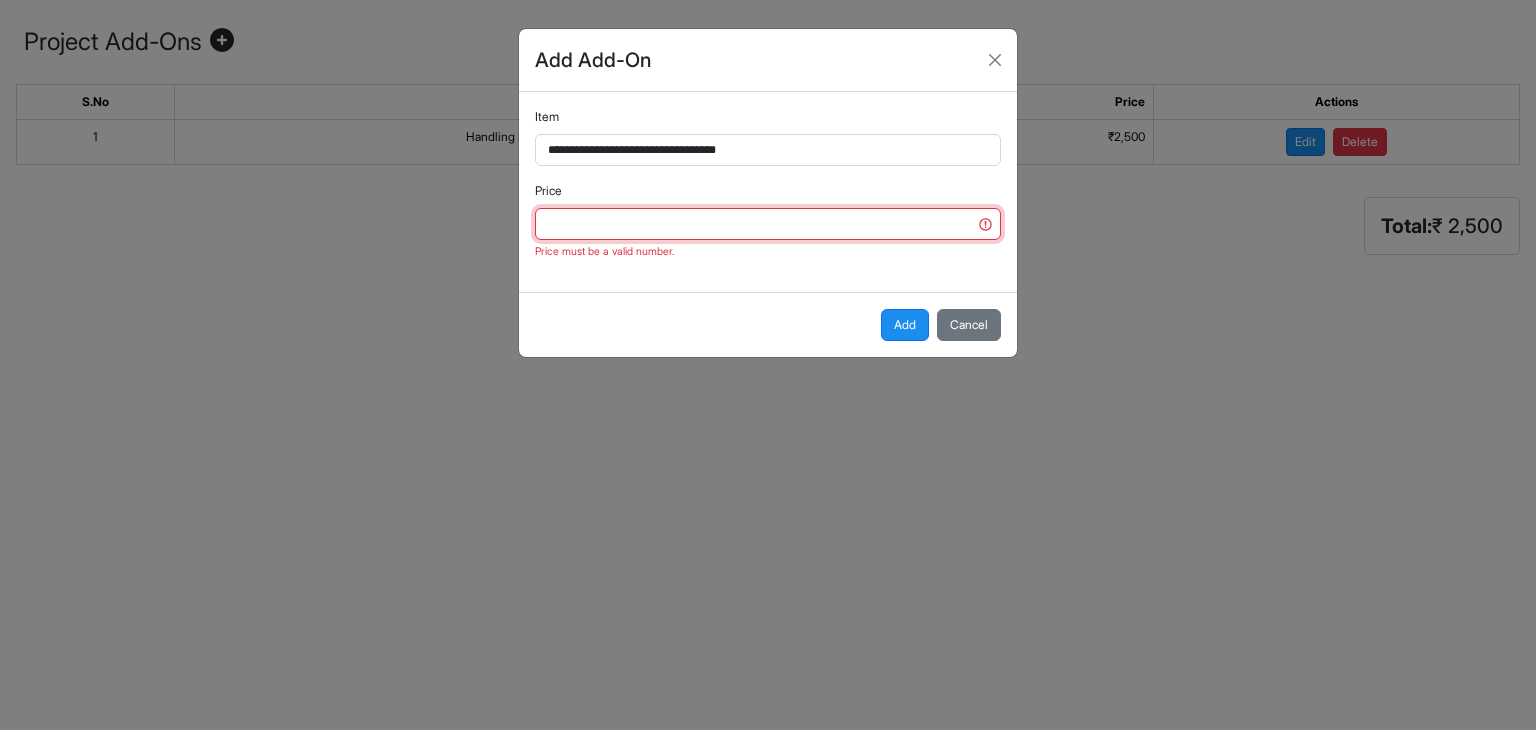 click on "Price" at bounding box center [768, 224] 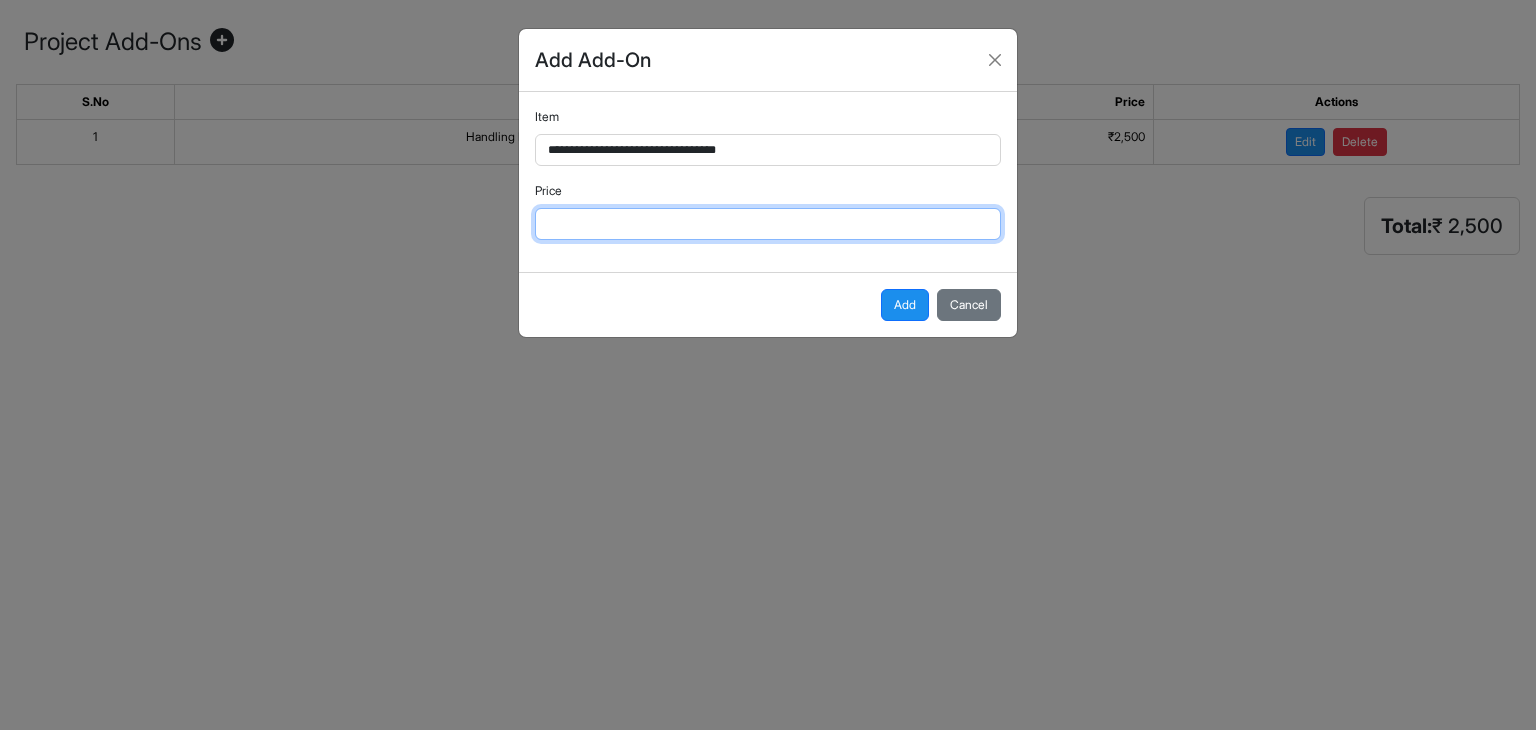 click on "*****" at bounding box center [768, 224] 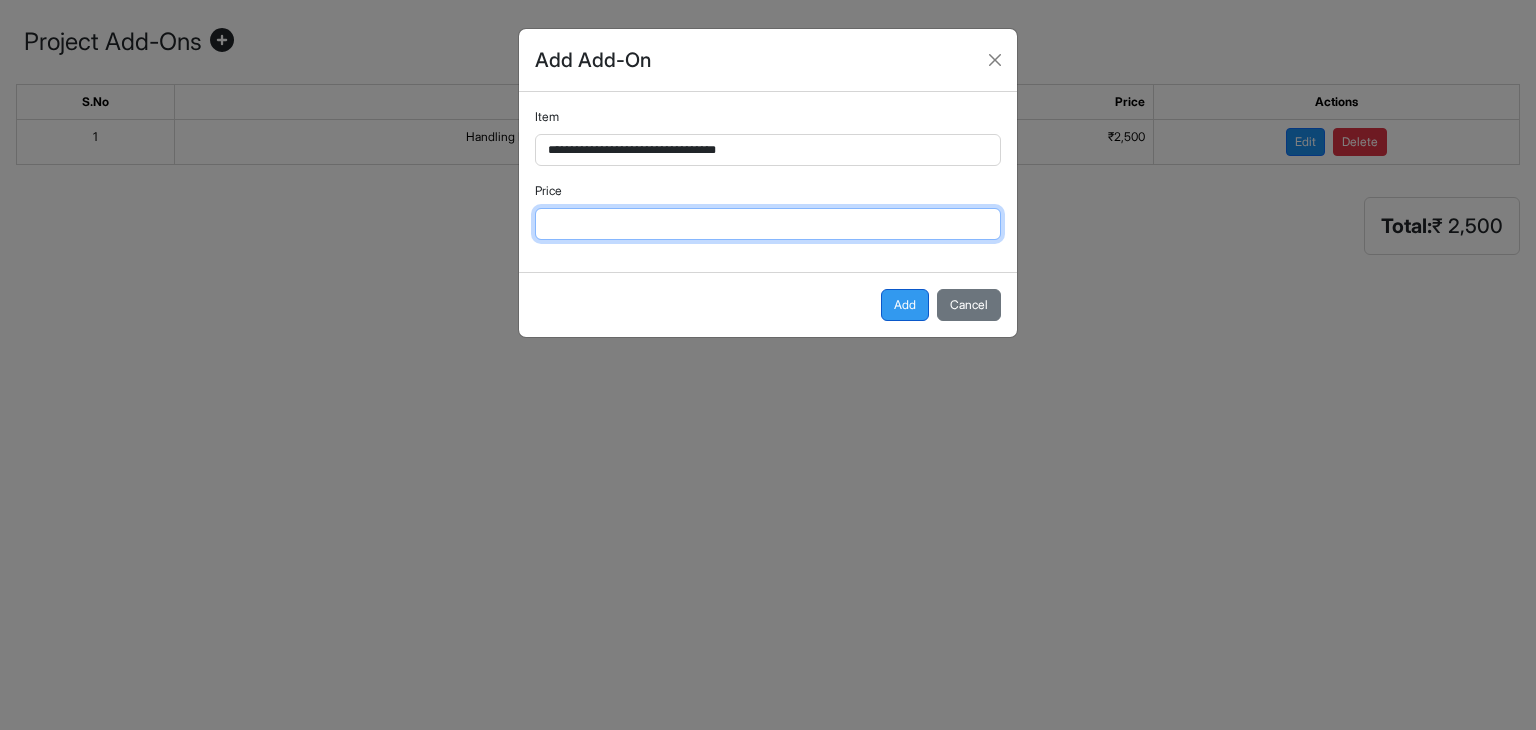type on "*****" 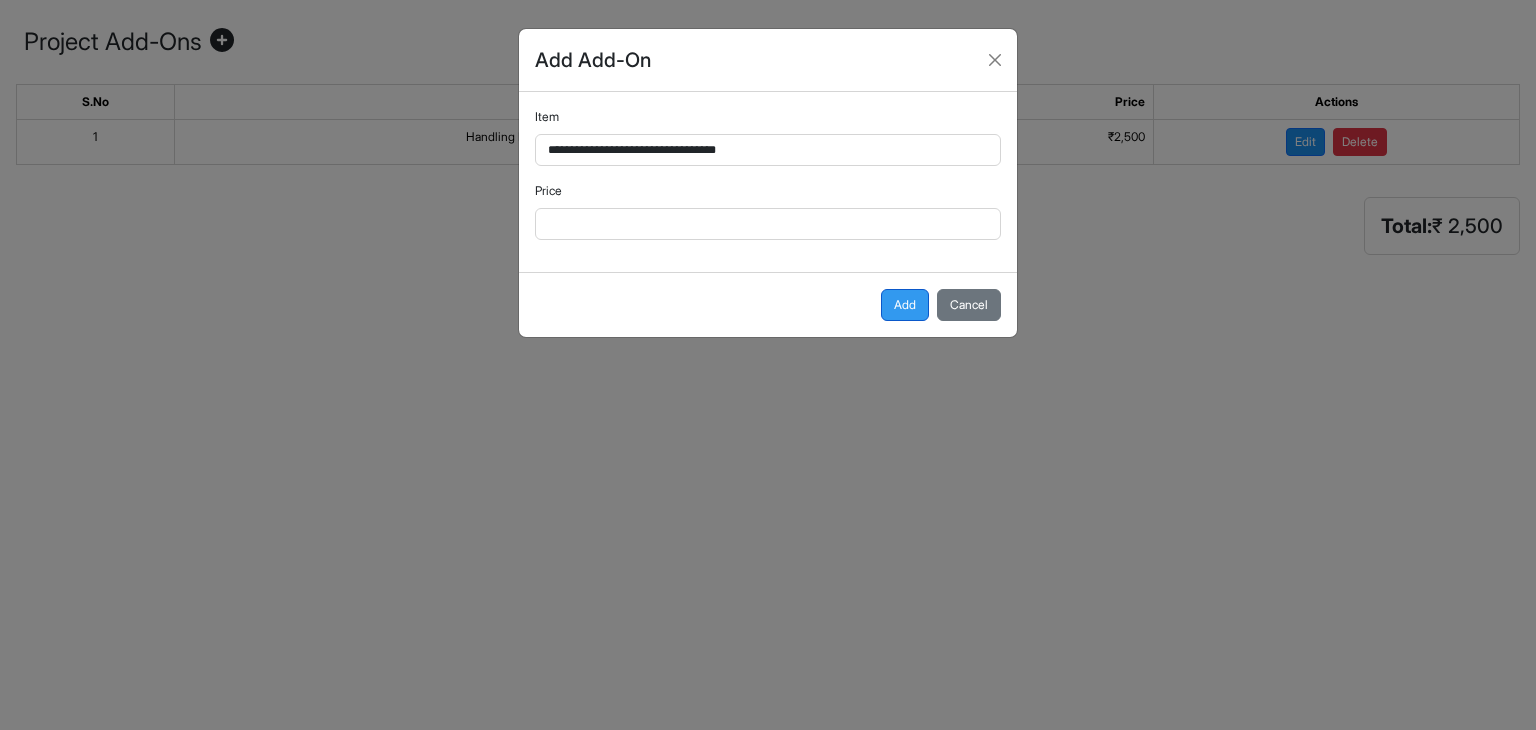 click on "Add" at bounding box center (905, 305) 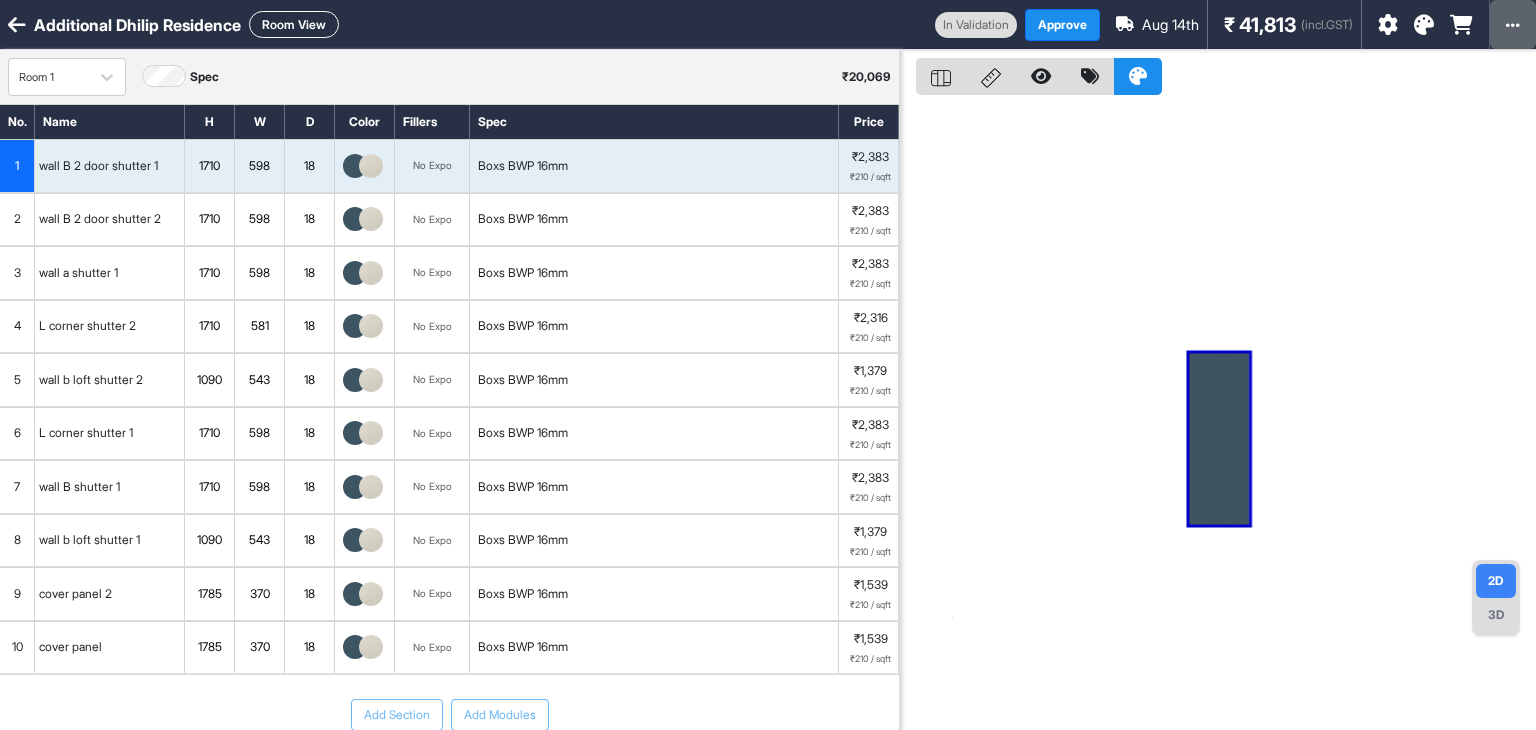click at bounding box center (1513, 24) 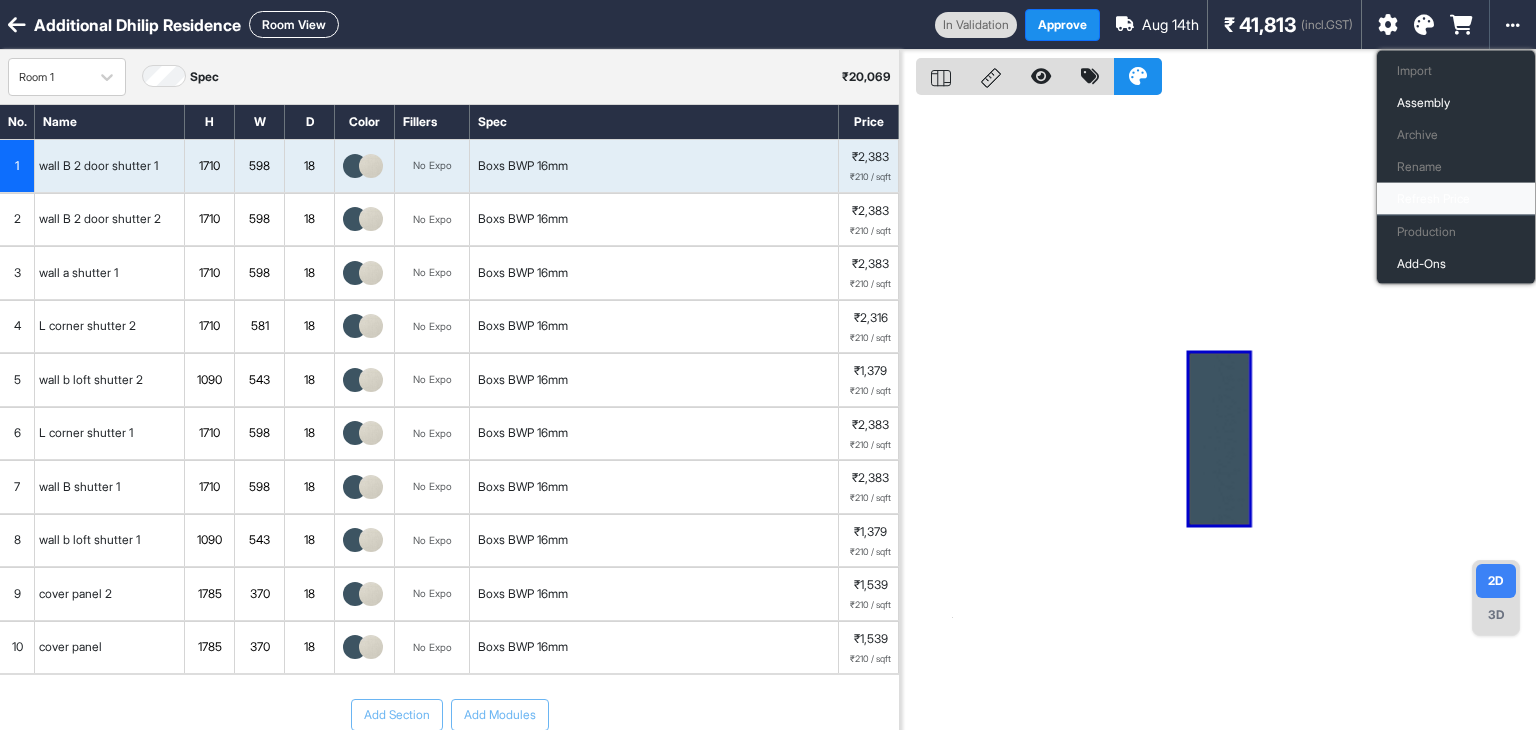 click on "Refresh Price" at bounding box center [1456, 199] 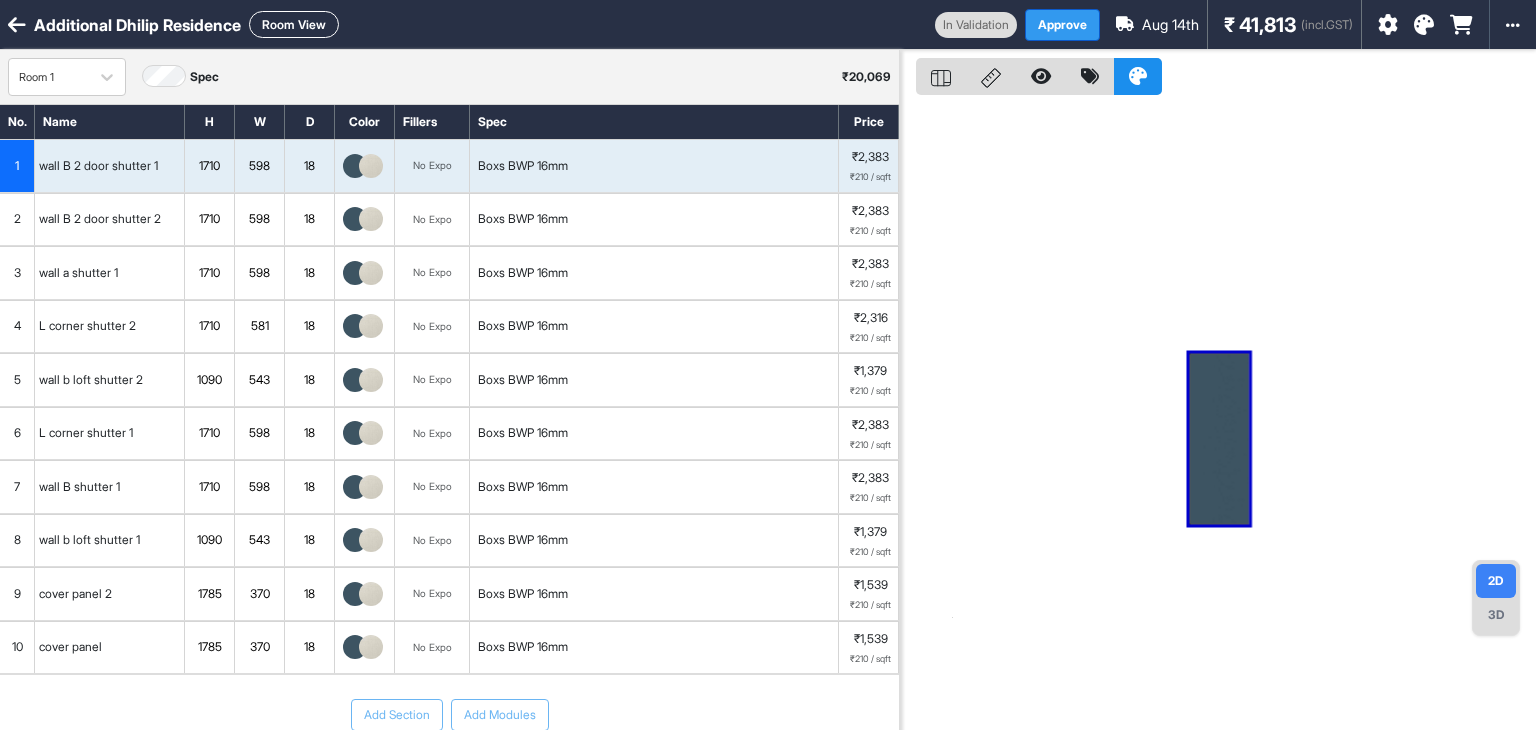 click on "Approve" at bounding box center [1062, 25] 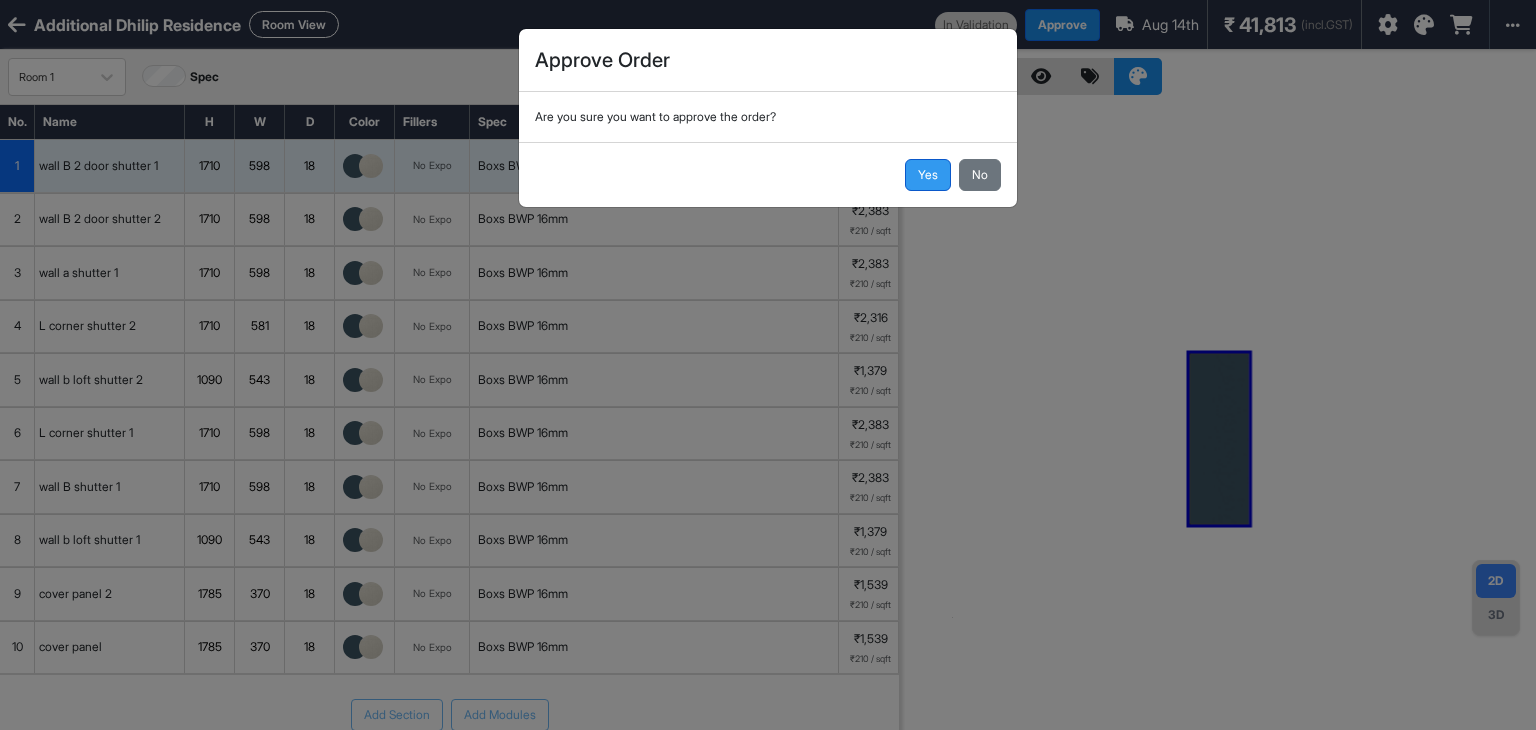click on "Yes" at bounding box center (928, 175) 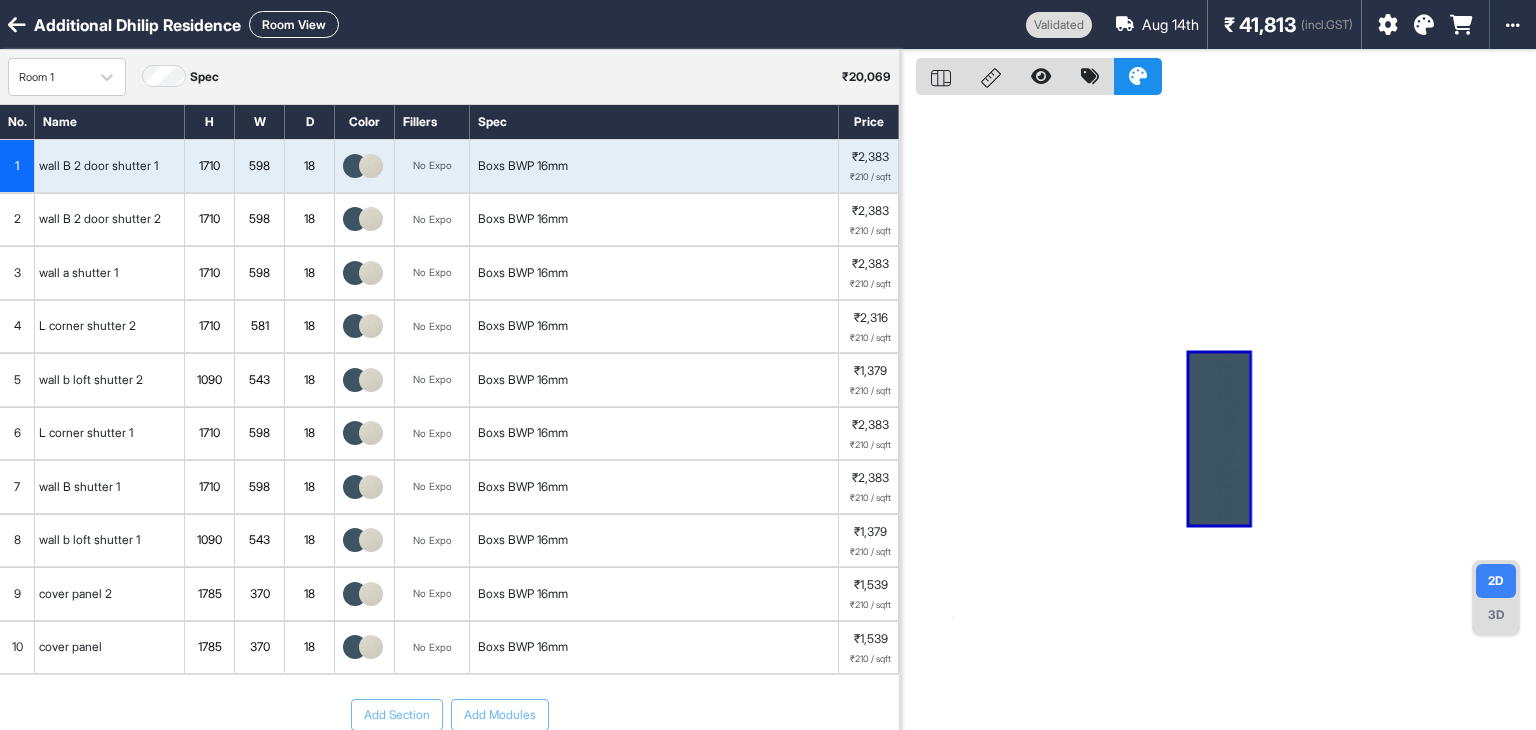 click on "Additional [NAME] Residence Room View Validated Aug 14th ₹   41,813 (incl.GST) Import Assembly Archive Rename Refresh Price Production Add-Ons" at bounding box center (768, 25) 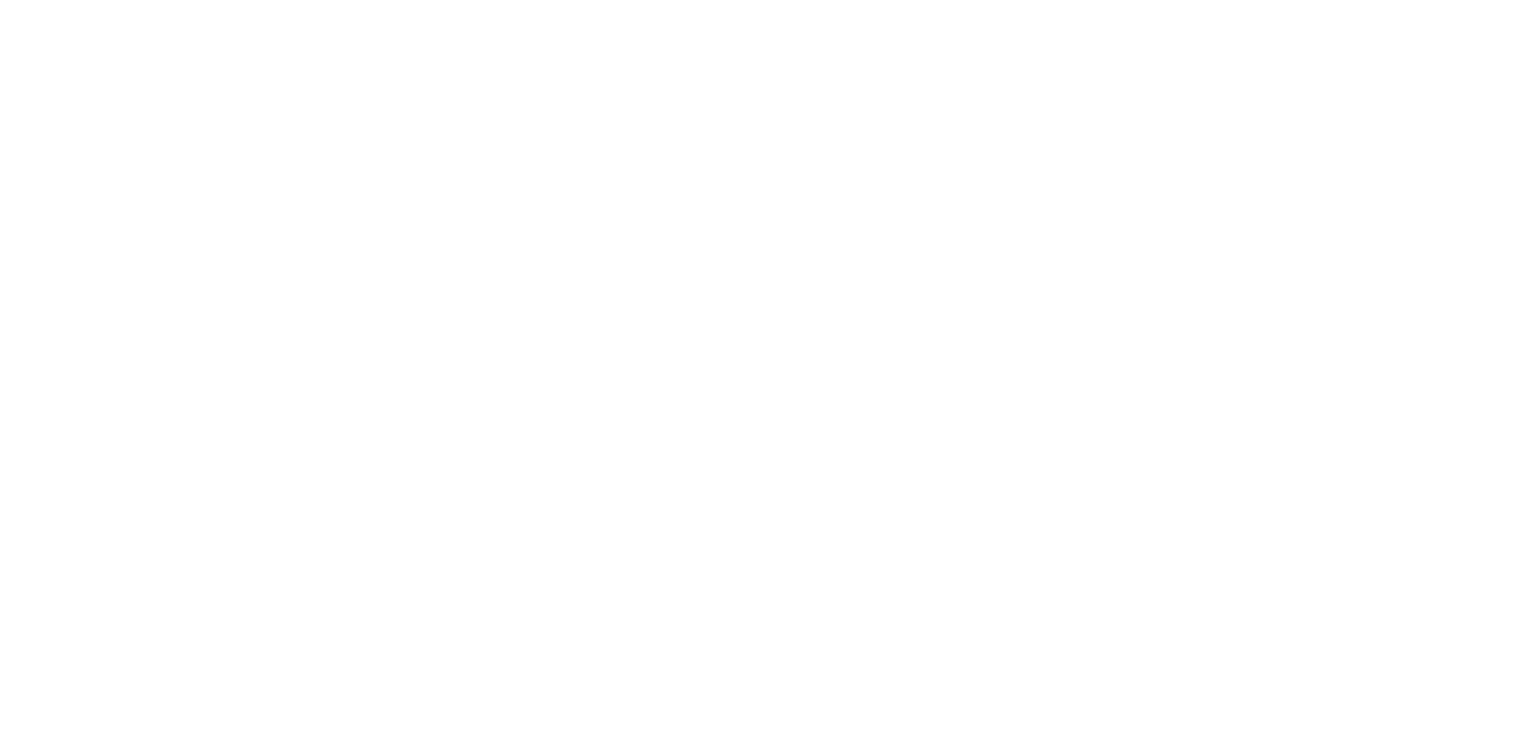 scroll, scrollTop: 0, scrollLeft: 0, axis: both 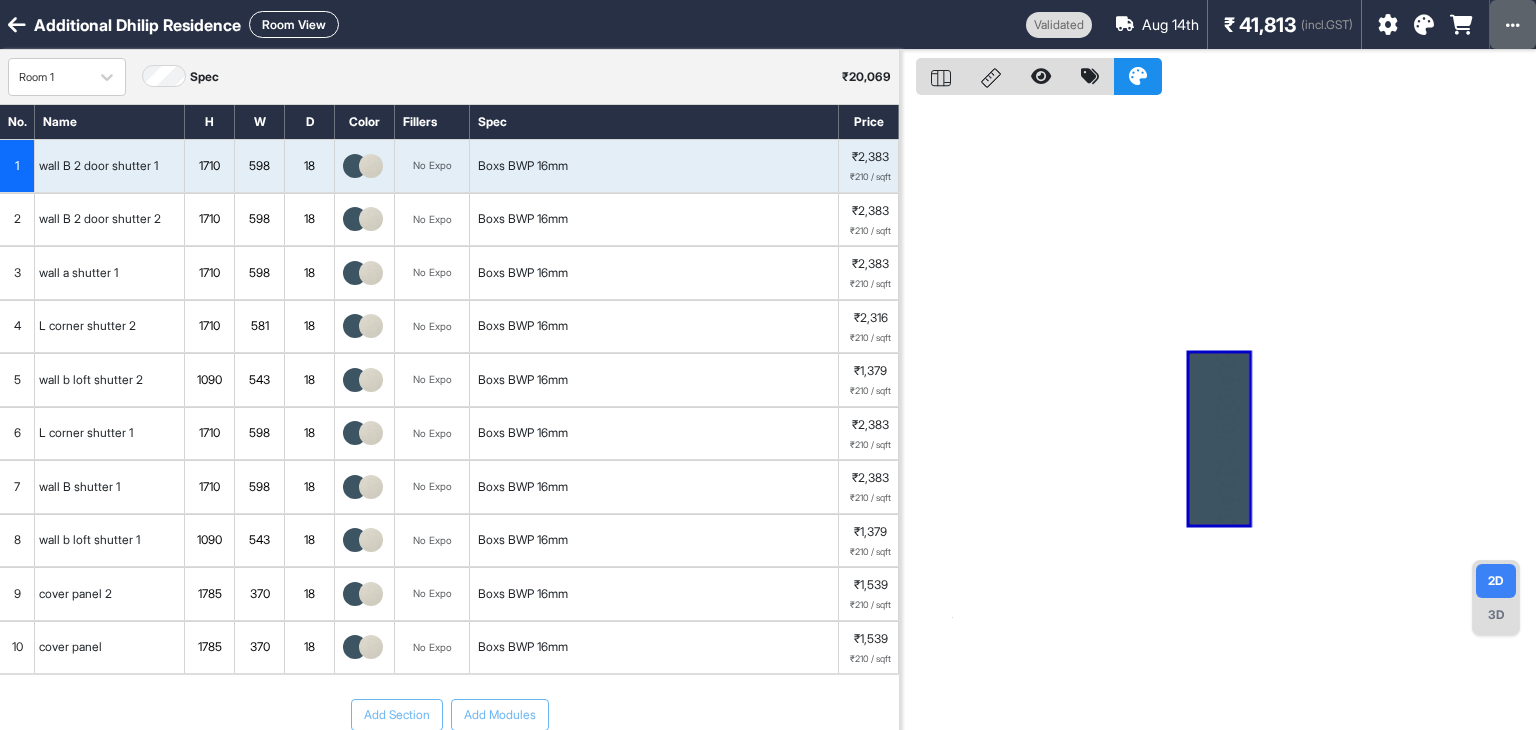 click at bounding box center (1513, 24) 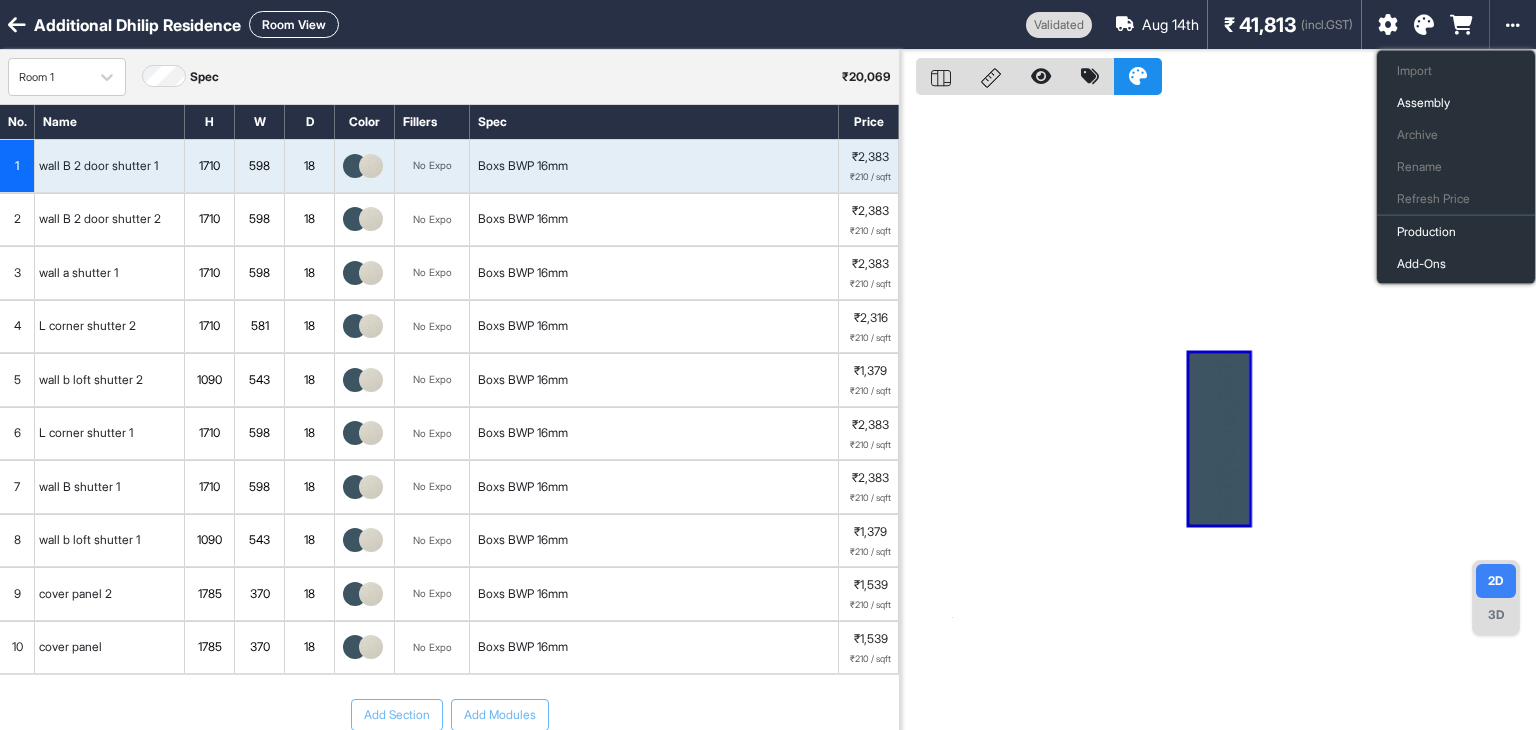 click at bounding box center (1218, 415) 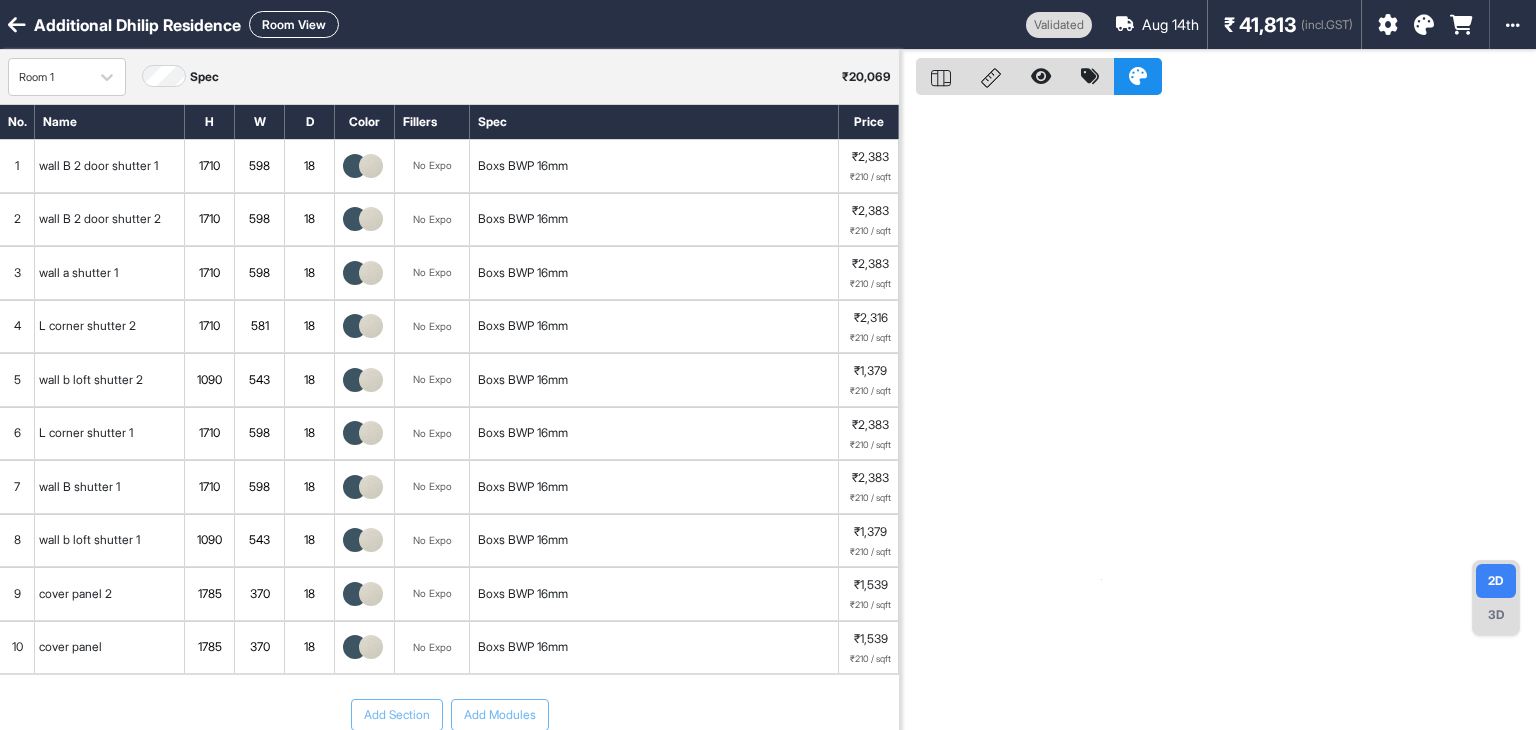 click at bounding box center [1461, 25] 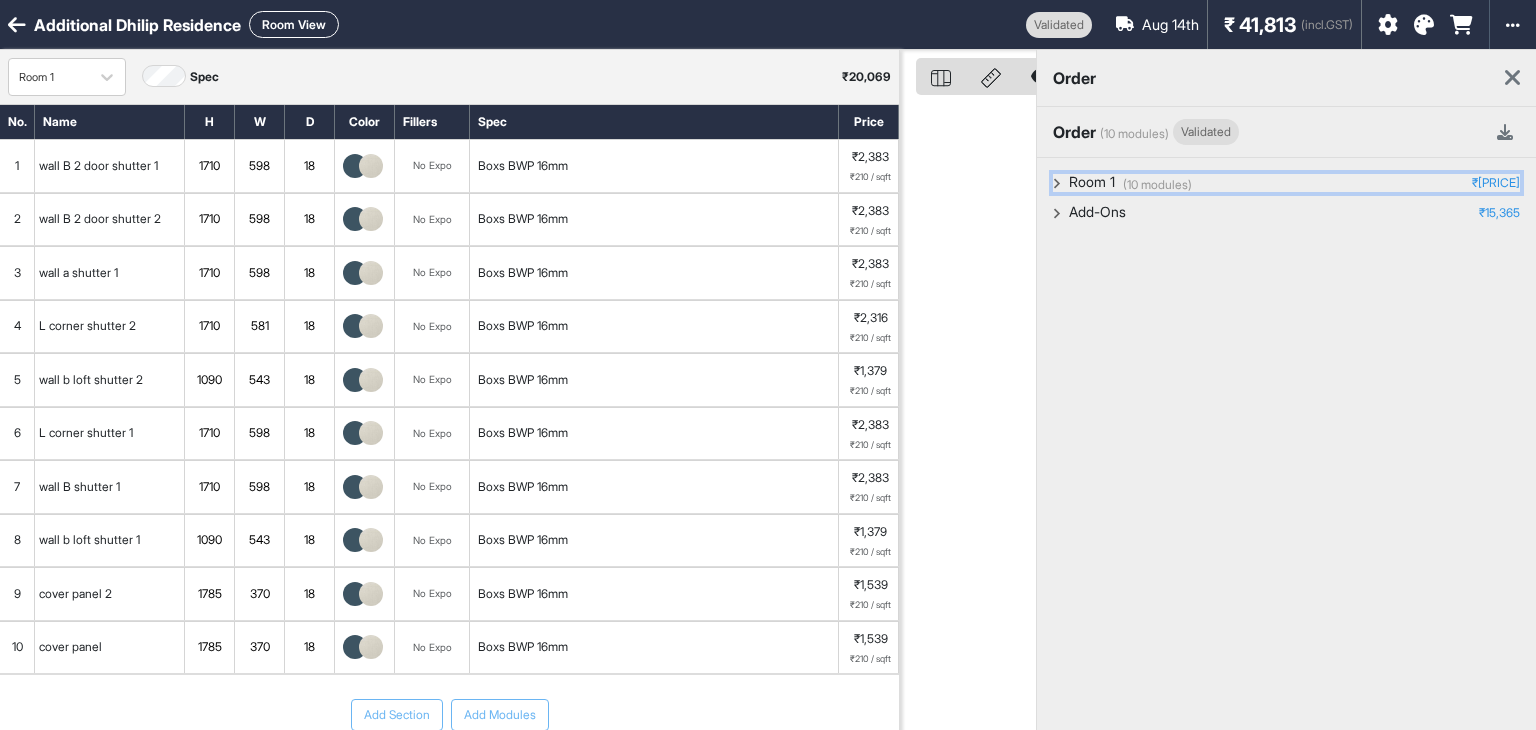 click on "(10 modules) Room 1" at bounding box center (1130, 183) 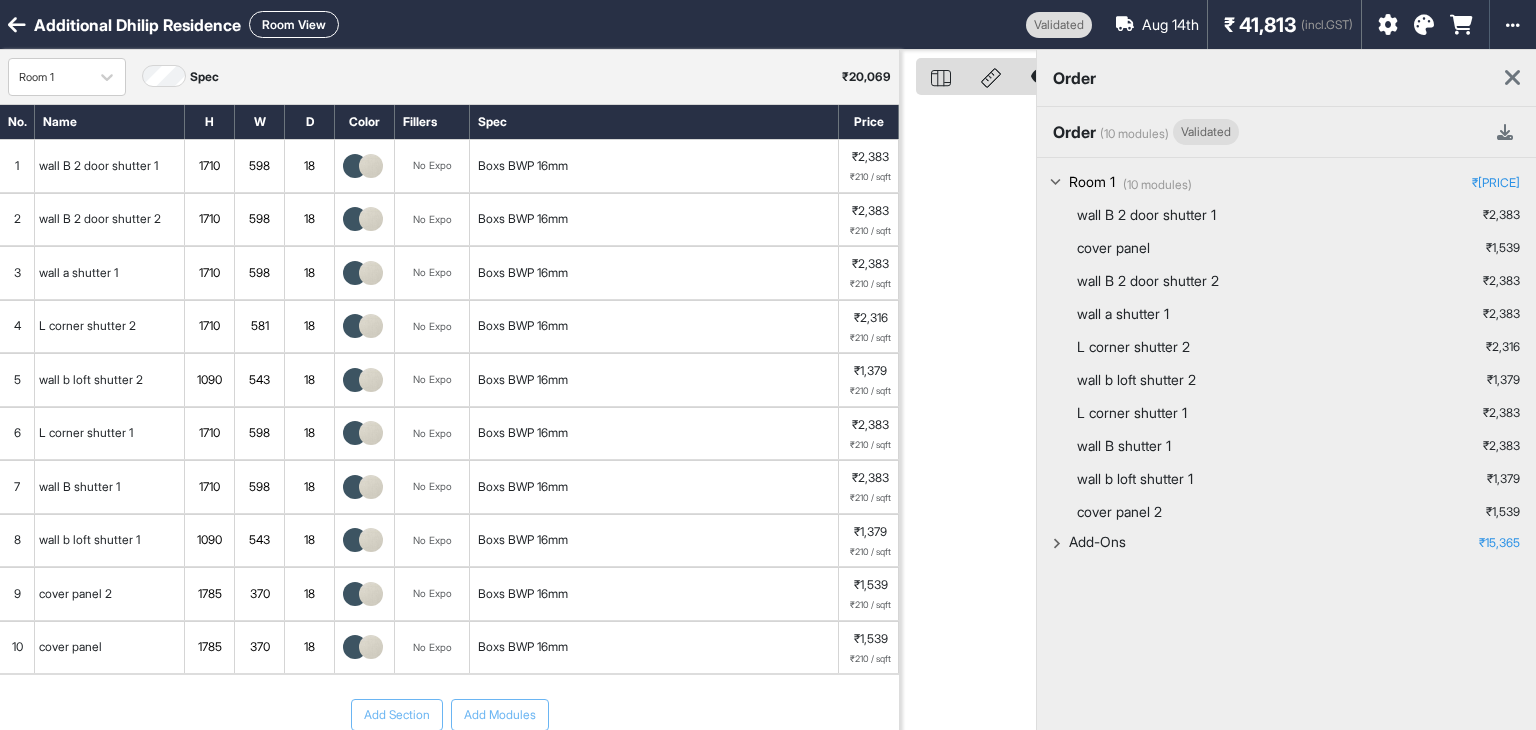 click on "(10 modules) Room 1" at bounding box center [1130, 183] 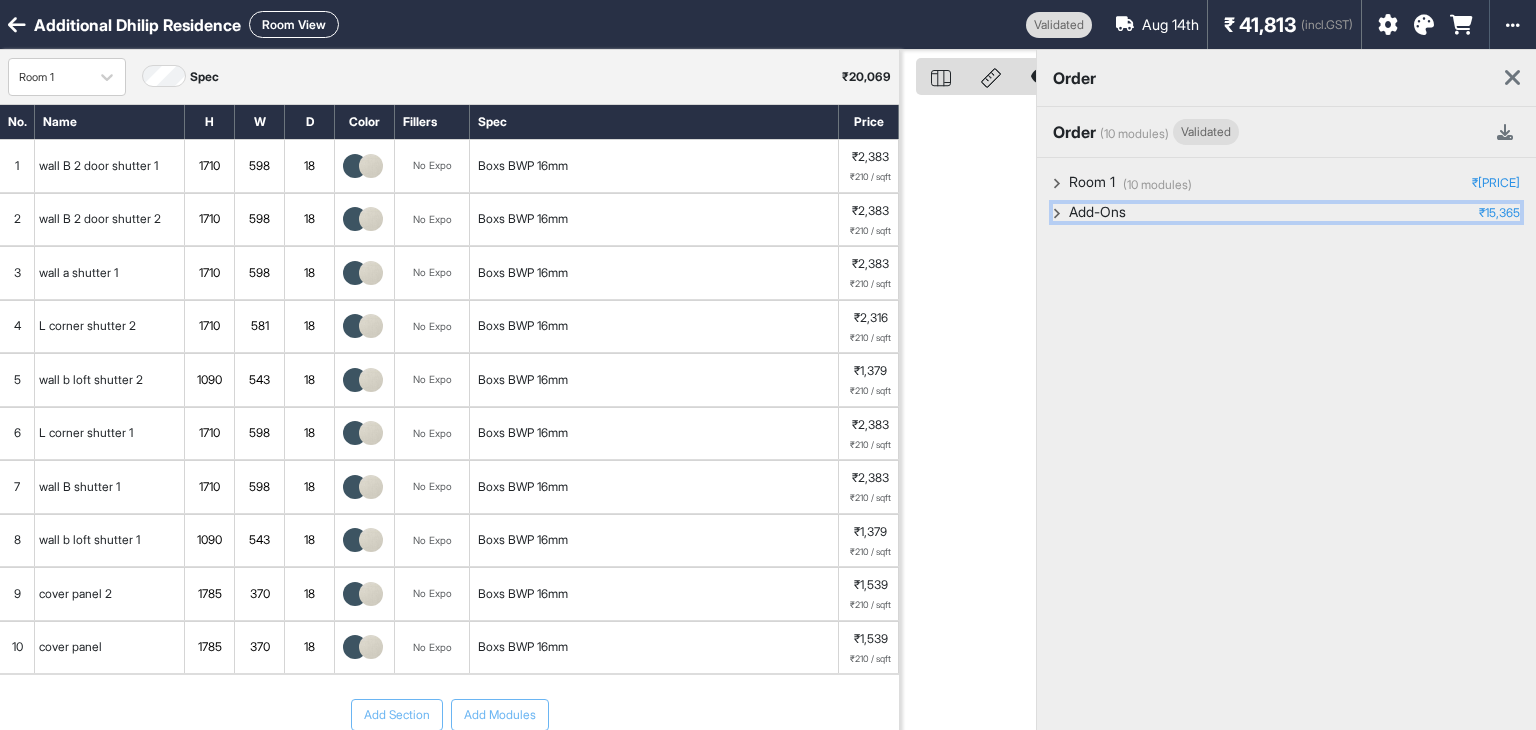 click on "Add-Ons" at bounding box center [1097, 212] 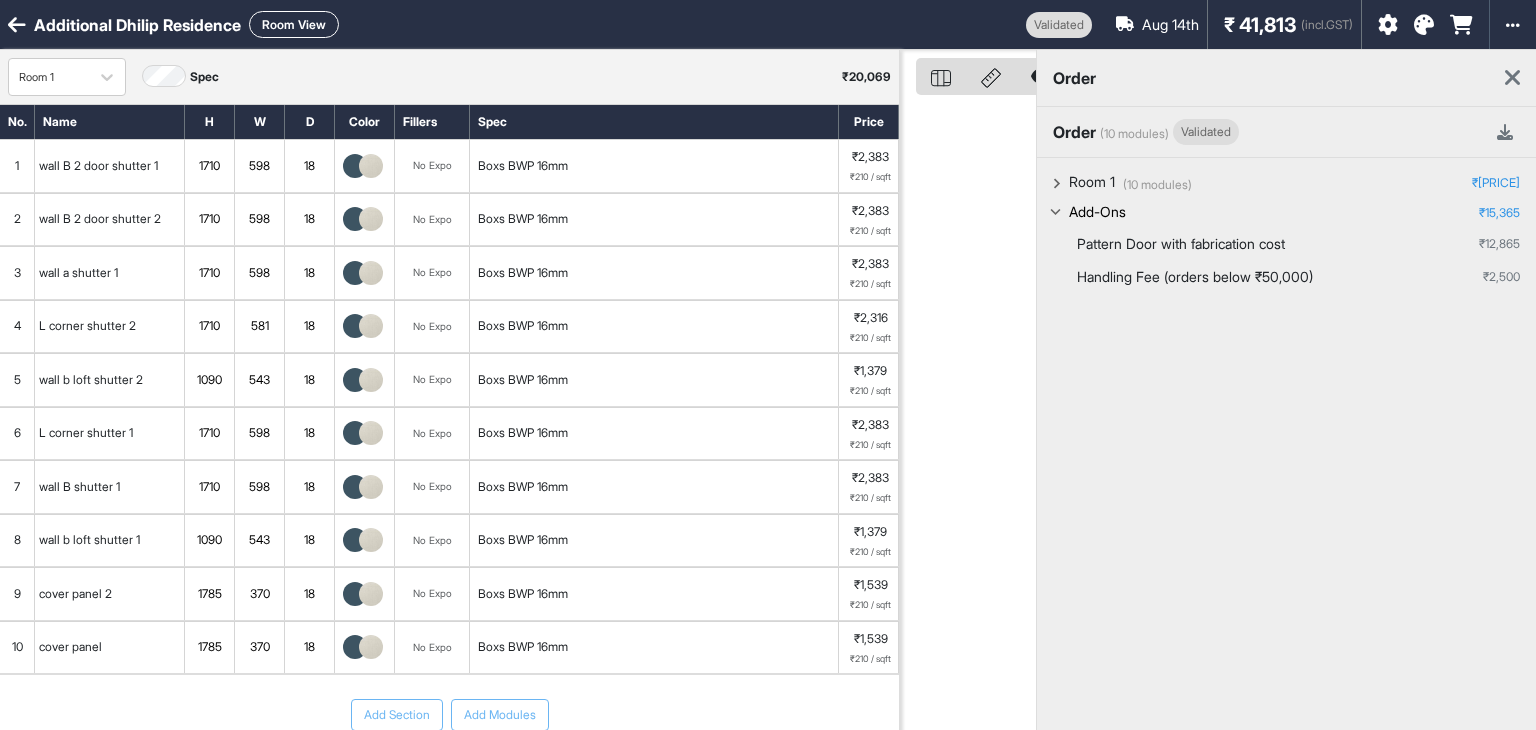 click at bounding box center (1512, 78) 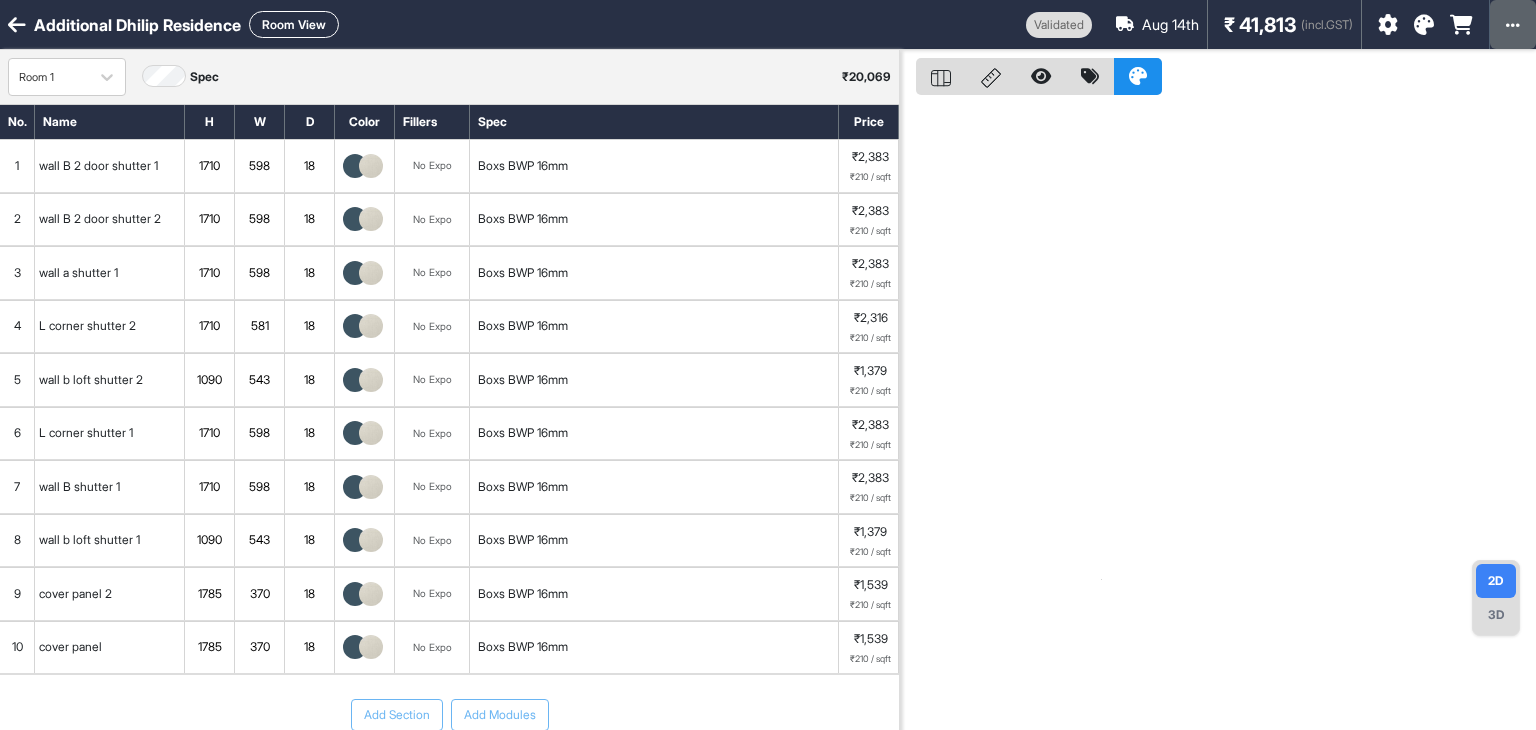 click at bounding box center (1513, 24) 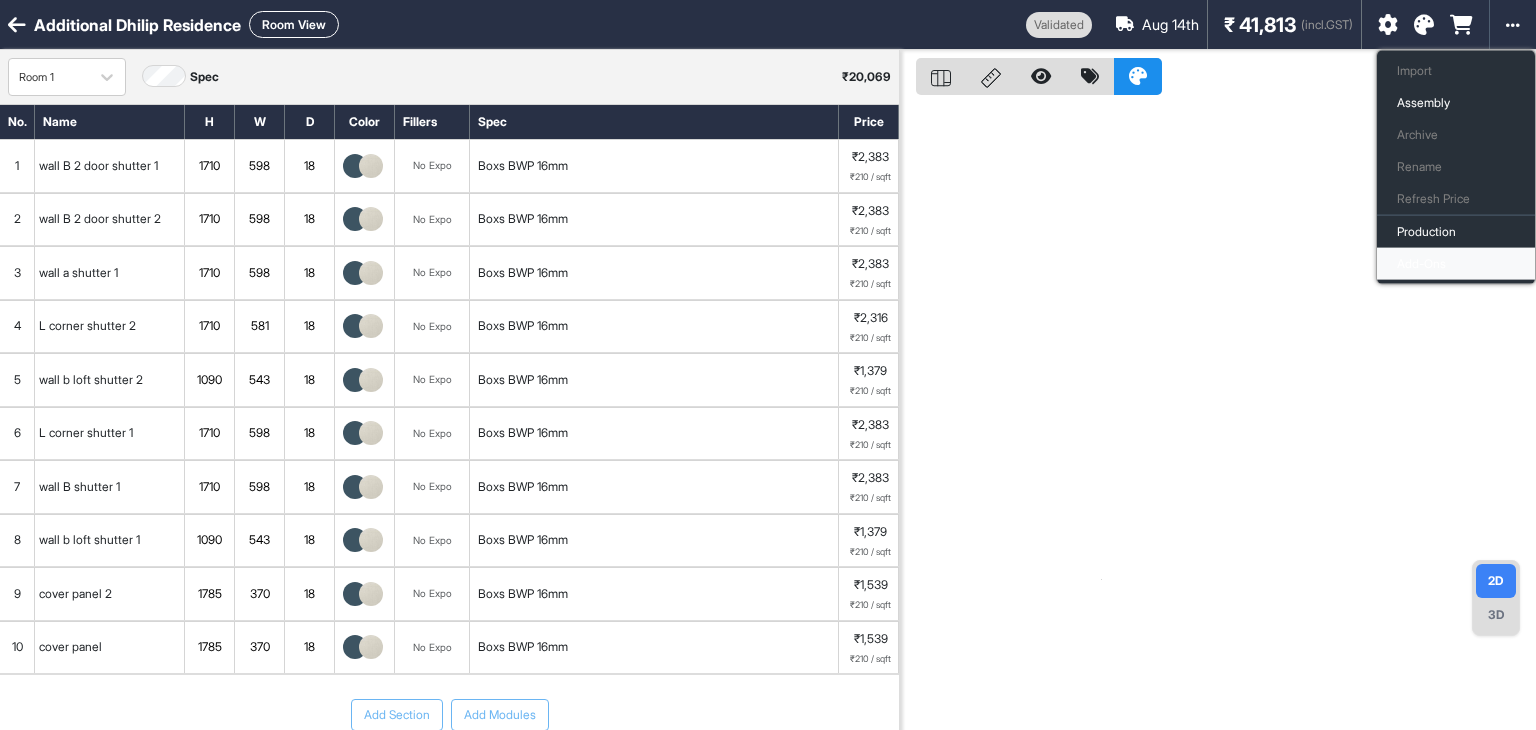 click on "Add-Ons" at bounding box center (1456, 264) 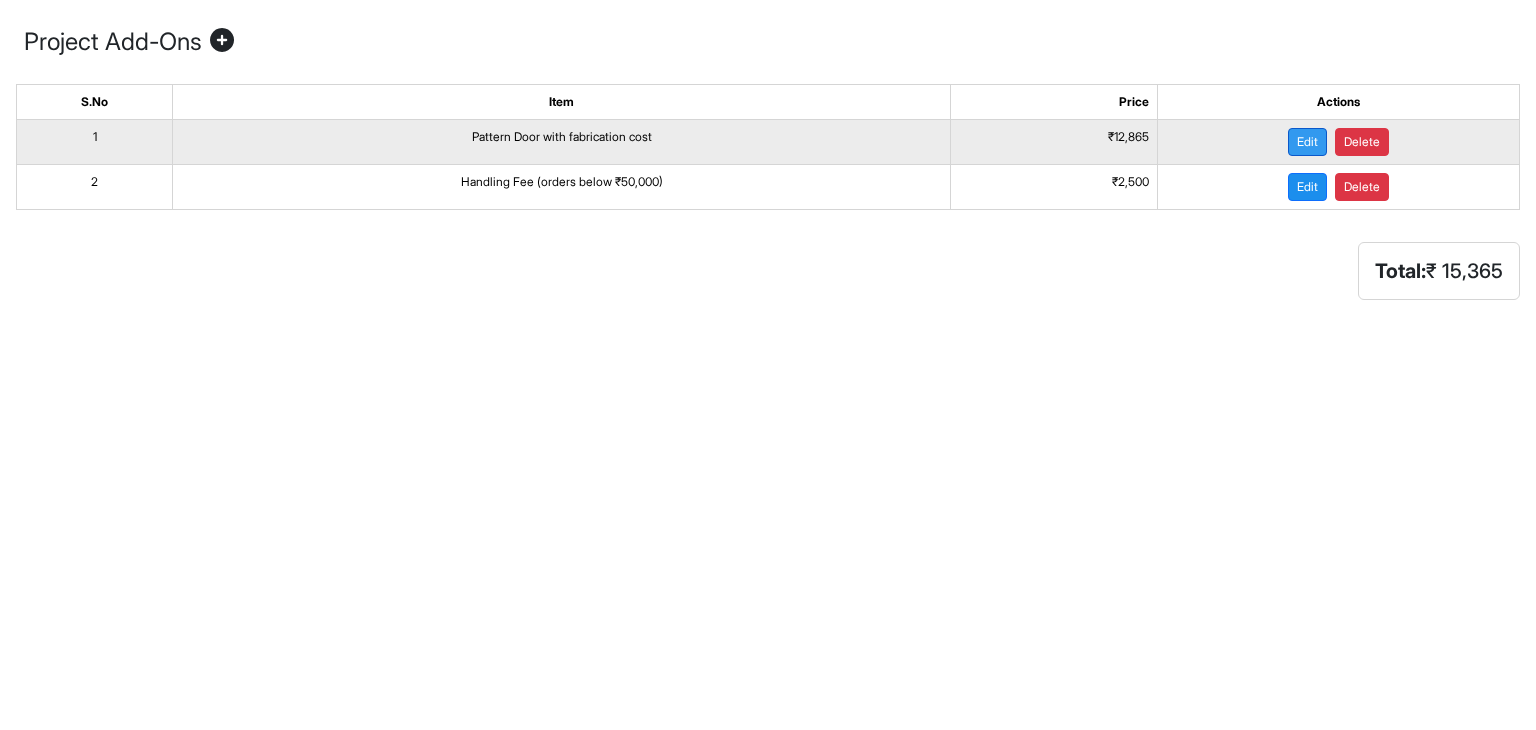 click on "Edit" at bounding box center (1307, 142) 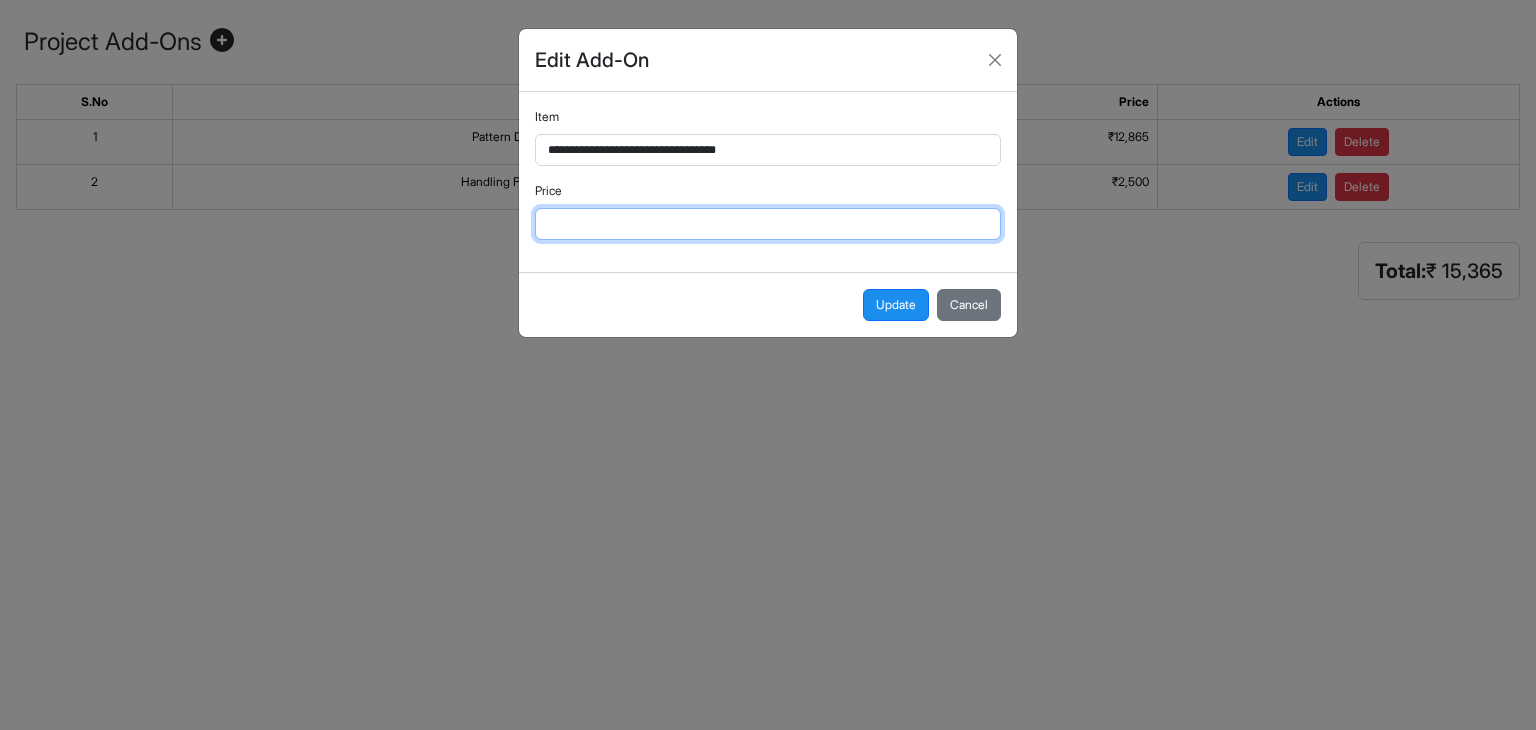 click on "*****" at bounding box center (768, 224) 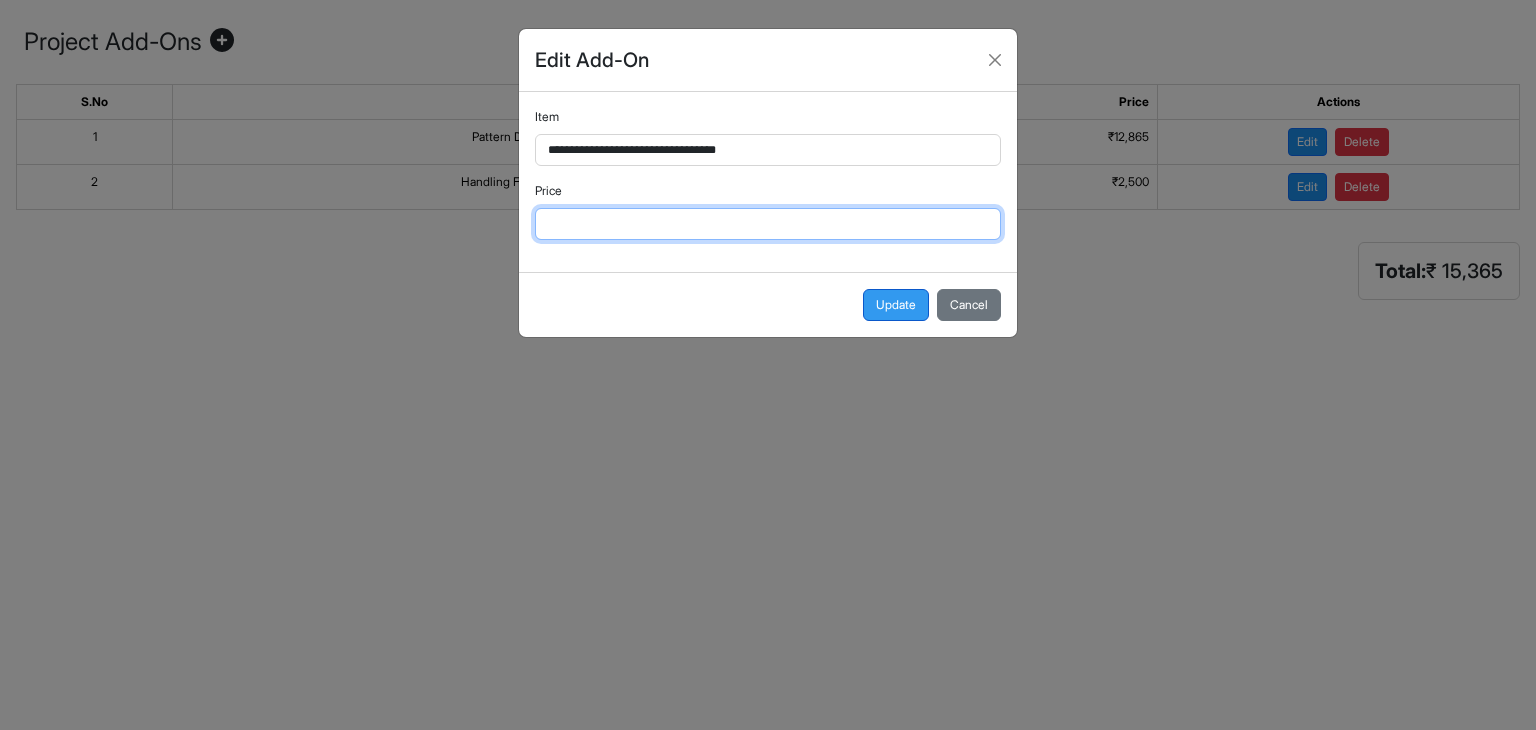 type on "*****" 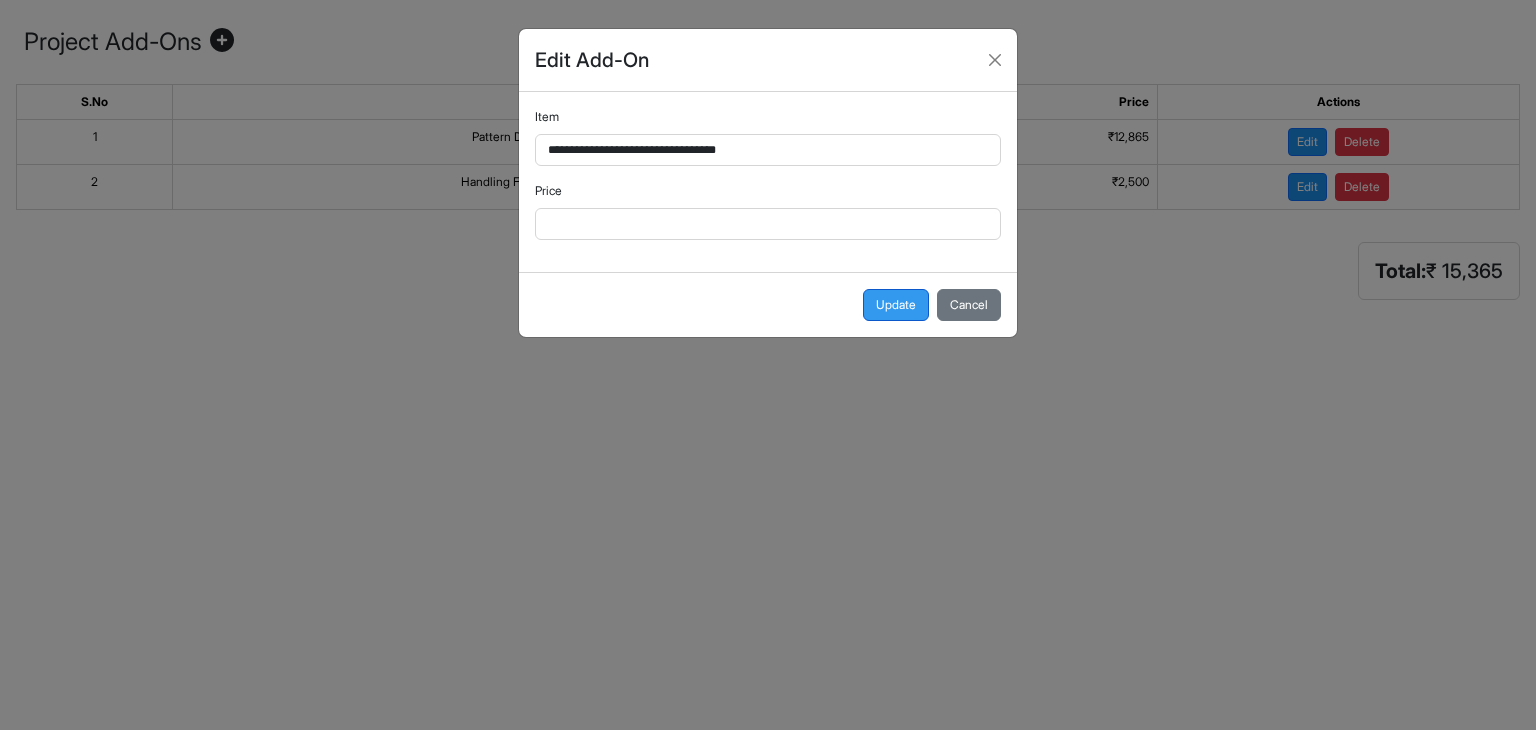 click on "Update" at bounding box center [896, 305] 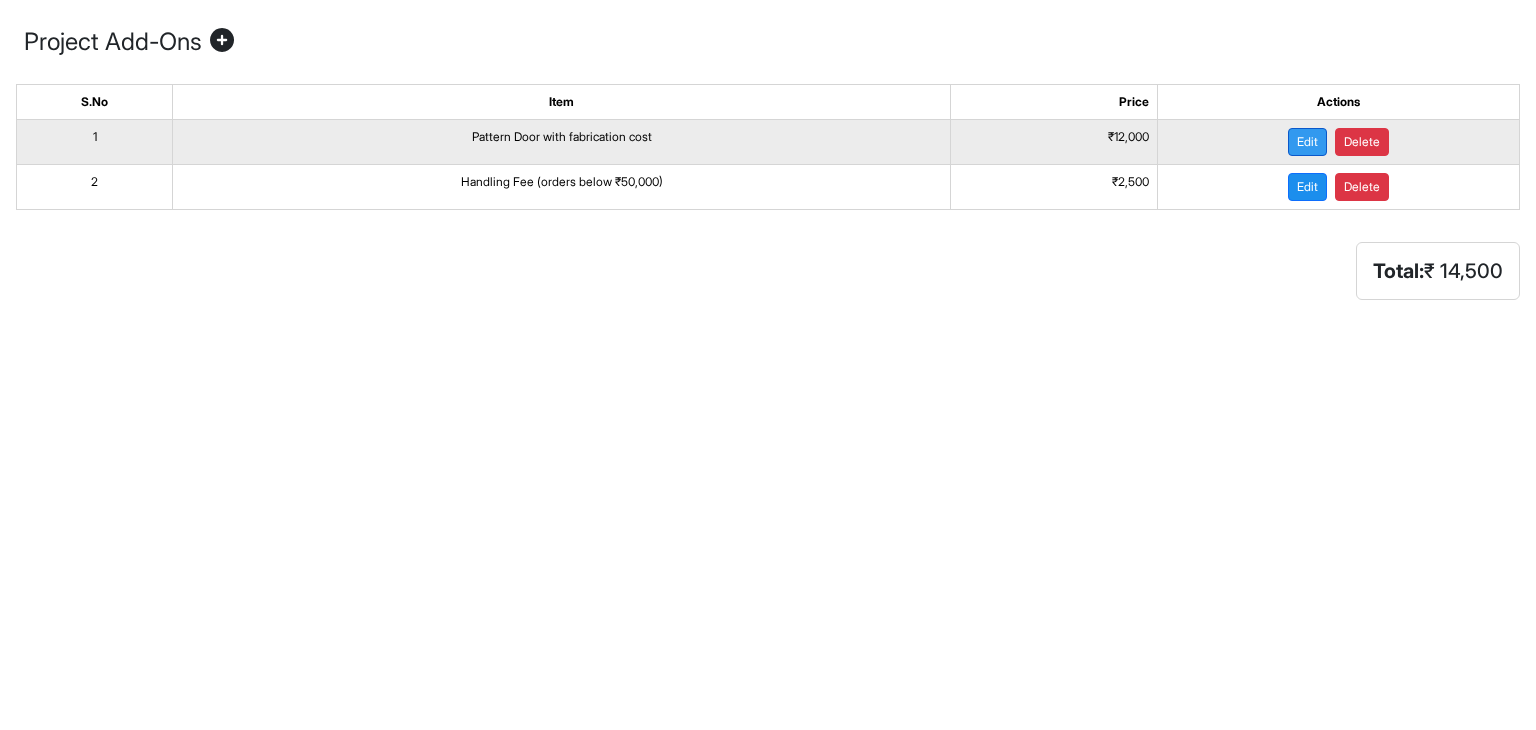 click on "Edit" at bounding box center (1307, 142) 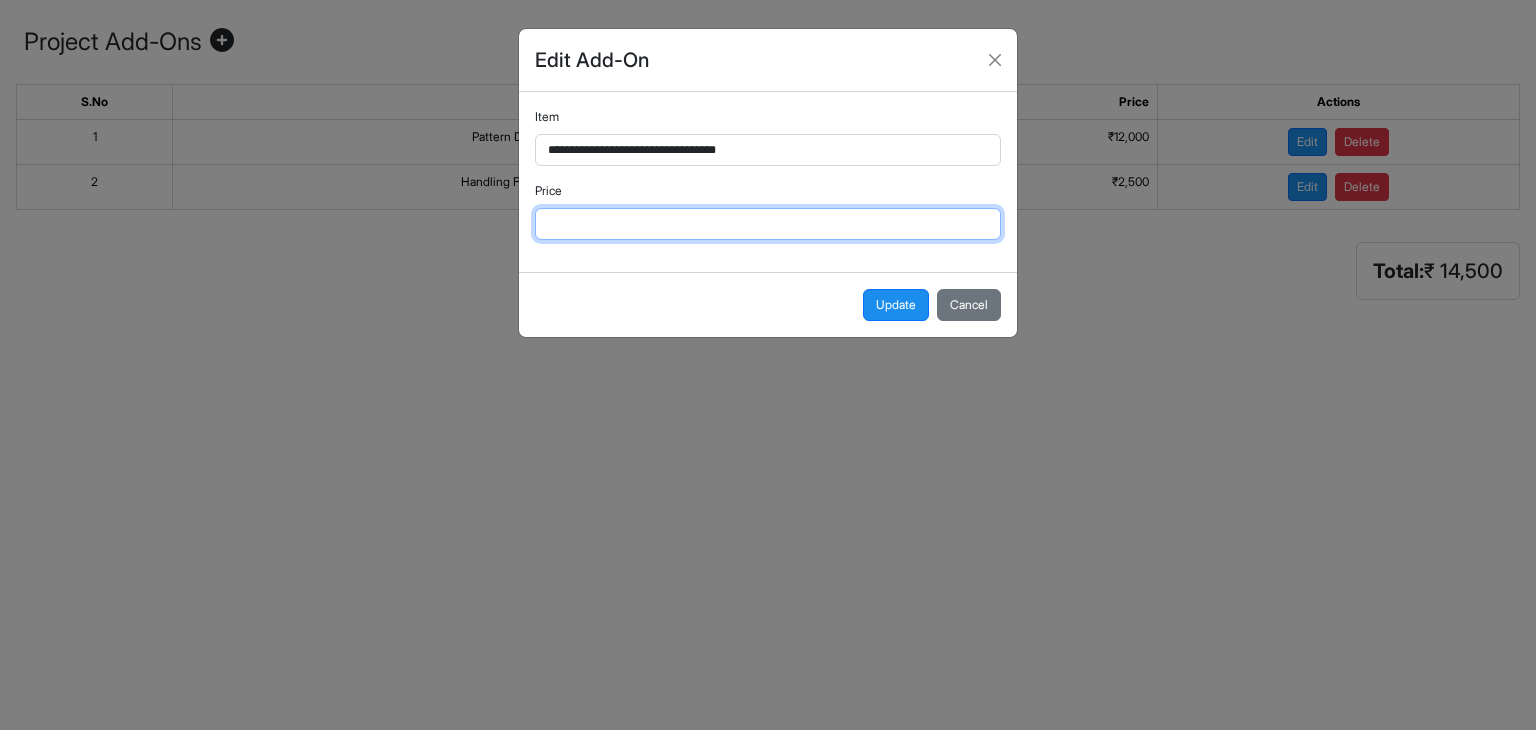 click on "*****" at bounding box center [768, 224] 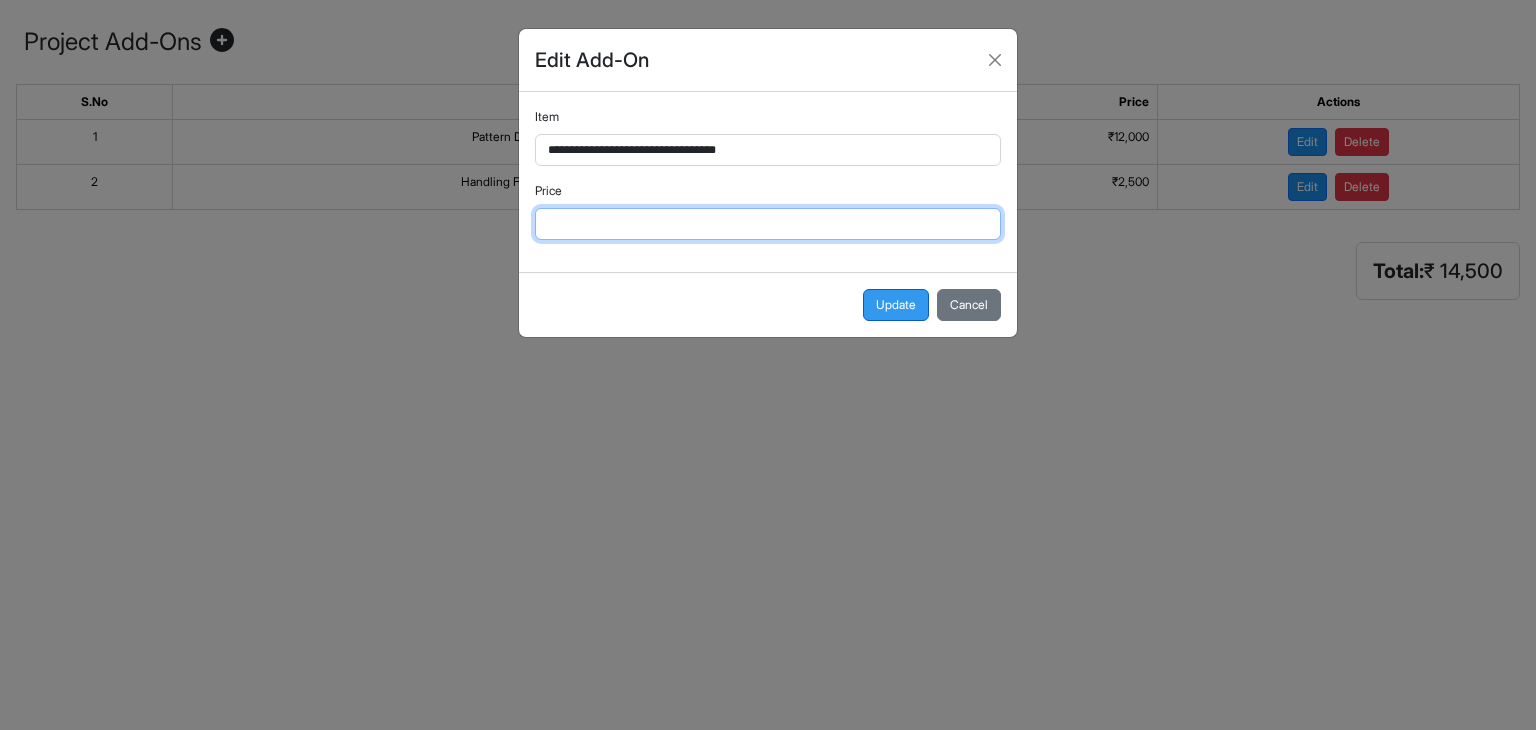type on "*****" 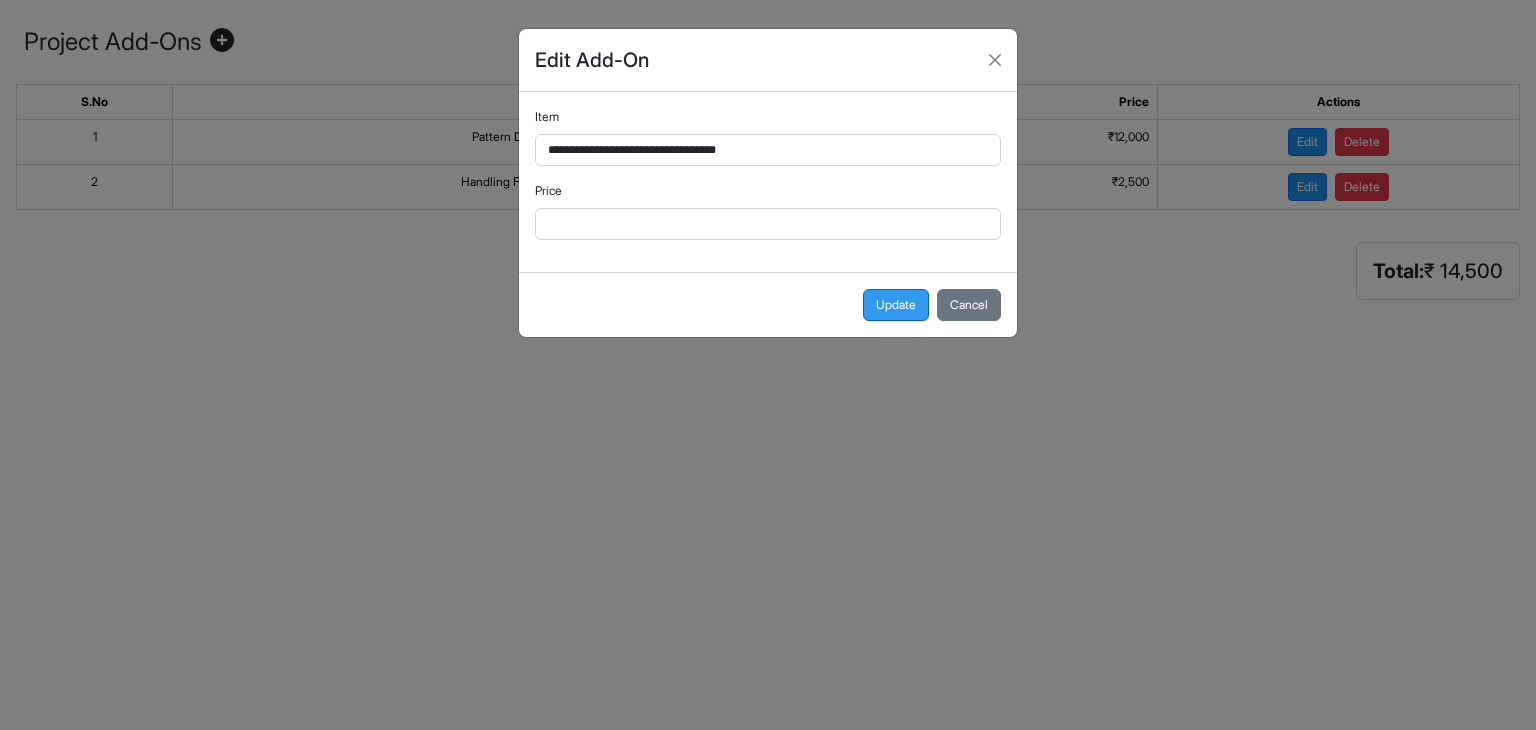 click on "Update" at bounding box center [896, 305] 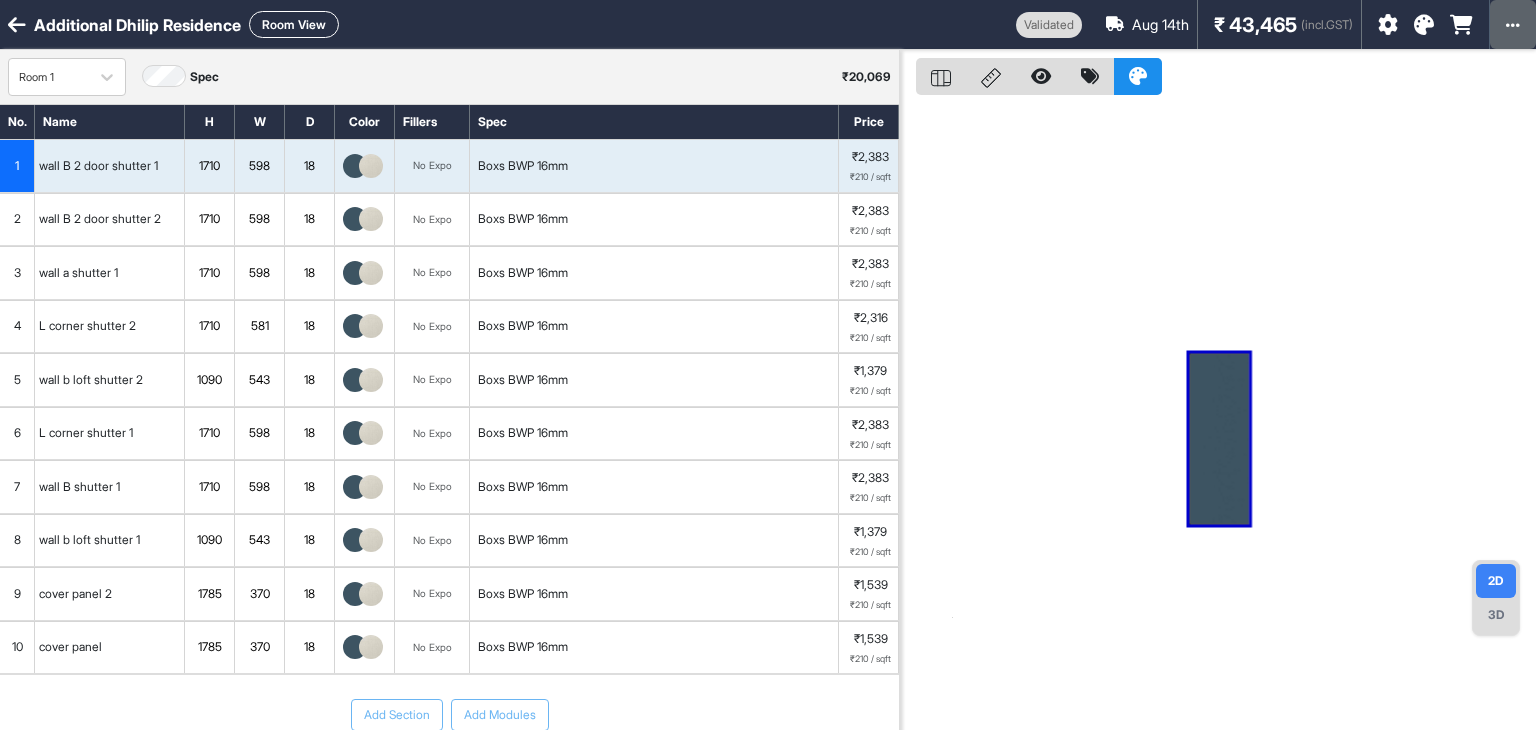 click at bounding box center (1513, 24) 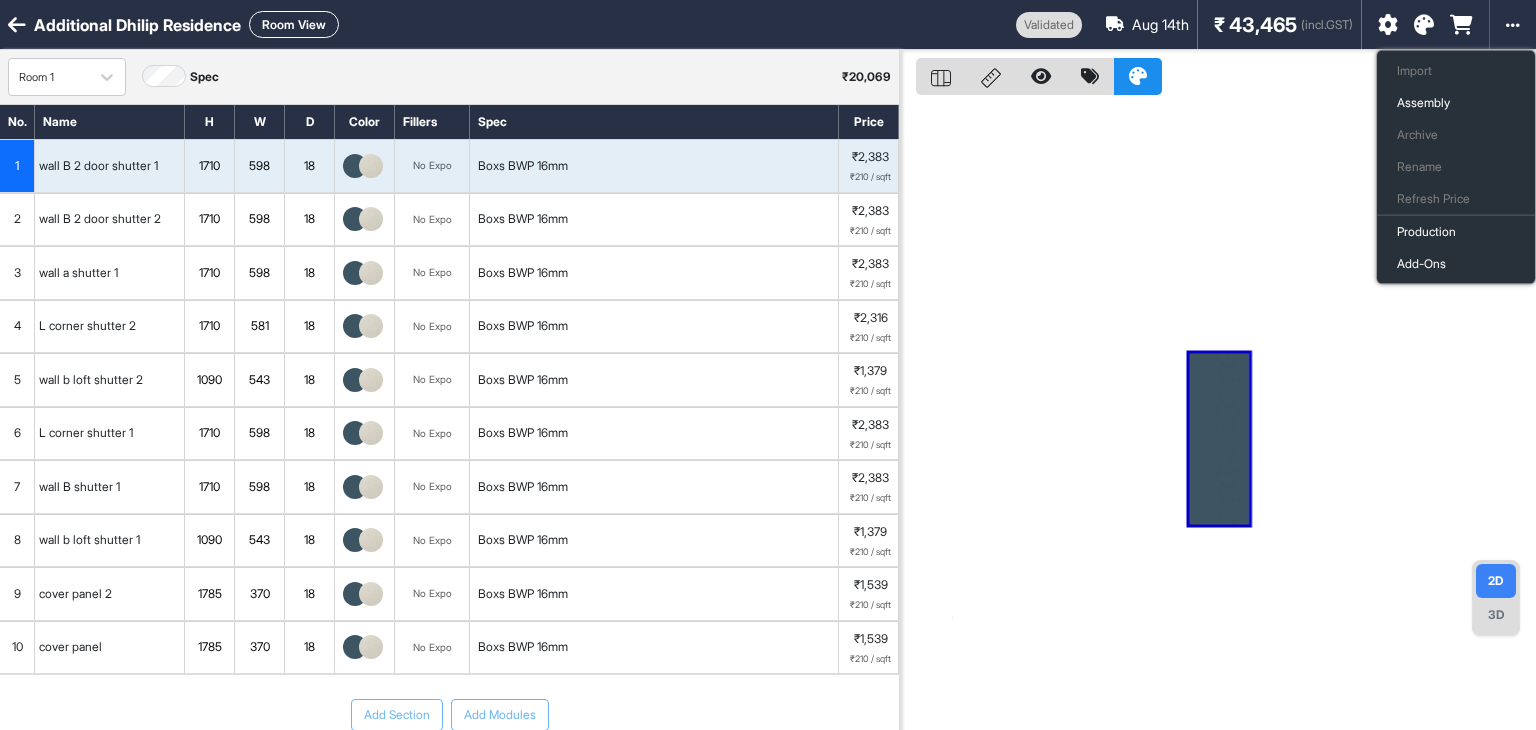 click at bounding box center (1218, 415) 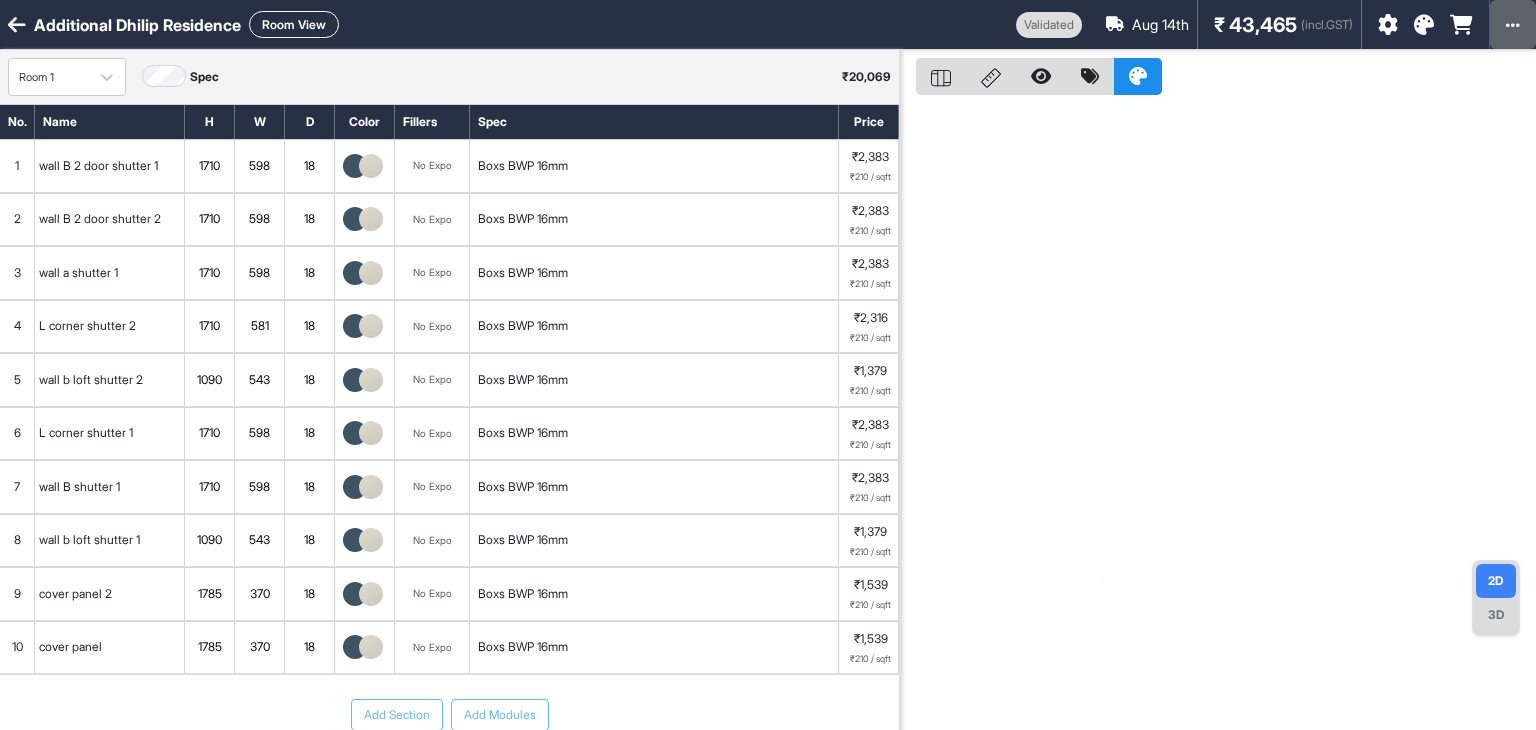 click at bounding box center [1513, 25] 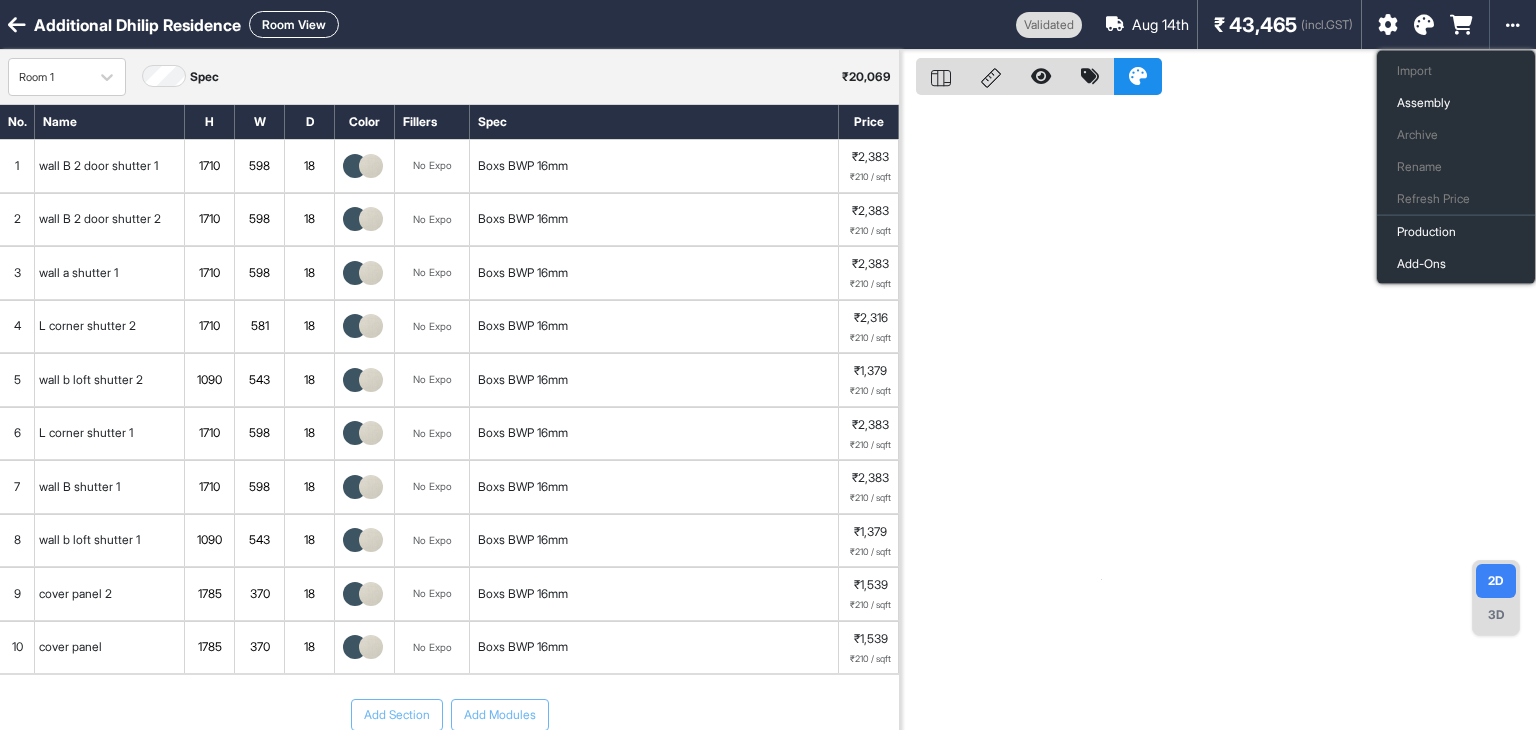 click at bounding box center (1218, 415) 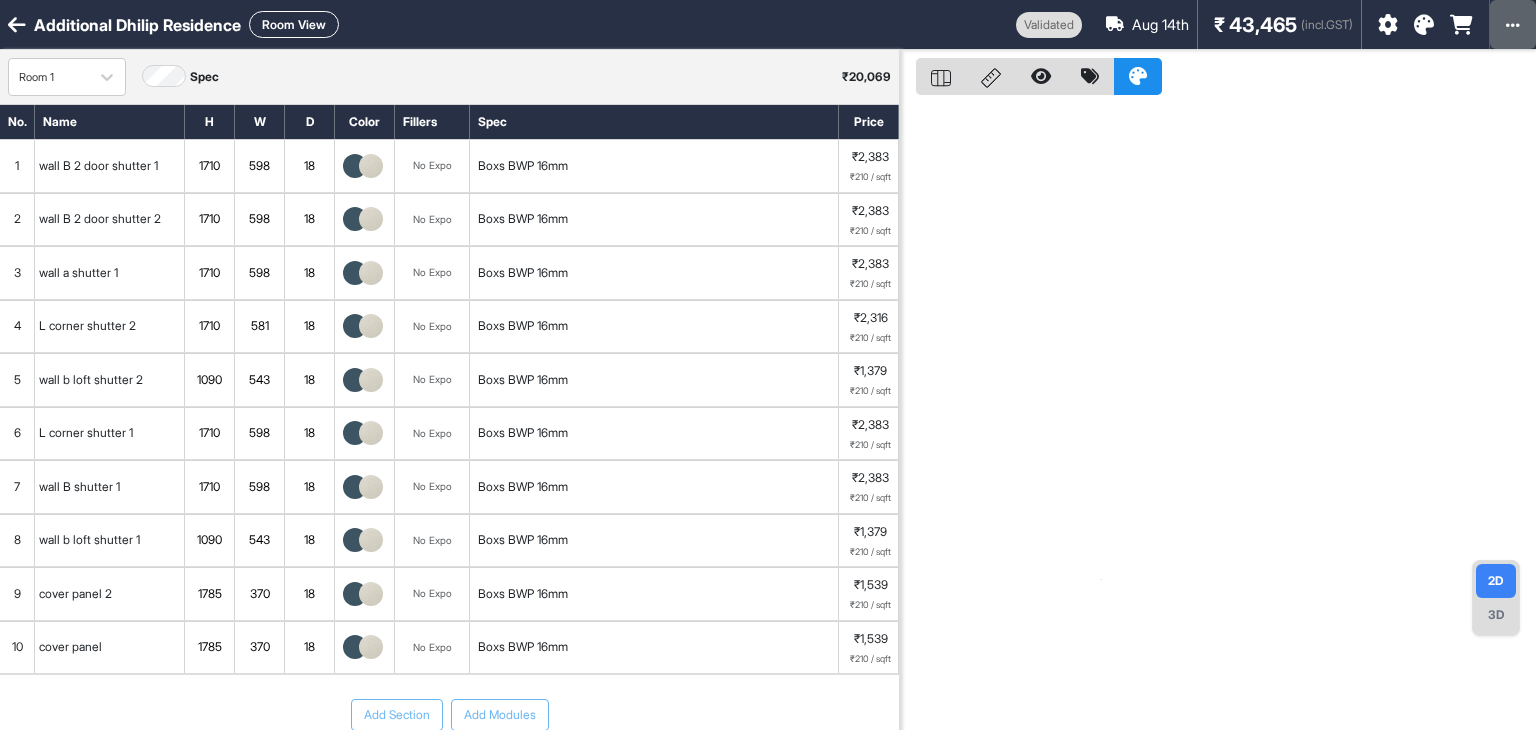click at bounding box center (1513, 25) 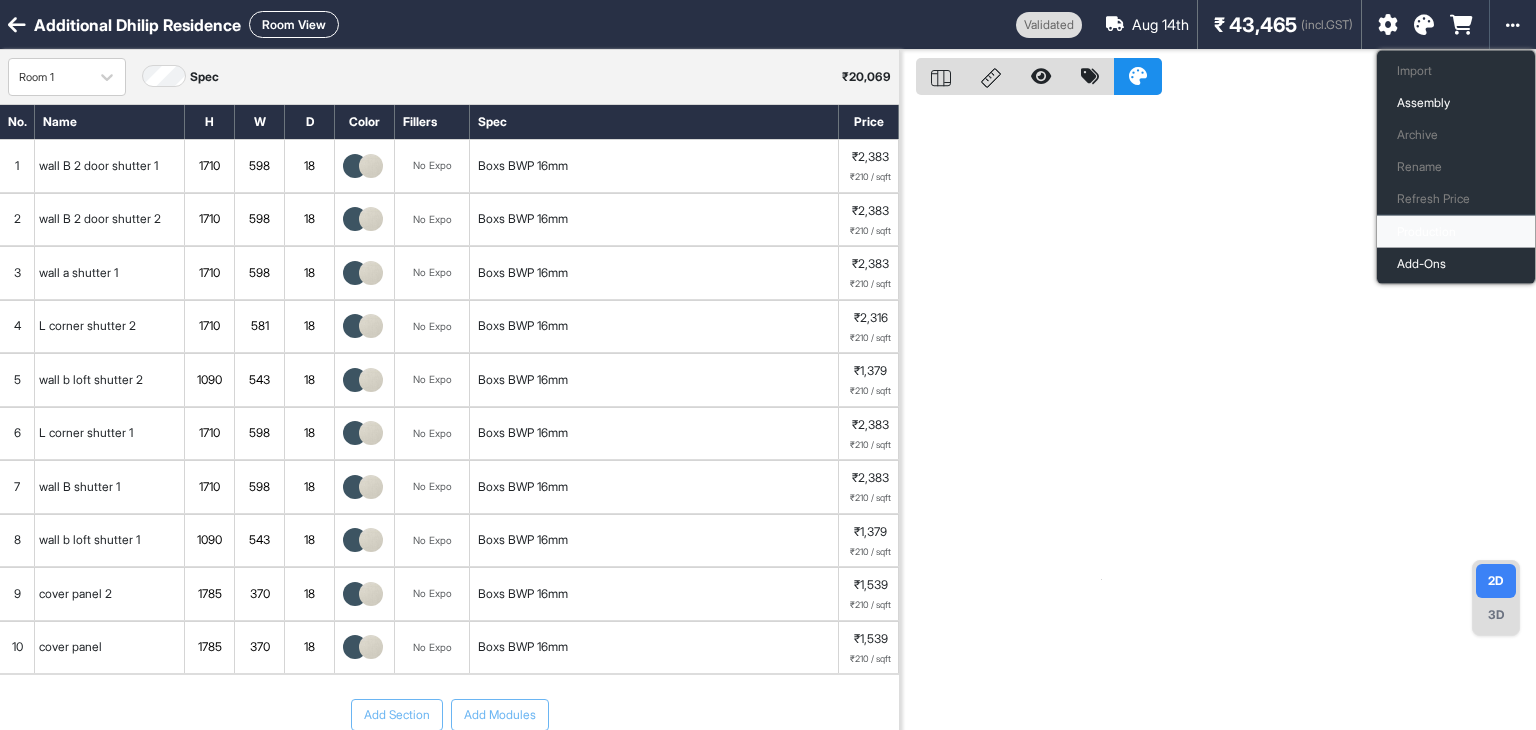 click on "Production" at bounding box center (1456, 232) 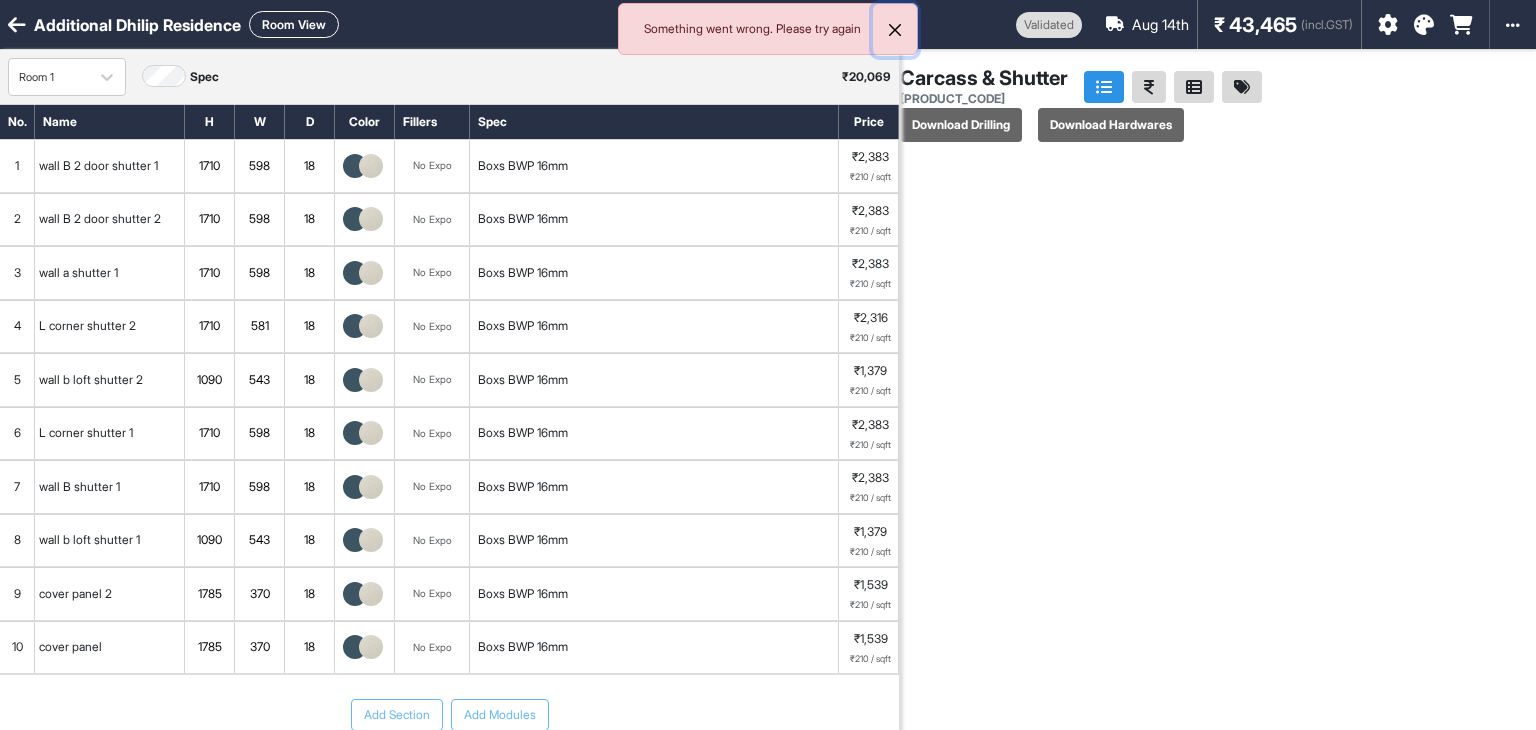click at bounding box center (895, 30) 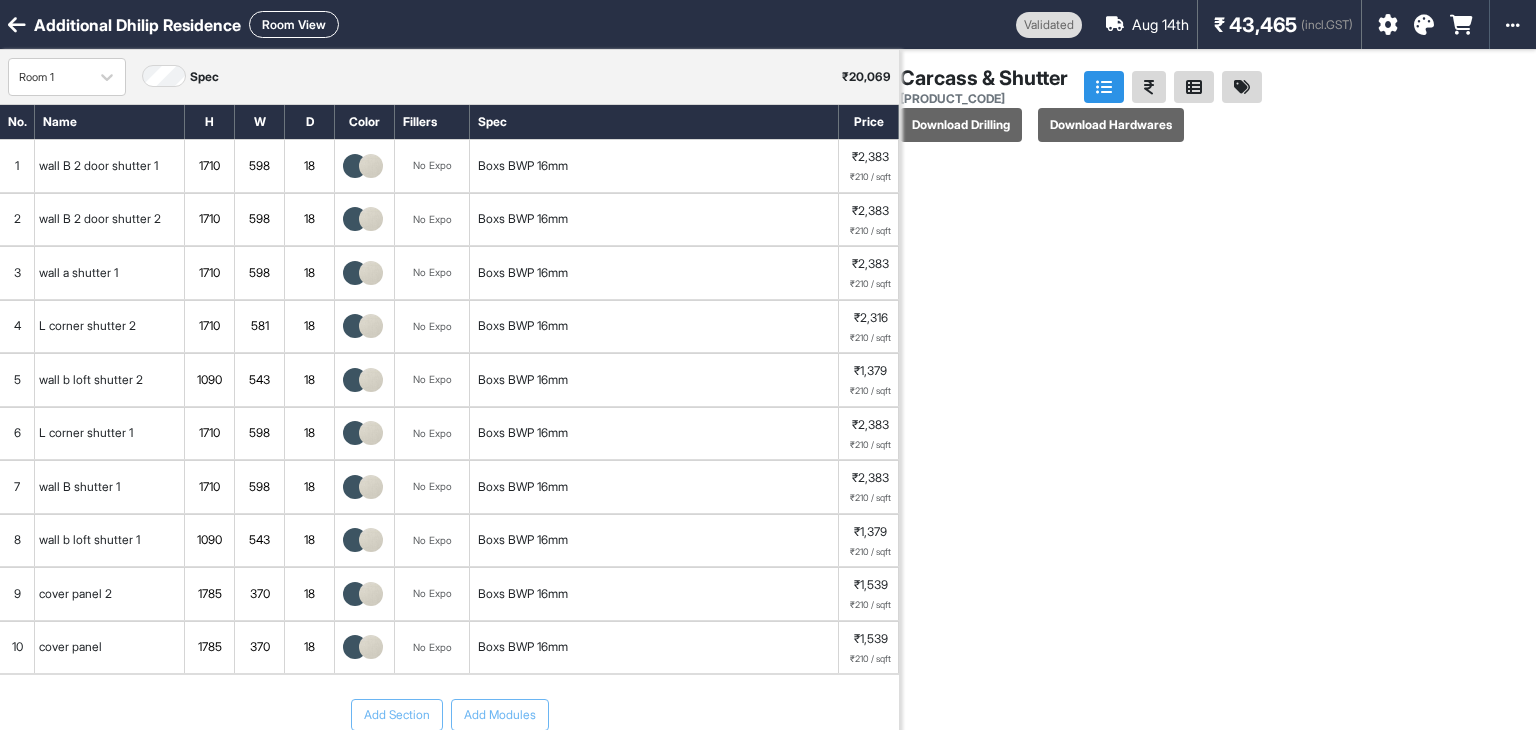 click on "Room View" at bounding box center (294, 24) 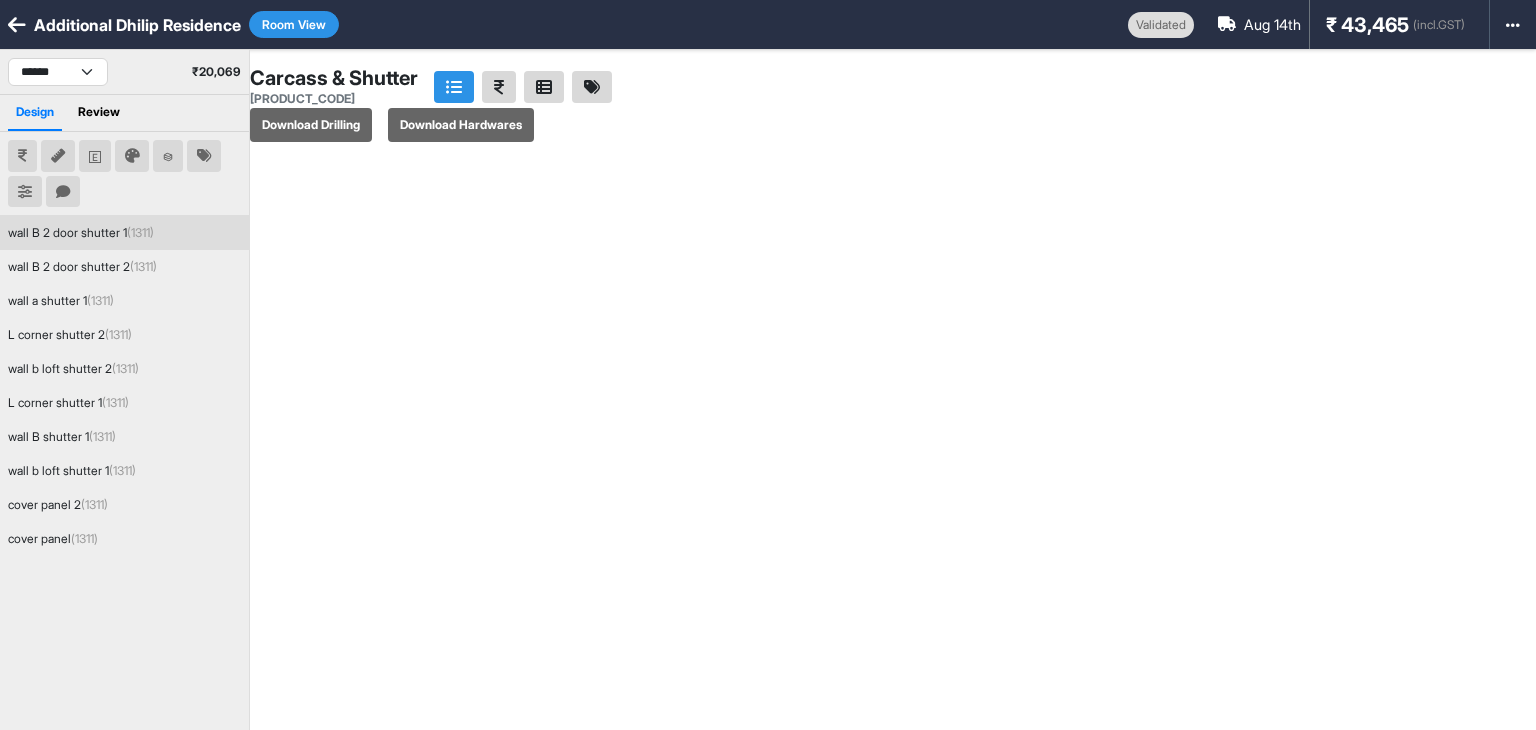 click on "wall B 2 door shutter 1  (1311)" at bounding box center [81, 233] 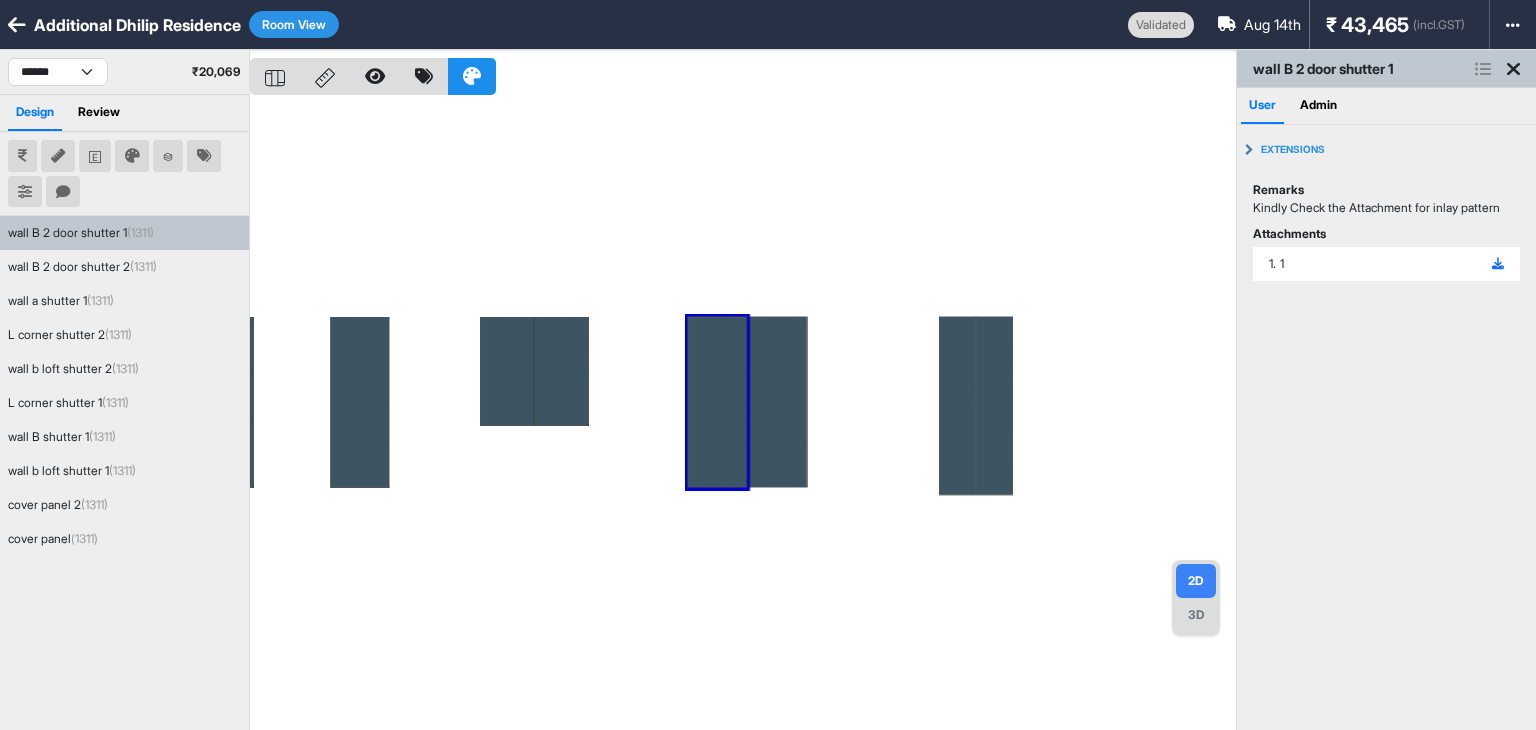 click at bounding box center [743, 415] 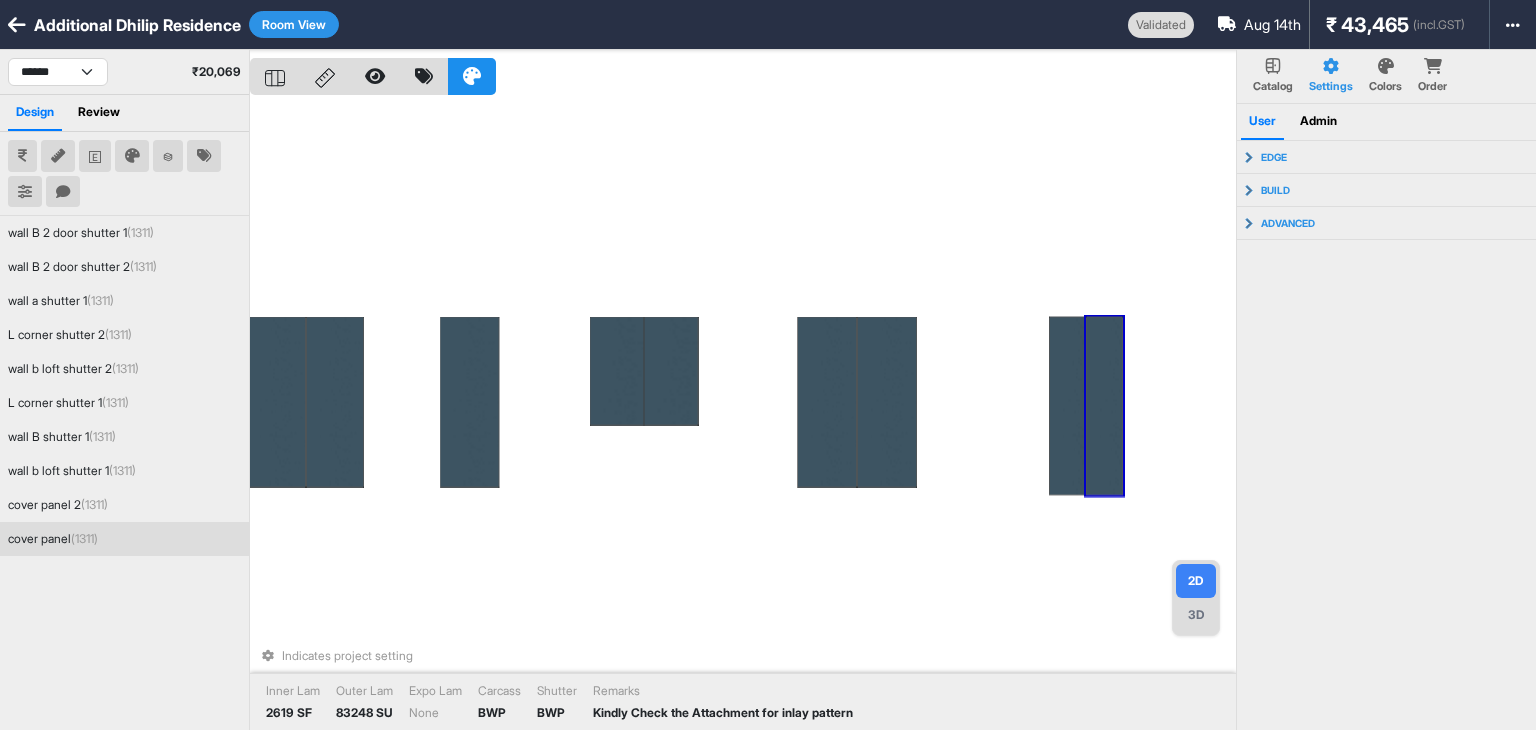 click at bounding box center (1104, 406) 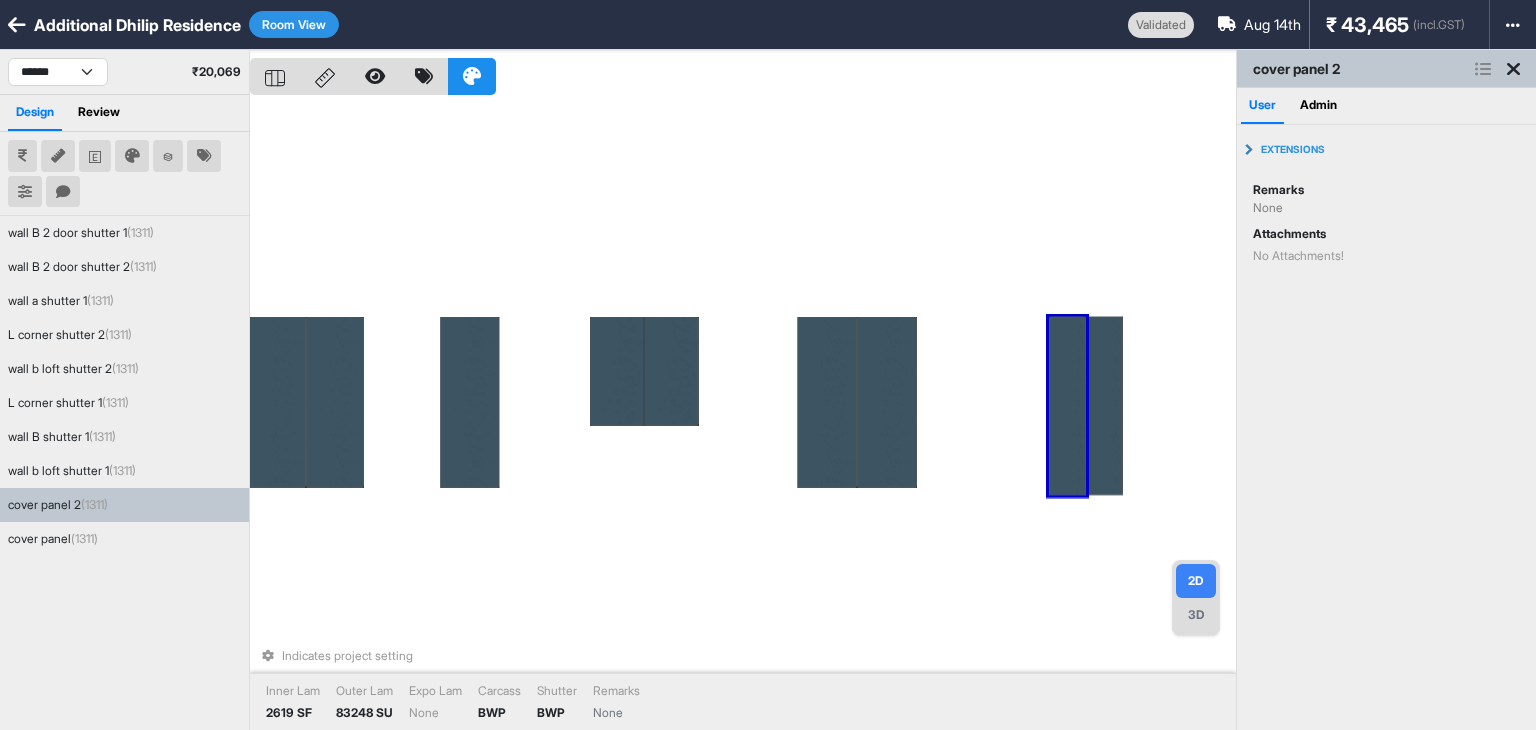 click at bounding box center (1067, 406) 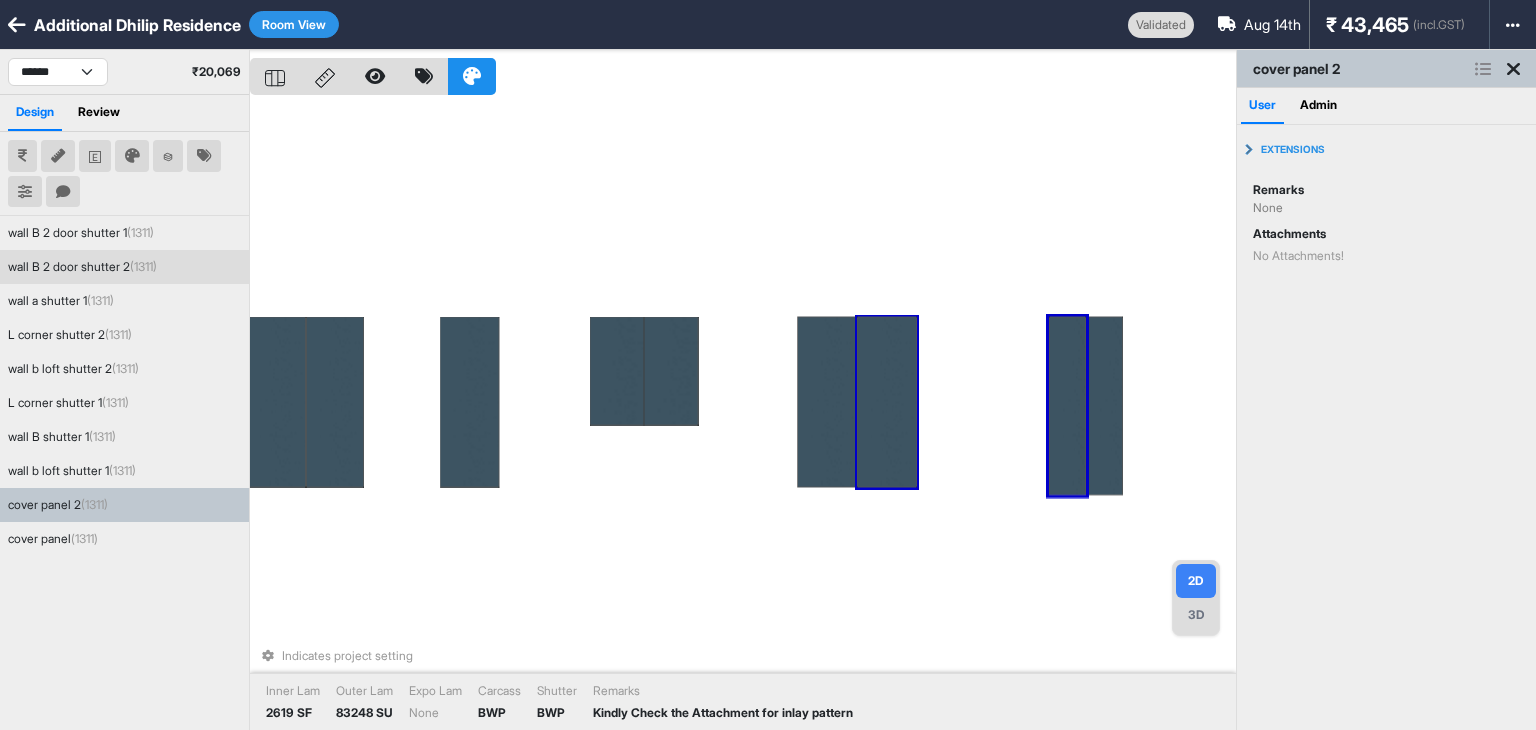click at bounding box center (887, 402) 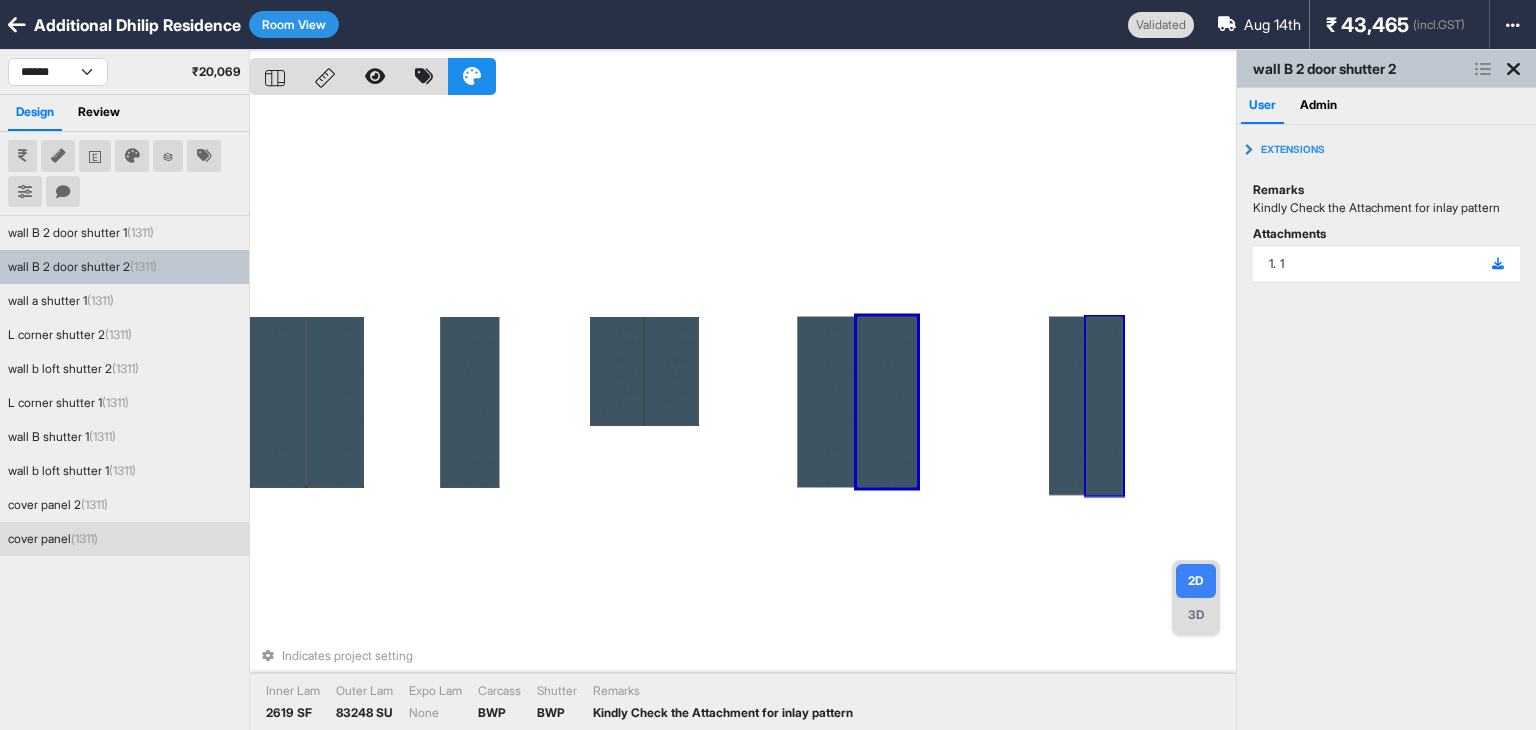 click at bounding box center [1104, 406] 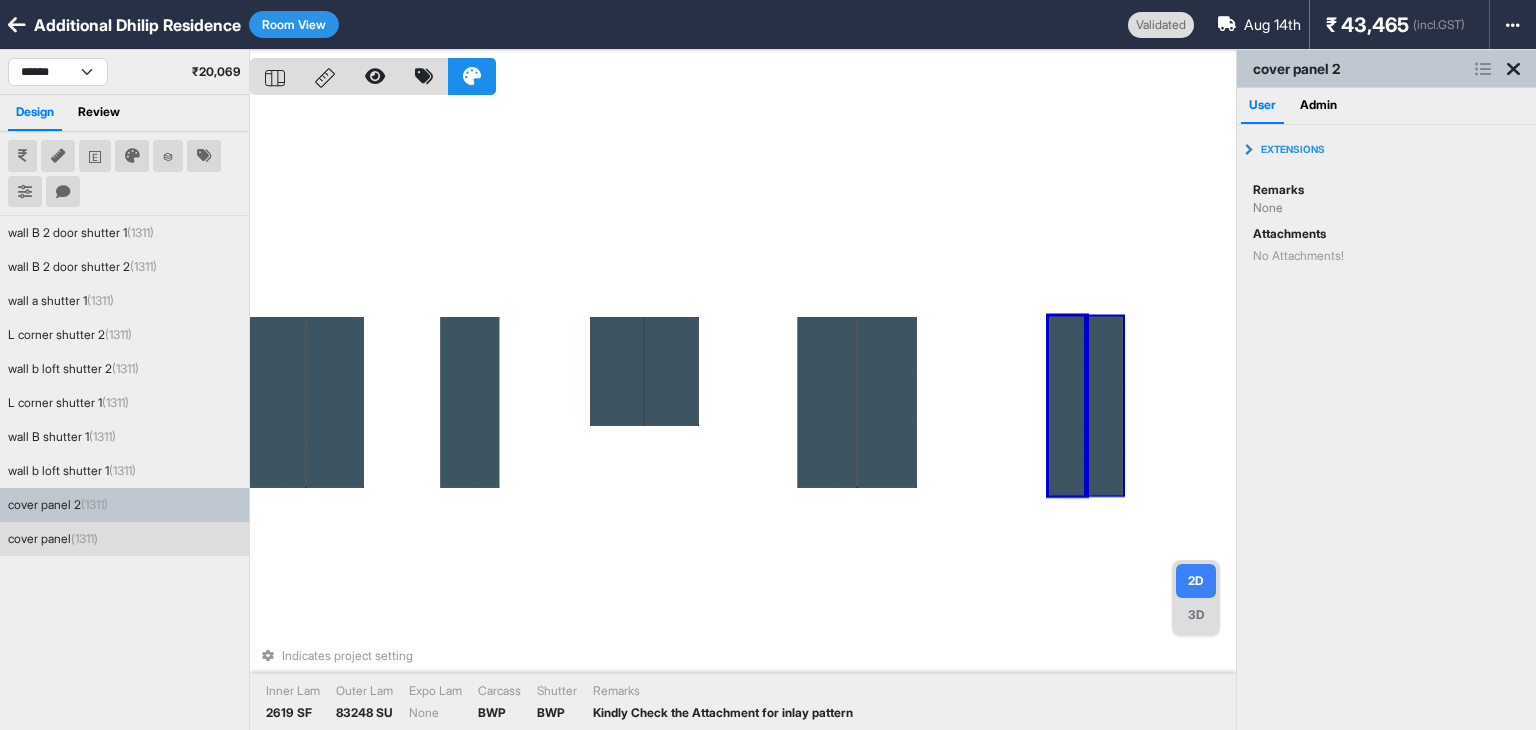 click at bounding box center [1104, 406] 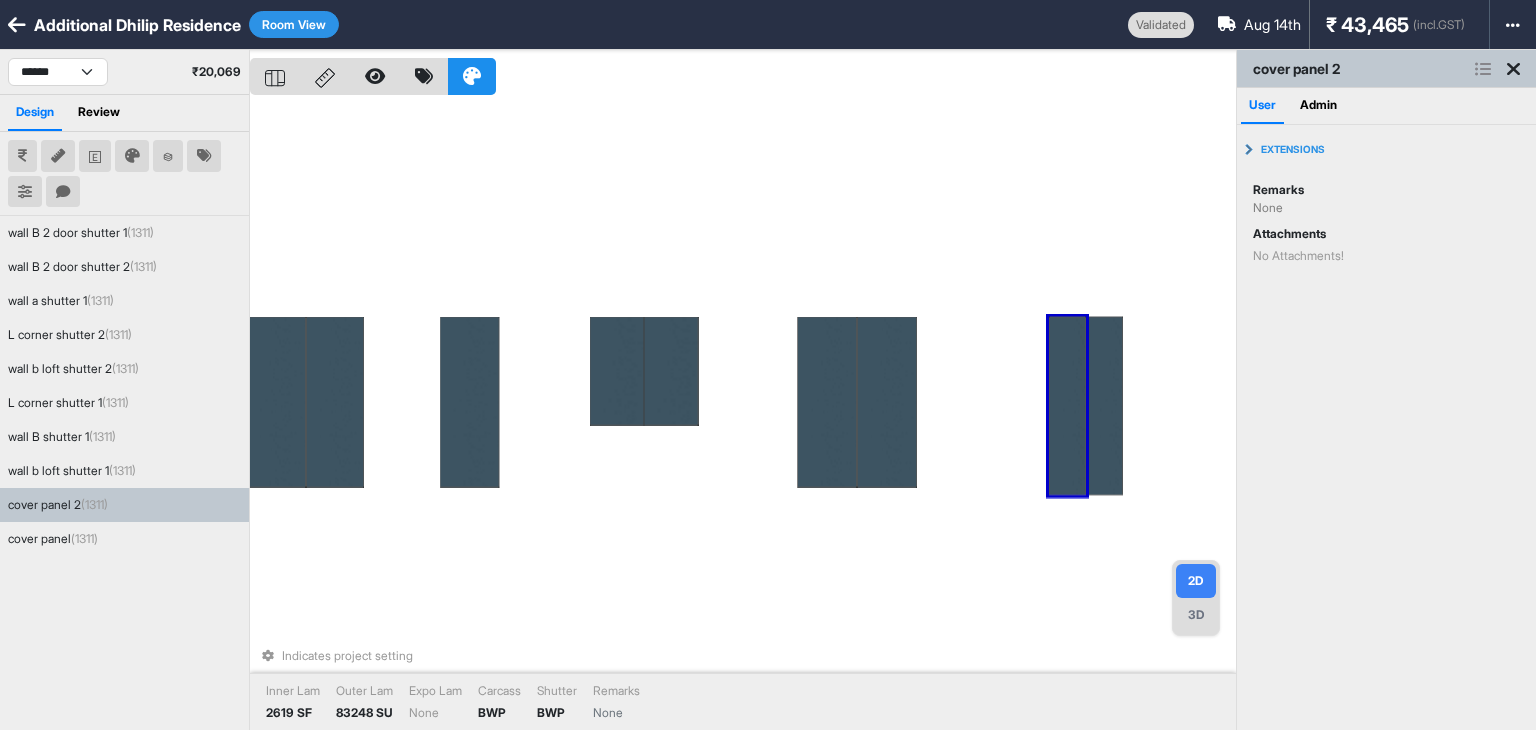 click at bounding box center (1067, 406) 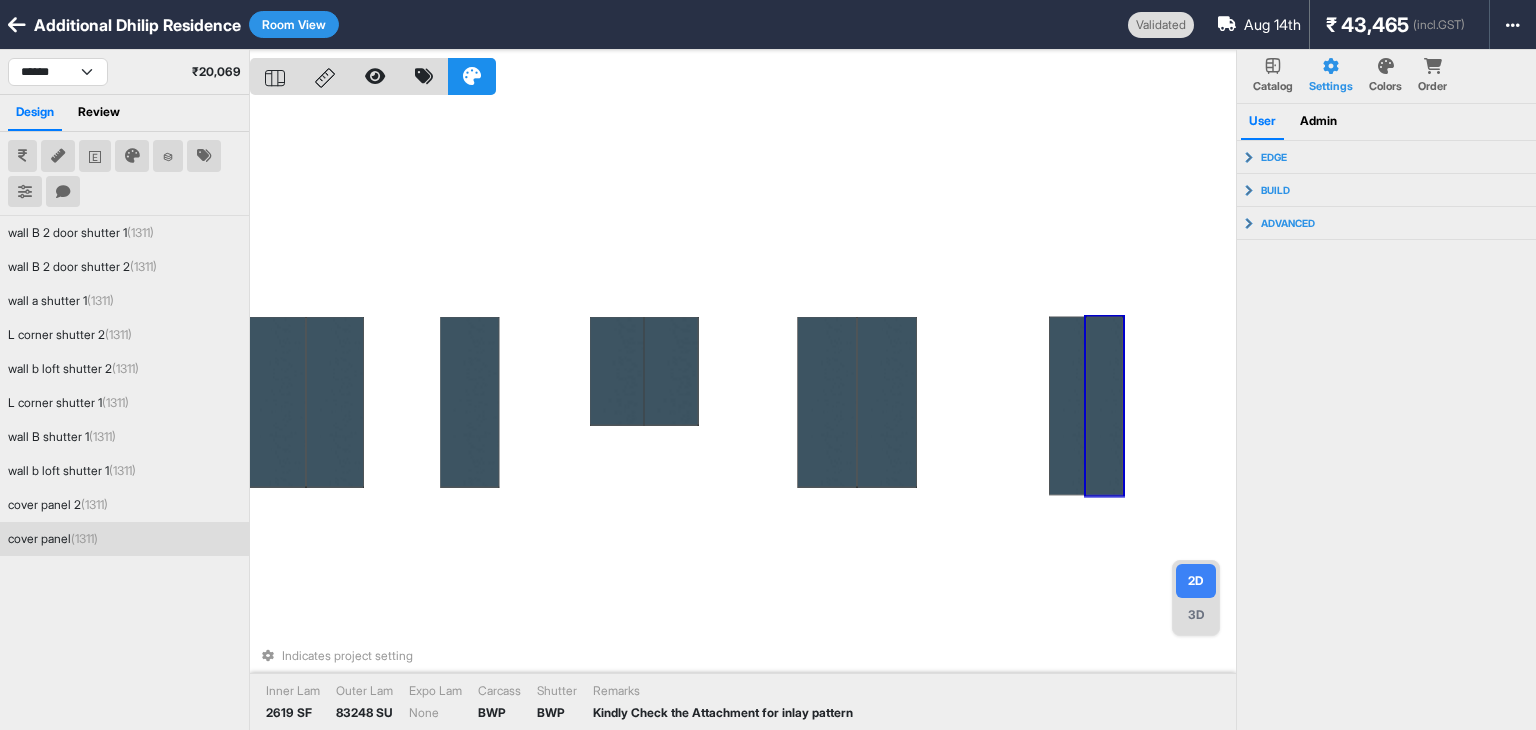 click at bounding box center [1104, 406] 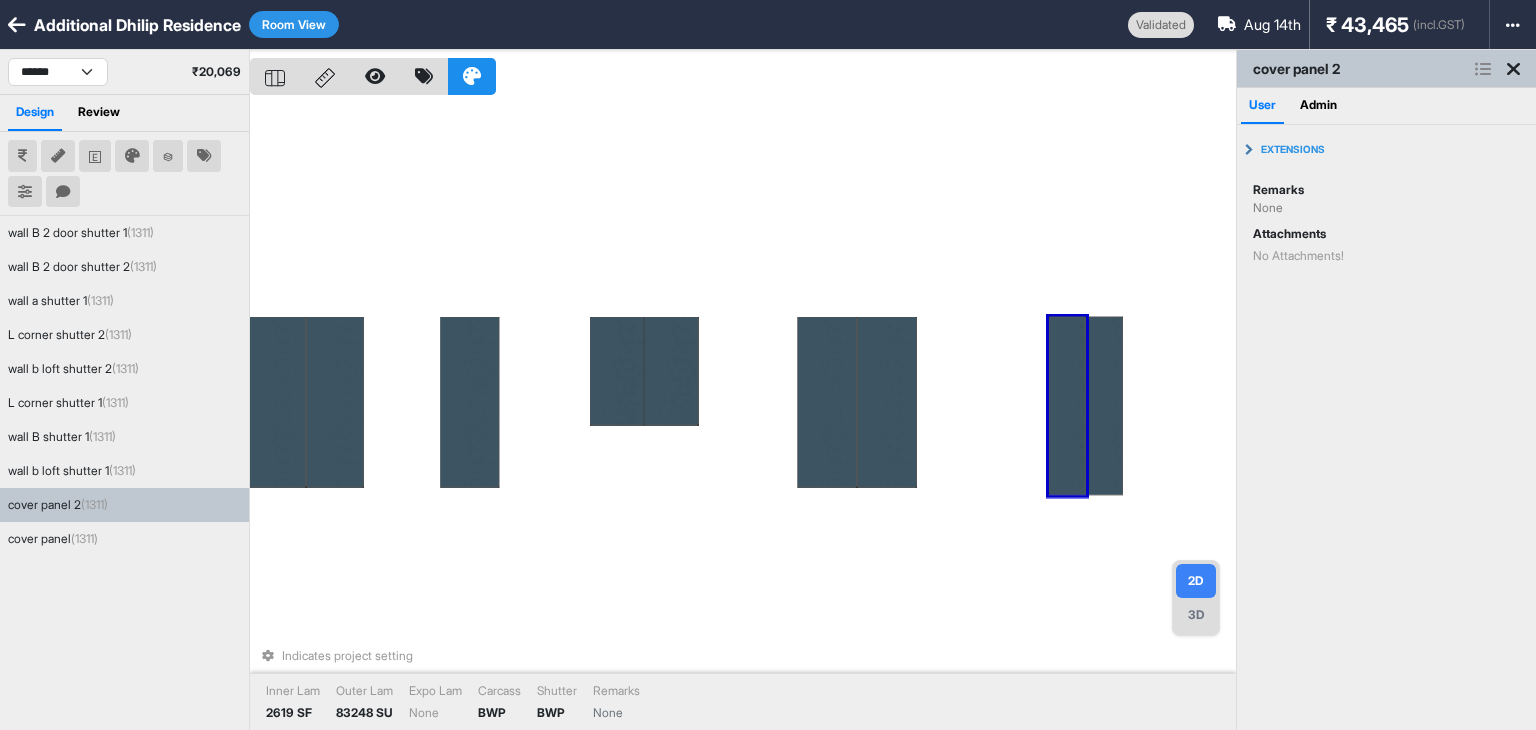 click at bounding box center [1067, 406] 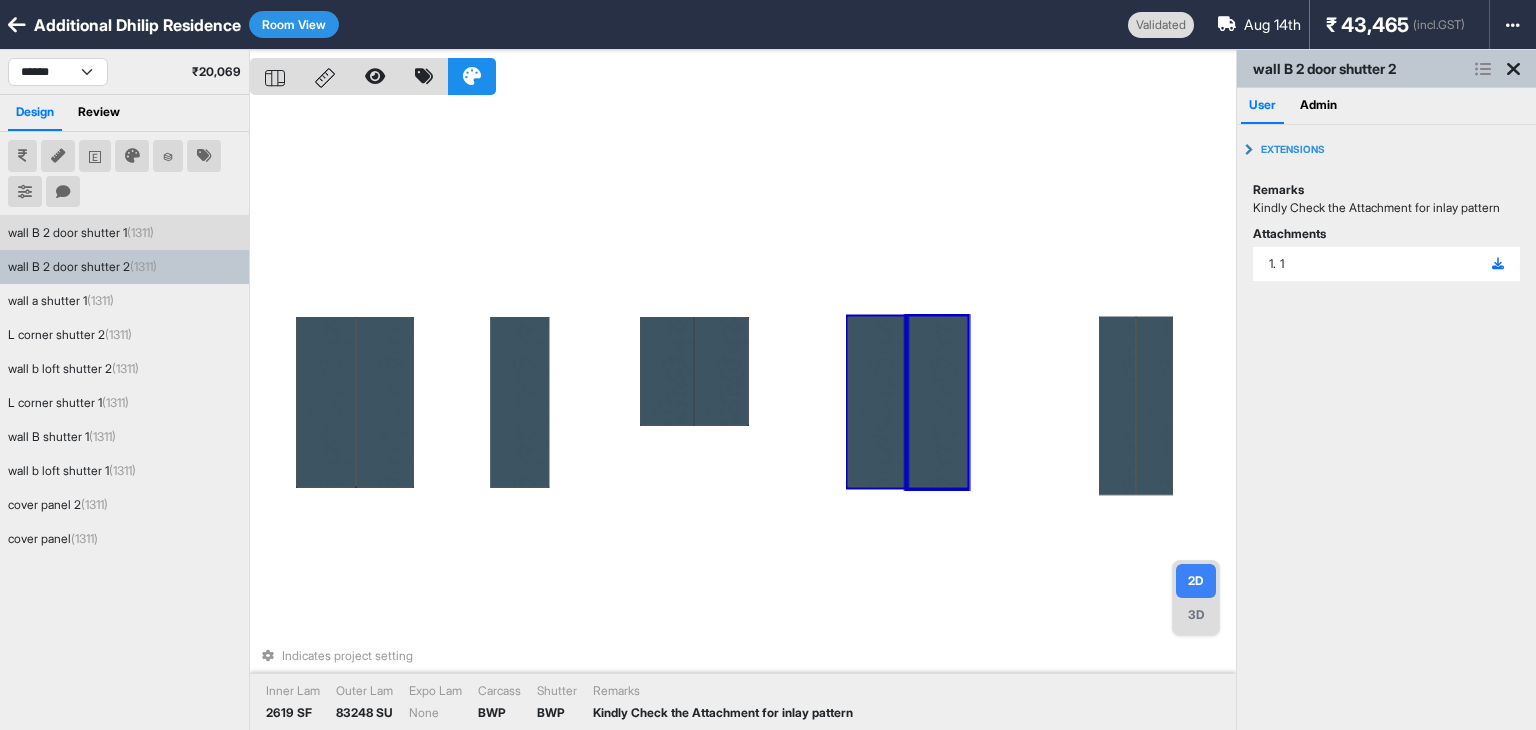 click at bounding box center (877, 402) 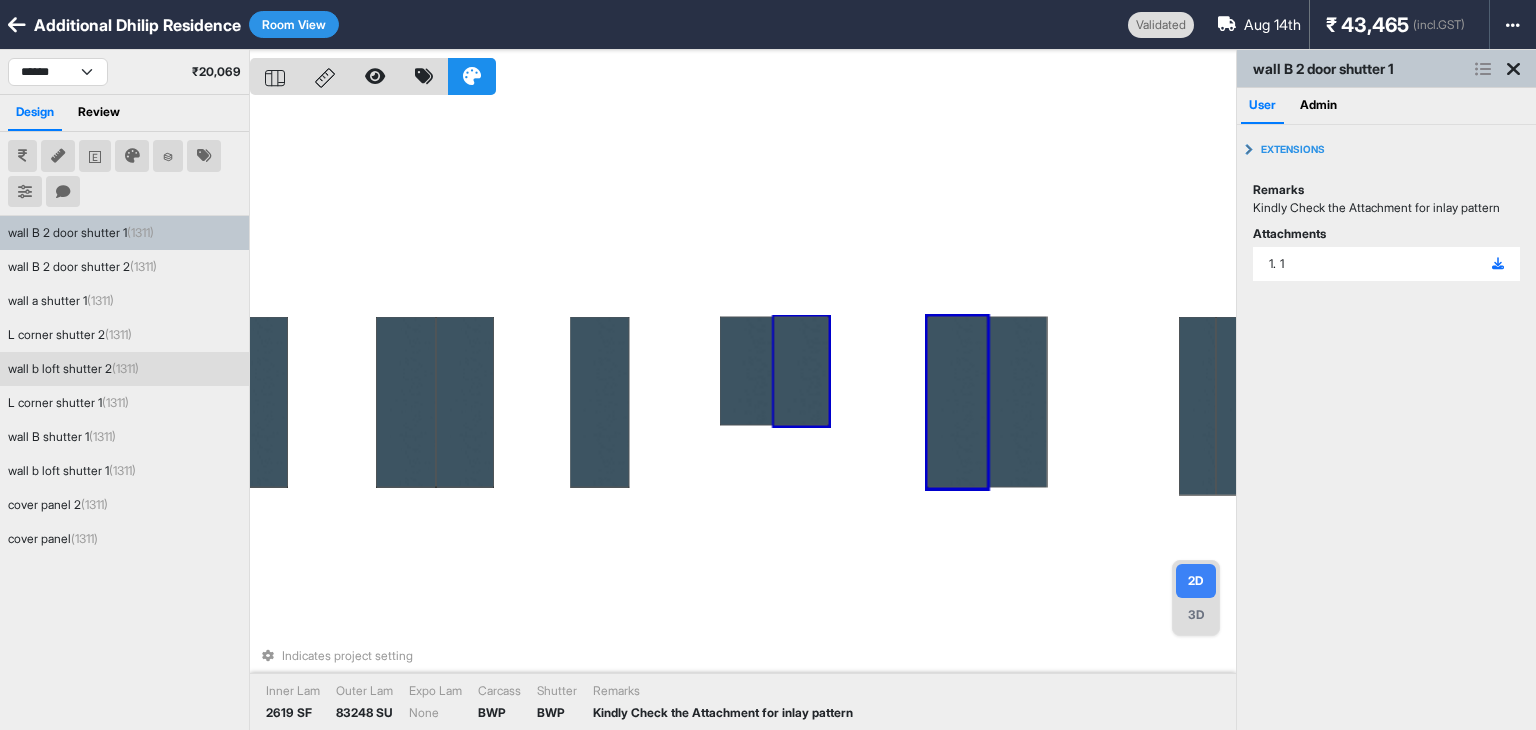 click at bounding box center (801, 371) 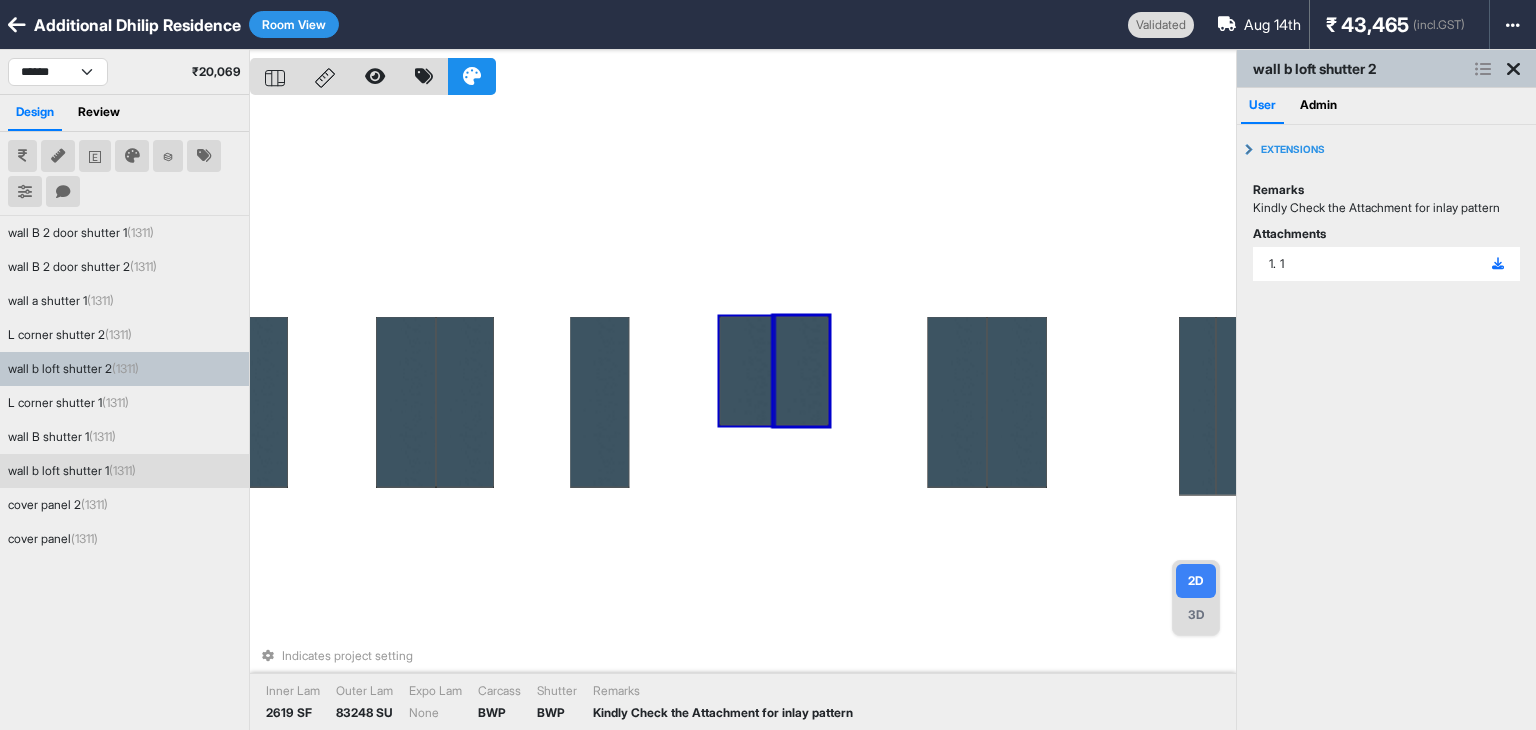 click at bounding box center (747, 371) 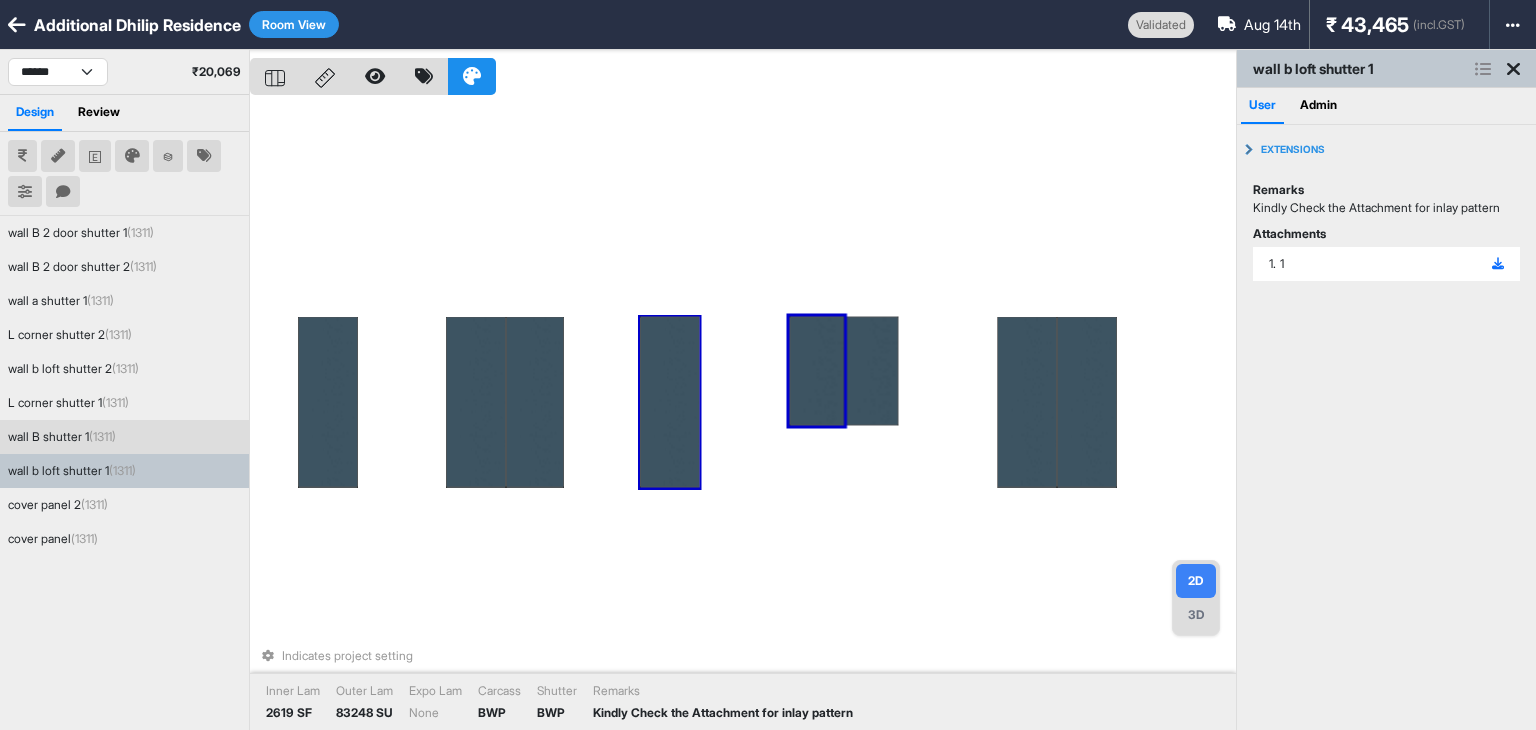 click at bounding box center [670, 402] 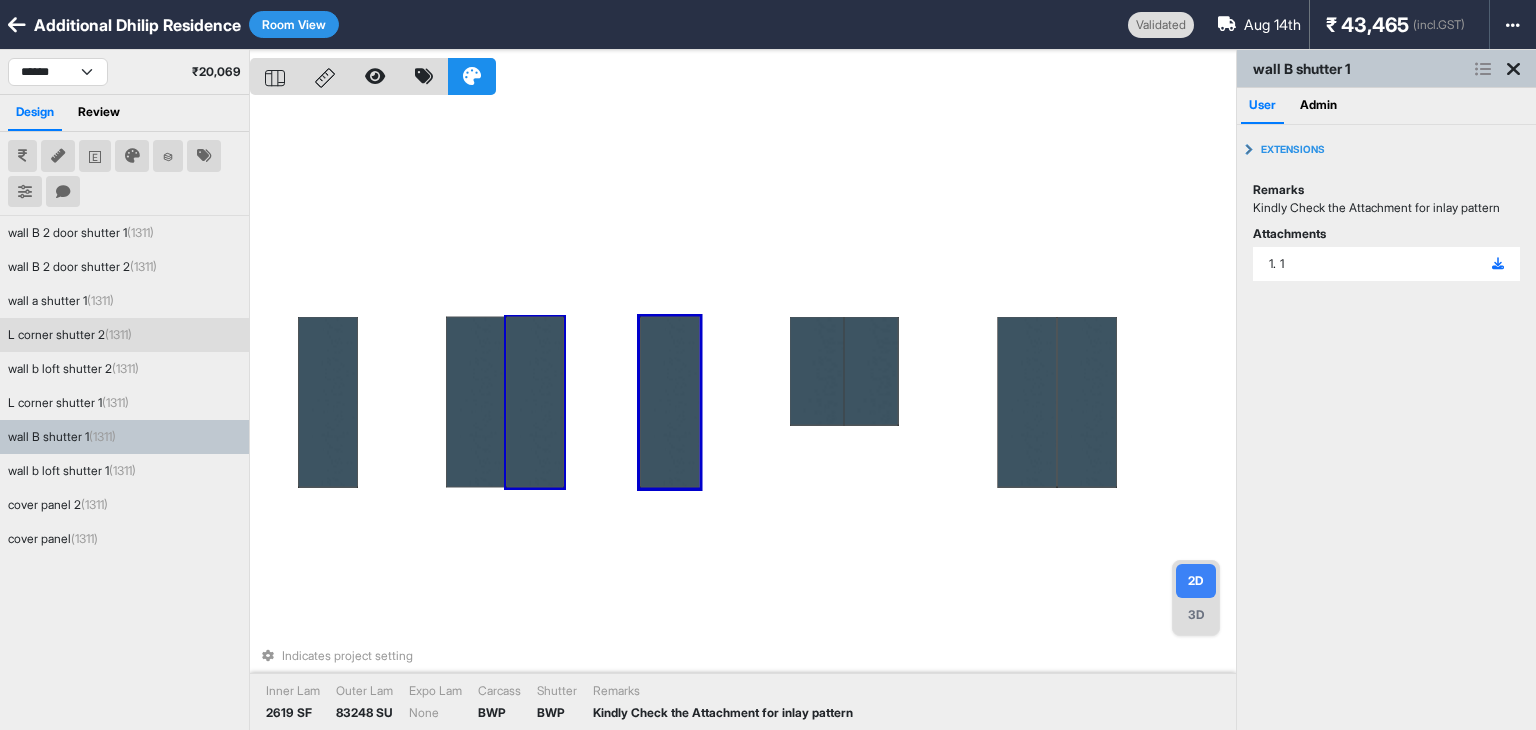 click at bounding box center (535, 402) 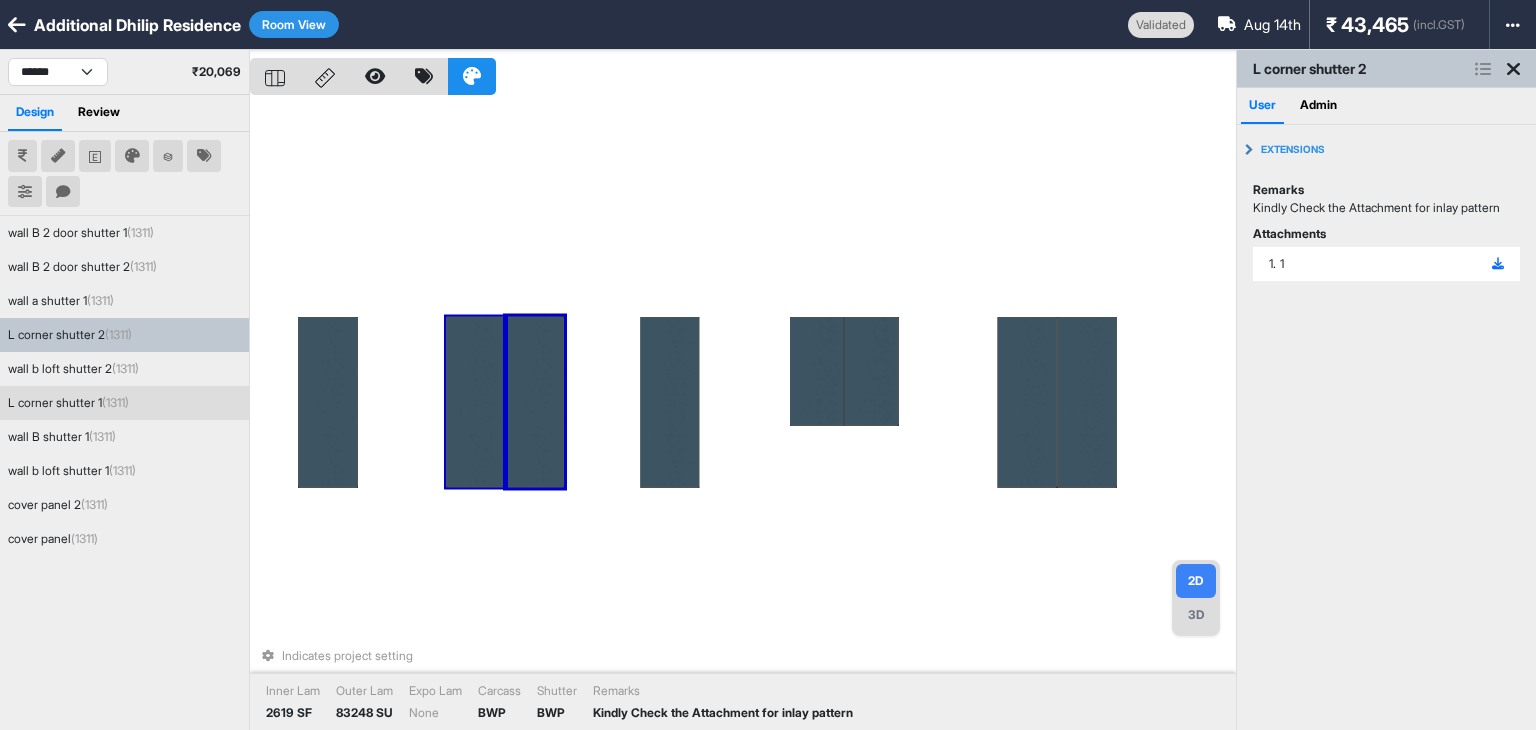 click at bounding box center [476, 402] 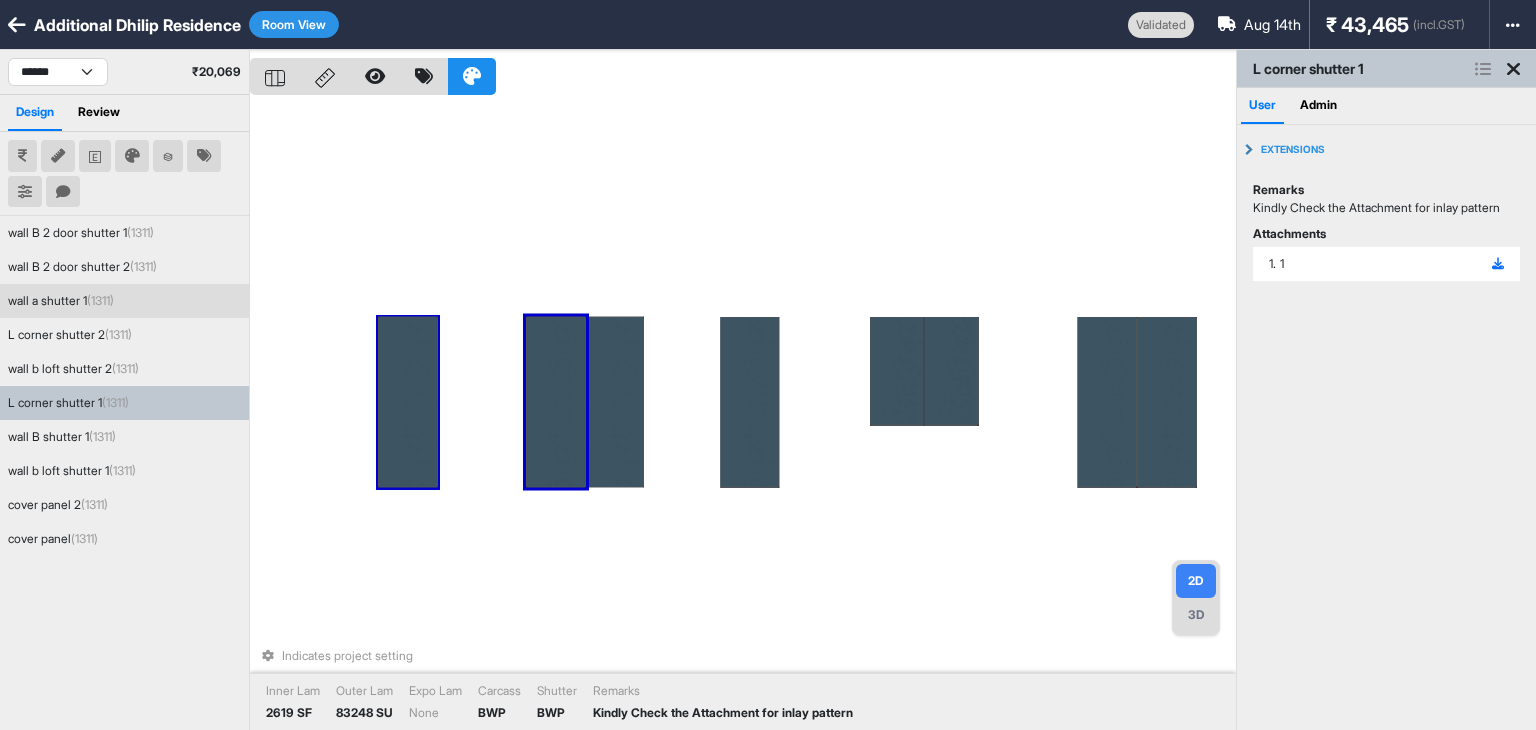 click at bounding box center [408, 402] 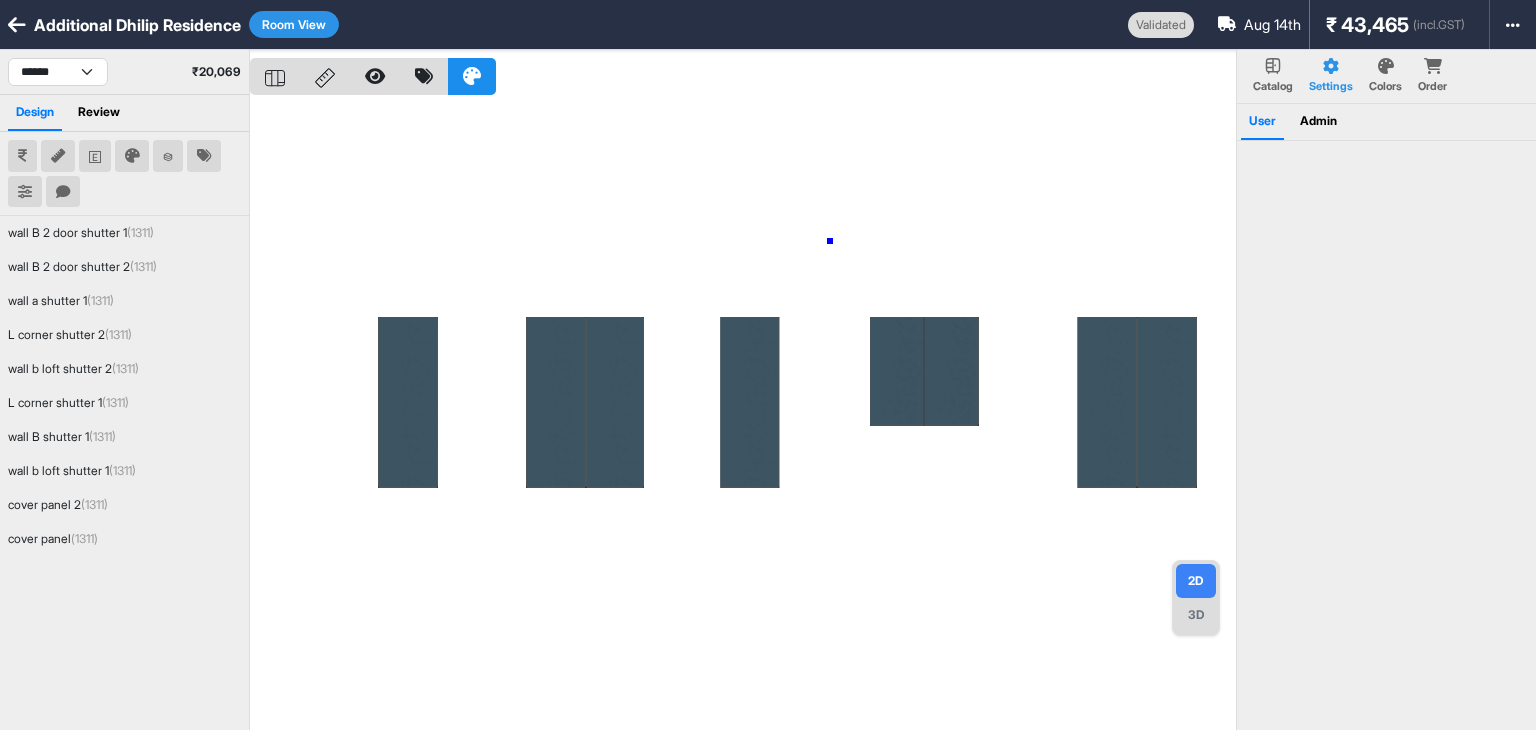 click at bounding box center [743, 415] 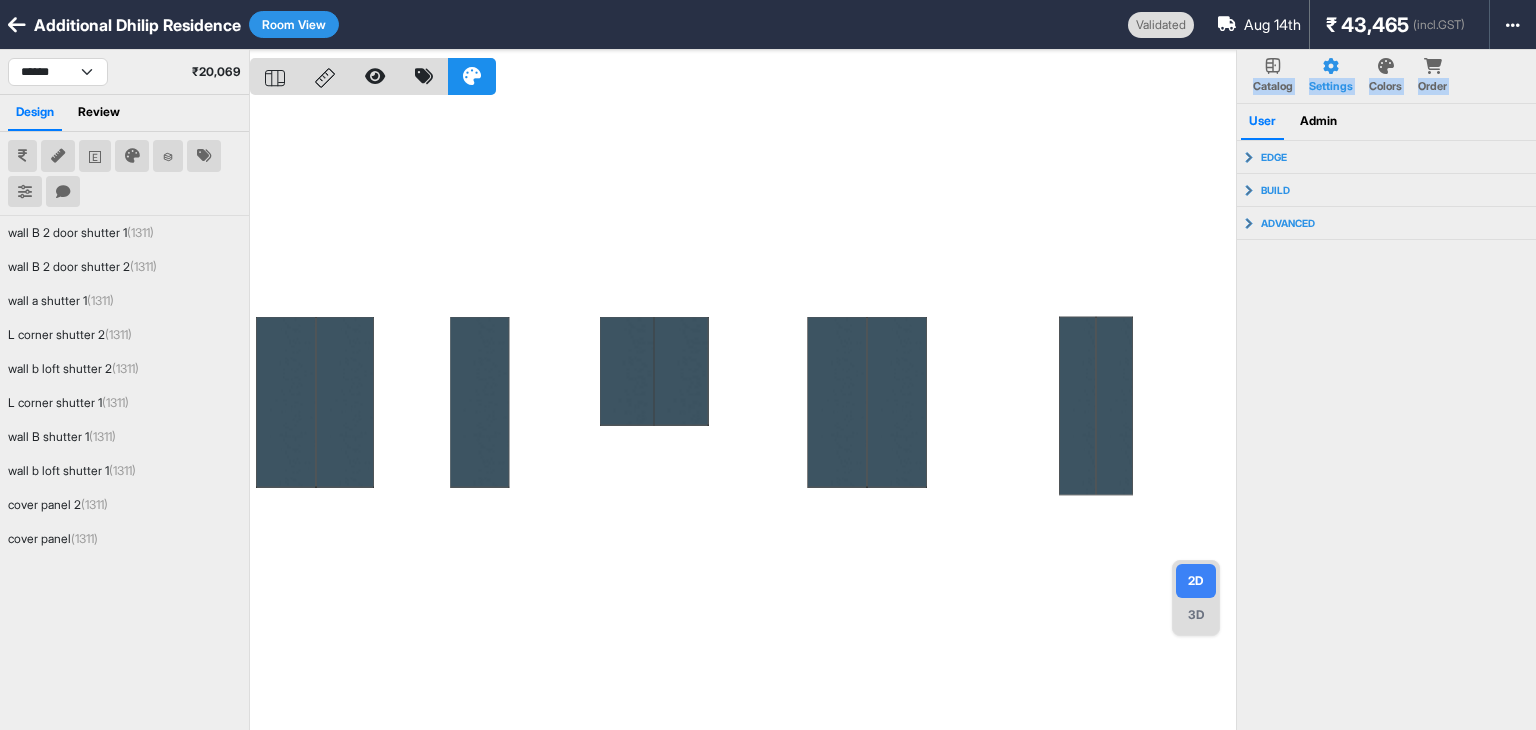 click at bounding box center (743, 415) 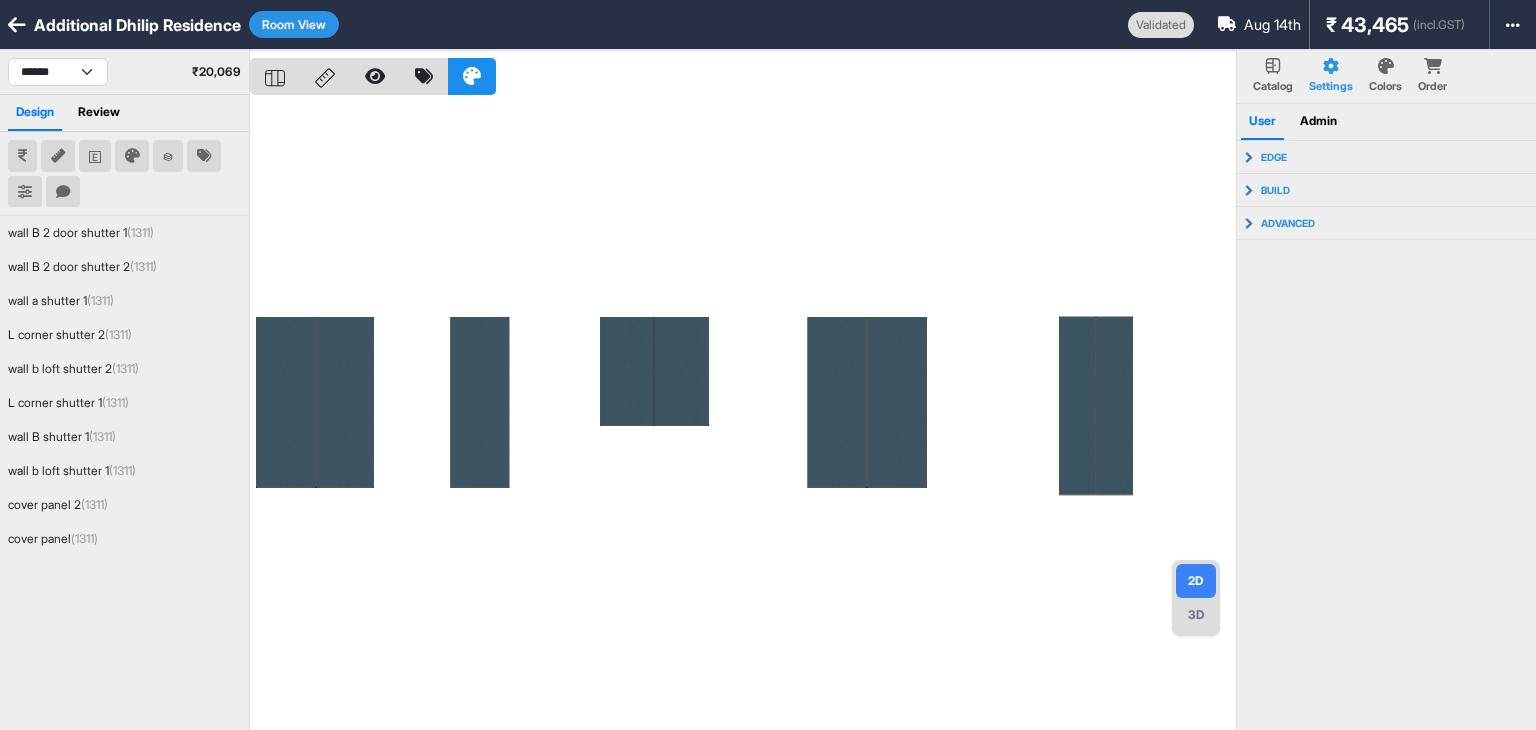 click at bounding box center (743, 72) 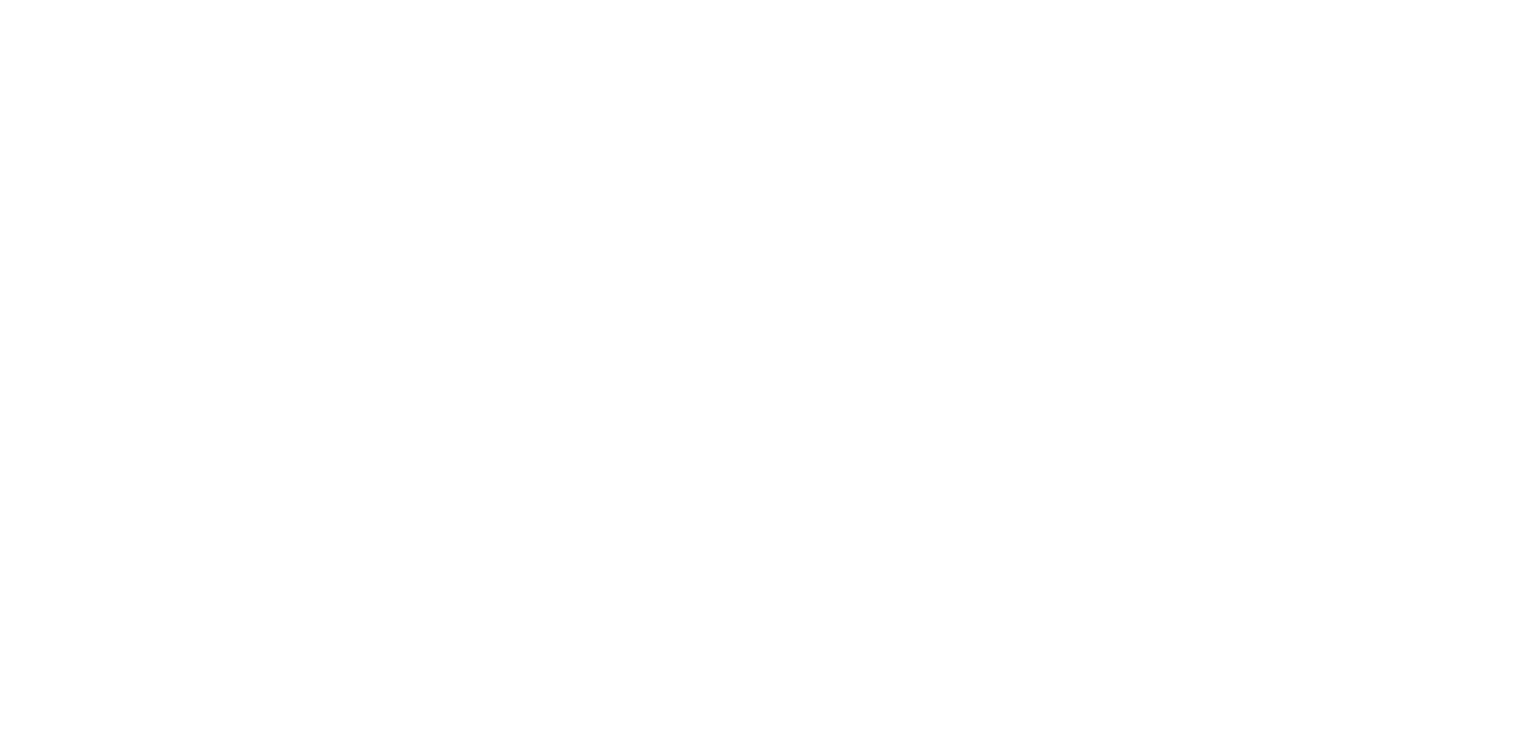 scroll, scrollTop: 0, scrollLeft: 0, axis: both 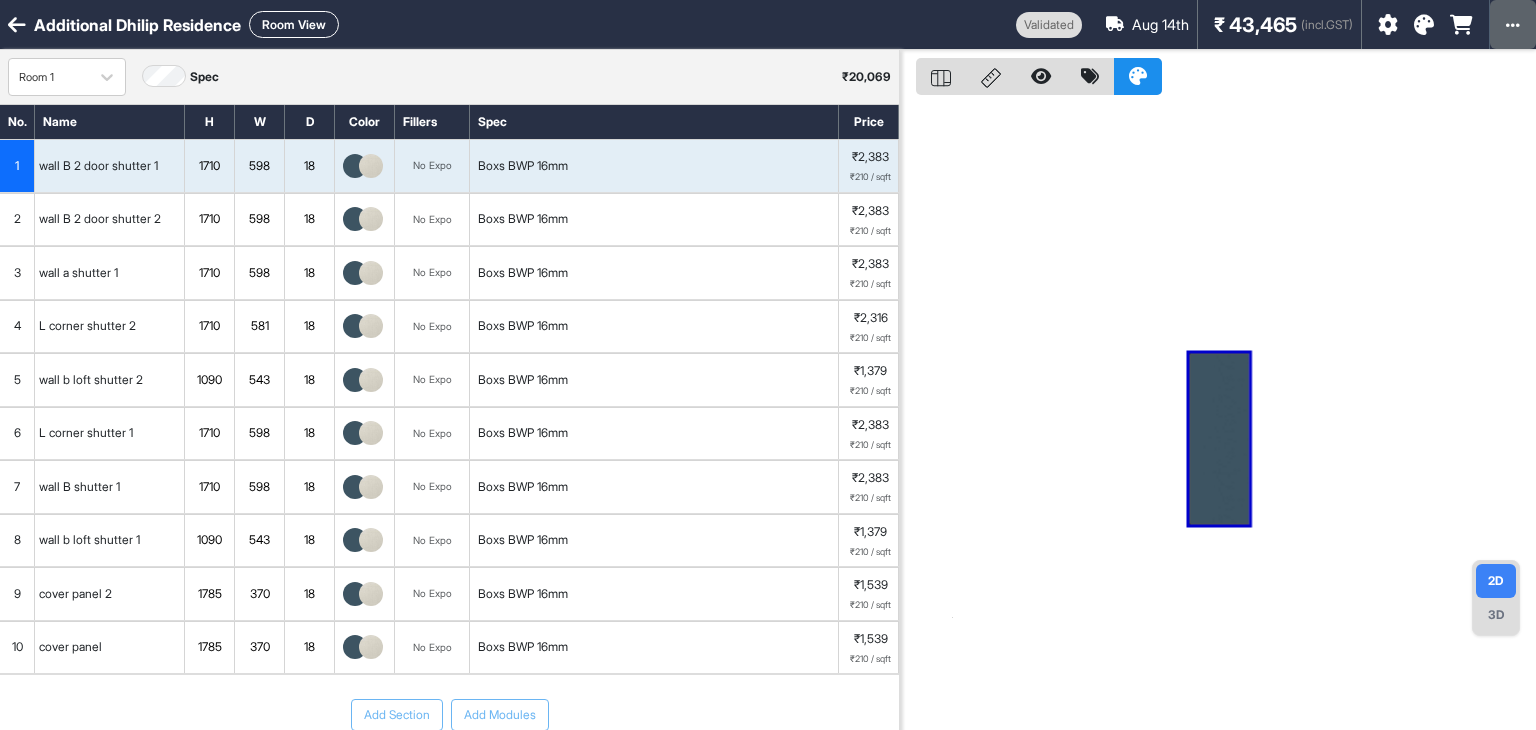 click at bounding box center (1513, 24) 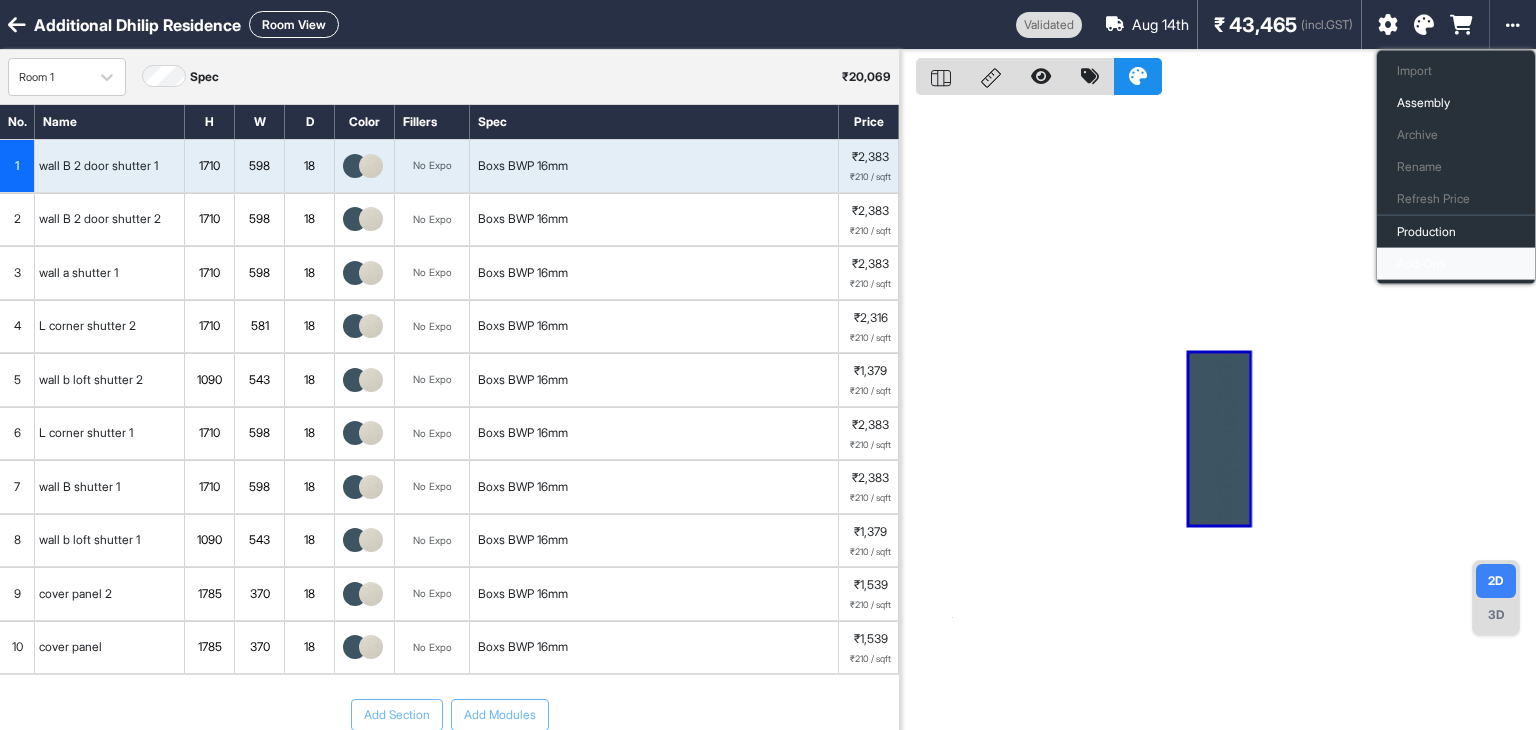 click on "Add-Ons" at bounding box center [1456, 264] 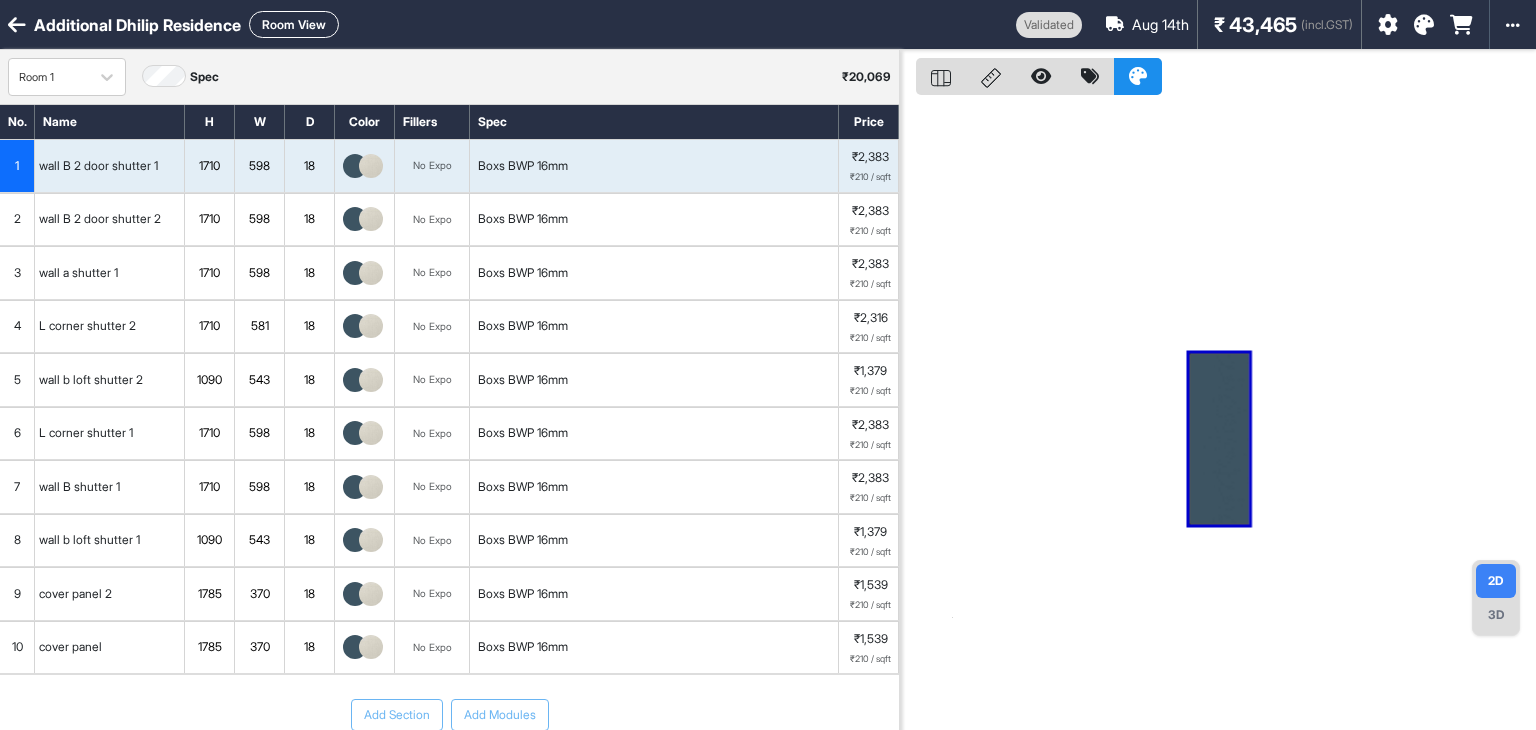 click at bounding box center (1218, 415) 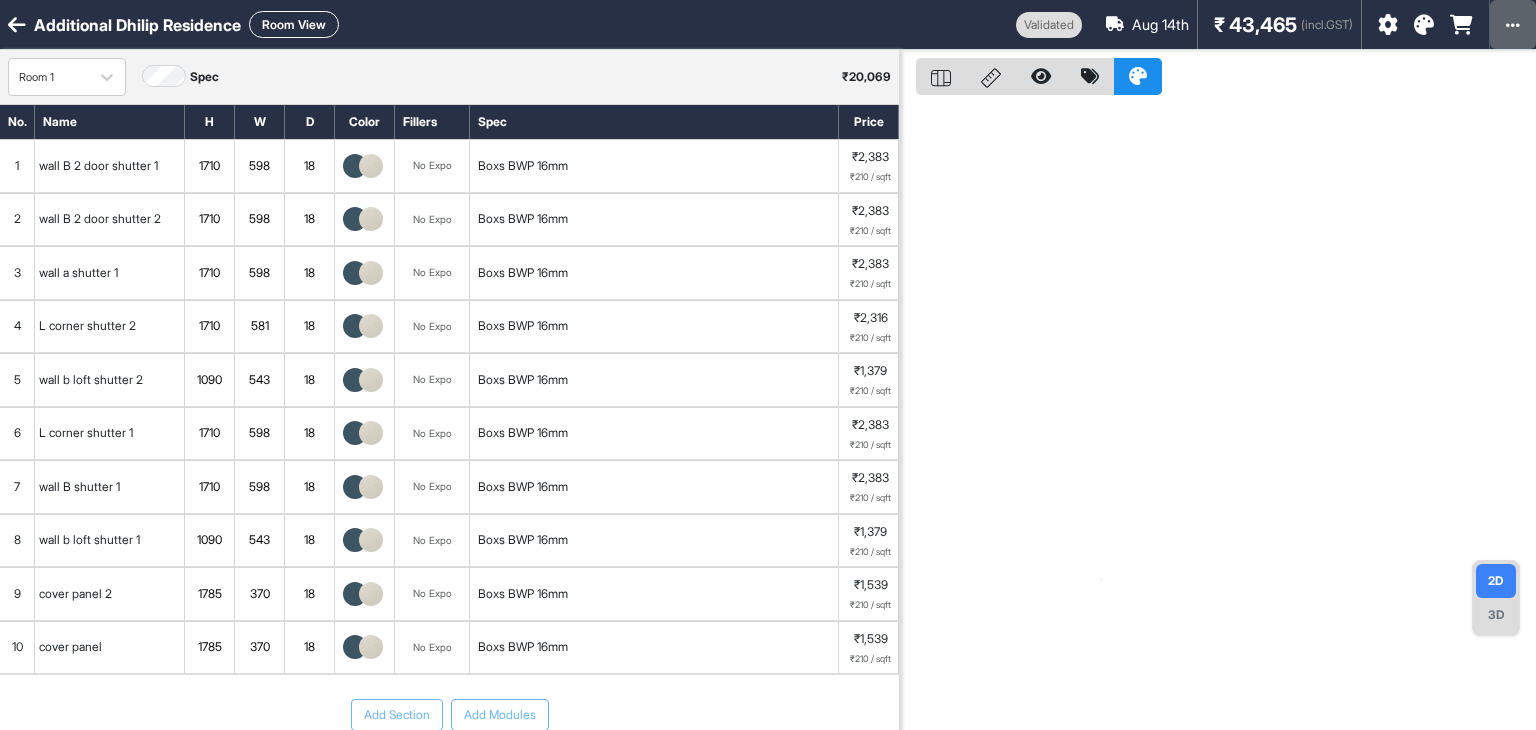 click at bounding box center (1513, 24) 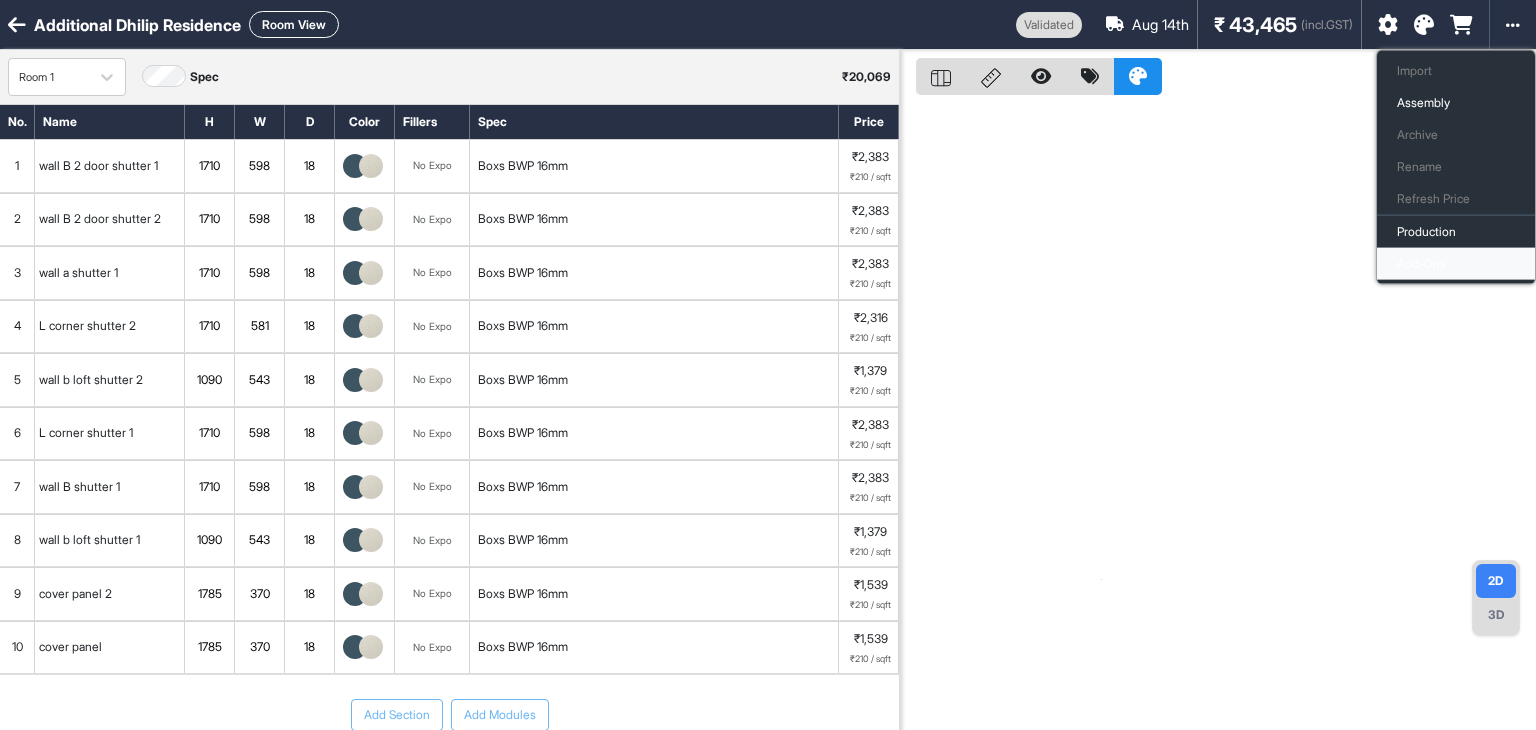 click on "Add-Ons" at bounding box center [1456, 264] 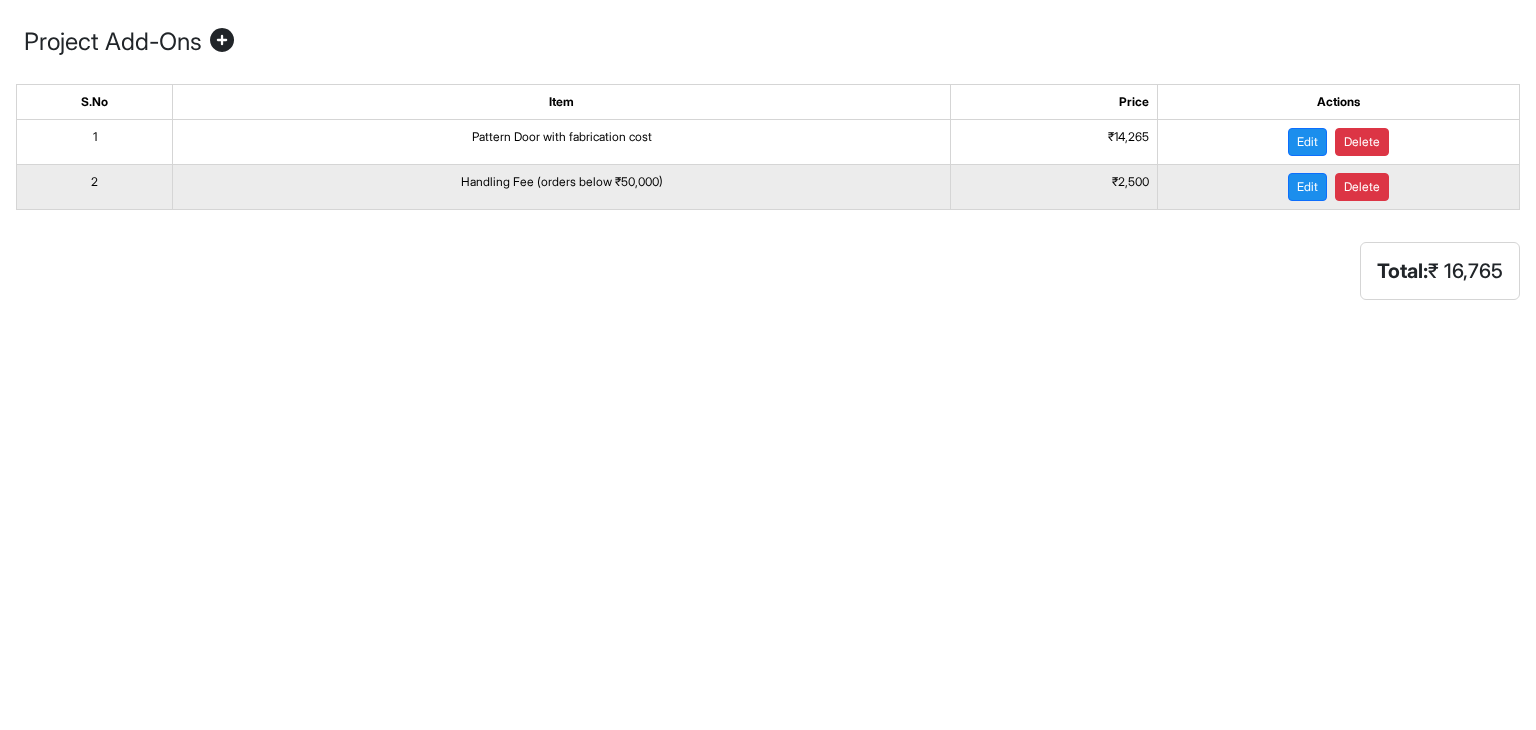 click on "Handling Fee (orders below ₹50,000)" at bounding box center (562, 187) 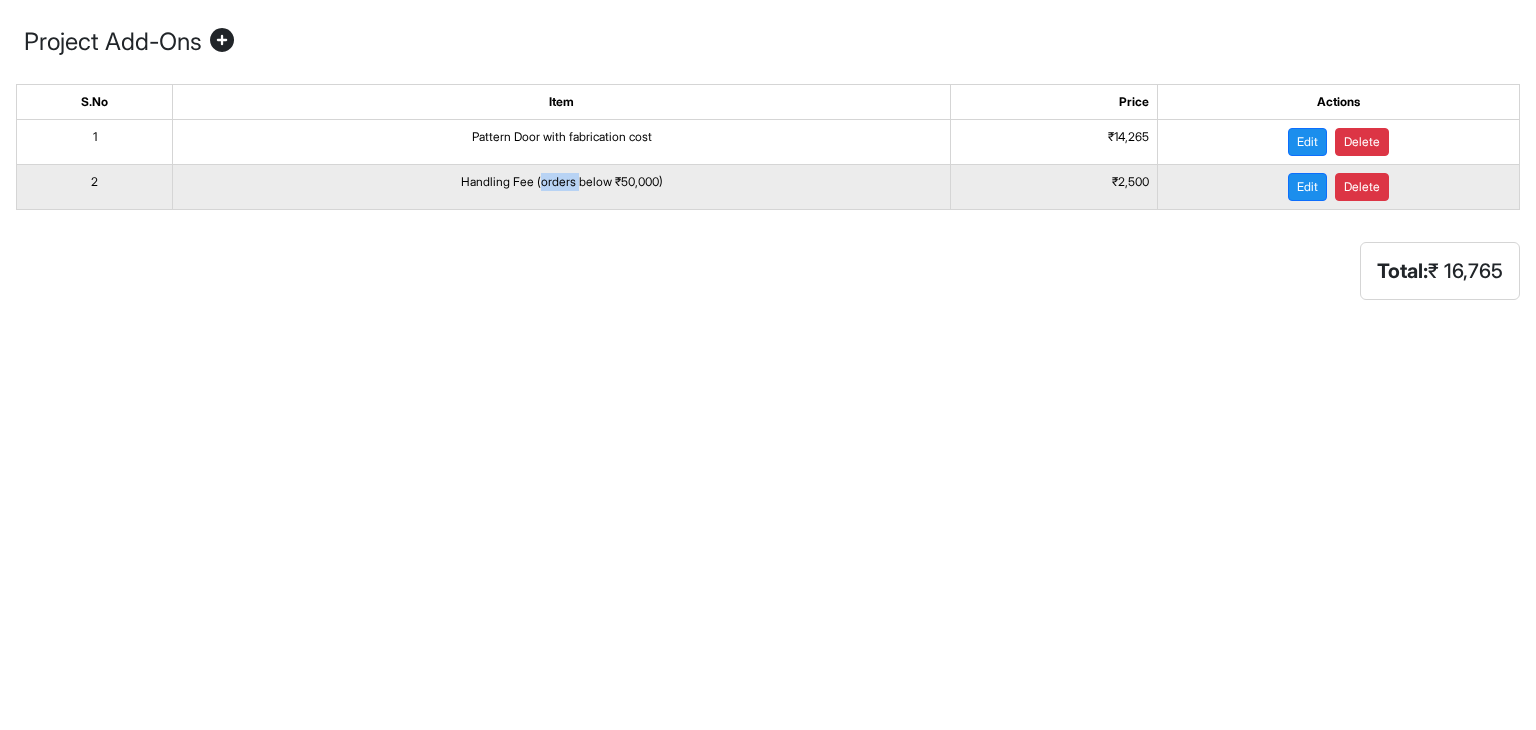 click on "Handling Fee (orders below ₹50,000)" at bounding box center (562, 187) 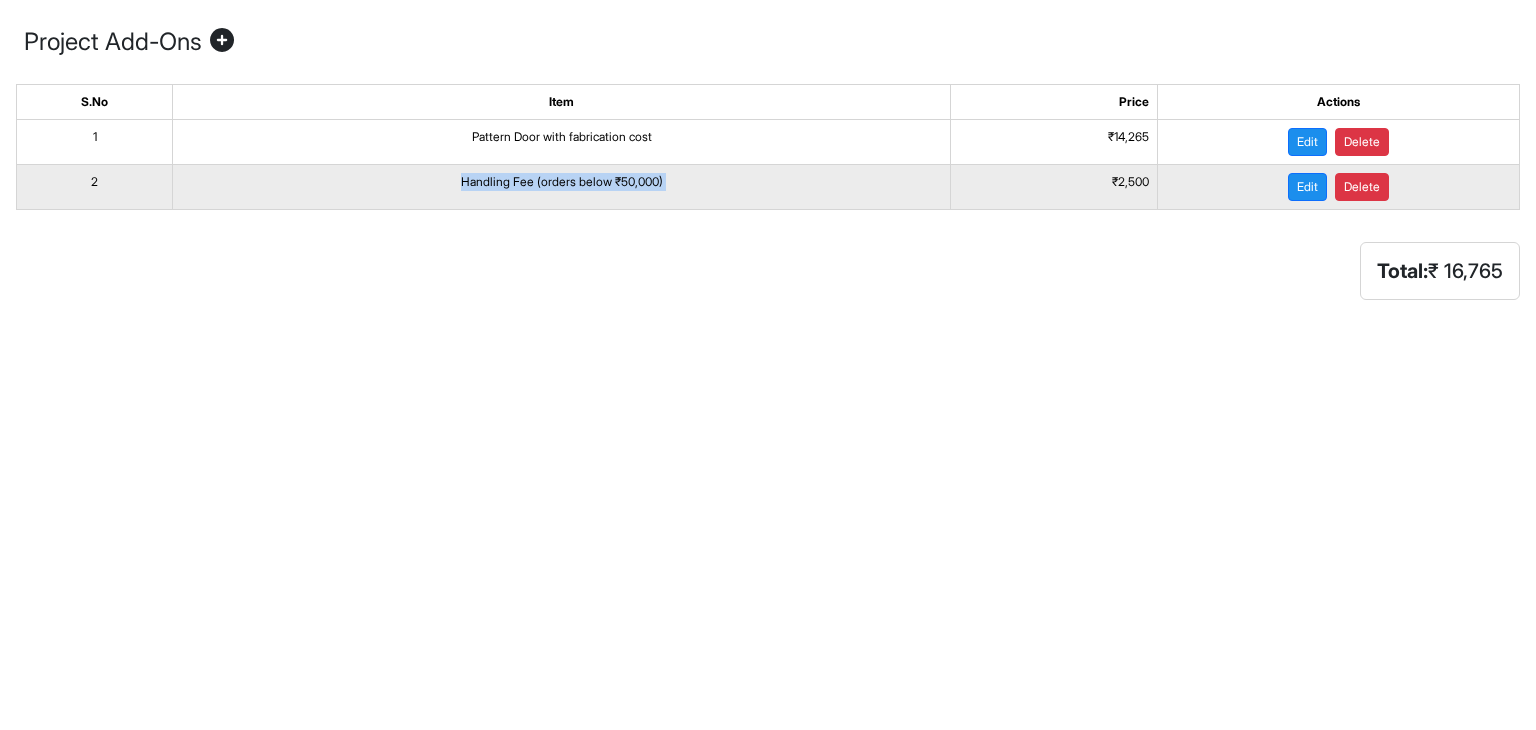 click on "Handling Fee (orders below ₹50,000)" at bounding box center [562, 187] 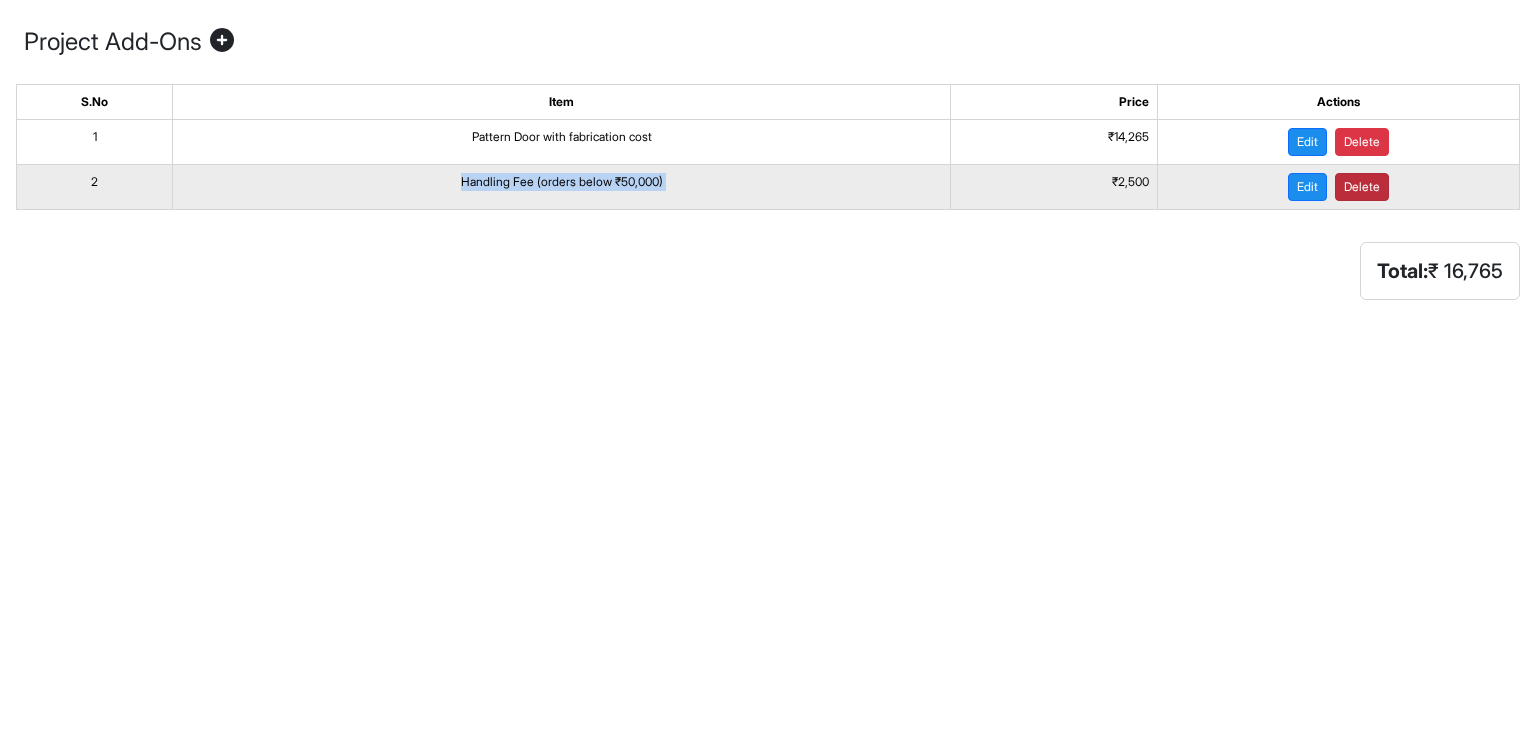 click on "Delete" at bounding box center [1362, 187] 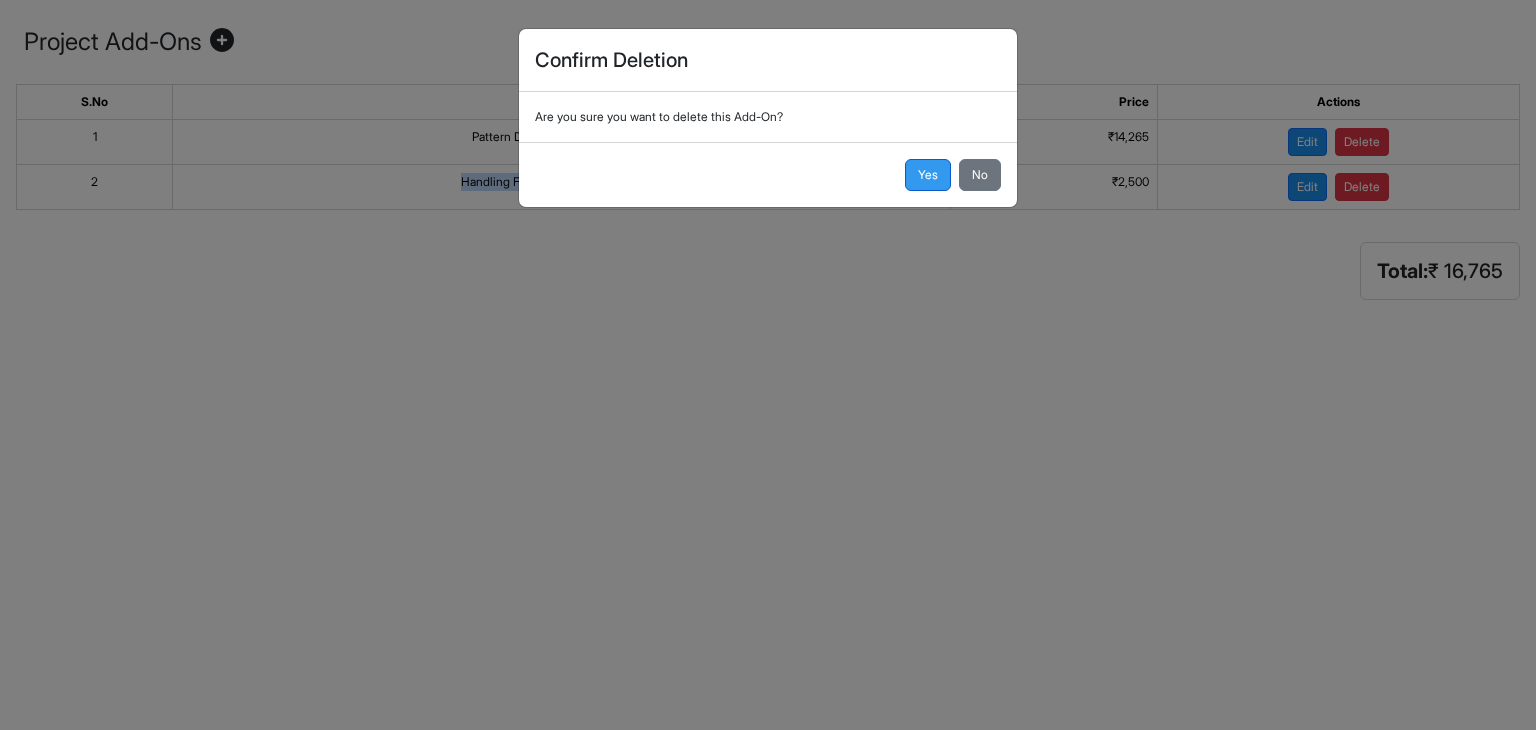 click on "Yes" at bounding box center [928, 175] 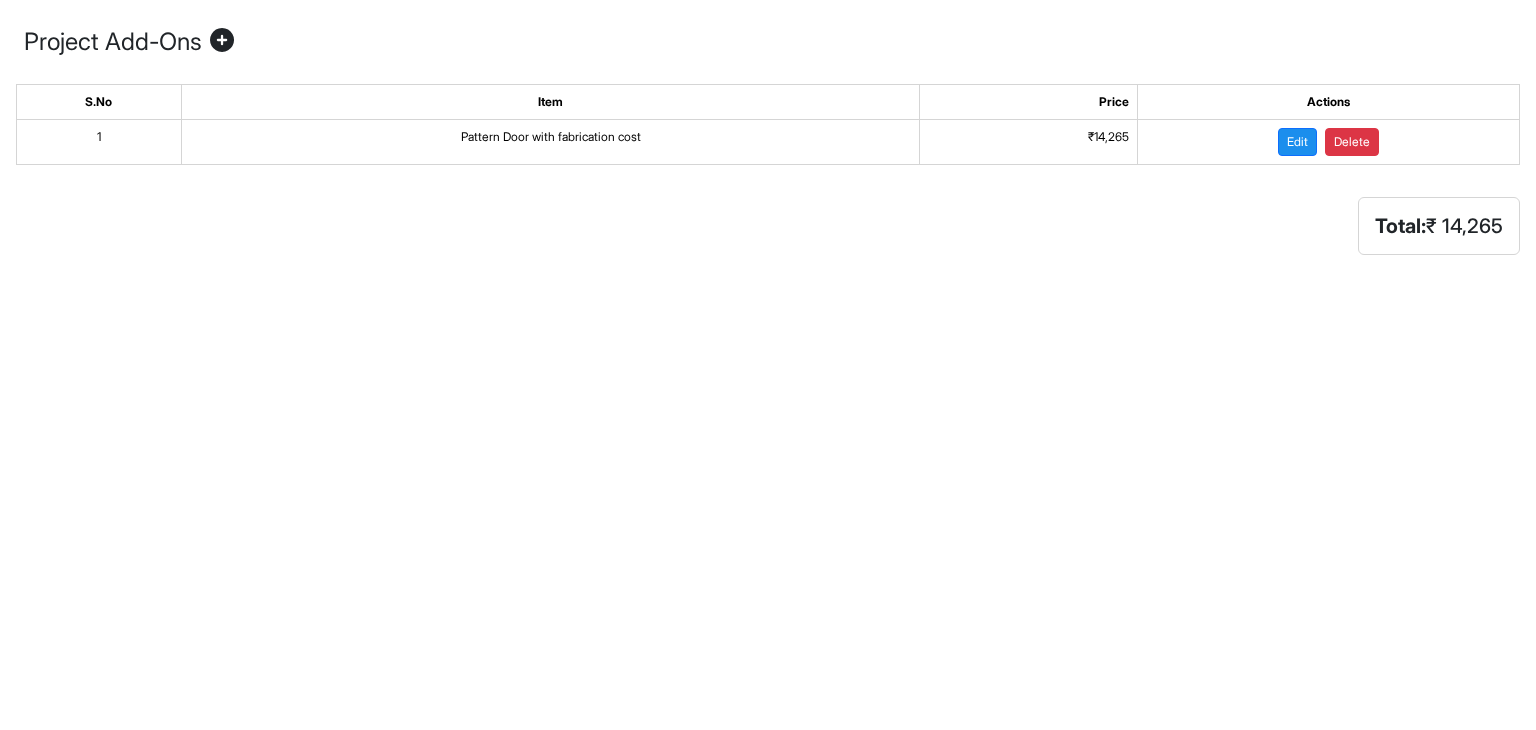 scroll, scrollTop: 0, scrollLeft: 0, axis: both 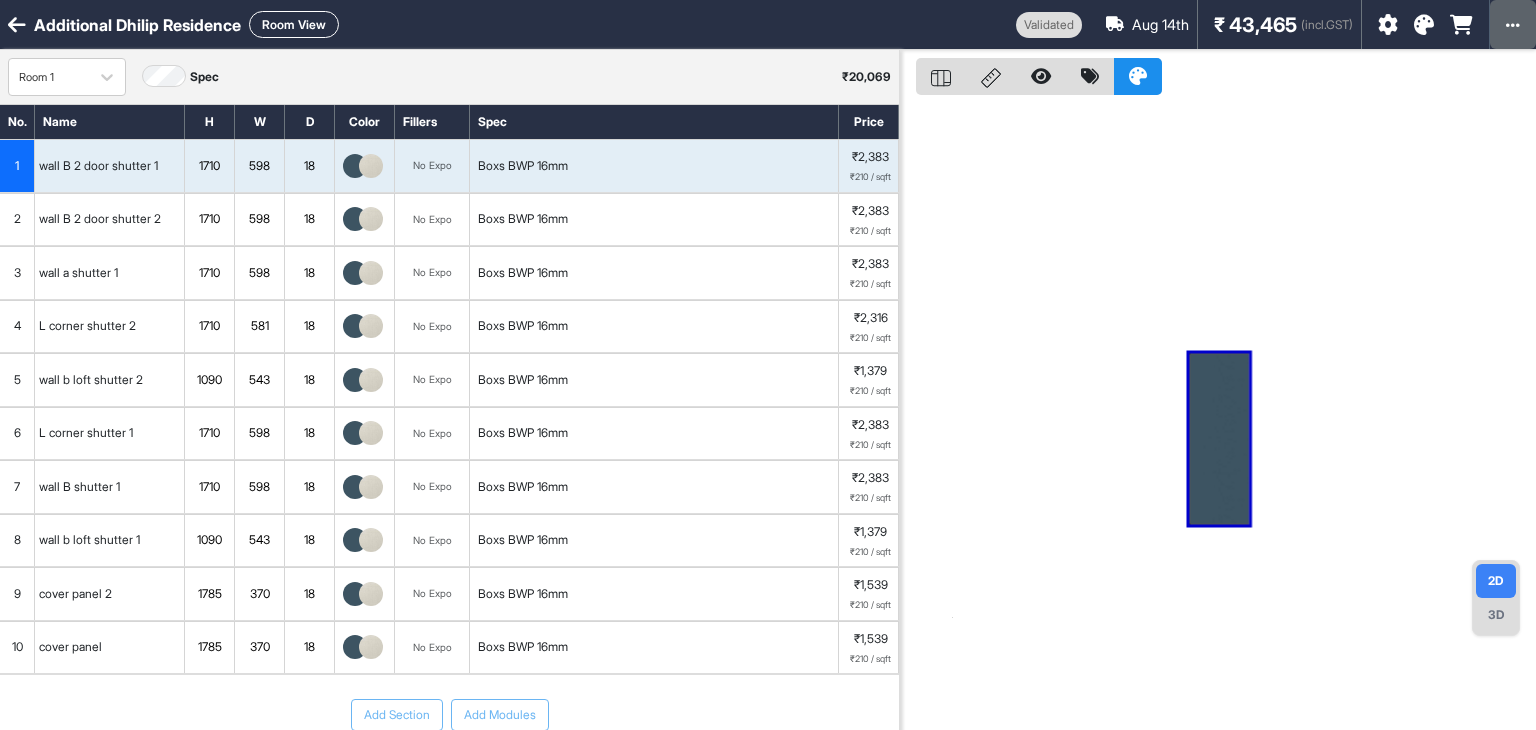 click at bounding box center [1513, 24] 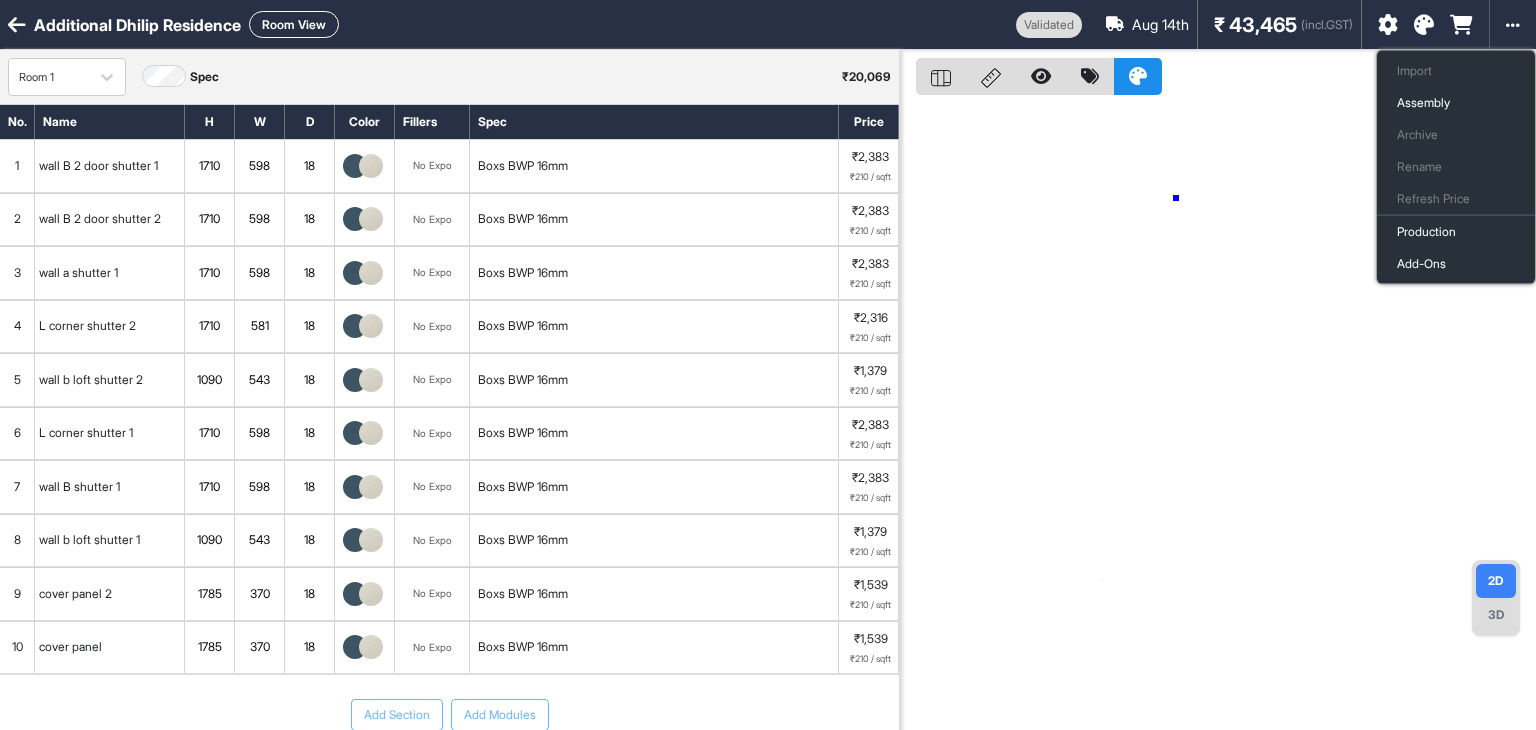 click at bounding box center (1218, 415) 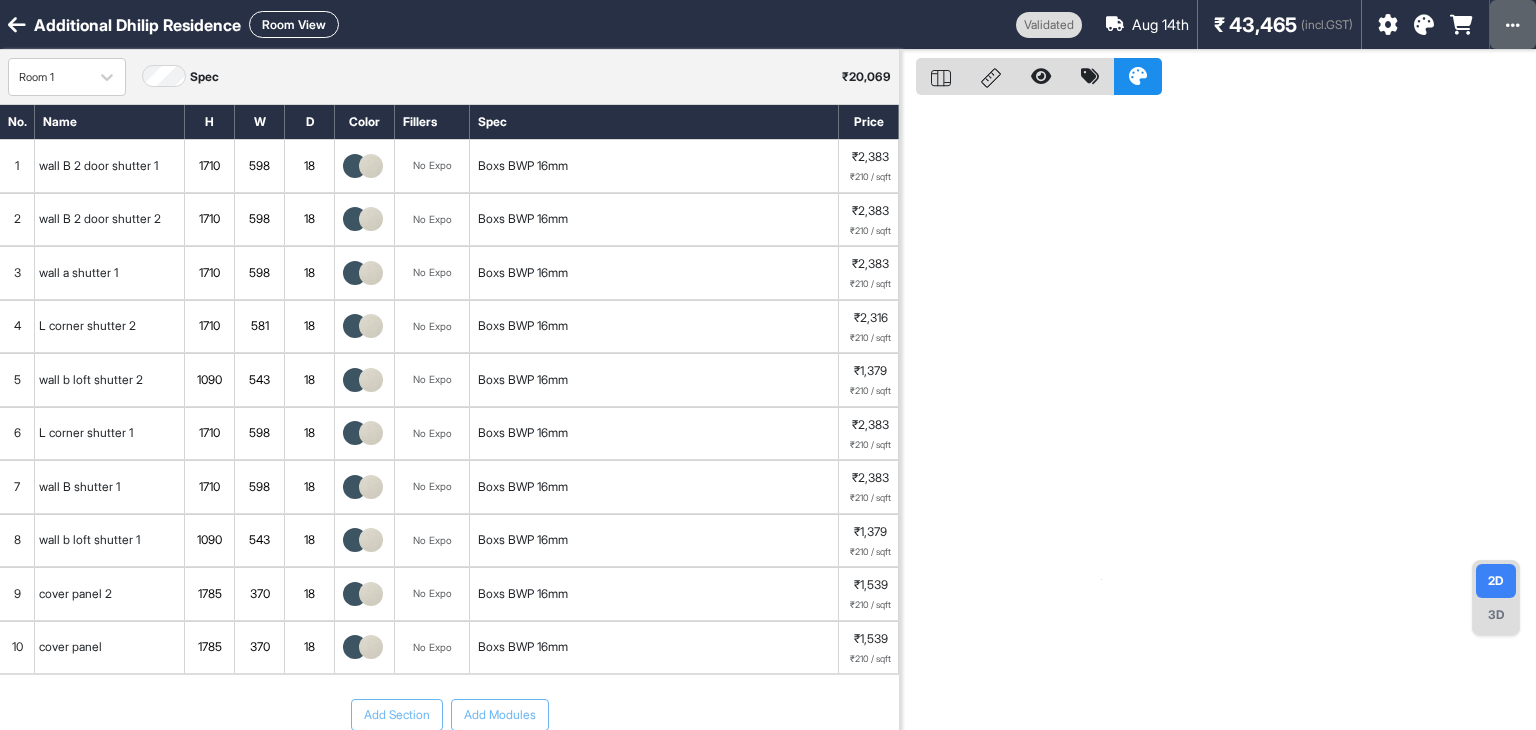 click at bounding box center (1513, 24) 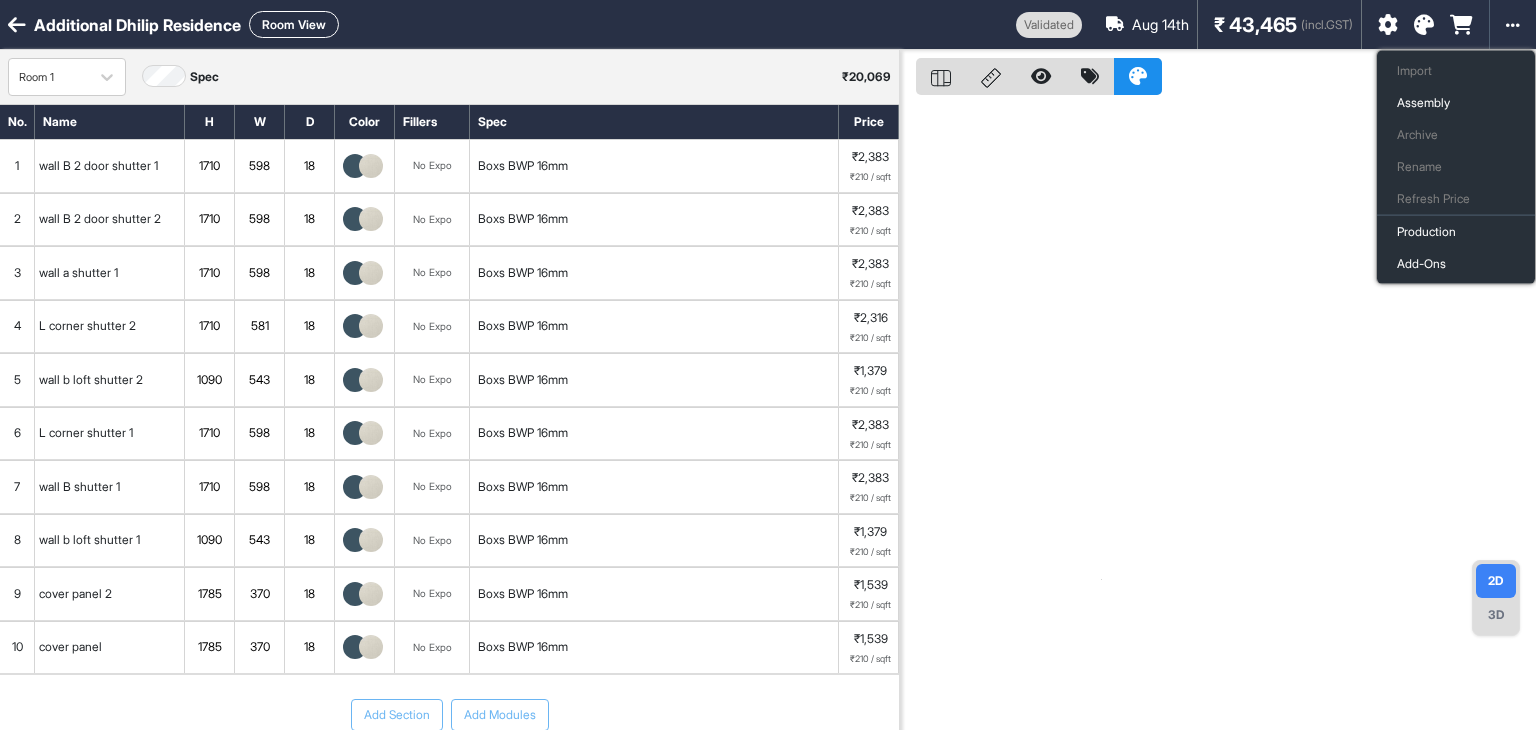 click at bounding box center (1218, 415) 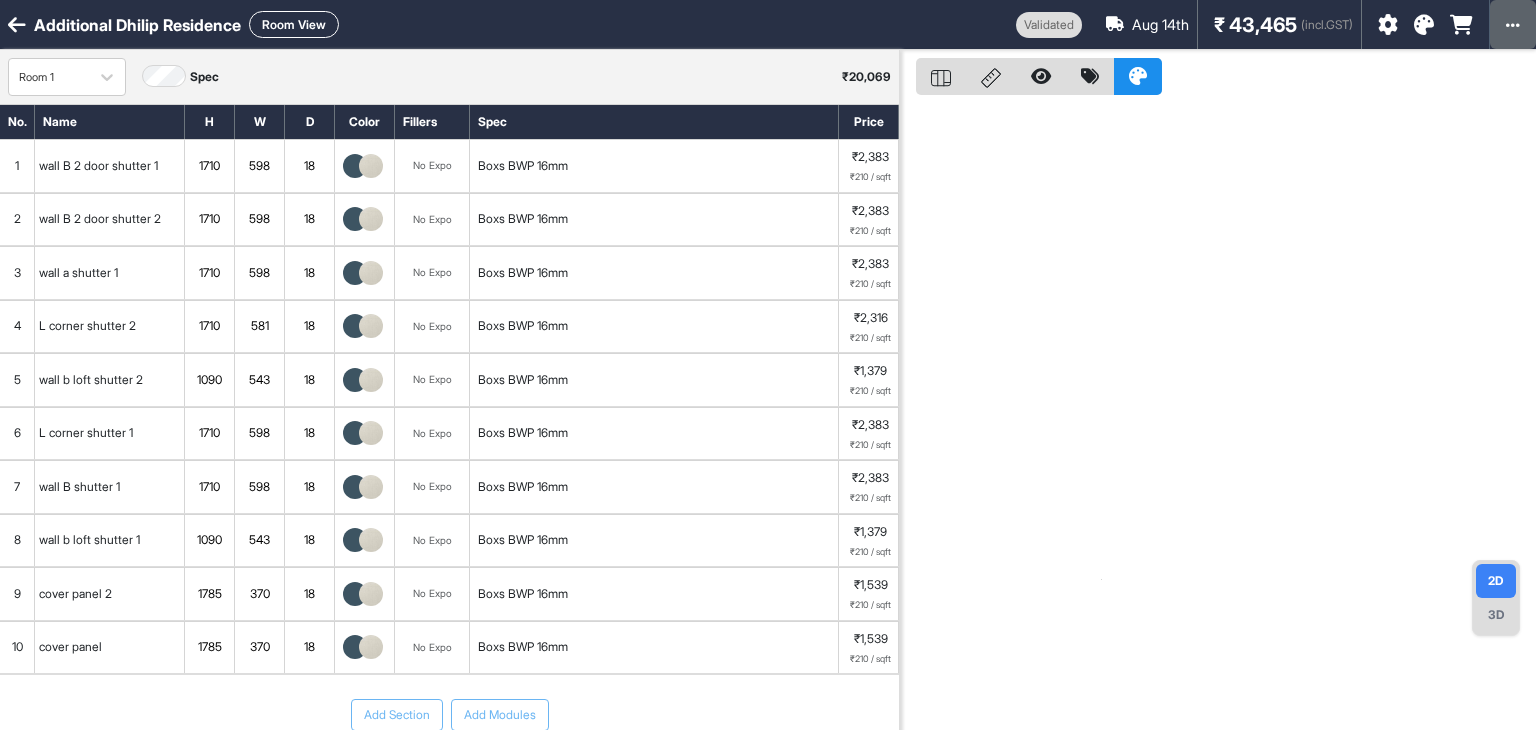 click at bounding box center (1513, 24) 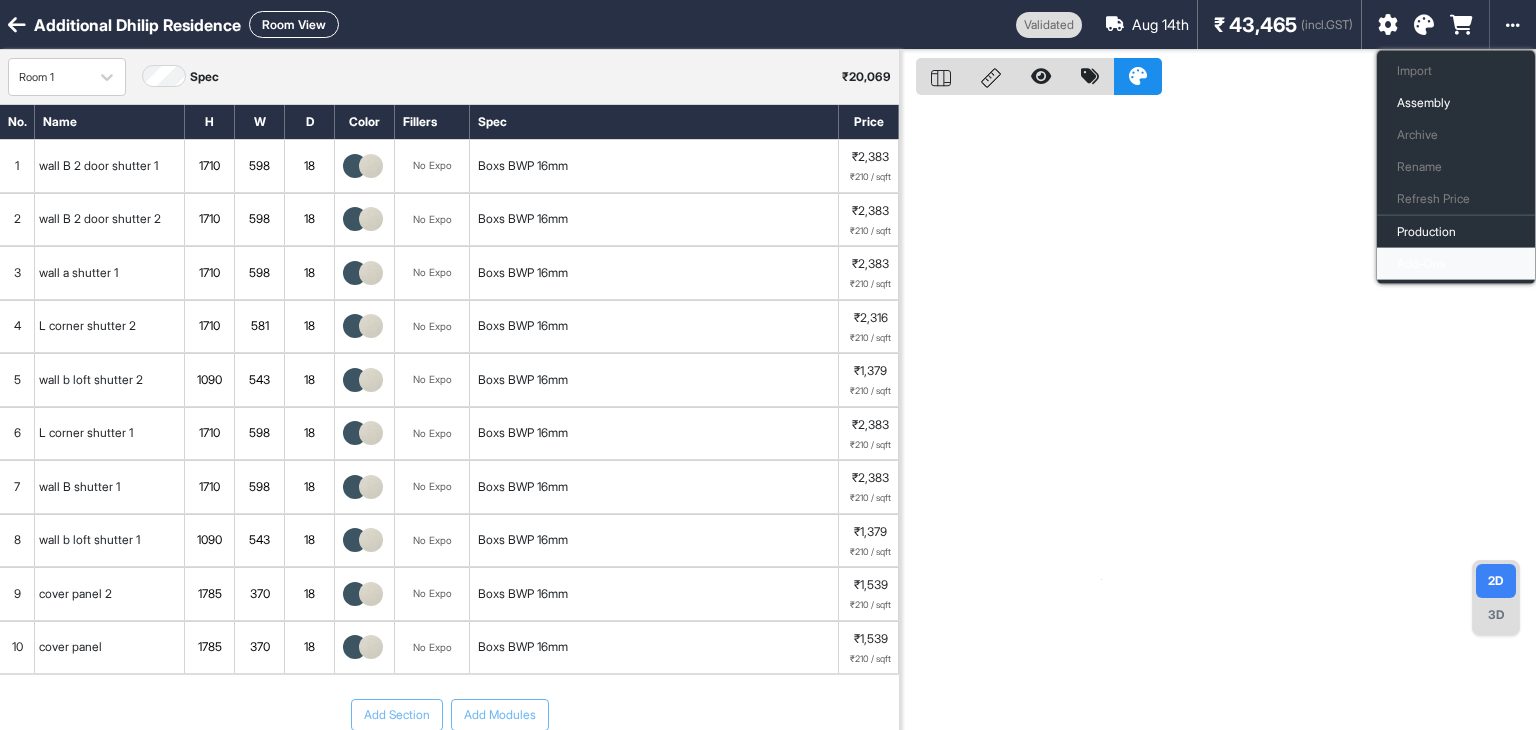 click on "Add-Ons" at bounding box center (1456, 264) 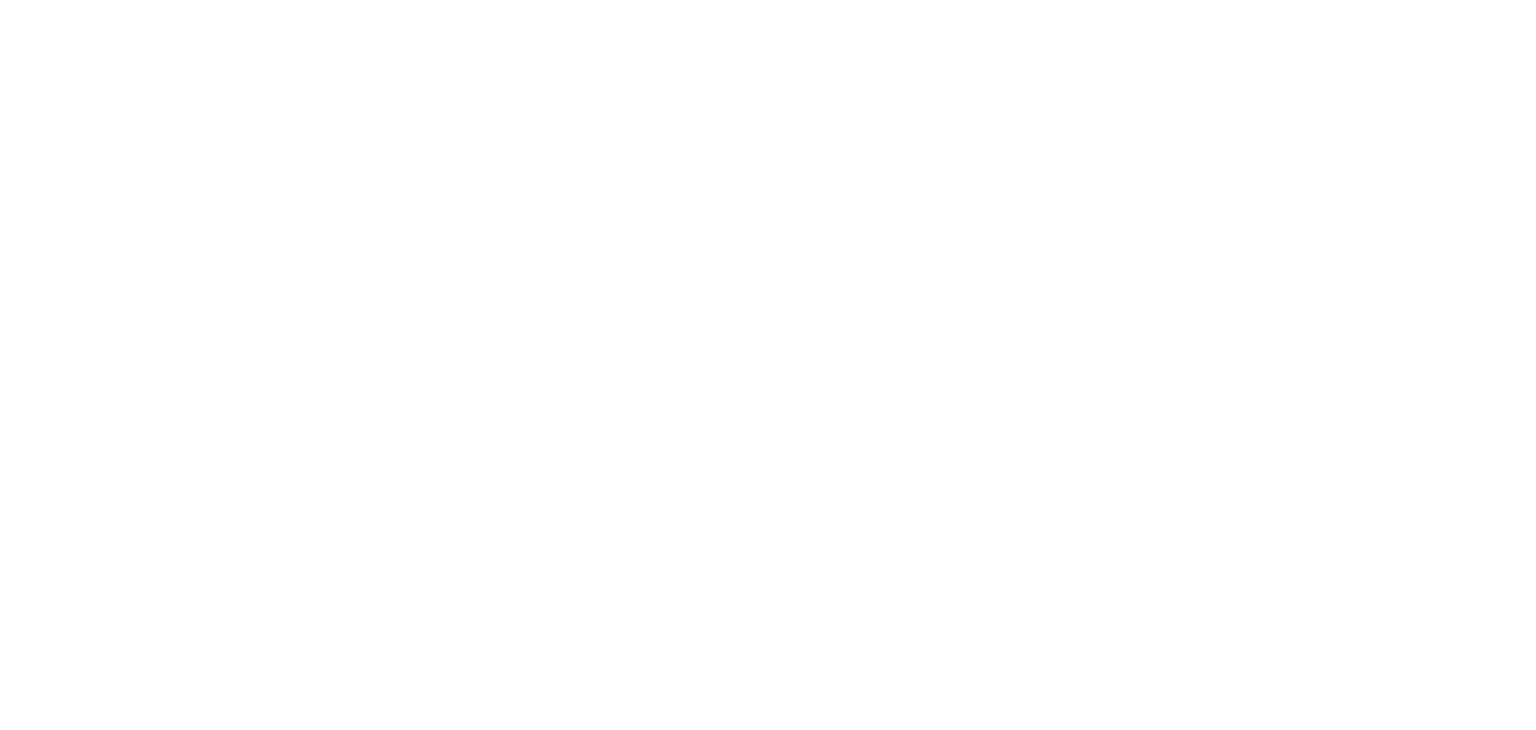 scroll, scrollTop: 0, scrollLeft: 0, axis: both 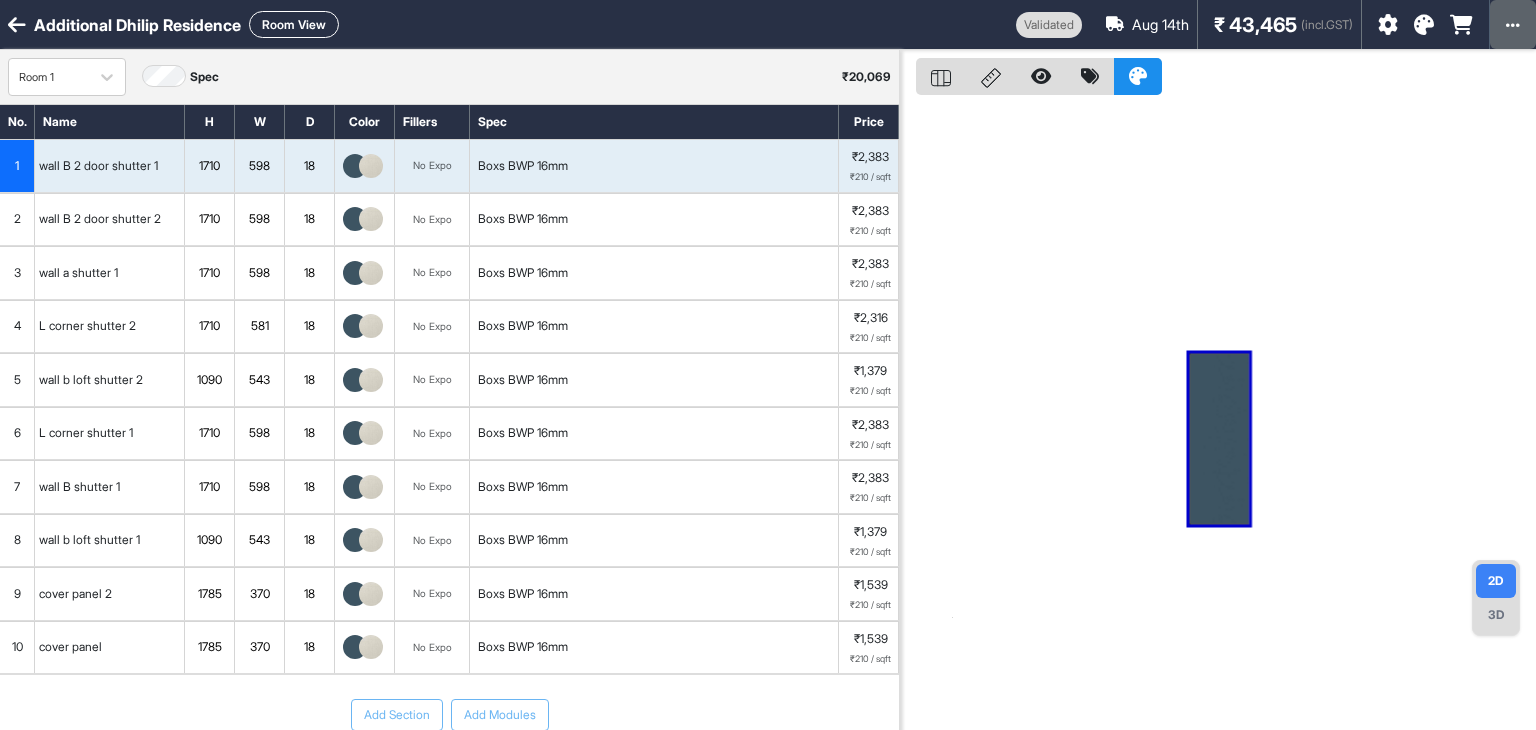 click at bounding box center [1513, 24] 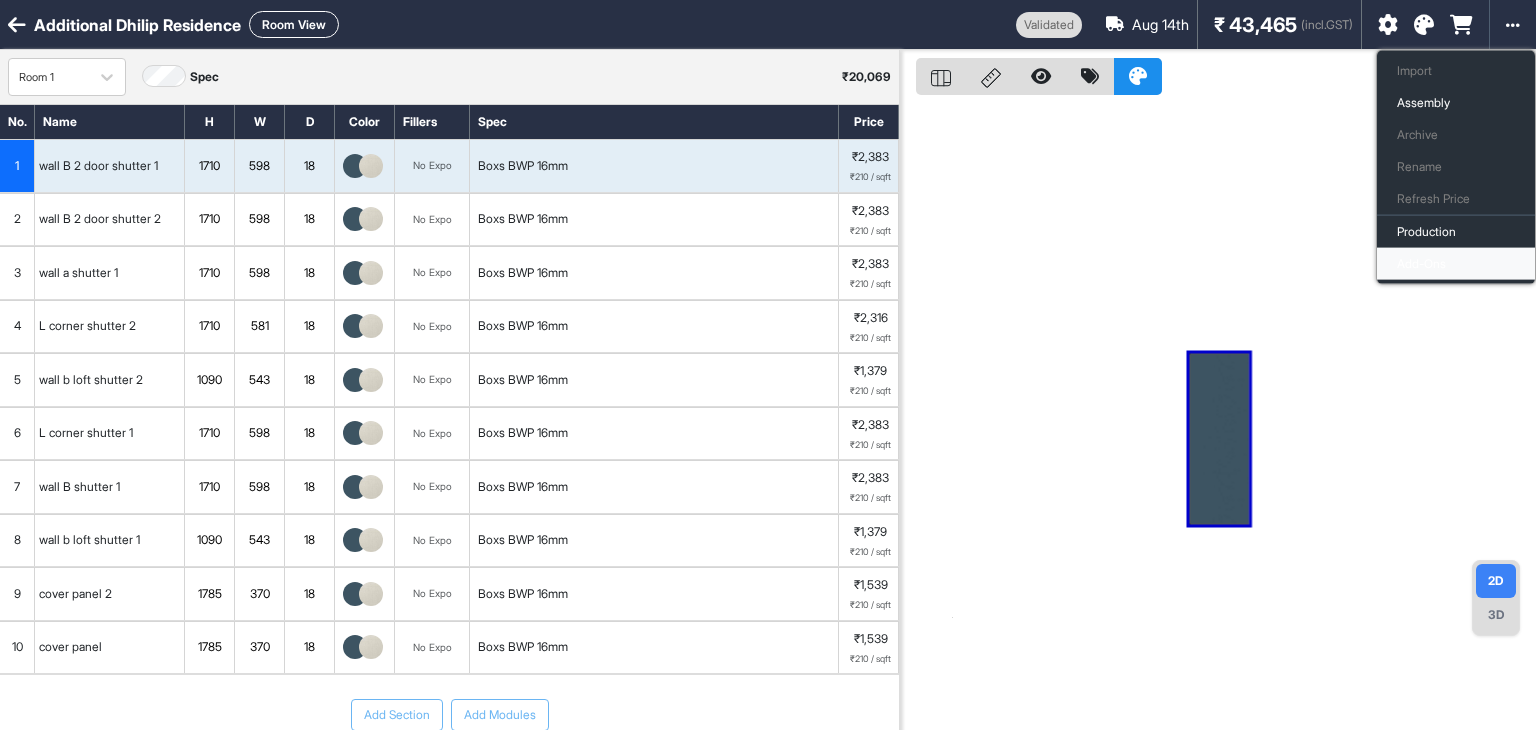 click on "Add-Ons" at bounding box center [1456, 264] 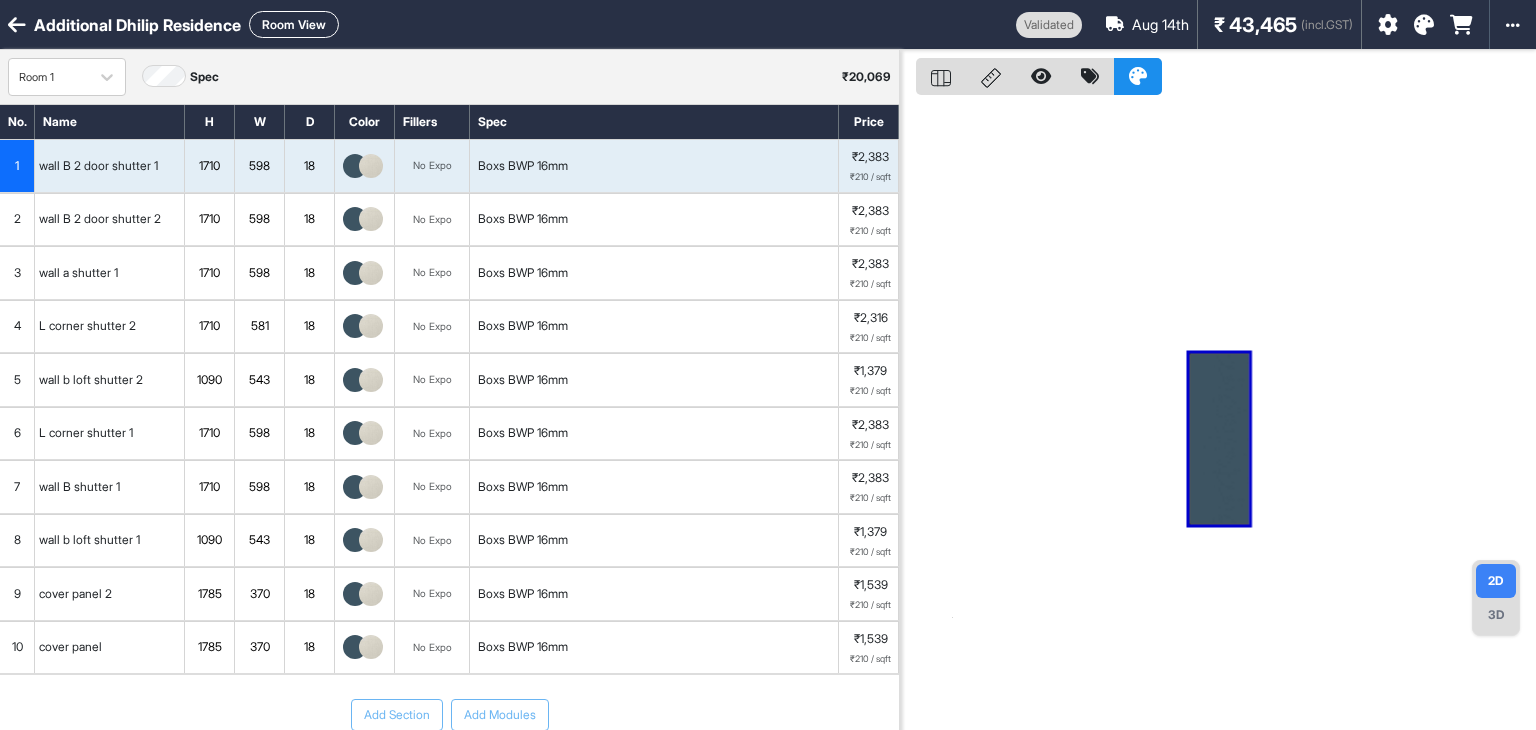 click at bounding box center [1461, 25] 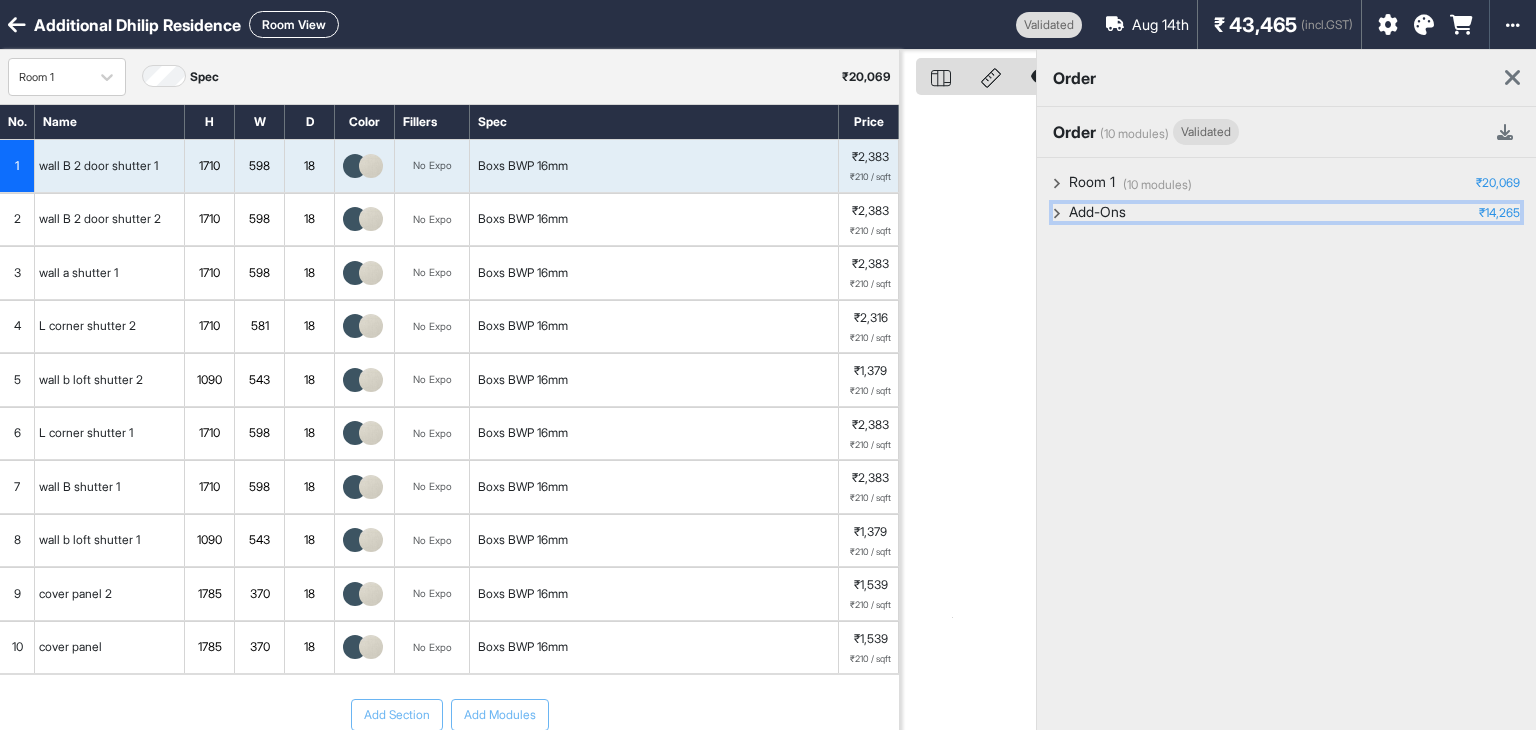 click on "Add-Ons ₹ 14,265" at bounding box center [1286, 212] 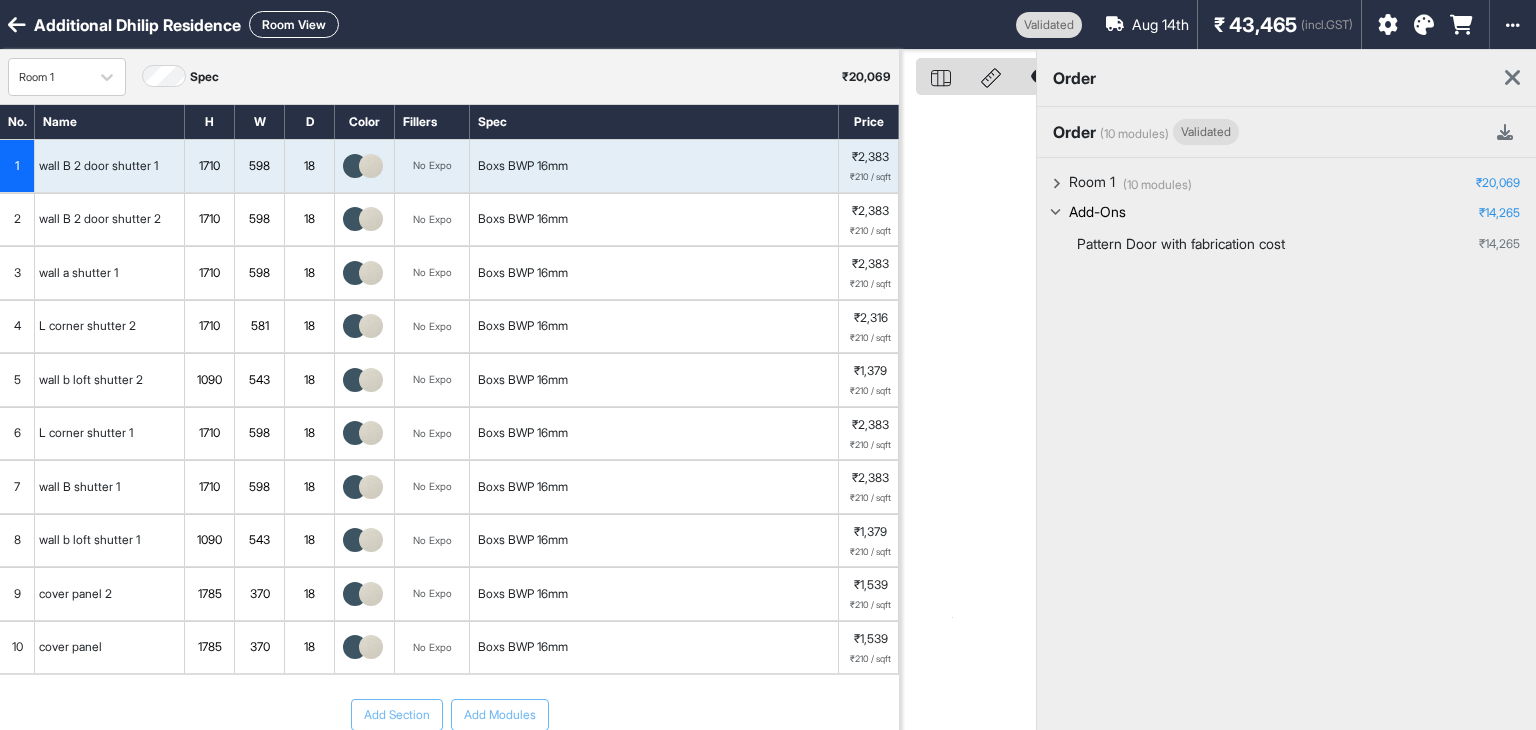 click on "₹14,265" at bounding box center [1499, 244] 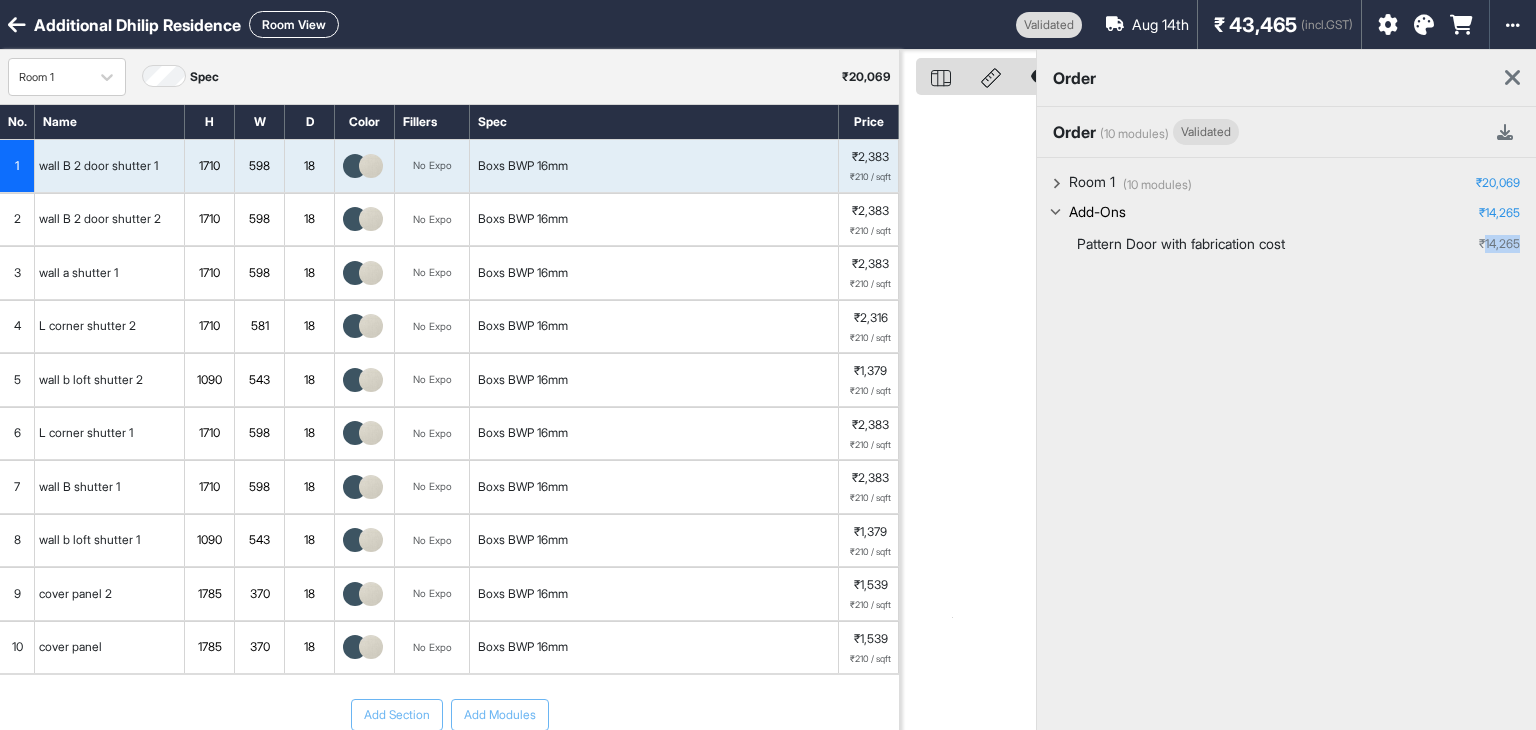 click on "₹14,265" at bounding box center [1499, 244] 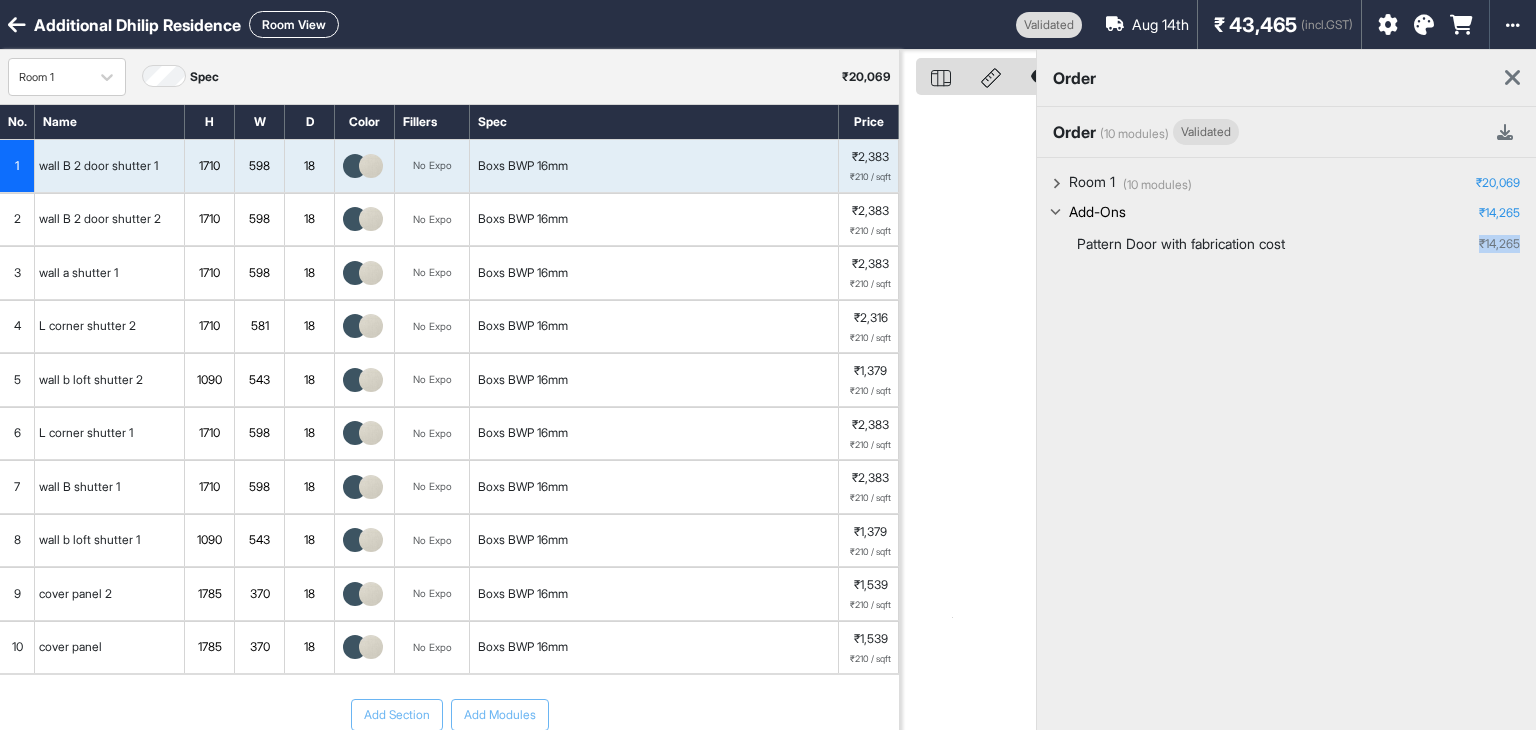 click on "₹14,265" at bounding box center (1499, 244) 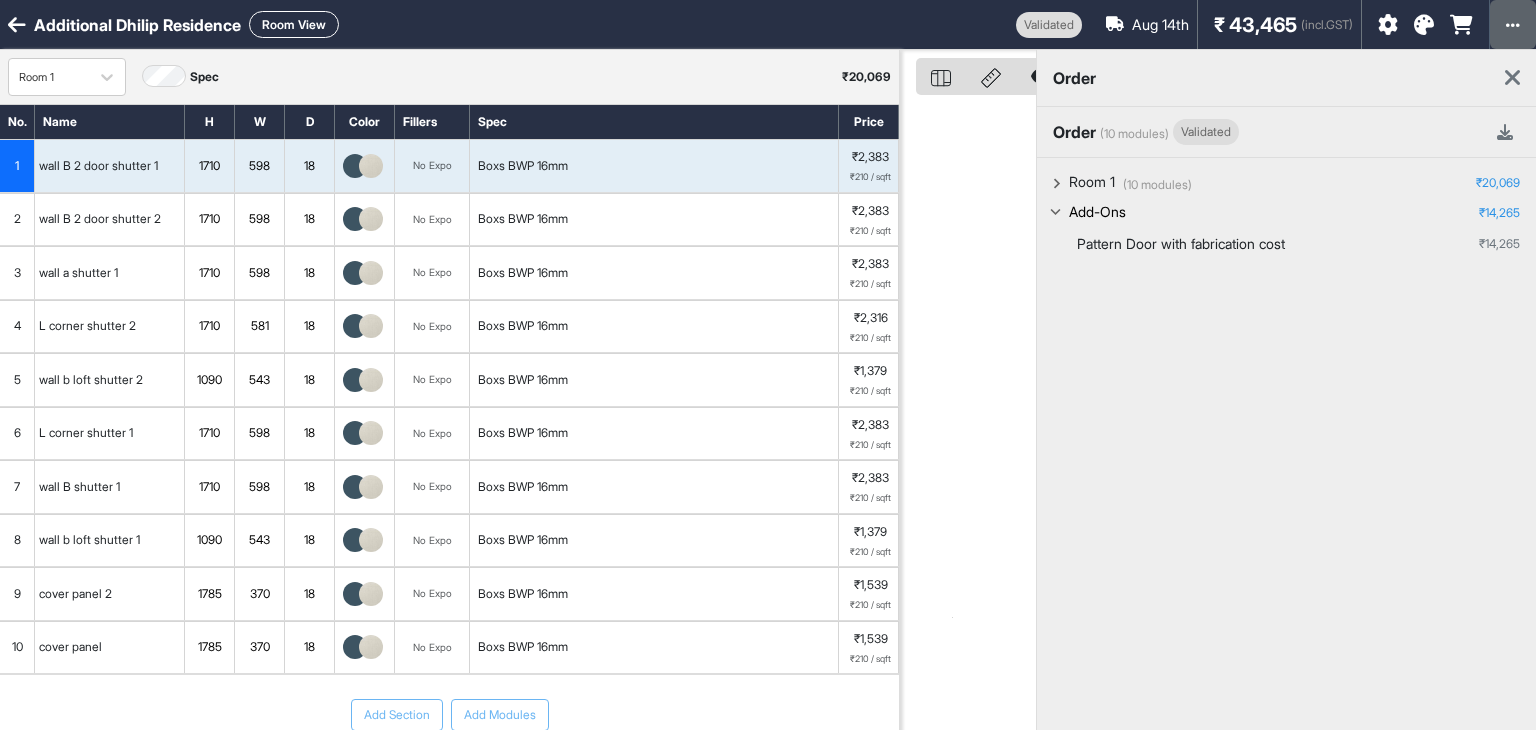 click at bounding box center [1513, 24] 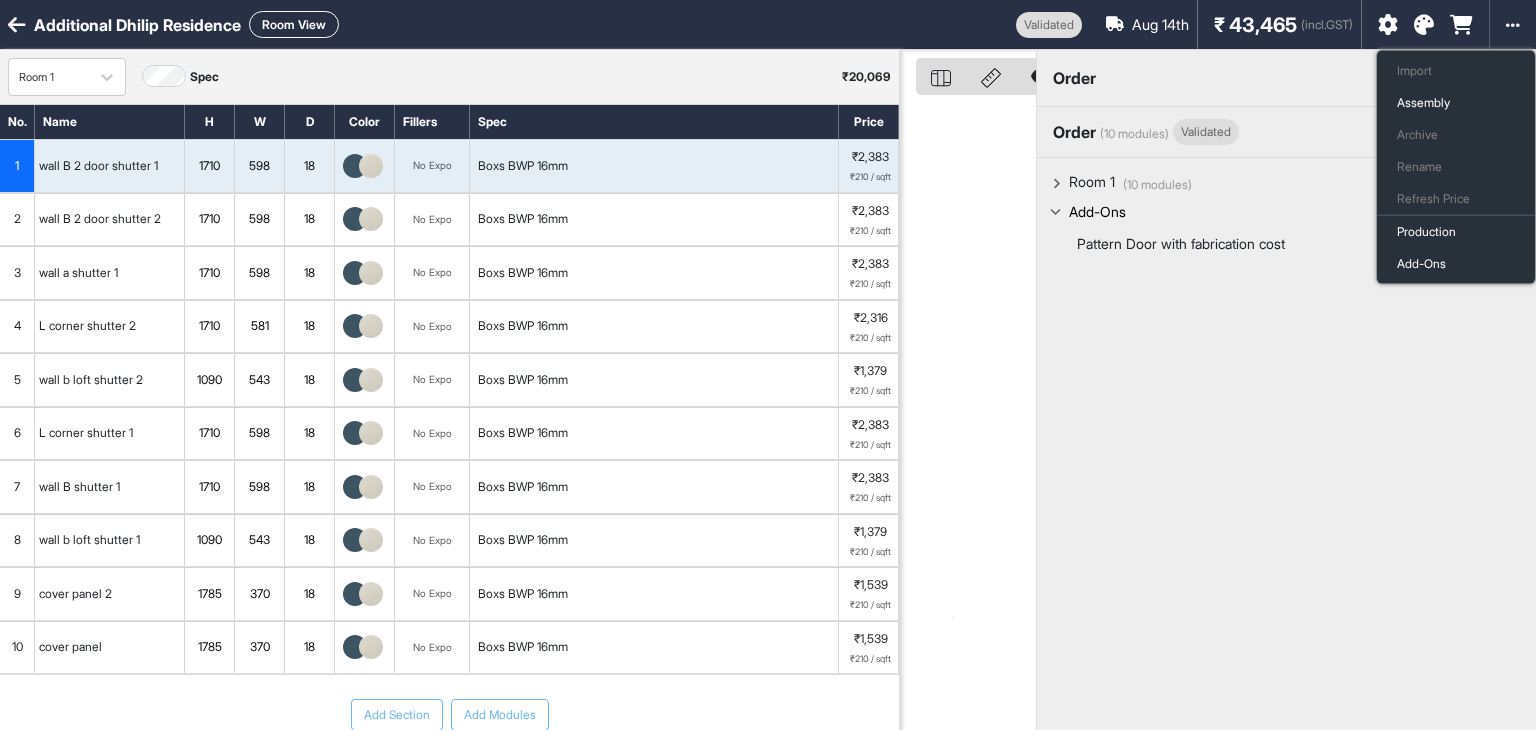 click on "(10 modules) Room 1 ₹20,069 wall B 2 door shutter 1 ₹2,383 cover panel ₹1,539 wall B 2 door shutter 2 ₹2,383 wall a shutter 1 ₹2,383 L corner shutter 2 ₹2,316 wall b loft shutter 2 ₹1,379 L corner shutter 1 ₹2,383 wall B shutter 1 ₹2,383 wall b loft shutter 1 ₹1,379 cover panel 2 ₹1,539 Add-Ons ₹ 14,265   Pattern Door with fabrication cost ₹14,265" at bounding box center [1286, 523] 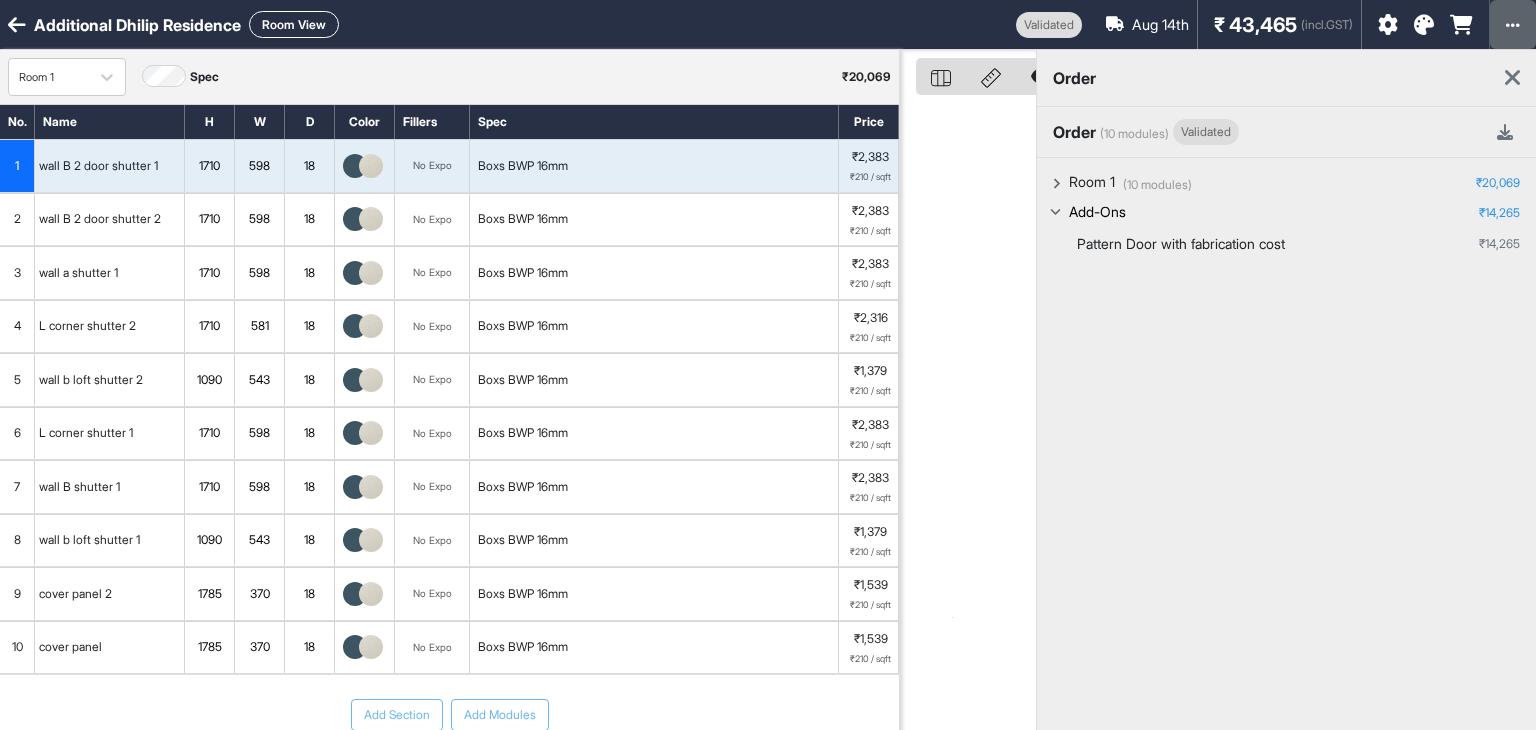 click at bounding box center (1513, 24) 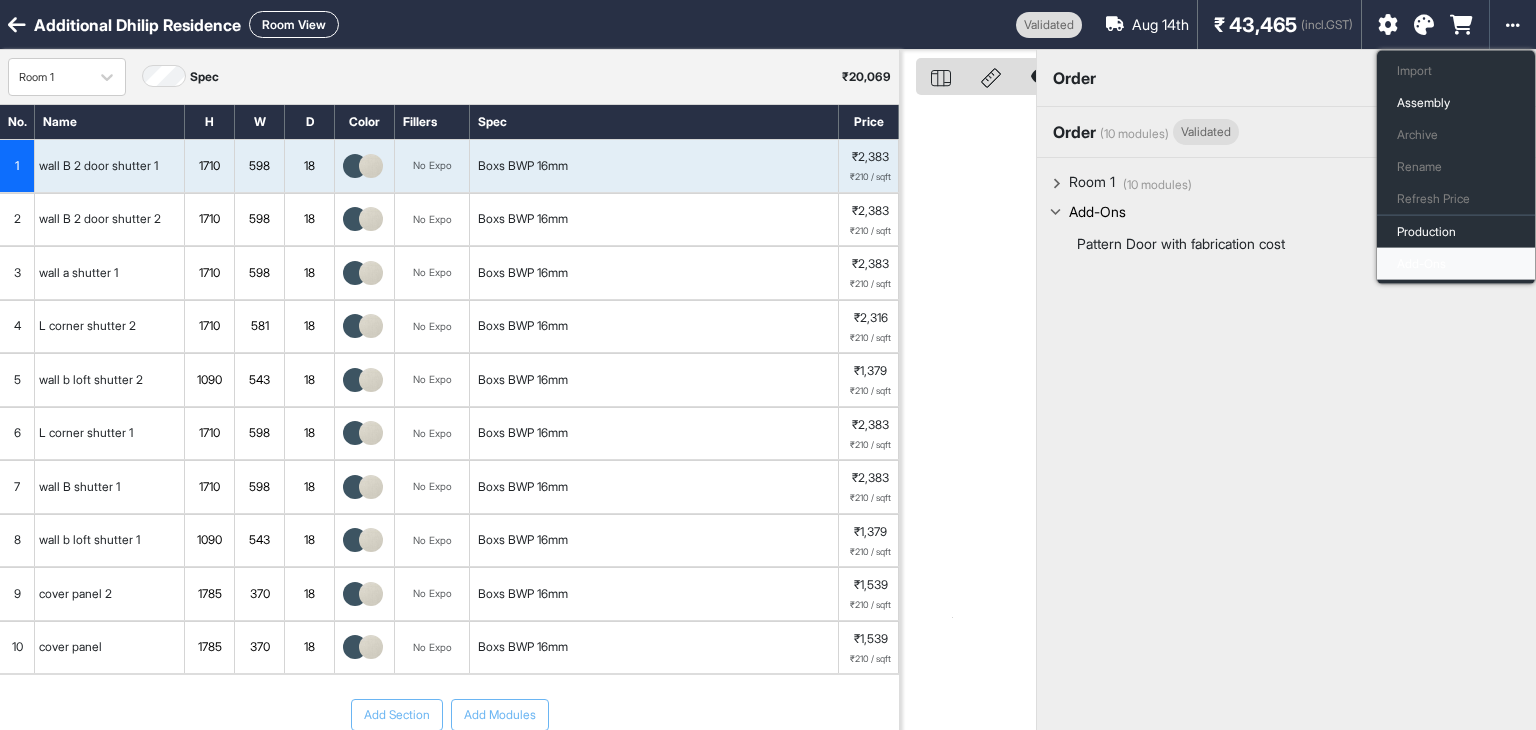 click on "Add-Ons" at bounding box center (1456, 264) 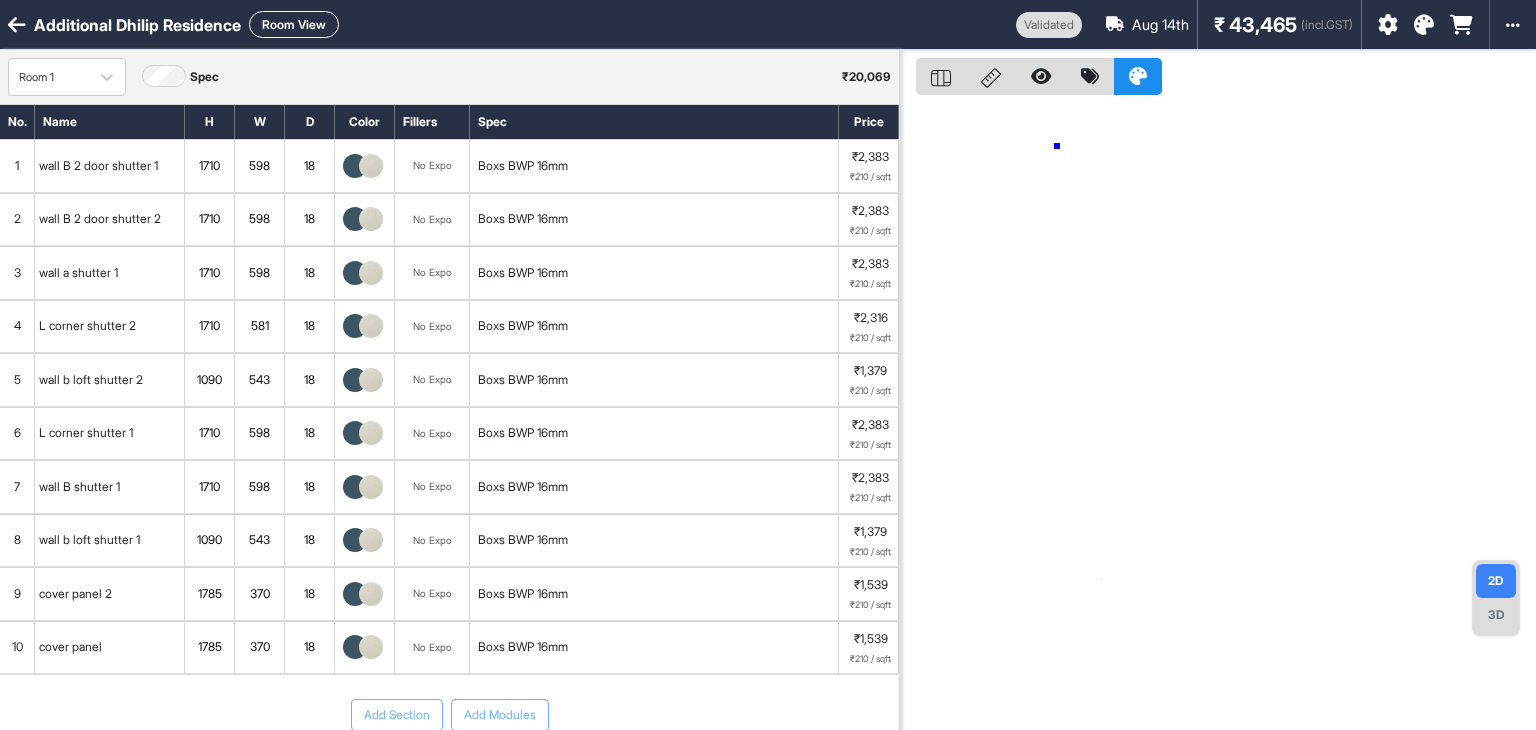 click at bounding box center (1218, 415) 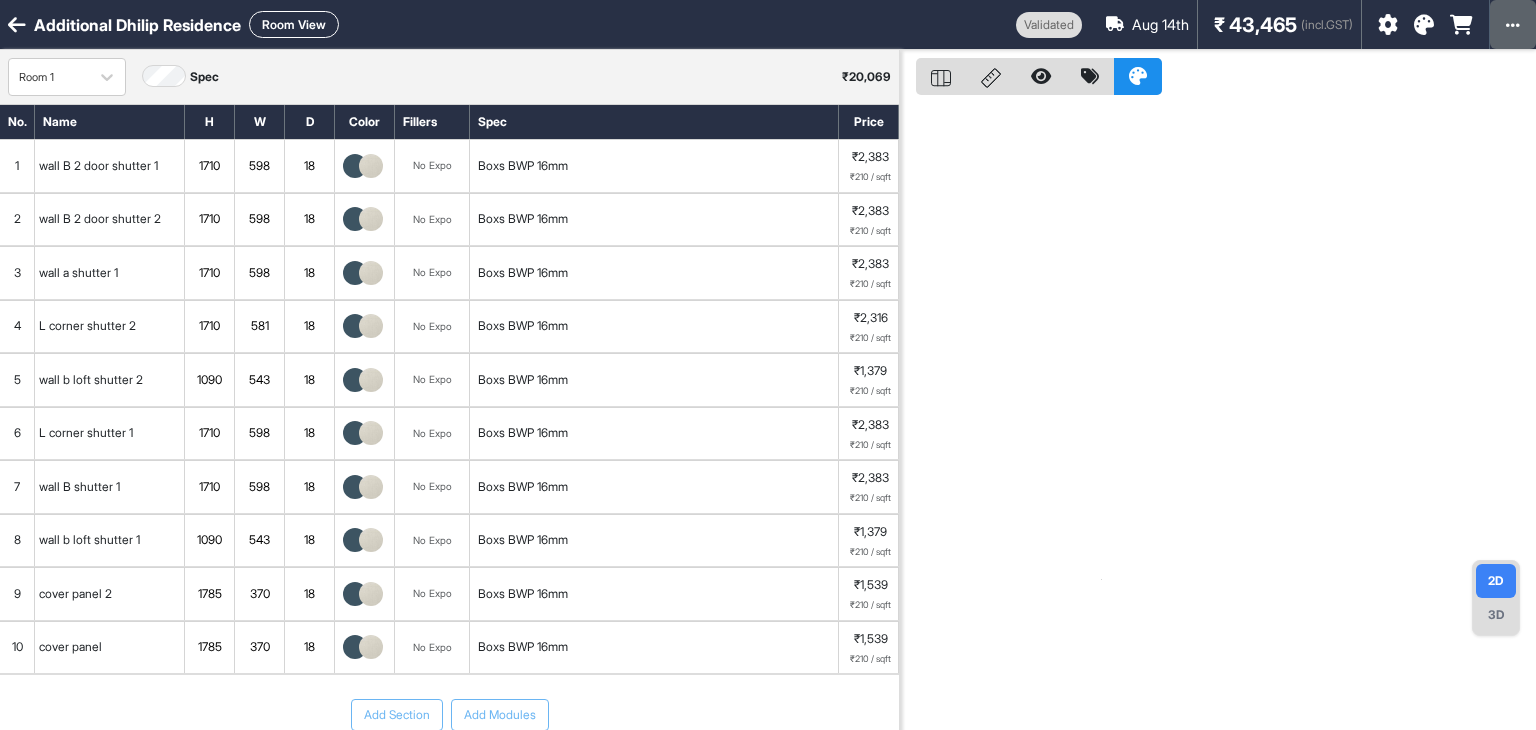click at bounding box center (1513, 25) 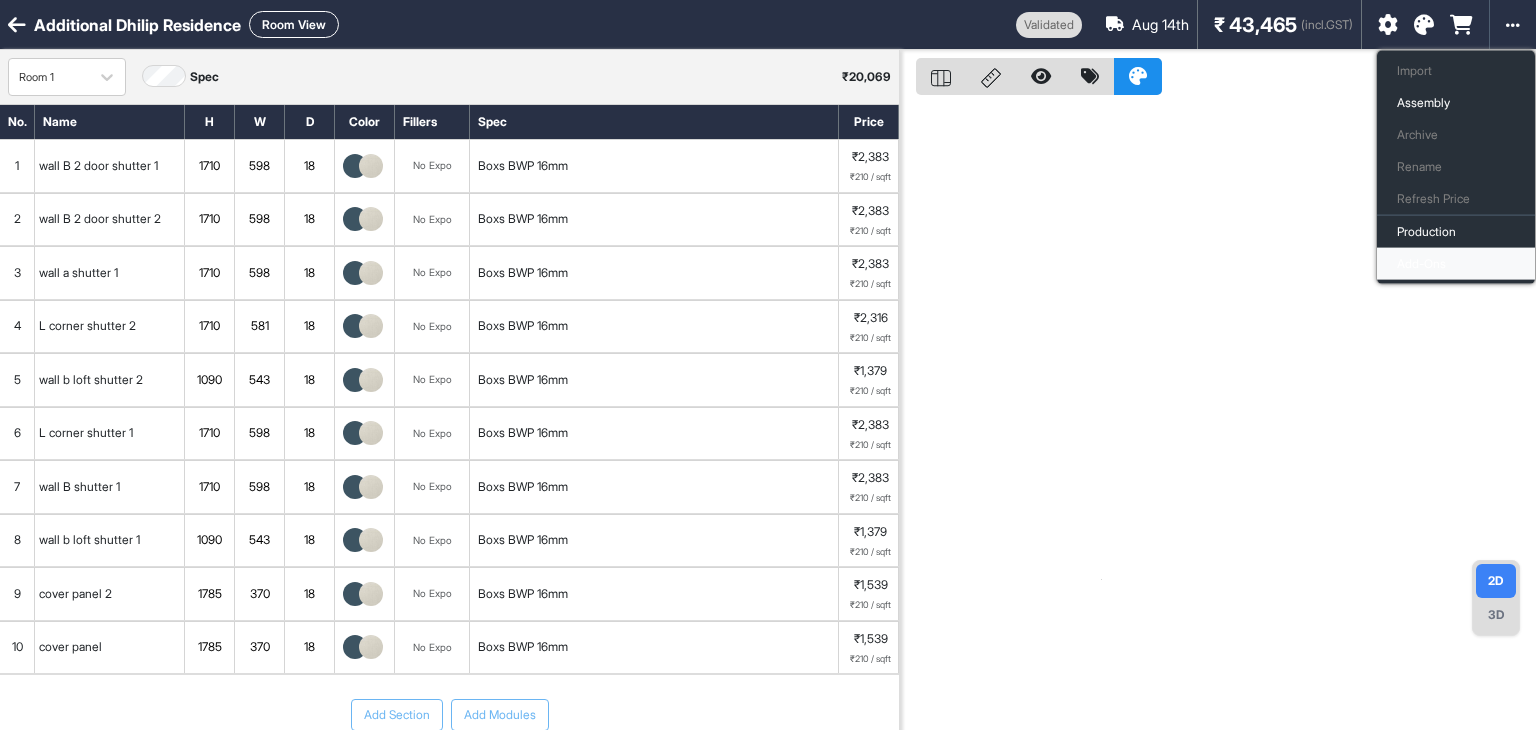 click on "Add-Ons" at bounding box center (1456, 264) 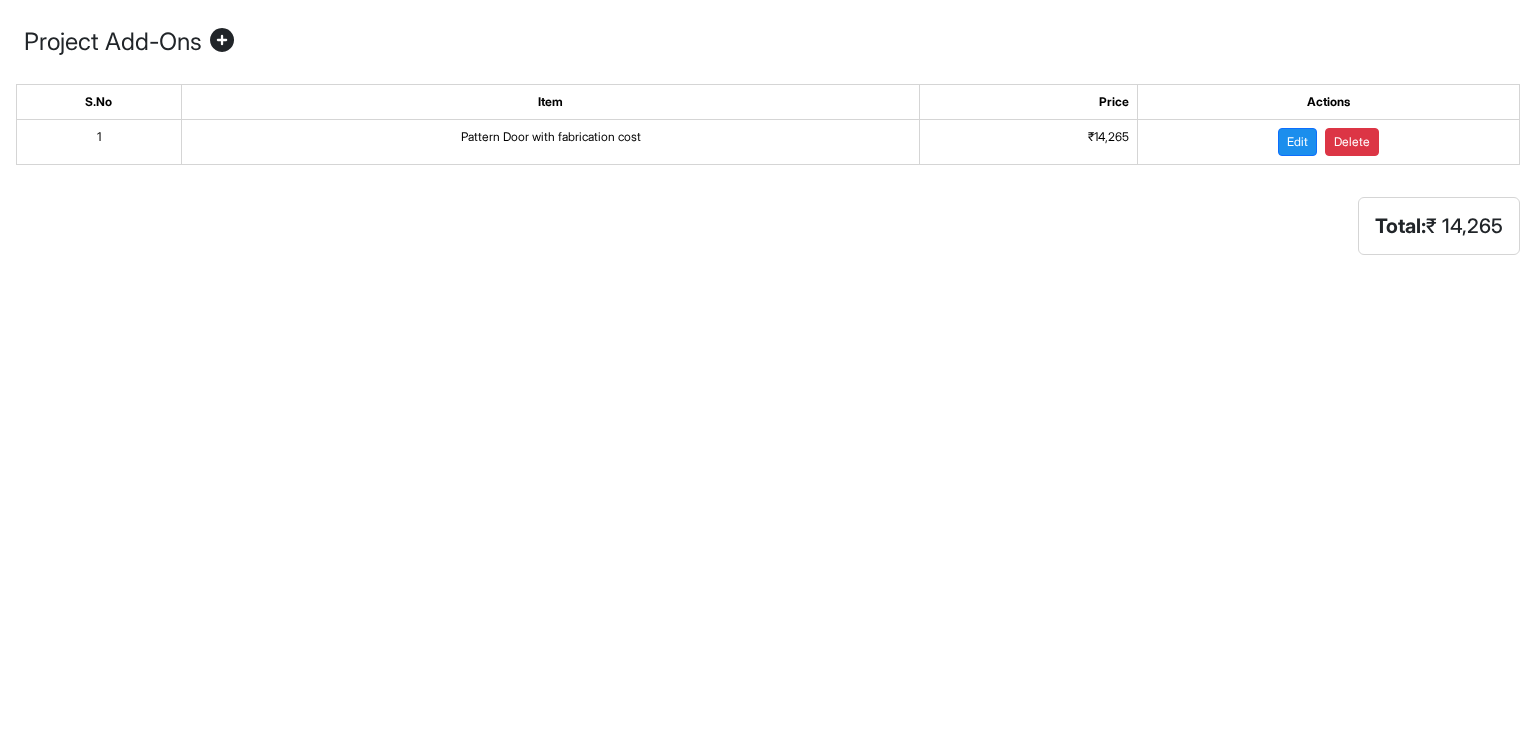 scroll, scrollTop: 0, scrollLeft: 0, axis: both 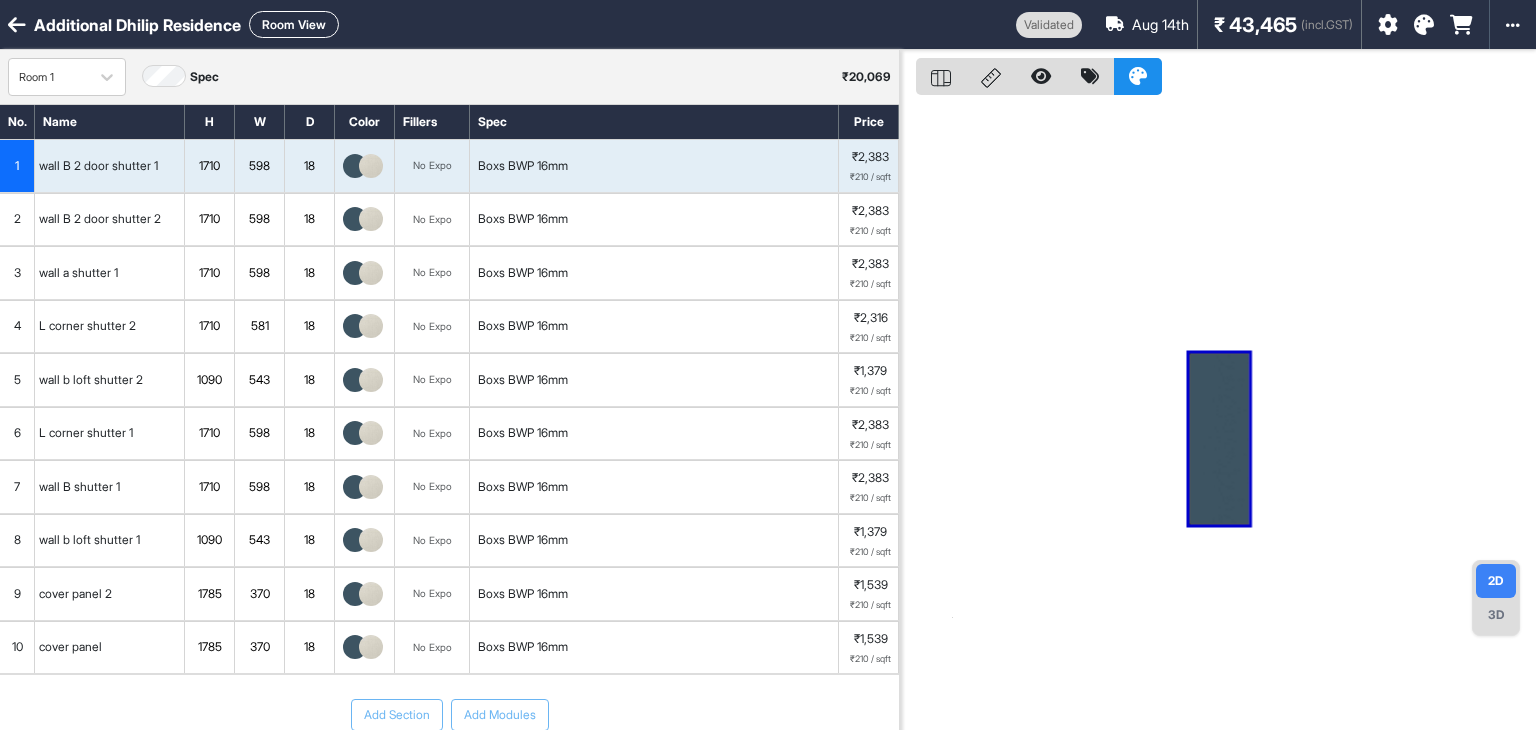 click at bounding box center [1461, 25] 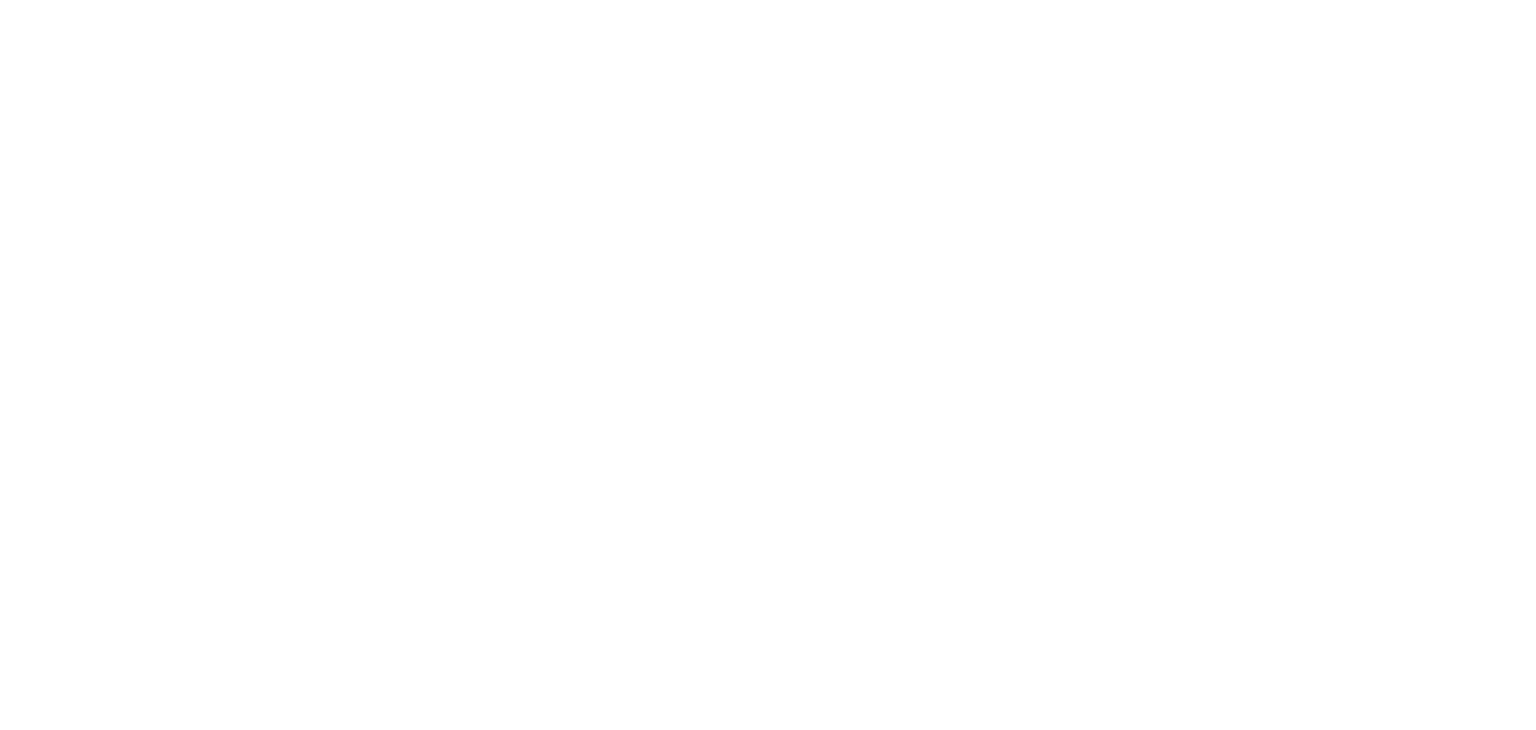 scroll, scrollTop: 0, scrollLeft: 0, axis: both 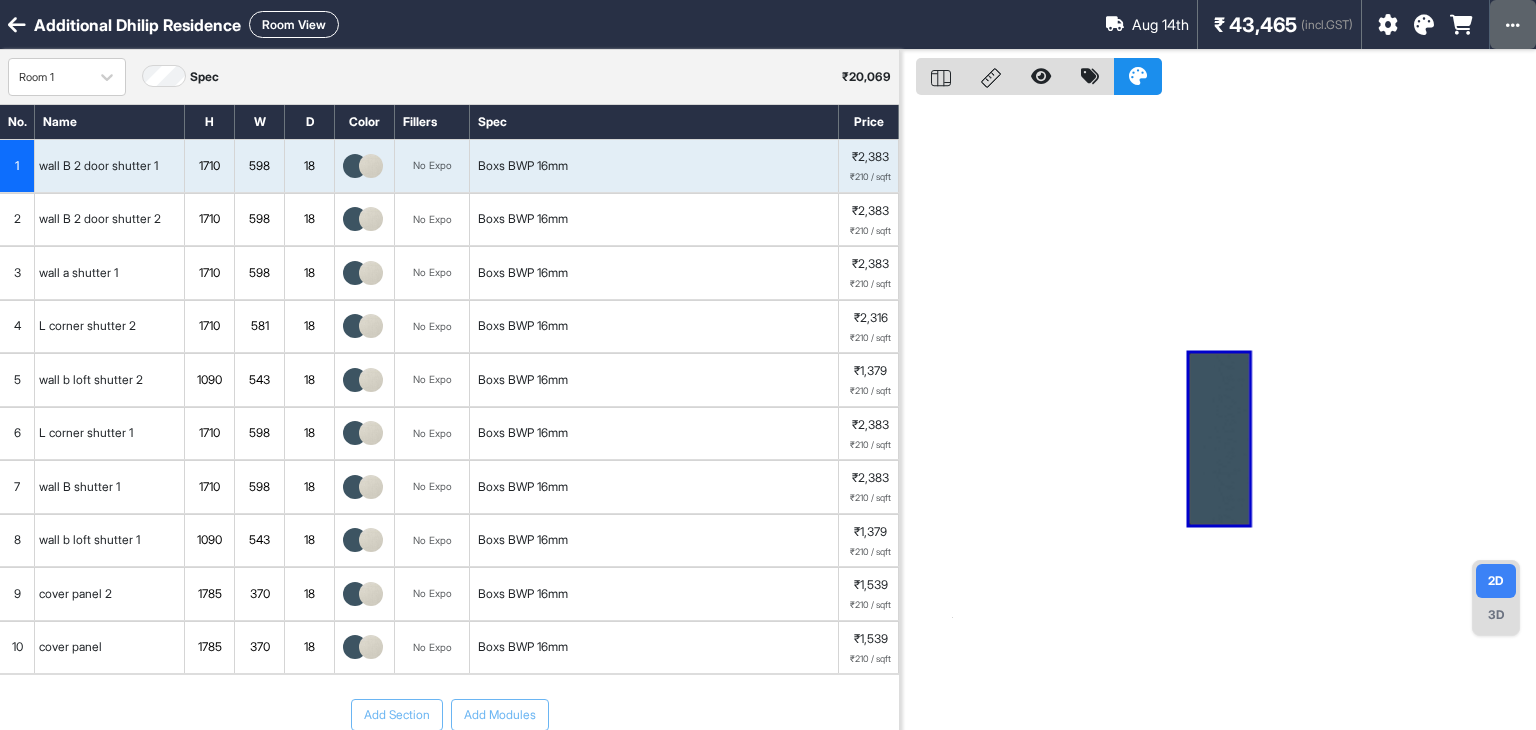 click at bounding box center [1513, 24] 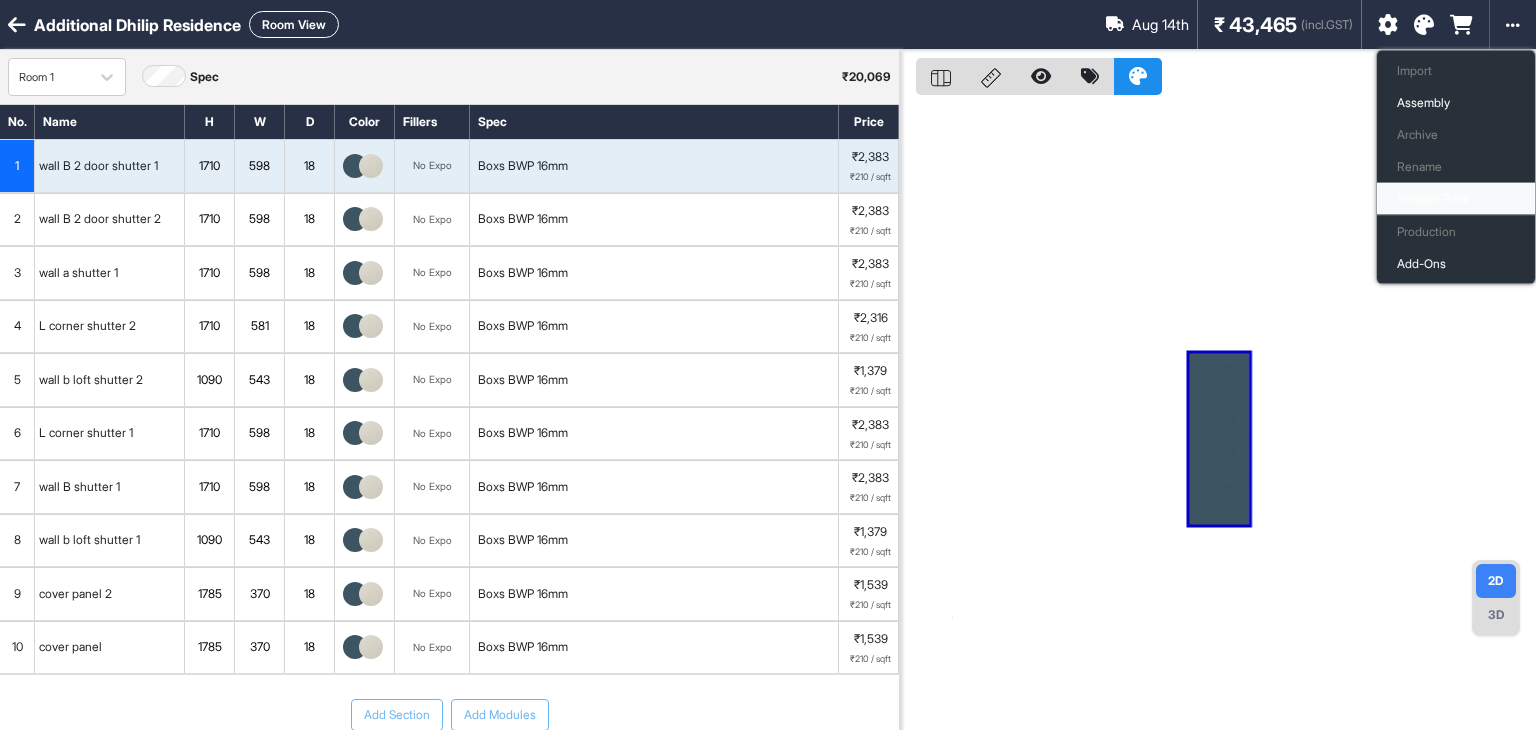 click on "Refresh Price" at bounding box center [1456, 199] 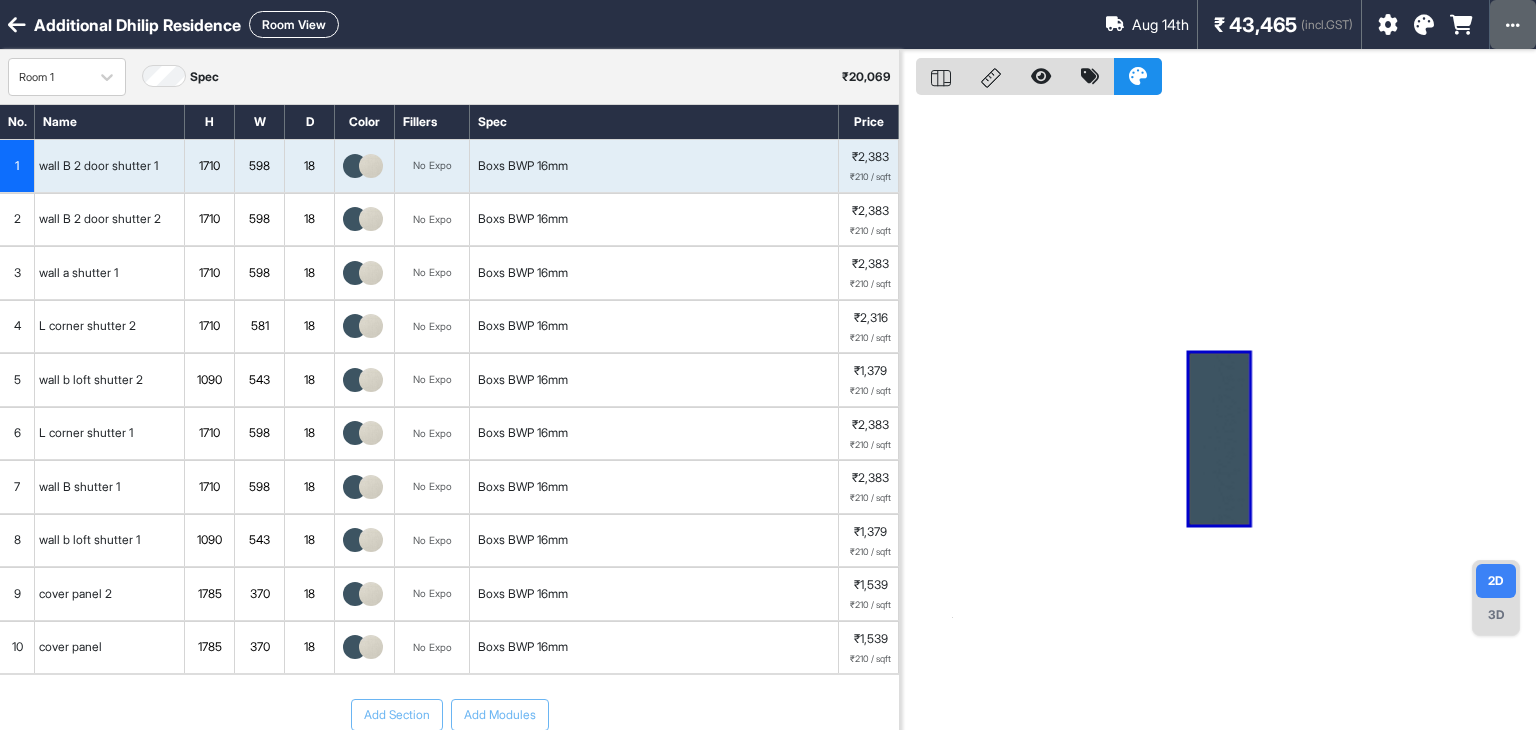 click at bounding box center (1513, 24) 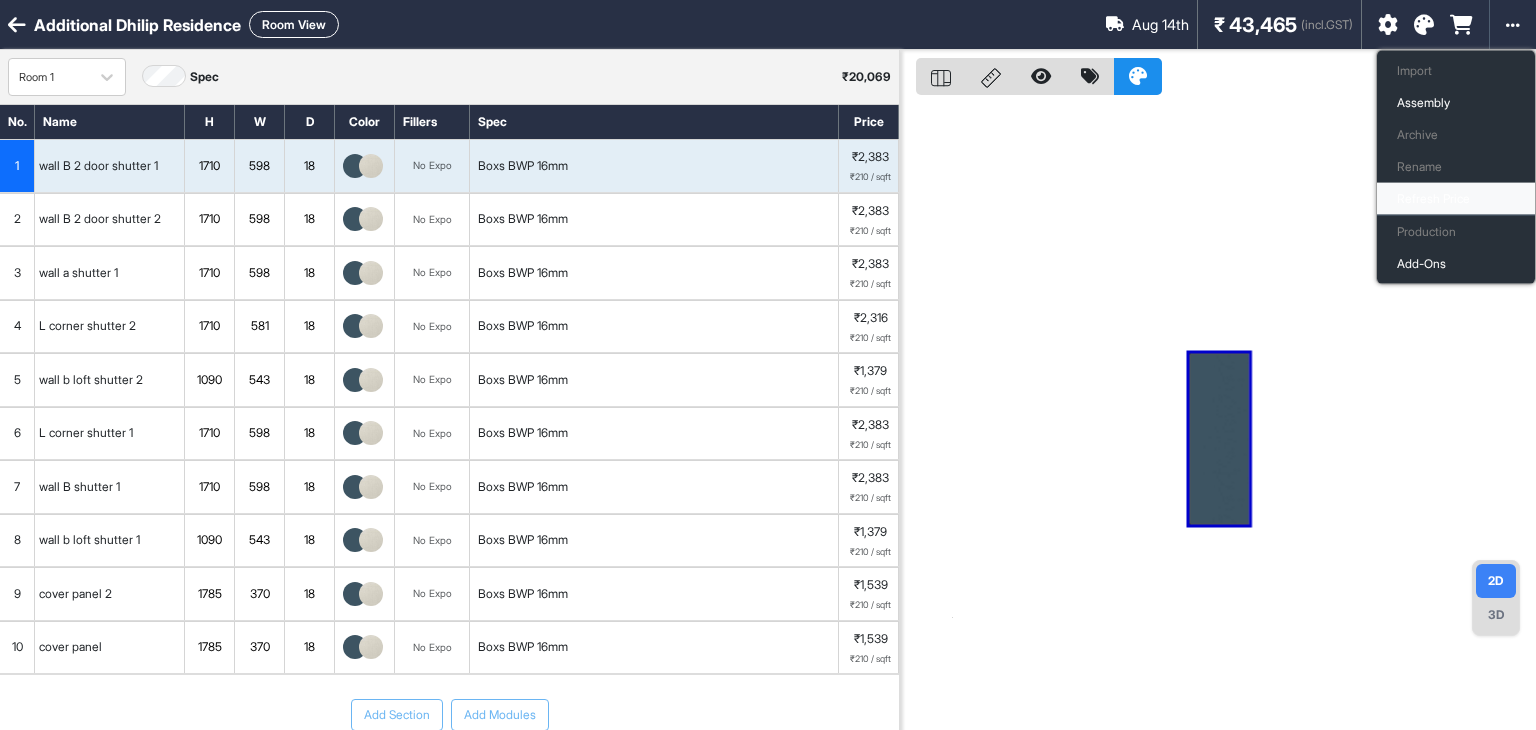 click on "Refresh Price" at bounding box center (1456, 199) 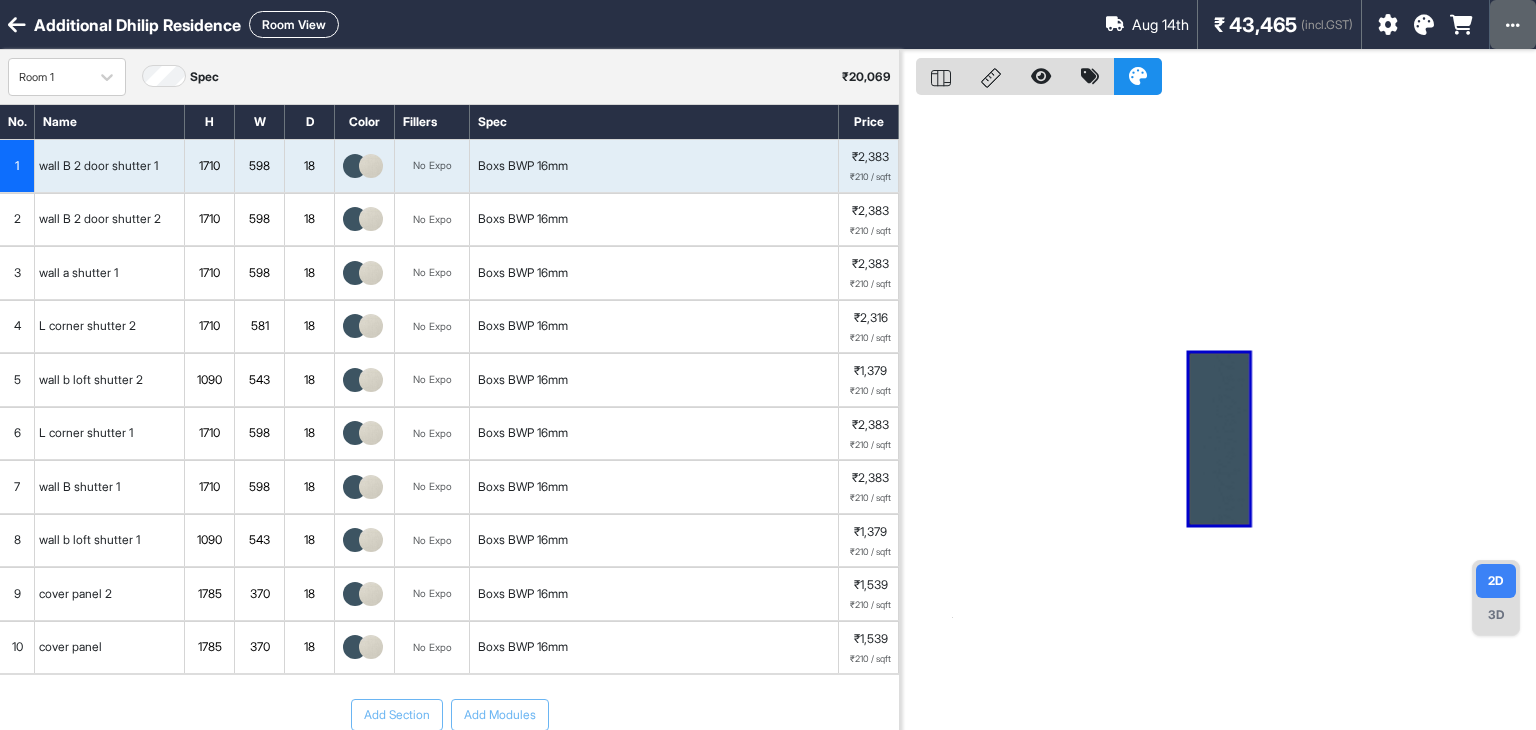 click at bounding box center (1513, 25) 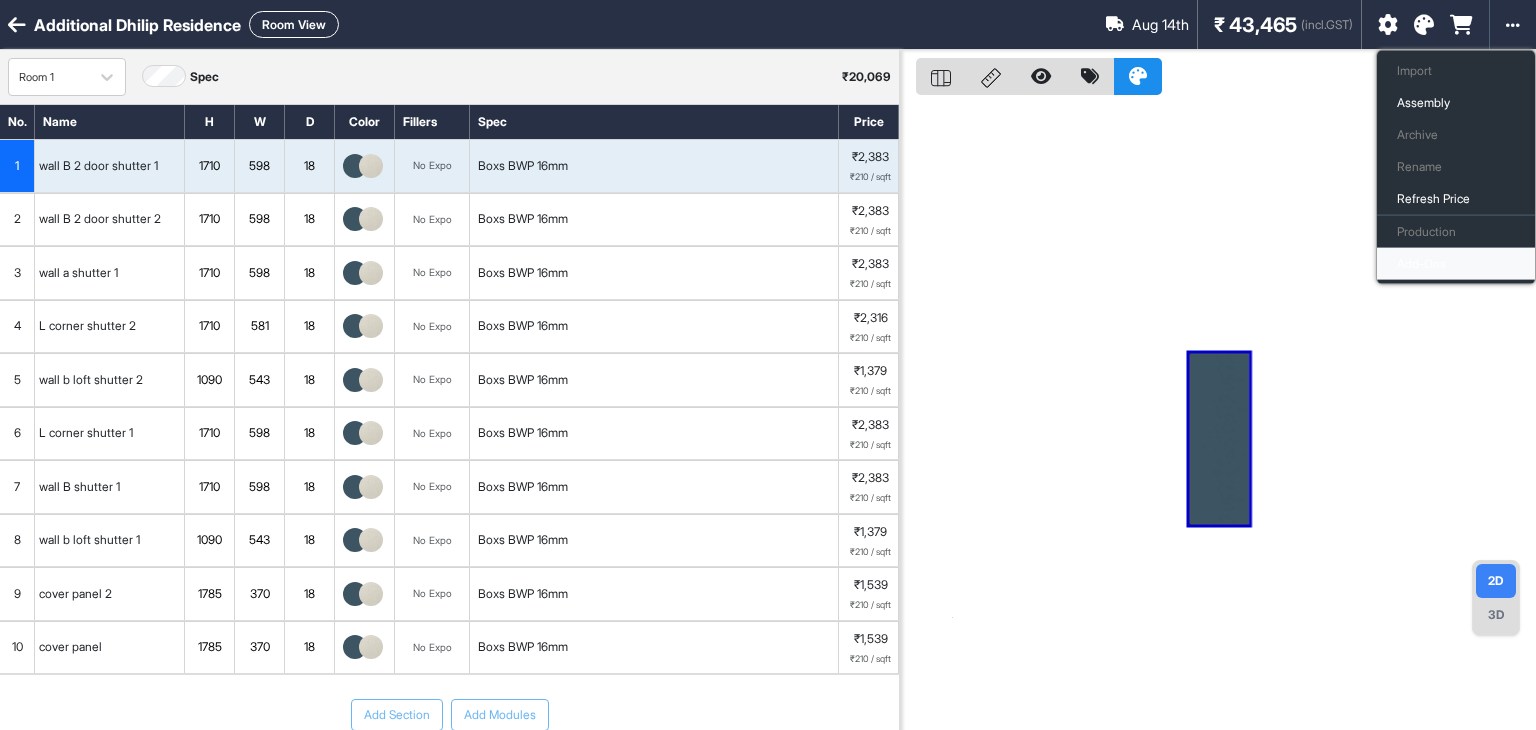 click on "Add-Ons" at bounding box center (1456, 264) 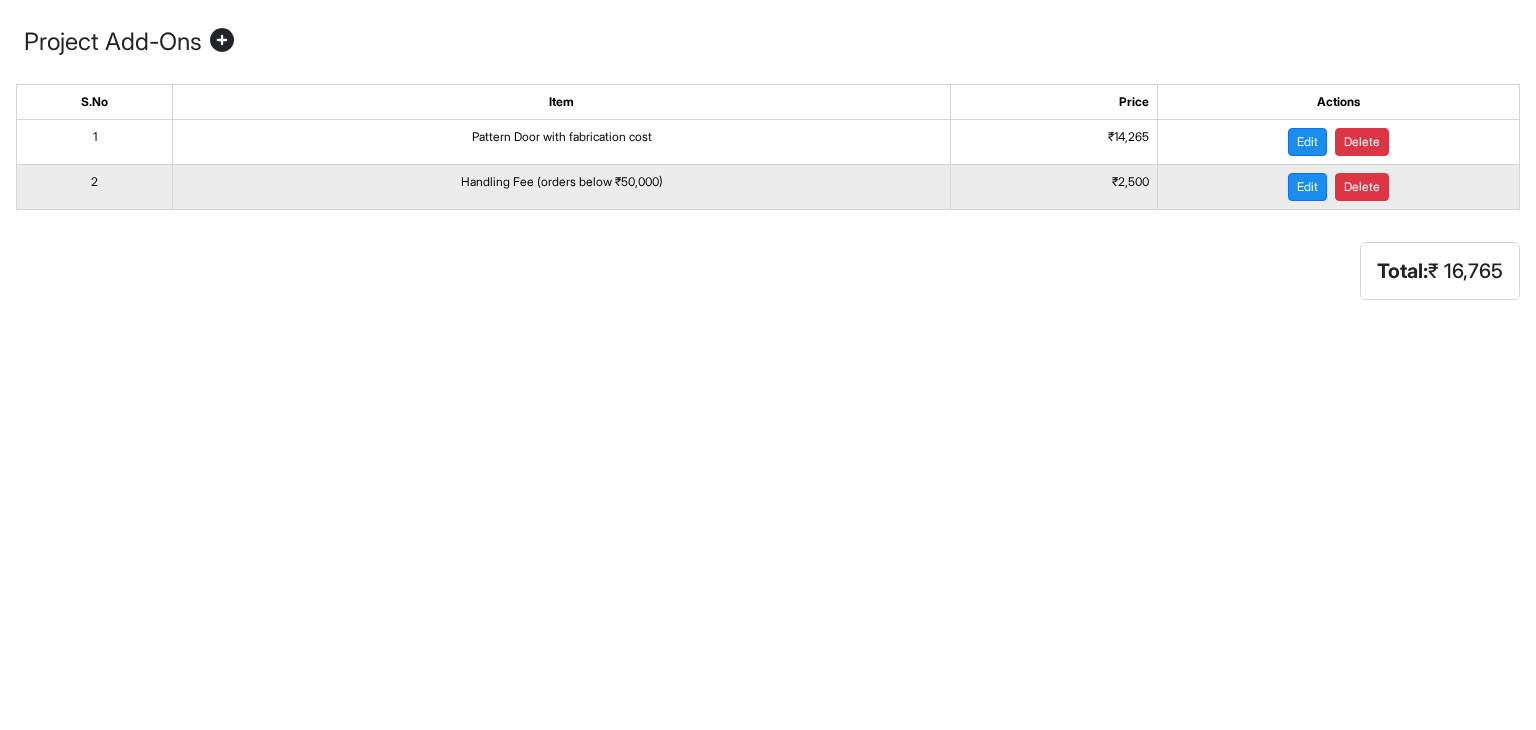 click on "Handling Fee (orders below ₹50,000)" at bounding box center (562, 187) 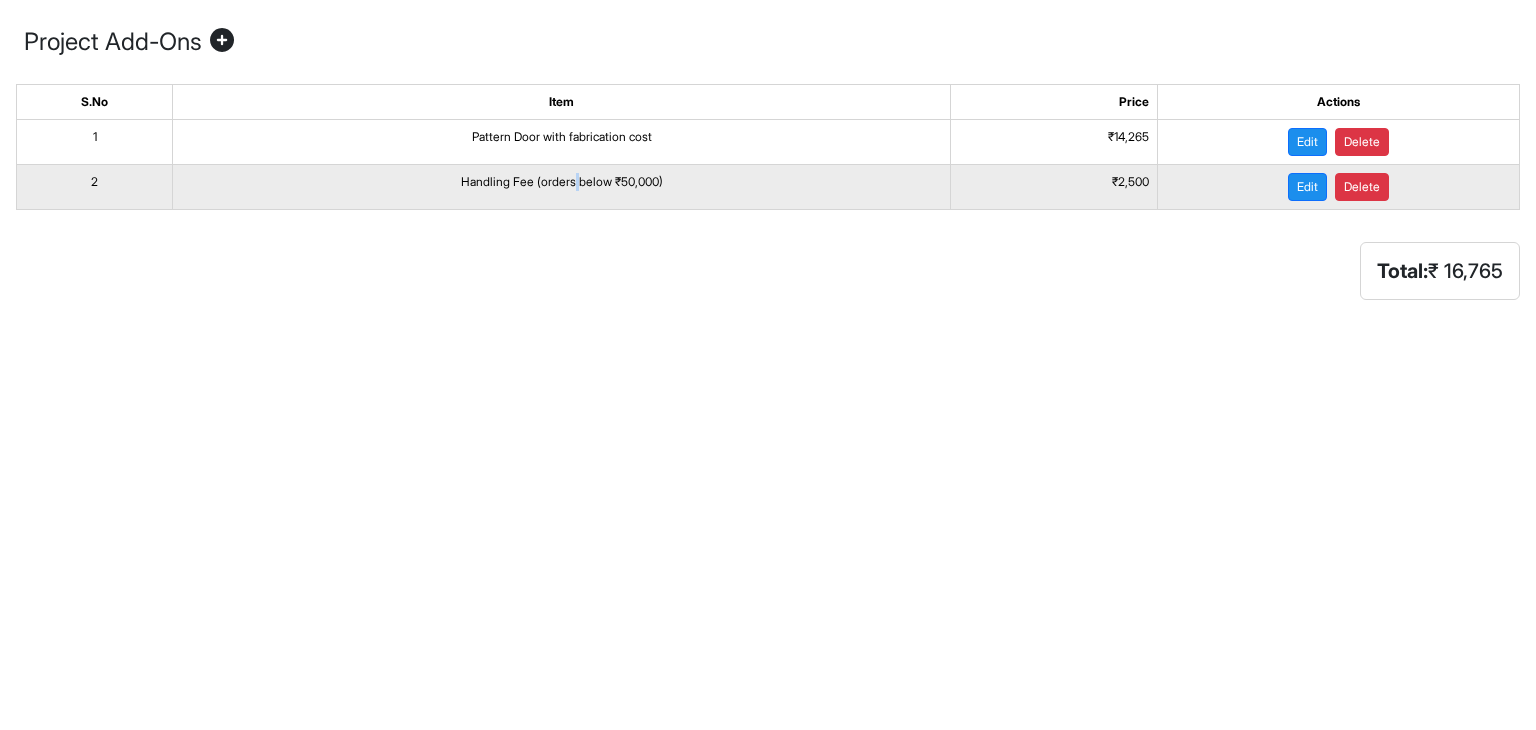 click on "Handling Fee (orders below ₹50,000)" at bounding box center (562, 187) 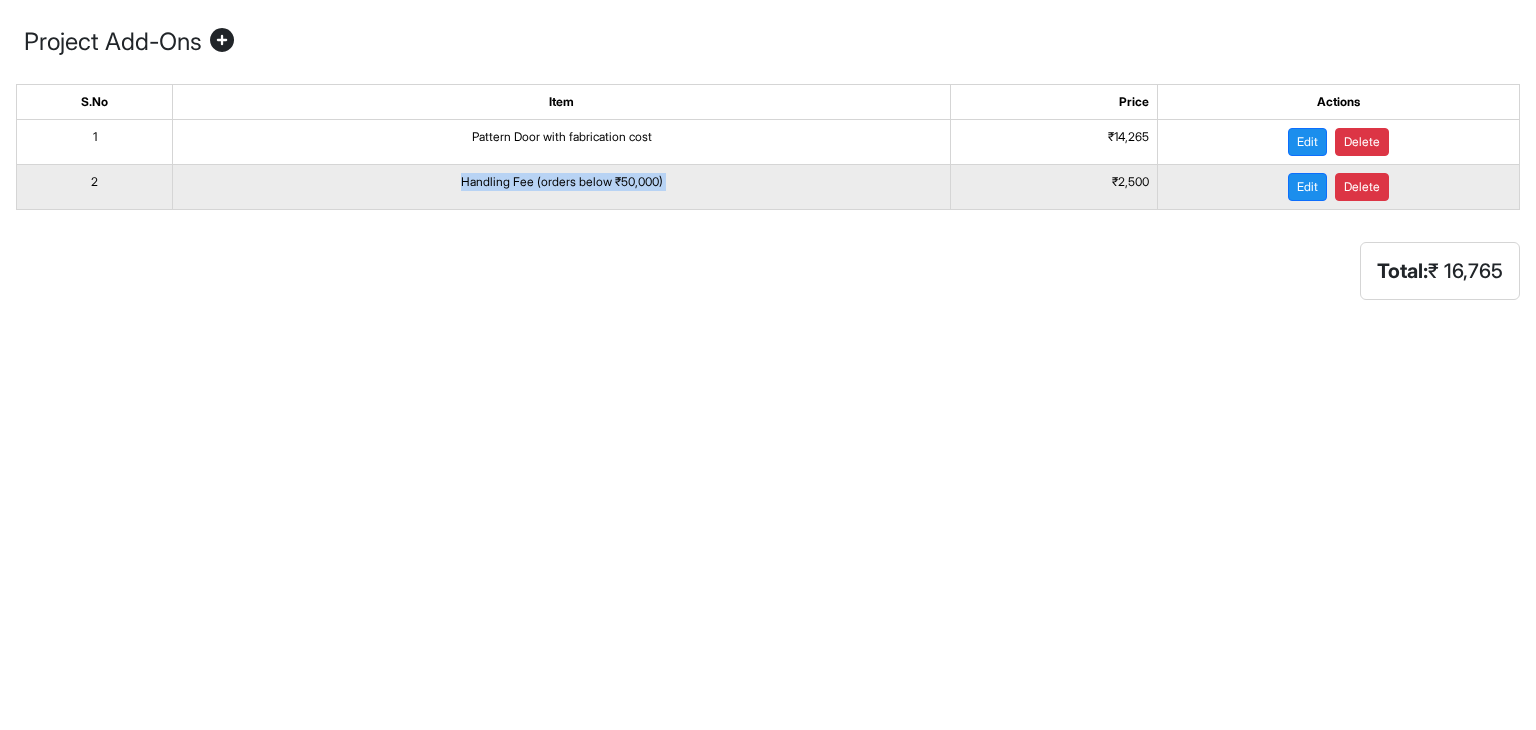 click on "Handling Fee (orders below ₹50,000)" at bounding box center [562, 187] 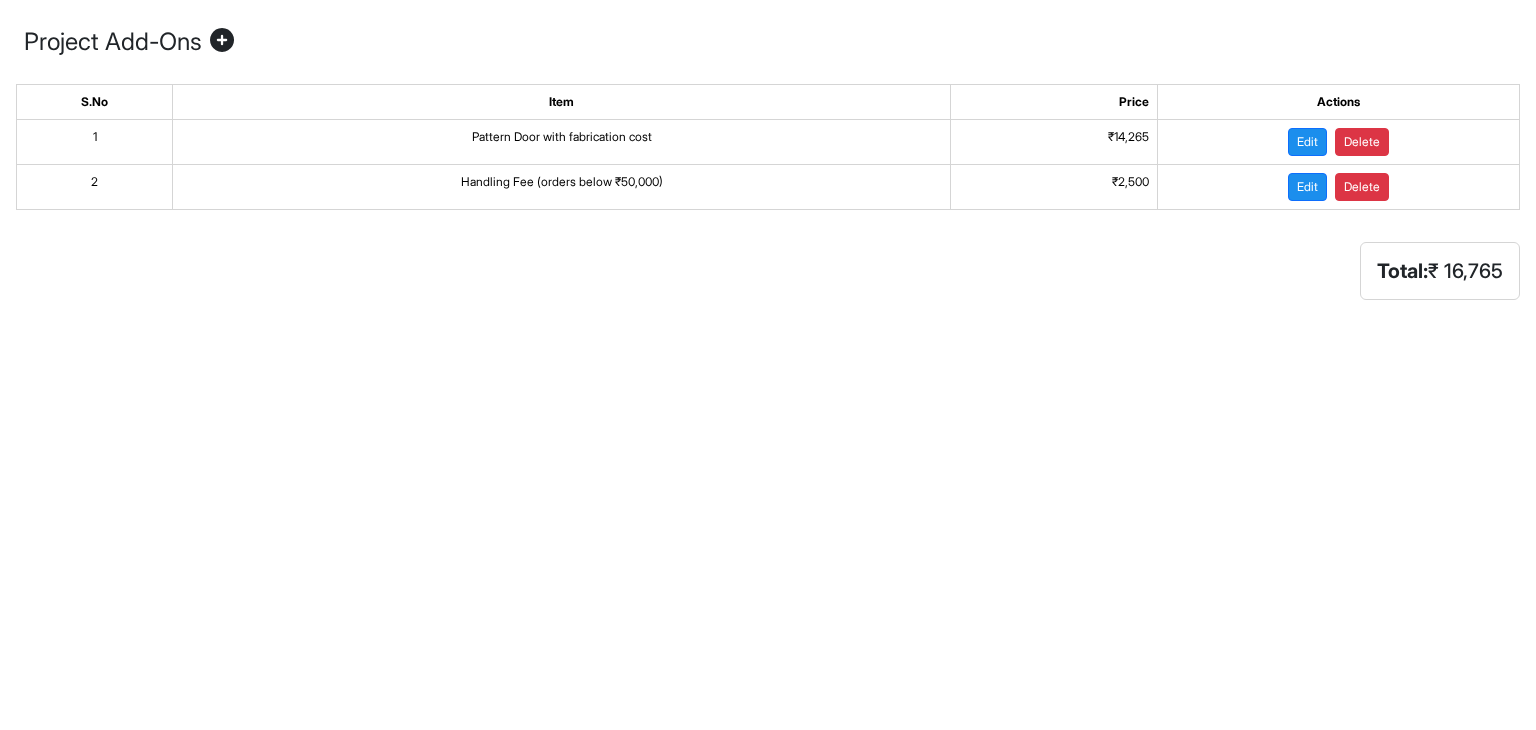 click at bounding box center [222, 42] 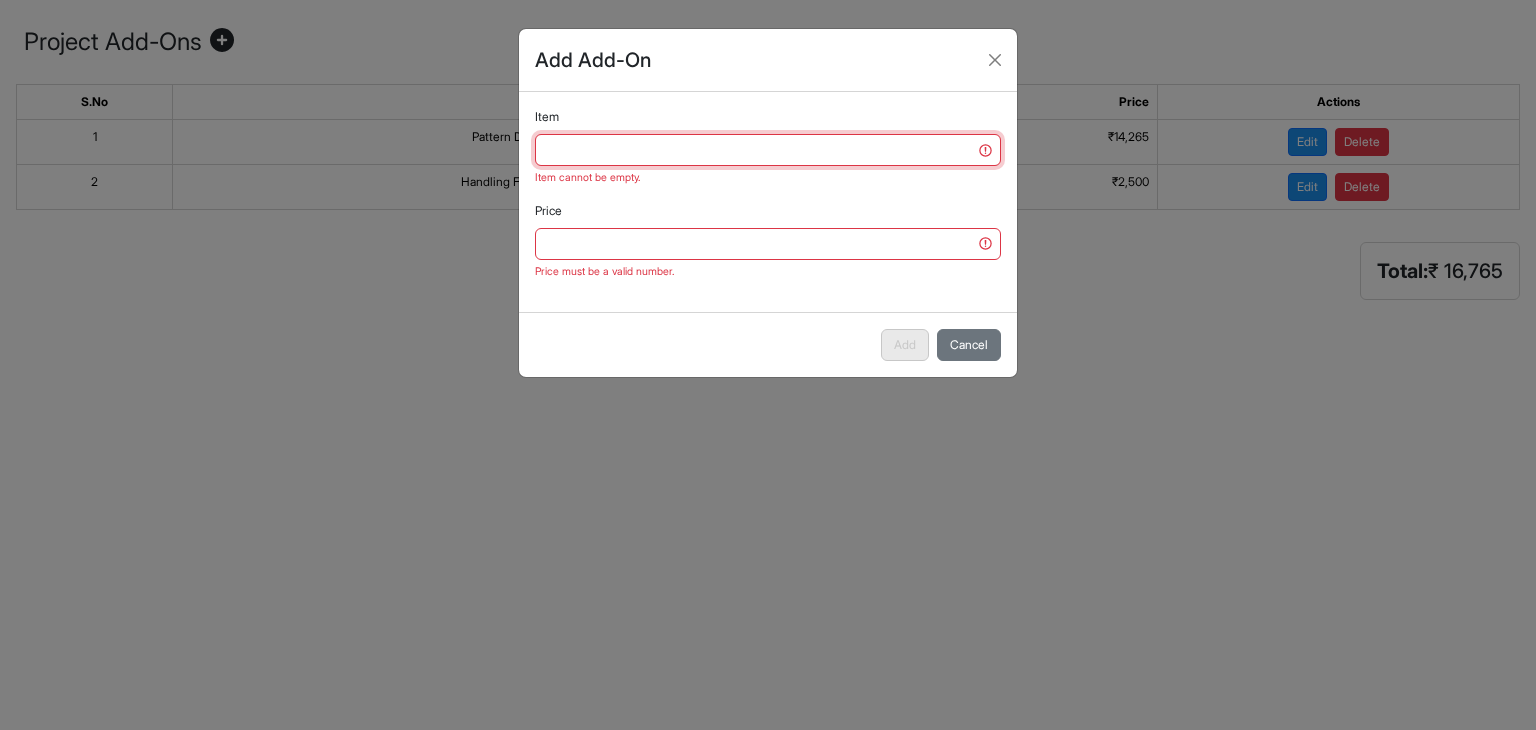 click on "Item" at bounding box center (768, 150) 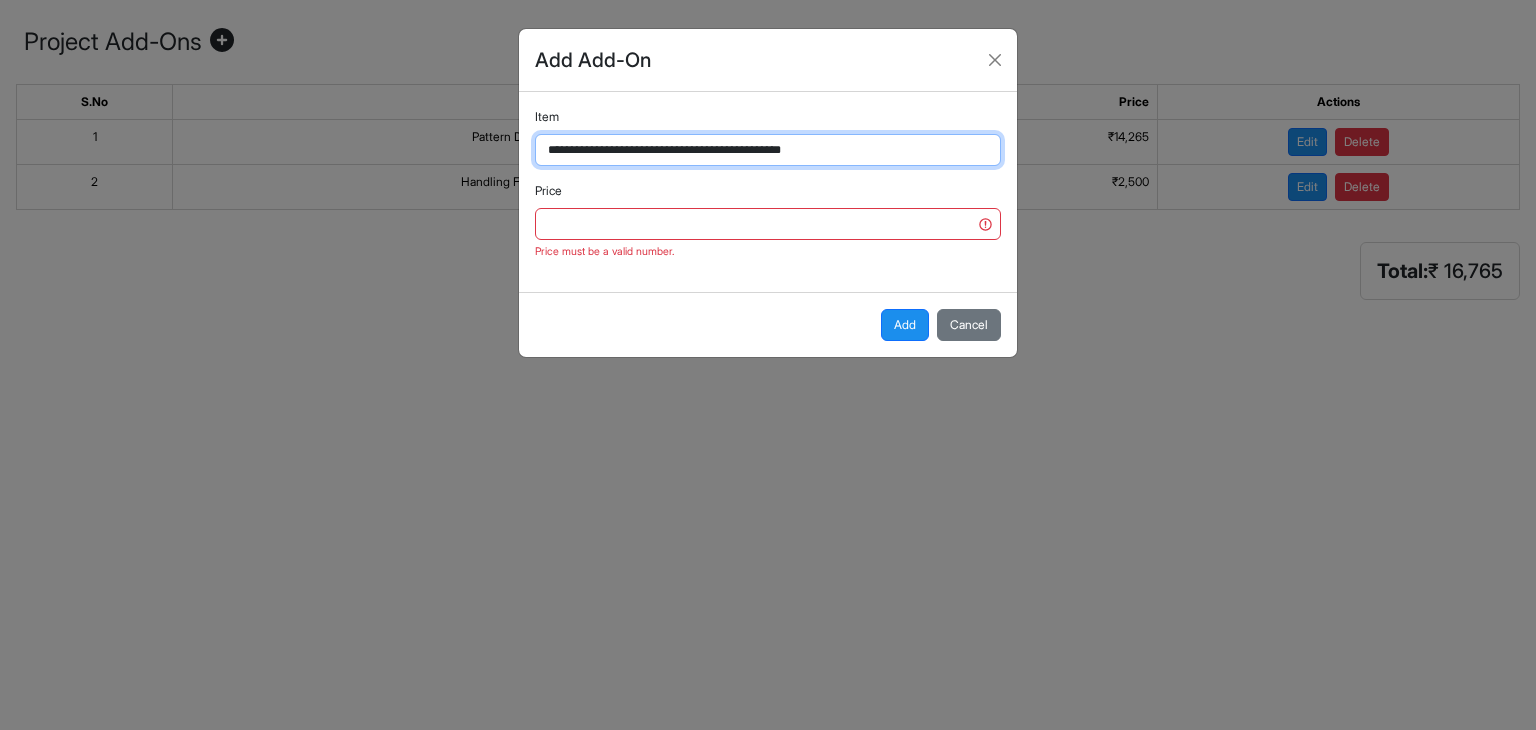 type on "**********" 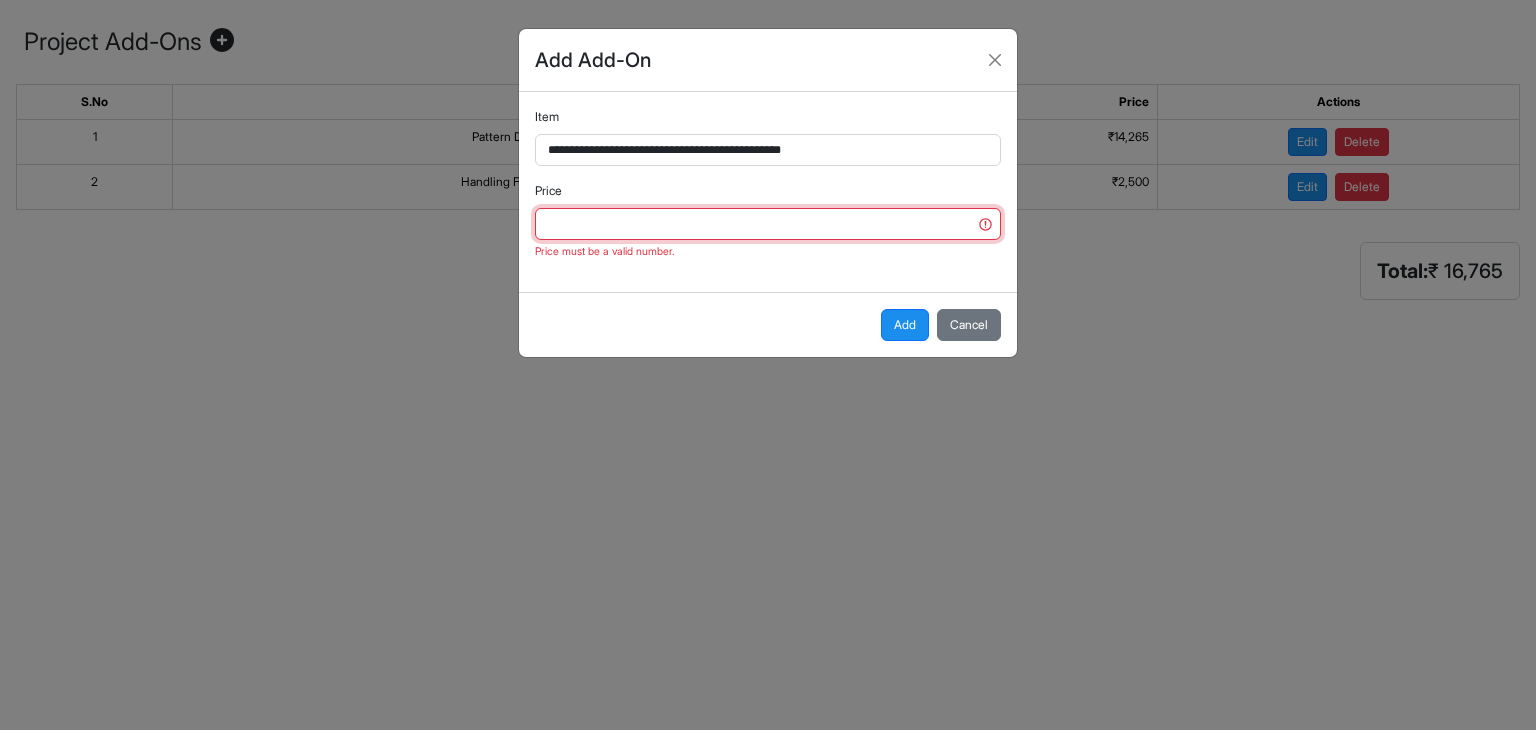 click on "Price" at bounding box center (768, 224) 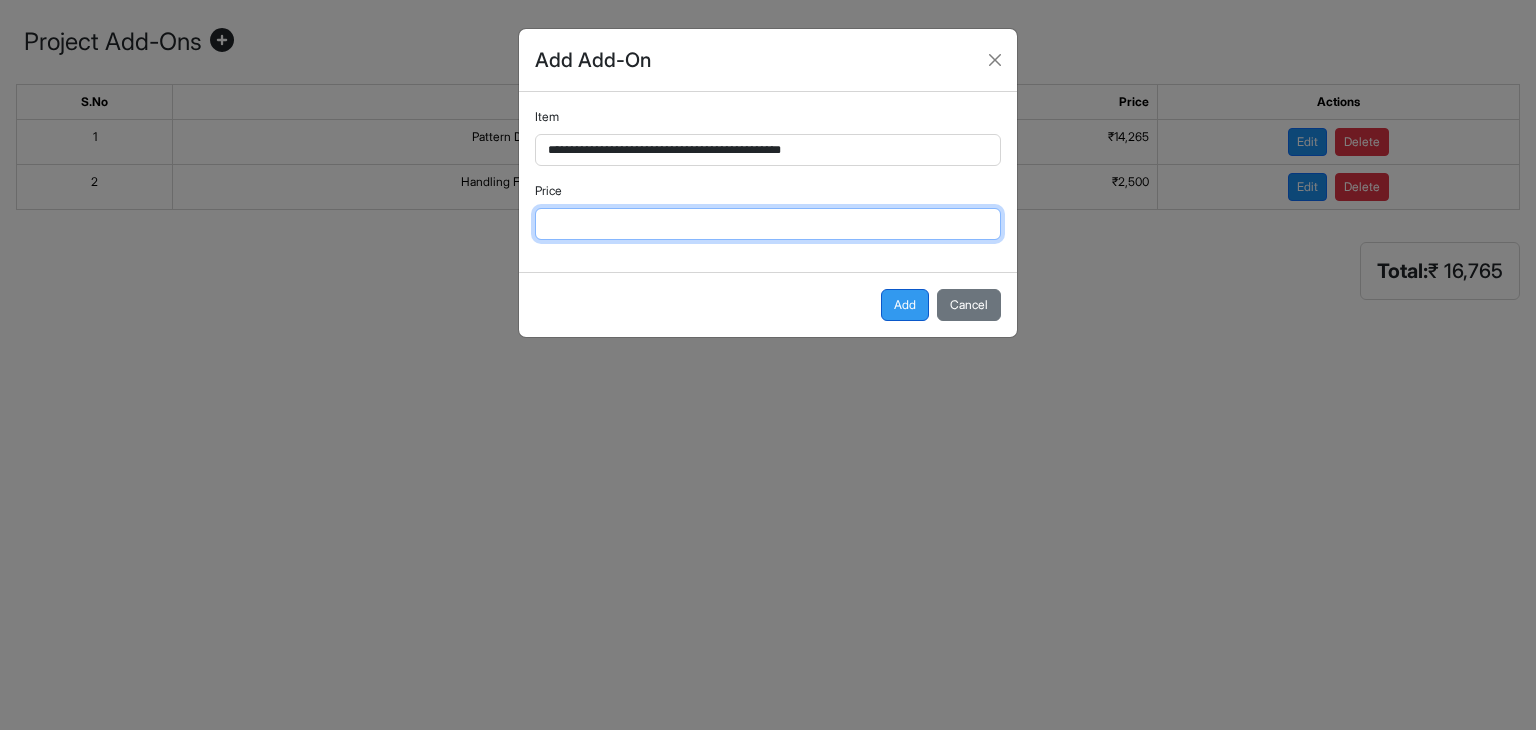 type on "*****" 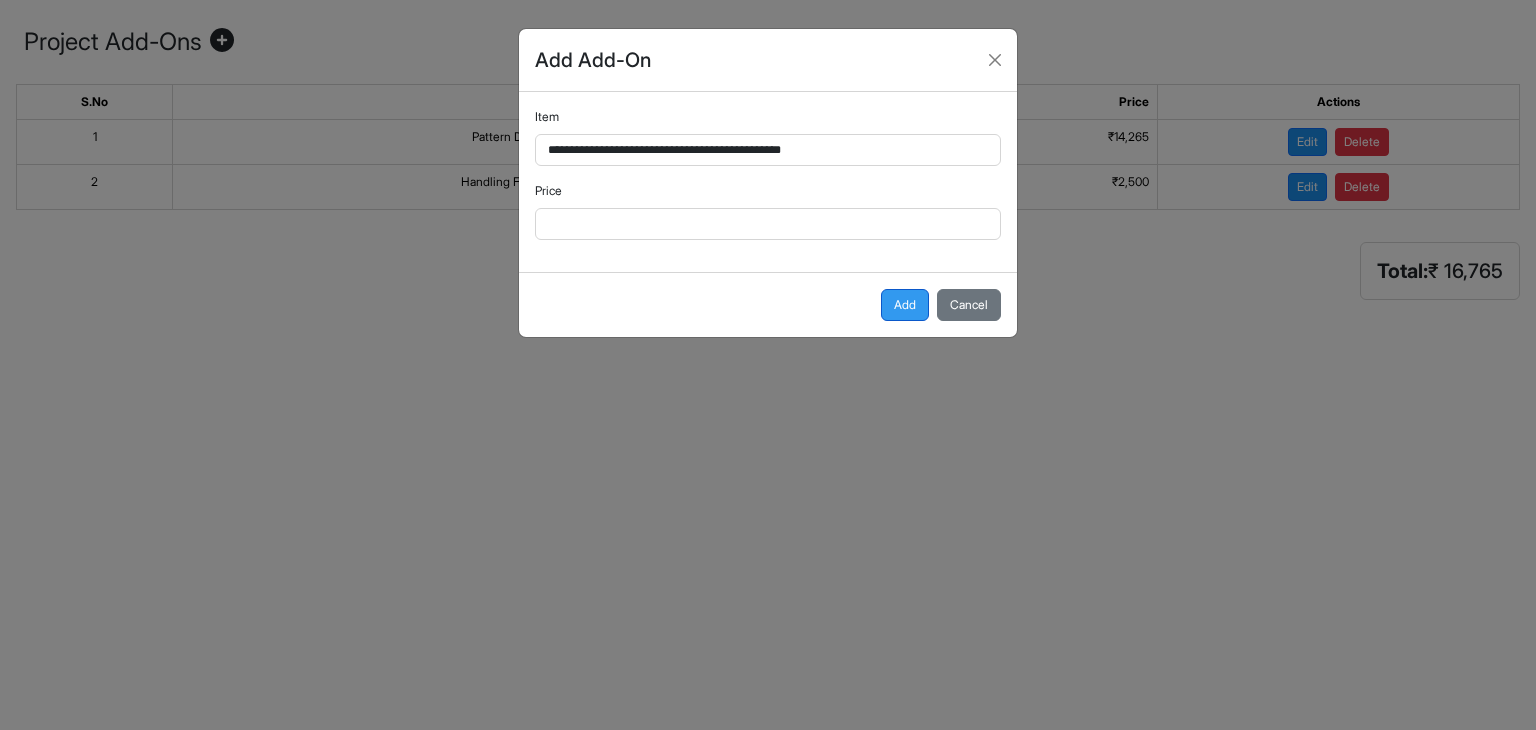 click on "Add" at bounding box center [905, 305] 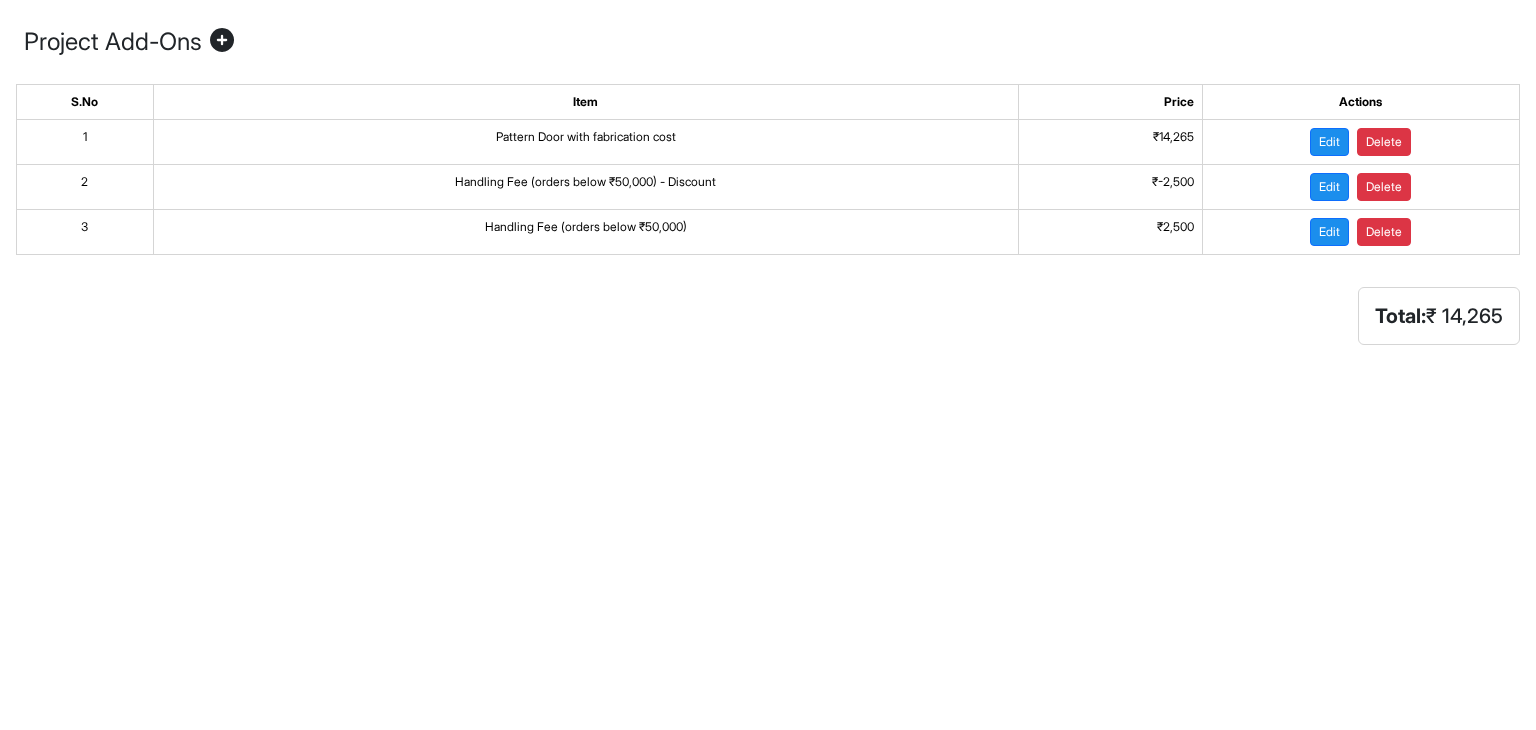 click on "Total:  ₹   14,265" at bounding box center (768, 316) 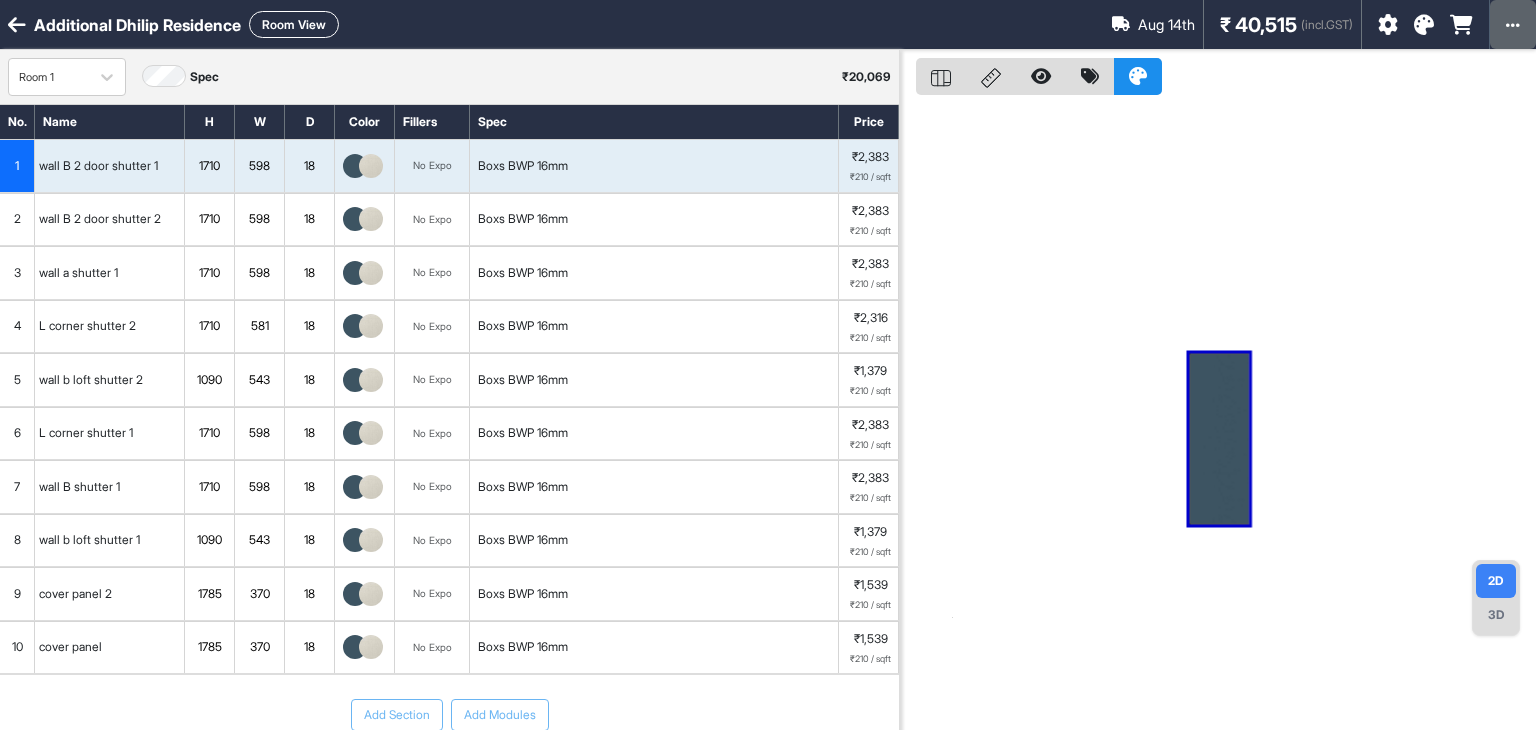 click at bounding box center (1513, 24) 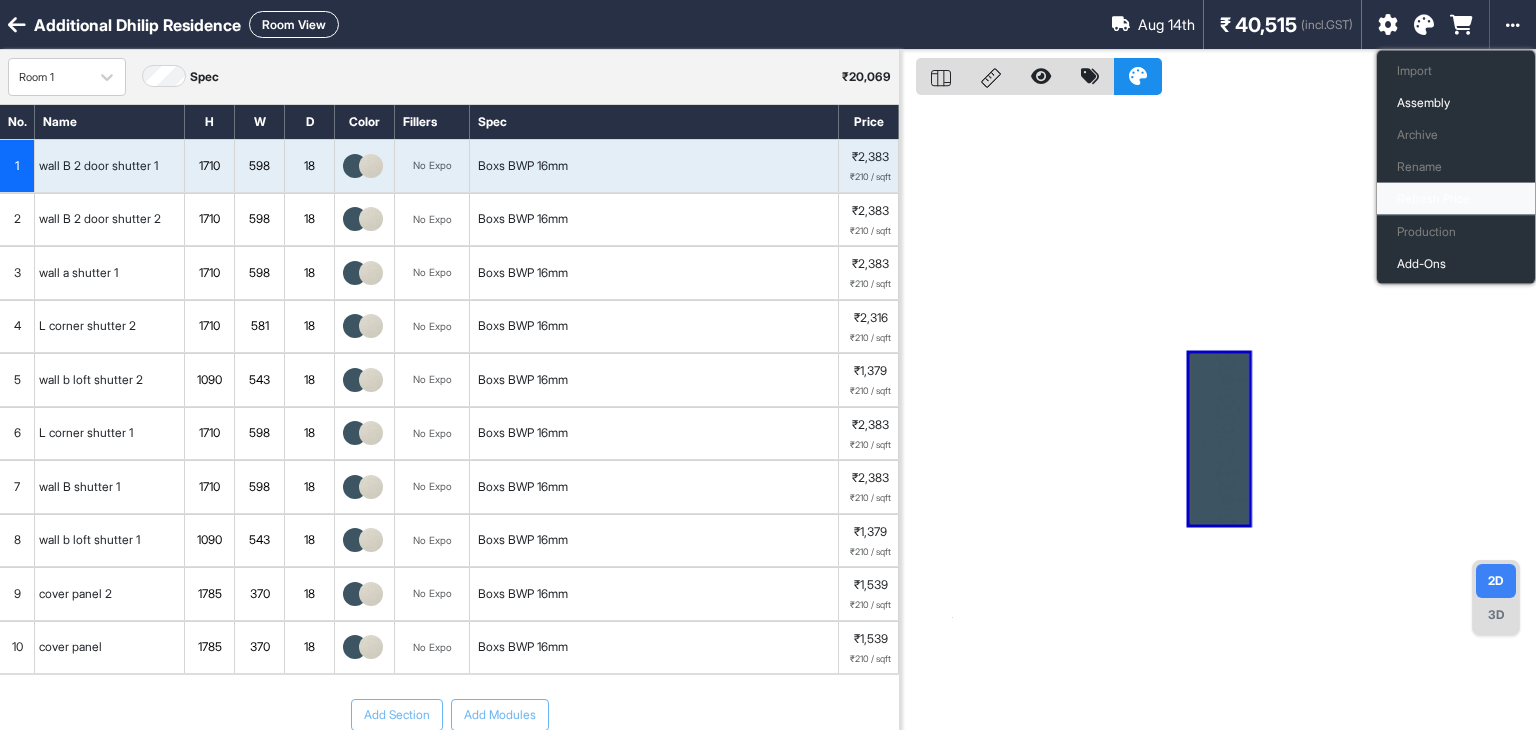 click on "Refresh Price" at bounding box center [1456, 199] 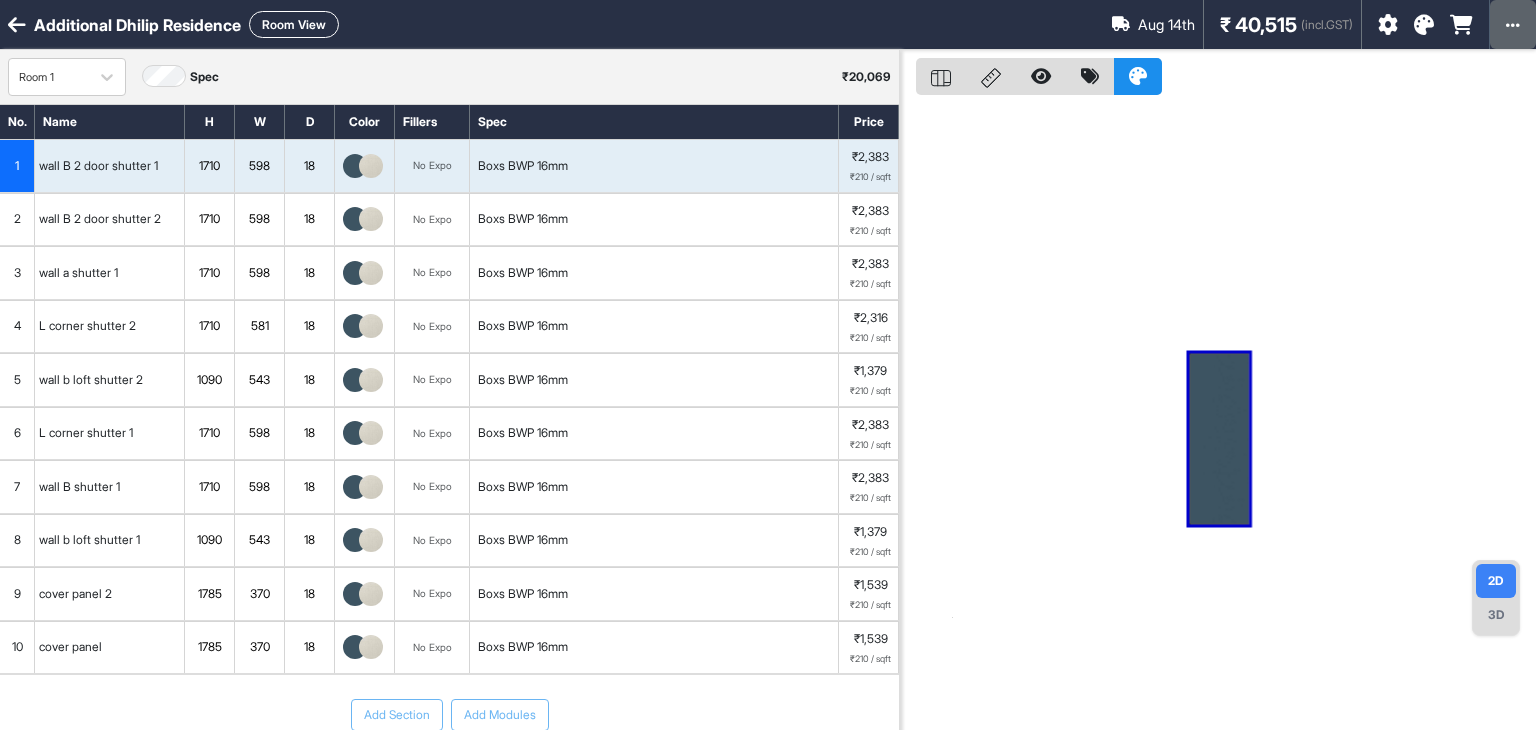 click at bounding box center (1513, 24) 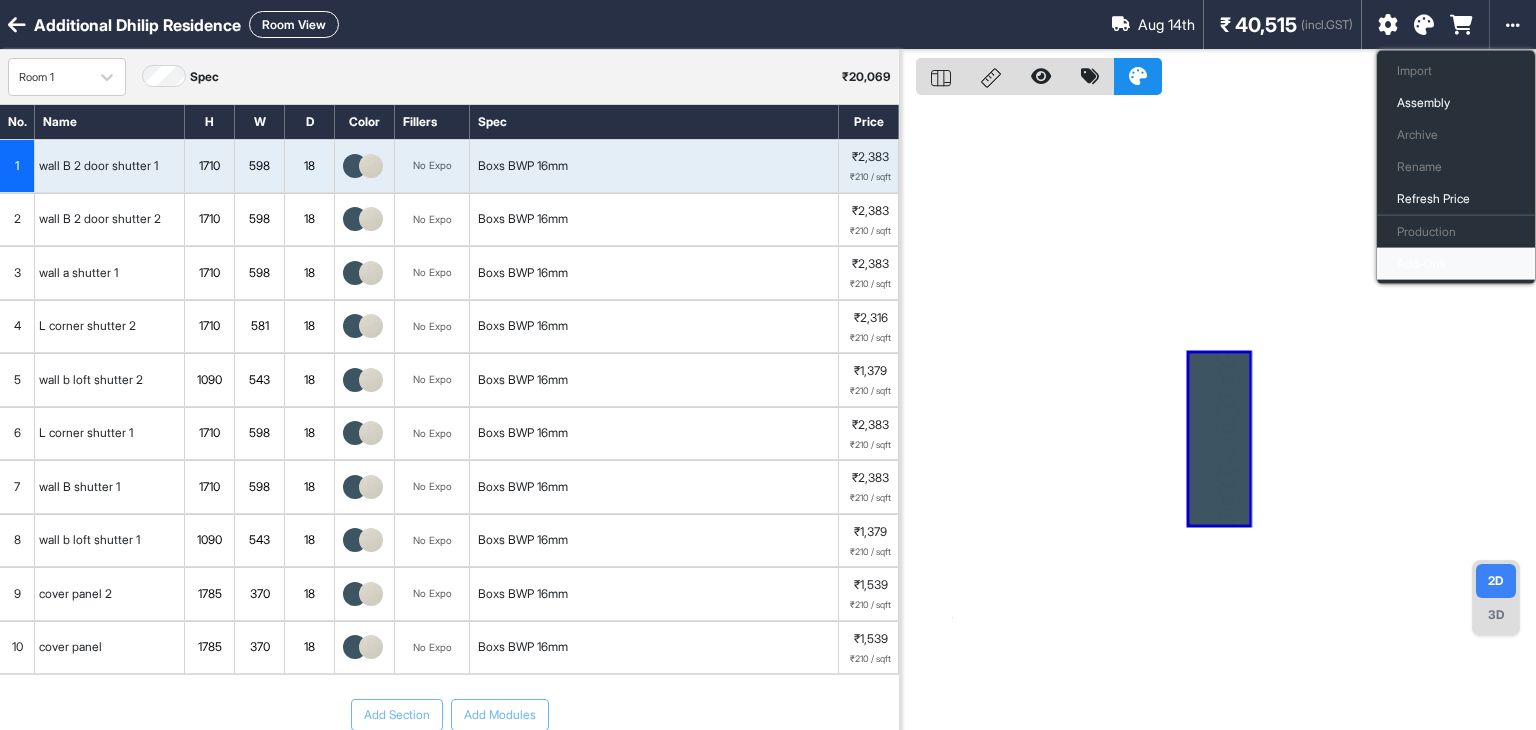 click on "Add-Ons" at bounding box center [1456, 264] 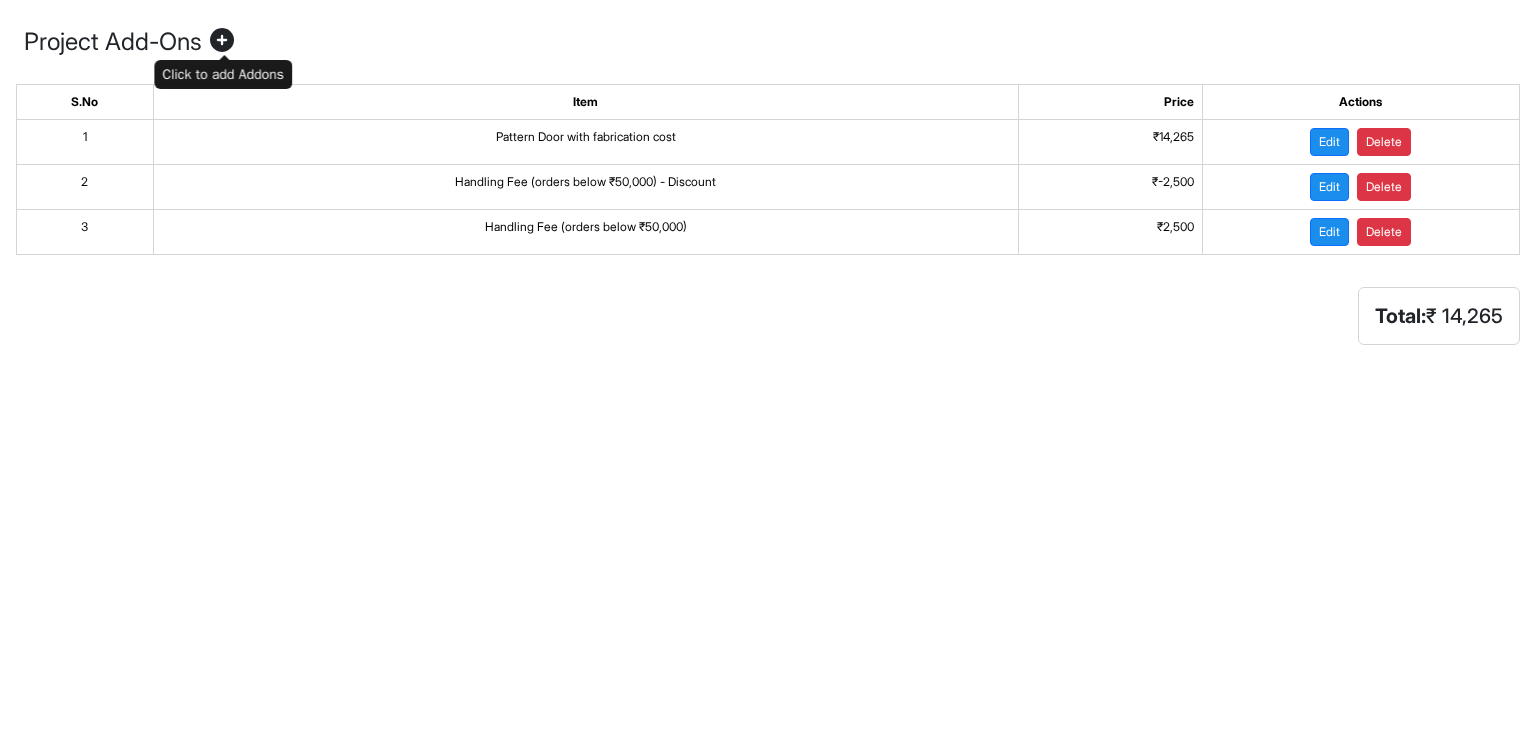click at bounding box center (222, 42) 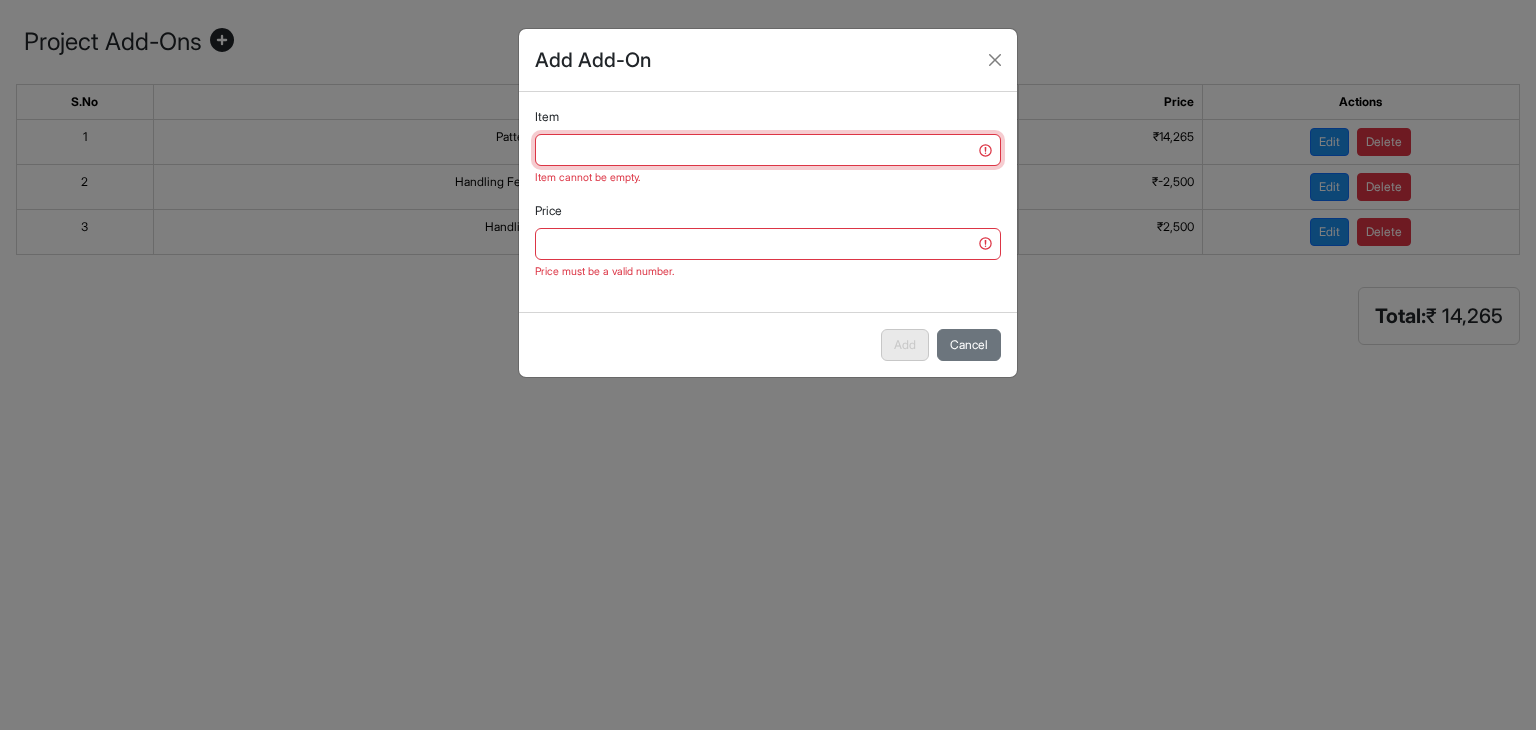click on "Item" at bounding box center (768, 150) 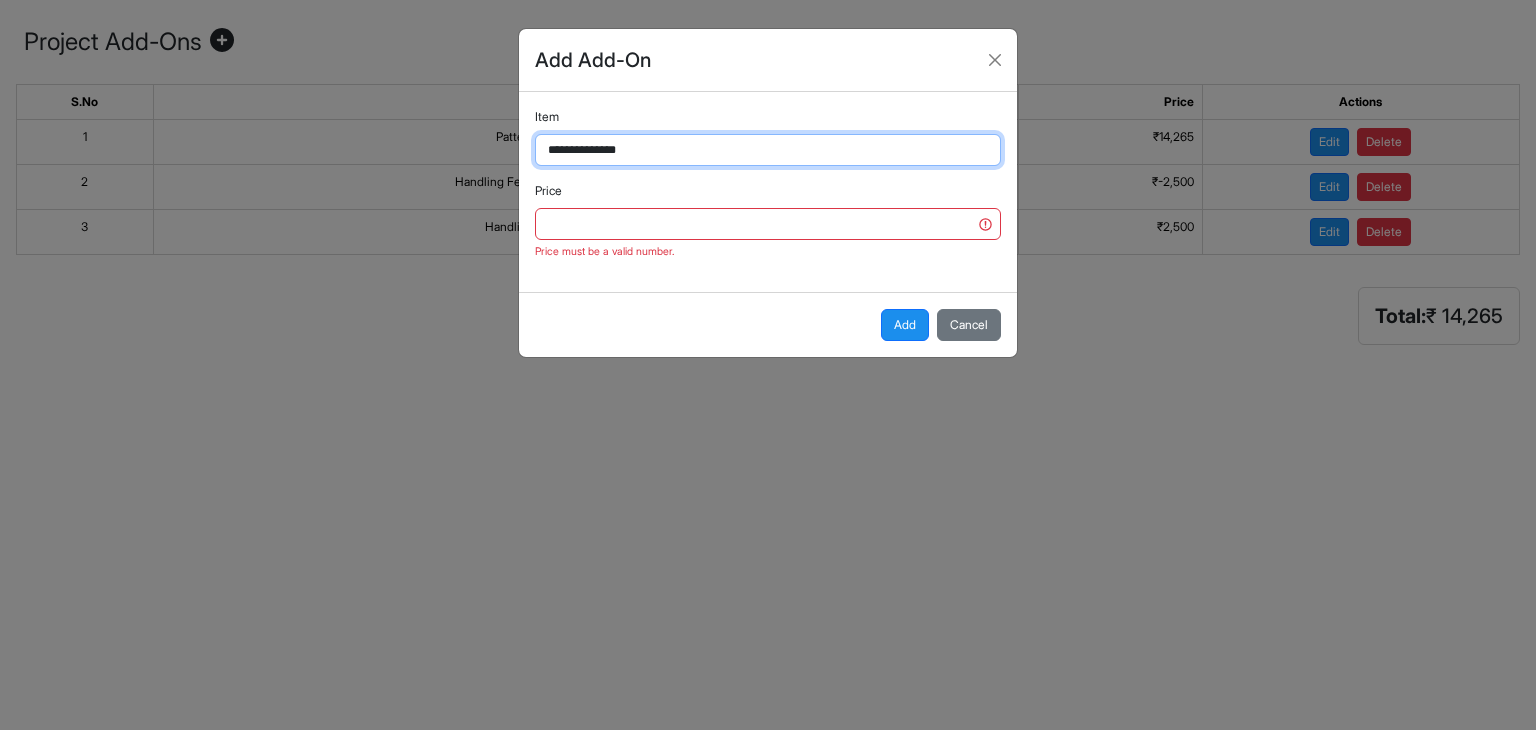 type on "**********" 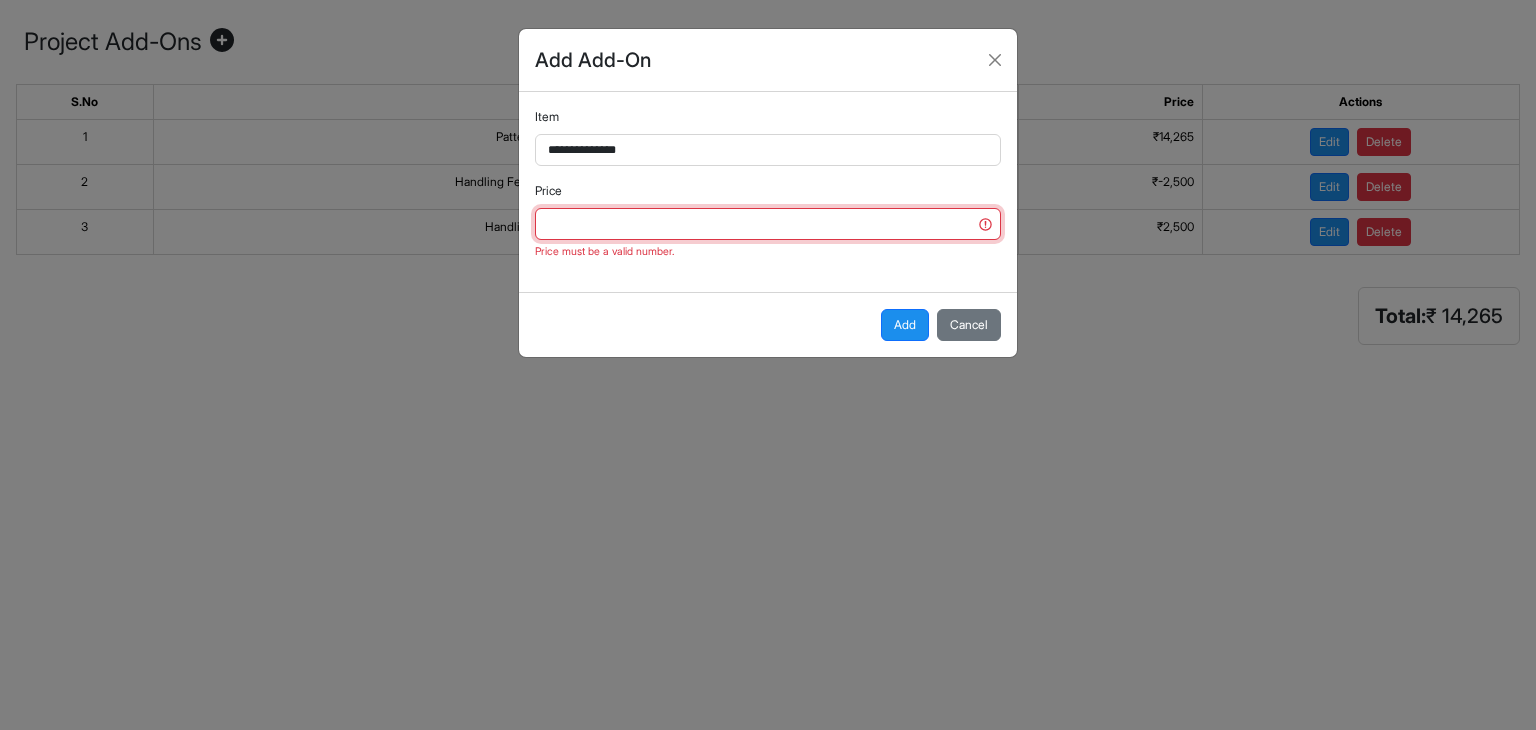 click on "Price" at bounding box center (768, 224) 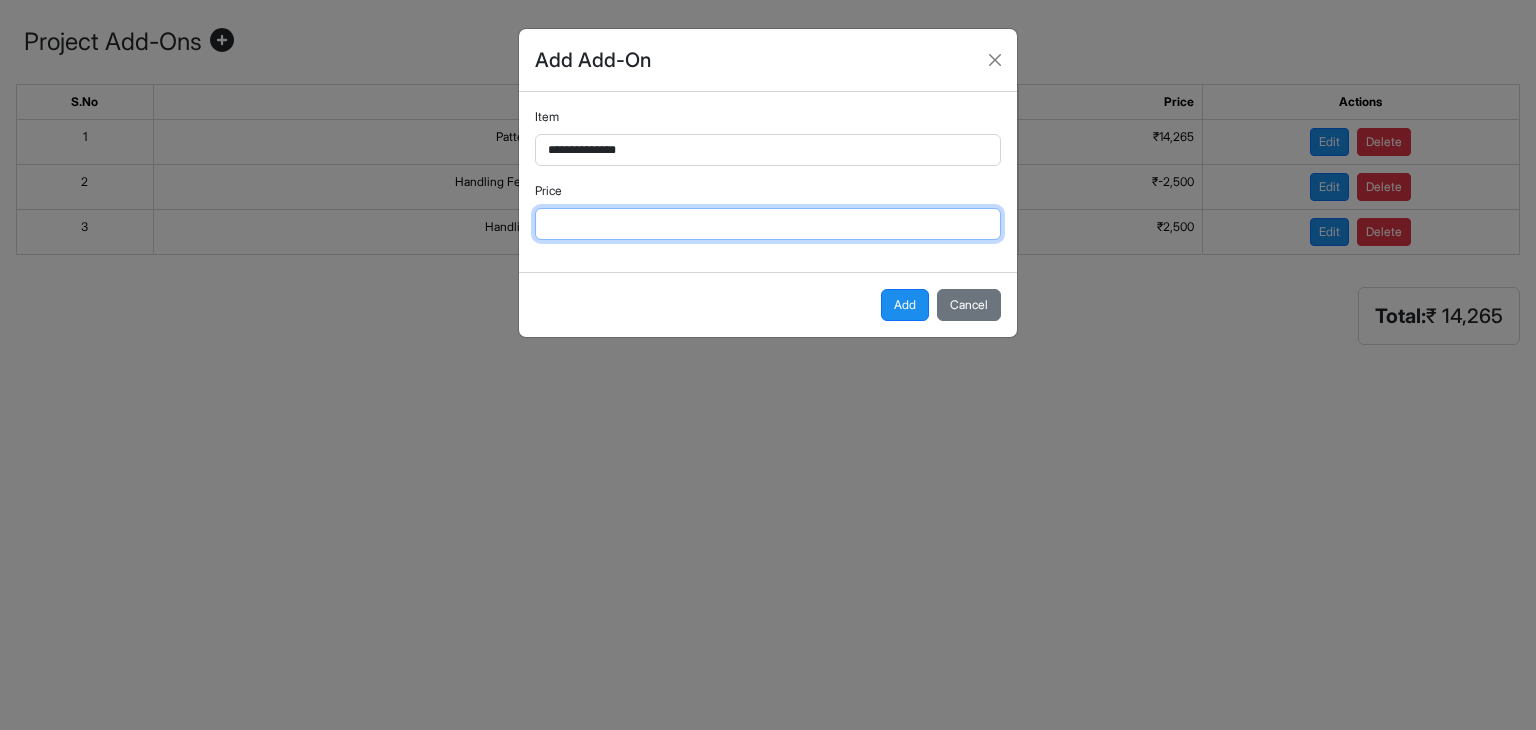 click on "****" at bounding box center (768, 224) 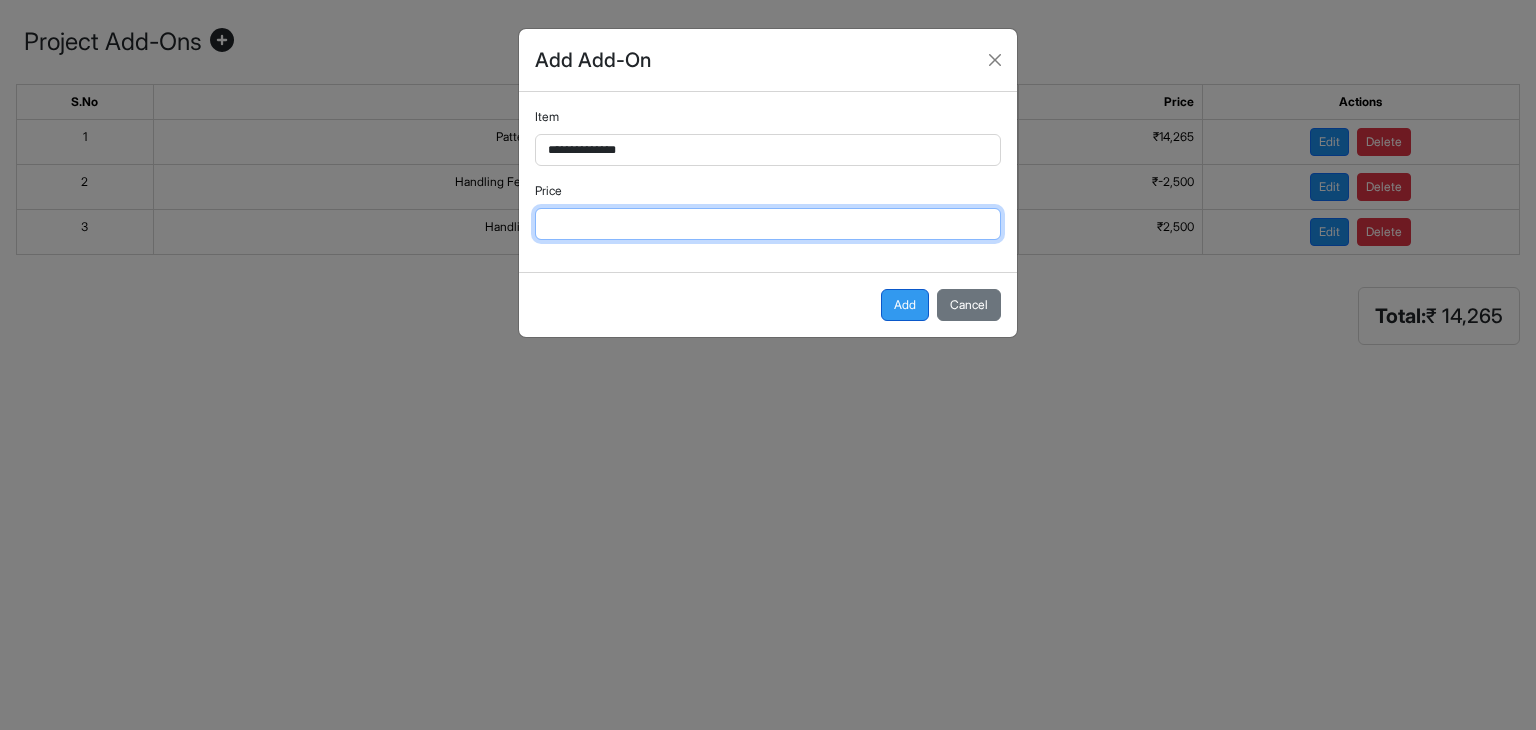 type on "*****" 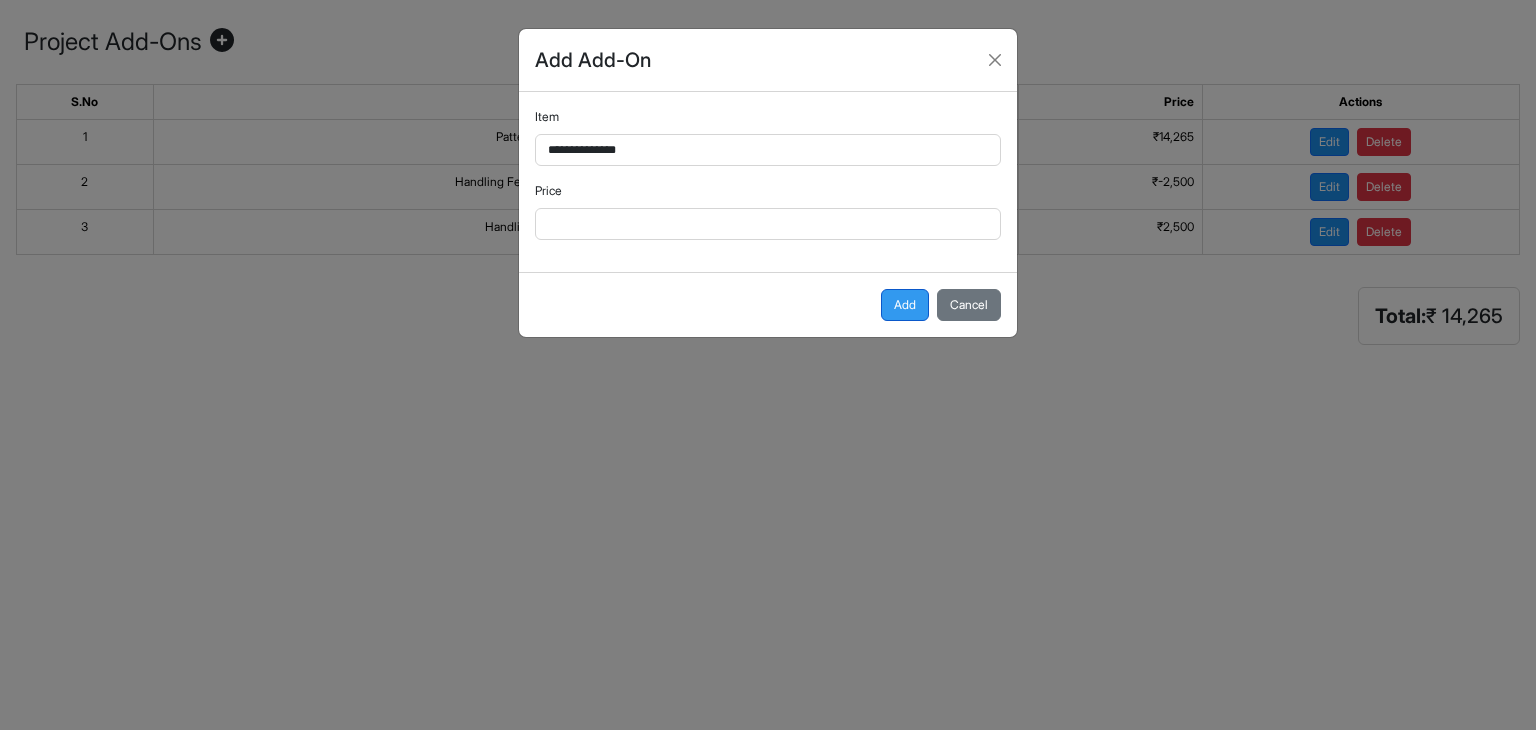 click on "Add" at bounding box center [905, 305] 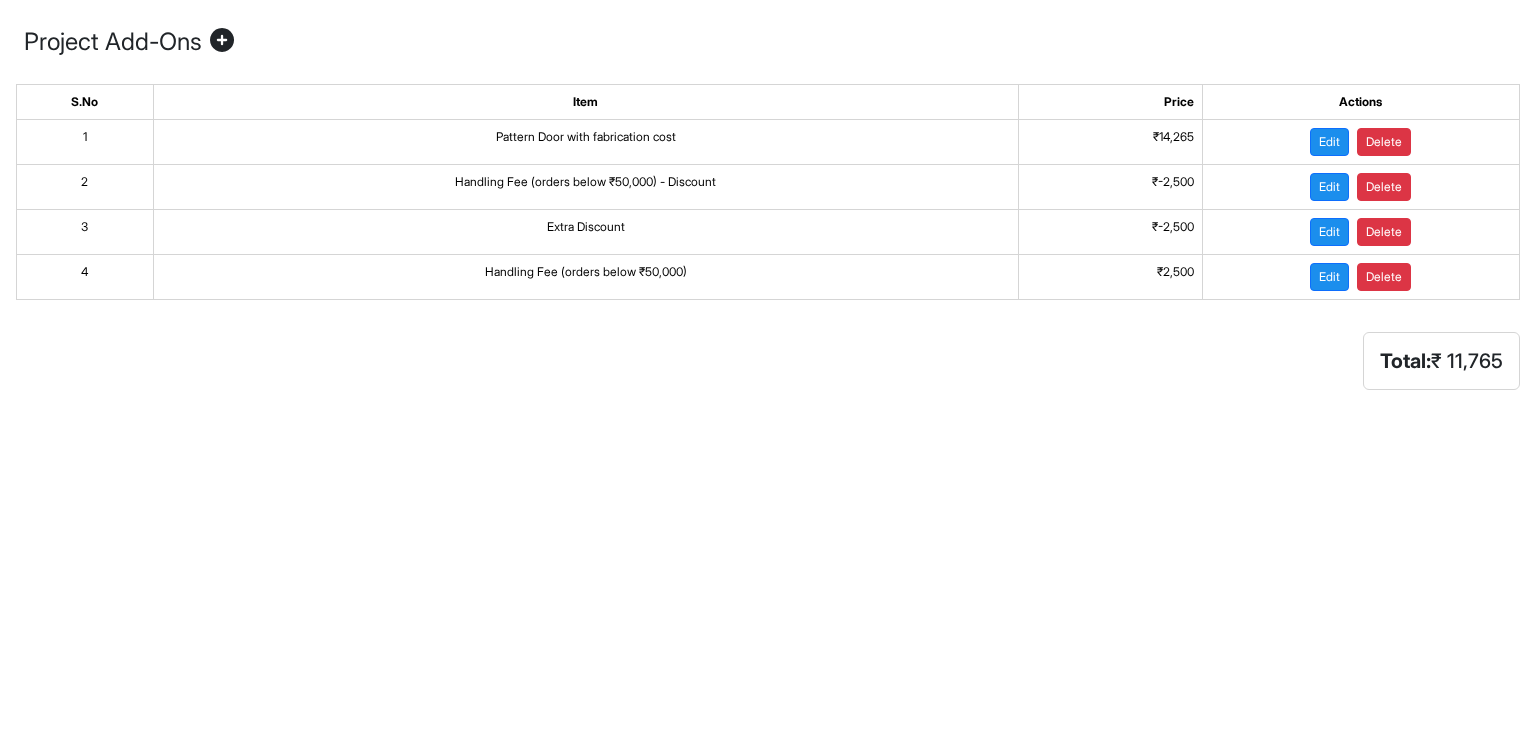 type 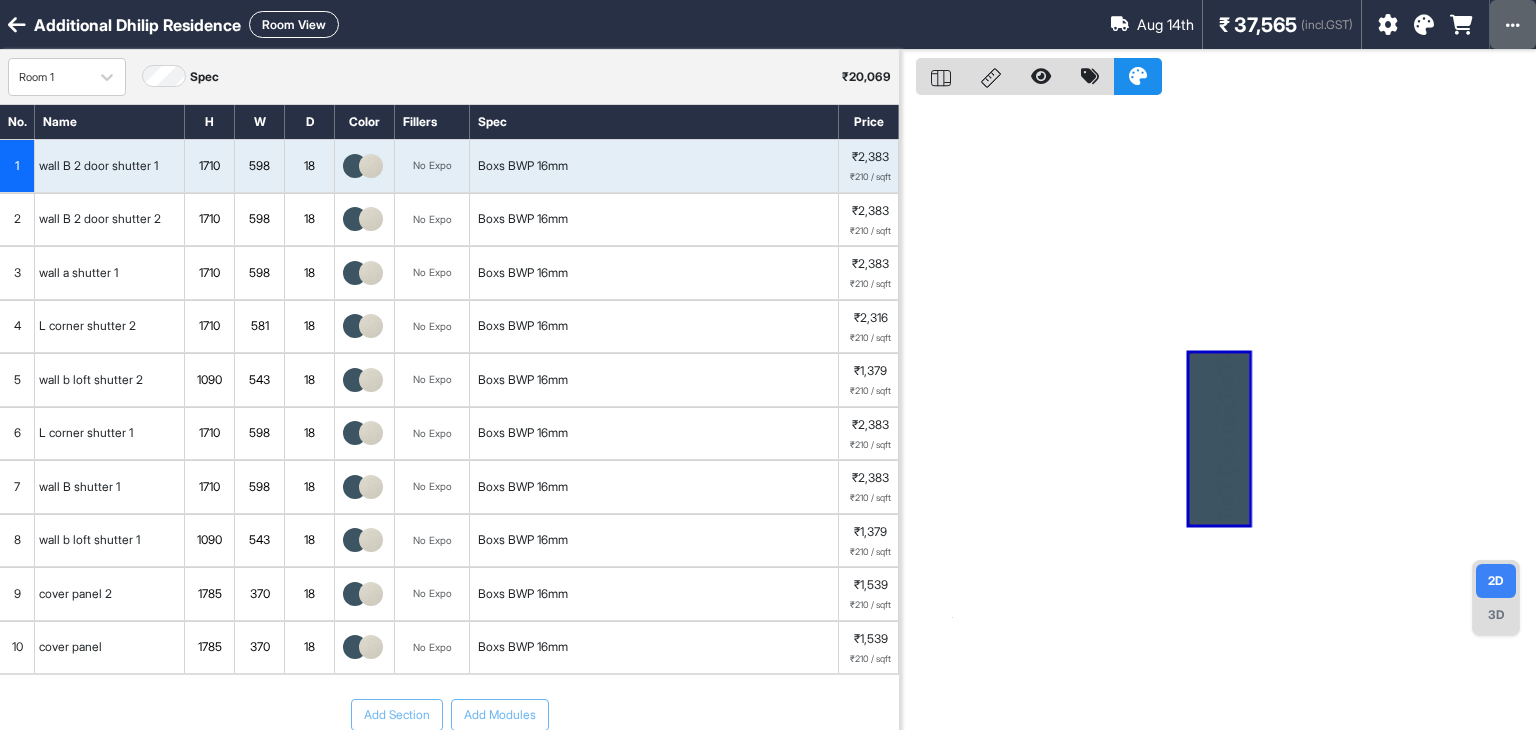 click at bounding box center [1513, 24] 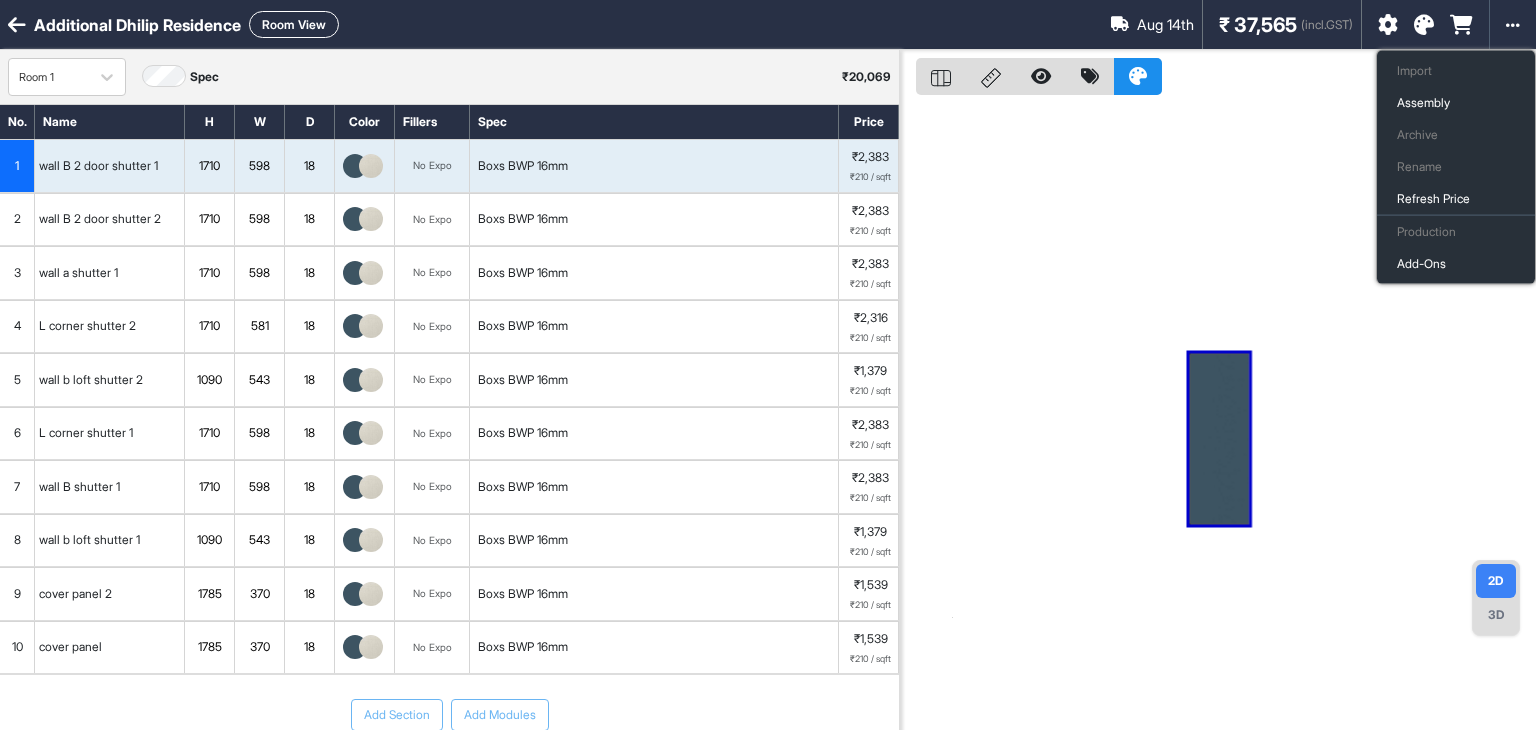 click at bounding box center [1218, 415] 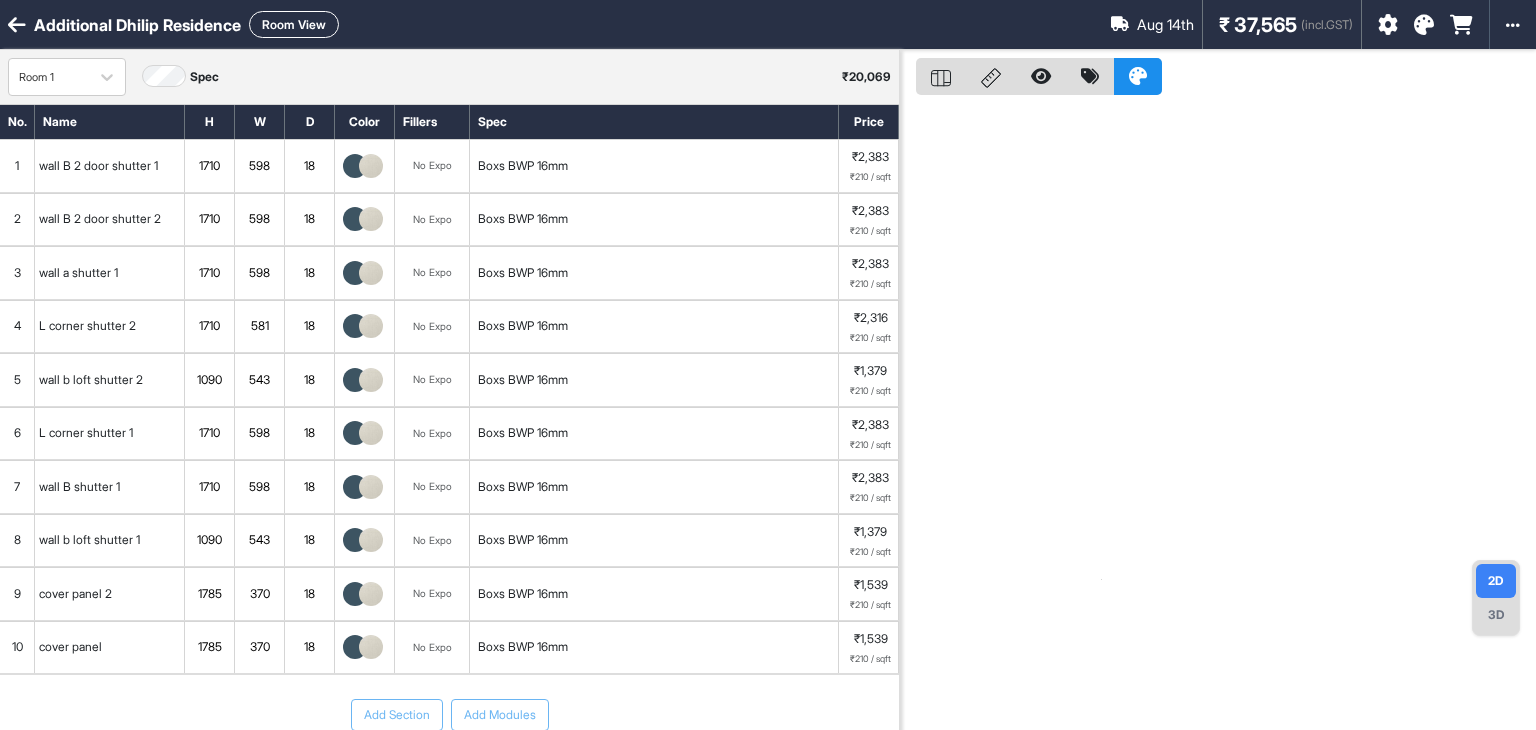 click on "Room View" at bounding box center (294, 24) 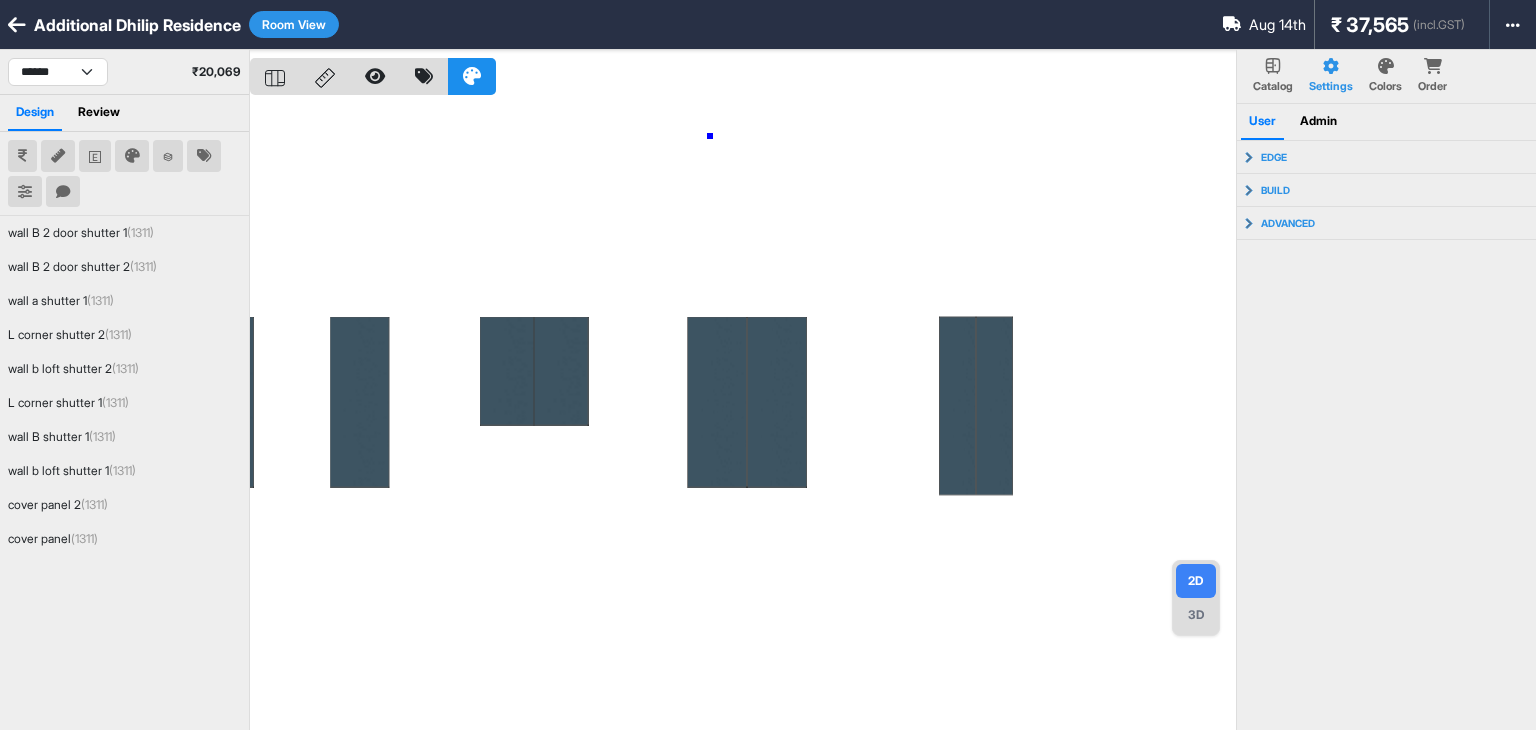 click at bounding box center [743, 415] 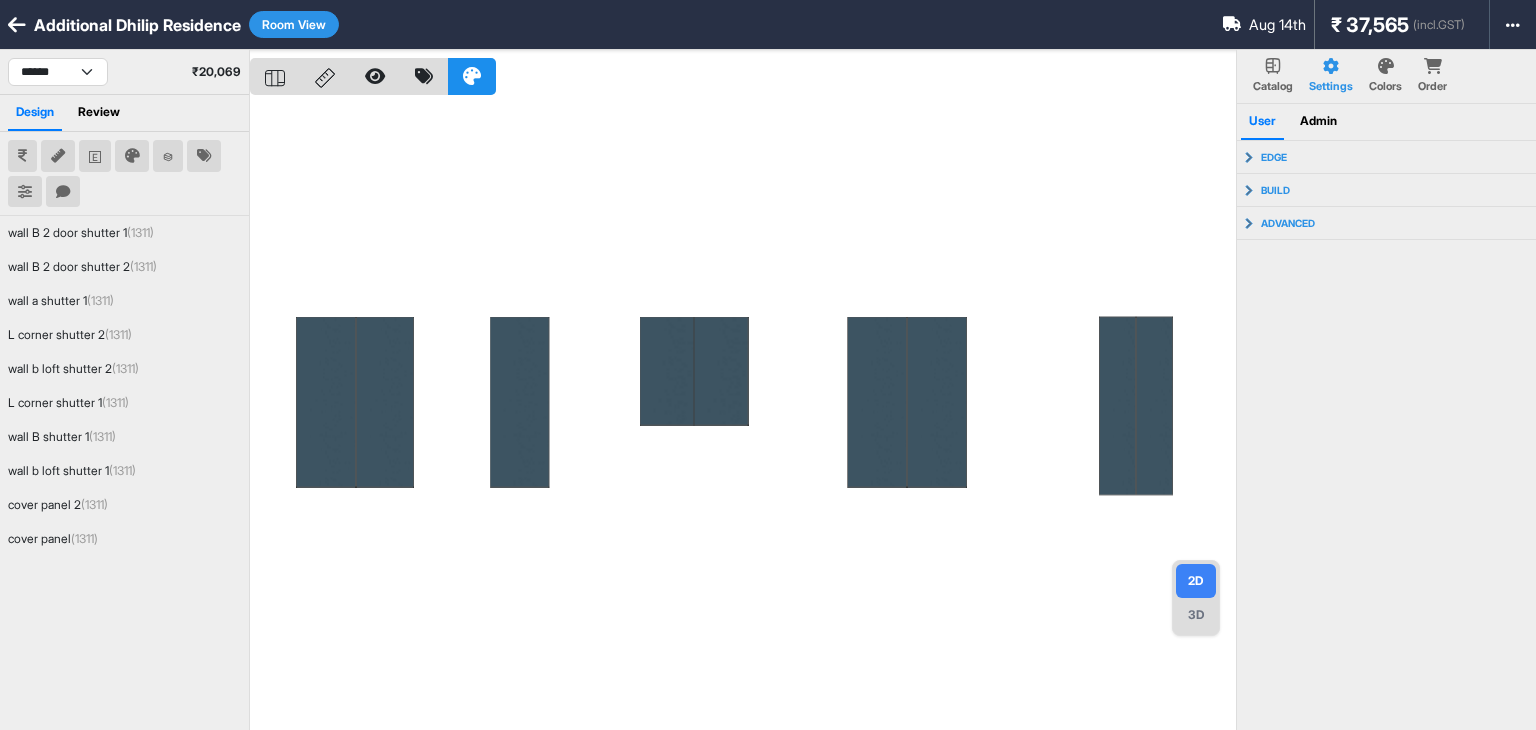 click on "Room View" at bounding box center (294, 24) 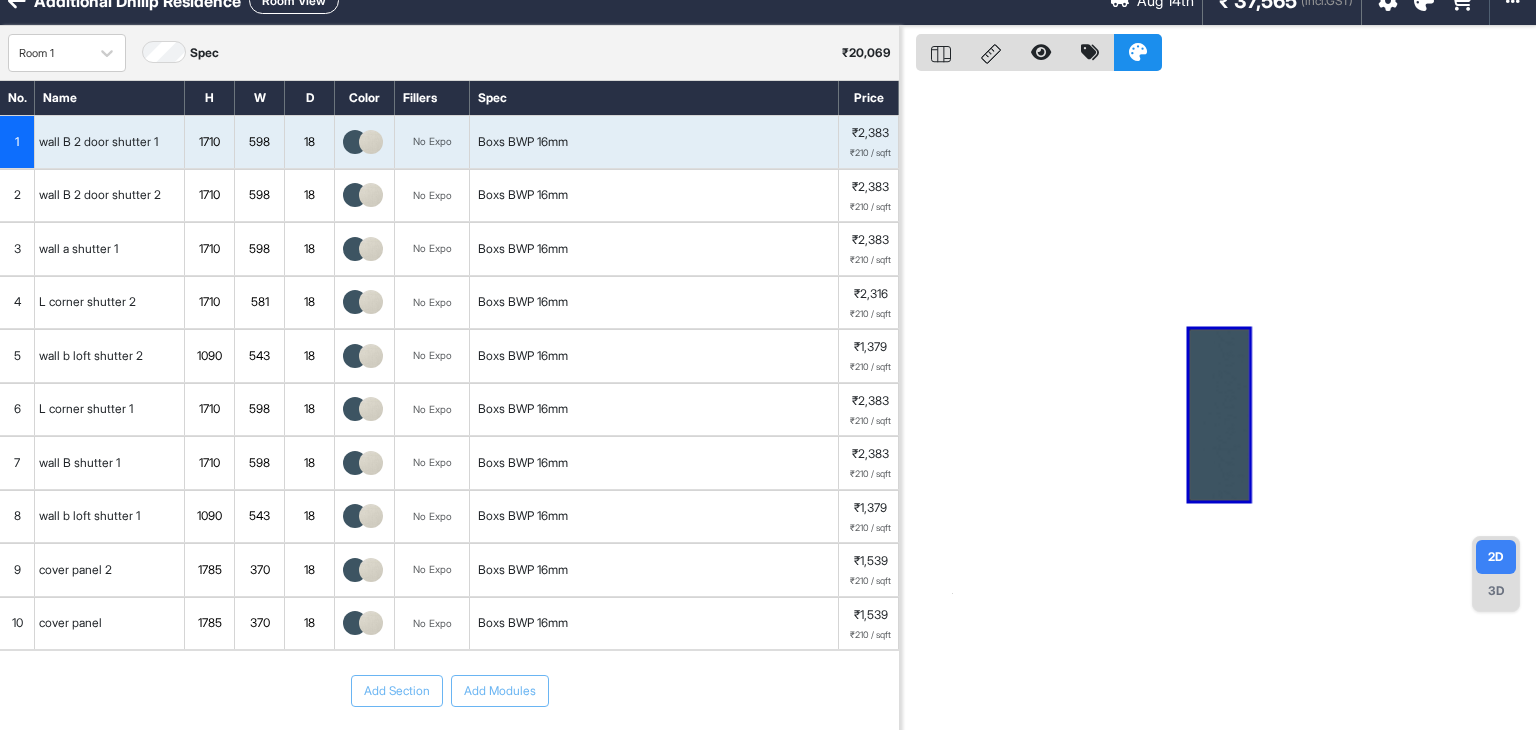 scroll, scrollTop: 0, scrollLeft: 0, axis: both 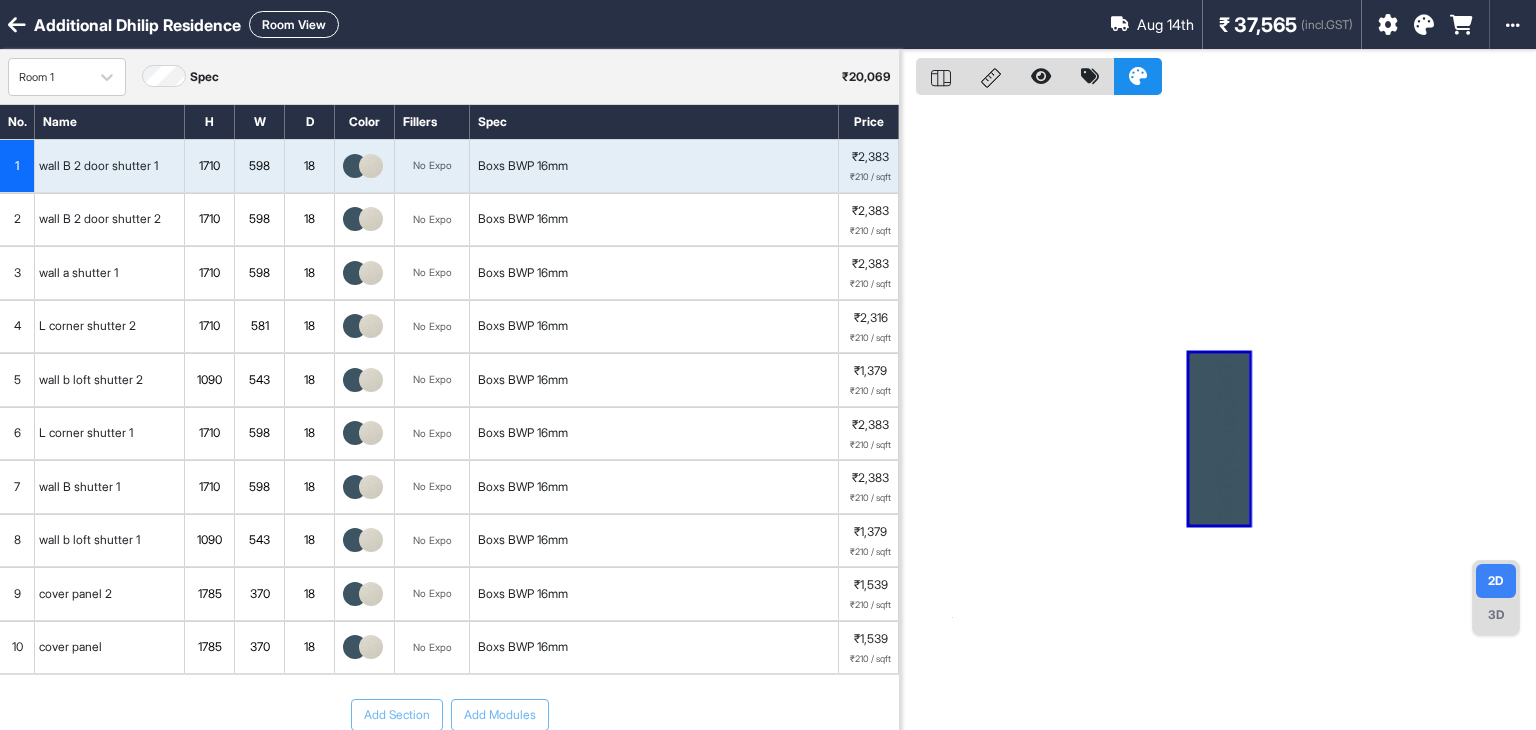 click at bounding box center (371, 166) 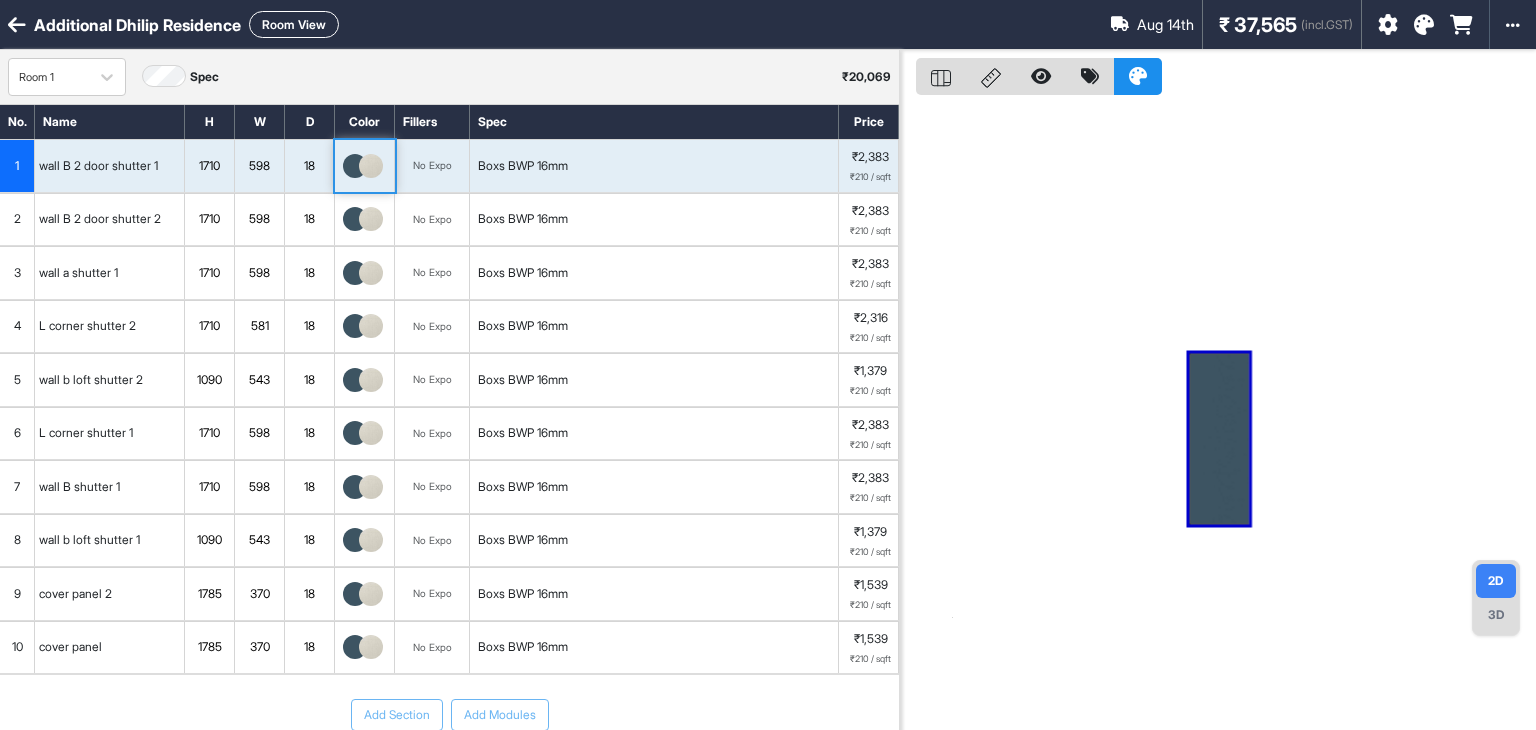 click at bounding box center [371, 166] 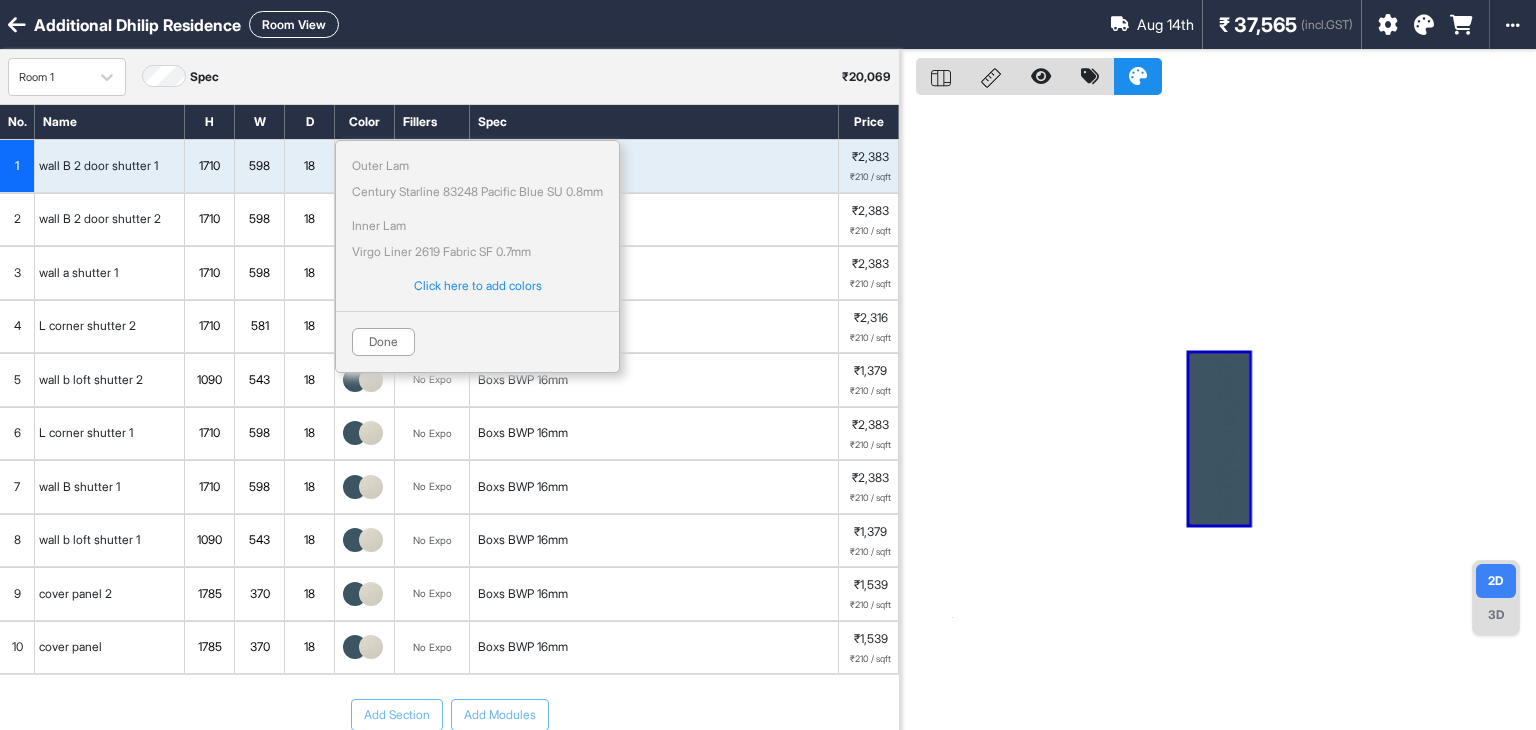 click on "Virgo Liner 2619 Fabric SF 0.7mm" at bounding box center (441, 252) 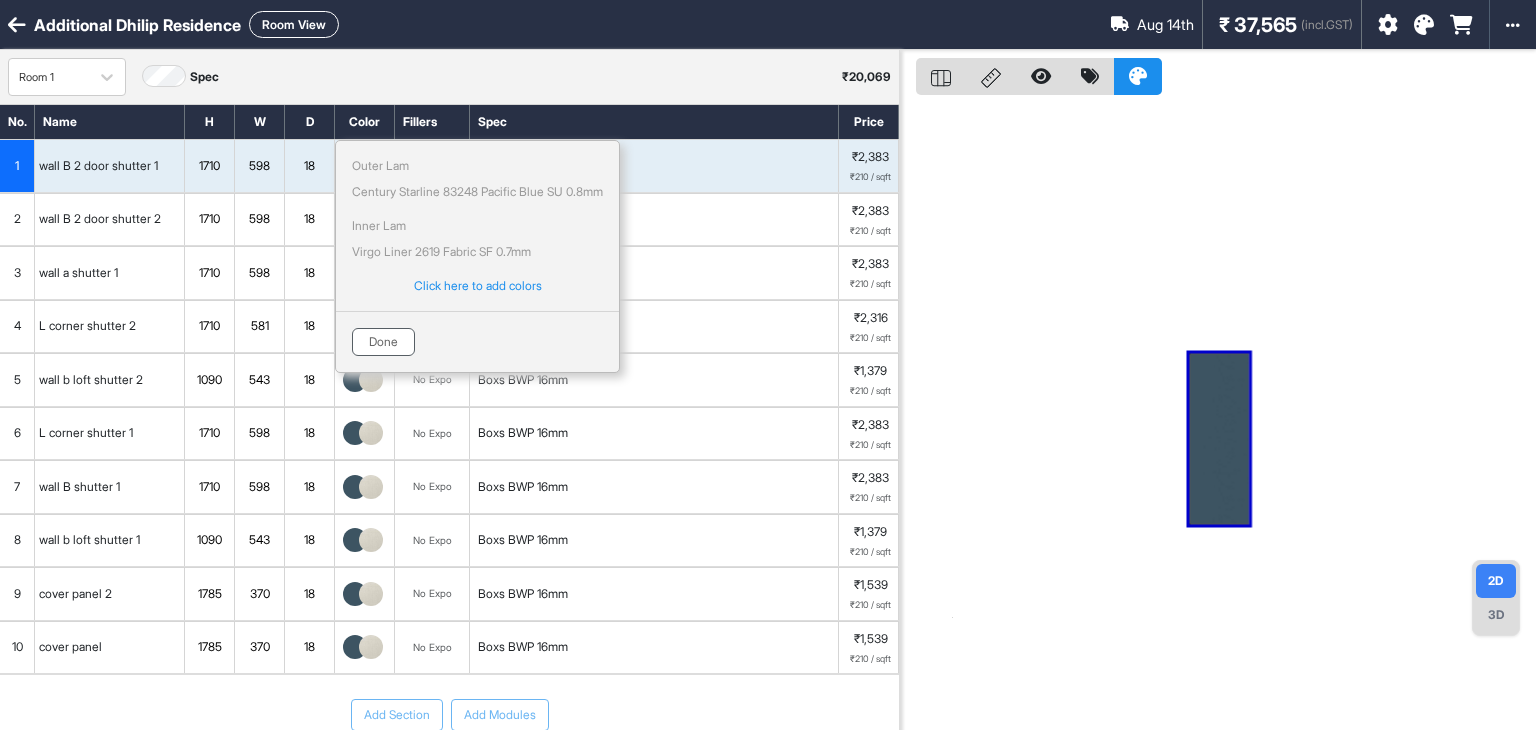 click on "Done" at bounding box center (383, 342) 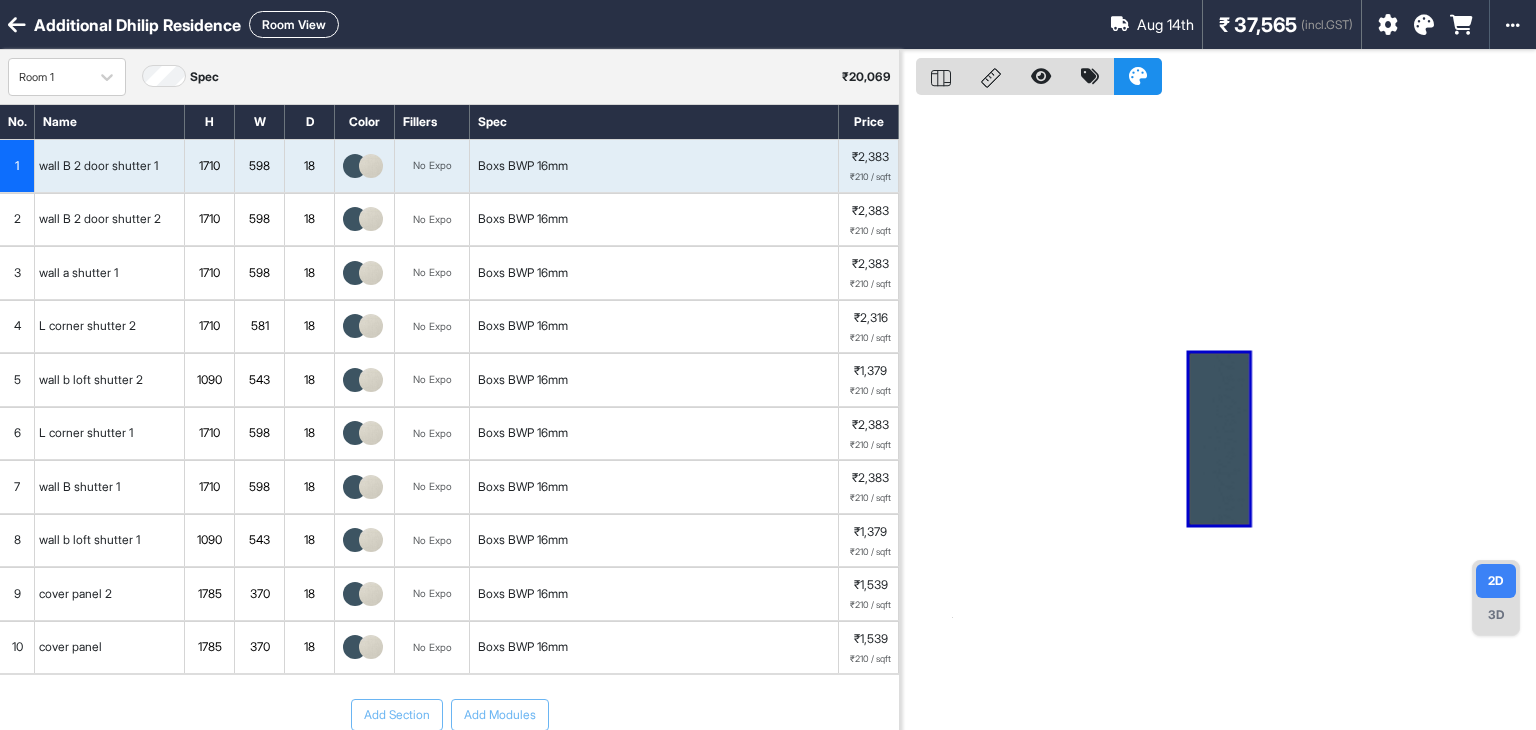 click on "Room View" at bounding box center [294, 24] 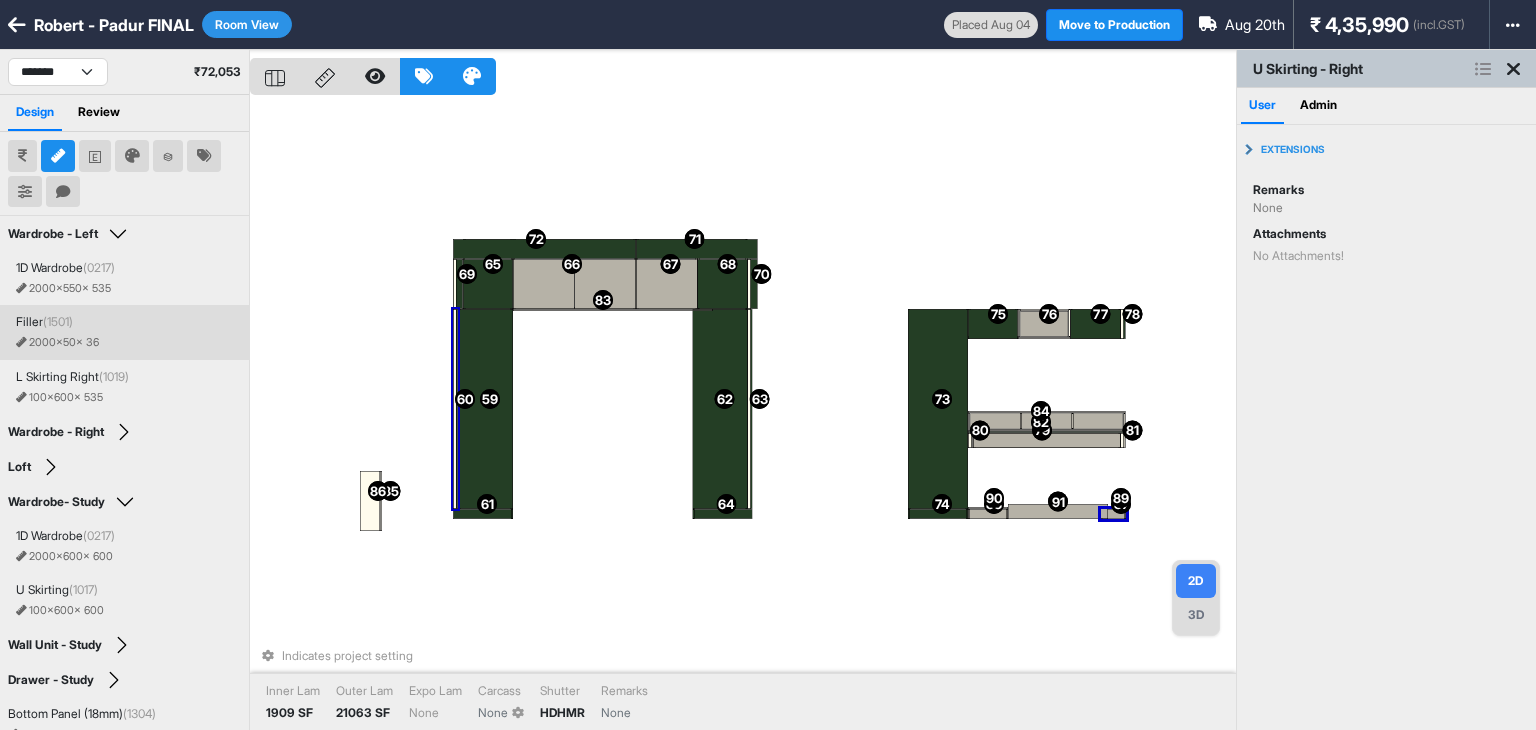 select on "****" 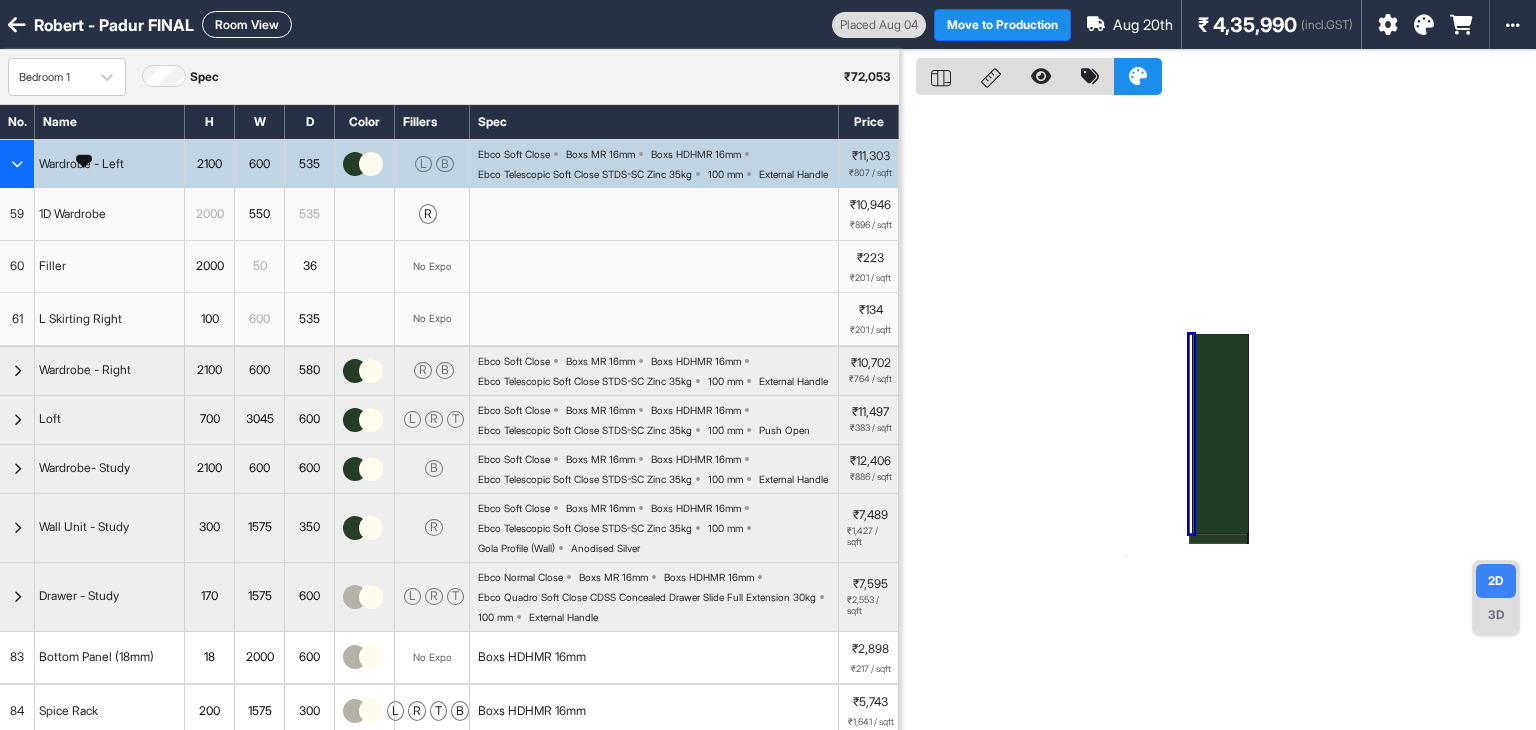 click at bounding box center (17, 164) 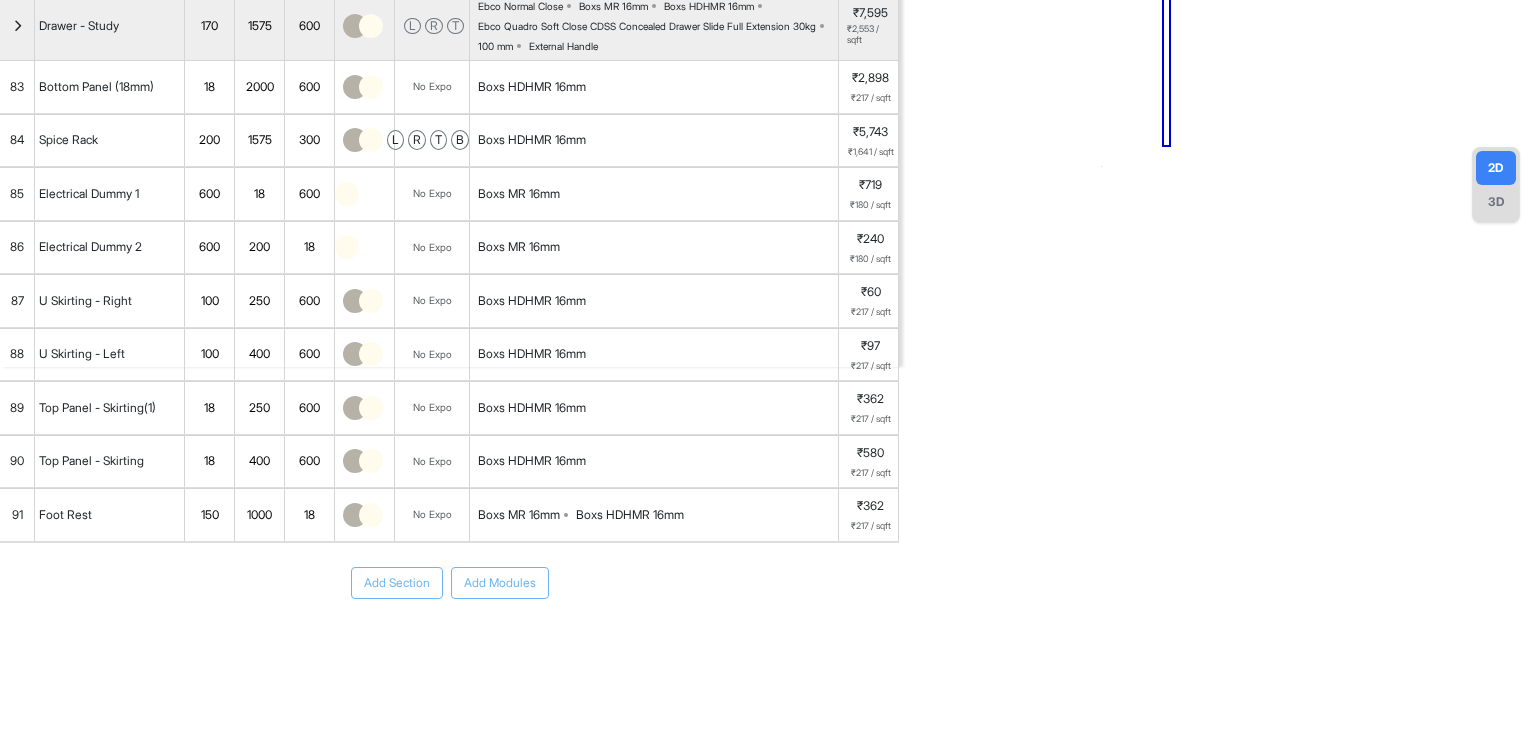 scroll, scrollTop: 406, scrollLeft: 0, axis: vertical 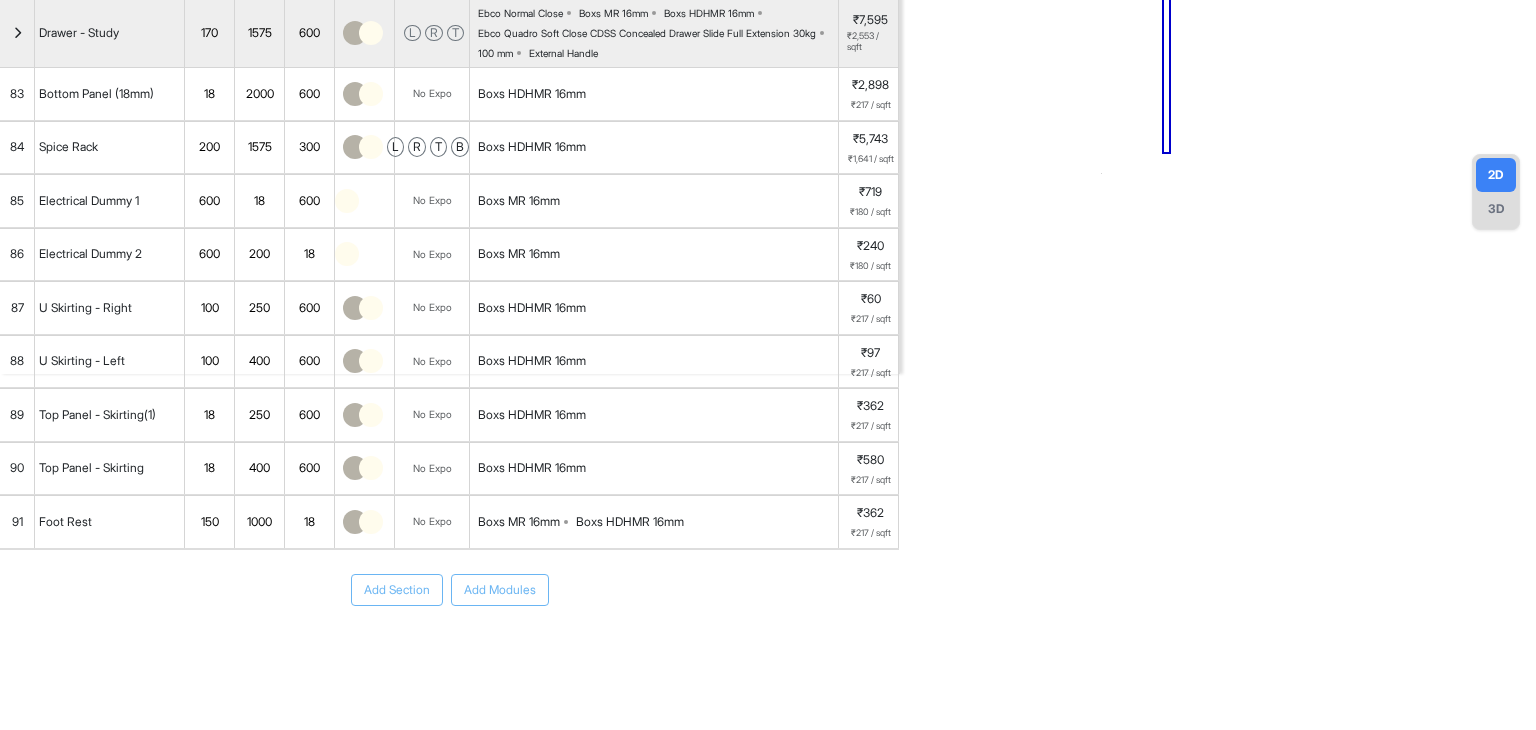 click on "85" at bounding box center (17, 201) 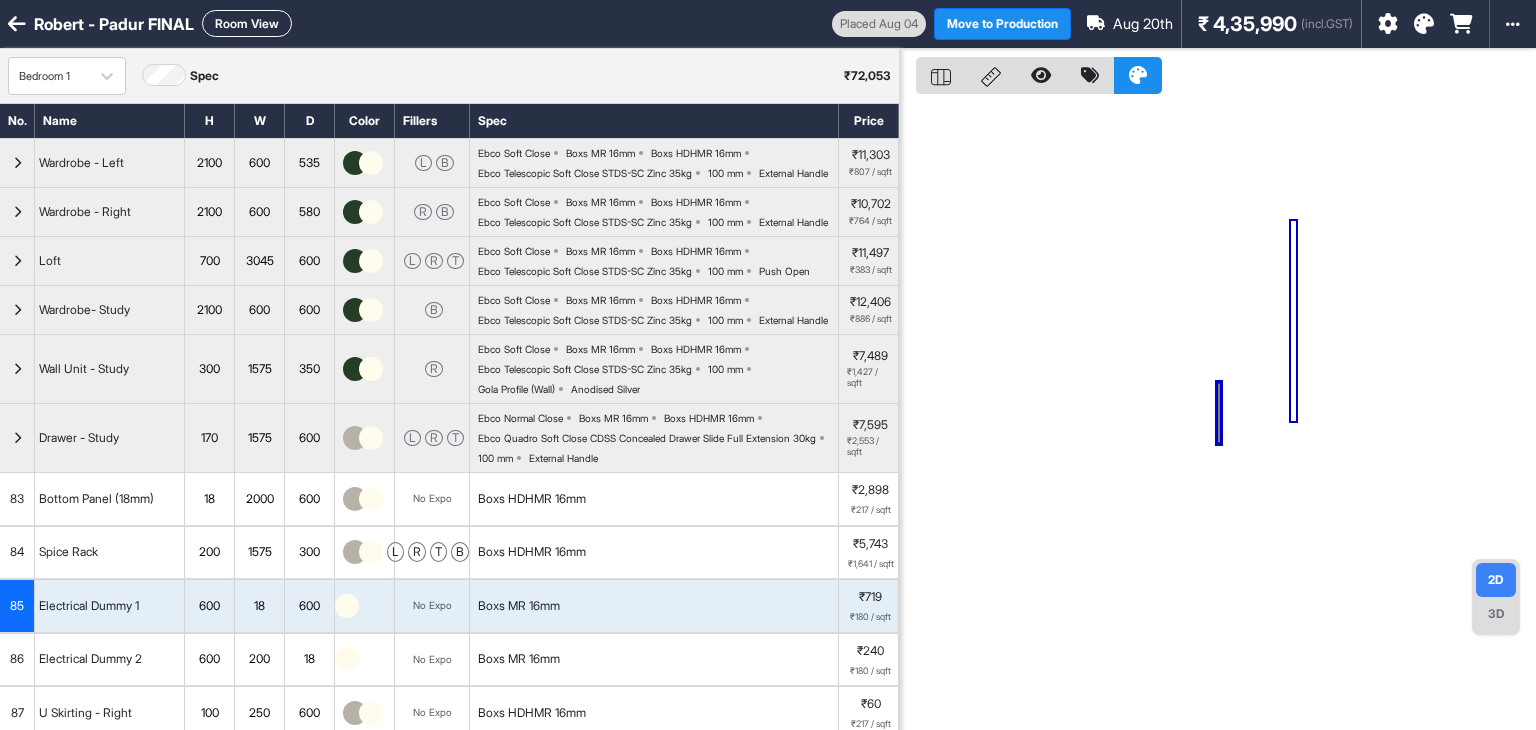 scroll, scrollTop: 0, scrollLeft: 0, axis: both 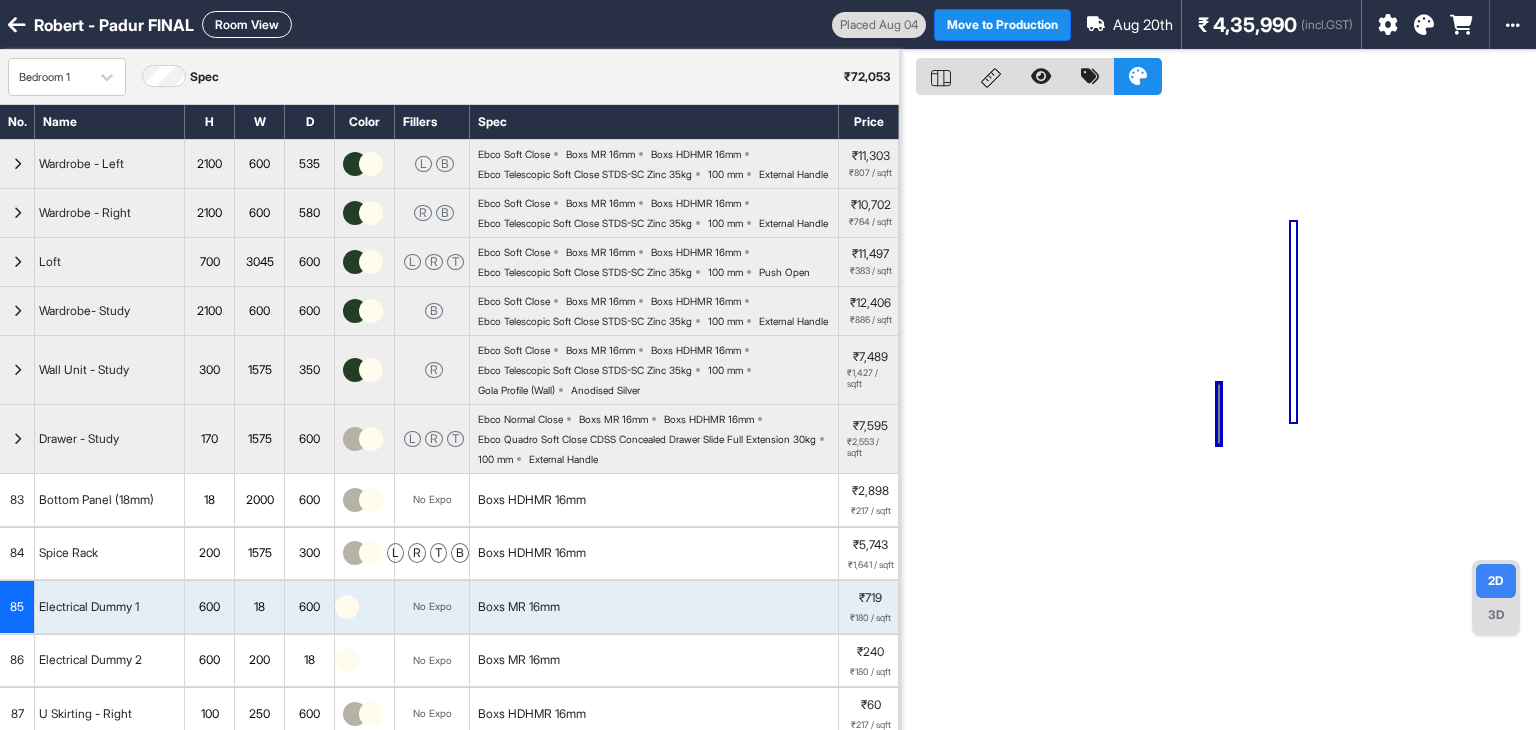 click on "Room View" at bounding box center [247, 24] 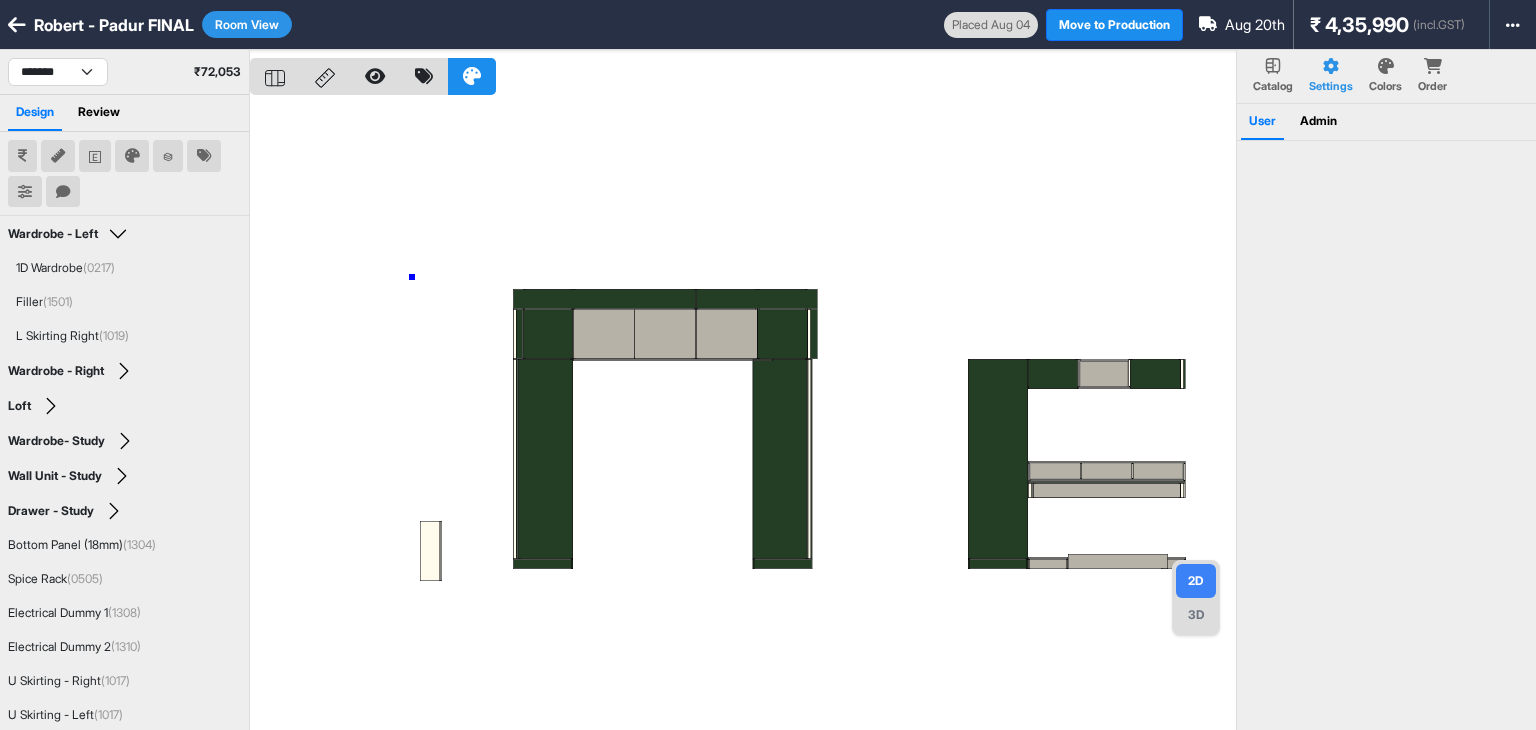 click at bounding box center (743, 415) 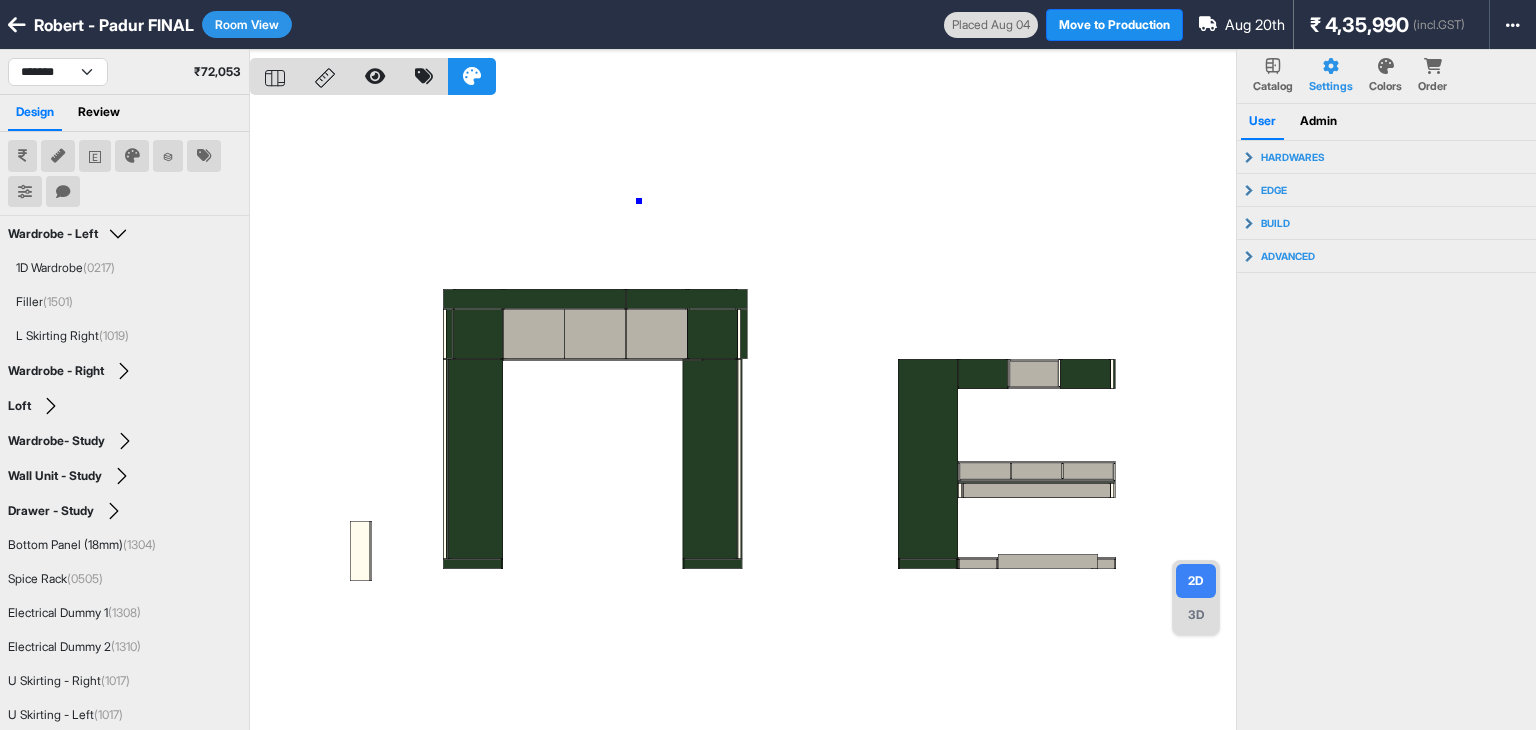 click at bounding box center [743, 415] 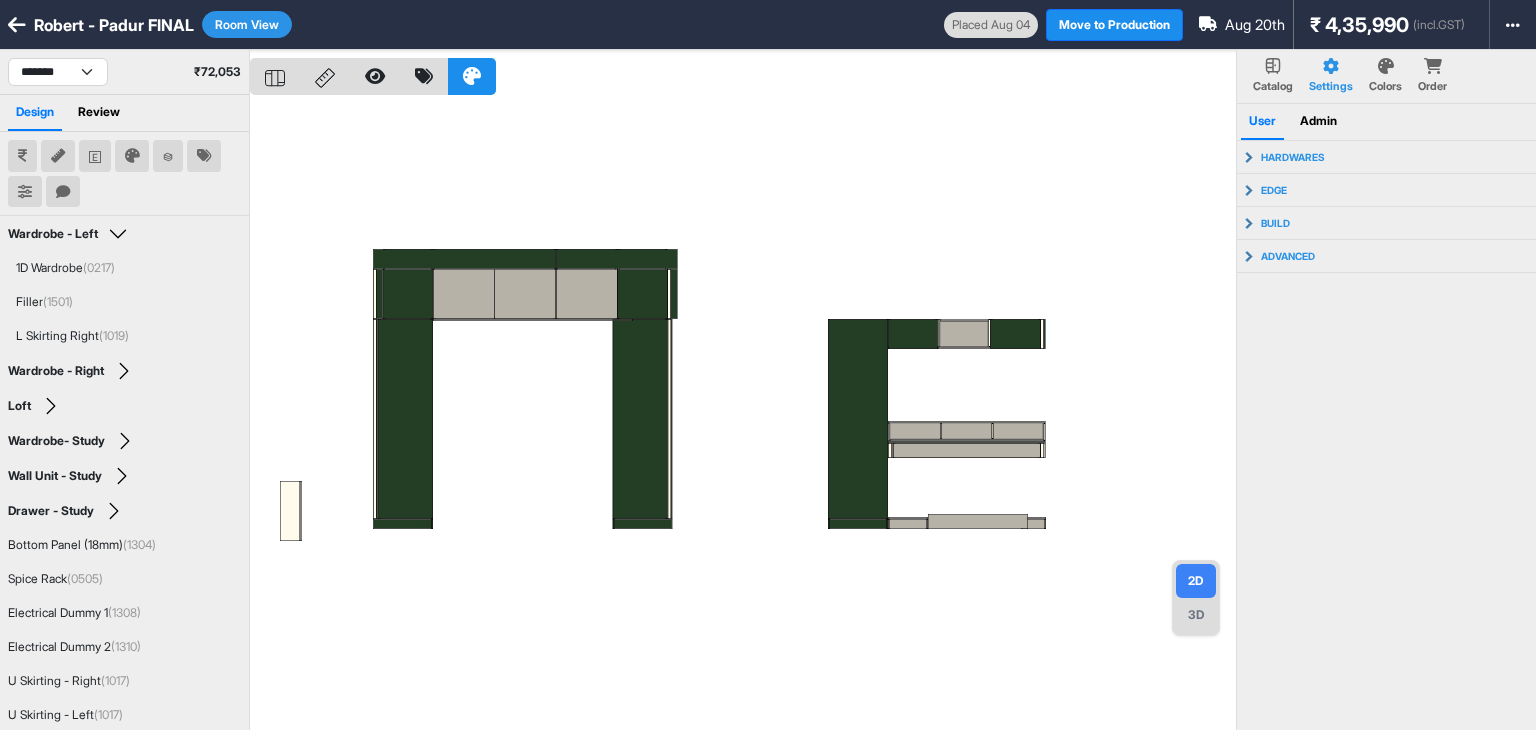click at bounding box center (743, 415) 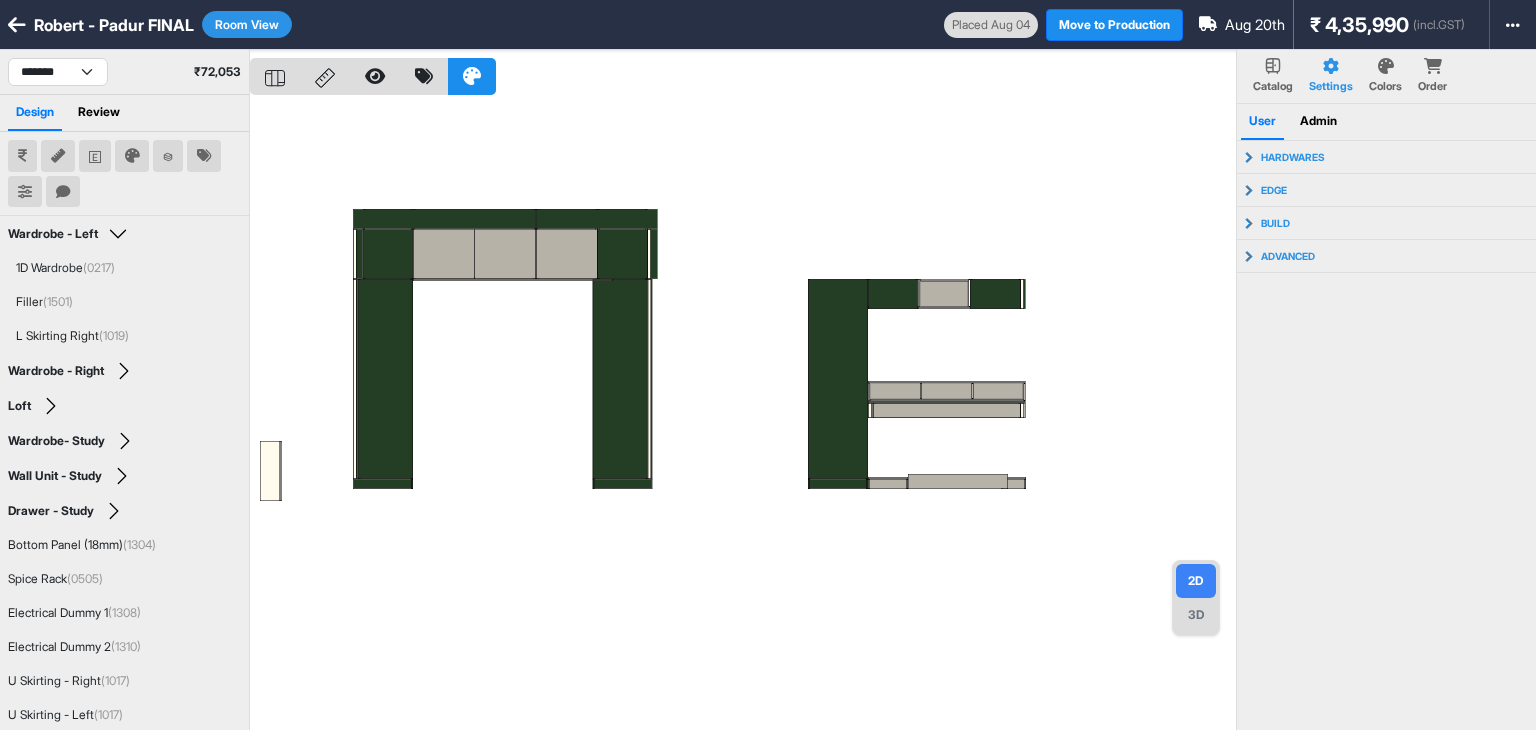 click on "**********" at bounding box center [124, 72] 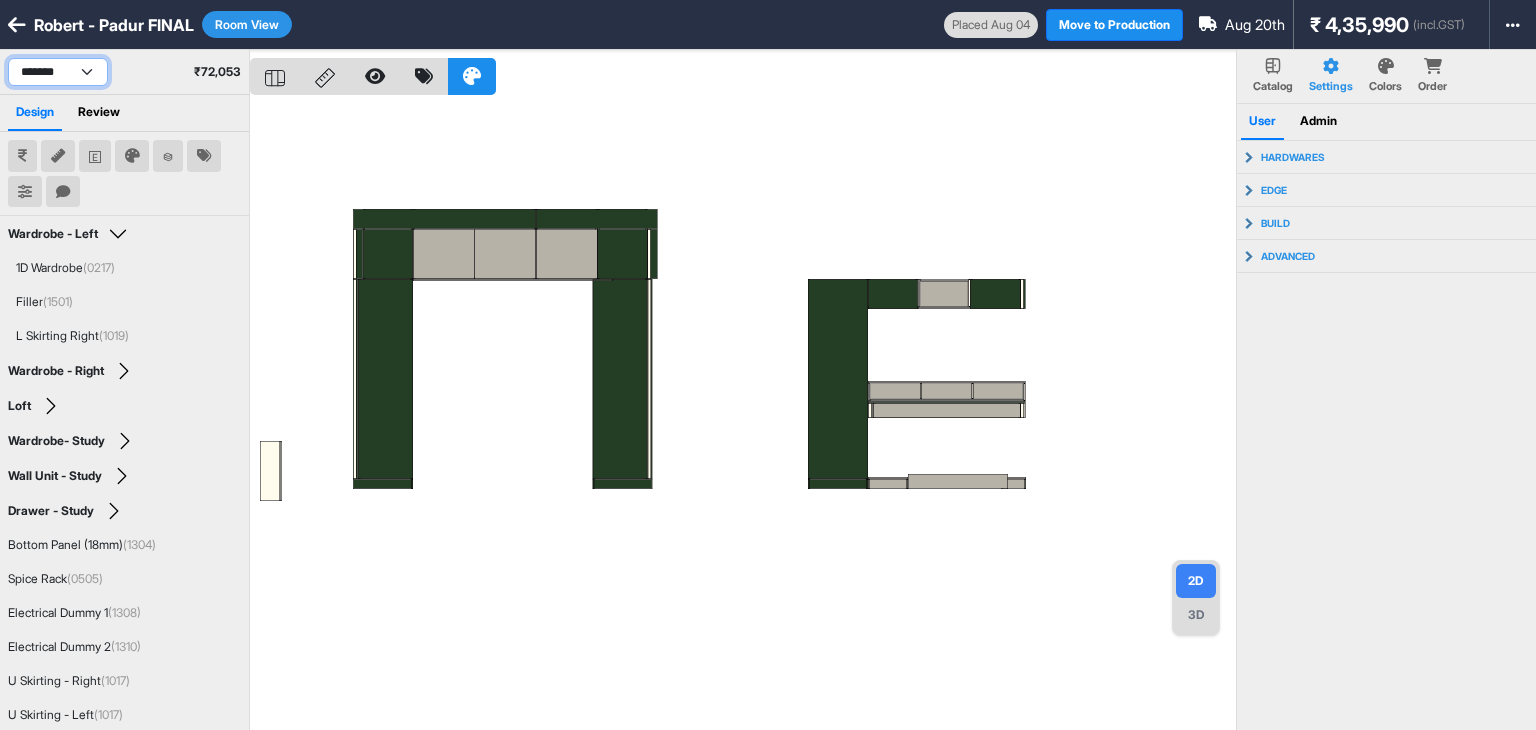 click on "**********" at bounding box center [58, 72] 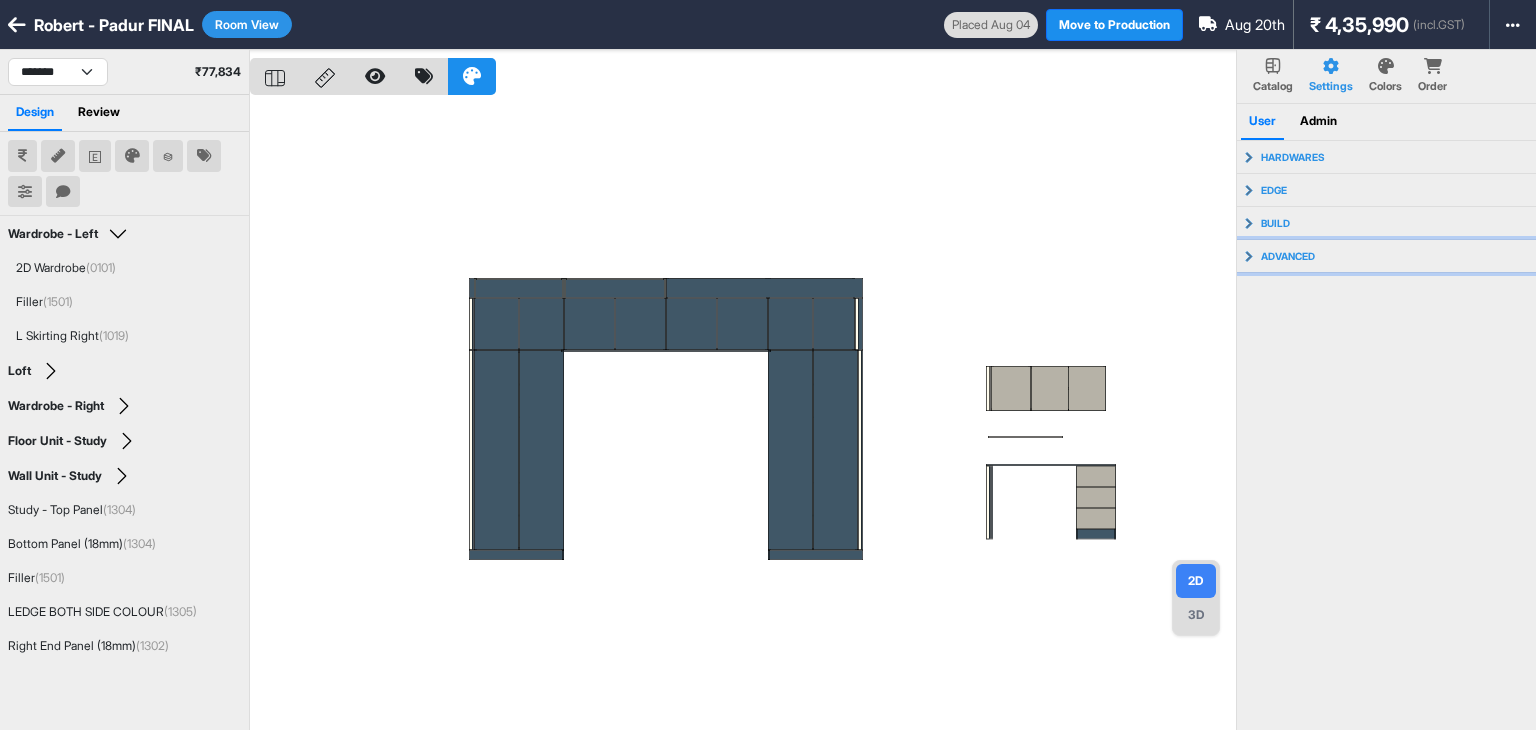 click on "advanced" at bounding box center [1288, 256] 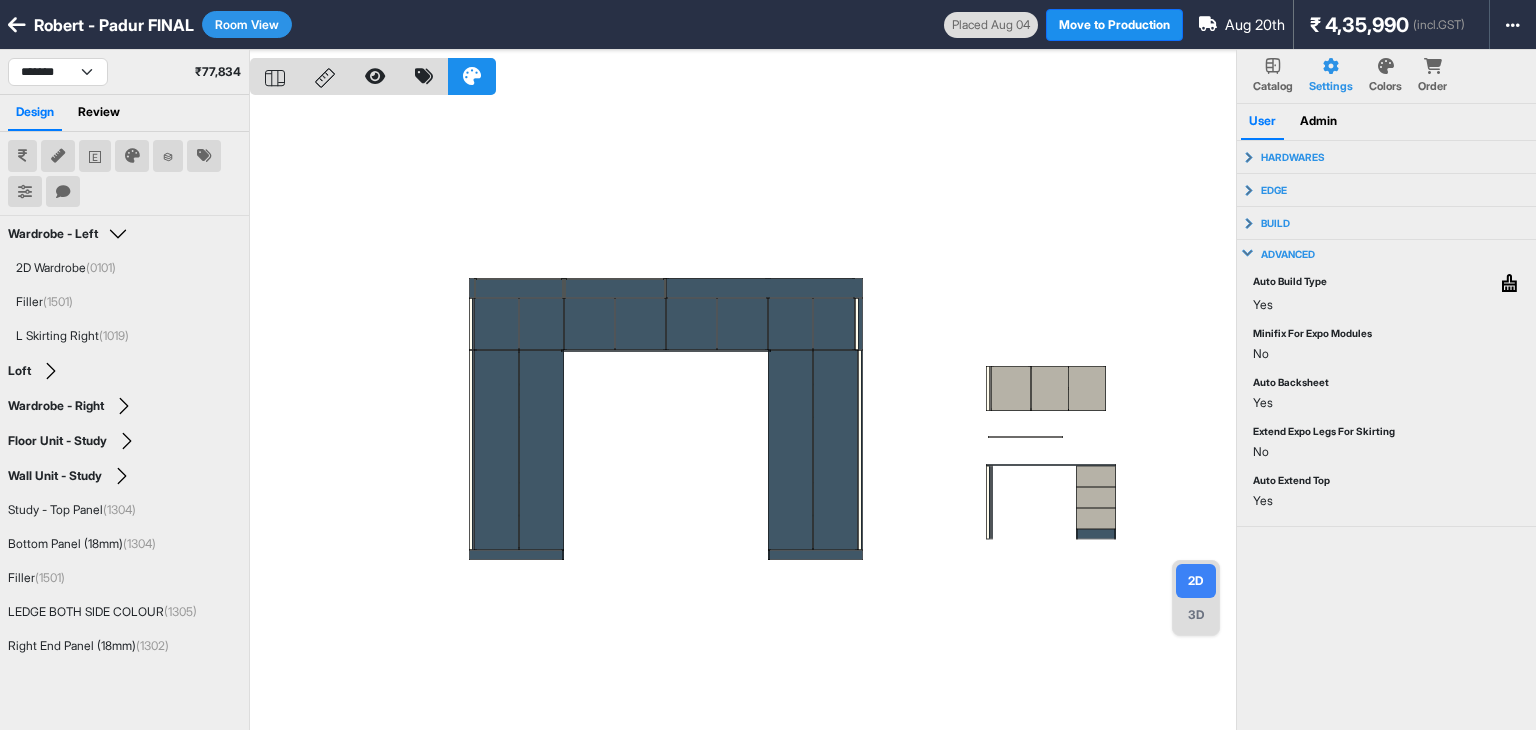 click on "advanced" at bounding box center [1288, 254] 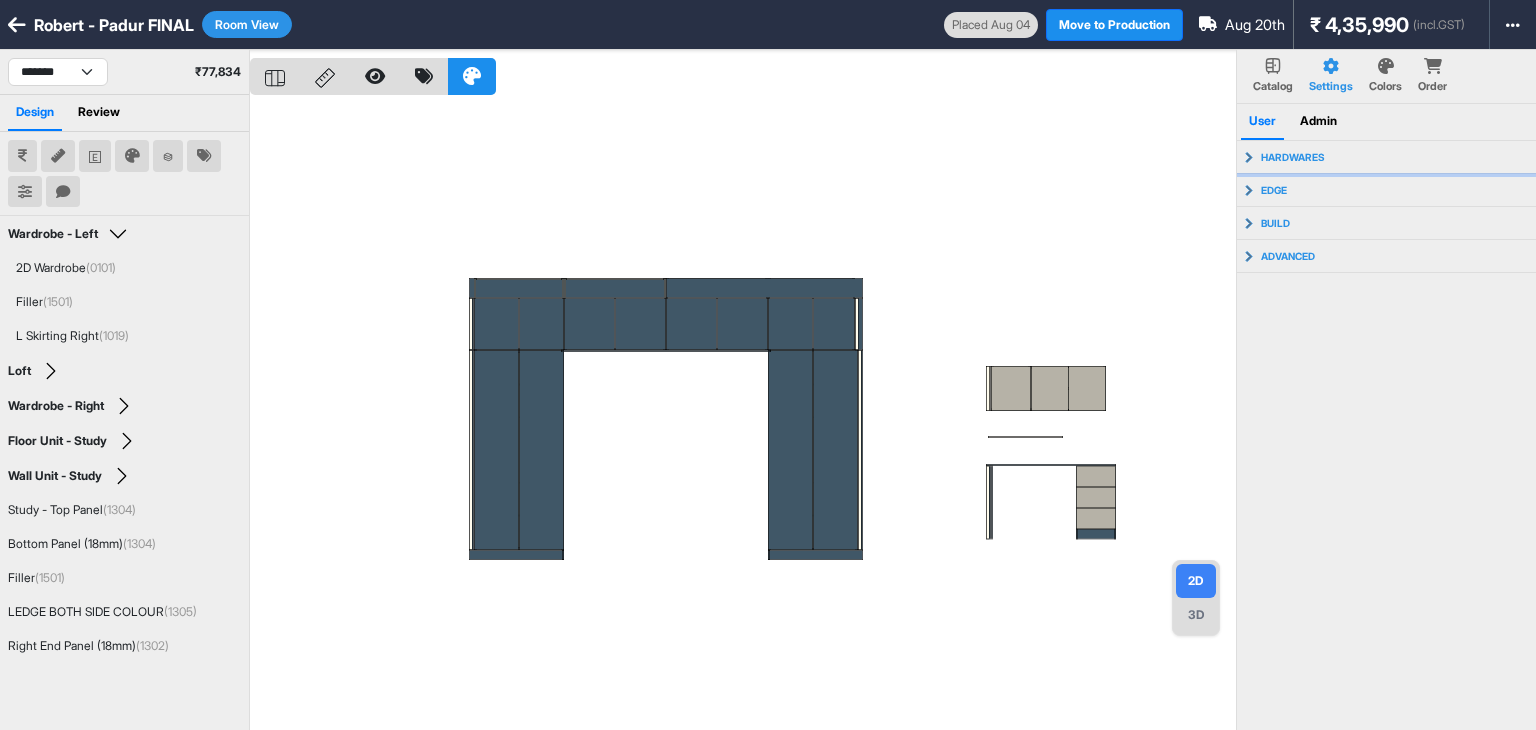 click on "hardwares" at bounding box center (1387, 157) 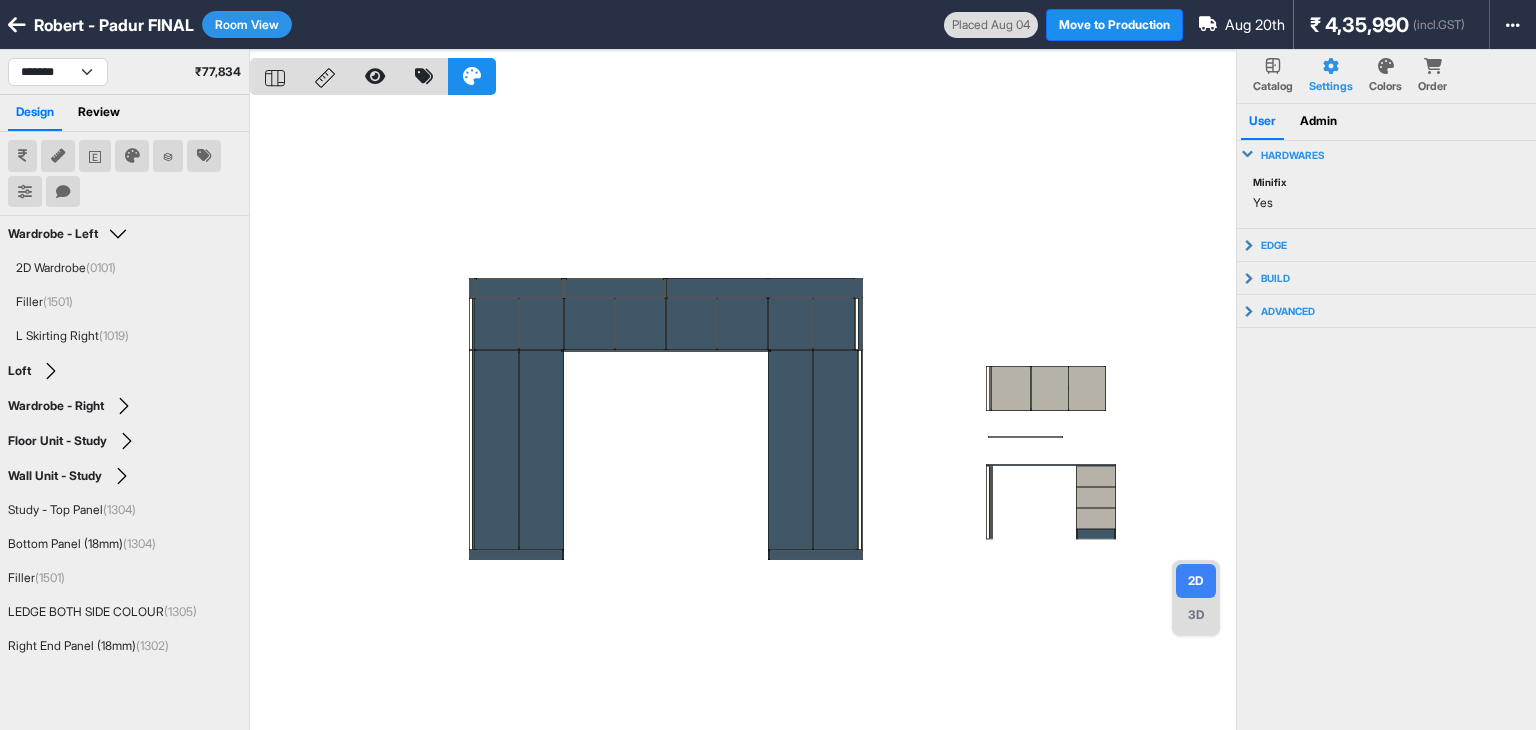 click on "hardwares" at bounding box center [1387, 155] 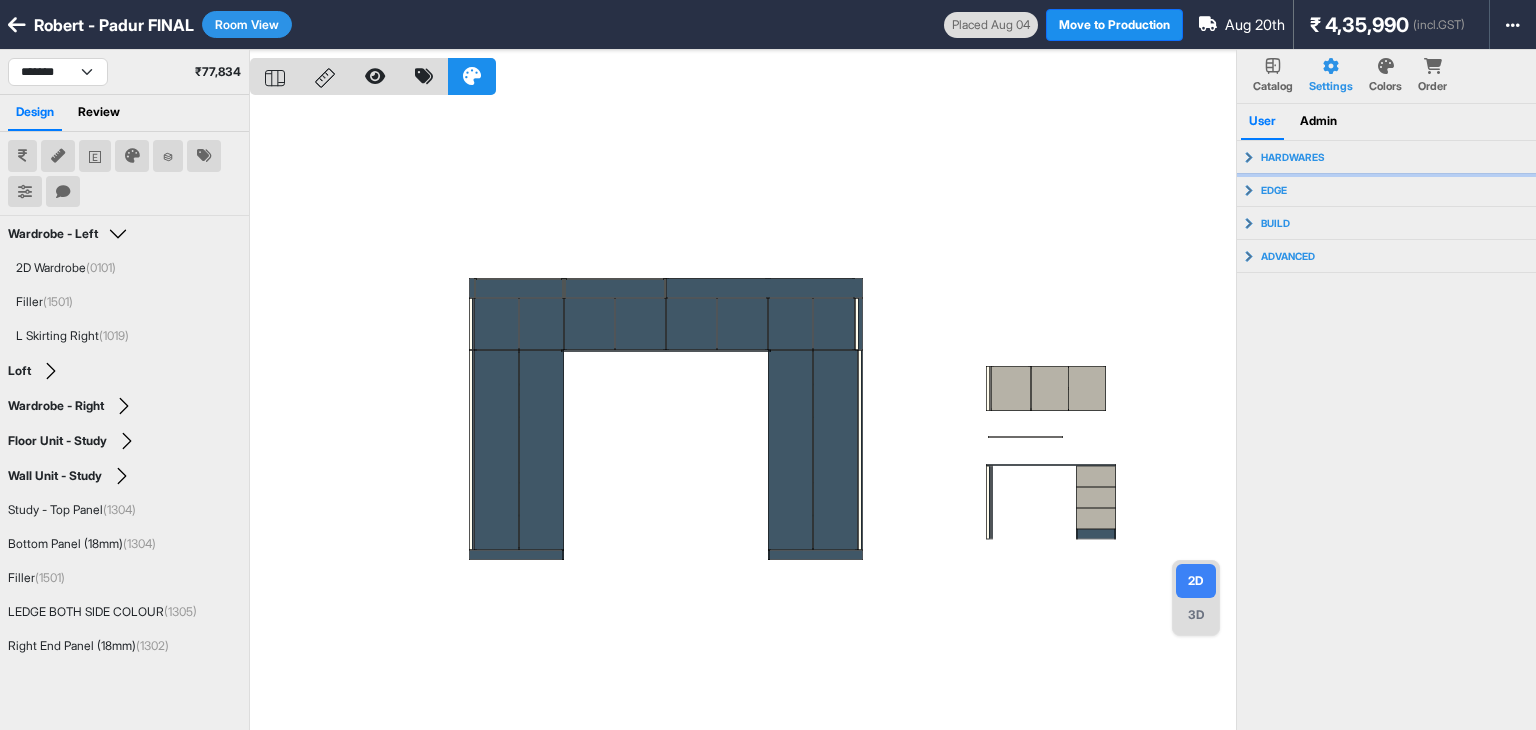 click on "hardwares" at bounding box center (1387, 157) 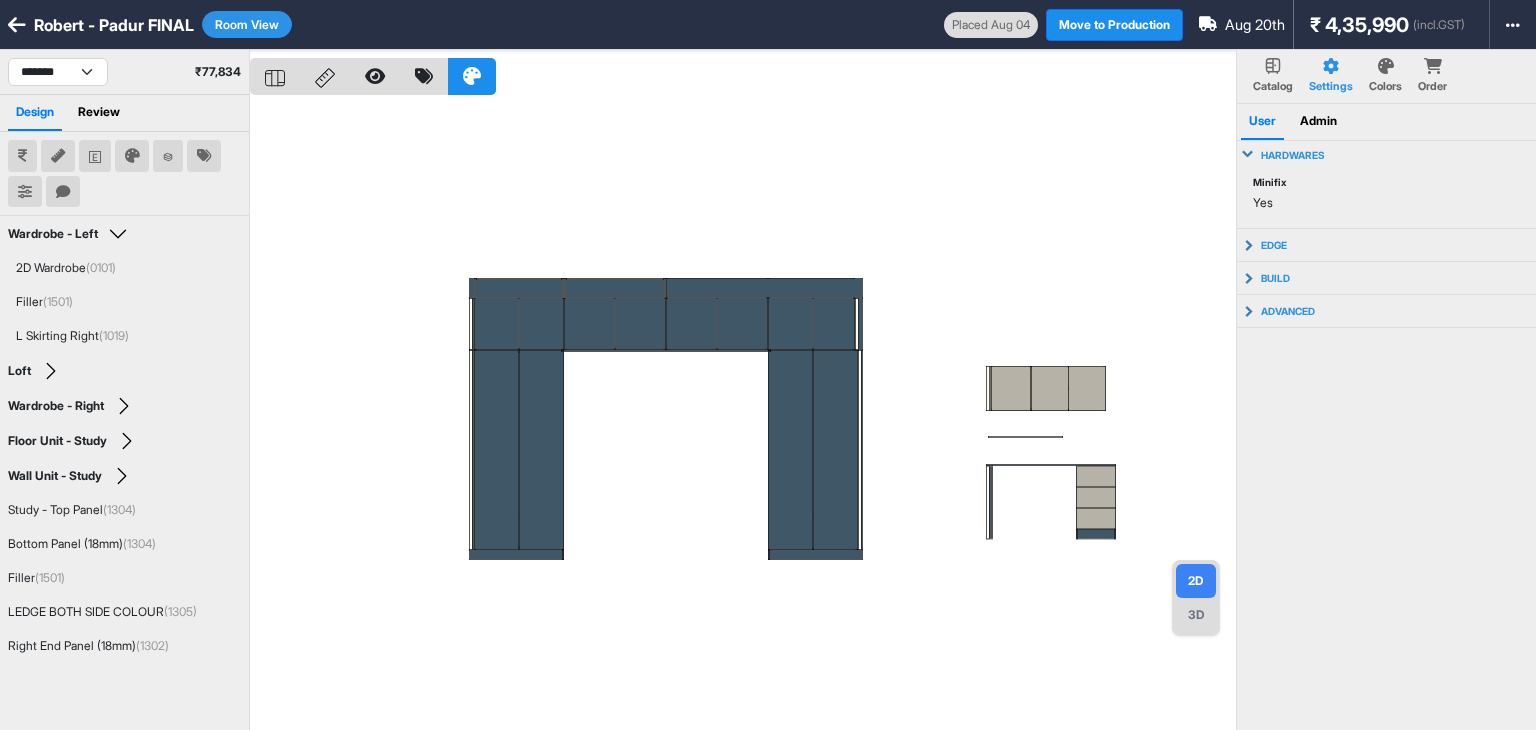 click on "hardwares" at bounding box center [1293, 155] 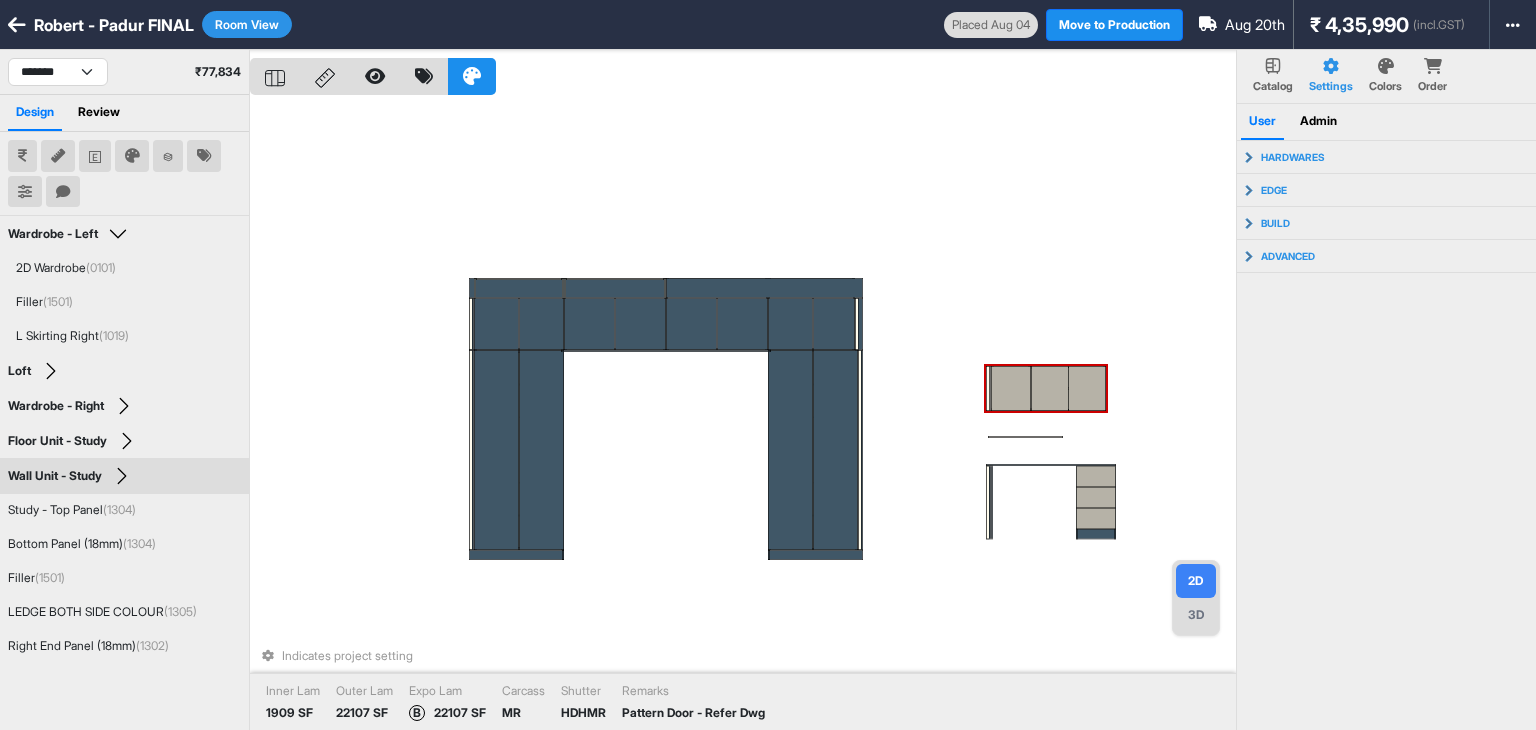 click at bounding box center [1011, 388] 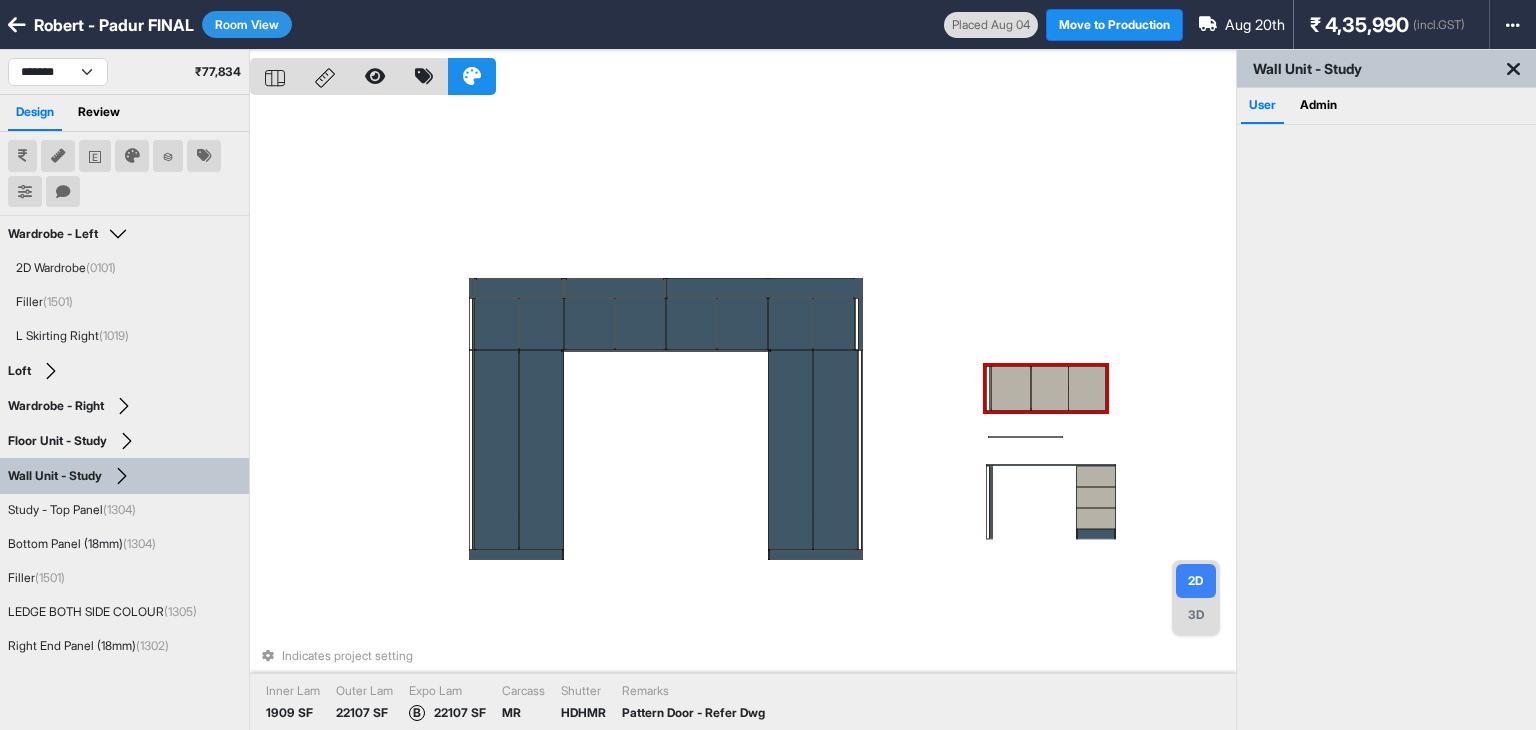 click at bounding box center [1011, 388] 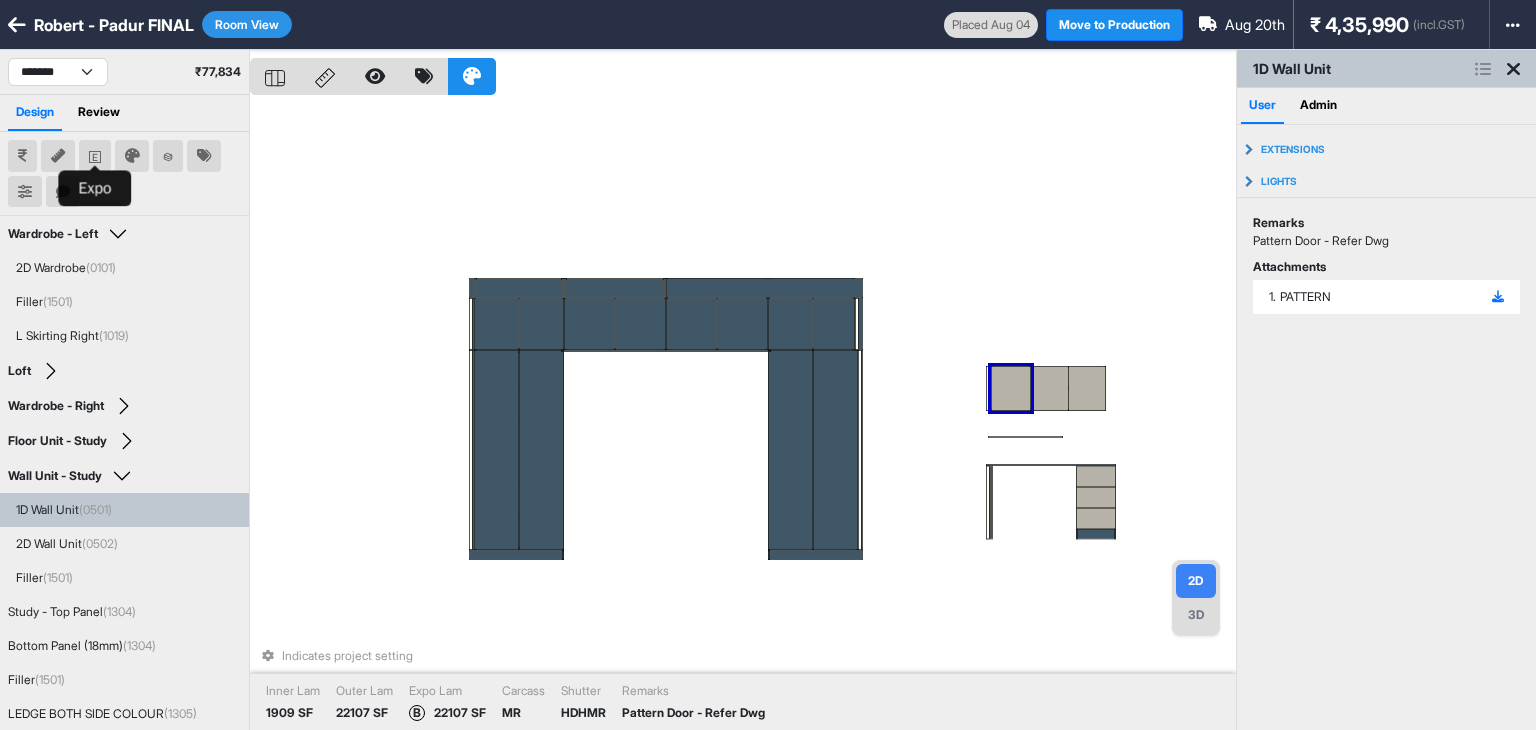 click at bounding box center [95, 156] 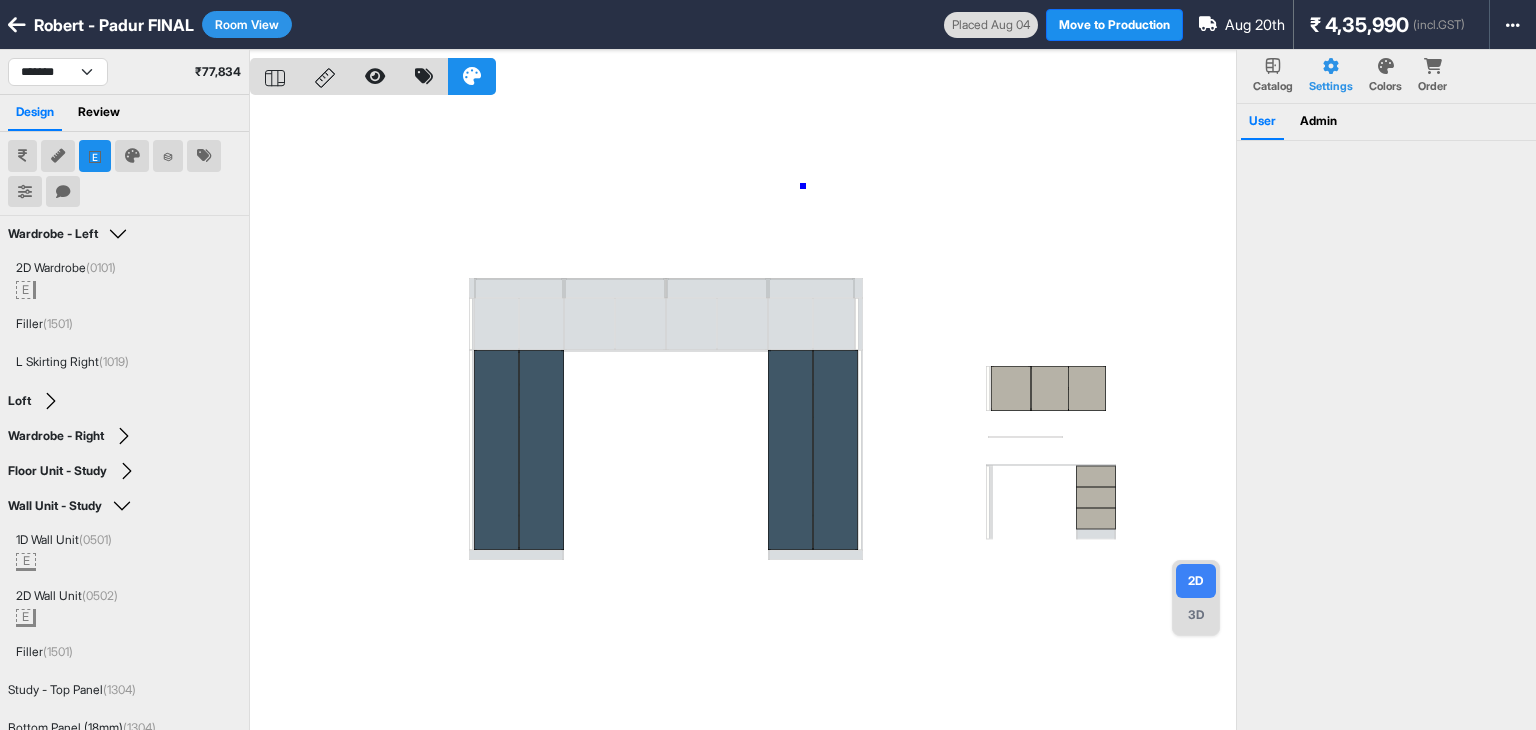 click at bounding box center [743, 415] 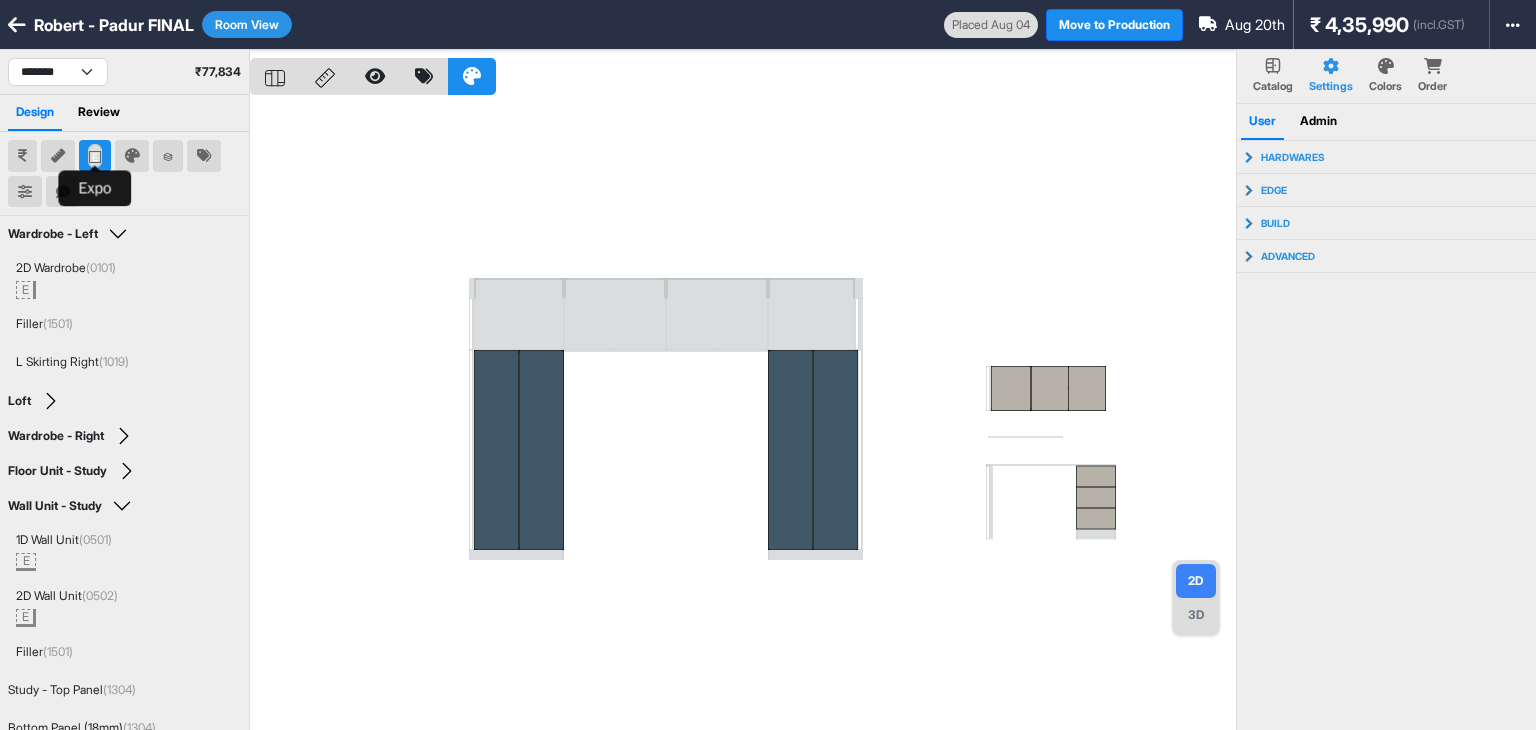 click 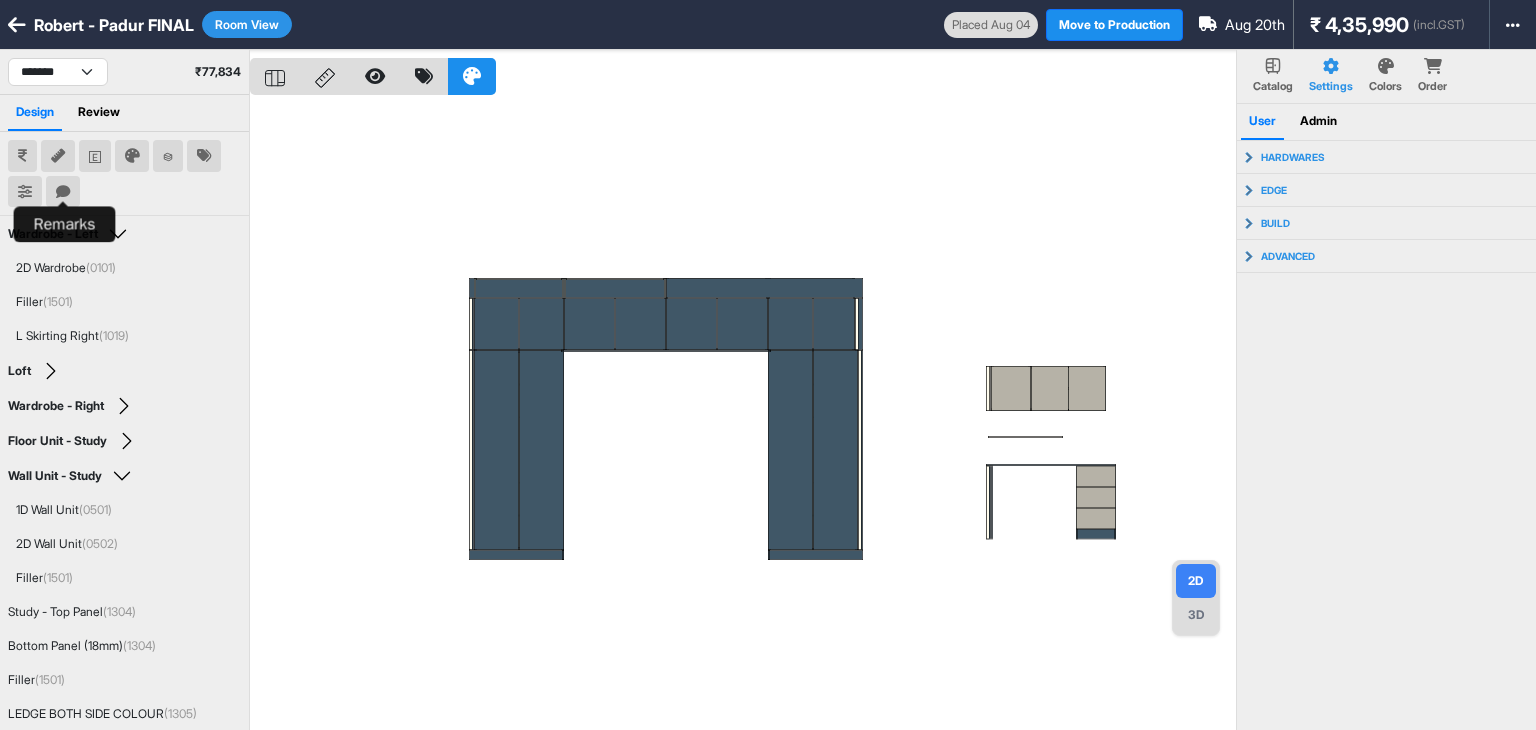 click at bounding box center (63, 192) 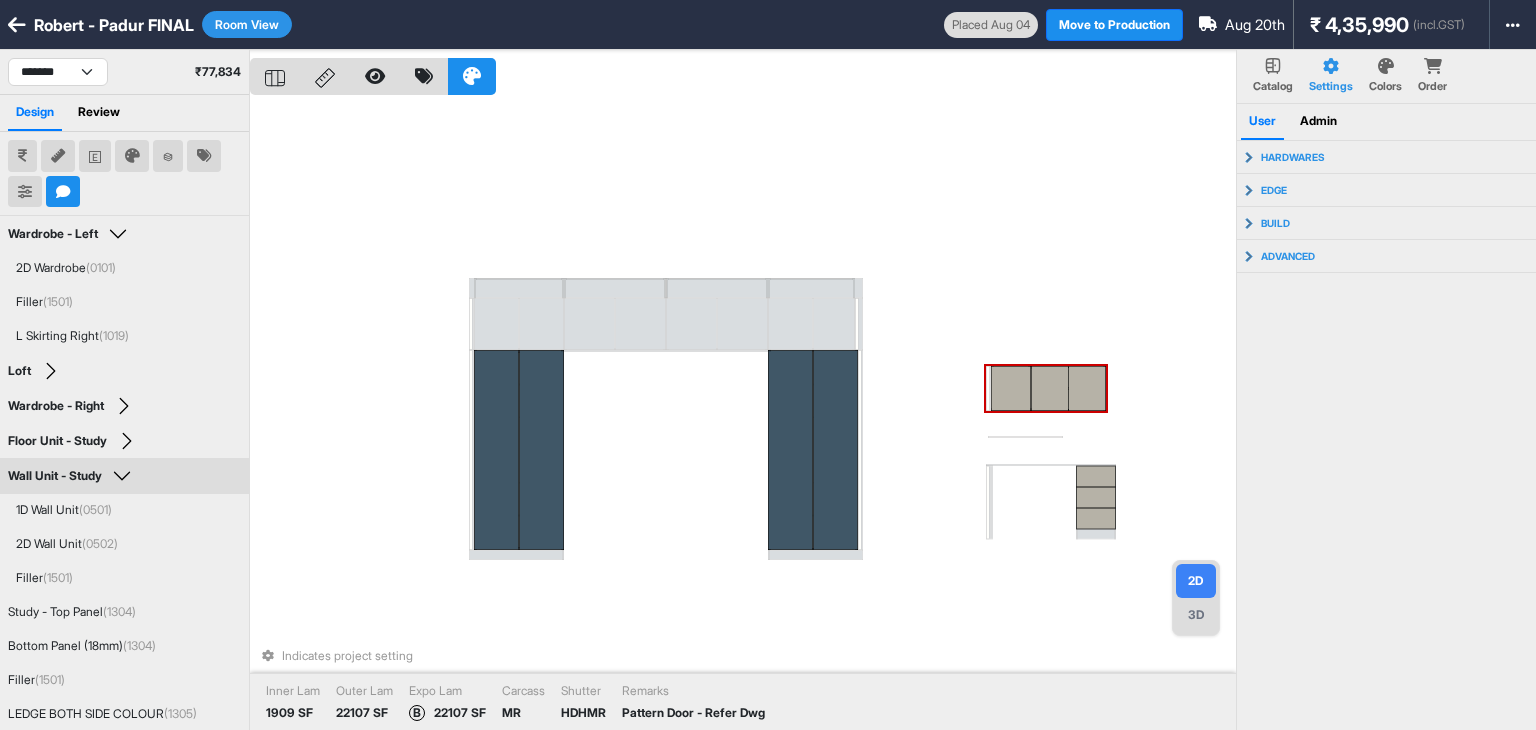 click at bounding box center (1011, 388) 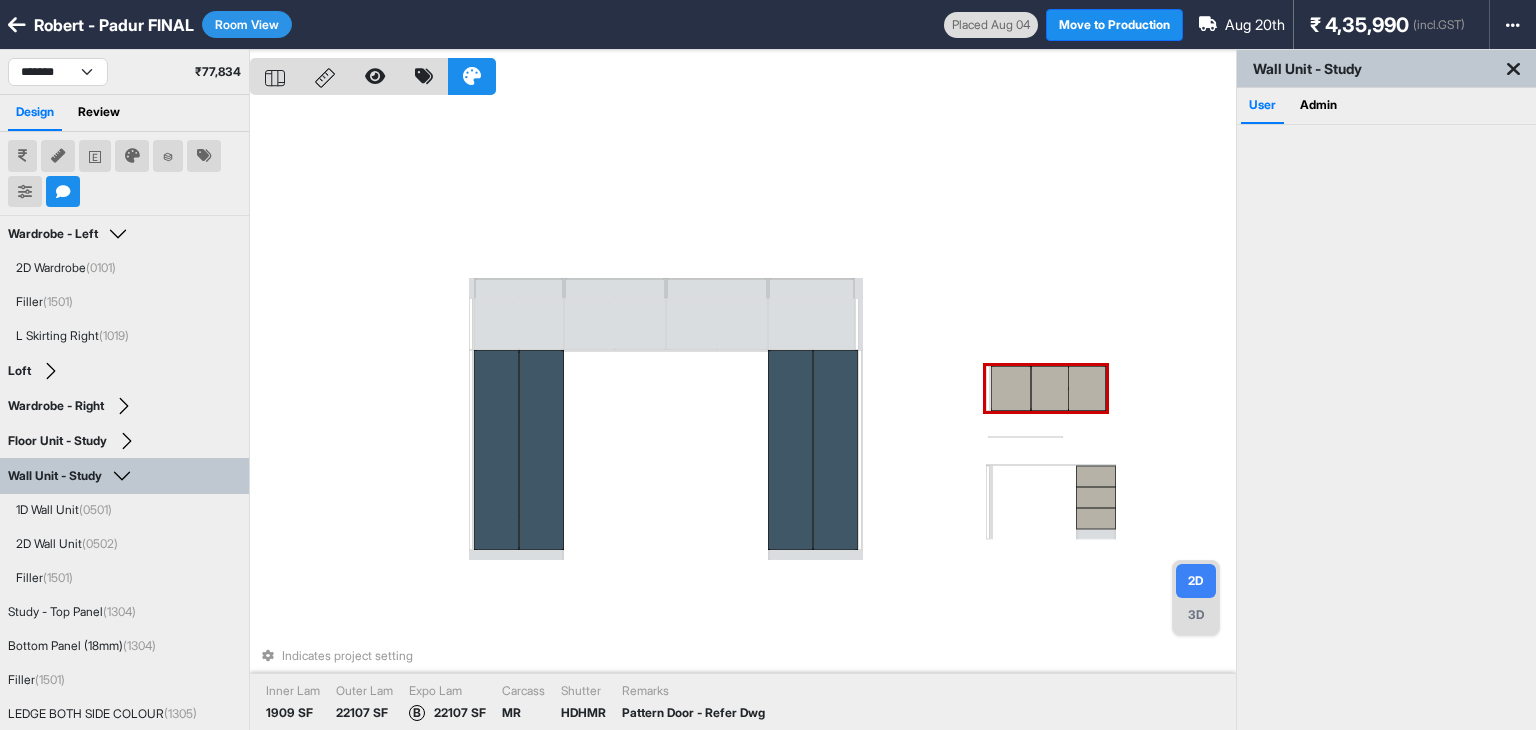 click at bounding box center (1011, 388) 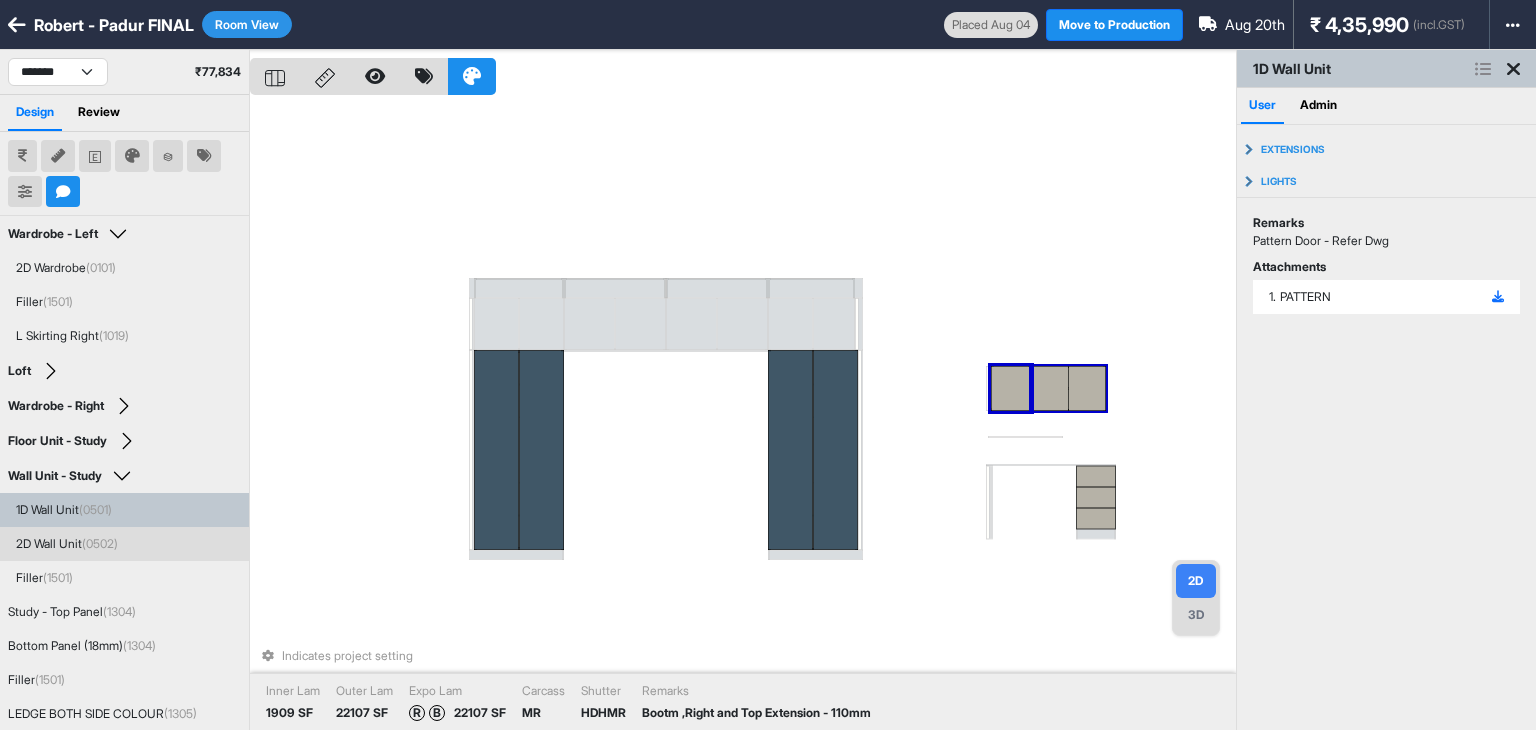click at bounding box center [1049, 388] 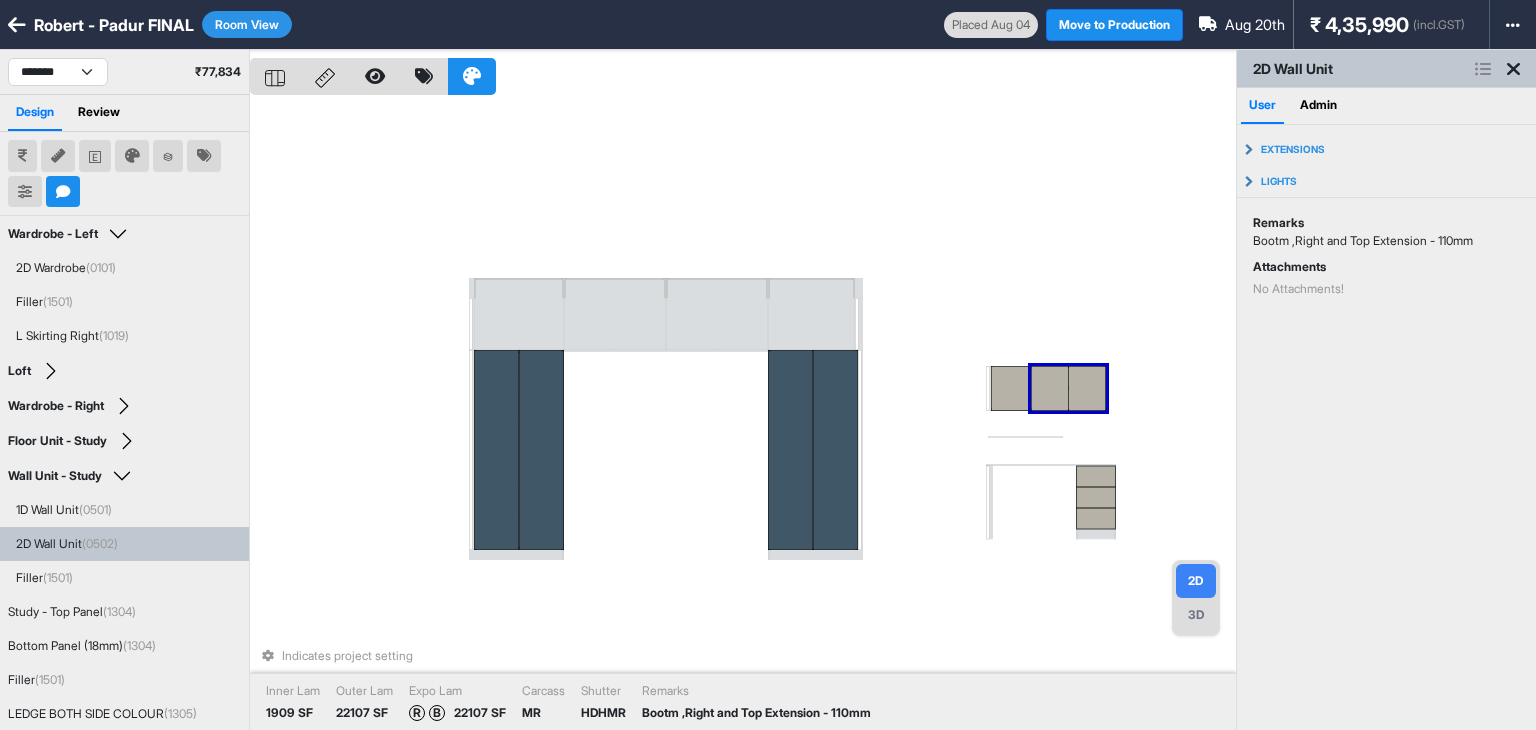 click on "Indicates project setting Inner Lam 1909 SF Outer Lam 22107 SF Expo Lam R B 22107 SF Carcass MR Shutter HDHMR Remarks Bootm ,Right and Top Extension - 110mm" at bounding box center (743, 415) 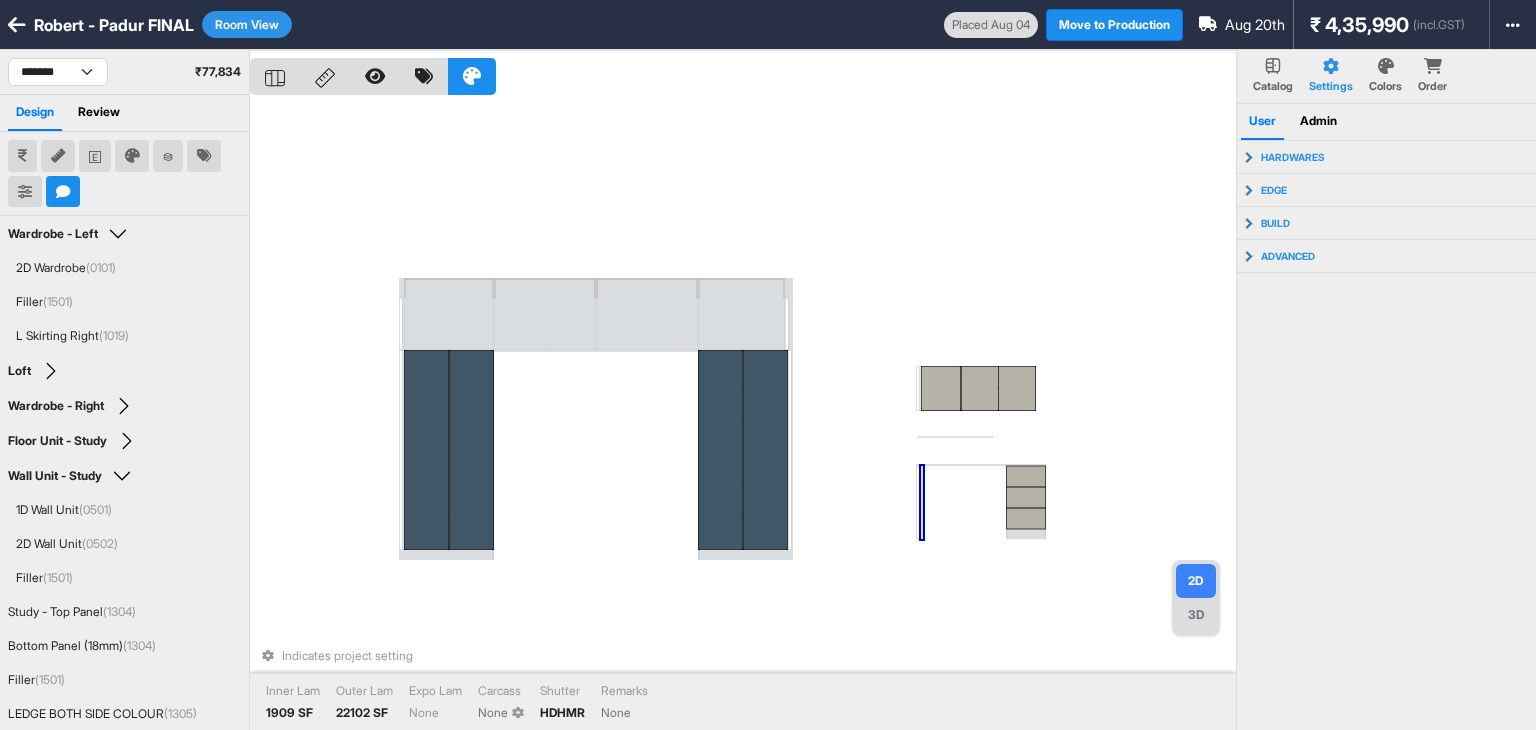 click at bounding box center (922, 502) 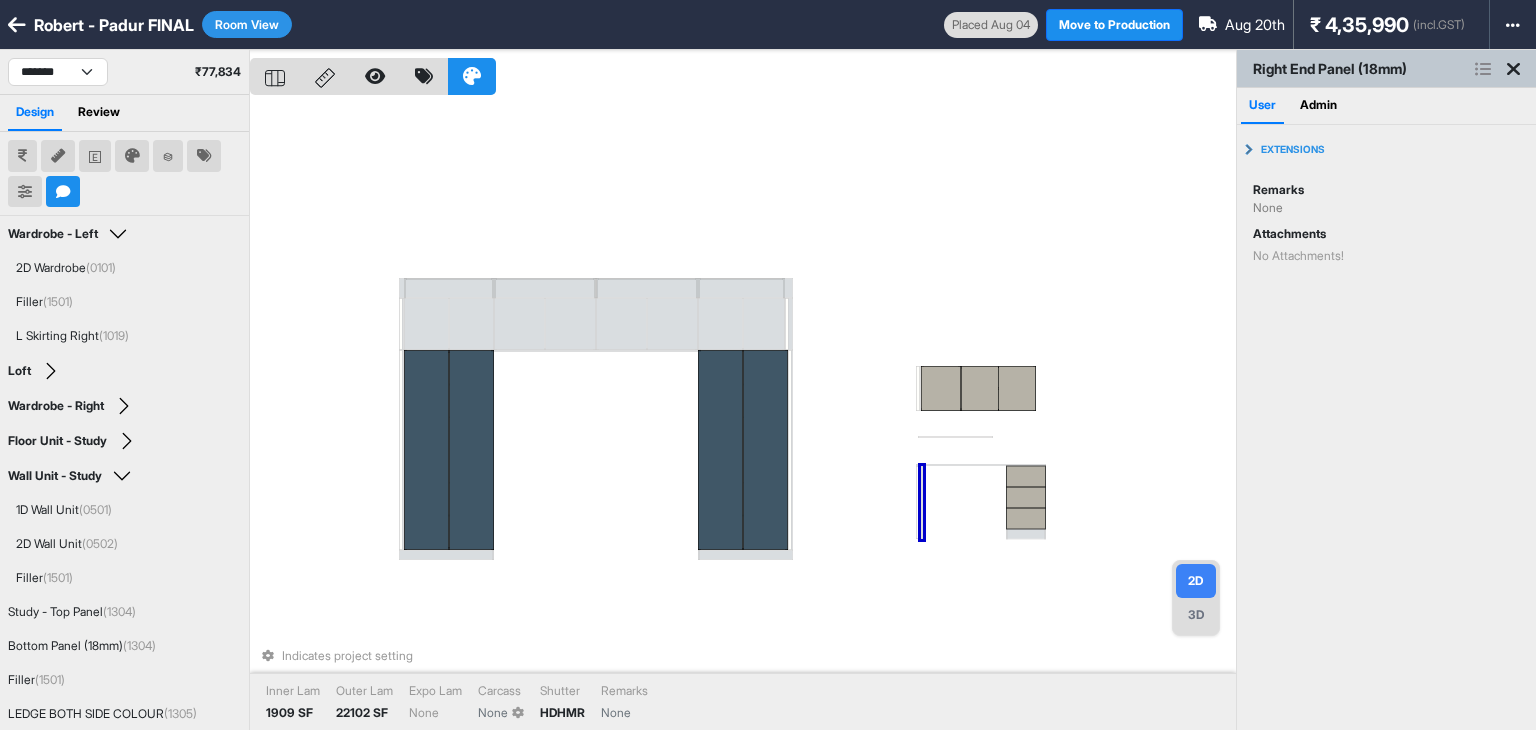 click on "Indicates project setting Inner Lam 1909 SF Outer Lam 22102 SF Expo Lam None Carcass None Shutter HDHMR Remarks None" at bounding box center [743, 415] 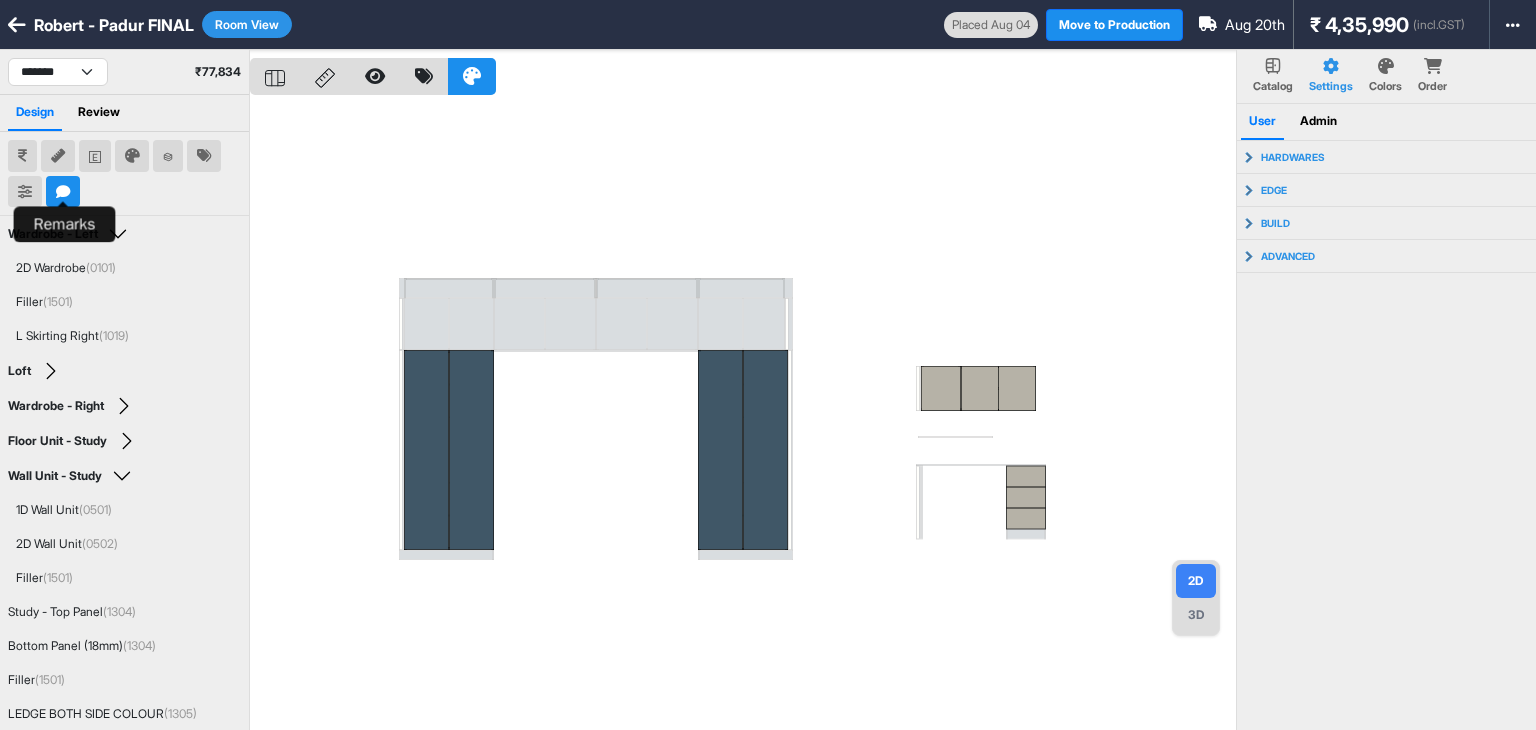 click at bounding box center [63, 192] 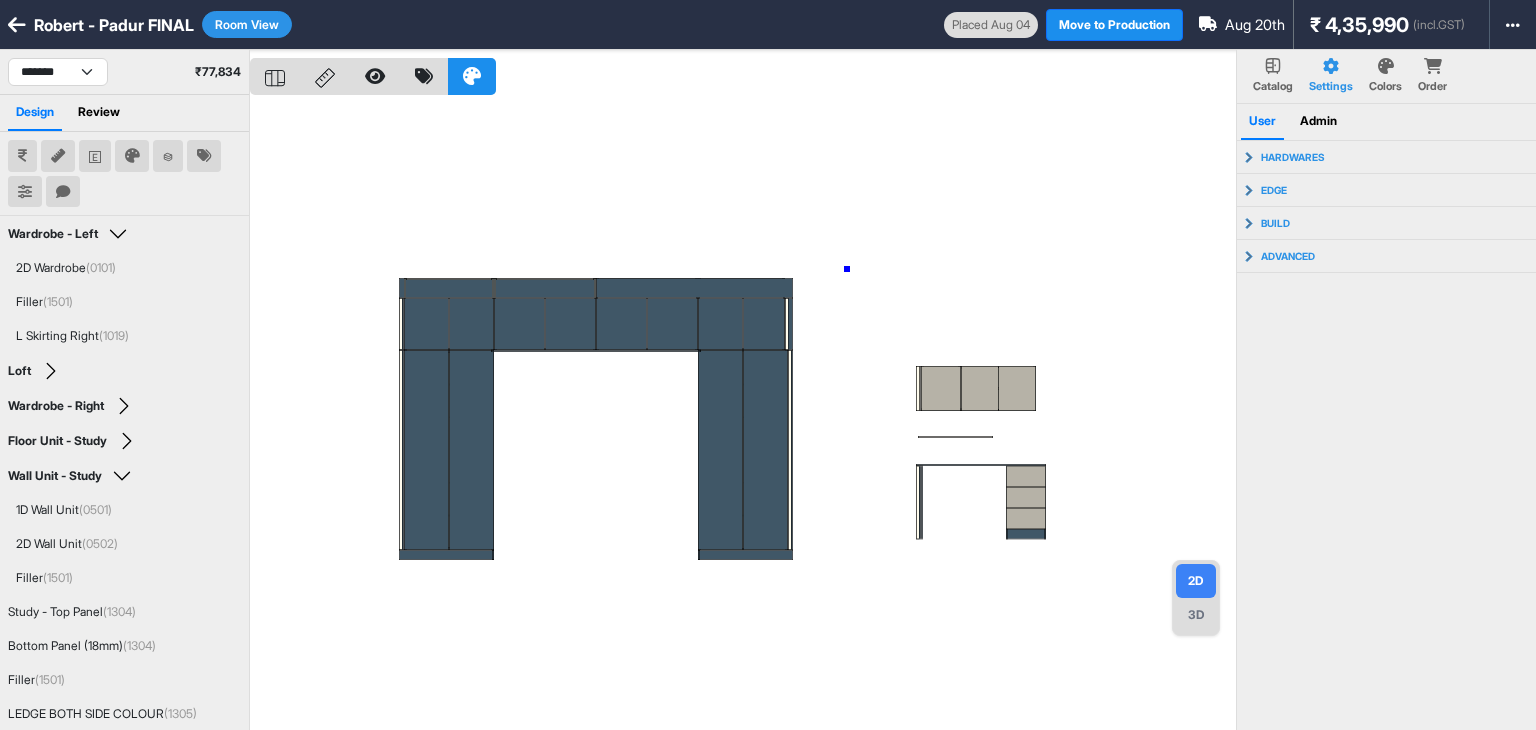 click at bounding box center (743, 415) 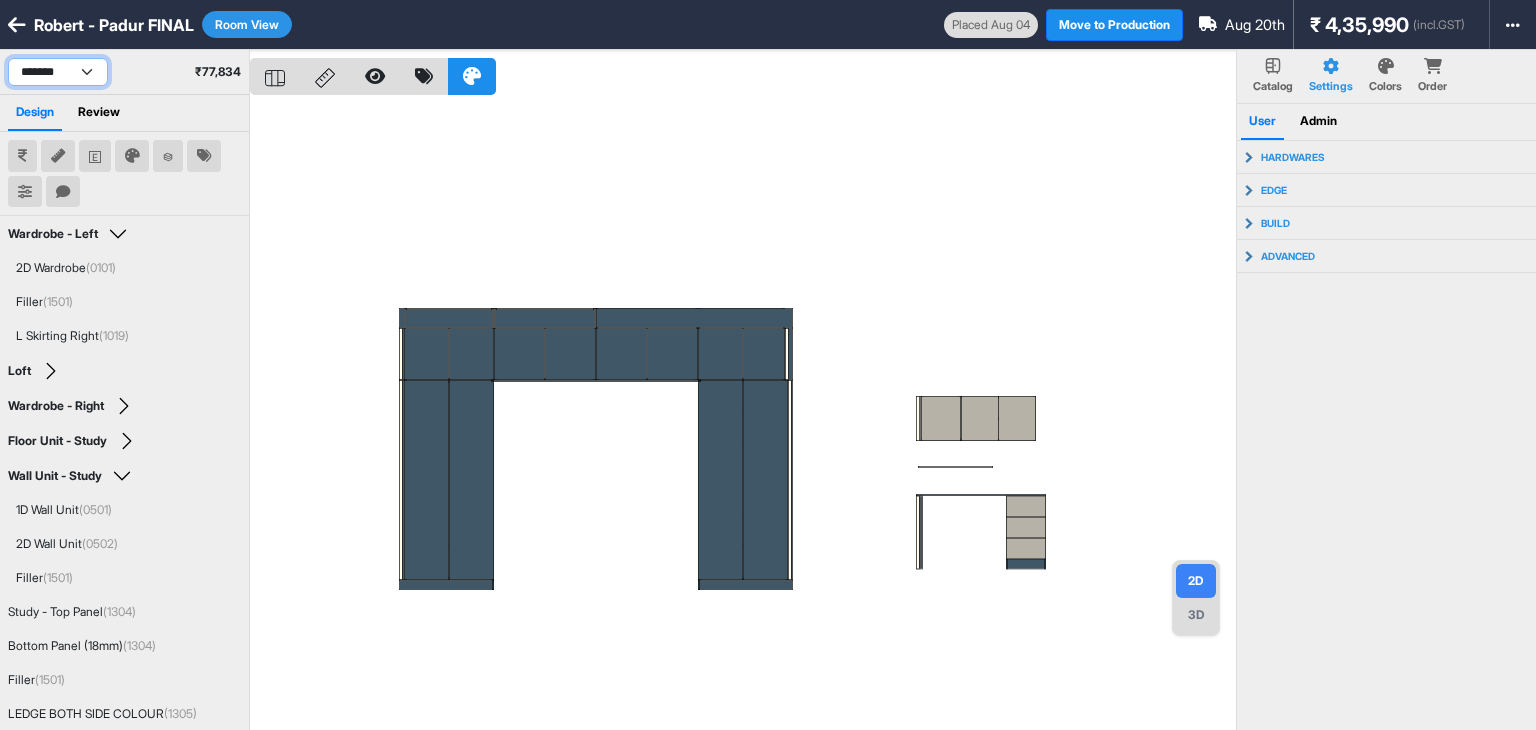 click on "**********" at bounding box center (58, 72) 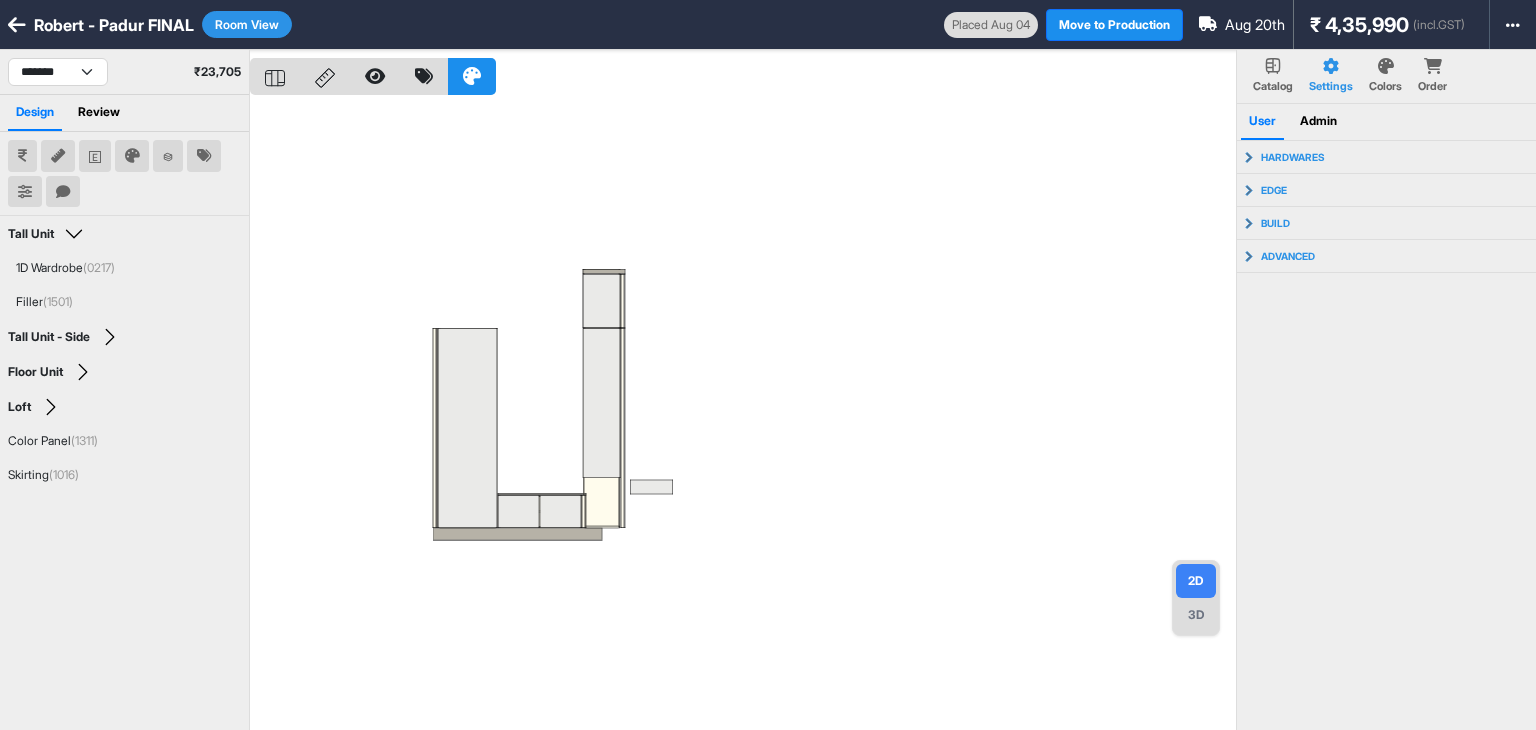 click at bounding box center (743, 415) 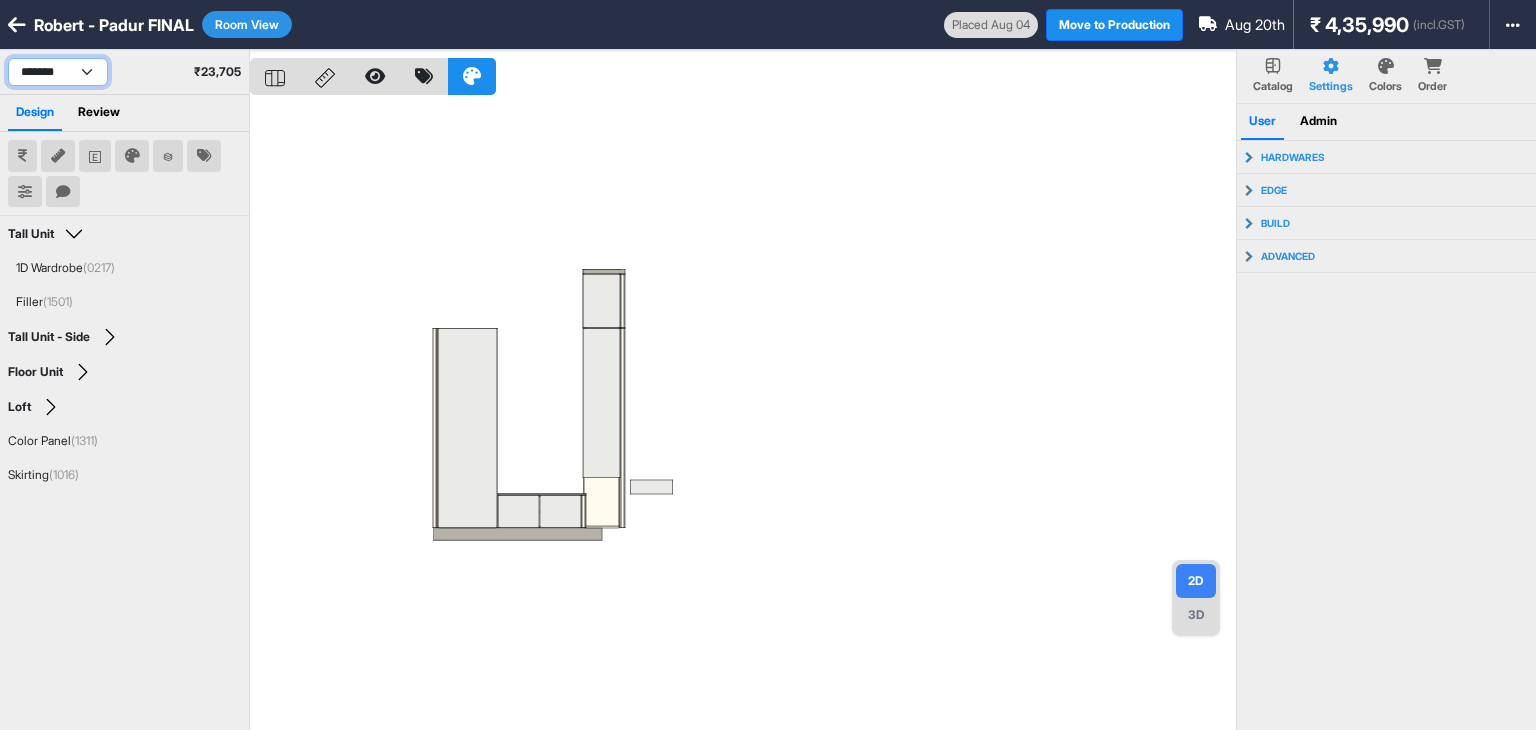 click on "**********" at bounding box center [58, 72] 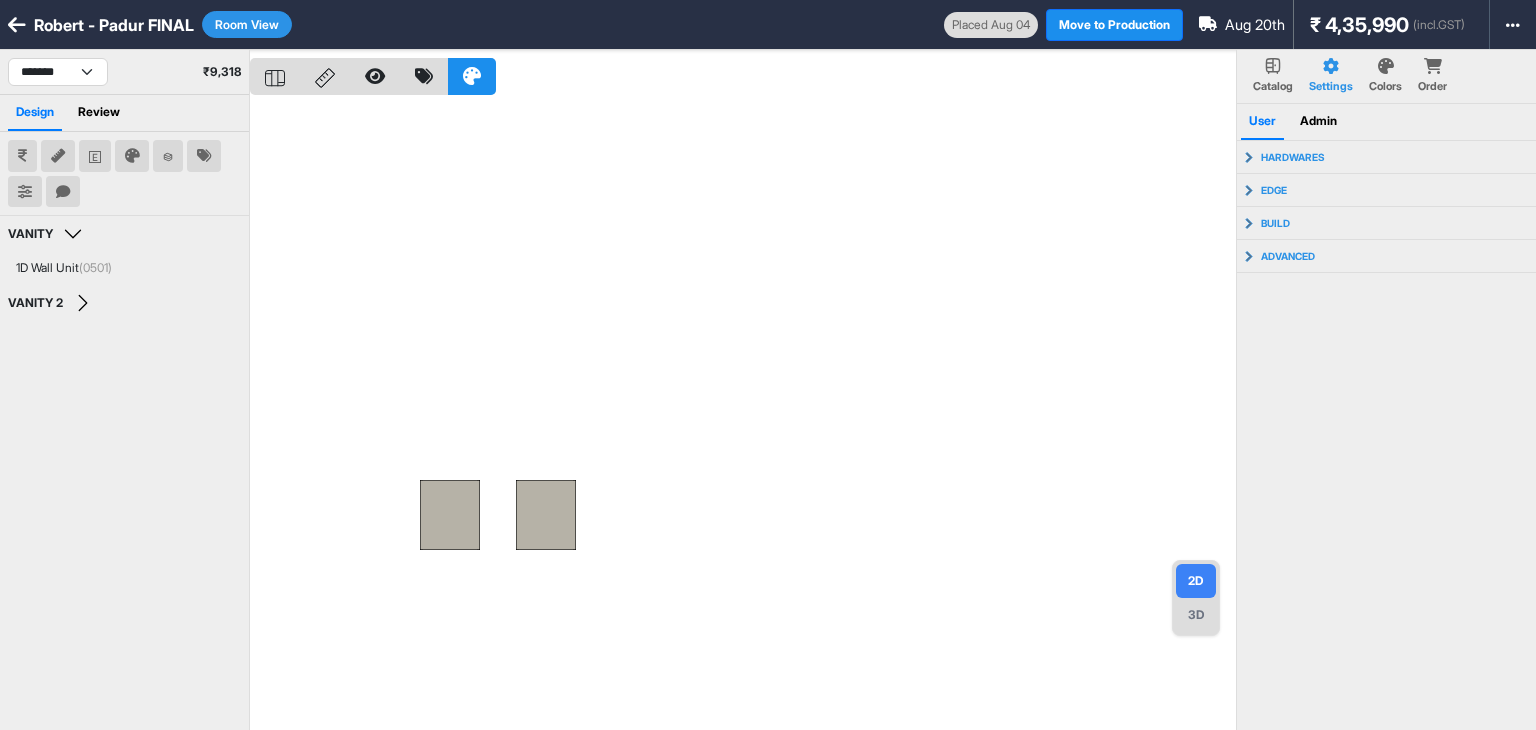 click on "Colors" at bounding box center (1385, 86) 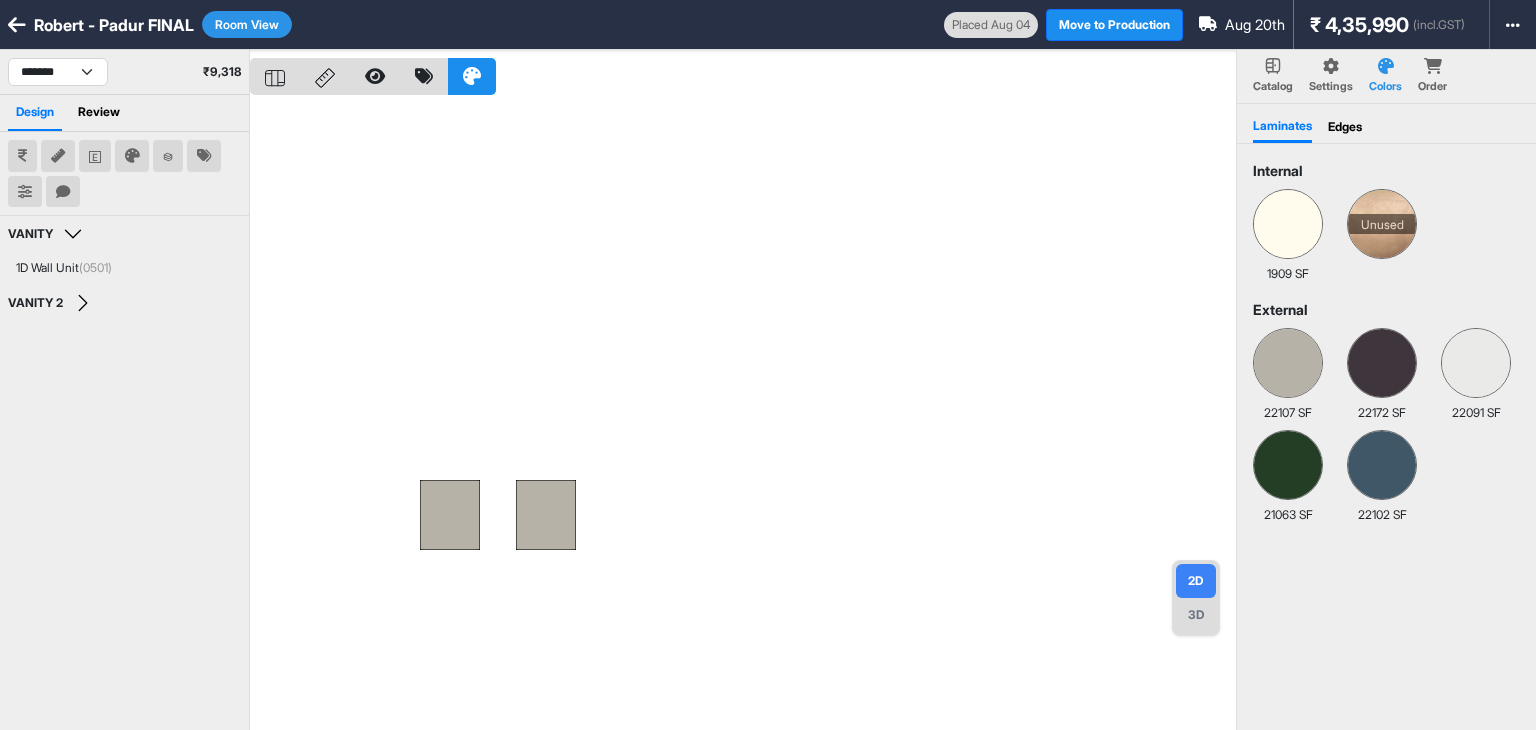 click on "Edges" at bounding box center (1345, 127) 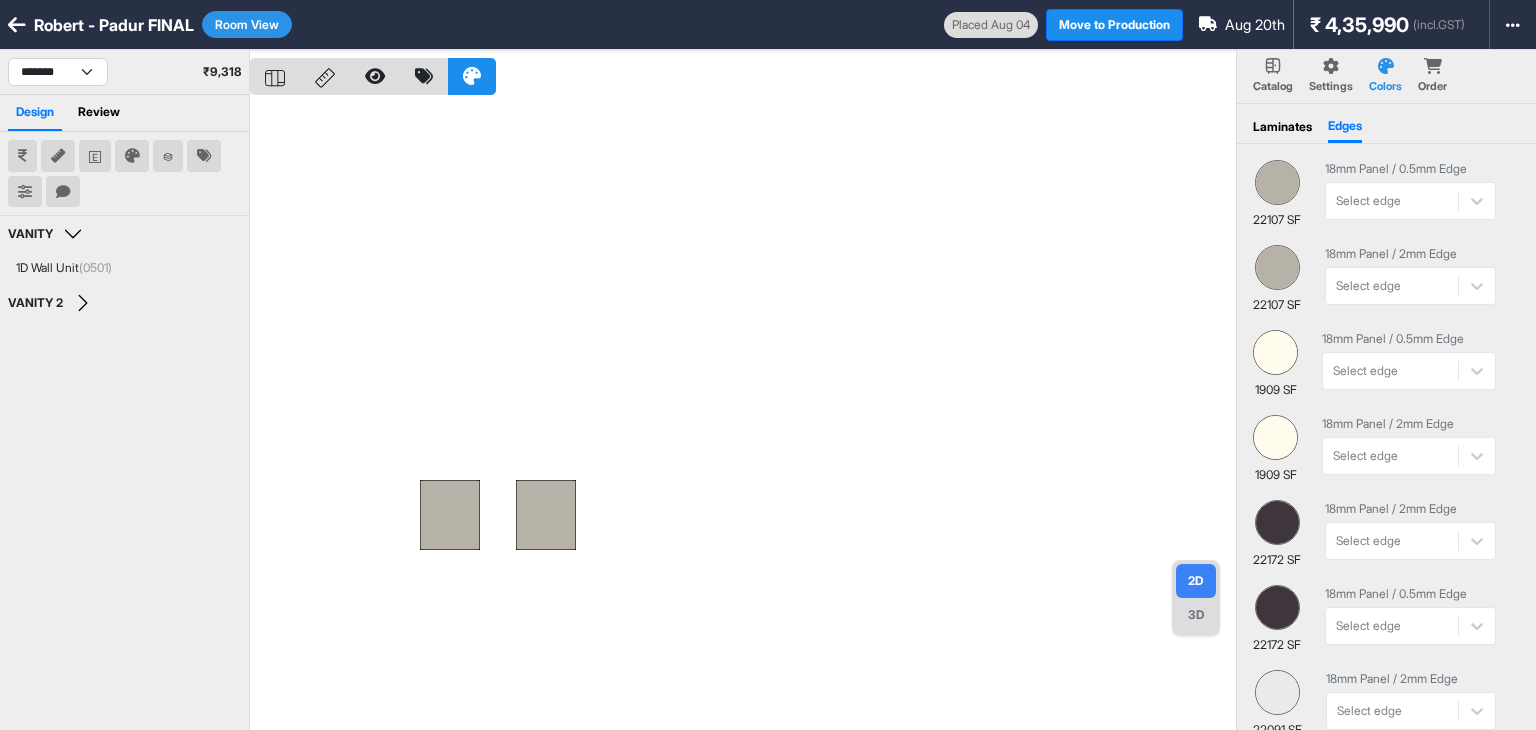 scroll, scrollTop: 0, scrollLeft: 0, axis: both 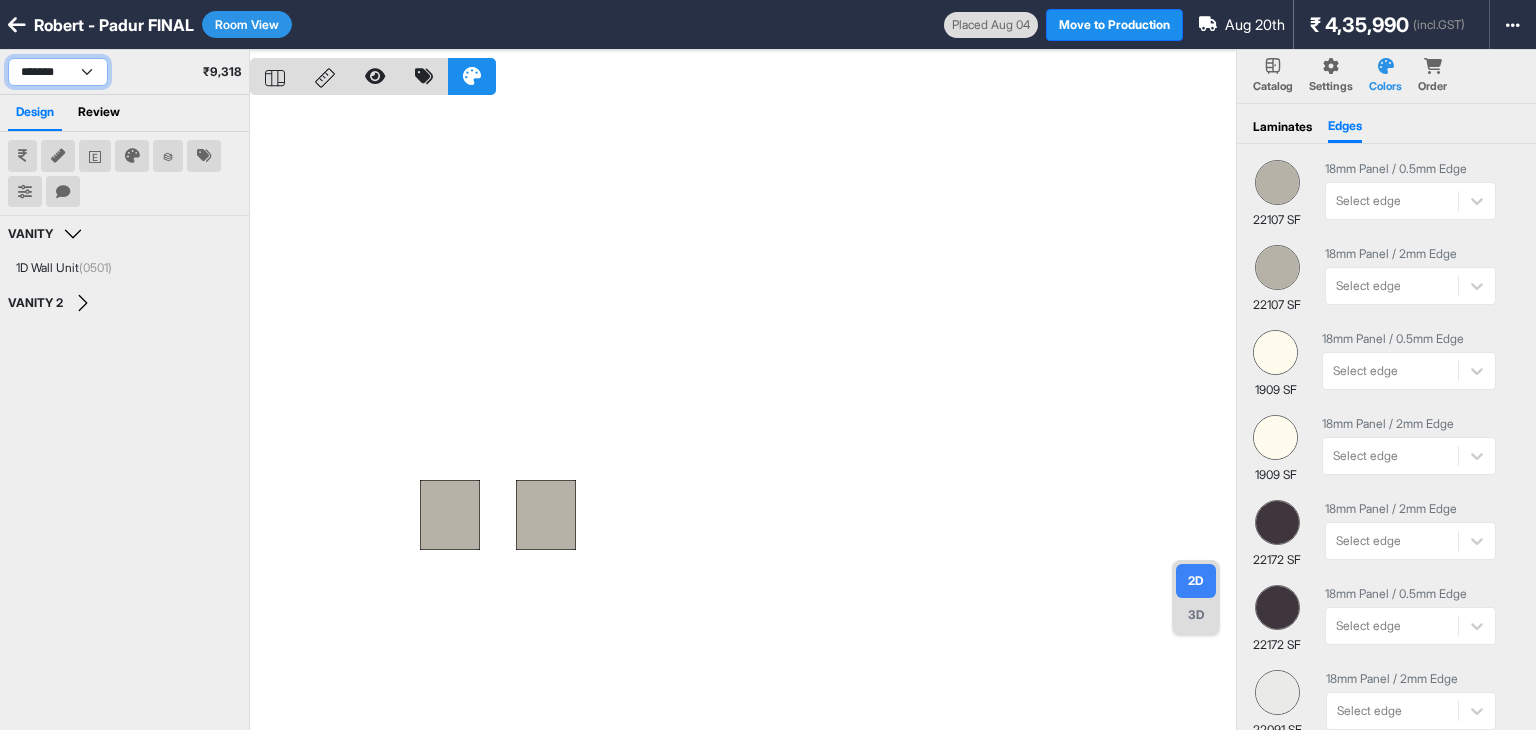 click on "**********" at bounding box center (58, 72) 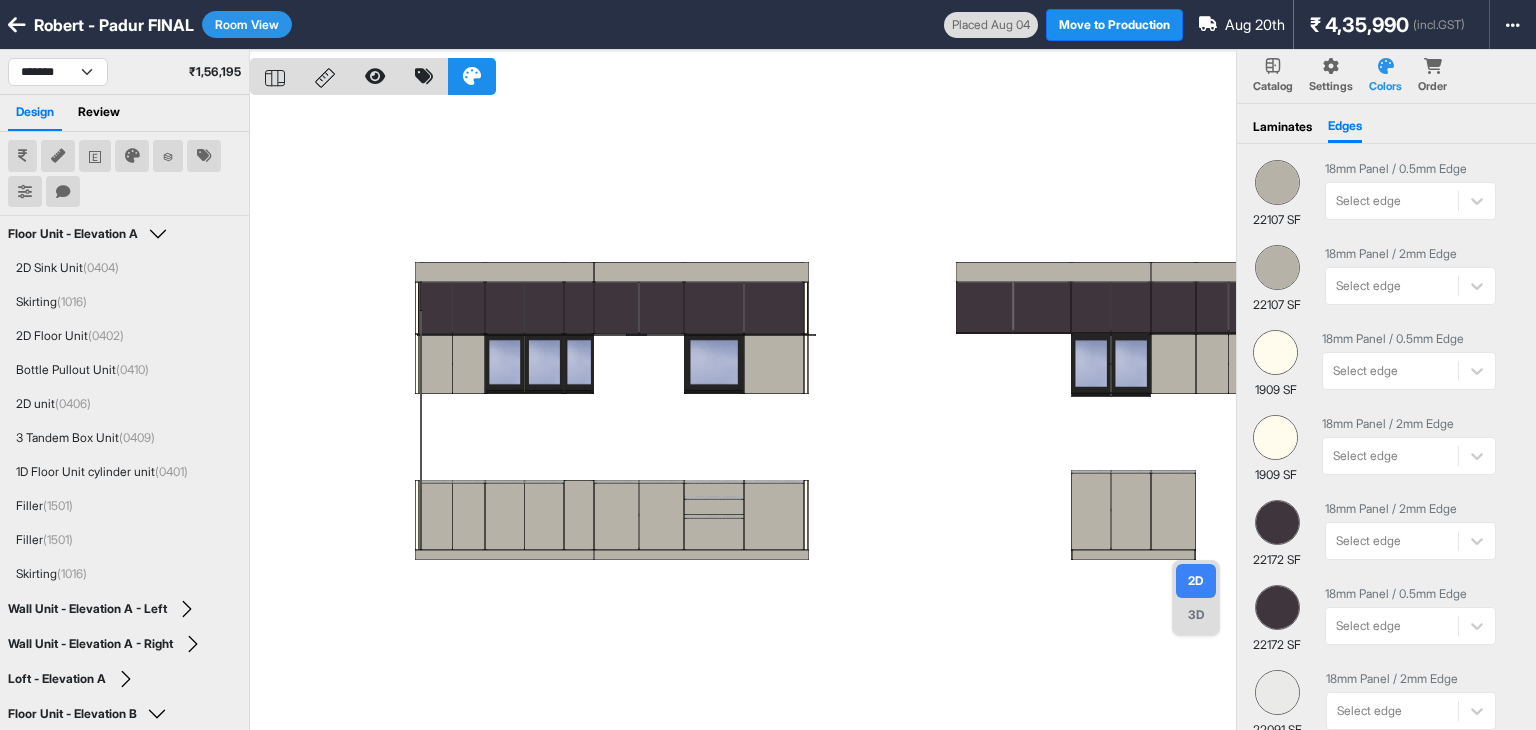 click at bounding box center (743, 415) 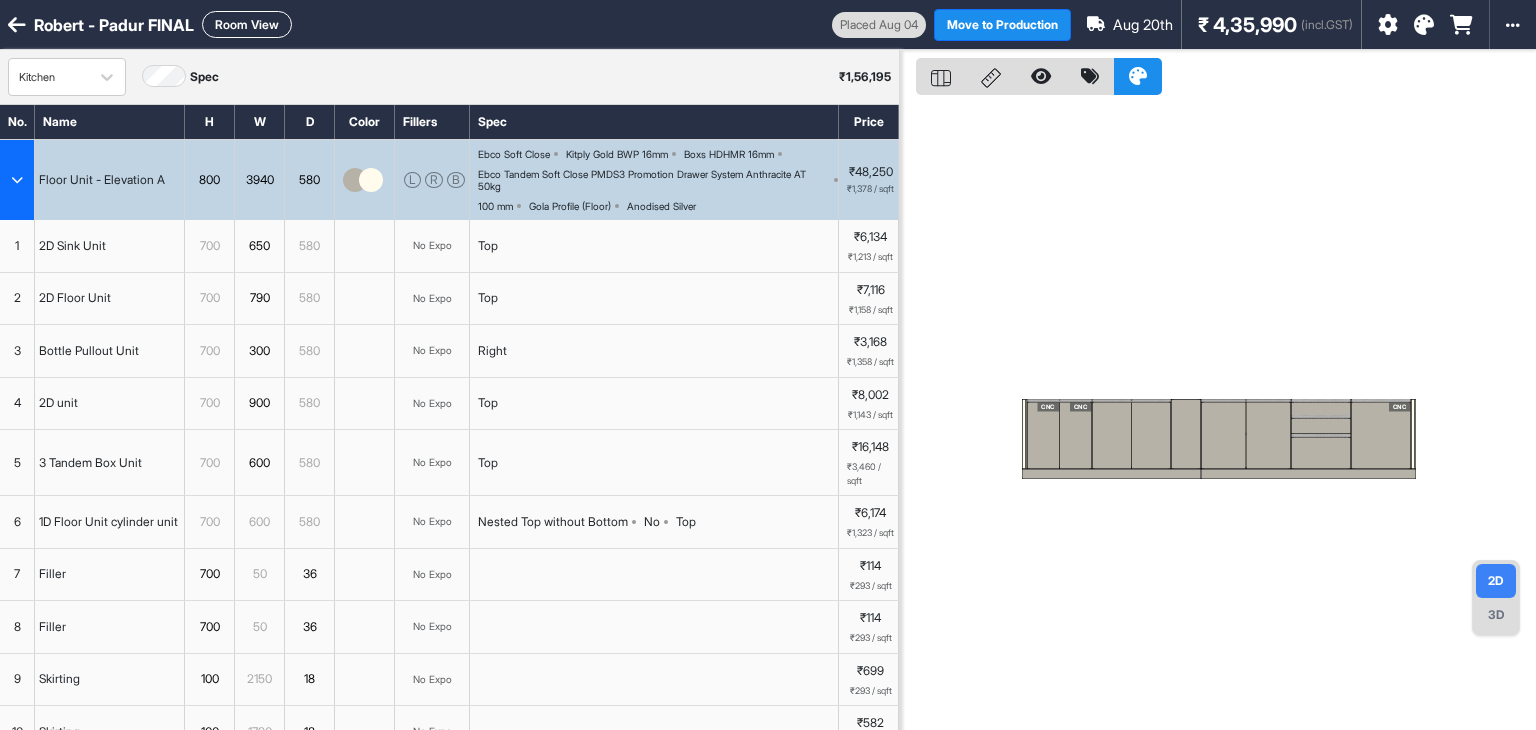 click at bounding box center [17, 180] 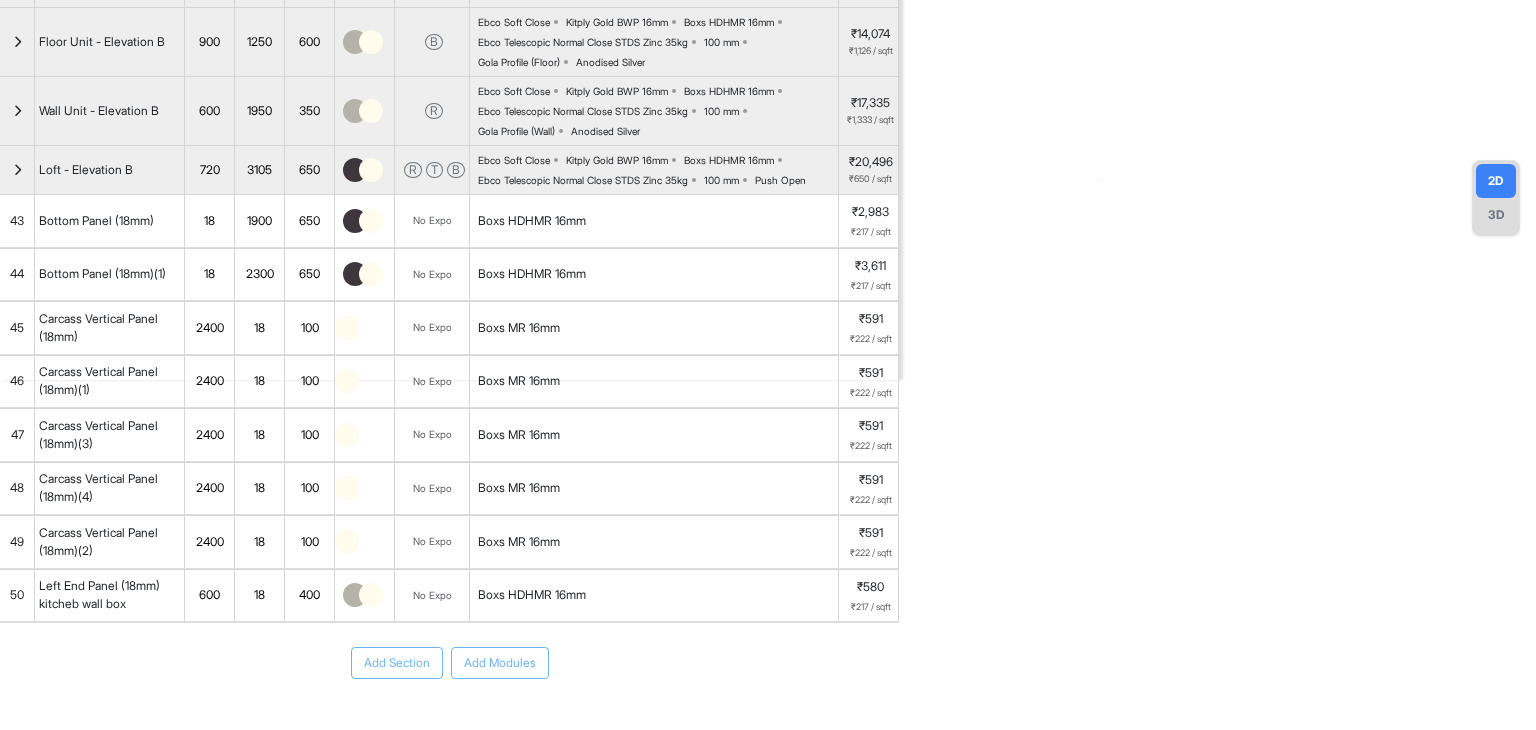 scroll, scrollTop: 0, scrollLeft: 0, axis: both 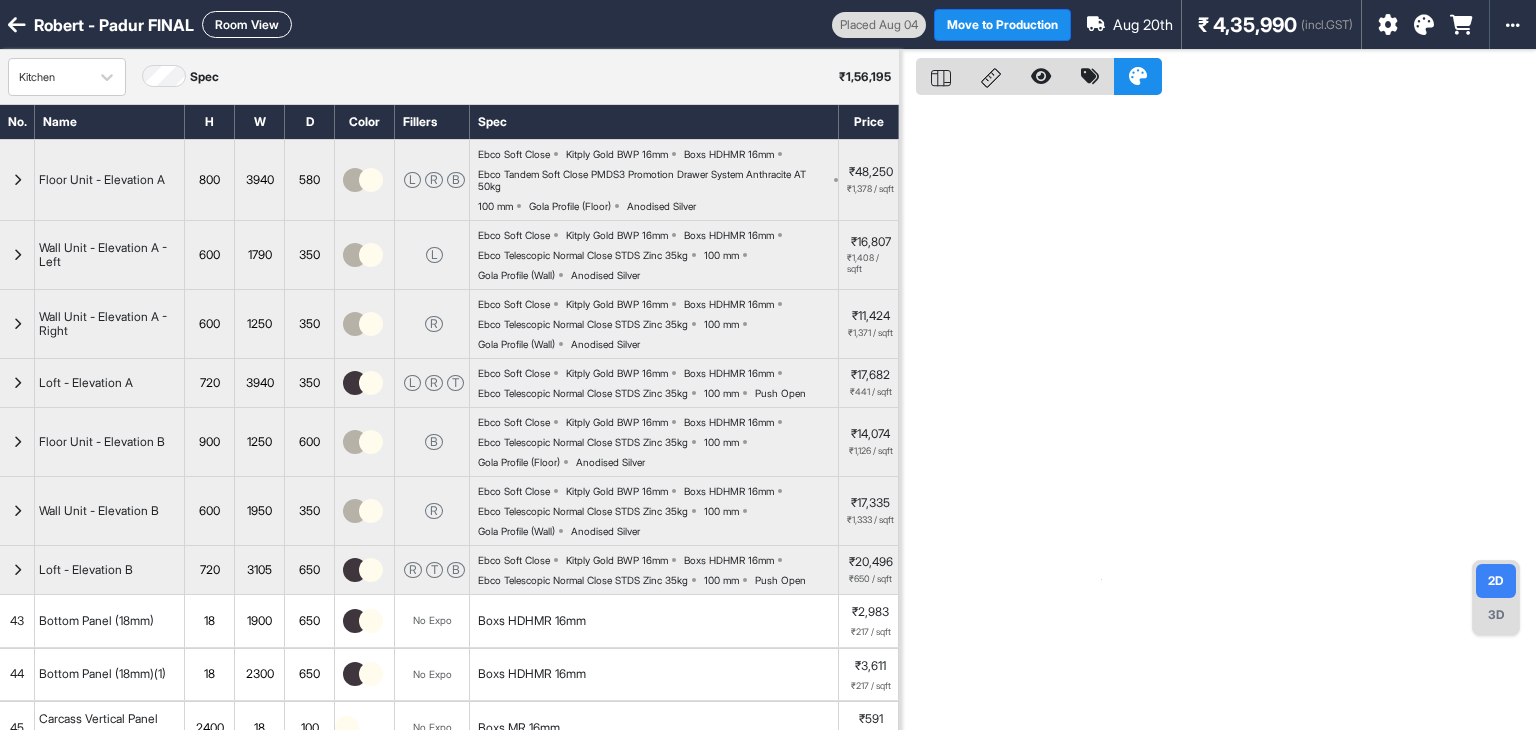 click on "Room View" at bounding box center [247, 24] 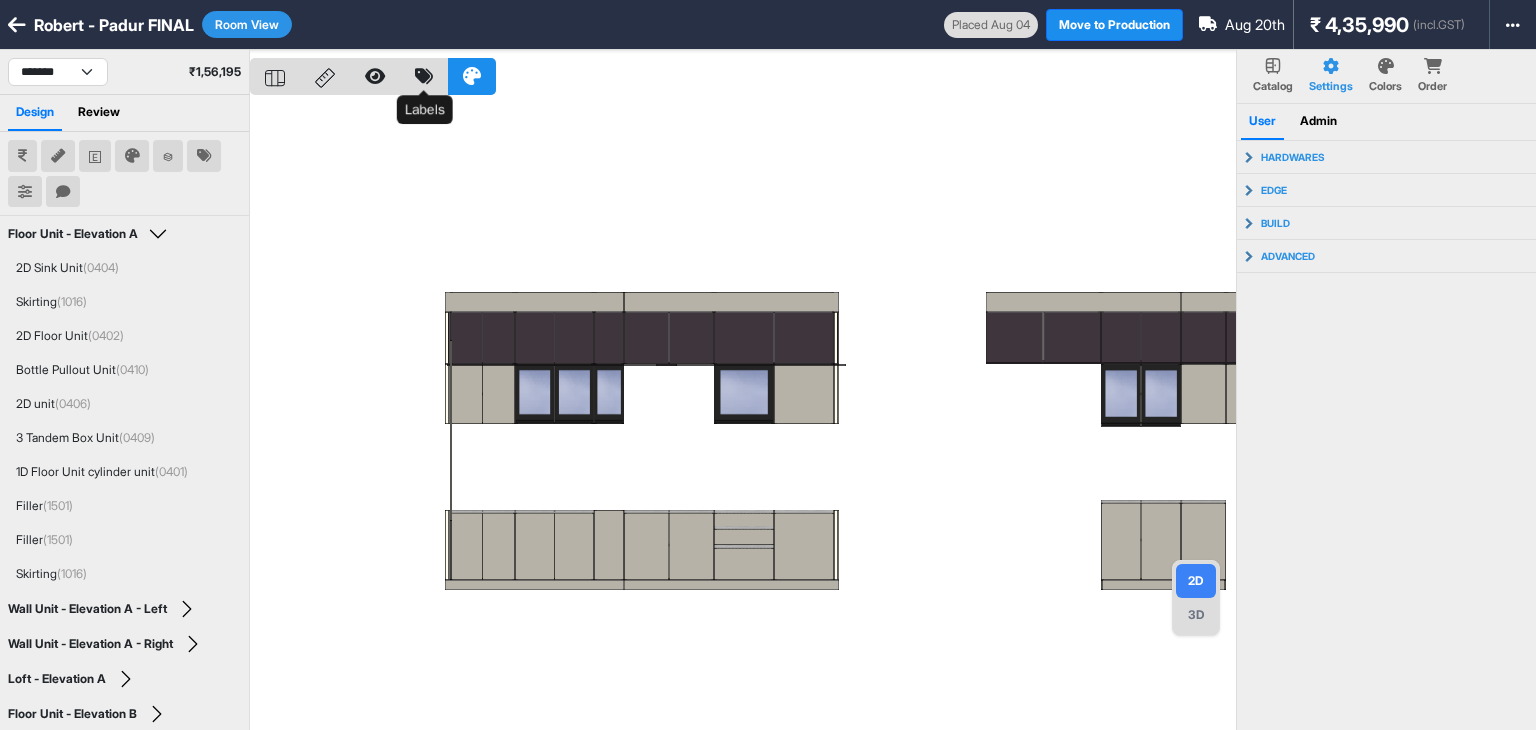 click at bounding box center [424, 76] 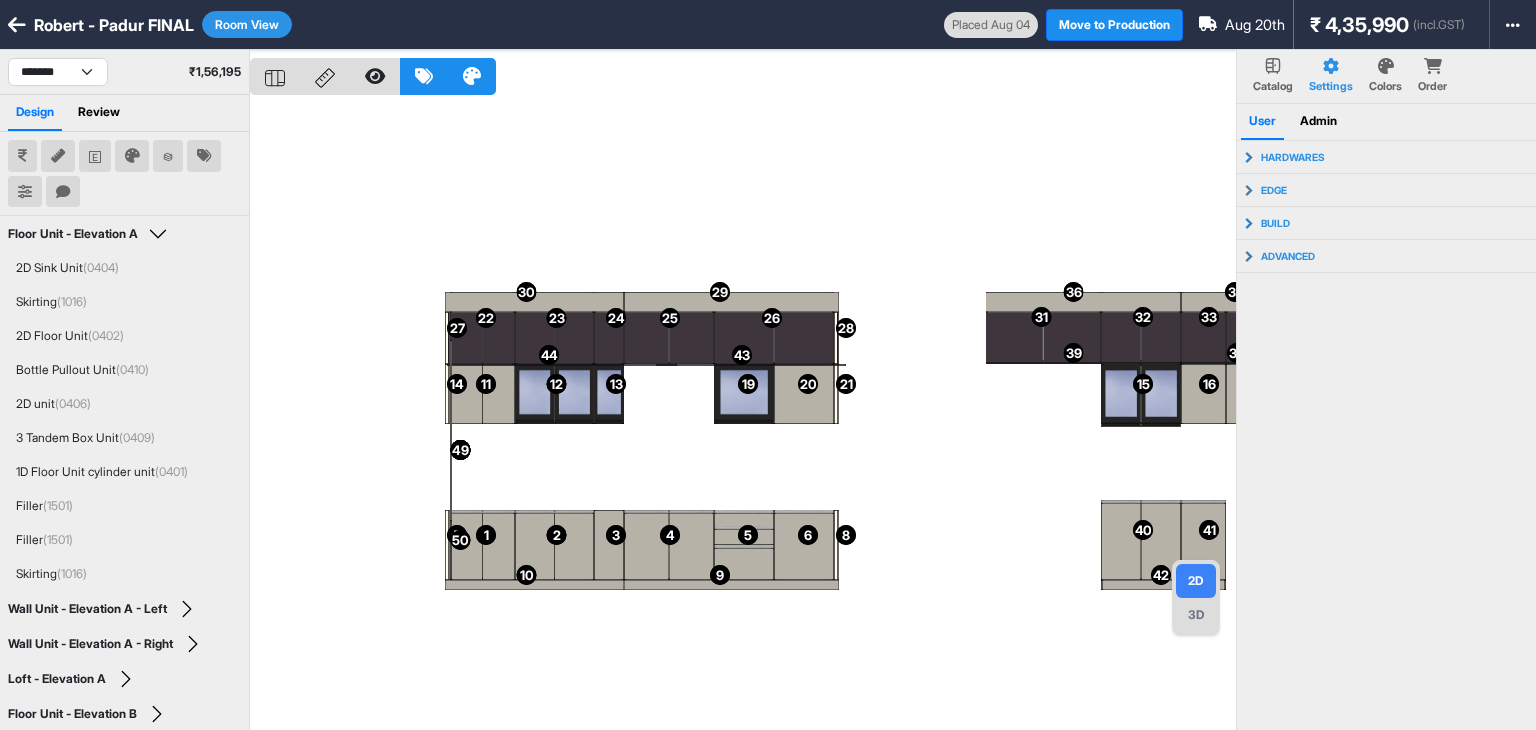 click on "1 1 10 10 2 2 3 3 4 4 5 5 6 6 7 7 8 8 9 9 11 11 12 12 13 13 14 14 19 19 20 20 21 21 22 22 23 23 24 24 25 25 26 26 27 27 28 28 29 29 30 30 40 40 41 41 42 42 15 15 16 16 17 17 18 18 31 31 32 32 33 33 34 34 35 35 36 36 37 37 38 38 39 39 43 43 44 44 45 45 46 46 47 47 48 48 49 49 50 50" at bounding box center [743, 415] 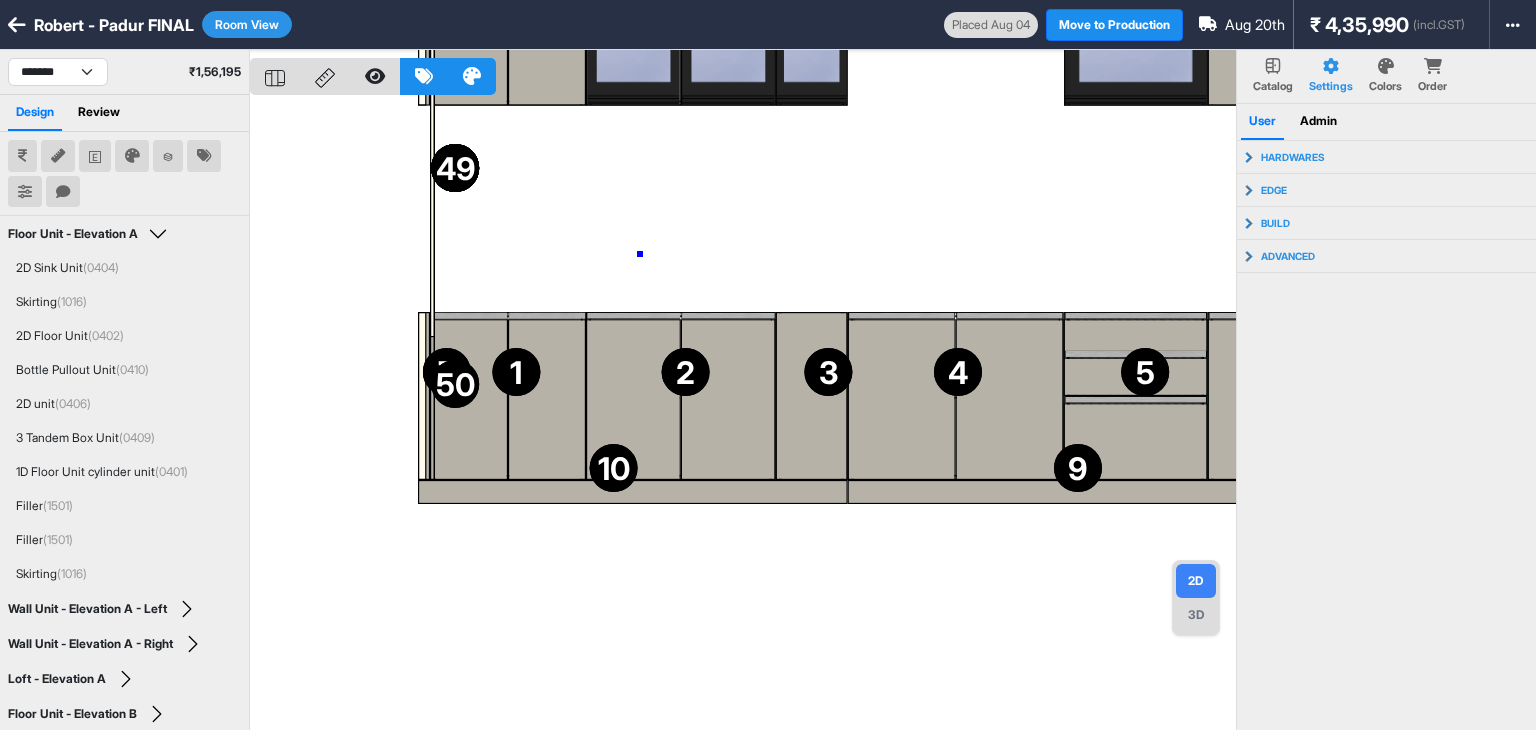 click on "1 1 10 10 2 2 3 3 4 4 5 5 6 6 7 7 8 8 9 9 11 11 12 12 13 13 14 14 19 19 20 20 21 21 22 22 23 23 24 24 25 25 26 26 27 27 28 28 29 29 30 30 40 40 41 41 42 42 15 15 16 16 17 17 18 18 31 31 32 32 33 33 34 34 35 35 36 36 37 37 38 38 39 39 43 43 44 44 45 45 46 46 47 47 48 48 49 49 50 50" at bounding box center [743, 415] 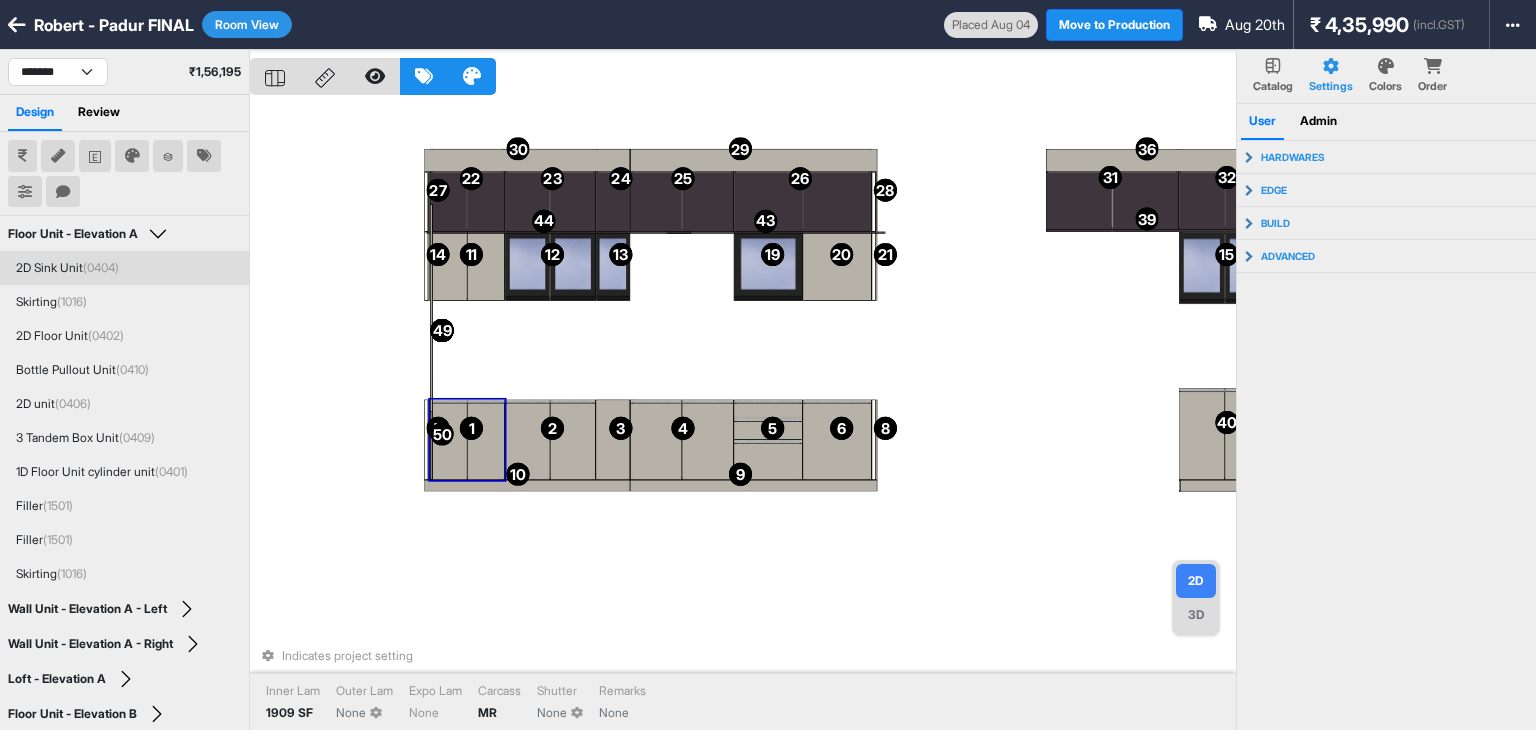 click on "Room View" at bounding box center (247, 24) 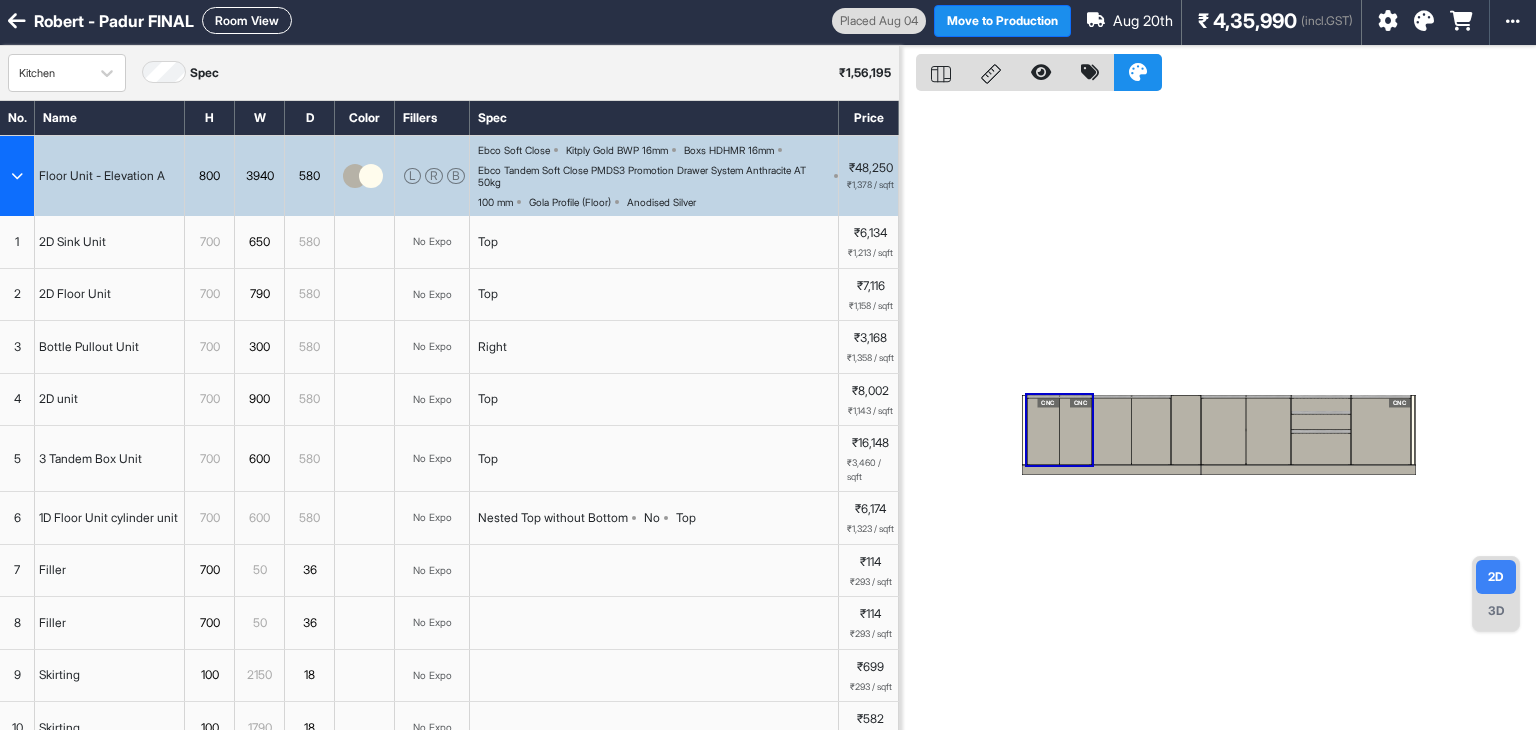 scroll, scrollTop: 0, scrollLeft: 0, axis: both 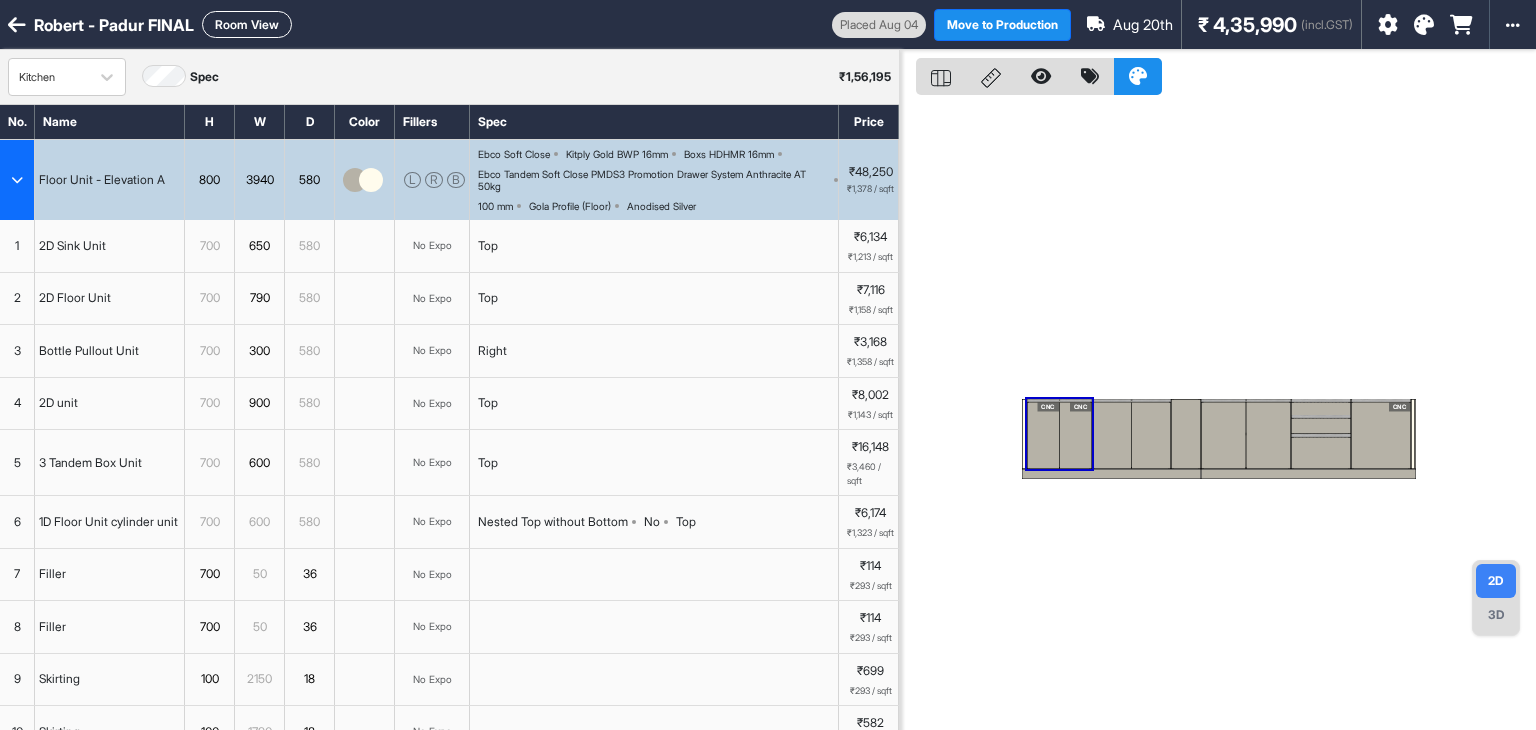 click at bounding box center (17, 180) 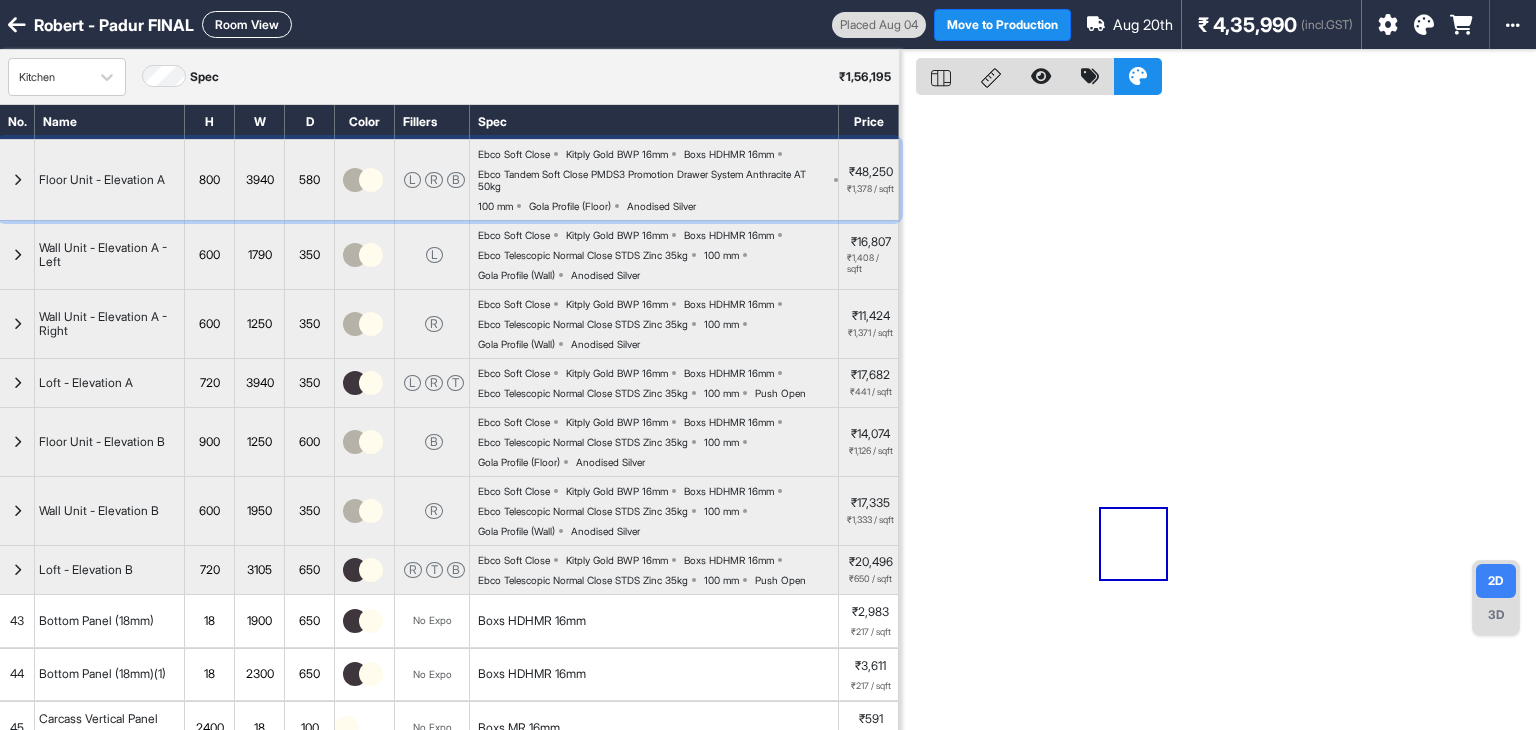 click at bounding box center [17, 180] 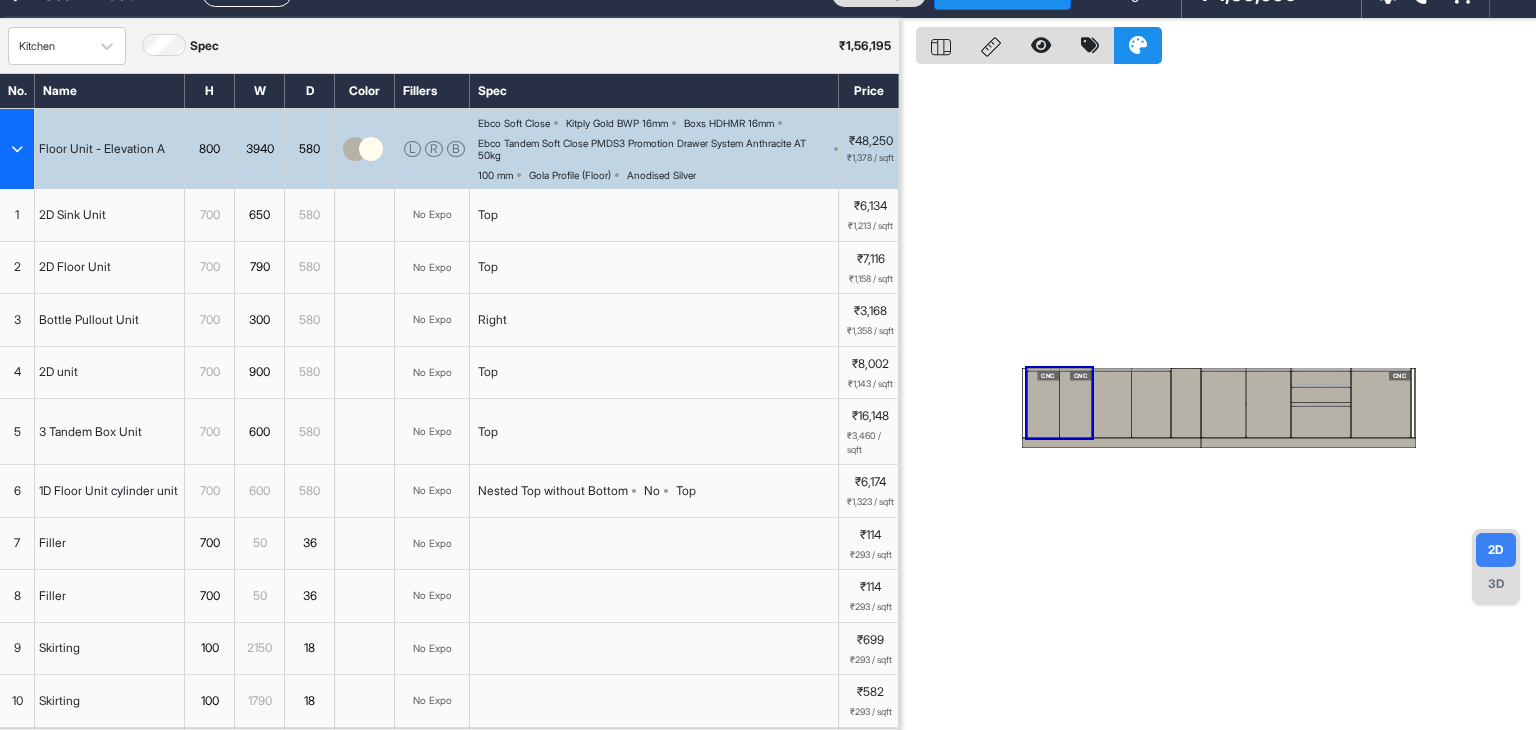 scroll, scrollTop: 0, scrollLeft: 0, axis: both 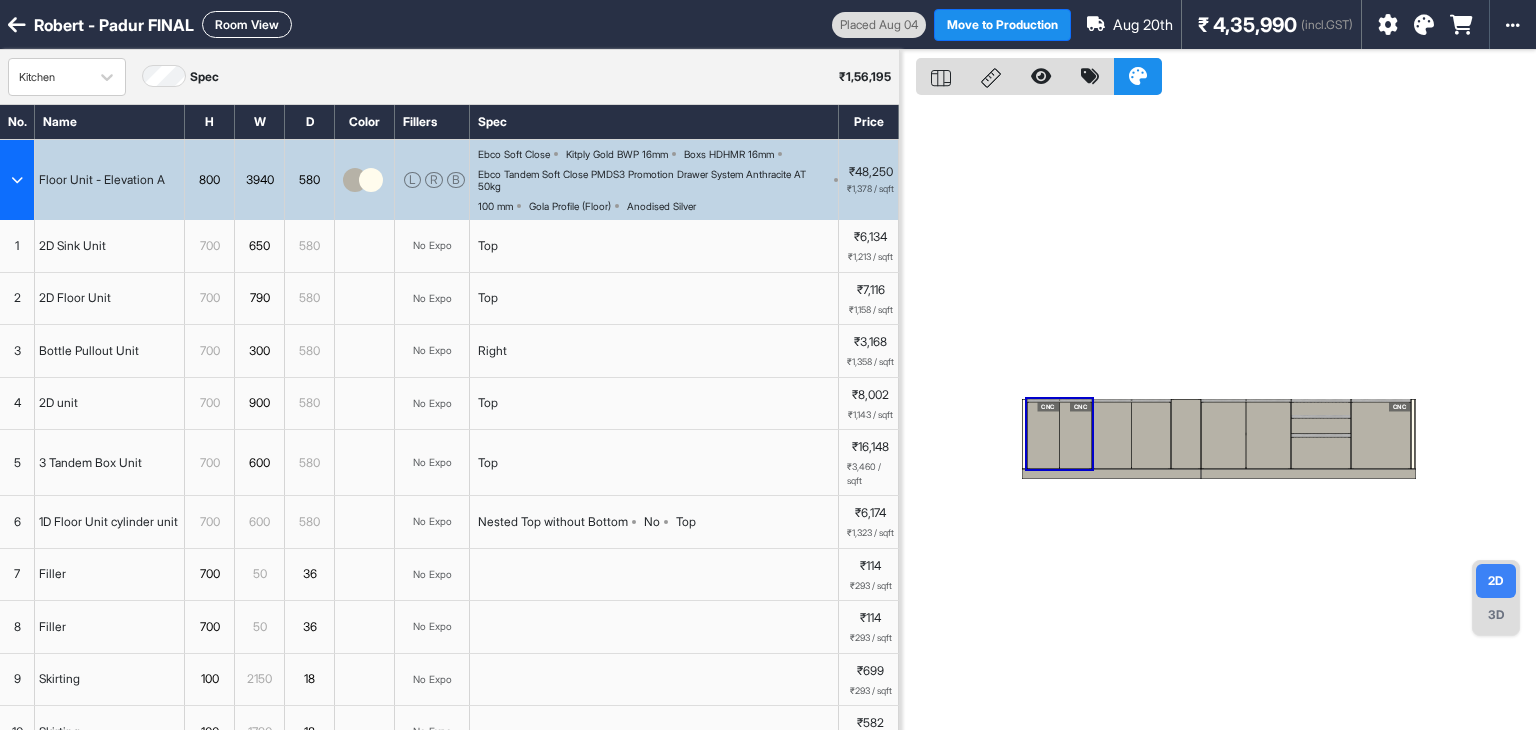 click at bounding box center (17, 180) 